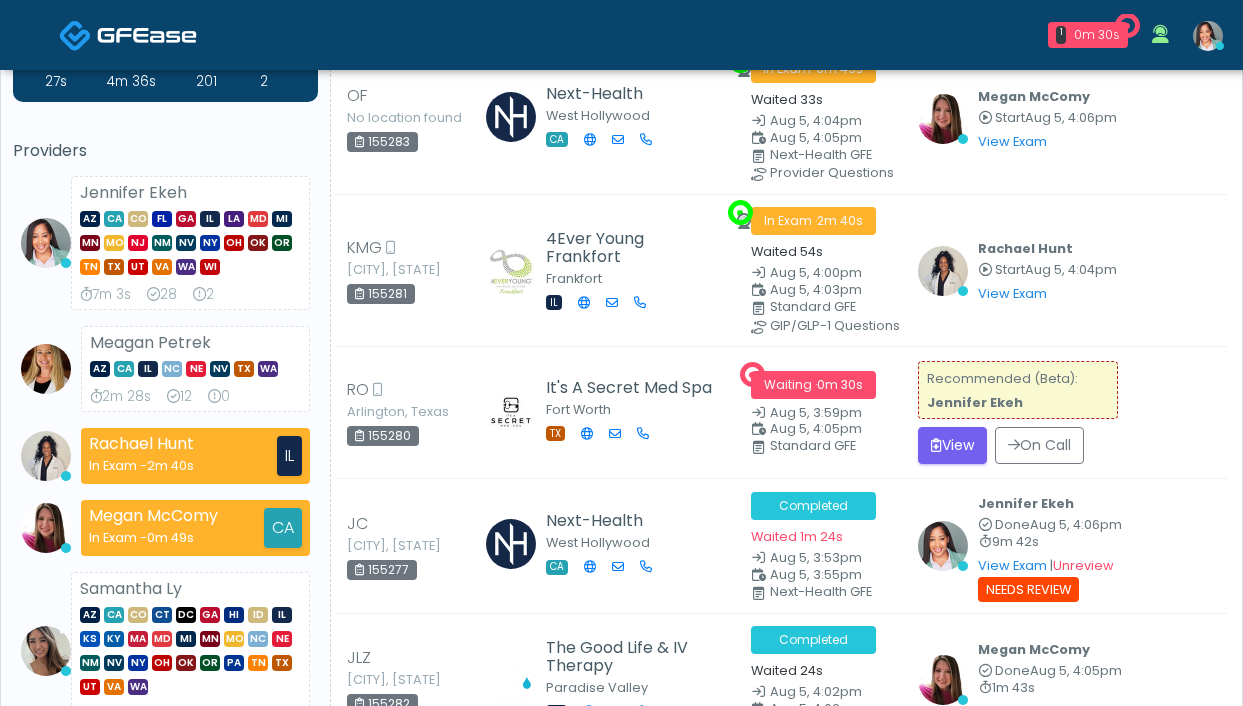 scroll, scrollTop: 0, scrollLeft: 0, axis: both 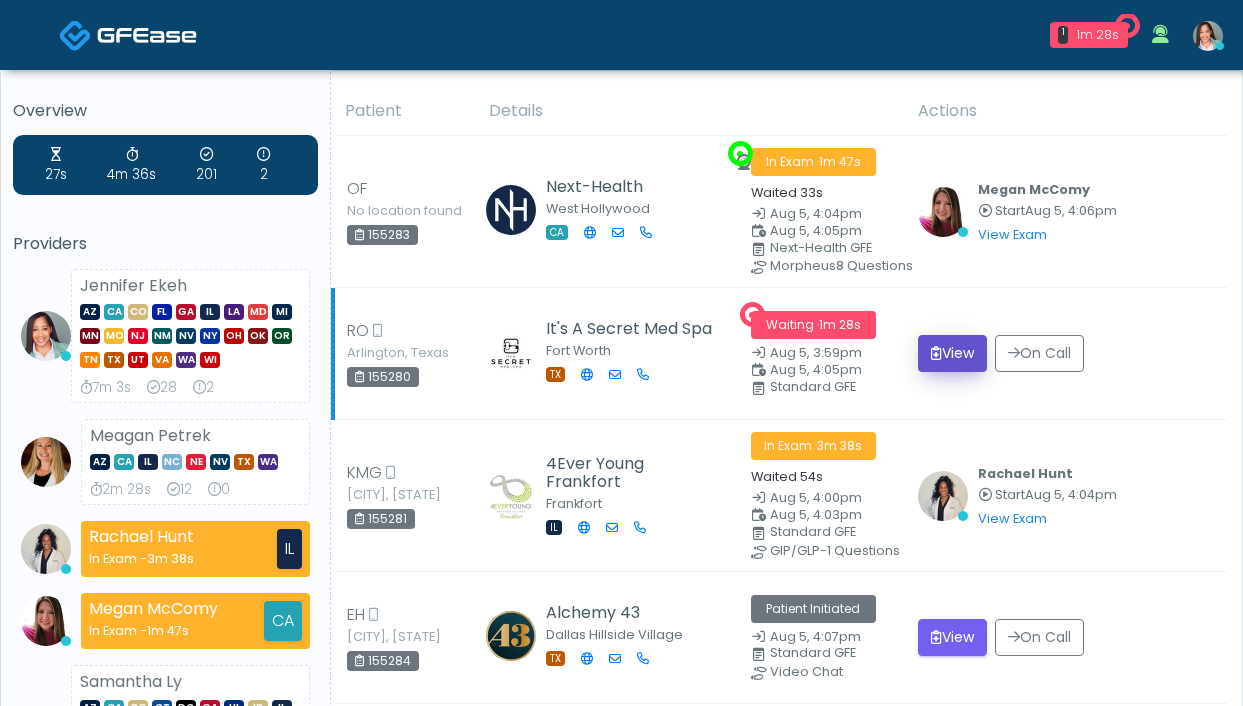 click at bounding box center [936, 353] 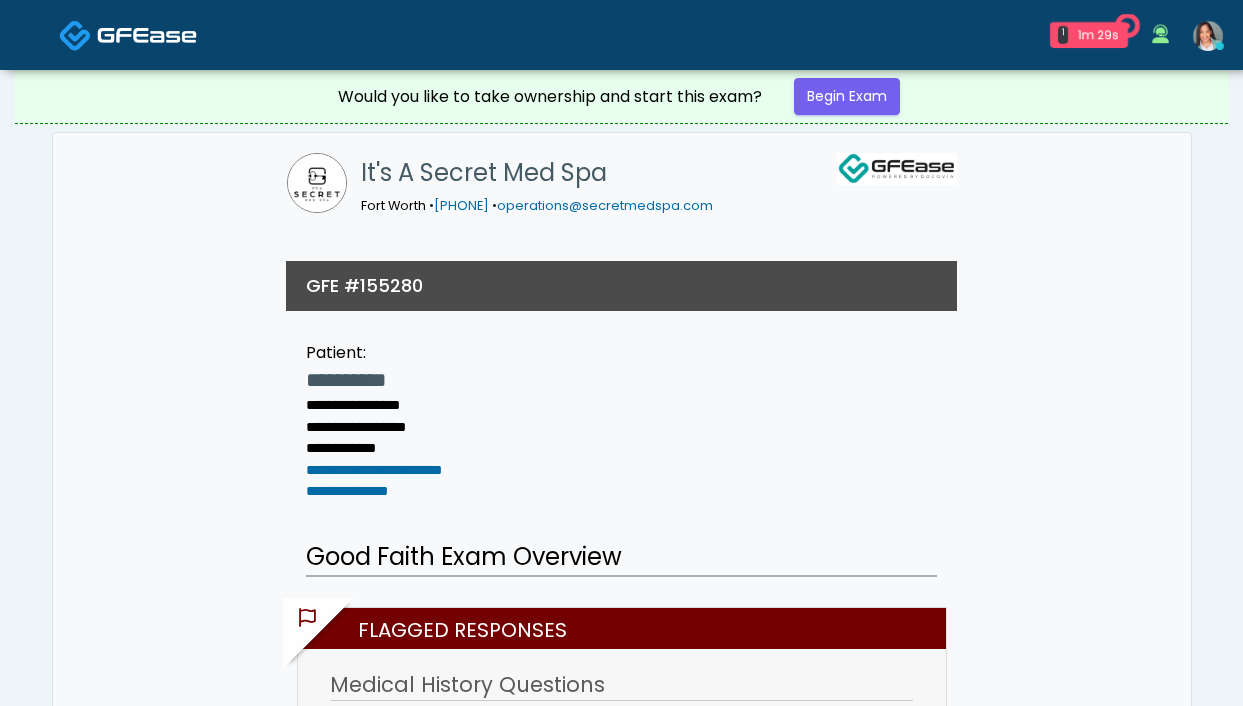 scroll, scrollTop: 340, scrollLeft: 0, axis: vertical 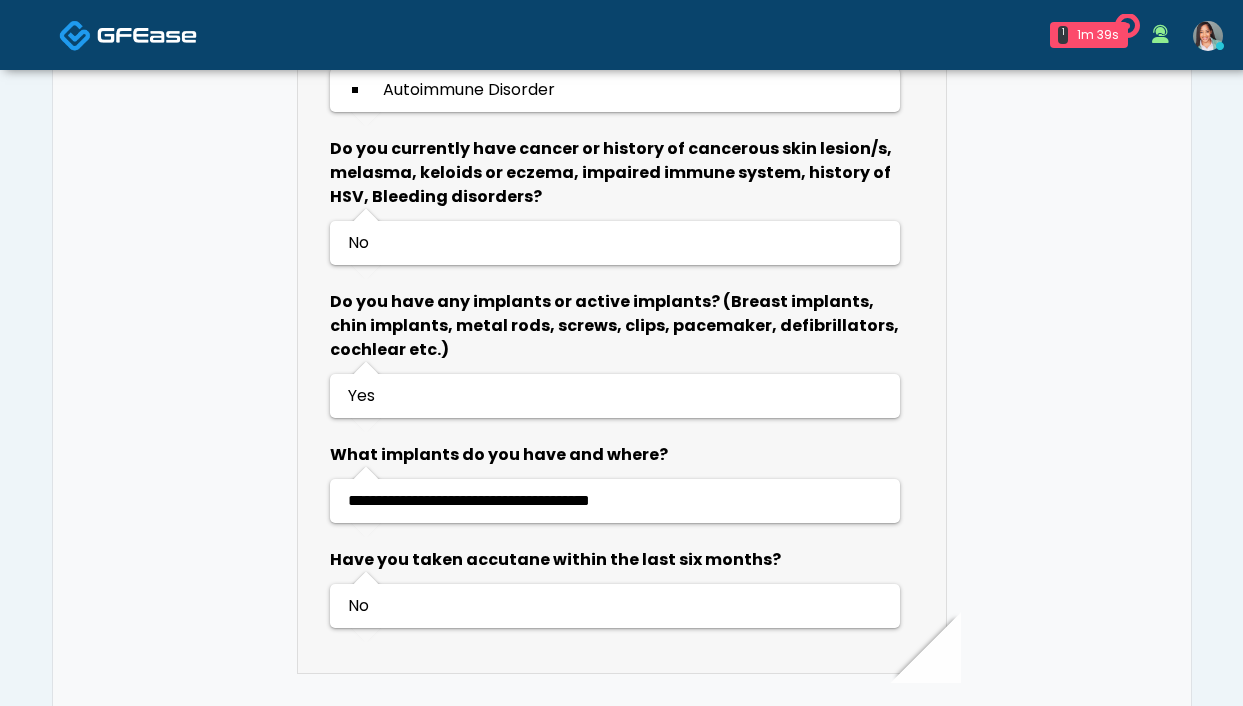 click at bounding box center (1220, 46) 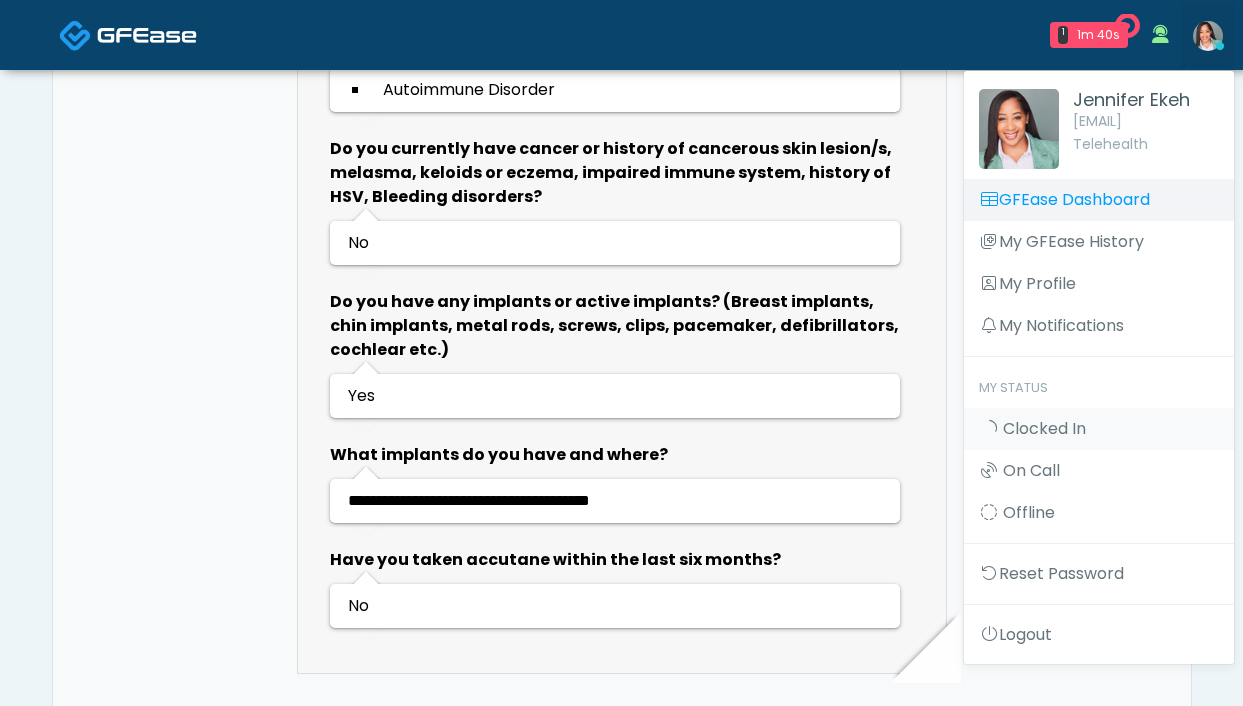 click on "GFEase Dashboard" at bounding box center [1099, 200] 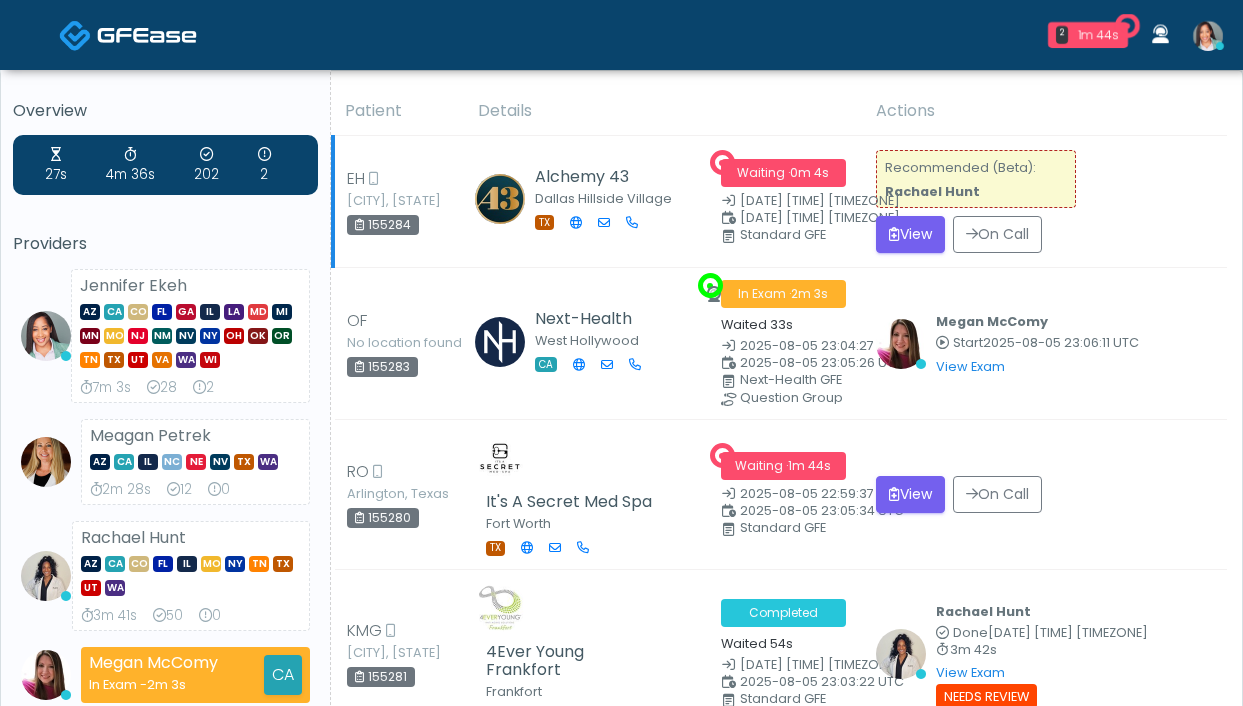 scroll, scrollTop: 0, scrollLeft: 0, axis: both 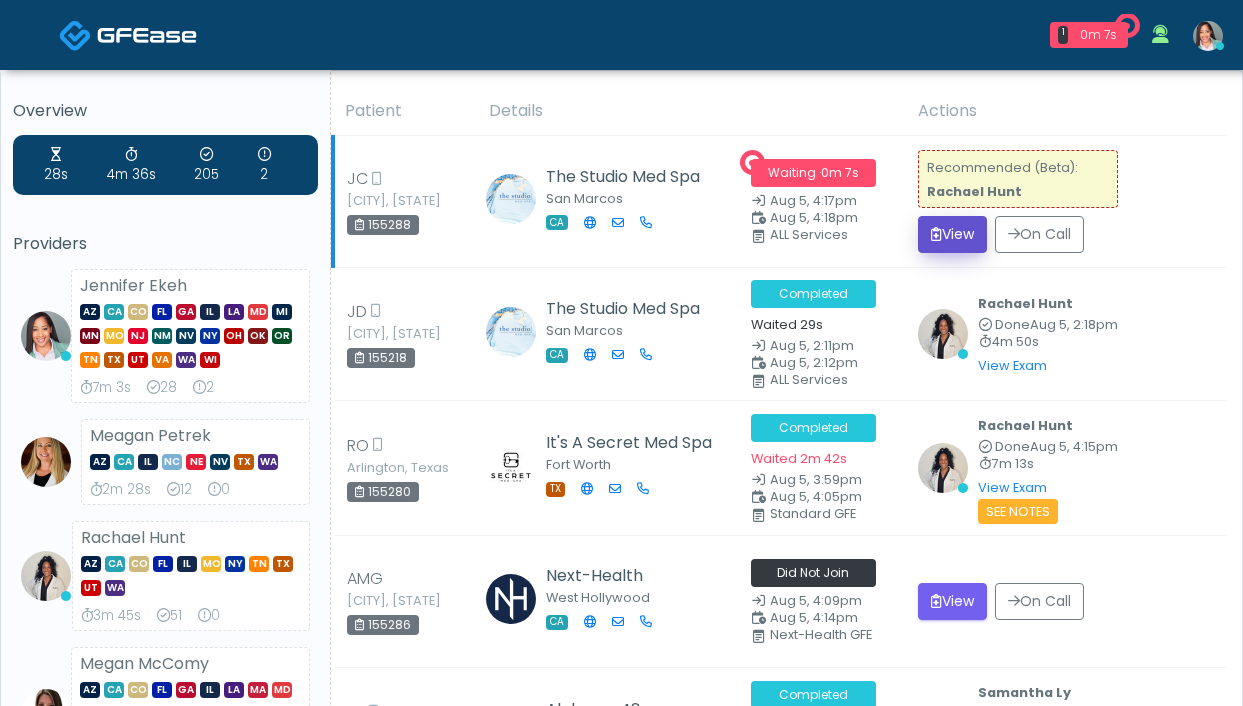 click on "View" at bounding box center (952, 234) 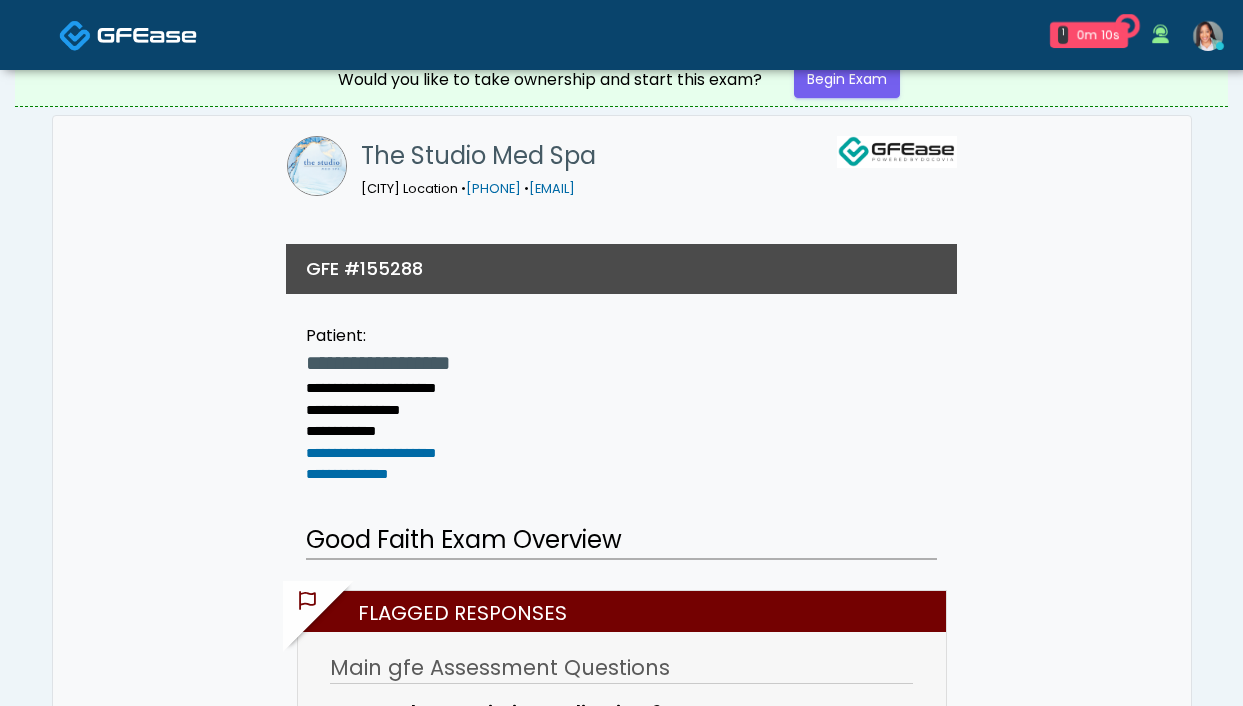 scroll, scrollTop: 534, scrollLeft: 0, axis: vertical 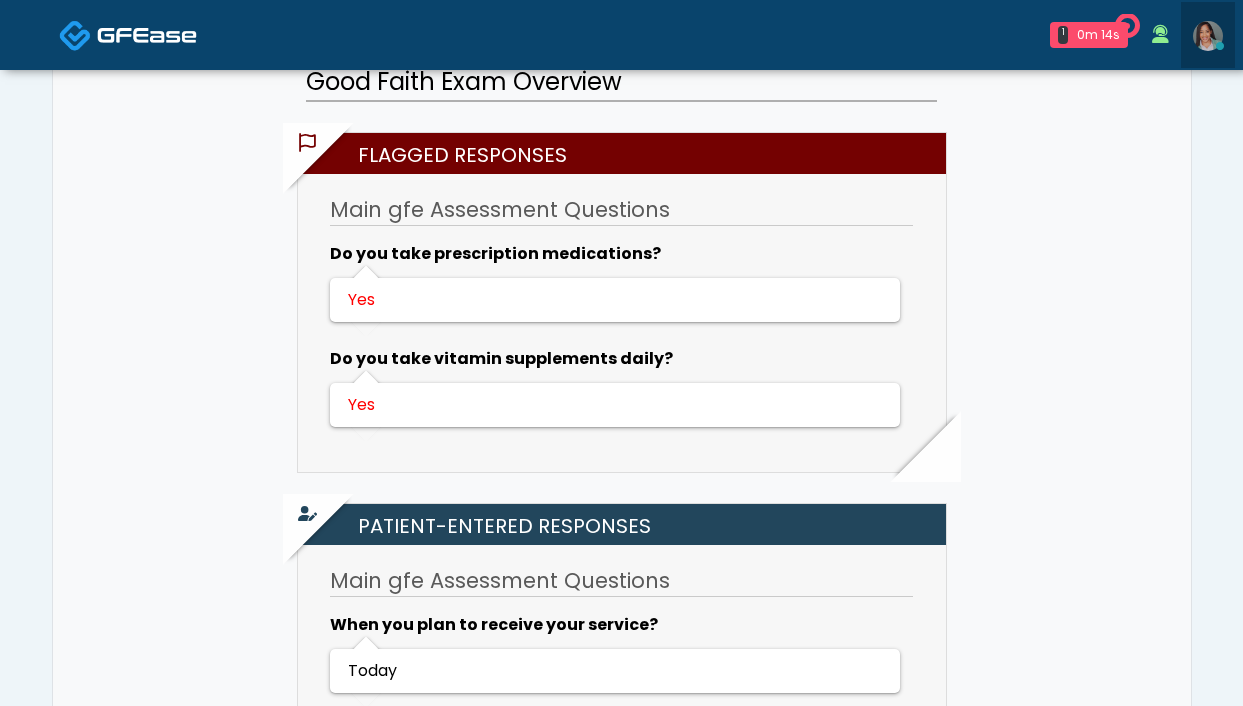 click at bounding box center [1208, 36] 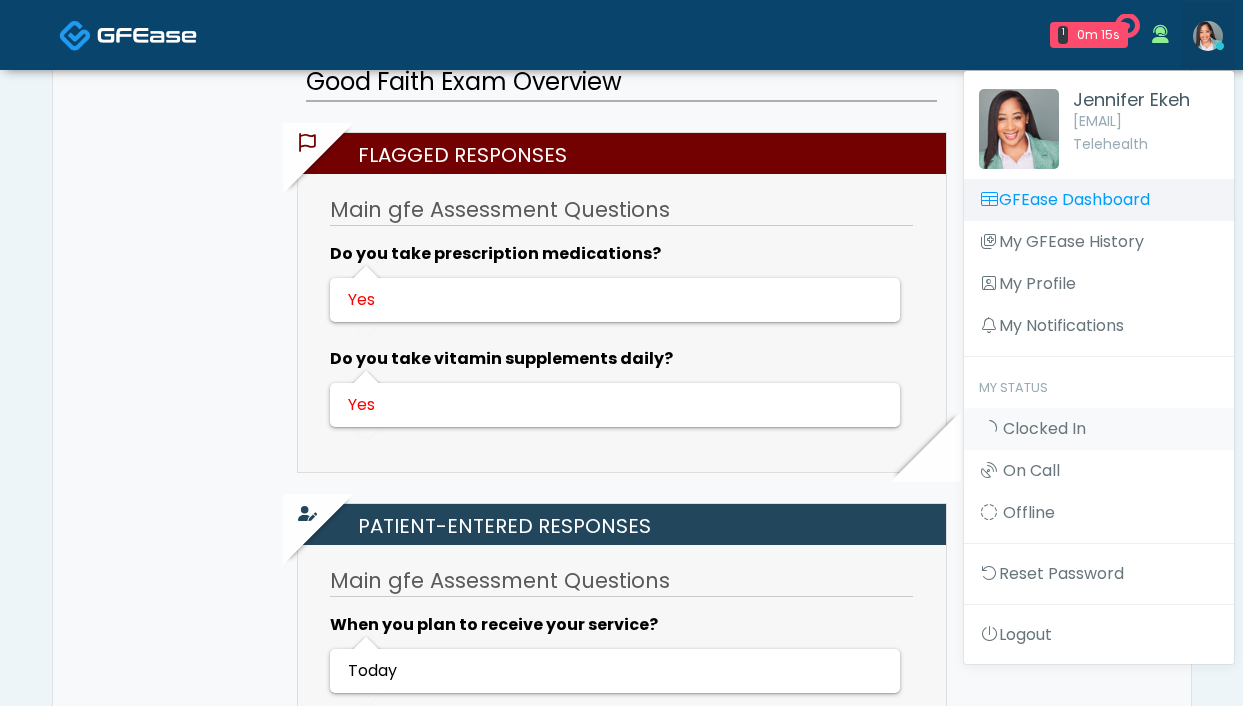 click on "GFEase Dashboard" at bounding box center [1099, 200] 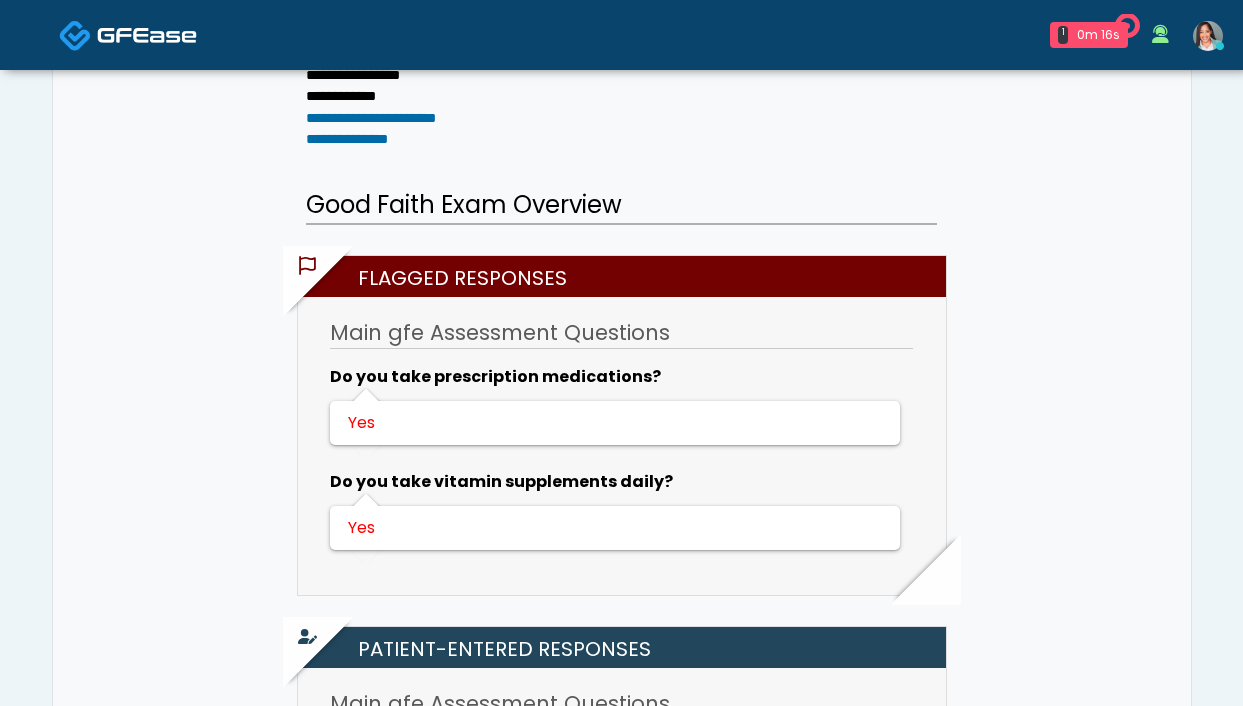 scroll, scrollTop: 0, scrollLeft: 0, axis: both 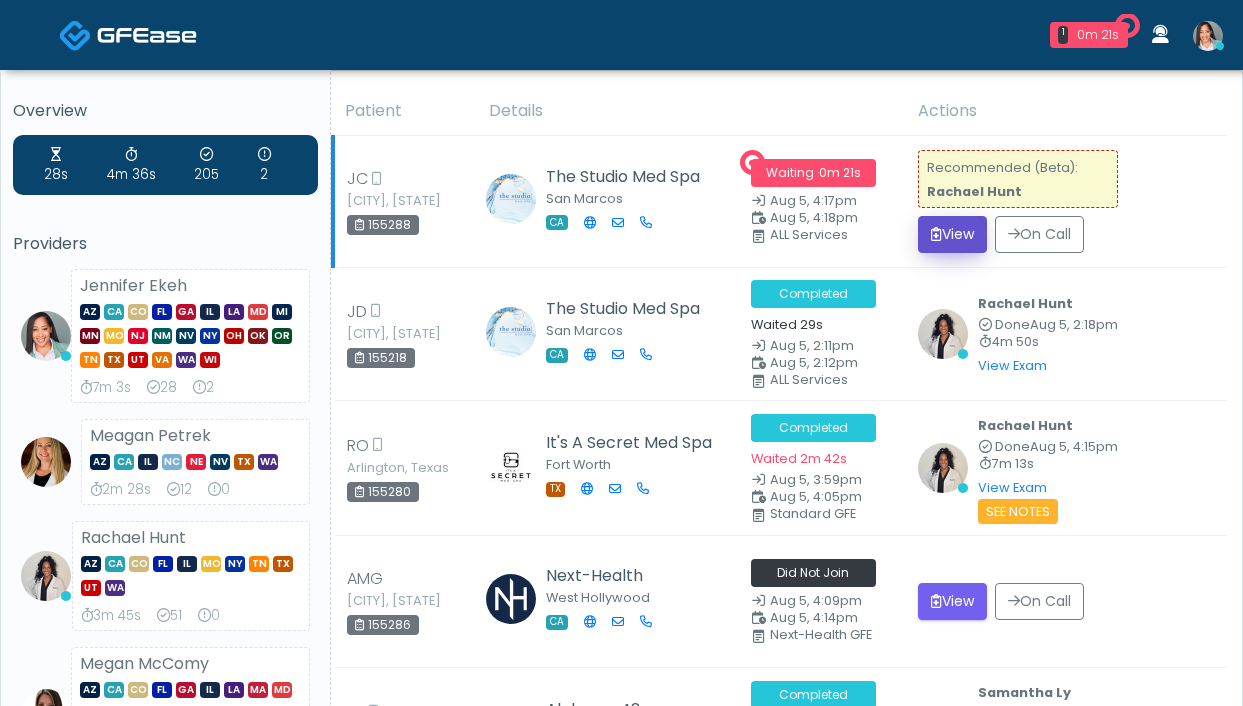 click on "View" at bounding box center (952, 234) 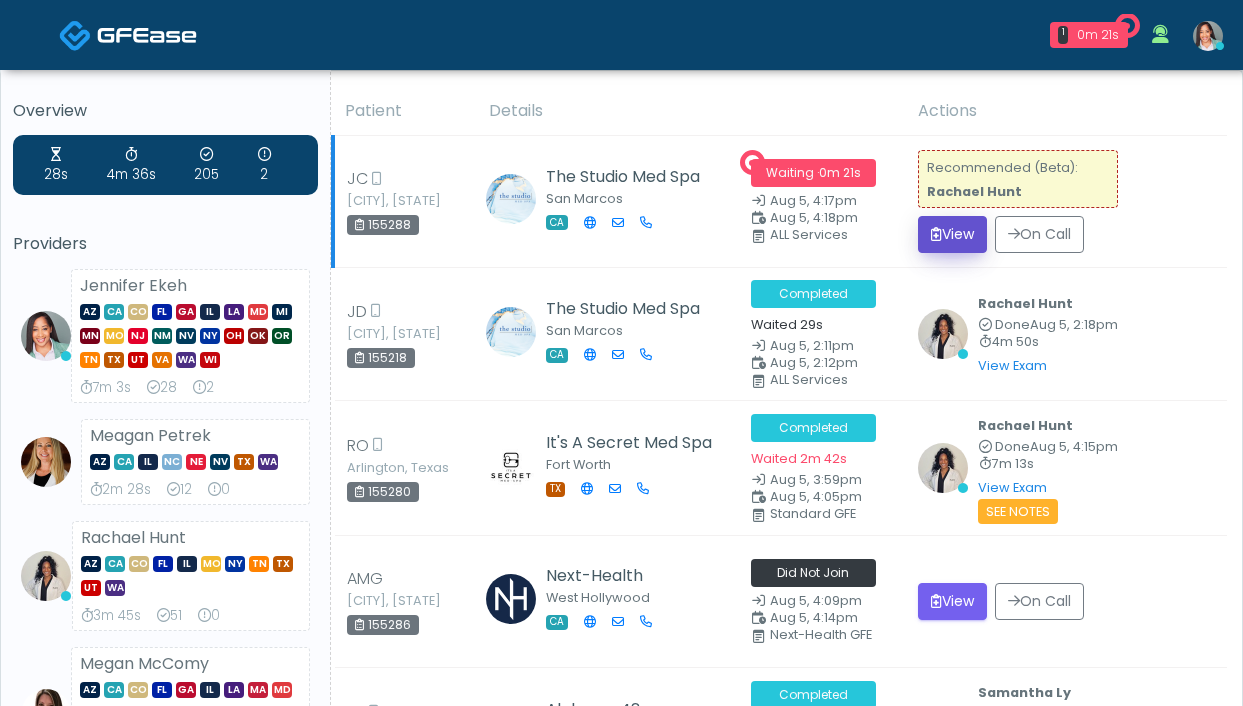 scroll, scrollTop: 0, scrollLeft: 0, axis: both 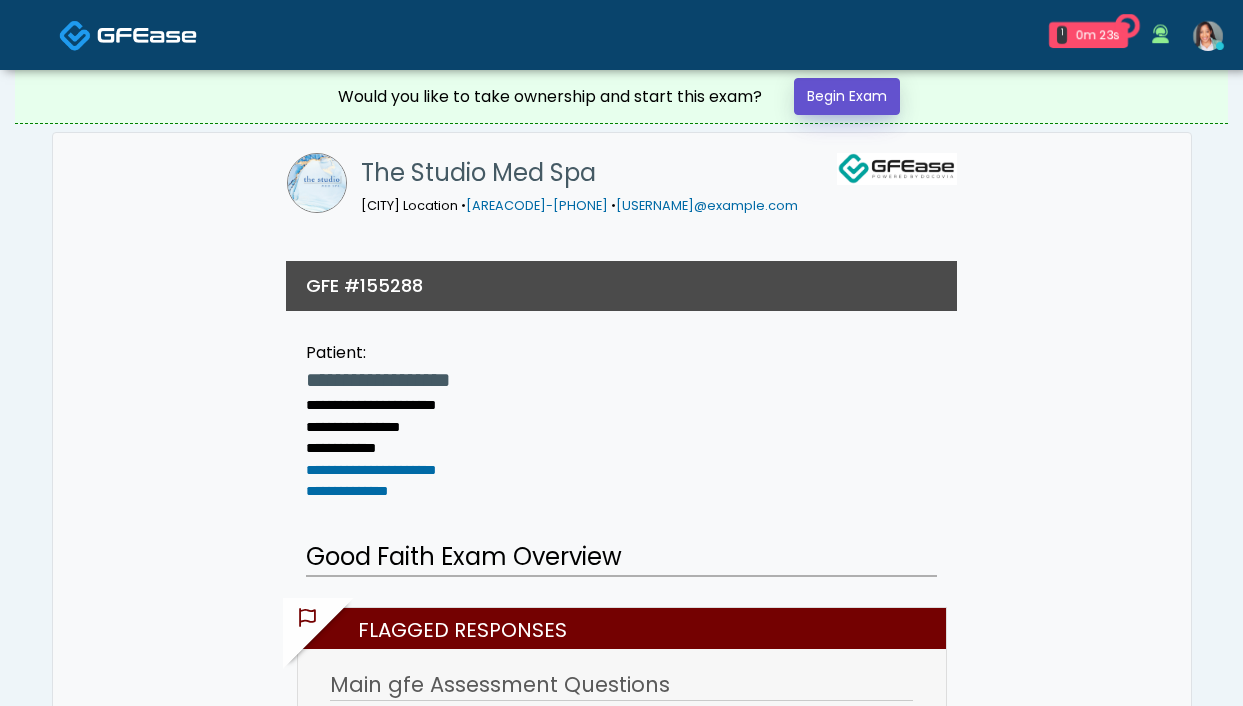 click on "Begin Exam" at bounding box center (847, 96) 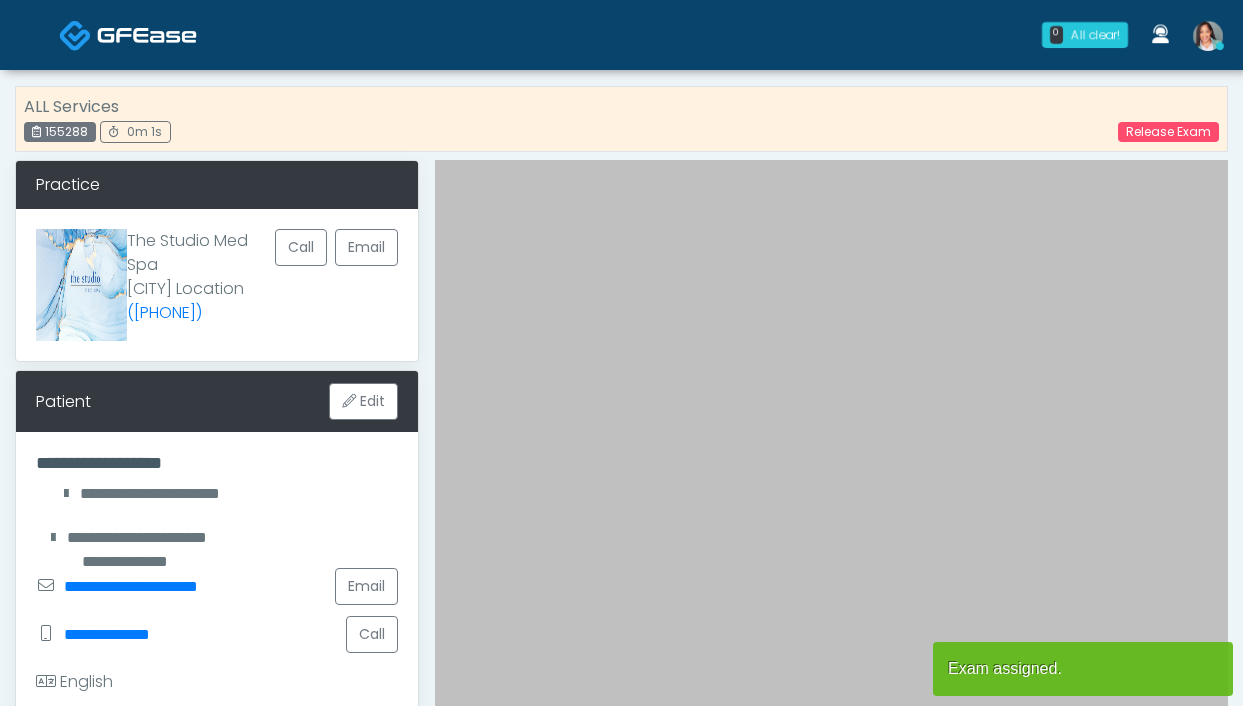 scroll, scrollTop: 0, scrollLeft: 0, axis: both 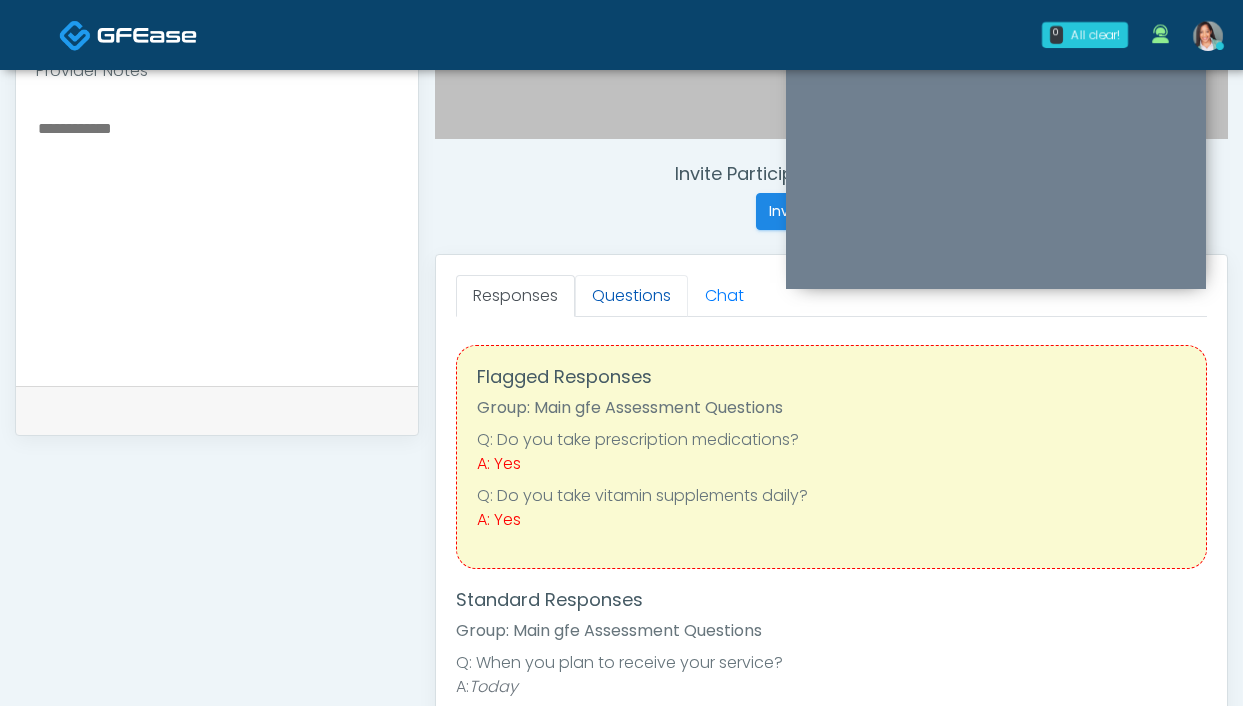 click on "Questions" at bounding box center [631, 296] 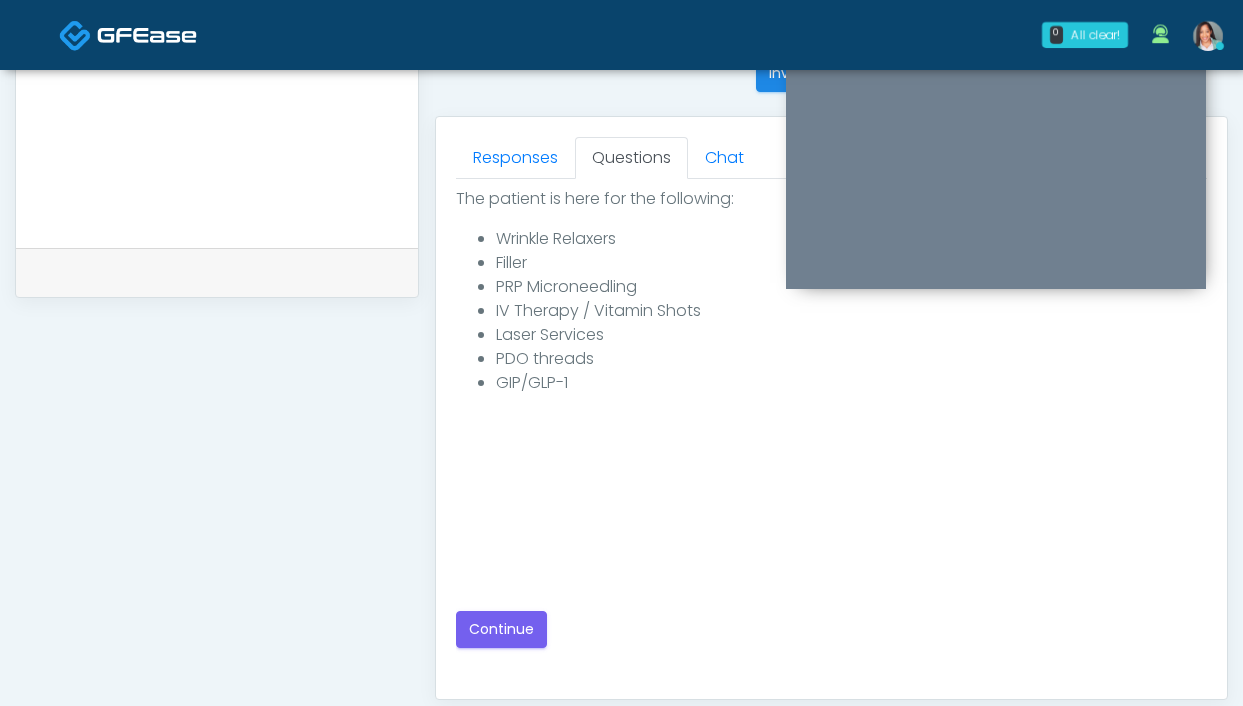 scroll, scrollTop: 1089, scrollLeft: 0, axis: vertical 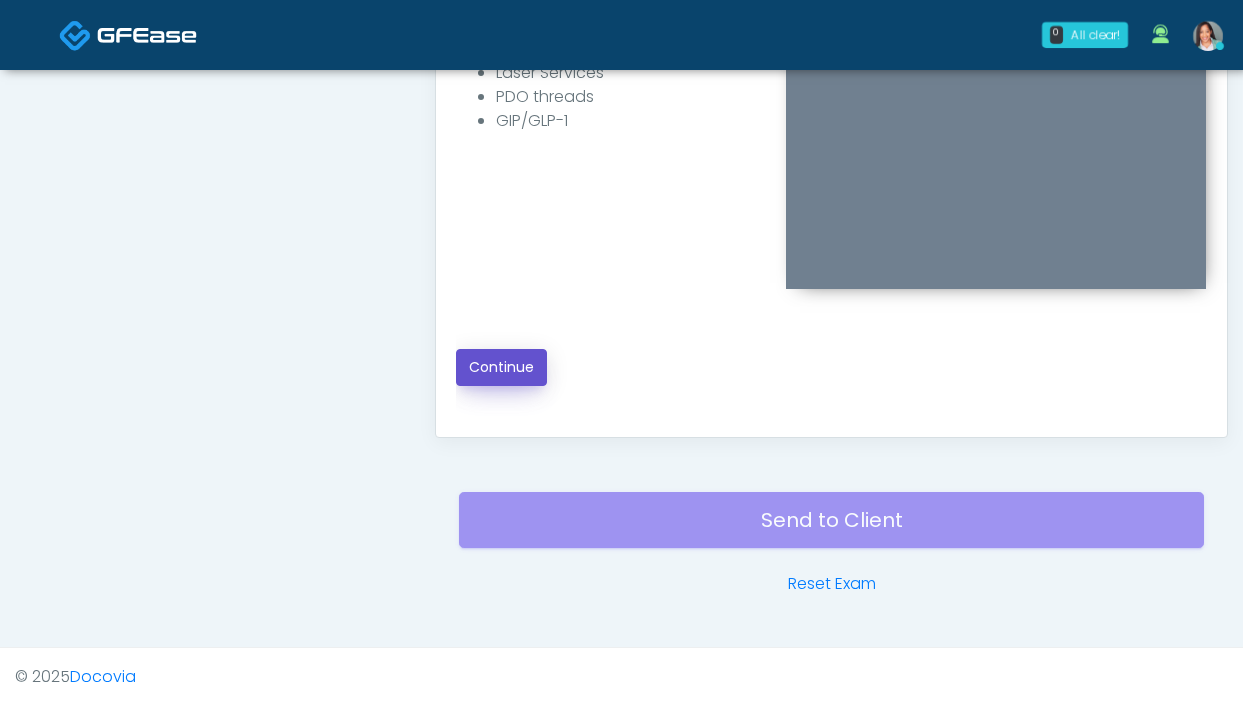 click on "Continue" at bounding box center [501, 367] 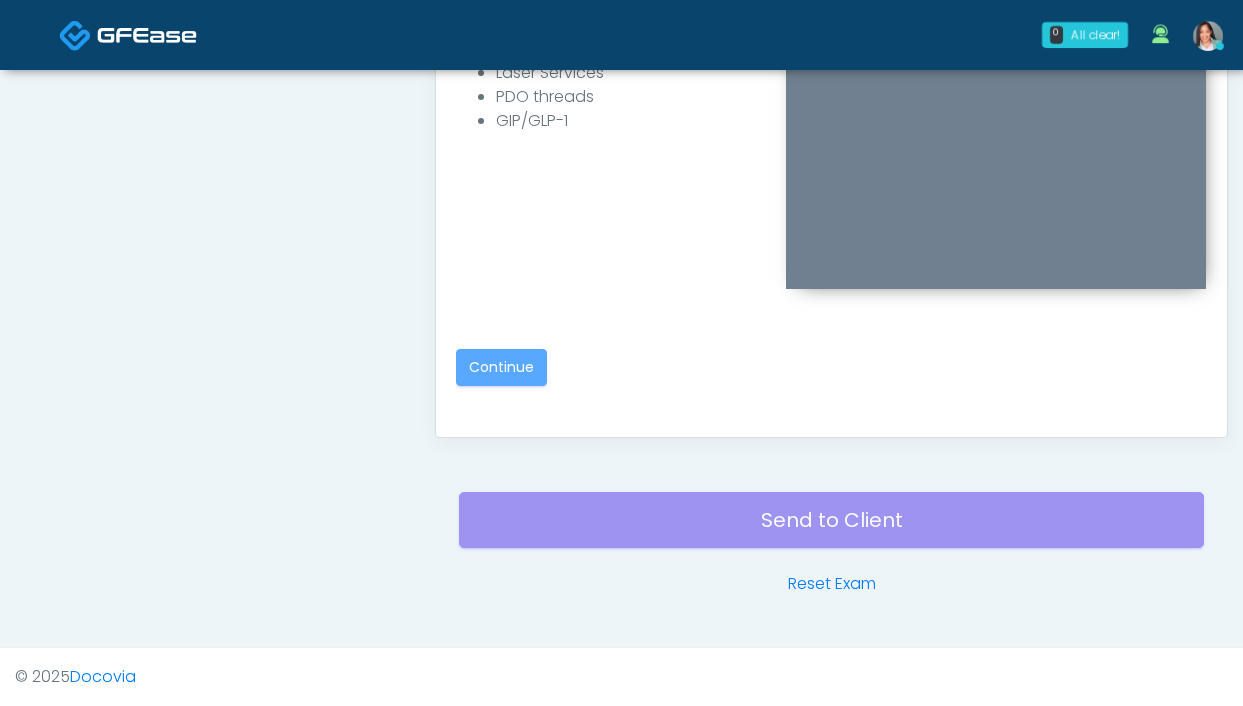 scroll, scrollTop: 441, scrollLeft: 0, axis: vertical 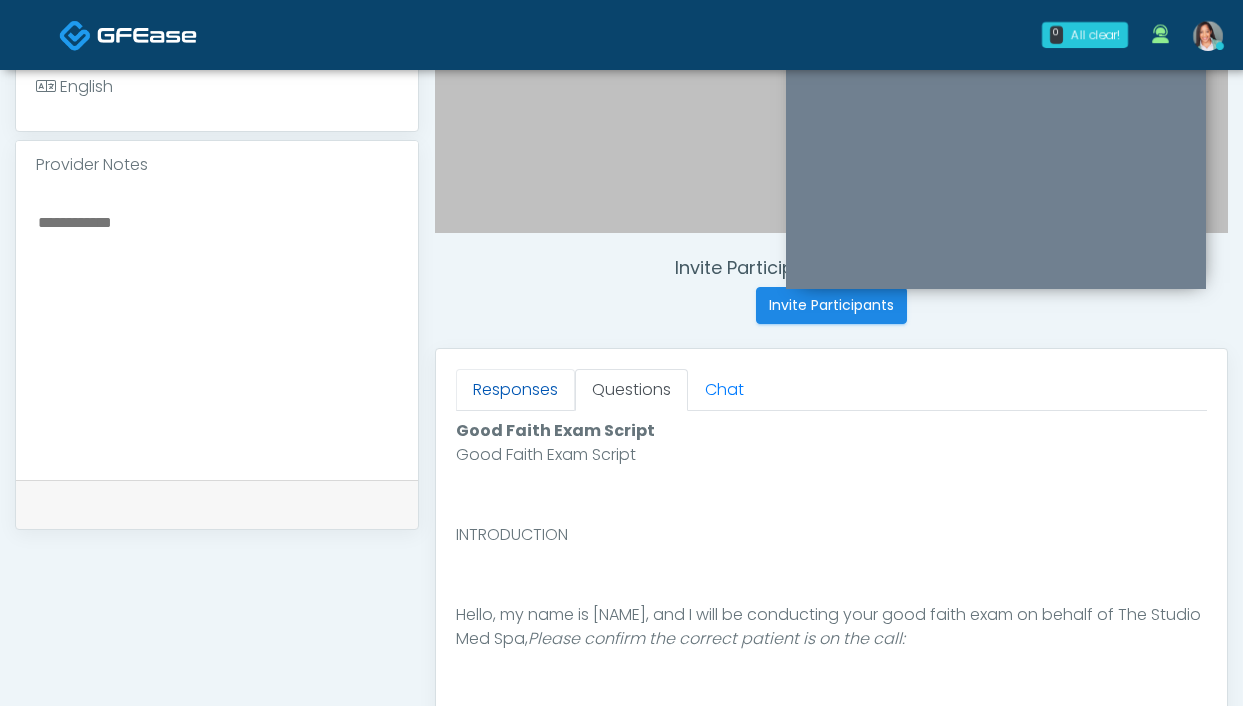 click on "Responses" at bounding box center (515, 390) 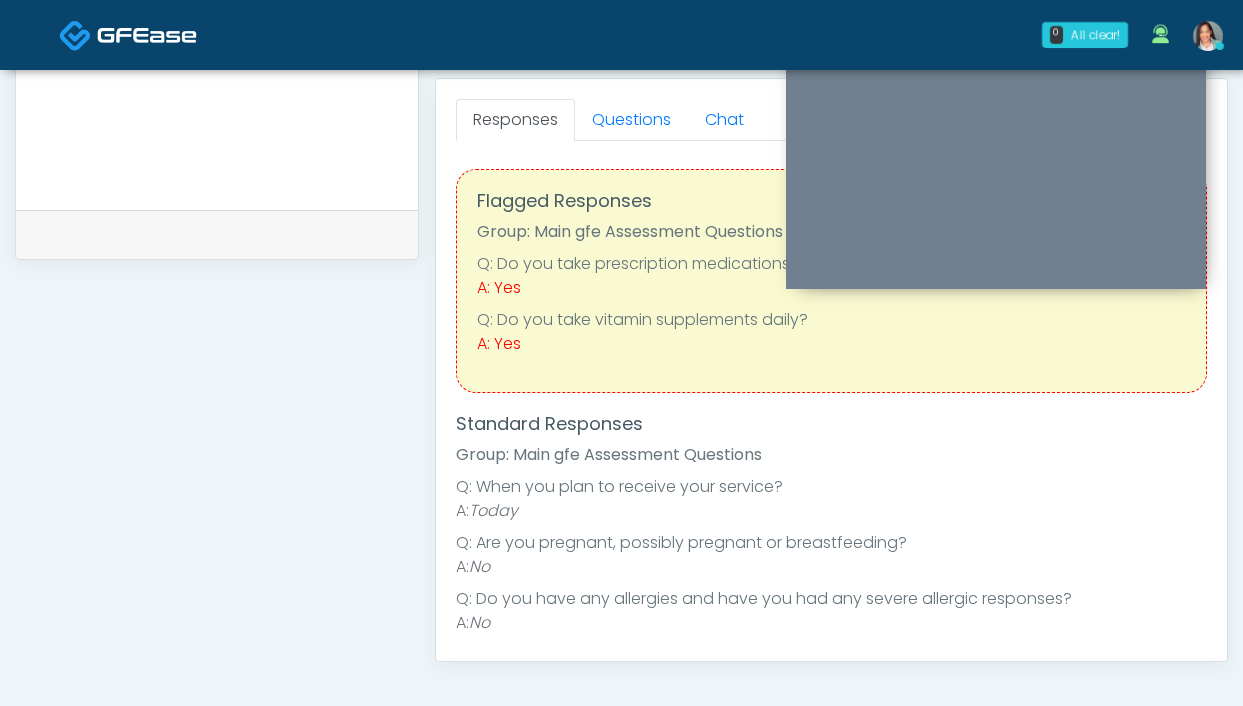 scroll, scrollTop: 886, scrollLeft: 0, axis: vertical 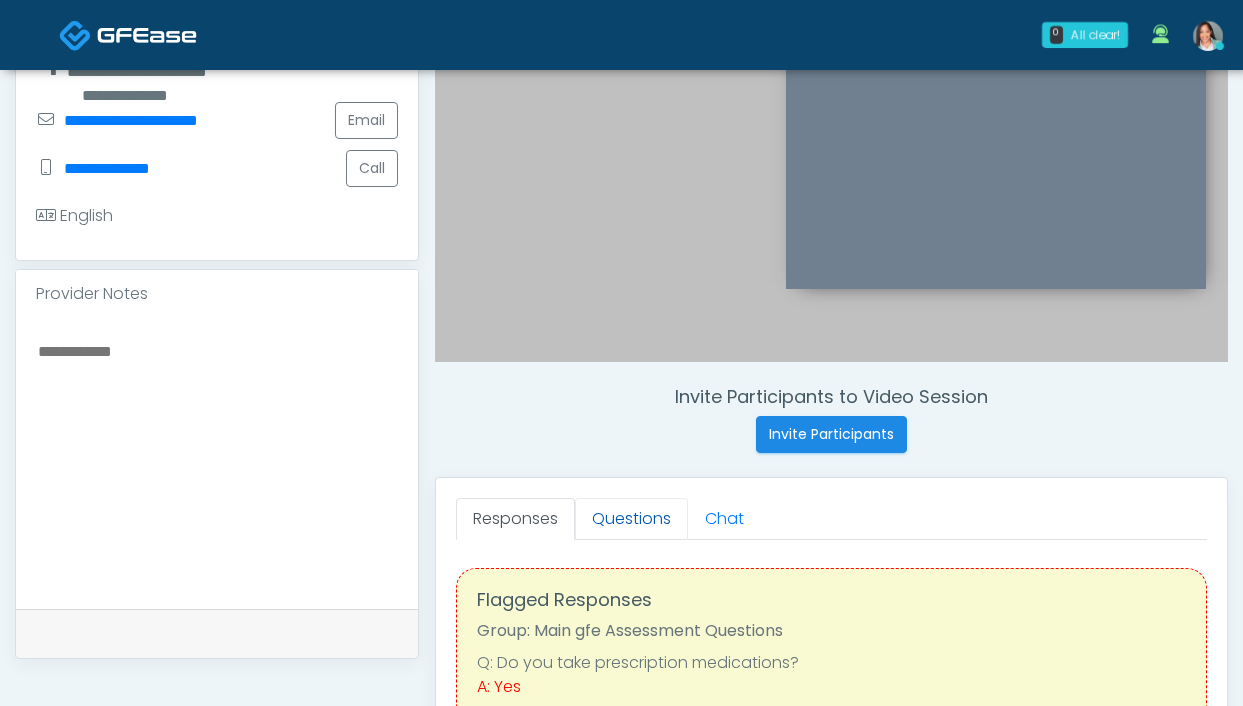 click on "Questions" at bounding box center (631, 519) 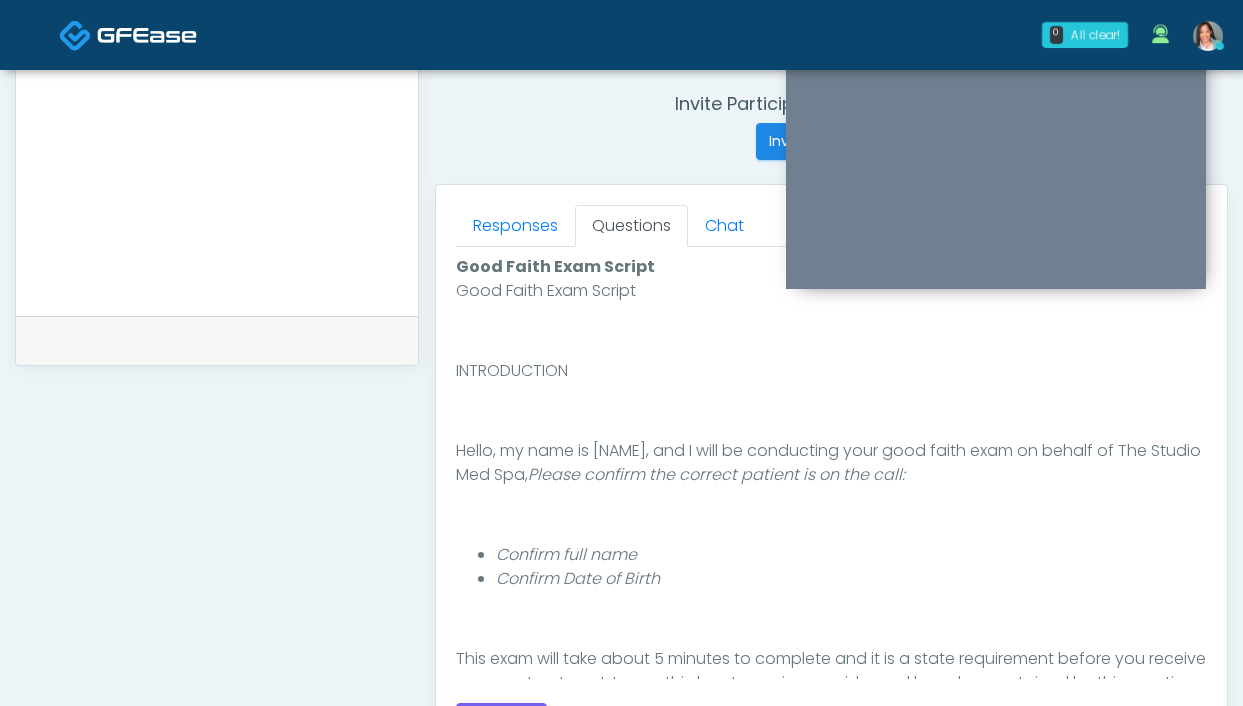 scroll, scrollTop: 1019, scrollLeft: 0, axis: vertical 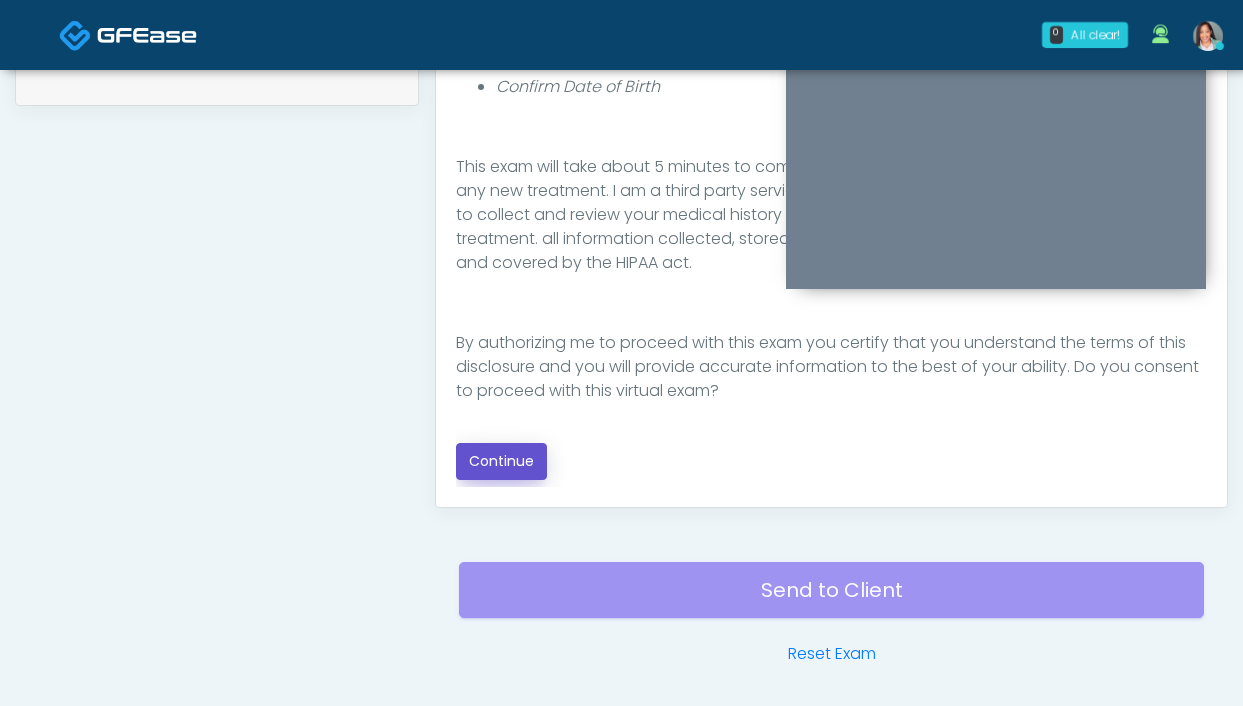 click on "Continue" at bounding box center (501, 461) 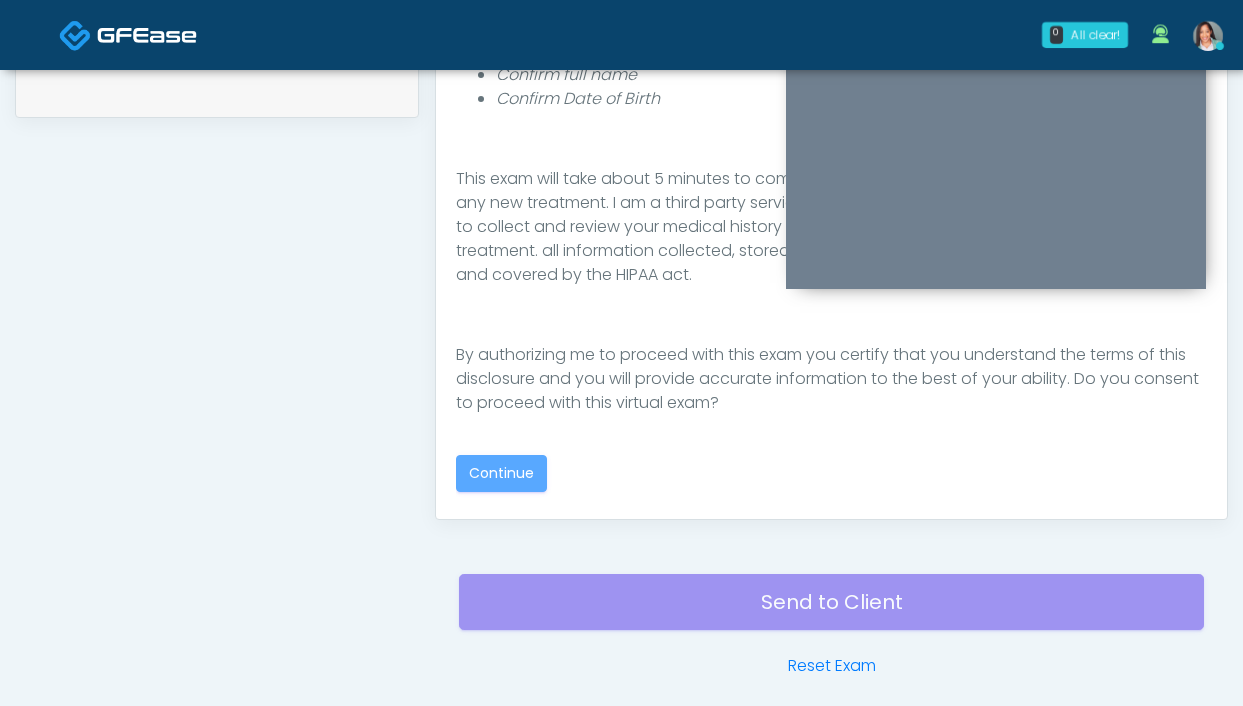 scroll, scrollTop: 991, scrollLeft: 0, axis: vertical 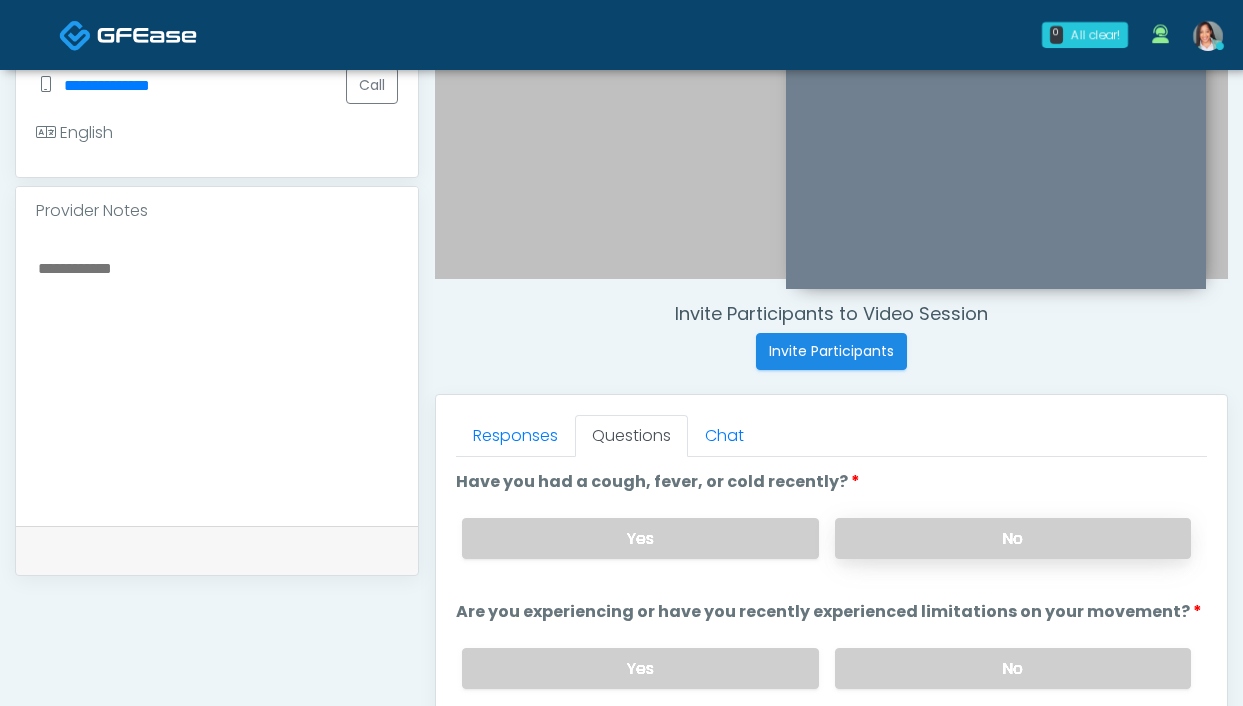 click on "No" at bounding box center (1013, 538) 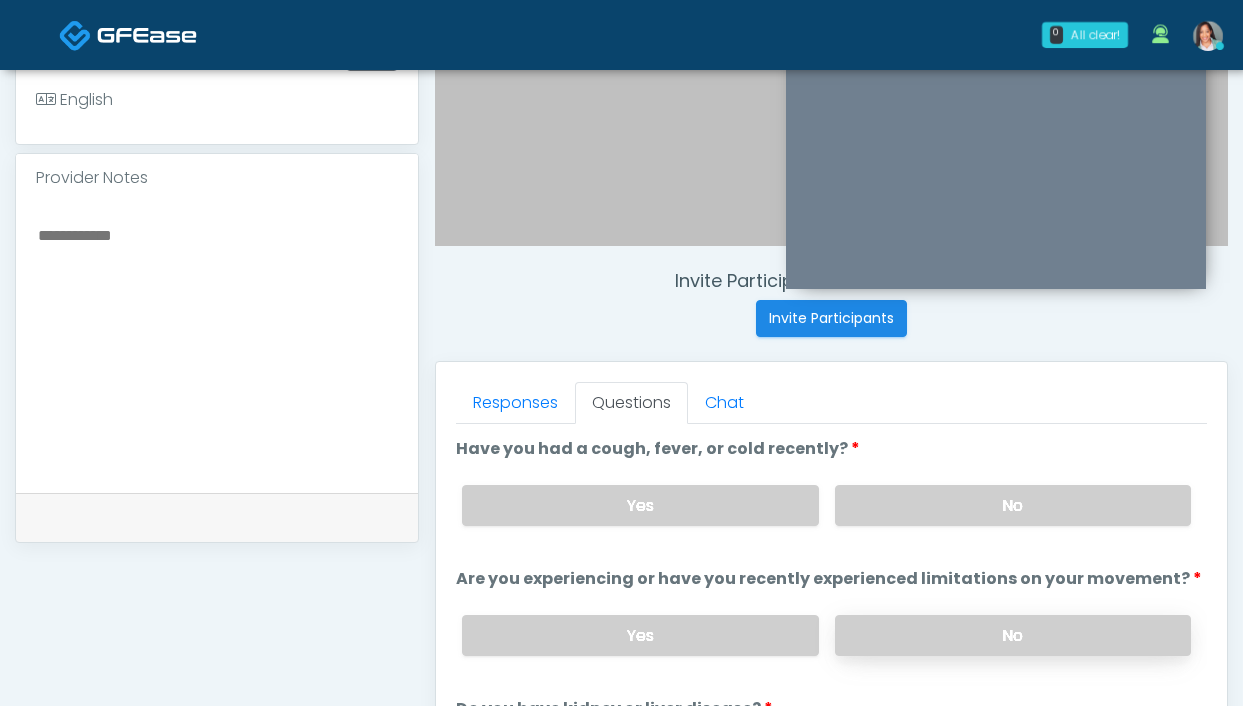 click on "No" at bounding box center (1013, 635) 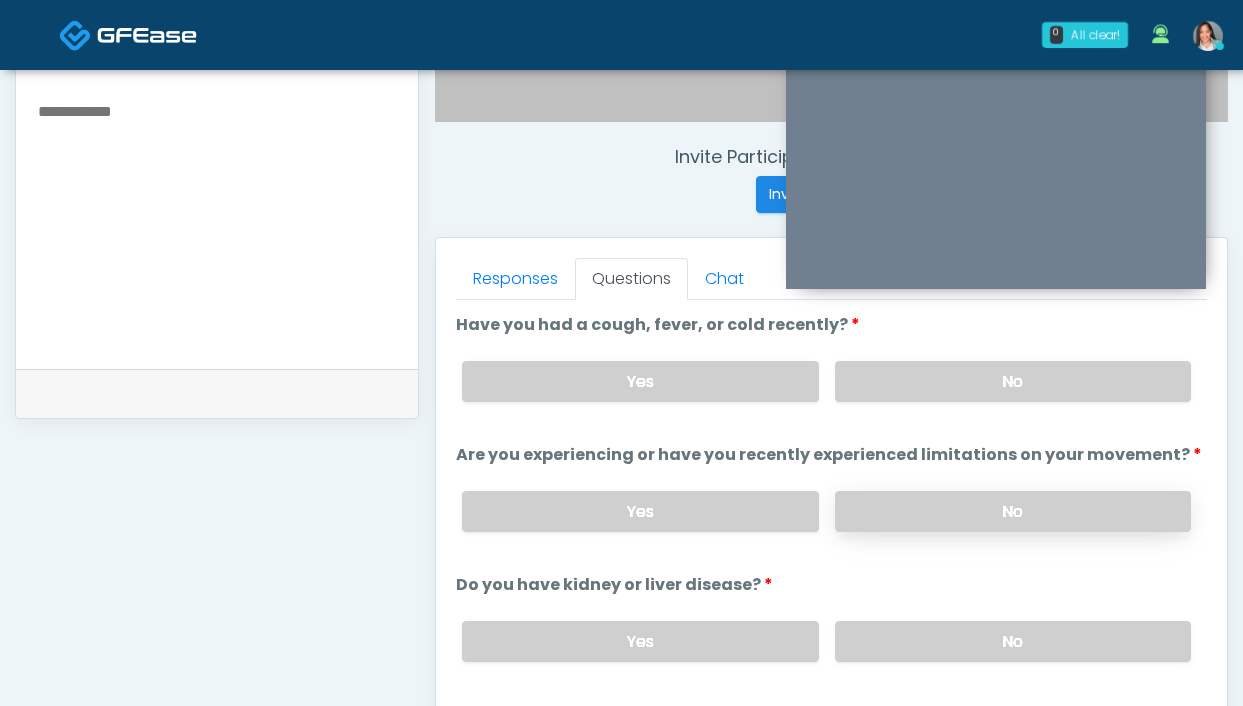 scroll, scrollTop: 753, scrollLeft: 0, axis: vertical 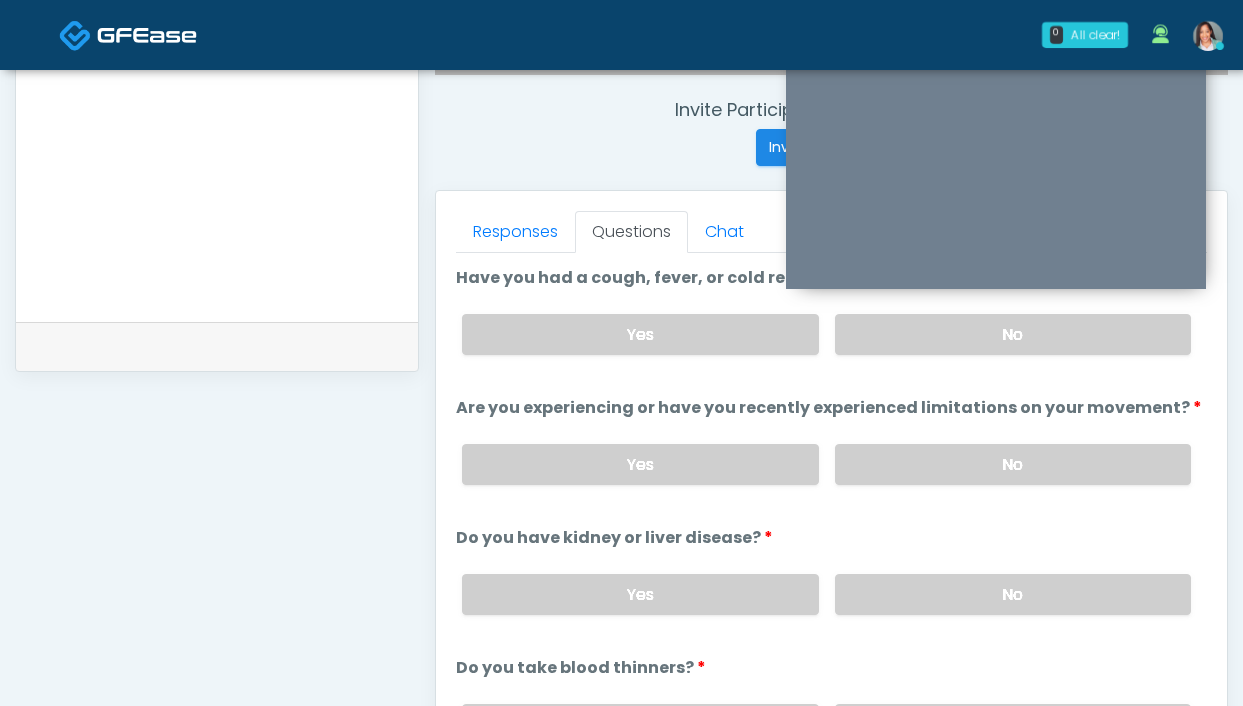 click on "Yes
No" at bounding box center [826, 594] 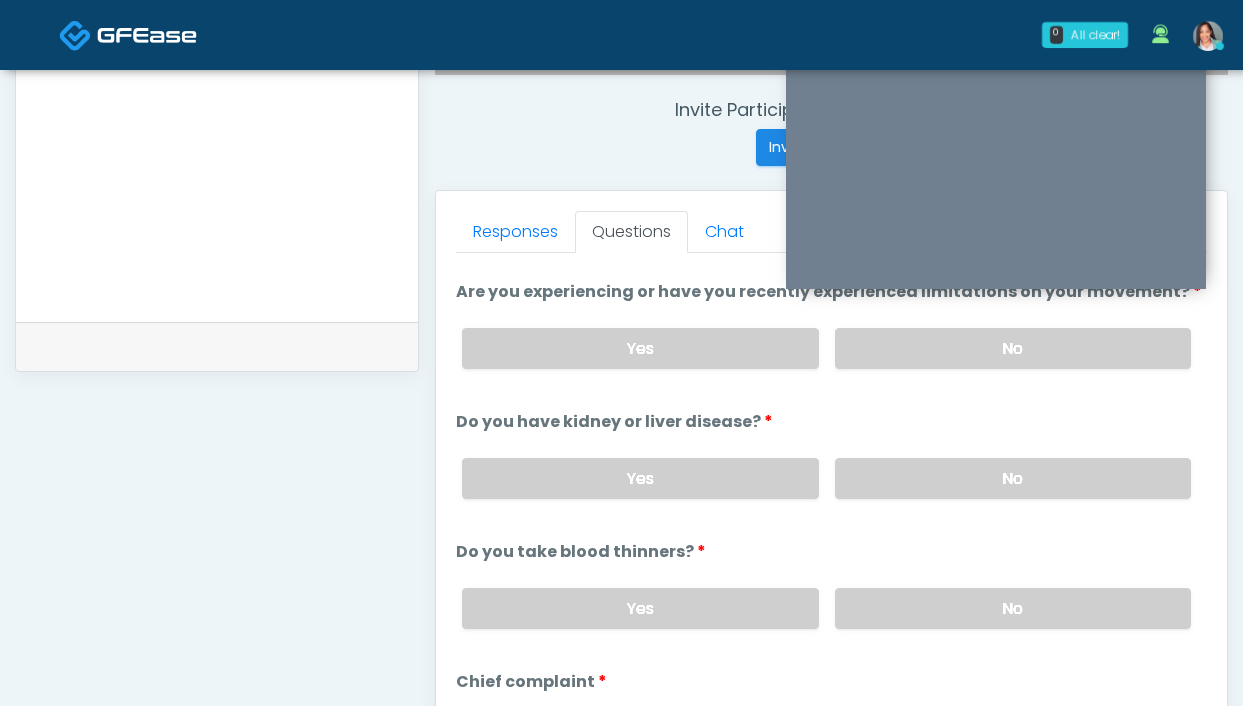 scroll, scrollTop: 116, scrollLeft: 0, axis: vertical 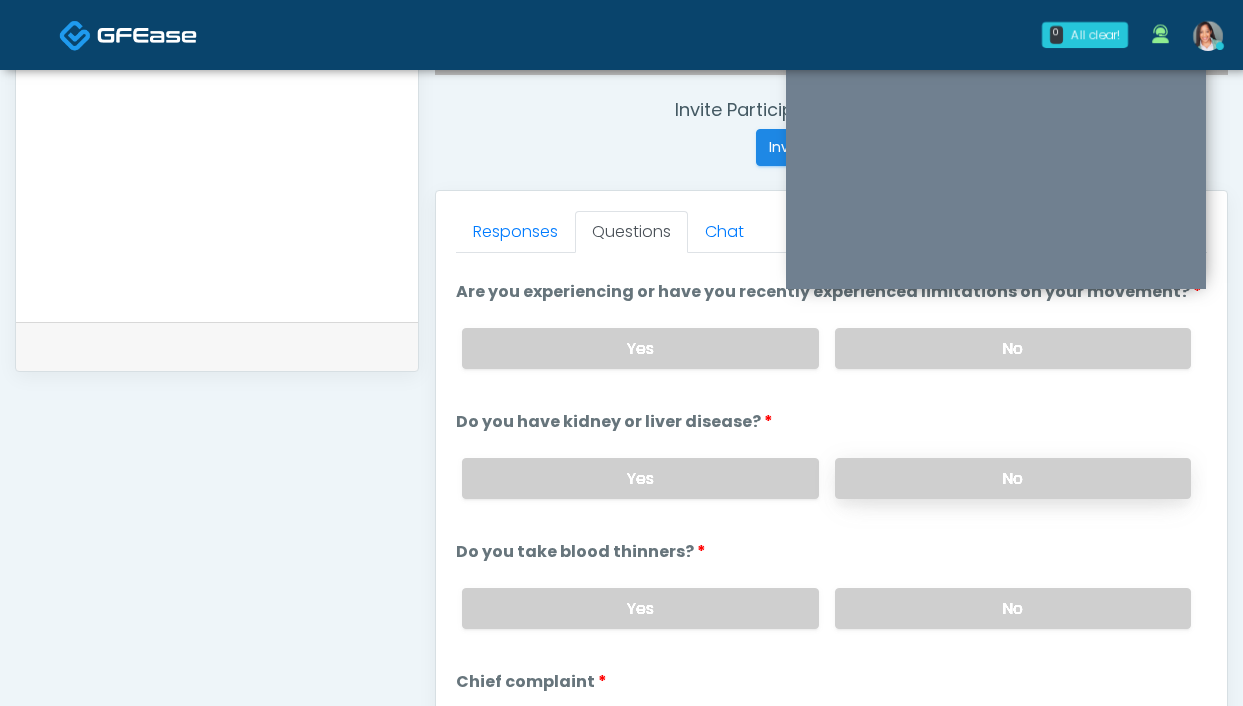 click on "No" at bounding box center (1013, 478) 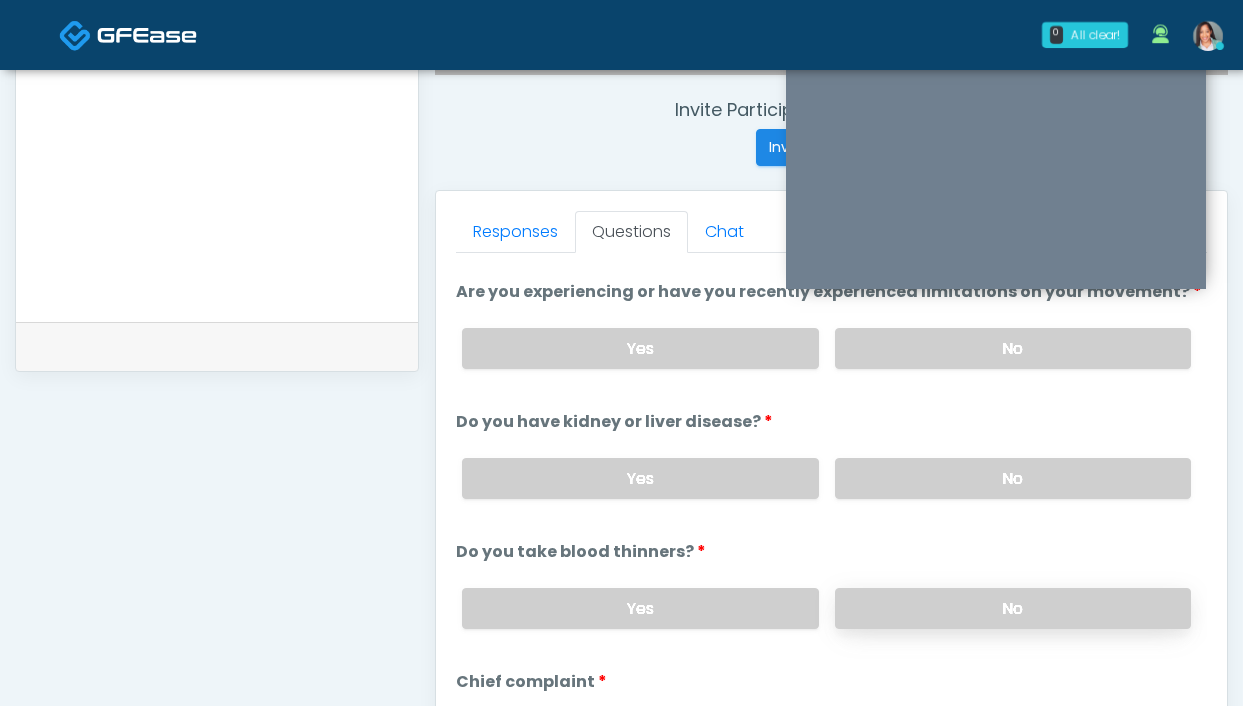 click on "No" at bounding box center [1013, 608] 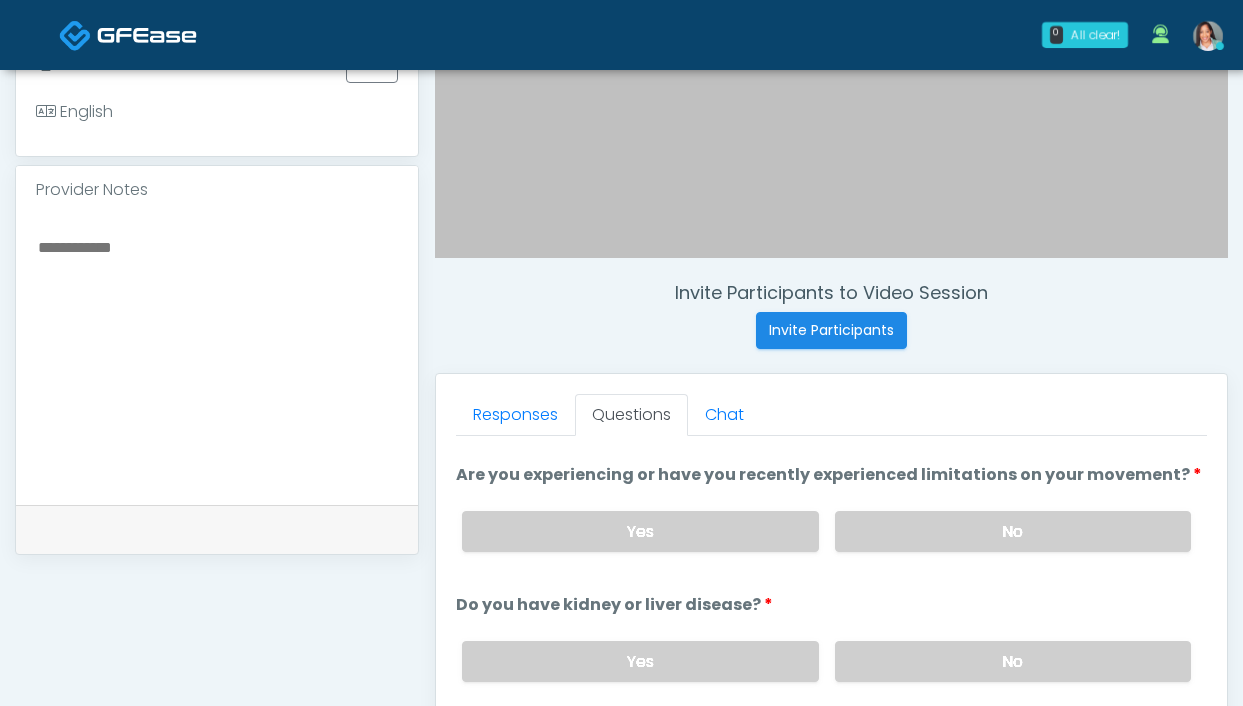 scroll, scrollTop: 815, scrollLeft: 0, axis: vertical 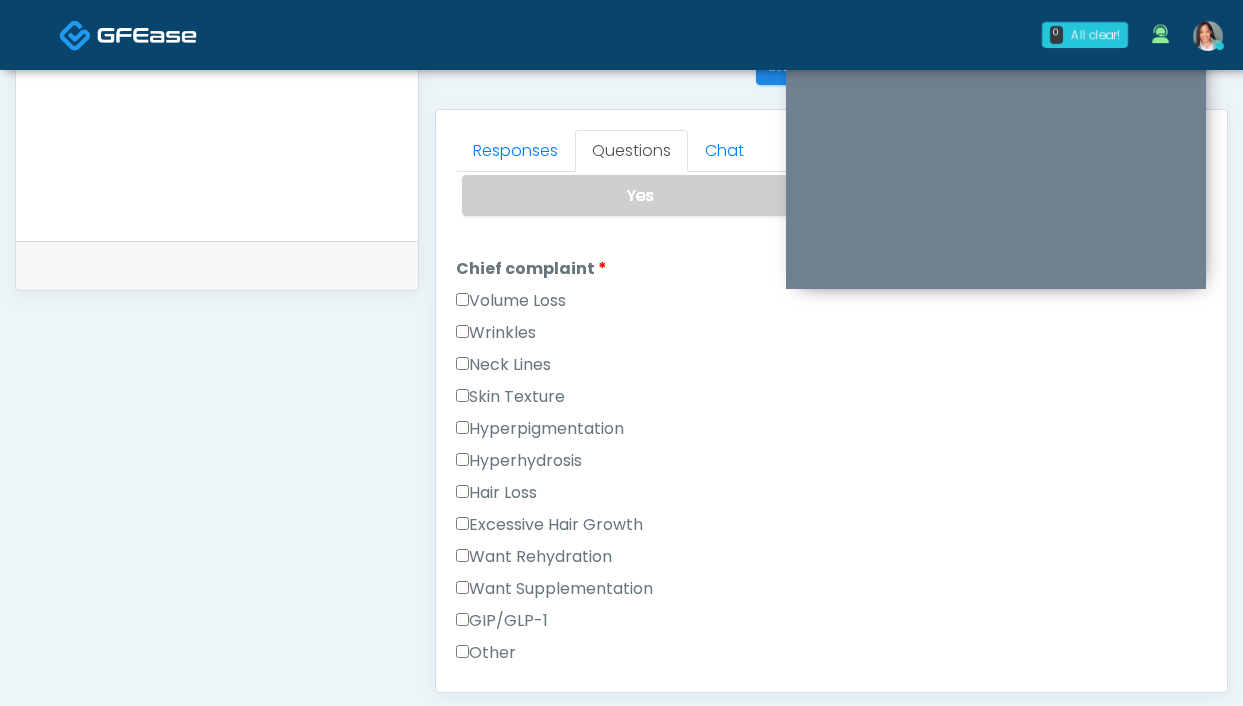 click on "GIP/GLP-1" at bounding box center (502, 621) 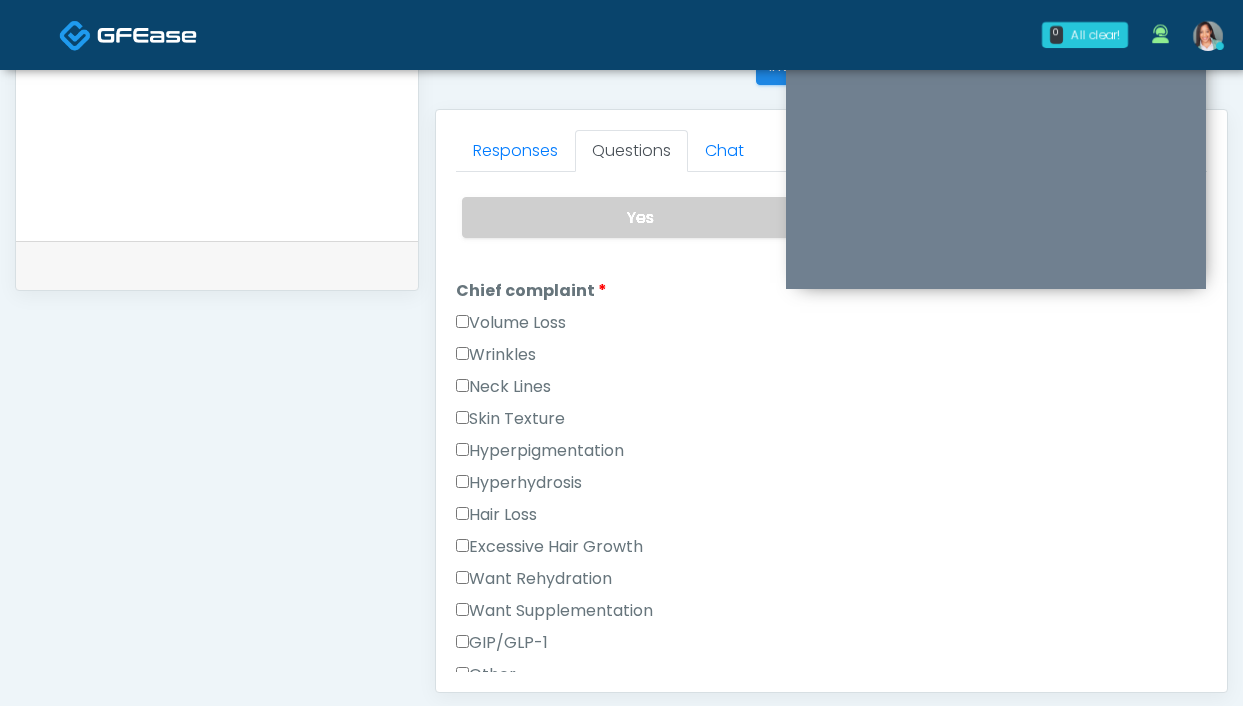 scroll, scrollTop: 426, scrollLeft: 0, axis: vertical 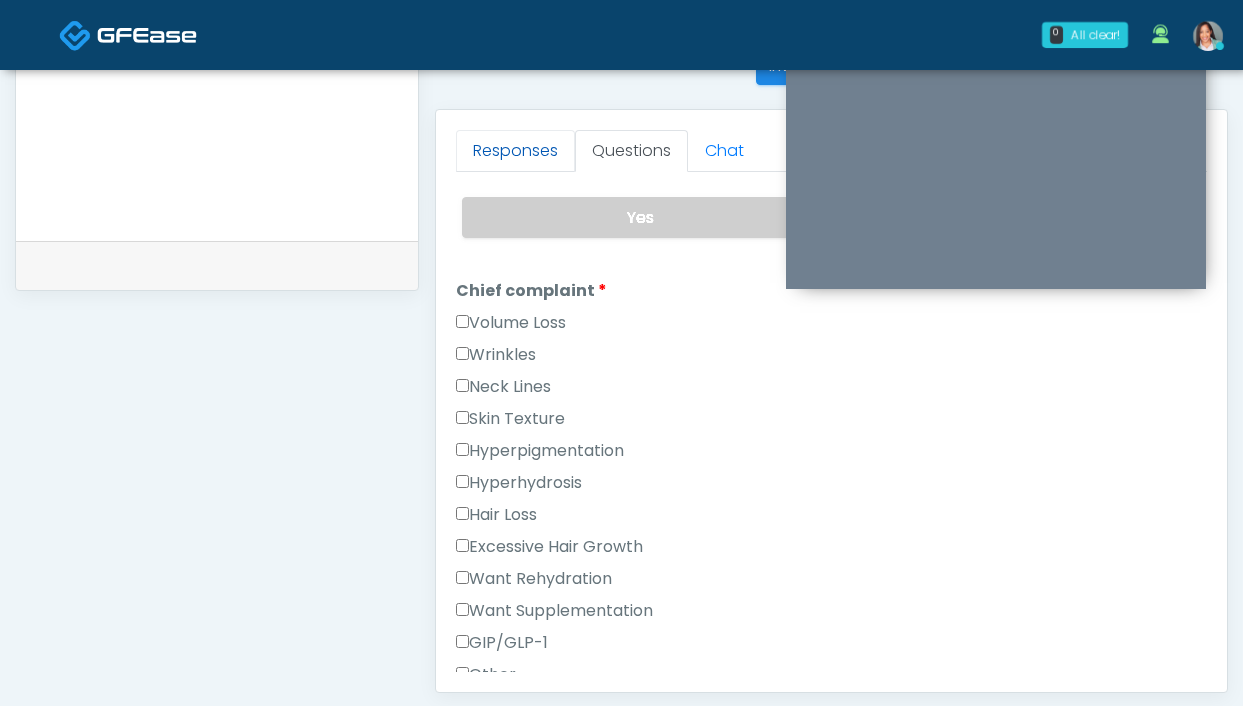 click on "Responses" at bounding box center (515, 151) 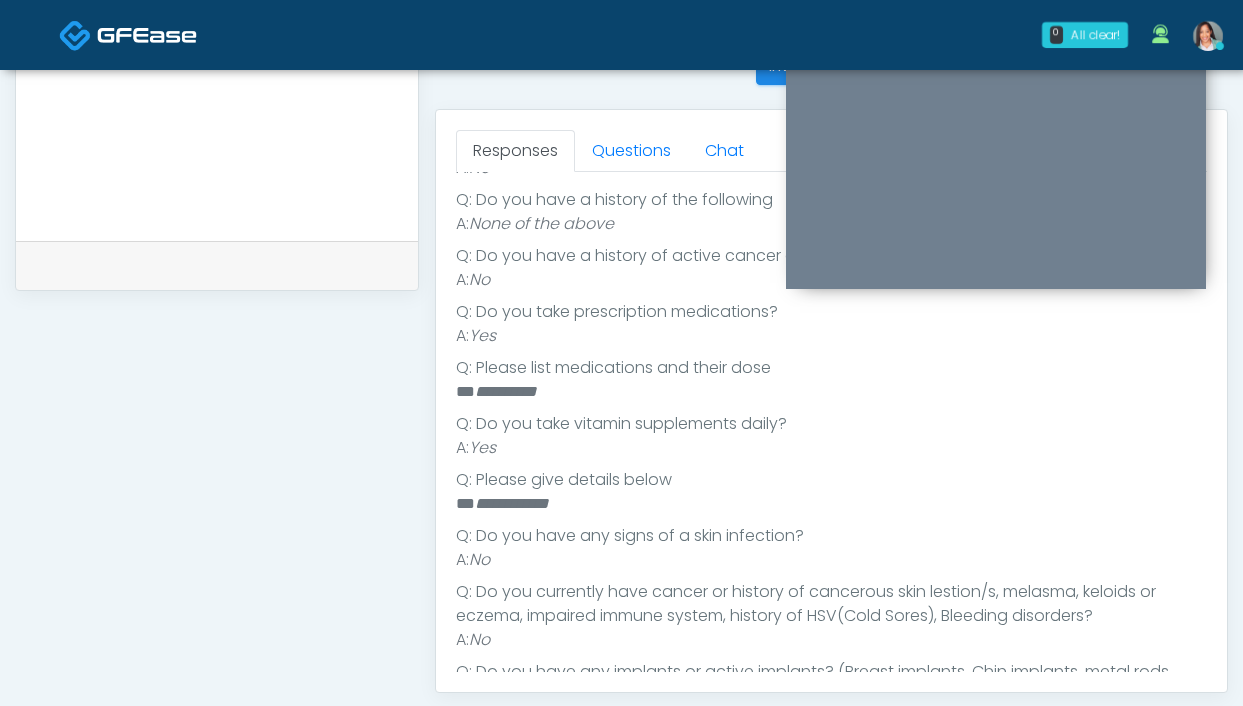 scroll, scrollTop: 642, scrollLeft: 0, axis: vertical 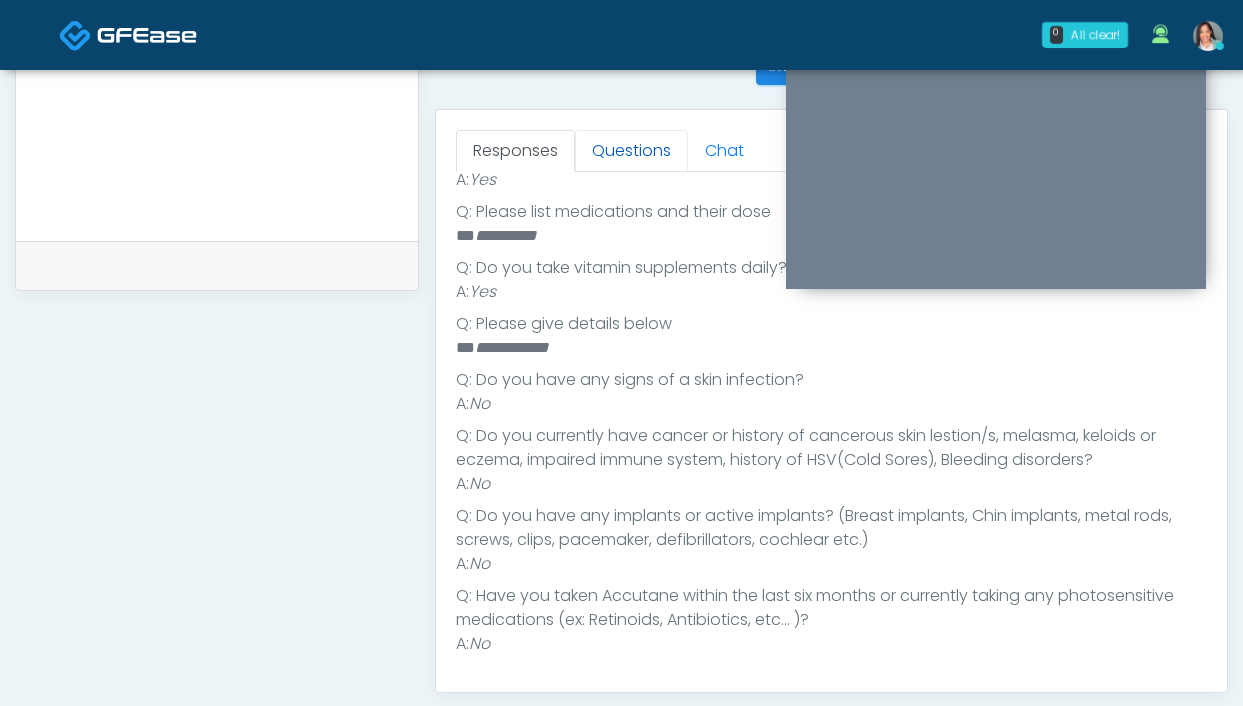 click on "Questions" at bounding box center (631, 151) 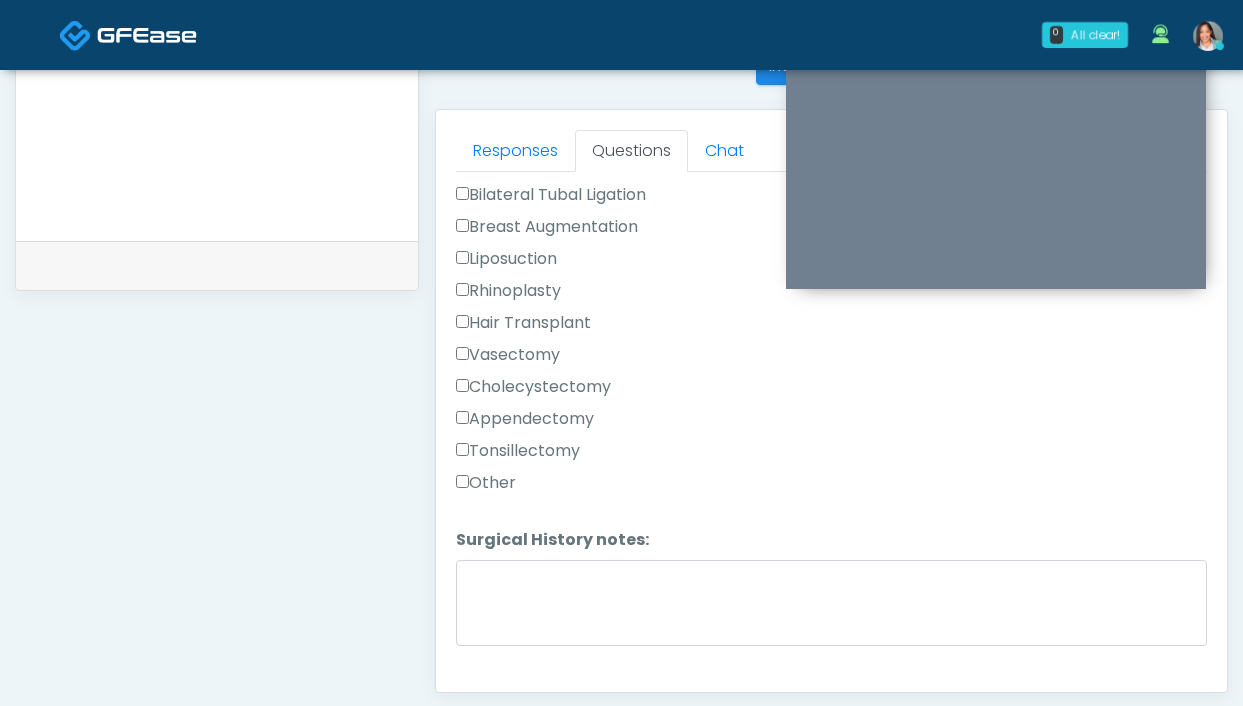 scroll, scrollTop: 1279, scrollLeft: 0, axis: vertical 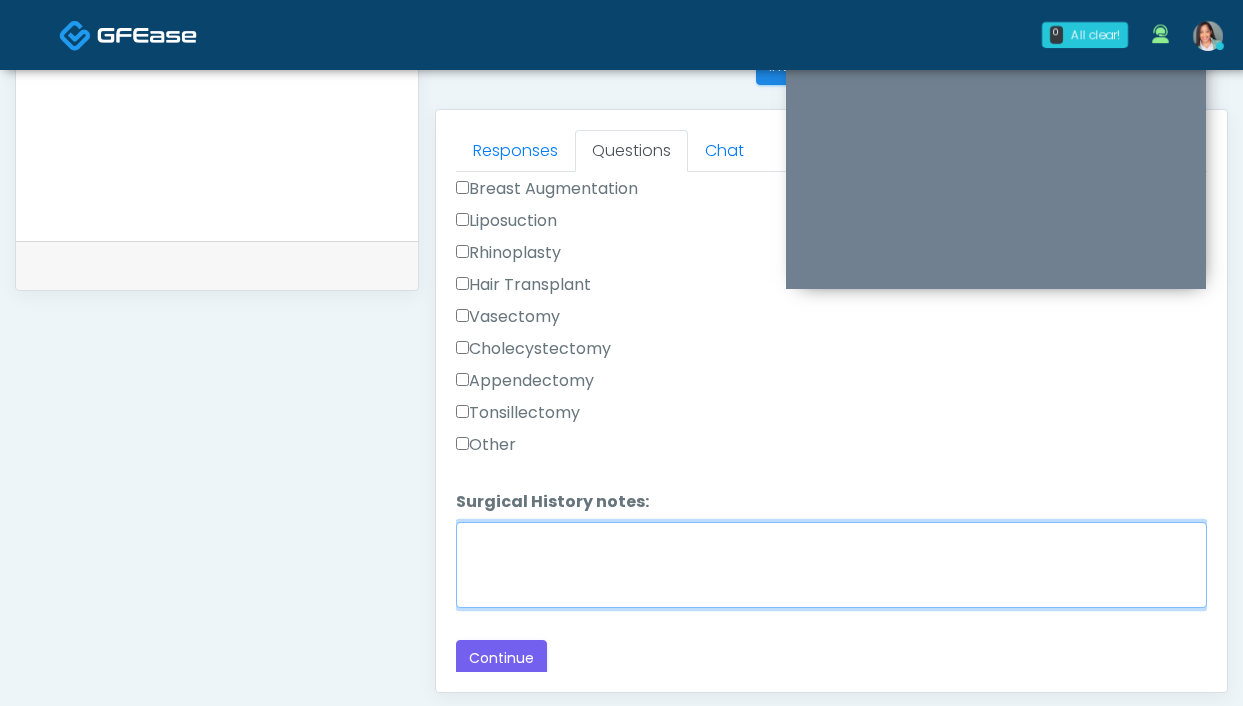 click on "Surgical History notes:" at bounding box center [831, 565] 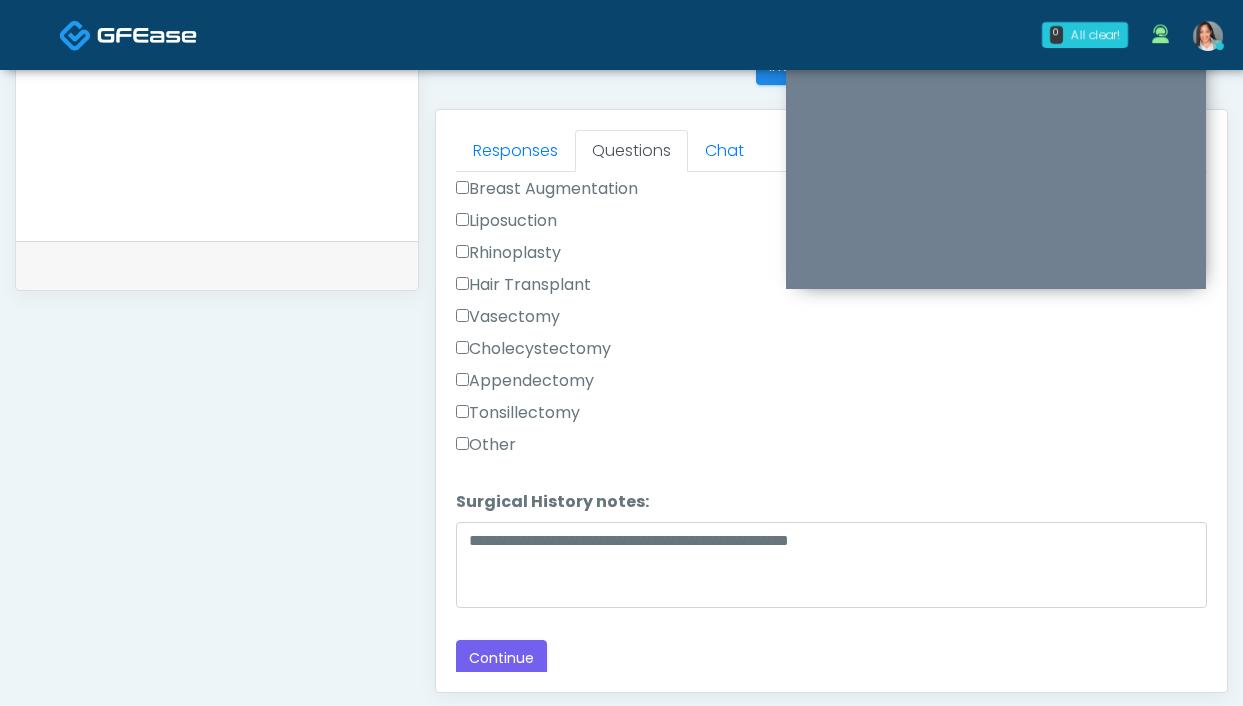 click on "Appendectomy" at bounding box center [525, 381] 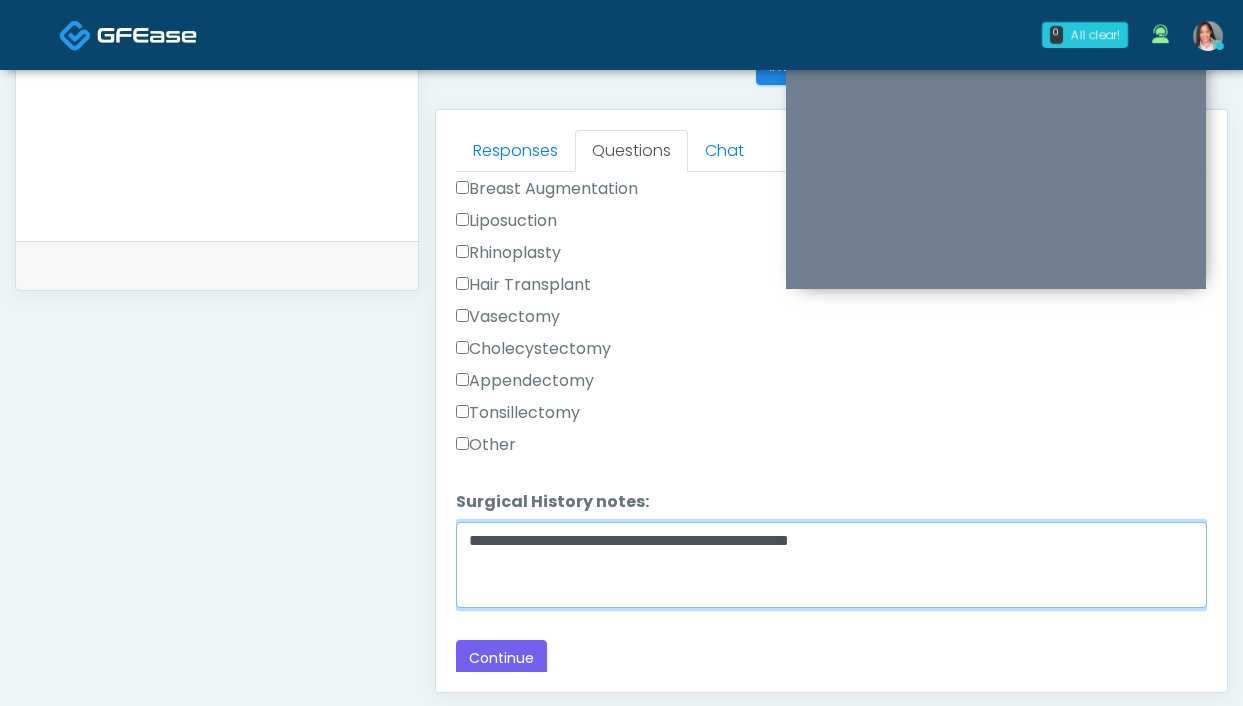 click on "**********" at bounding box center (831, 565) 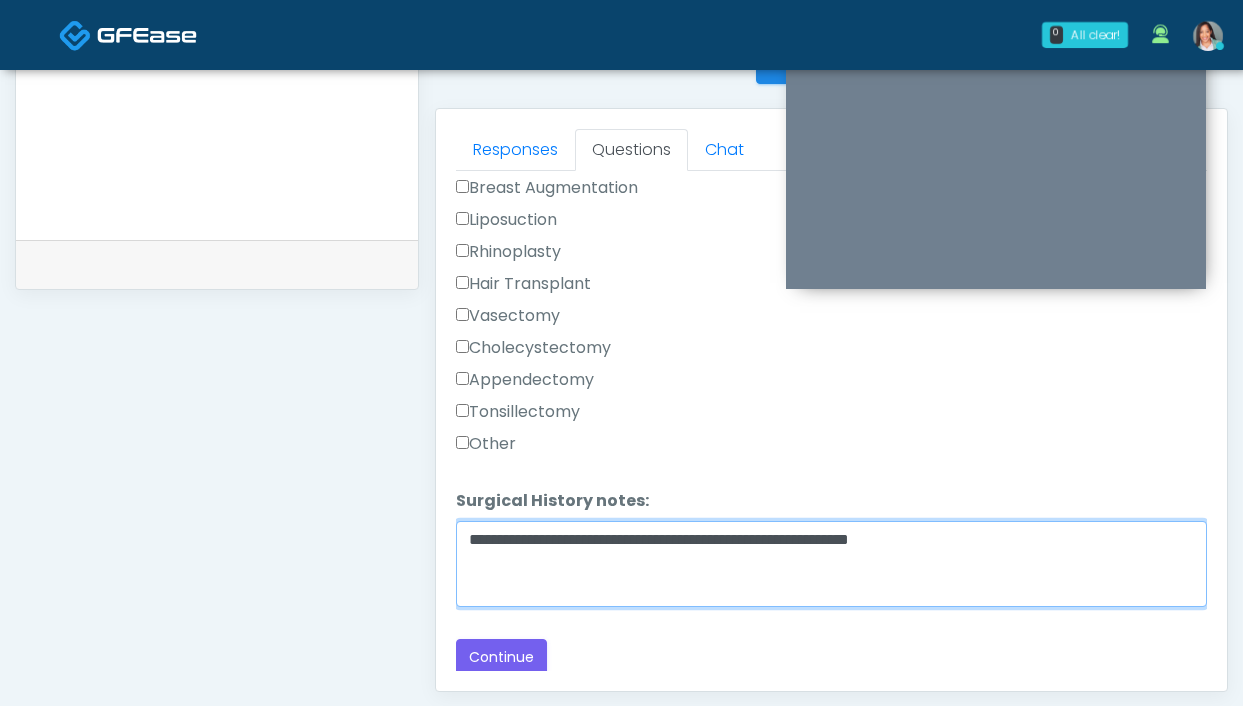 scroll, scrollTop: 867, scrollLeft: 0, axis: vertical 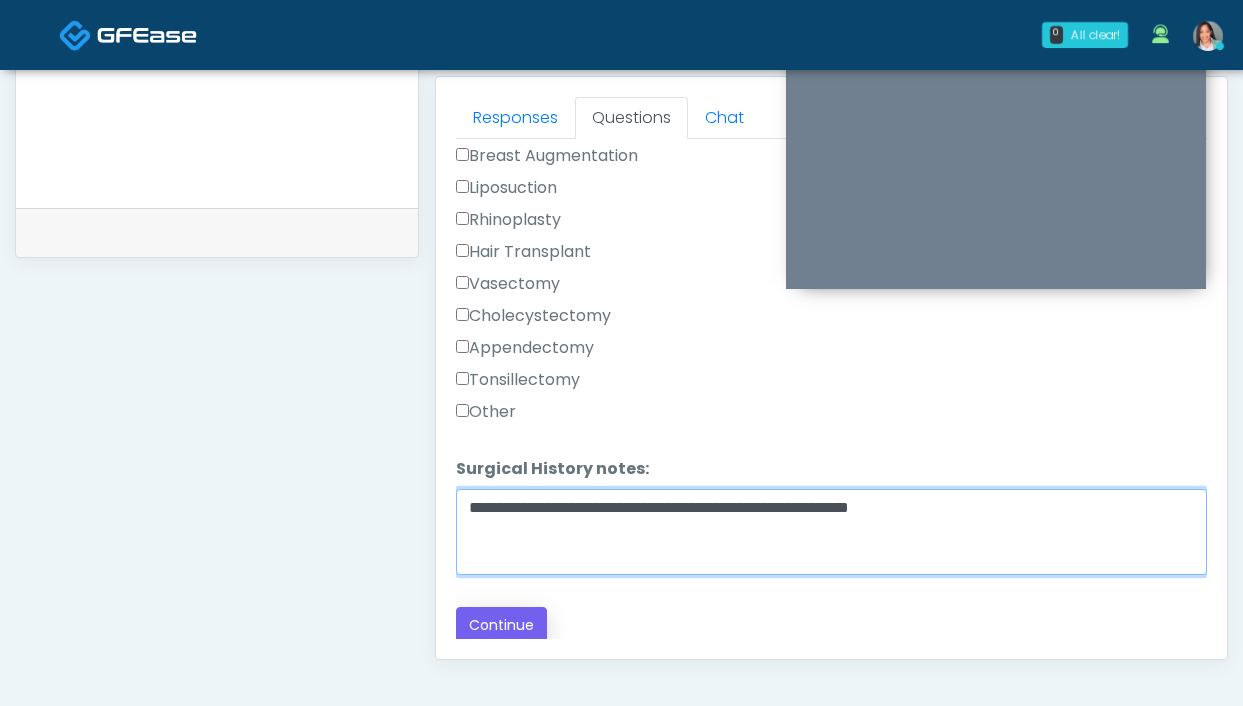 type on "**********" 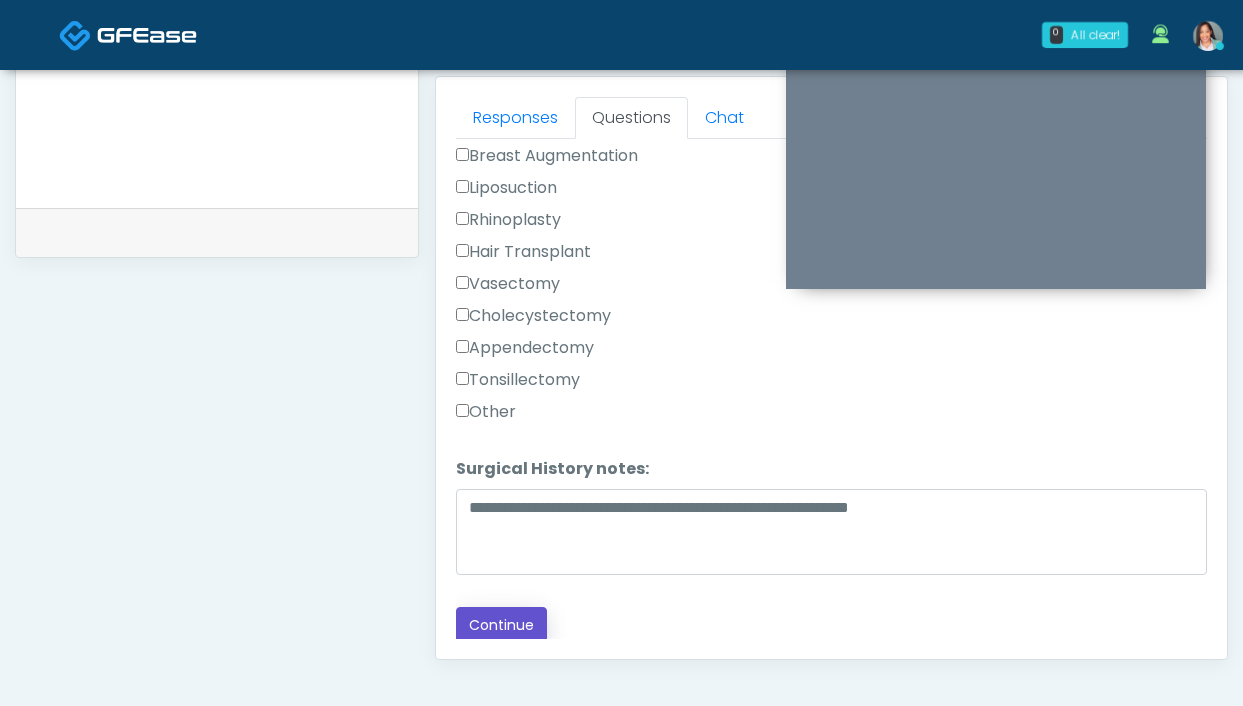 click on "Continue" at bounding box center (501, 625) 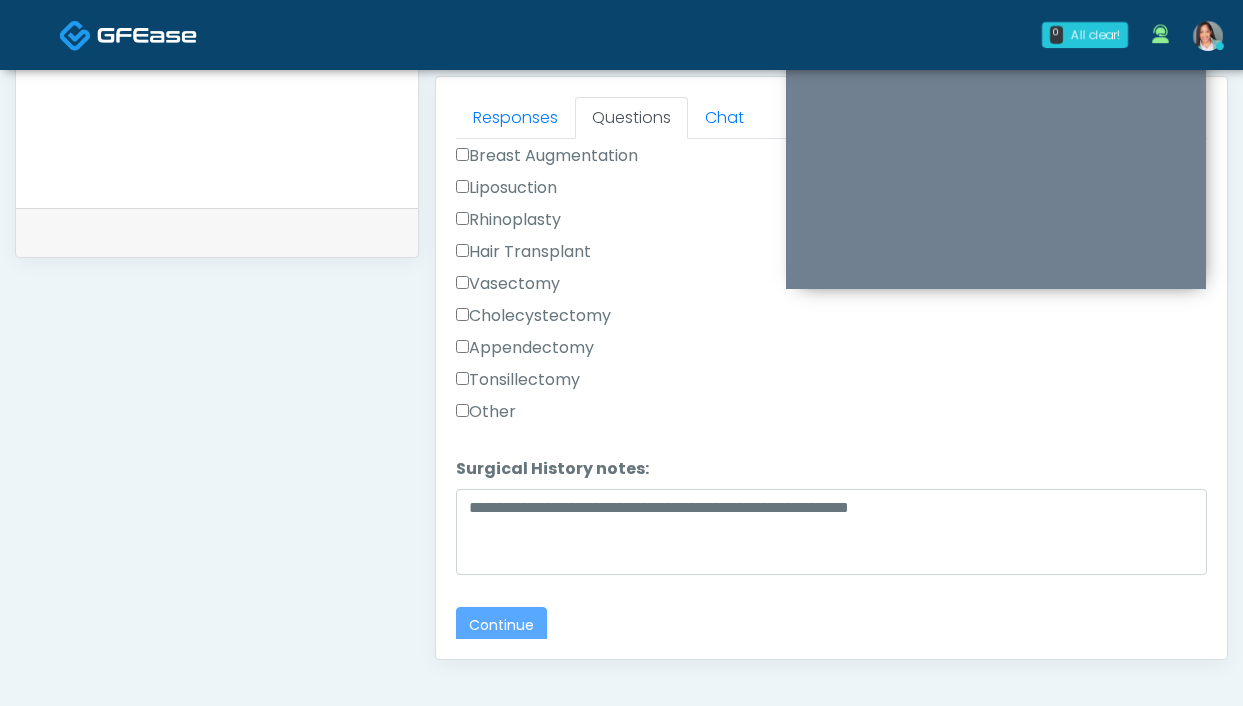 click on "Other" at bounding box center (486, 412) 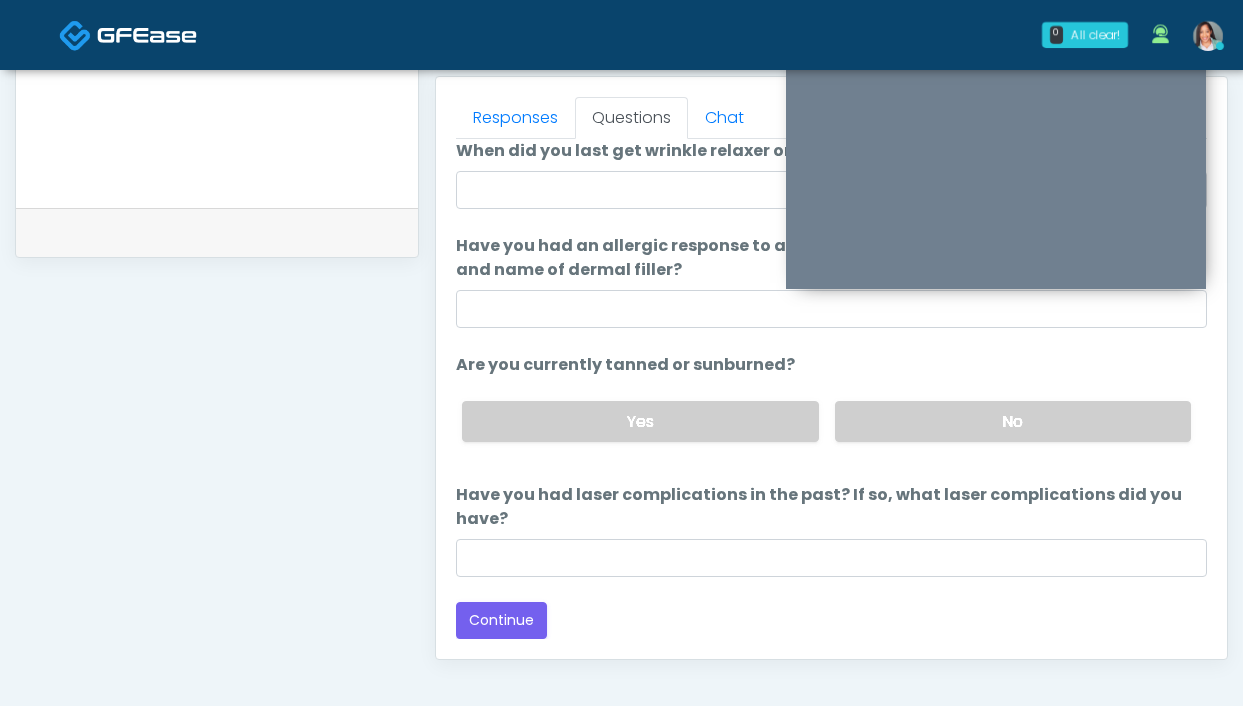 scroll, scrollTop: 1089, scrollLeft: 0, axis: vertical 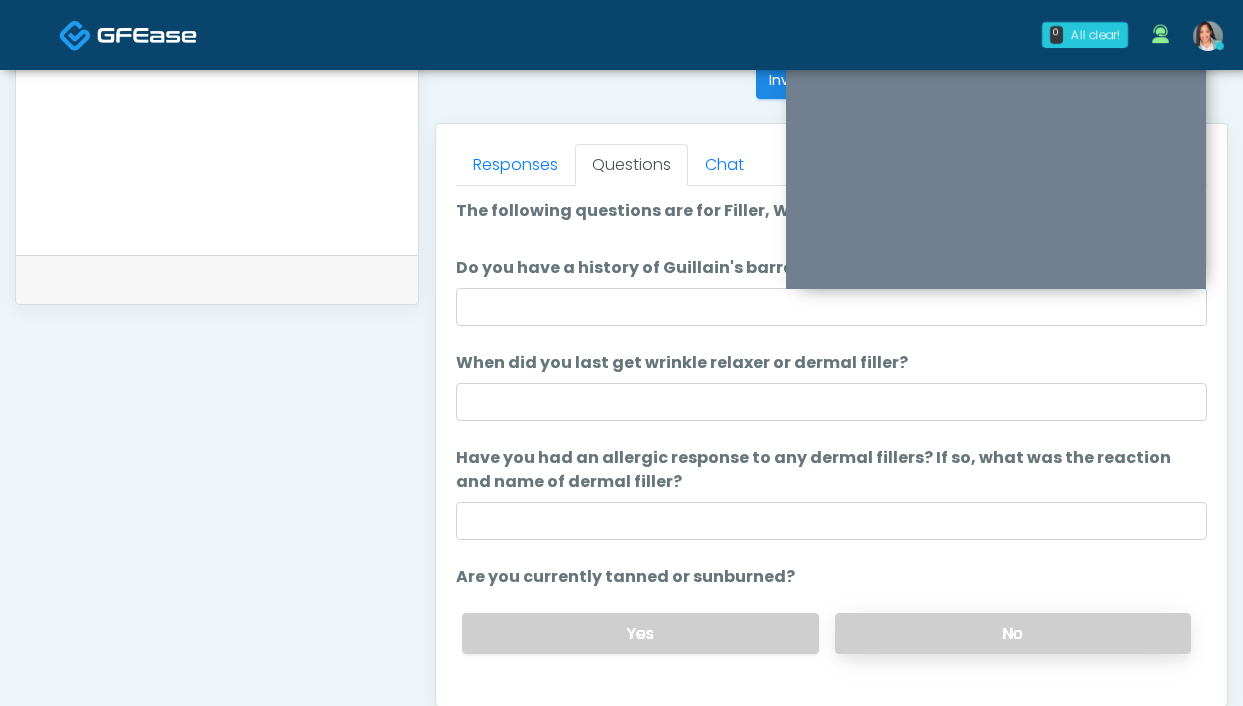 click on "No" at bounding box center (1013, 633) 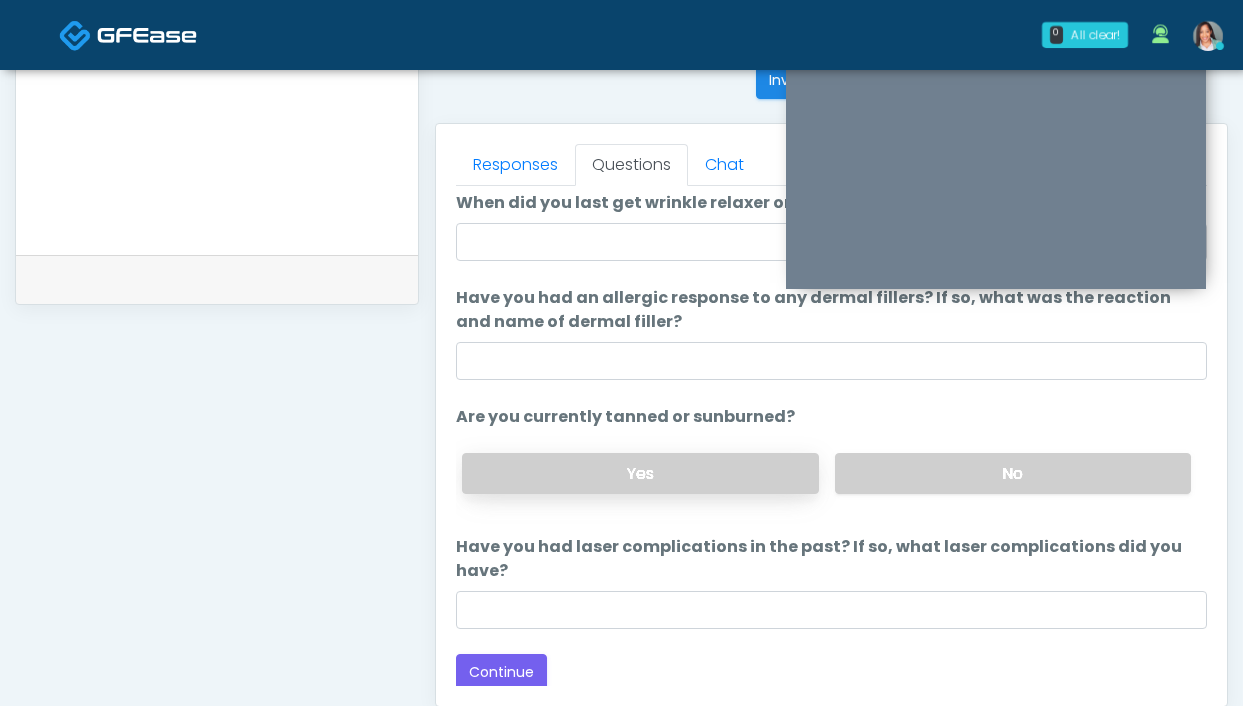scroll, scrollTop: 164, scrollLeft: 0, axis: vertical 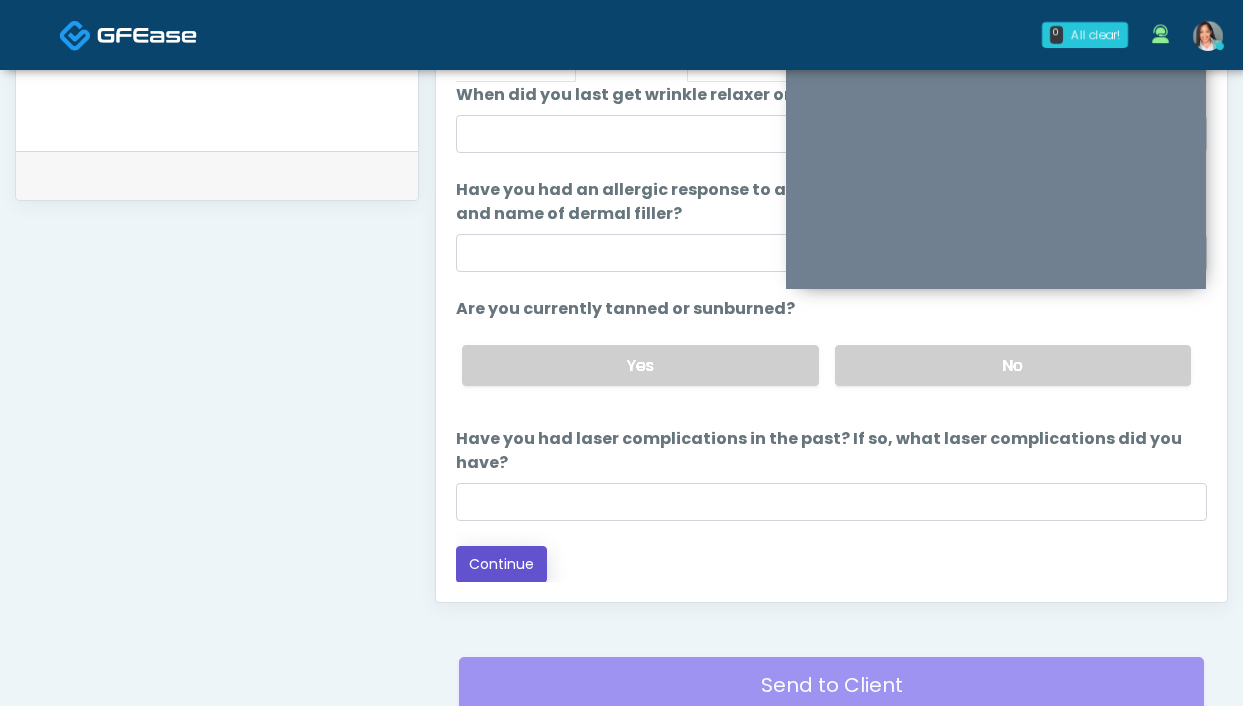 click on "Continue" at bounding box center (501, 564) 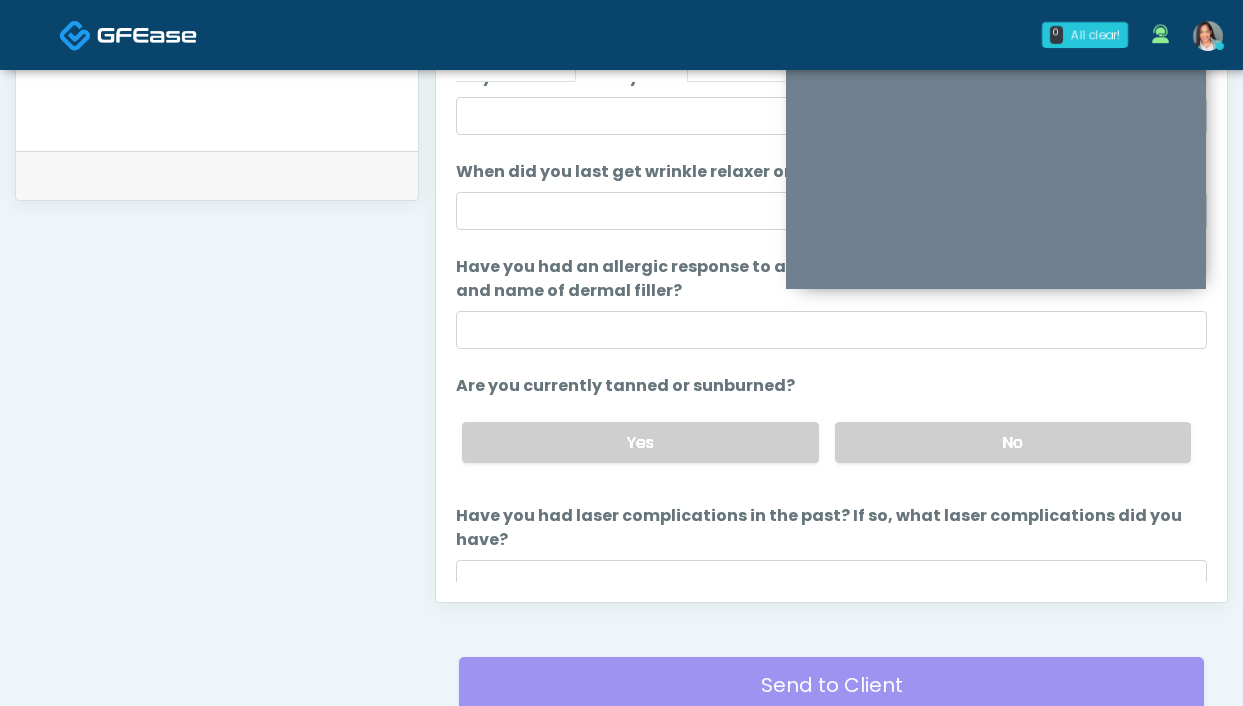 scroll, scrollTop: 0, scrollLeft: 0, axis: both 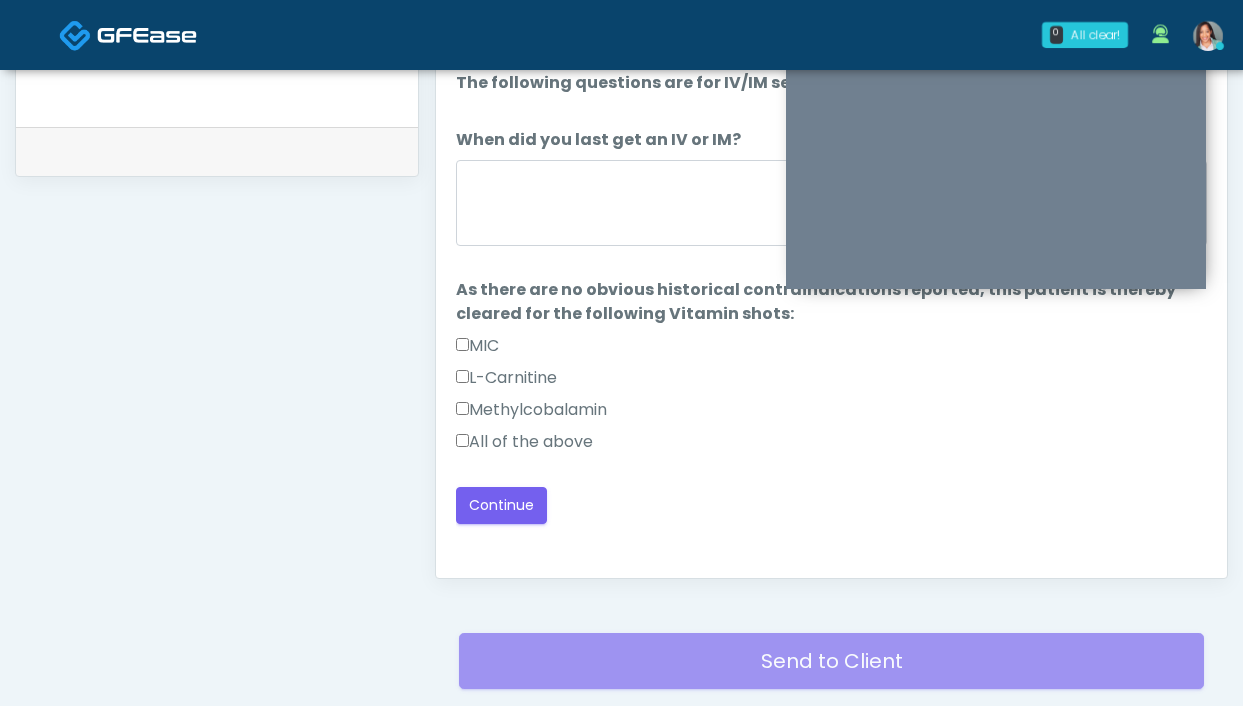 click on "All of the above" at bounding box center (524, 442) 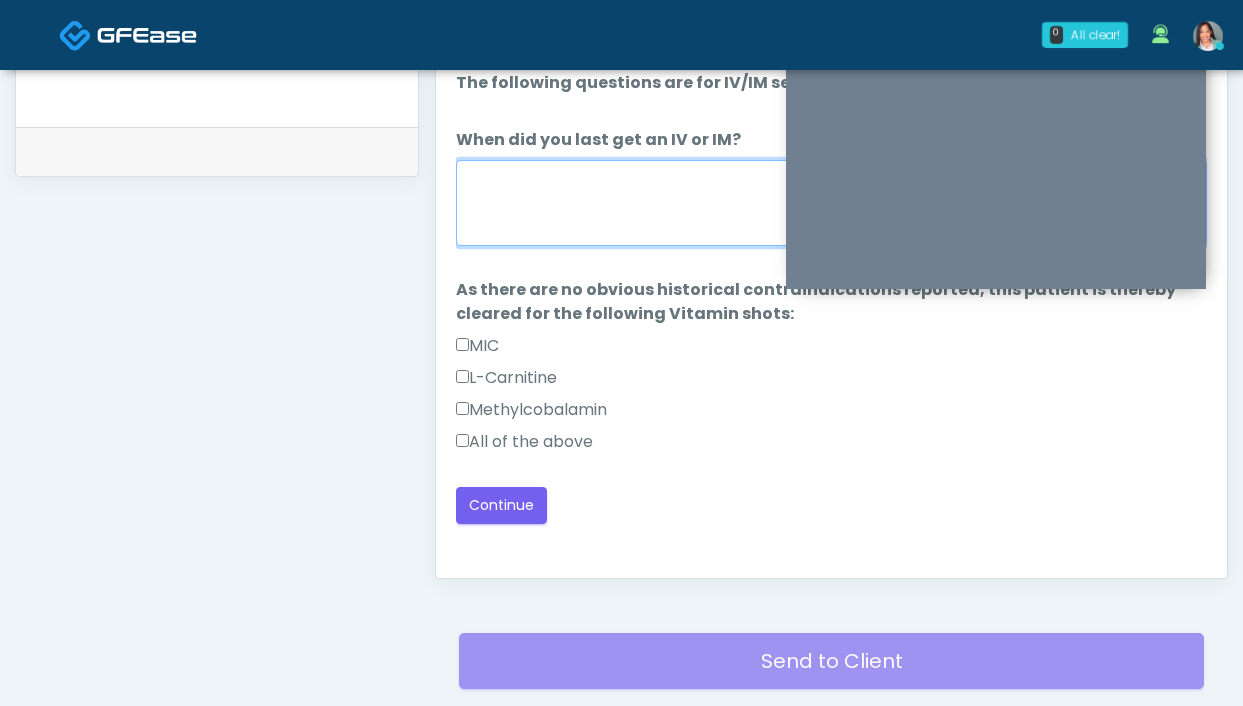 click on "When did you last get an IV or IM?" at bounding box center (831, 203) 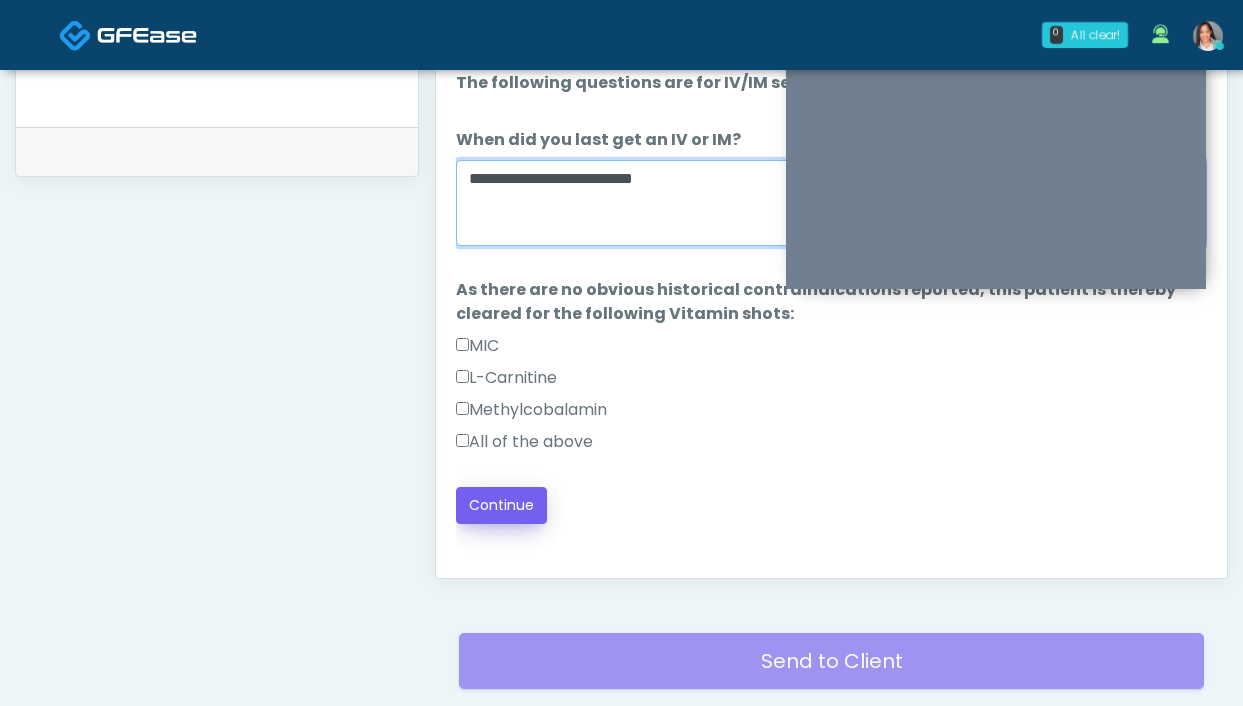 type on "**********" 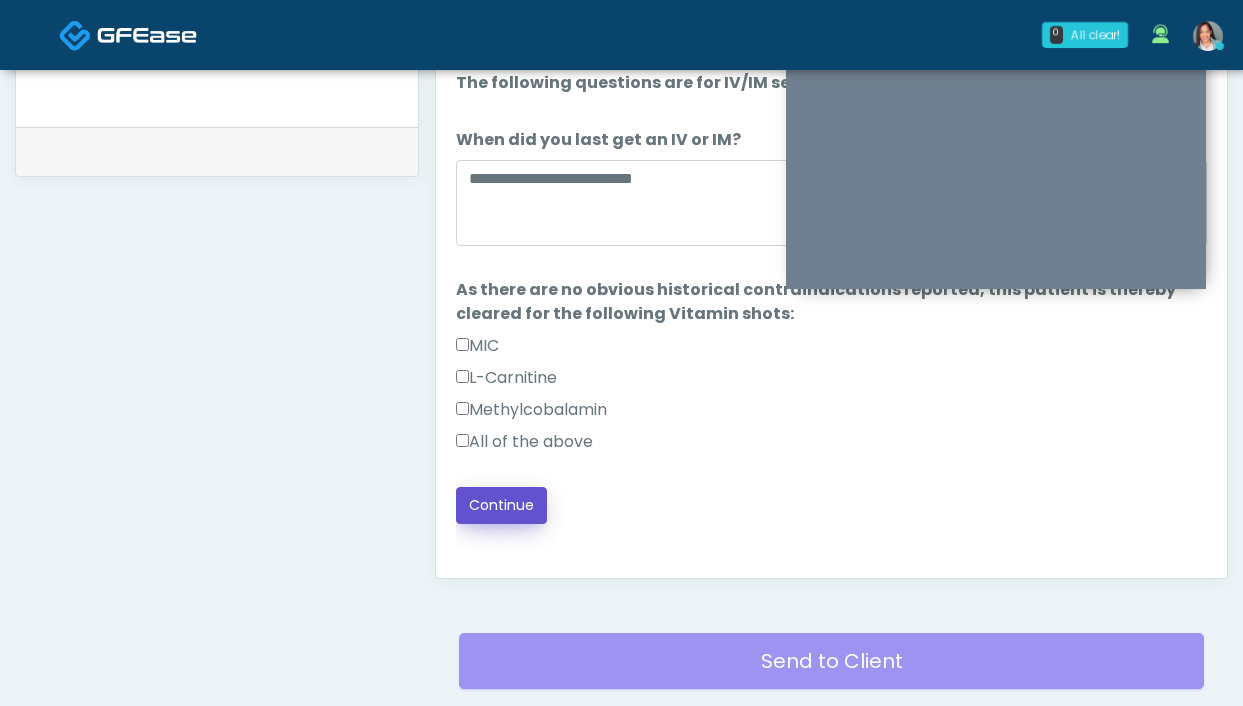 click on "Continue" at bounding box center (501, 505) 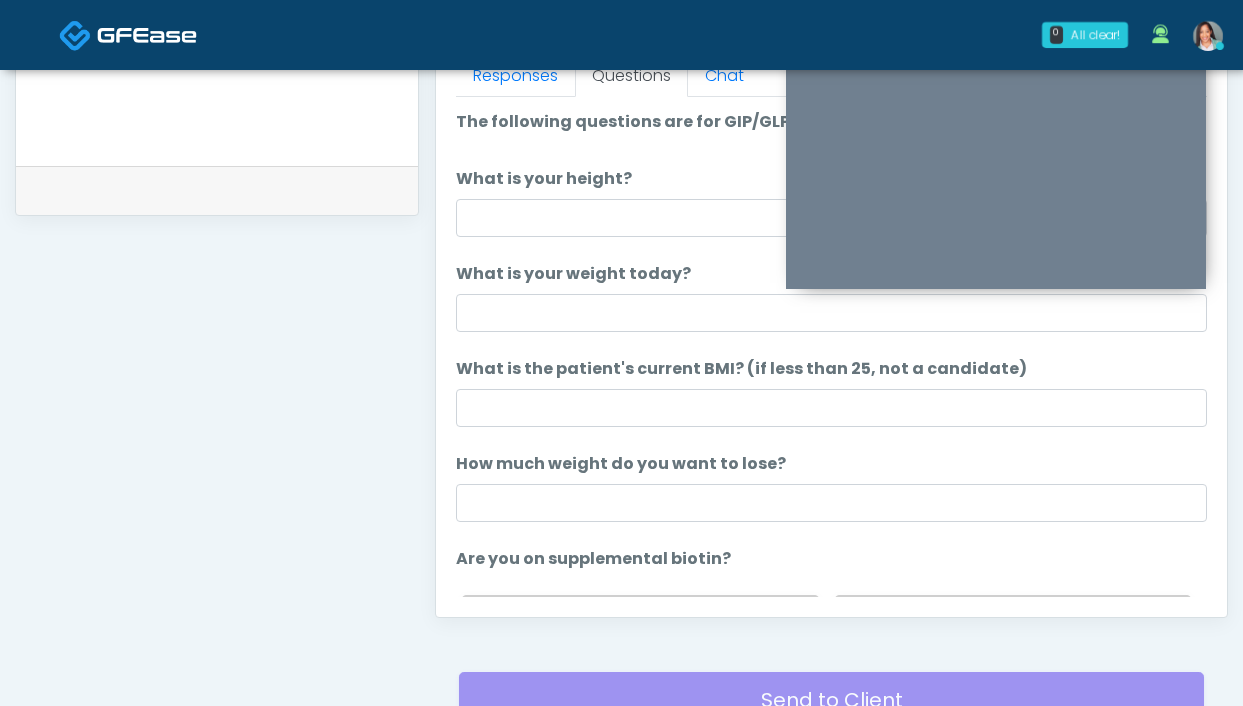 scroll, scrollTop: 891, scrollLeft: 0, axis: vertical 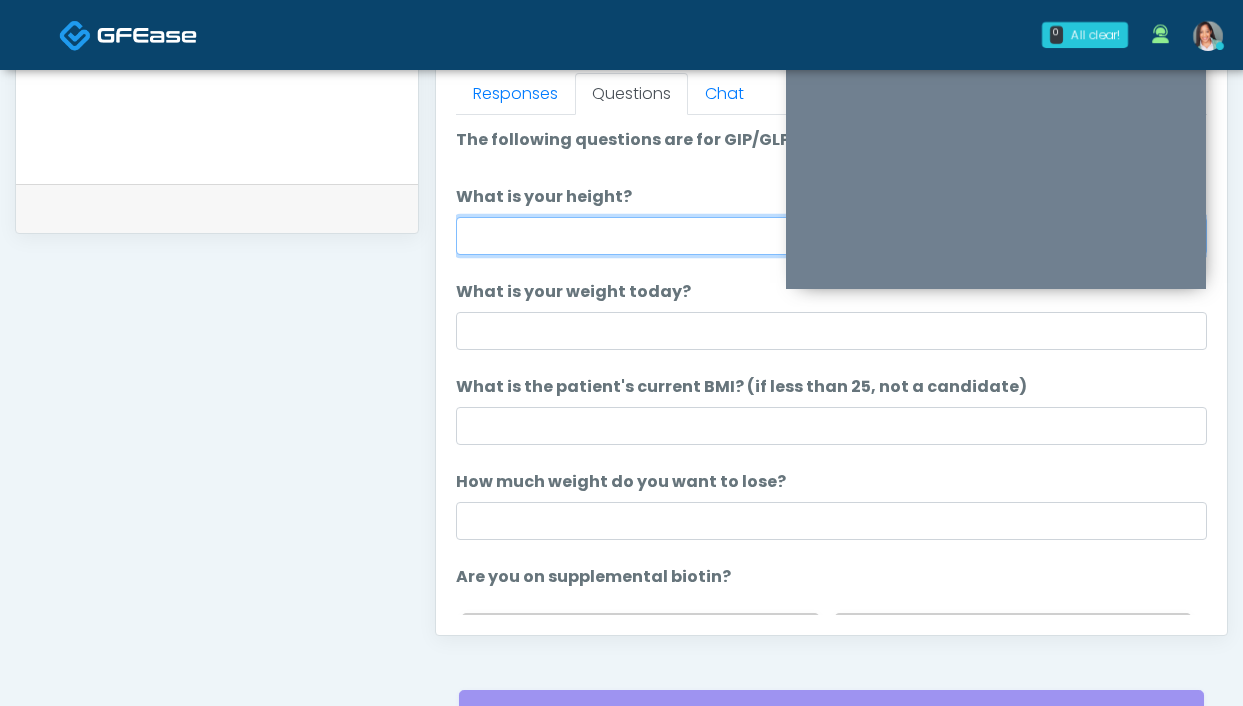 click on "What is your height?" at bounding box center (831, 236) 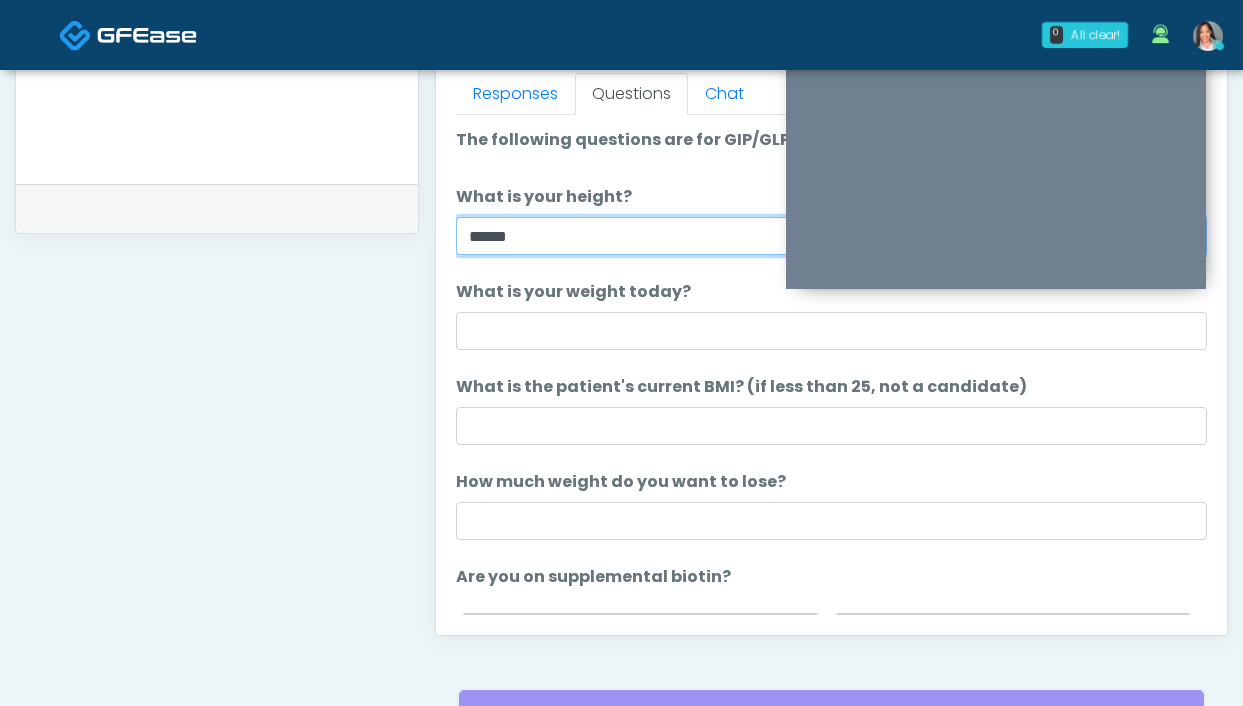 type on "*****" 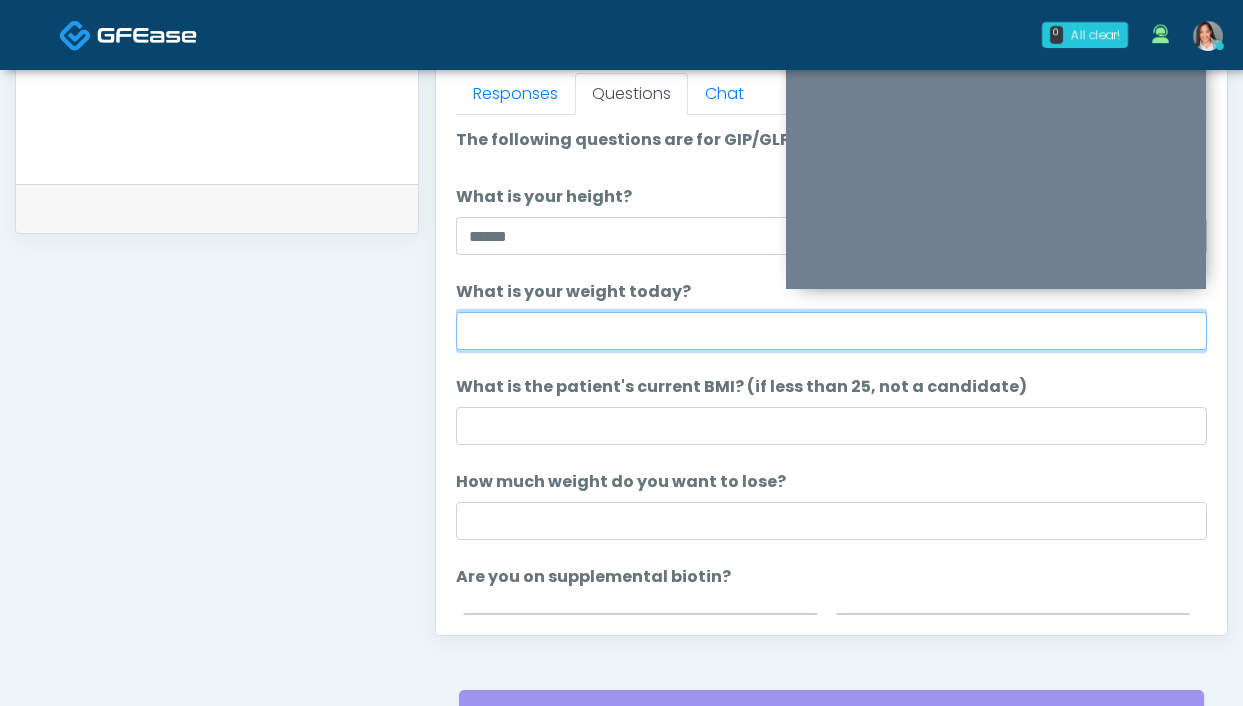 click on "What is your weight today?" at bounding box center (831, 331) 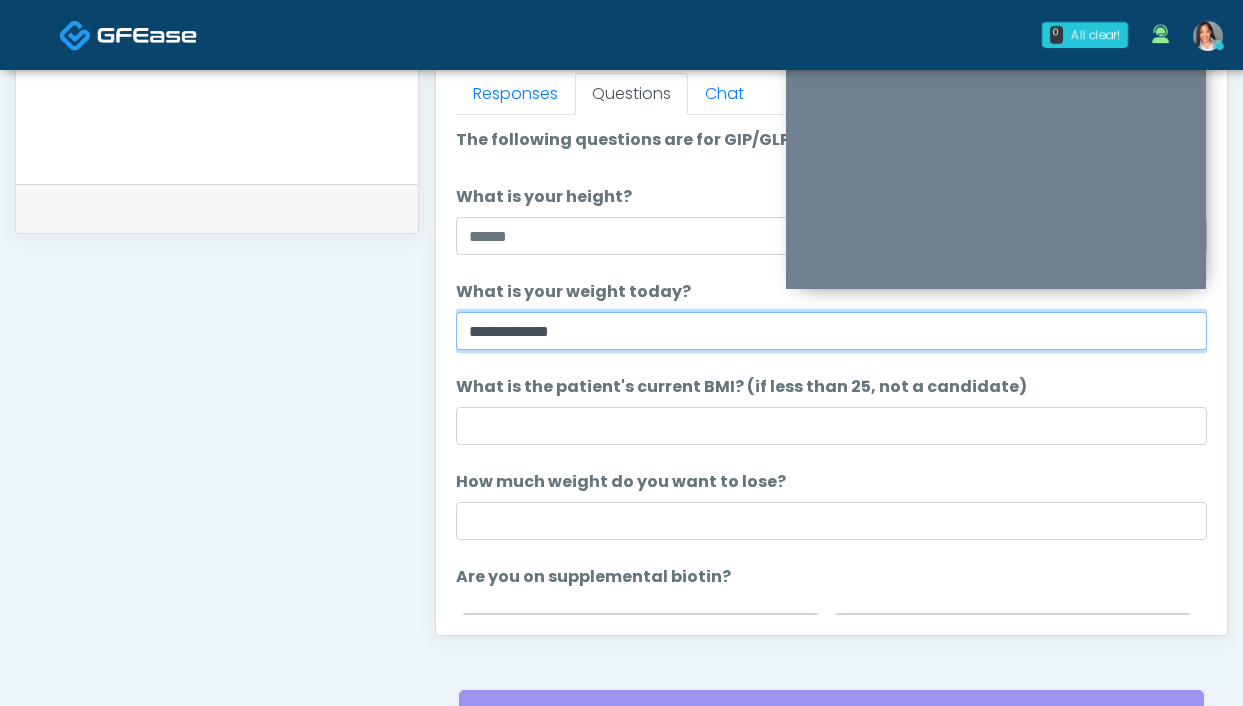 type on "**********" 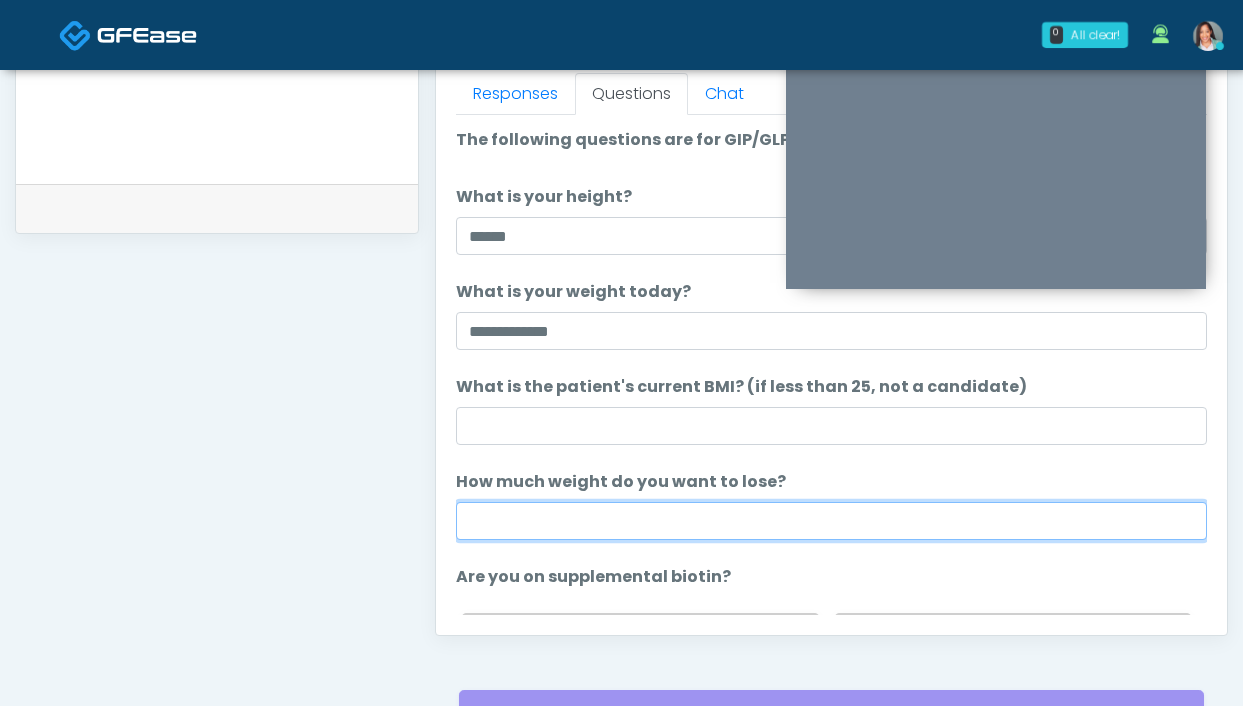 click on "How much weight do you want to lose?" at bounding box center (831, 521) 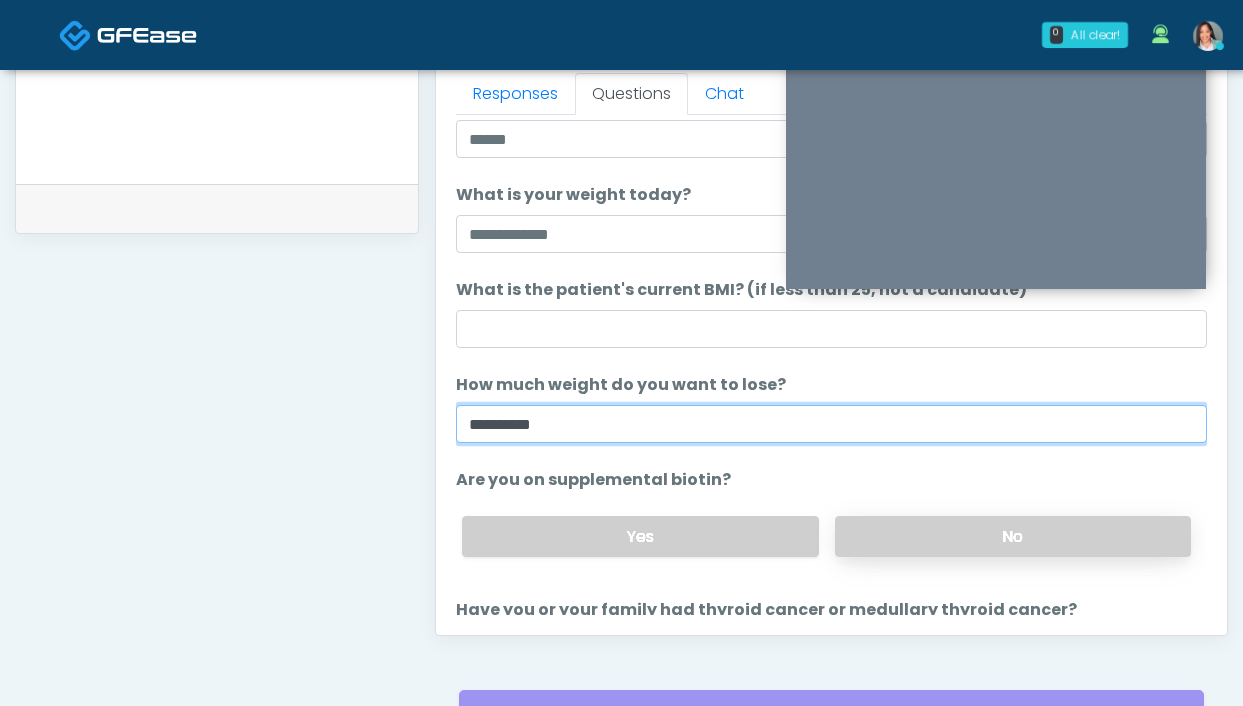 scroll, scrollTop: 118, scrollLeft: 0, axis: vertical 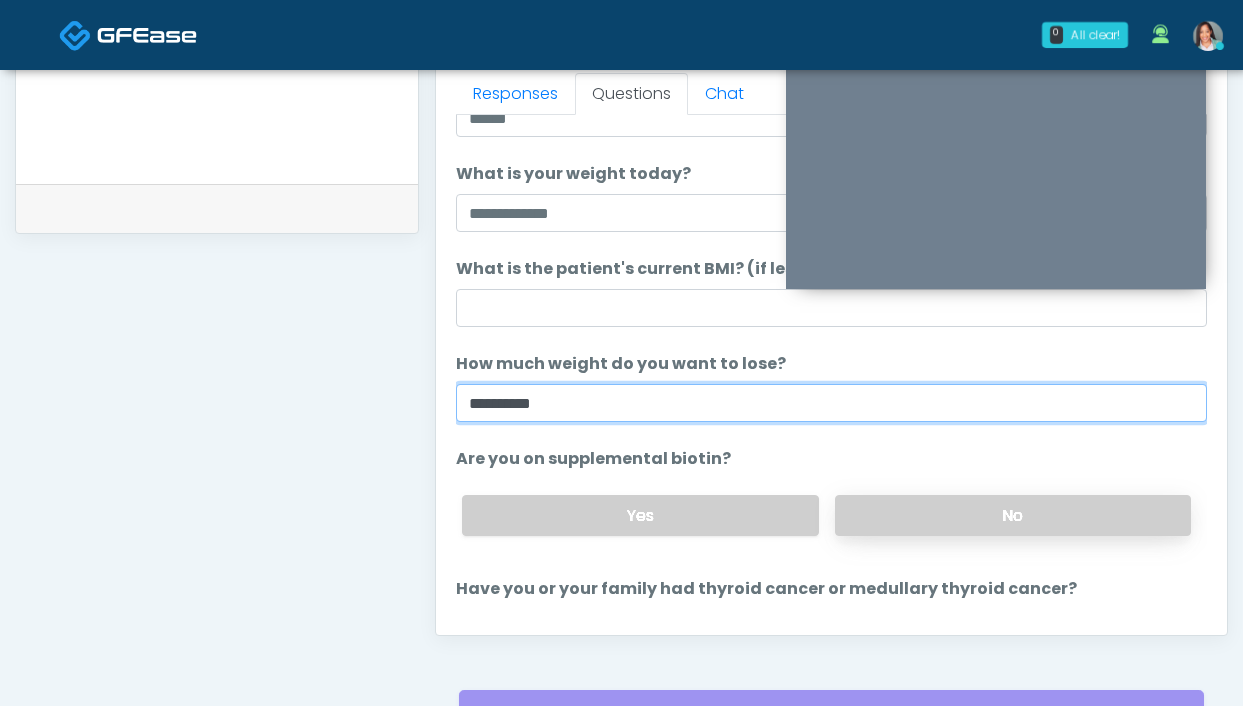 type on "*********" 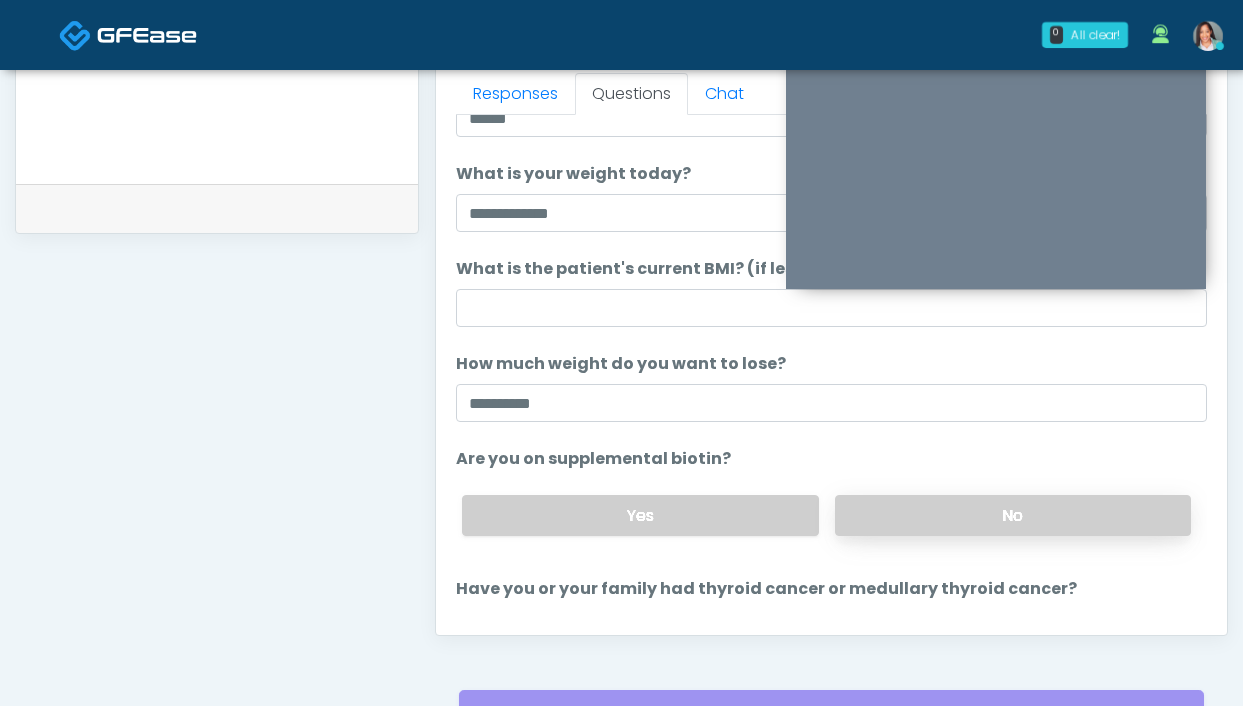 click on "No" at bounding box center (1013, 515) 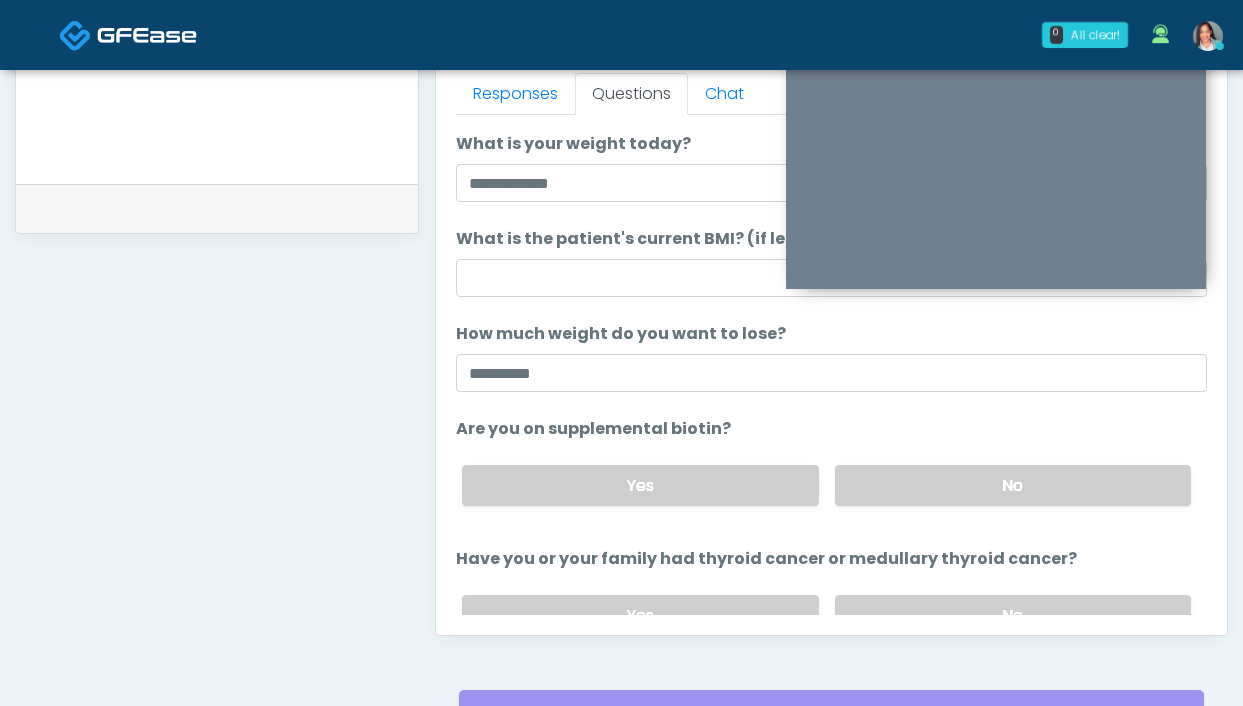 scroll, scrollTop: 247, scrollLeft: 0, axis: vertical 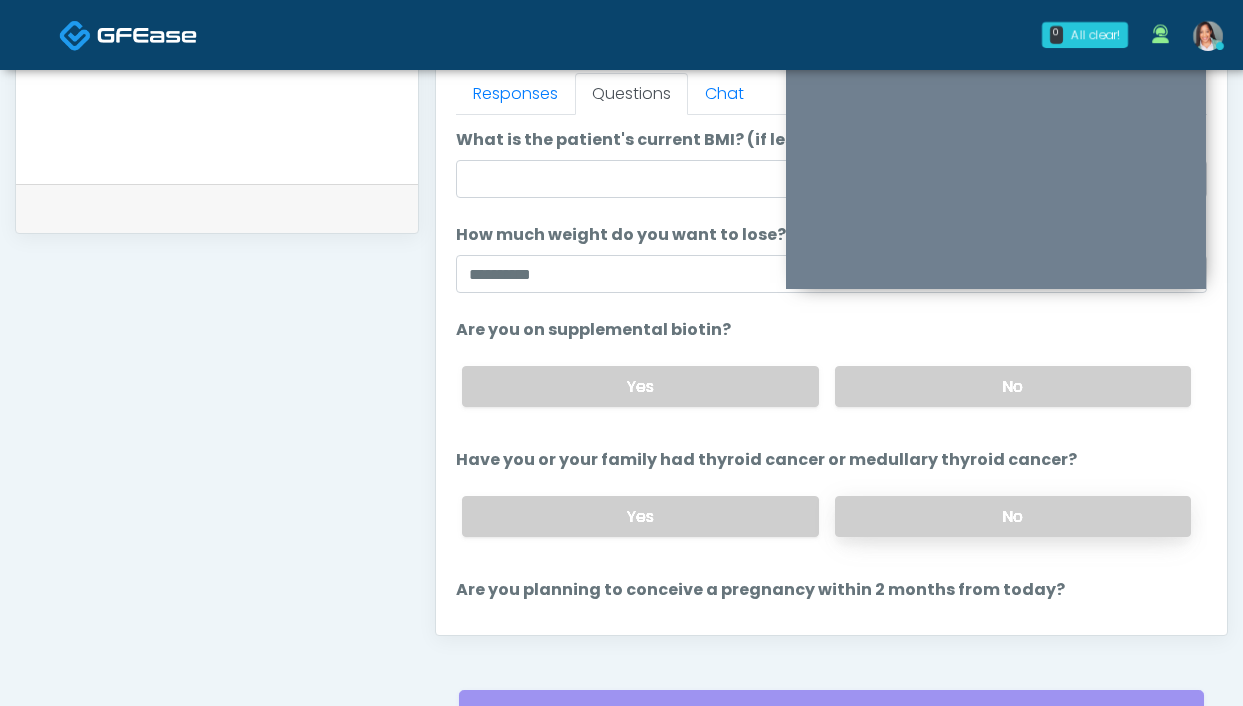 click on "No" at bounding box center [1013, 516] 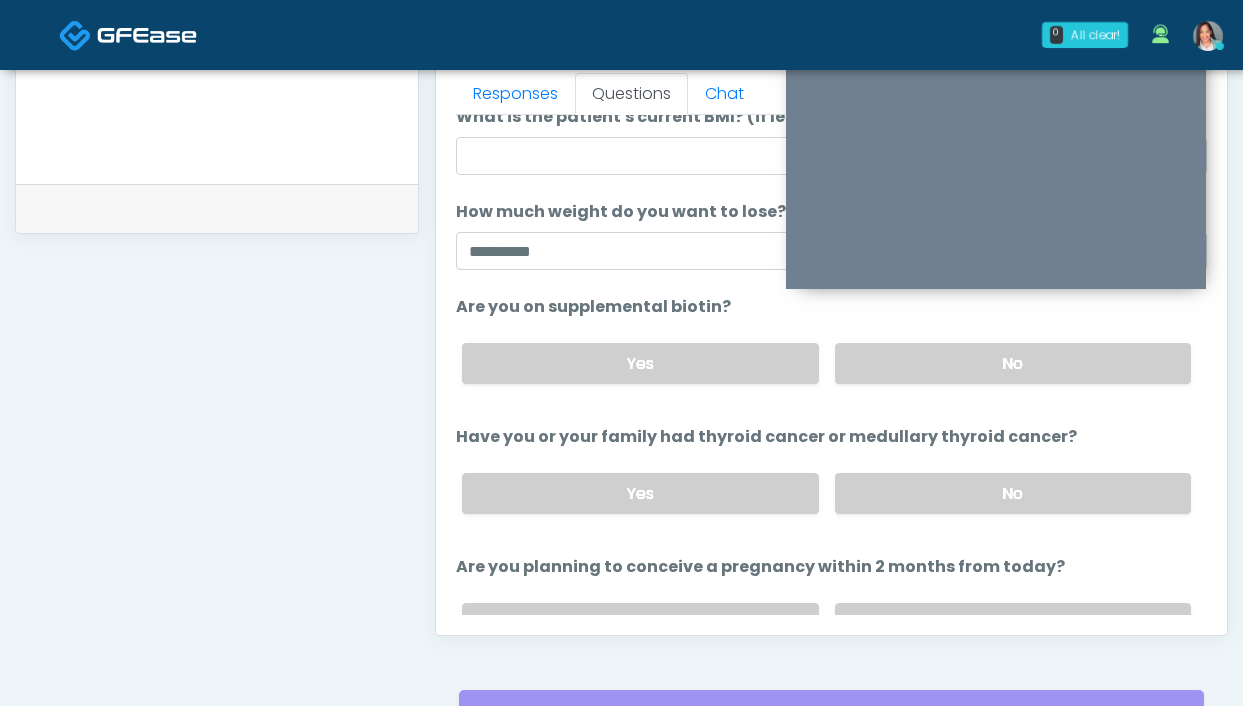 scroll, scrollTop: 271, scrollLeft: 0, axis: vertical 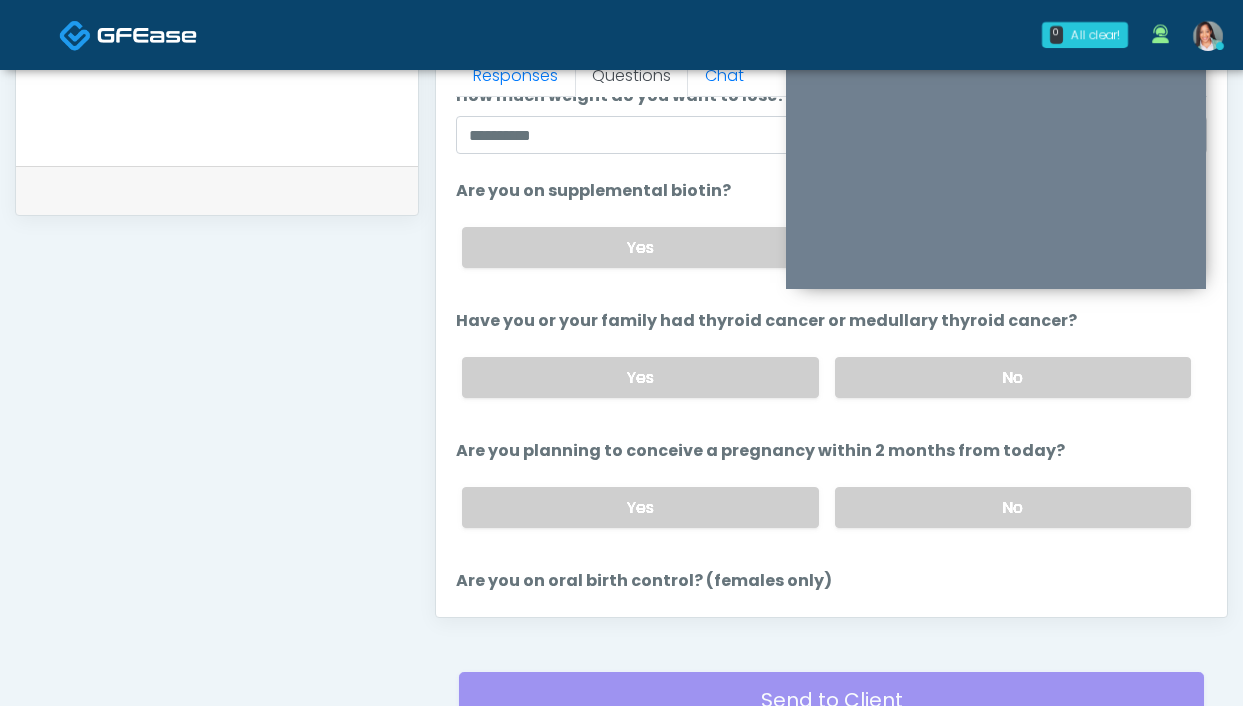 click on "Yes
No" at bounding box center (826, 507) 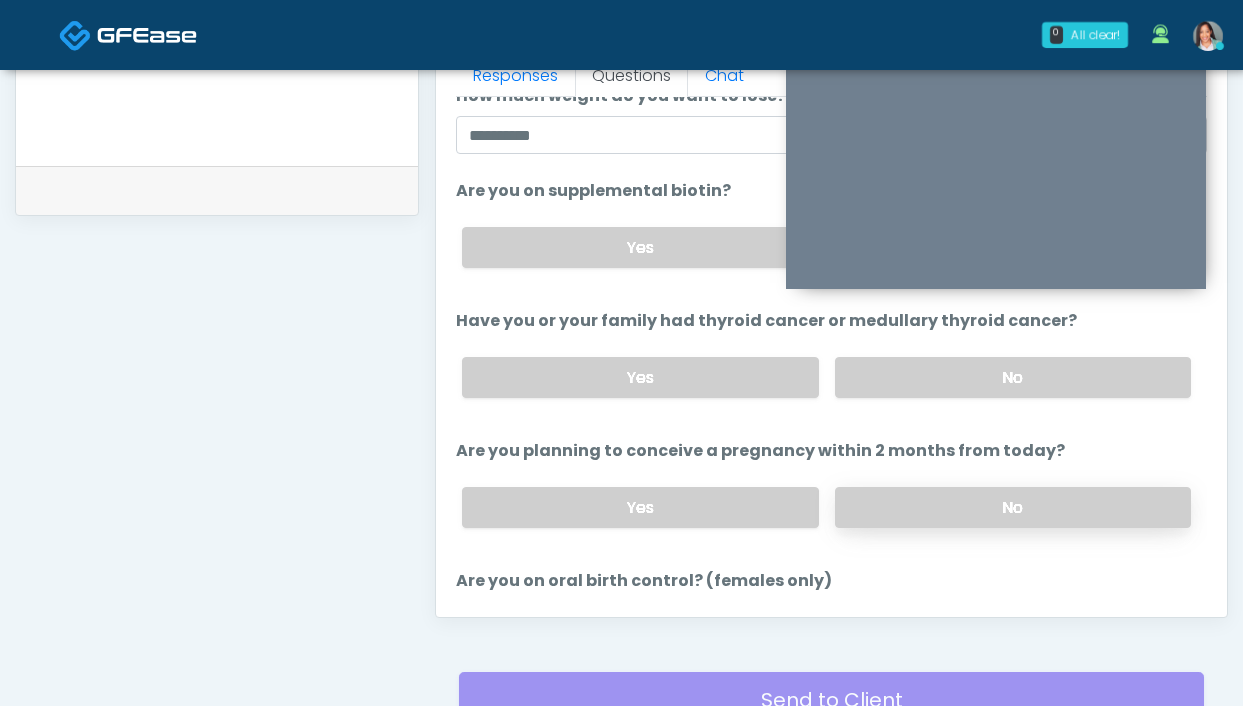 click on "No" at bounding box center [1013, 507] 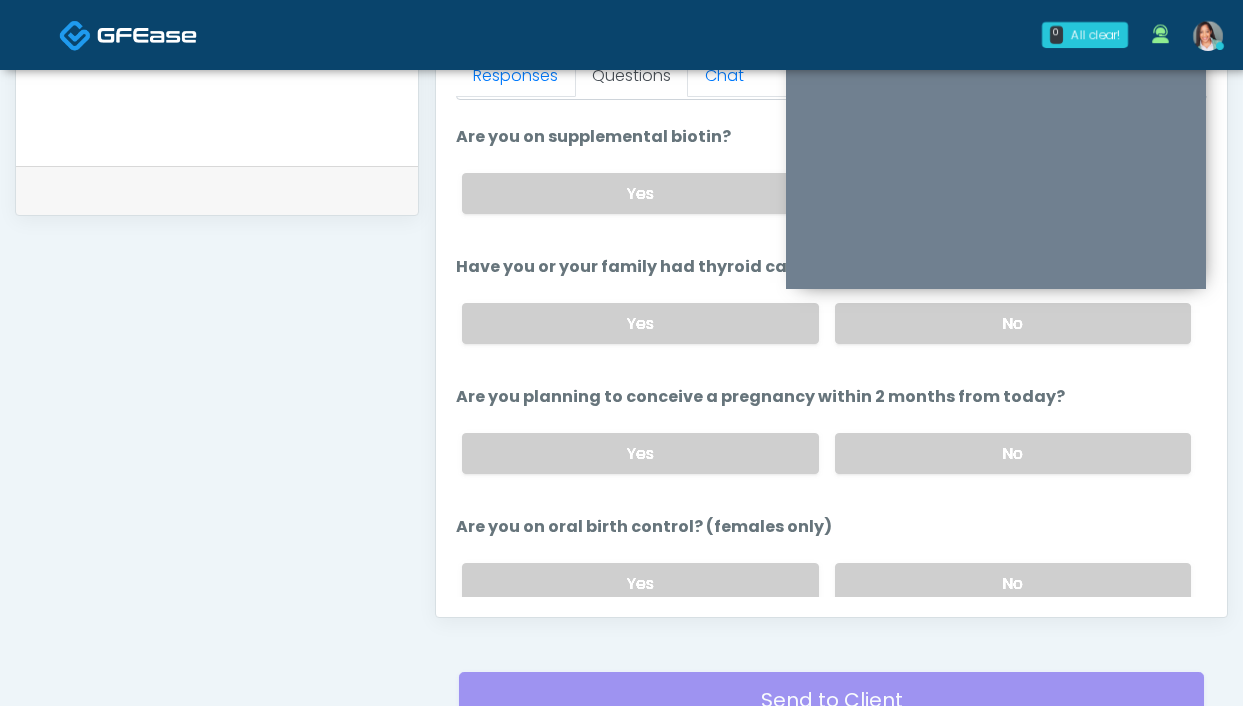 scroll, scrollTop: 539, scrollLeft: 0, axis: vertical 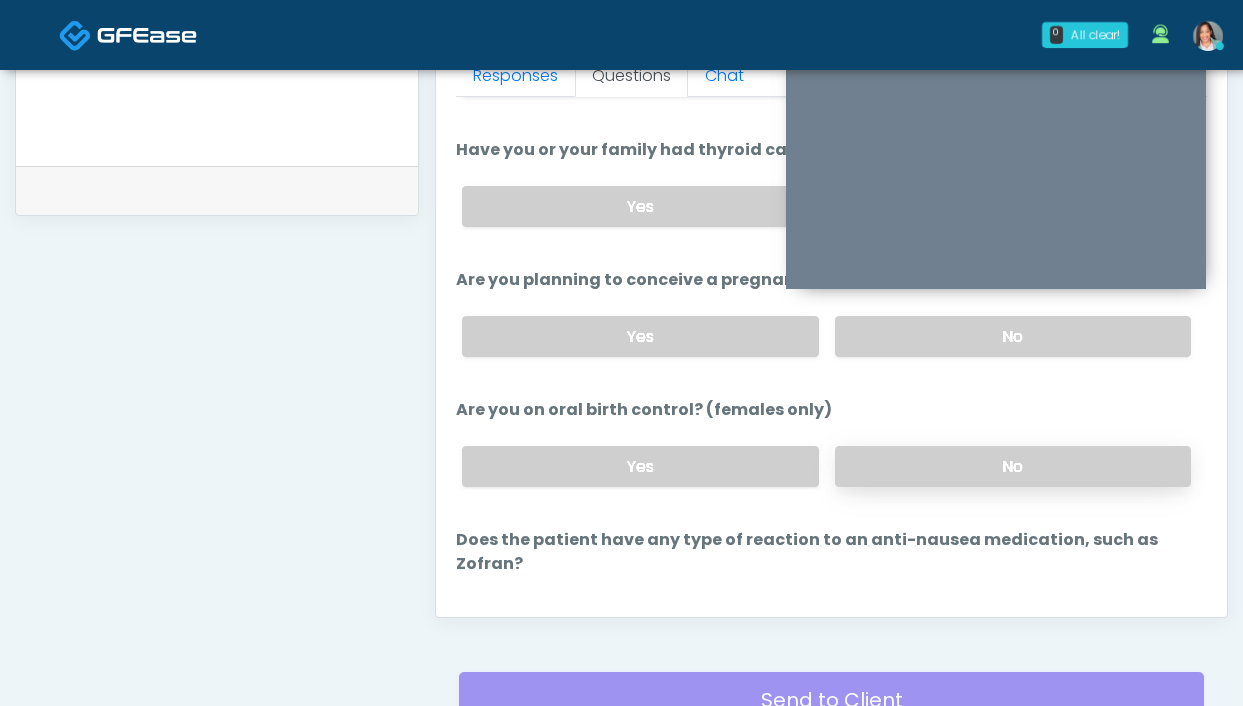 click on "No" at bounding box center (1013, 466) 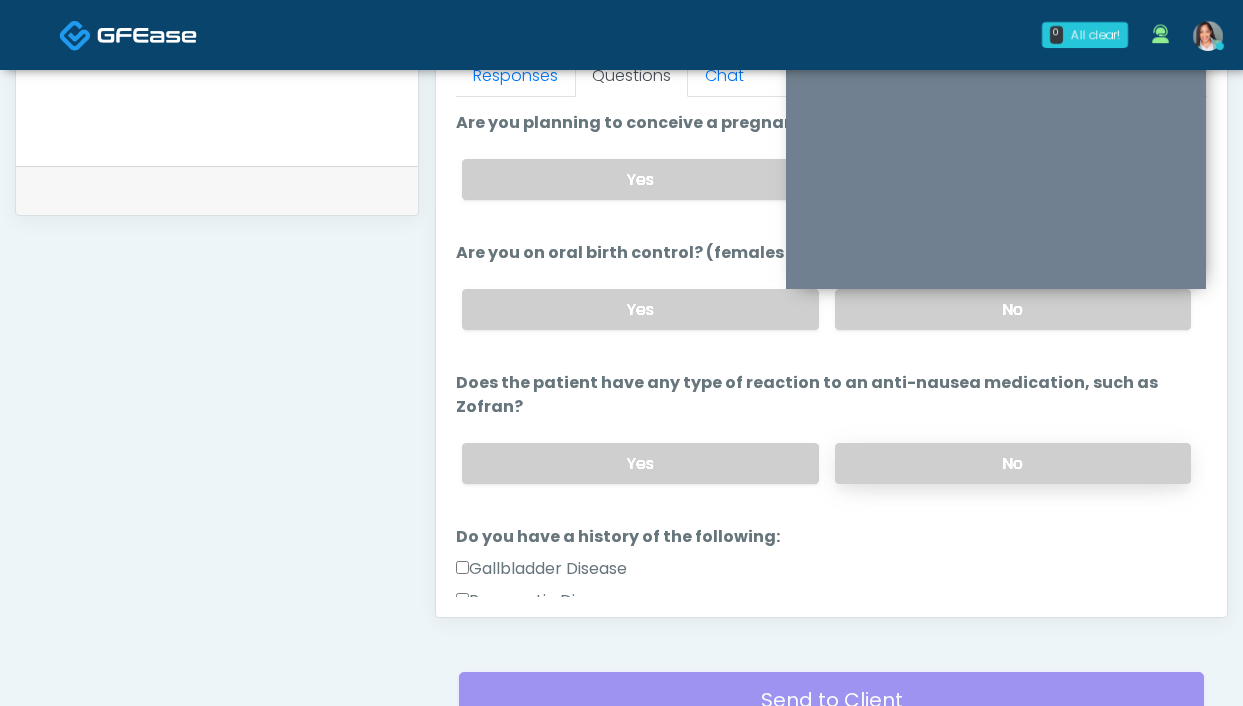scroll, scrollTop: 707, scrollLeft: 0, axis: vertical 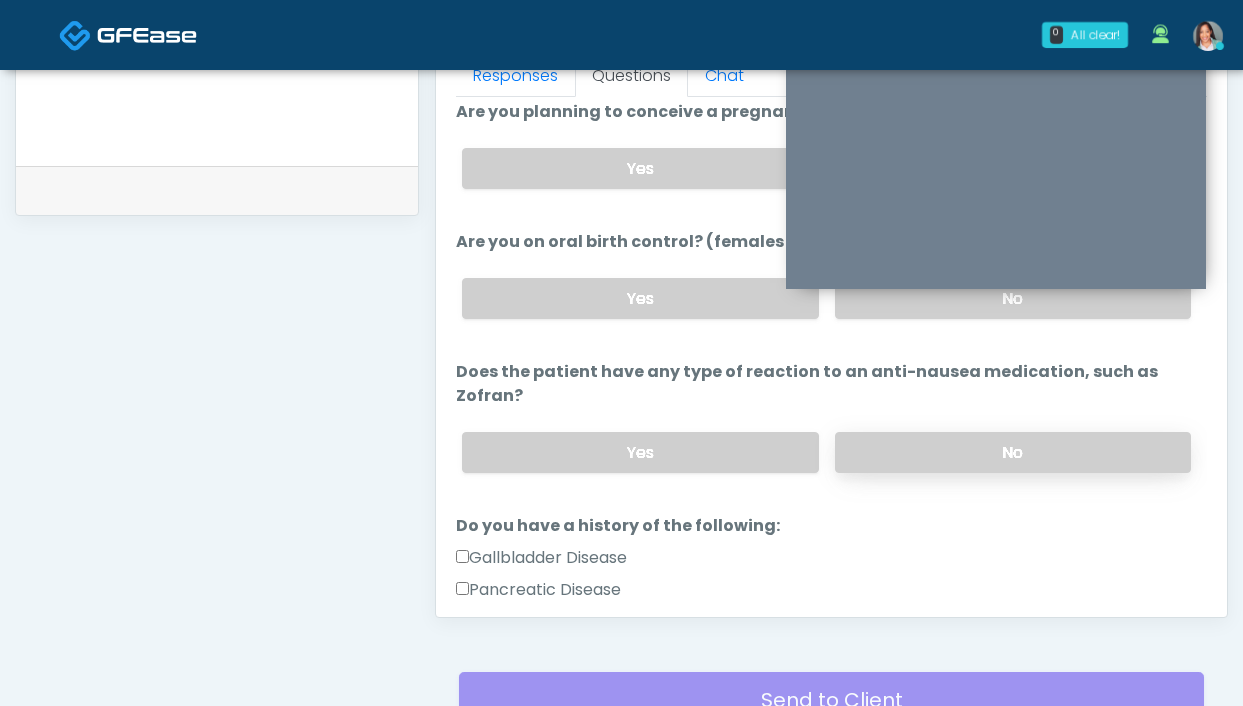 click on "No" at bounding box center (1013, 452) 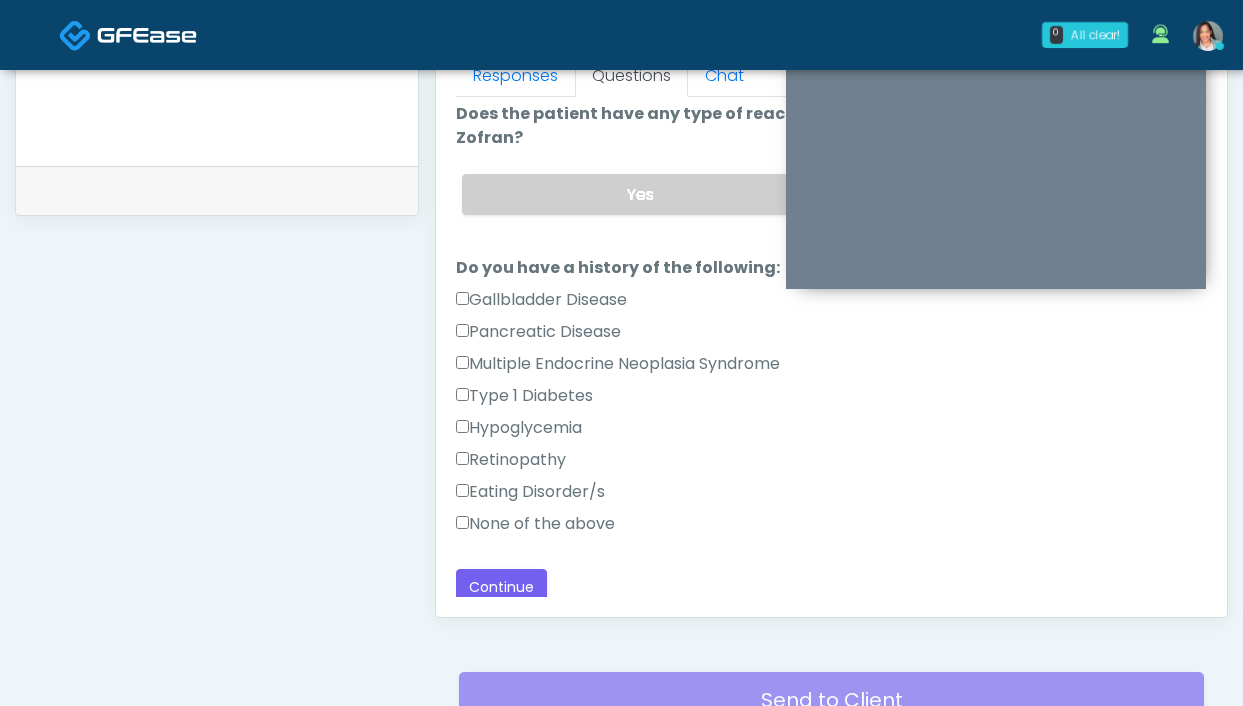 scroll, scrollTop: 969, scrollLeft: 0, axis: vertical 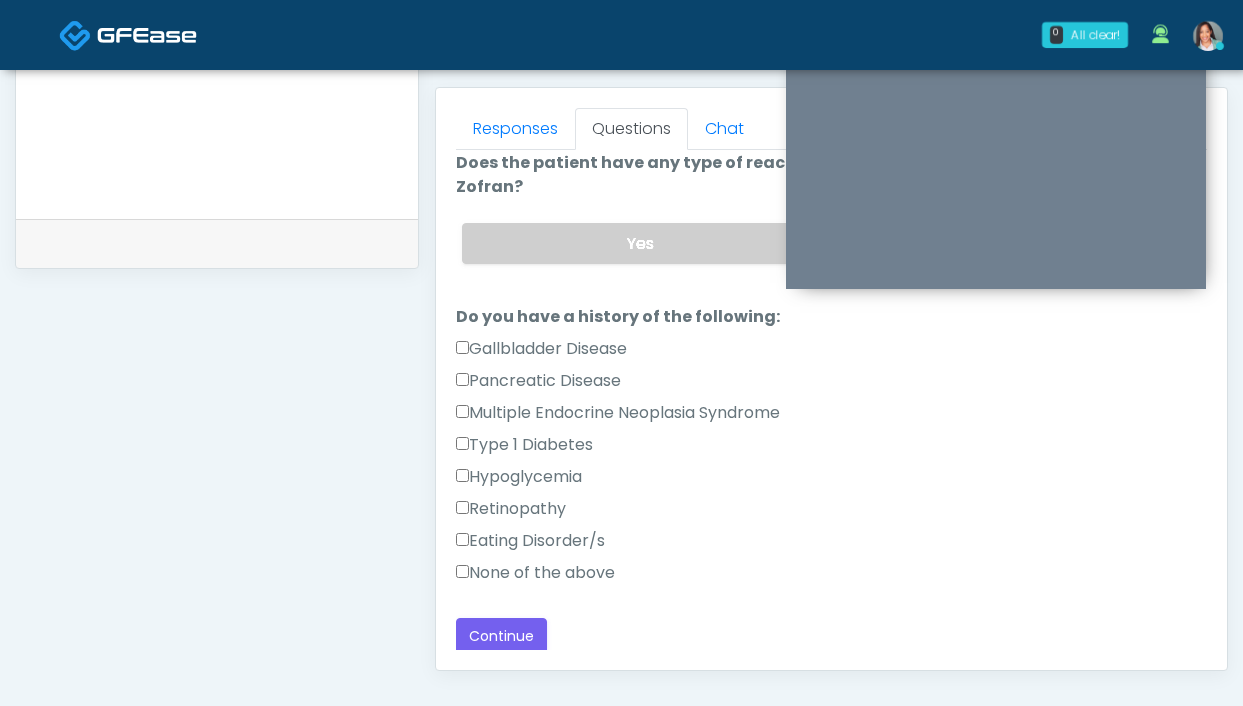 click on "None of the above" at bounding box center (535, 573) 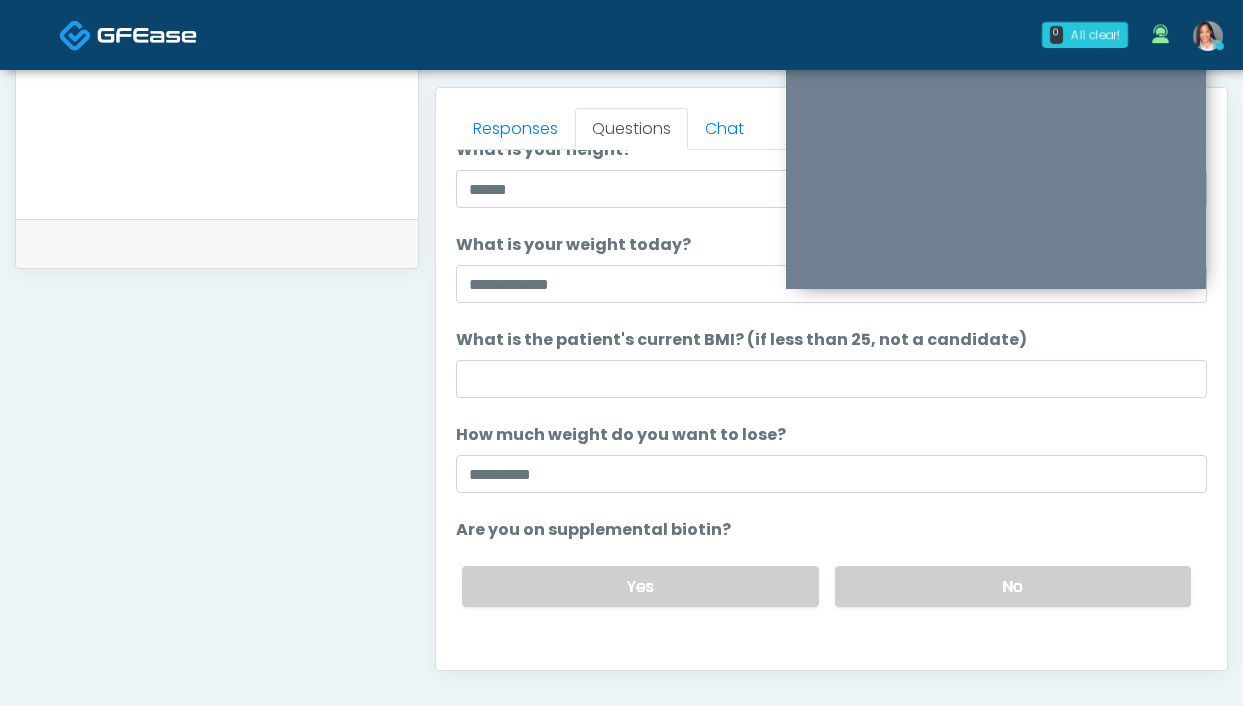 scroll, scrollTop: 64, scrollLeft: 0, axis: vertical 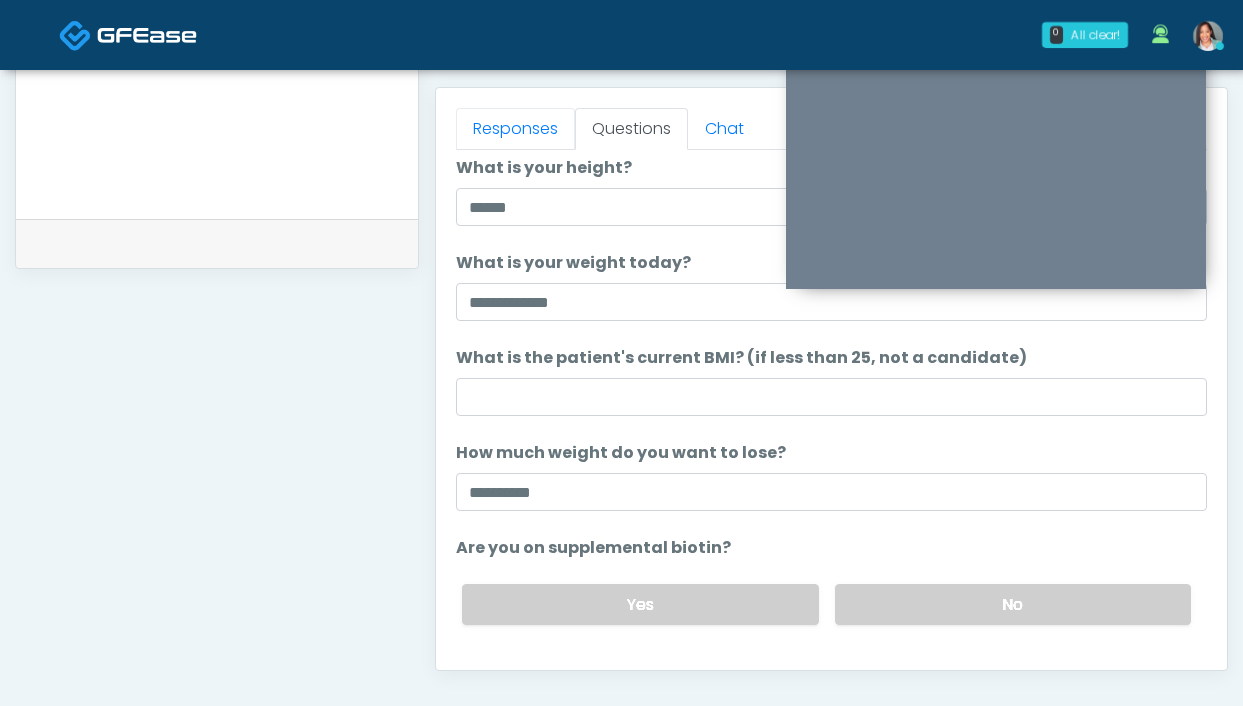 drag, startPoint x: 493, startPoint y: 131, endPoint x: 529, endPoint y: 184, distance: 64.070274 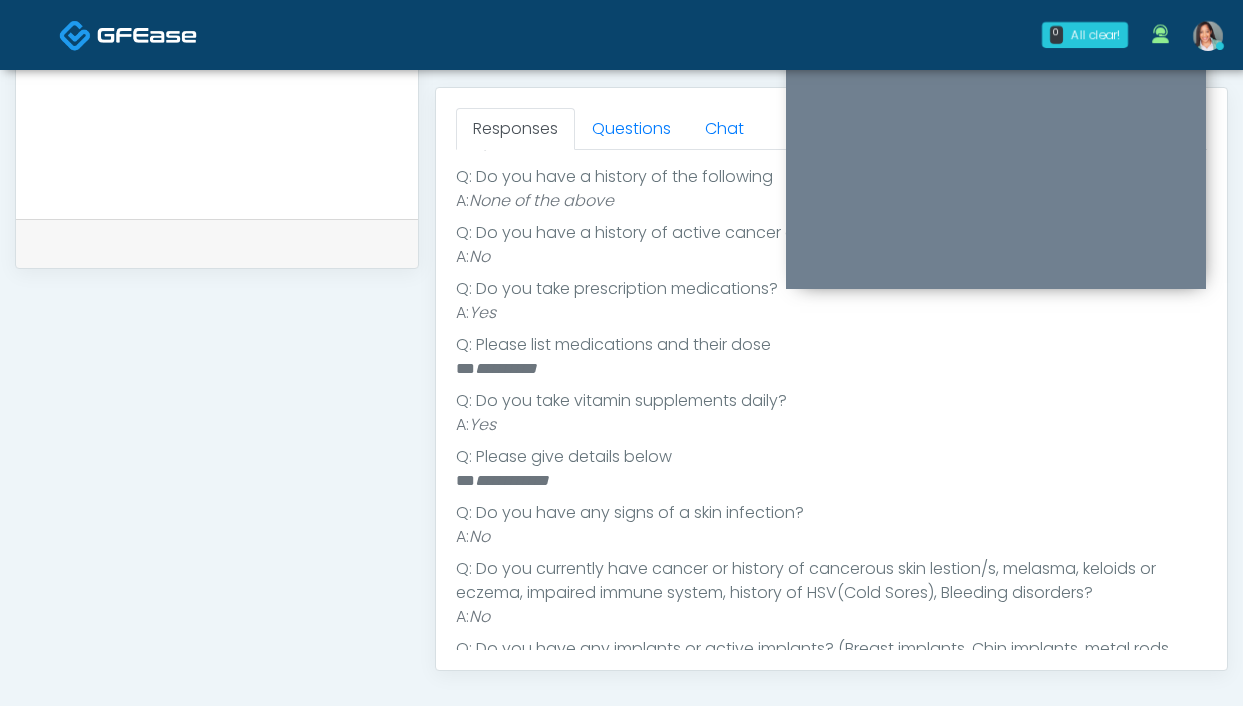 scroll, scrollTop: 642, scrollLeft: 0, axis: vertical 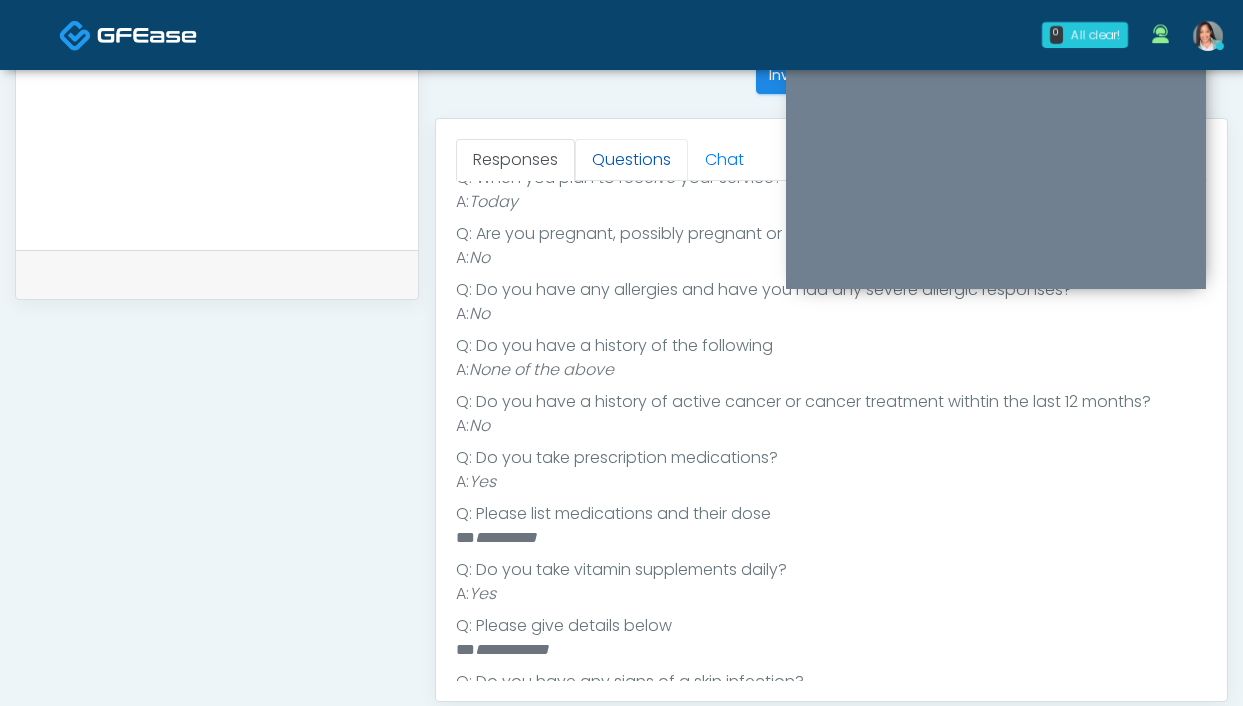 click on "Questions" at bounding box center (631, 160) 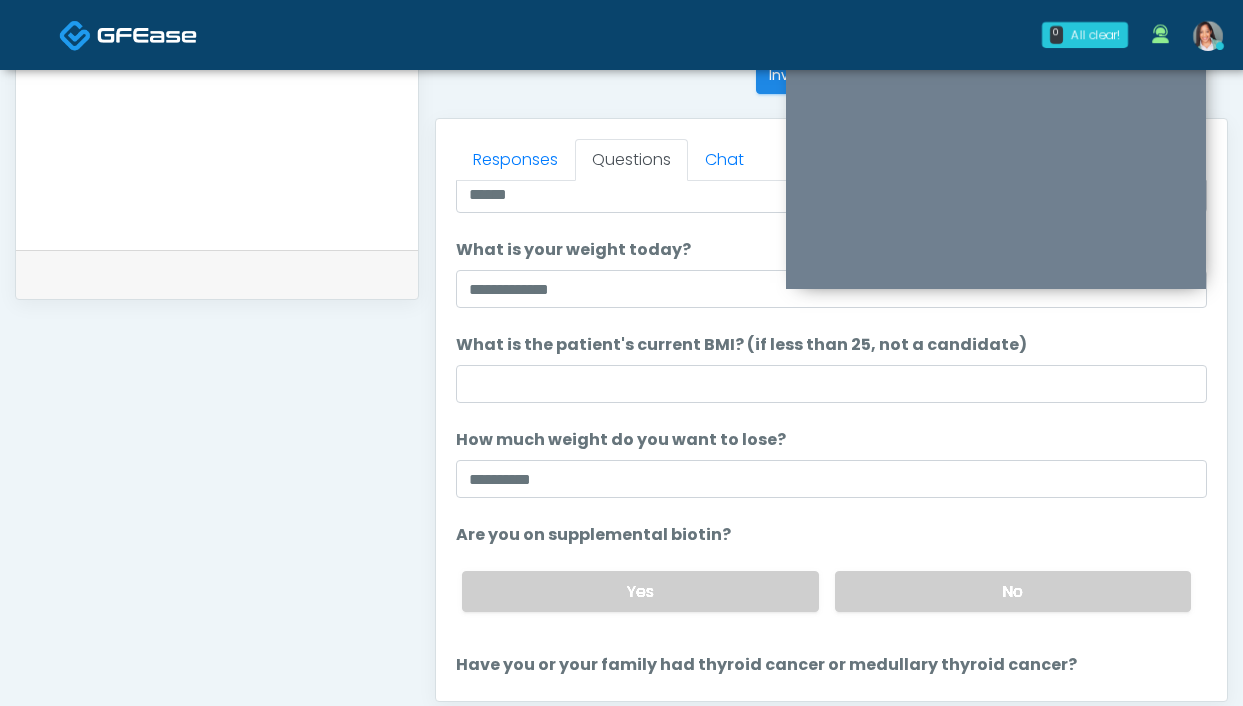 scroll, scrollTop: 0, scrollLeft: 0, axis: both 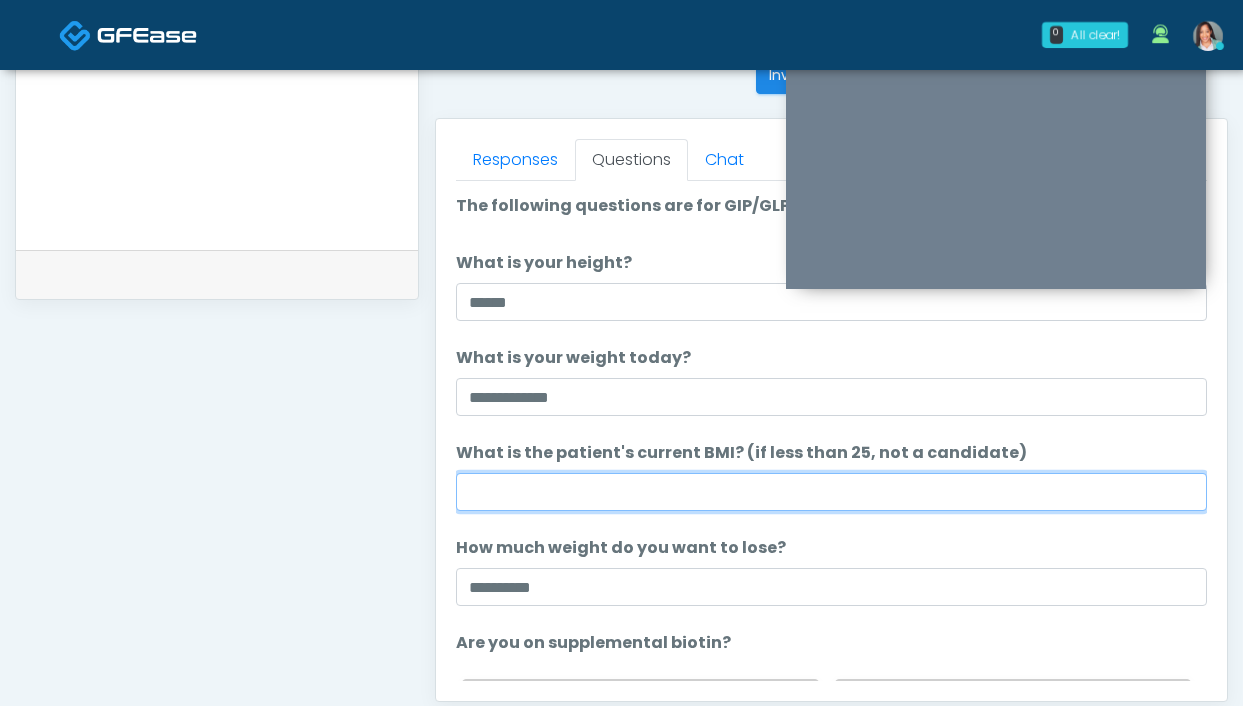 click on "What is the patient's current BMI? (if less than 25, not a candidate)" at bounding box center (831, 492) 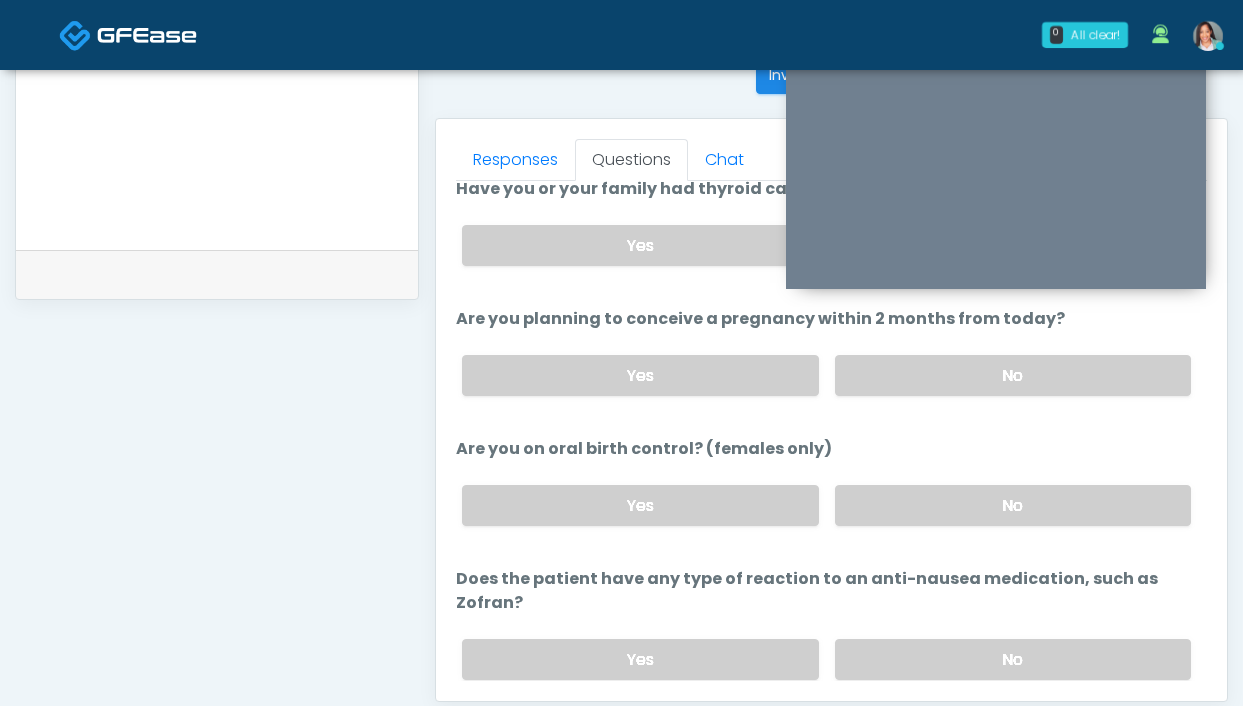scroll, scrollTop: 969, scrollLeft: 0, axis: vertical 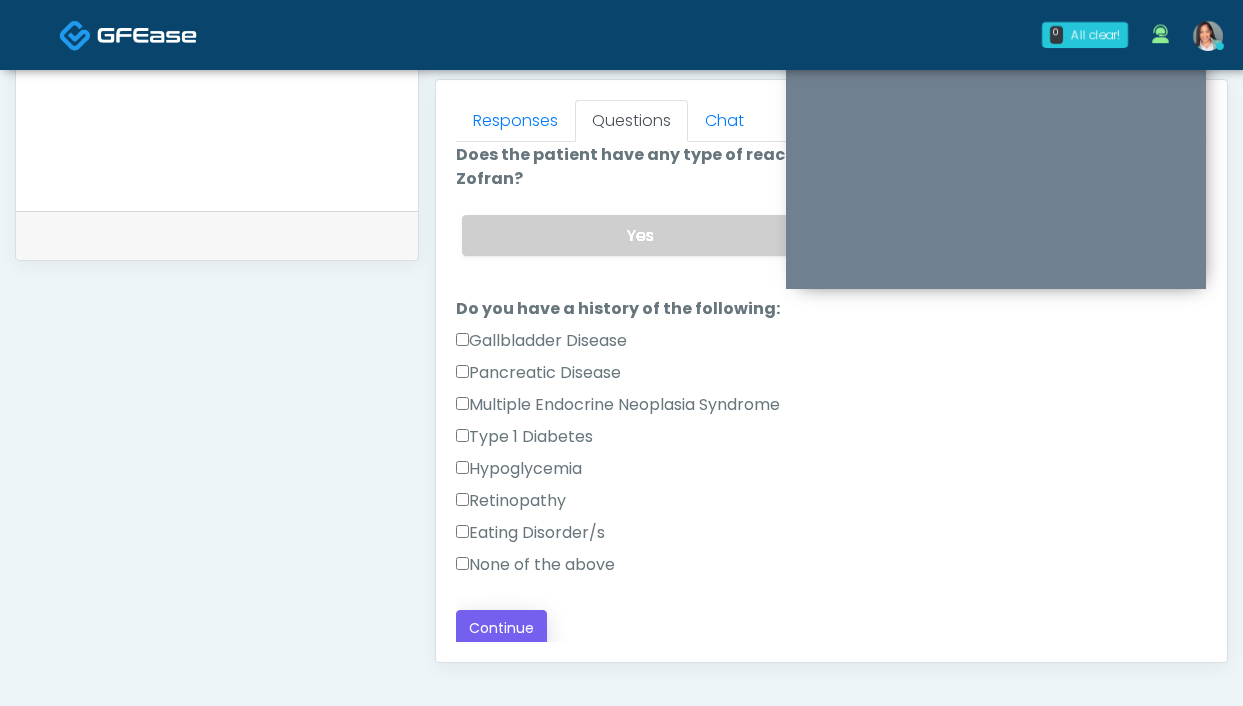 type on "****" 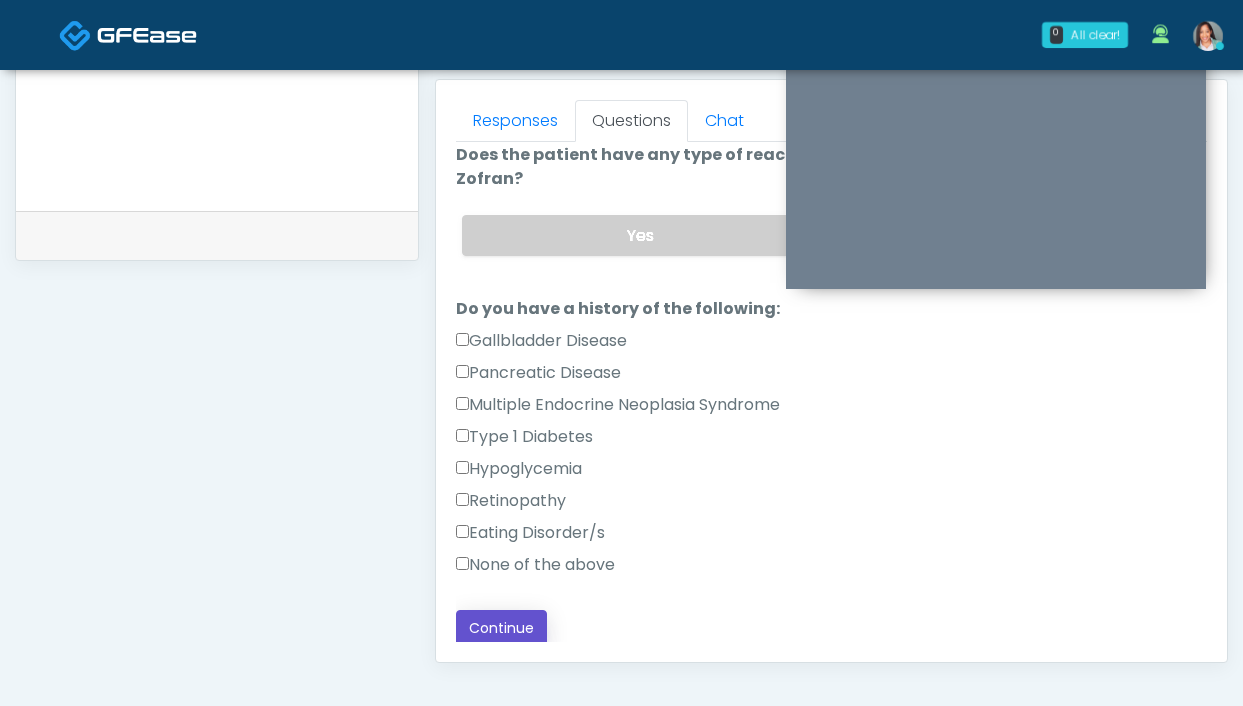 click on "Continue" at bounding box center (501, 628) 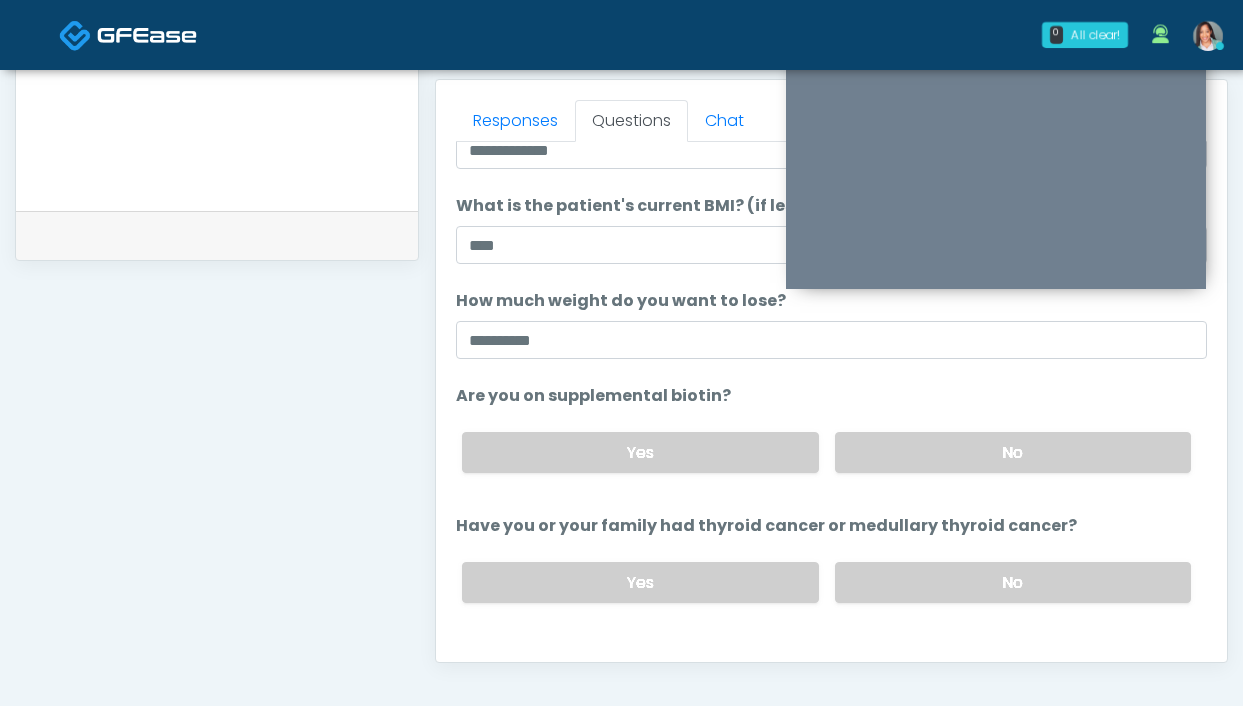 scroll, scrollTop: 969, scrollLeft: 0, axis: vertical 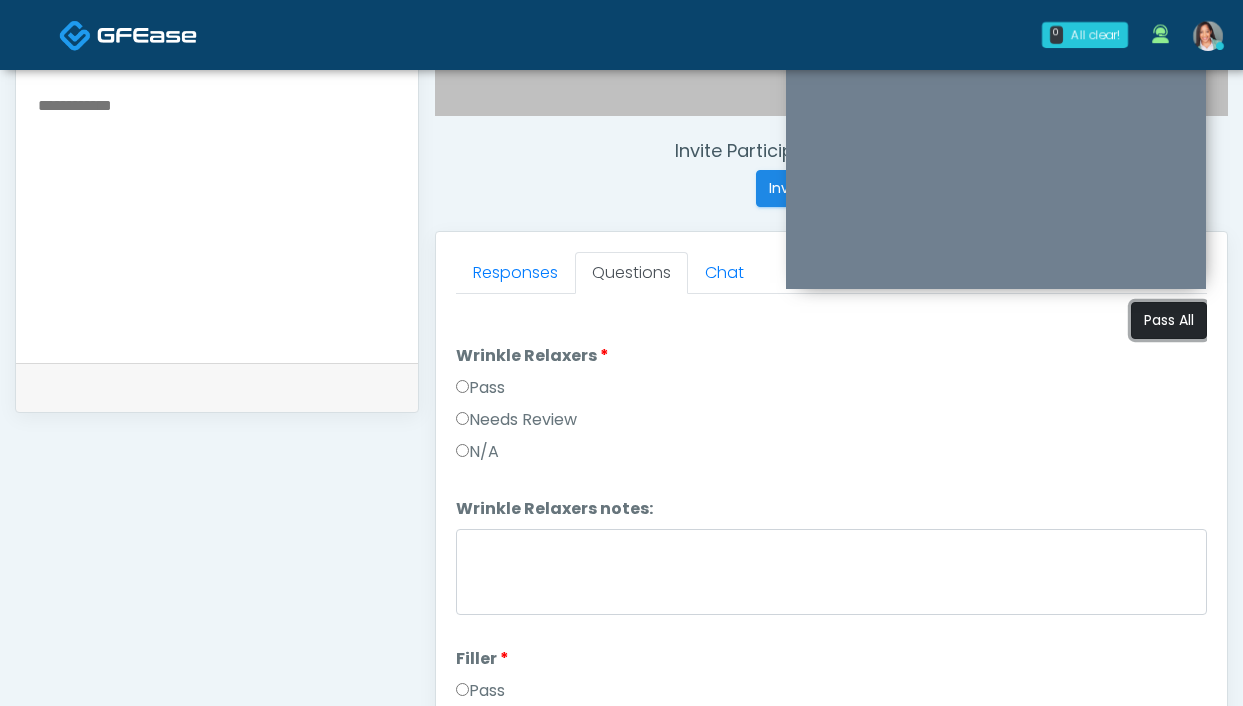 click on "Pass All" at bounding box center [1169, 320] 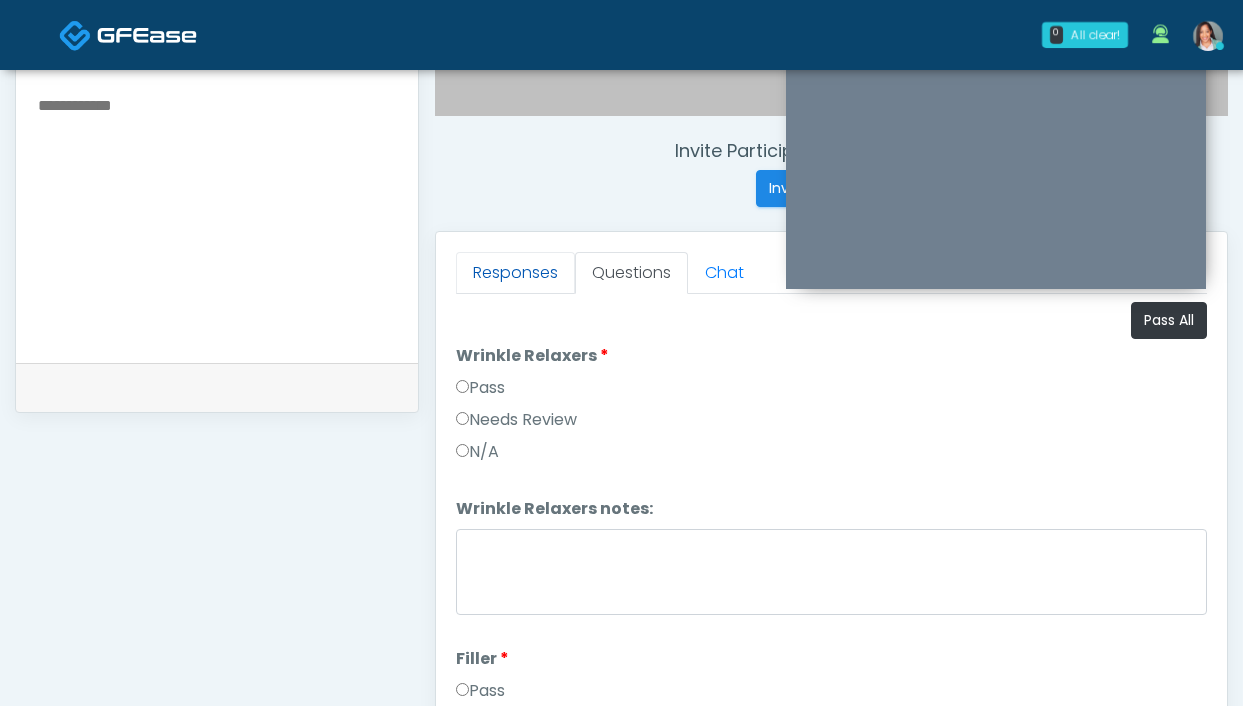 click on "Responses" at bounding box center (515, 273) 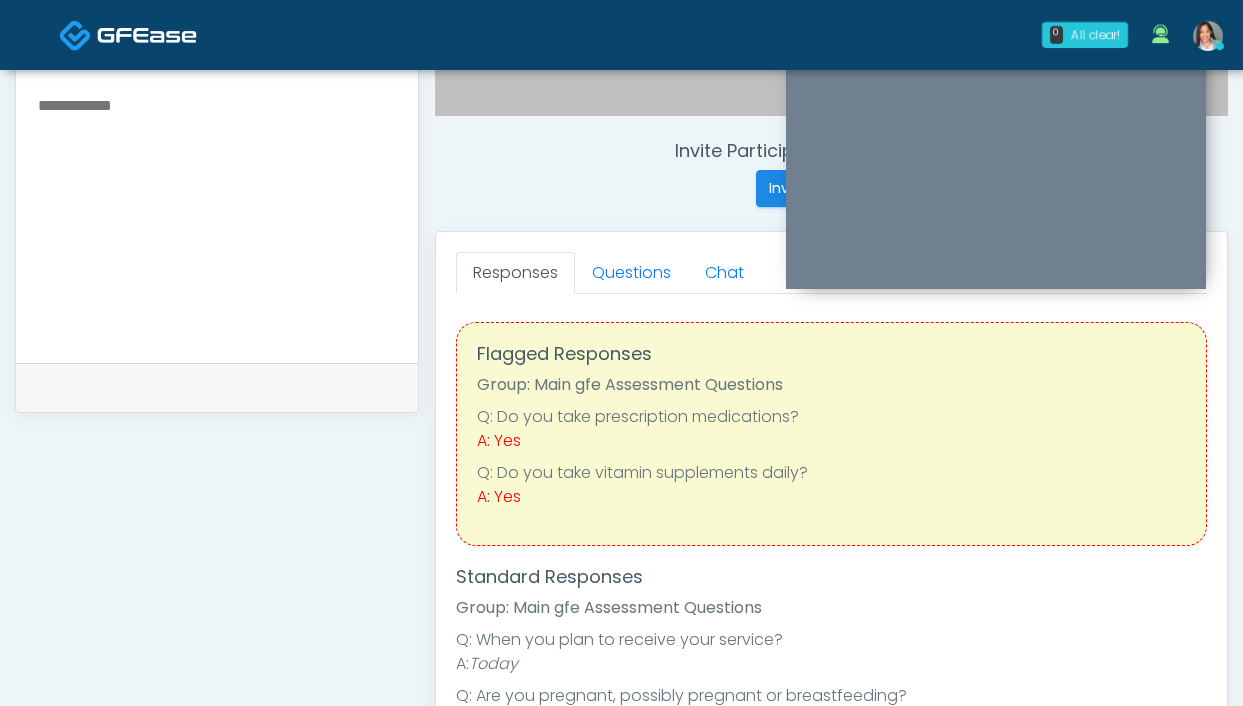 scroll, scrollTop: 642, scrollLeft: 0, axis: vertical 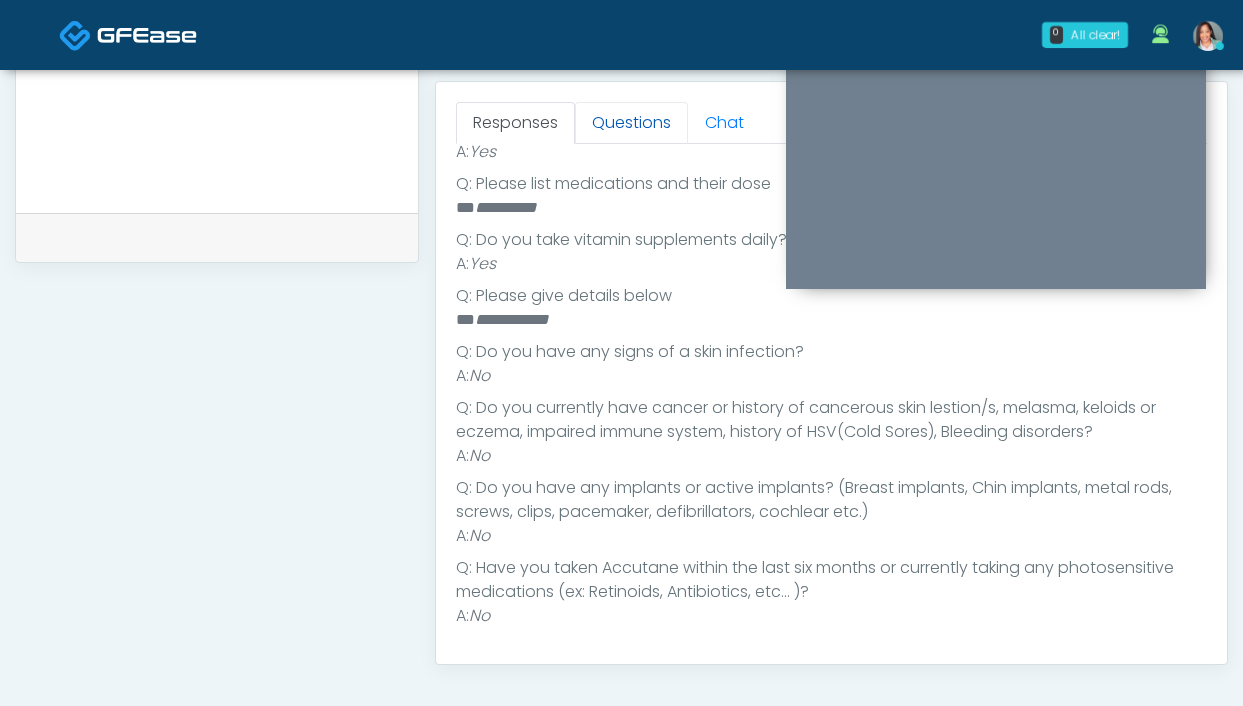 click on "Questions" at bounding box center (631, 123) 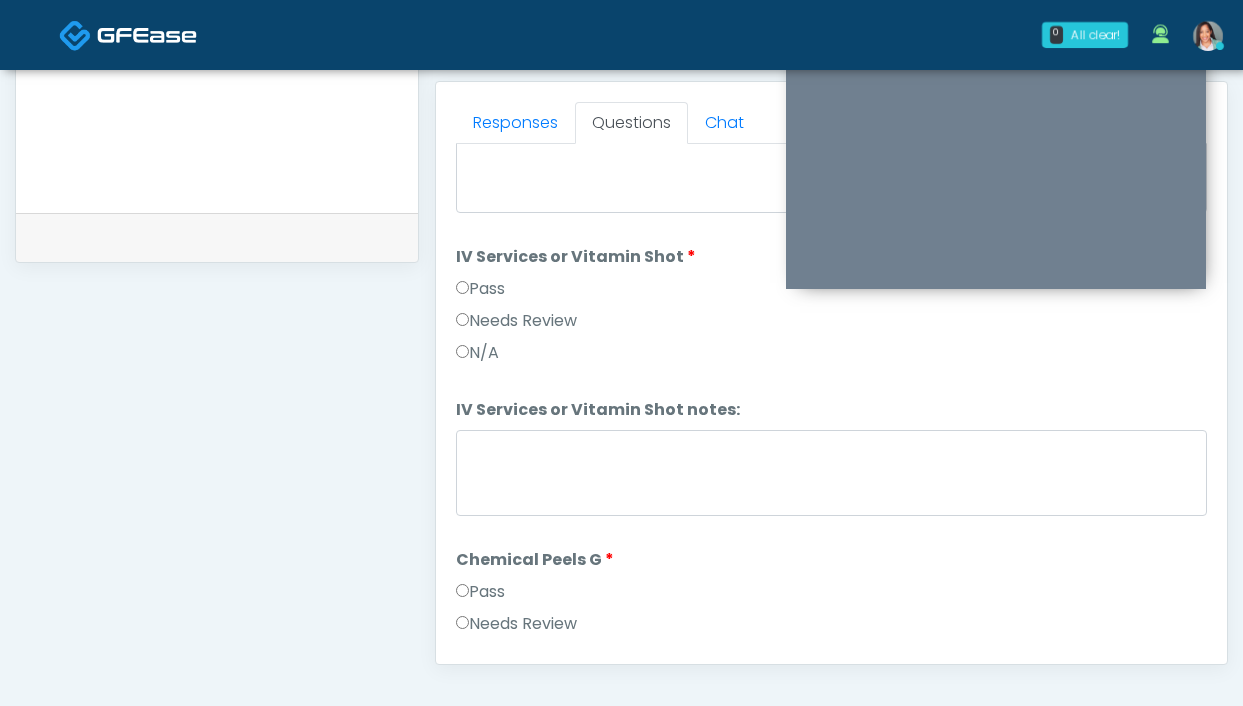 scroll, scrollTop: 1898, scrollLeft: 0, axis: vertical 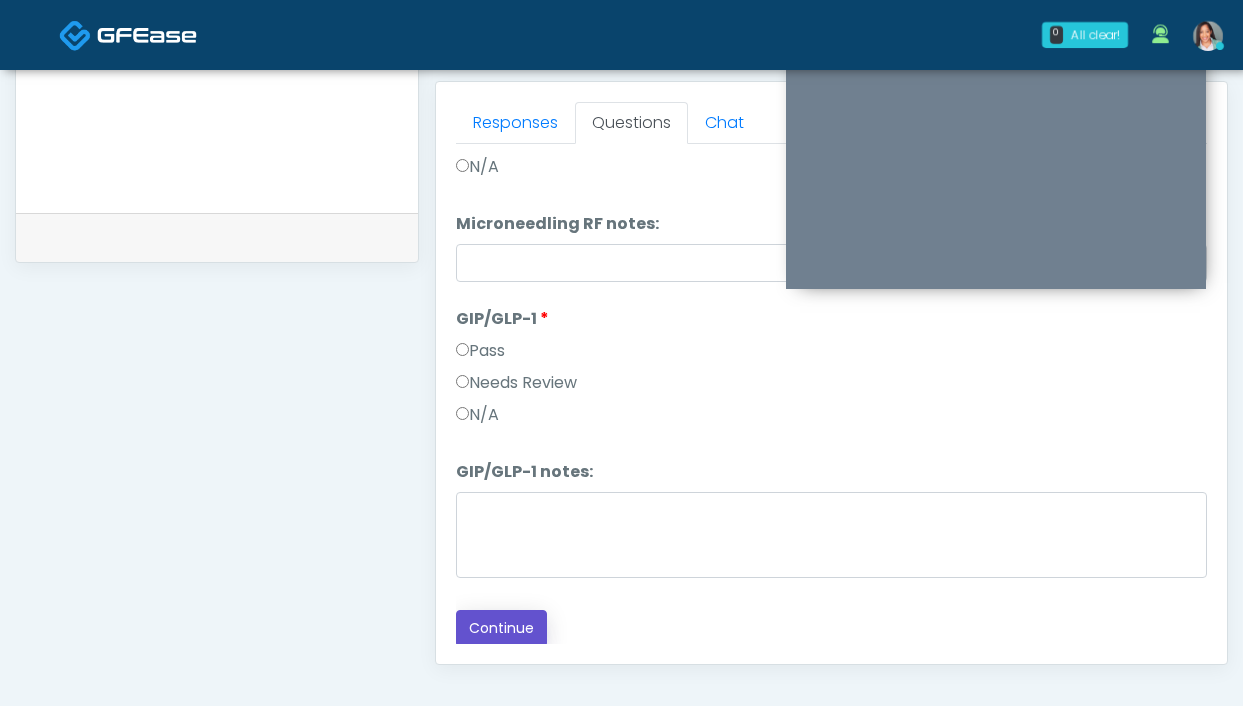 click on "Continue" at bounding box center (501, 628) 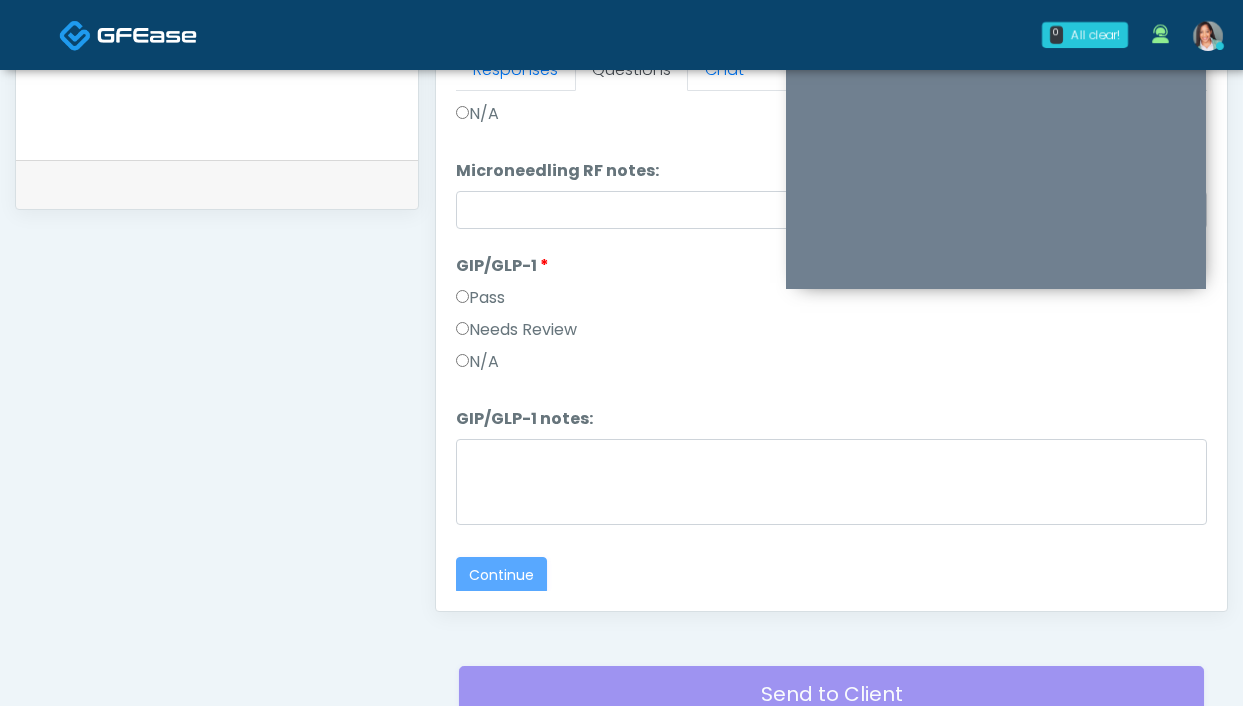 scroll, scrollTop: 1012, scrollLeft: 0, axis: vertical 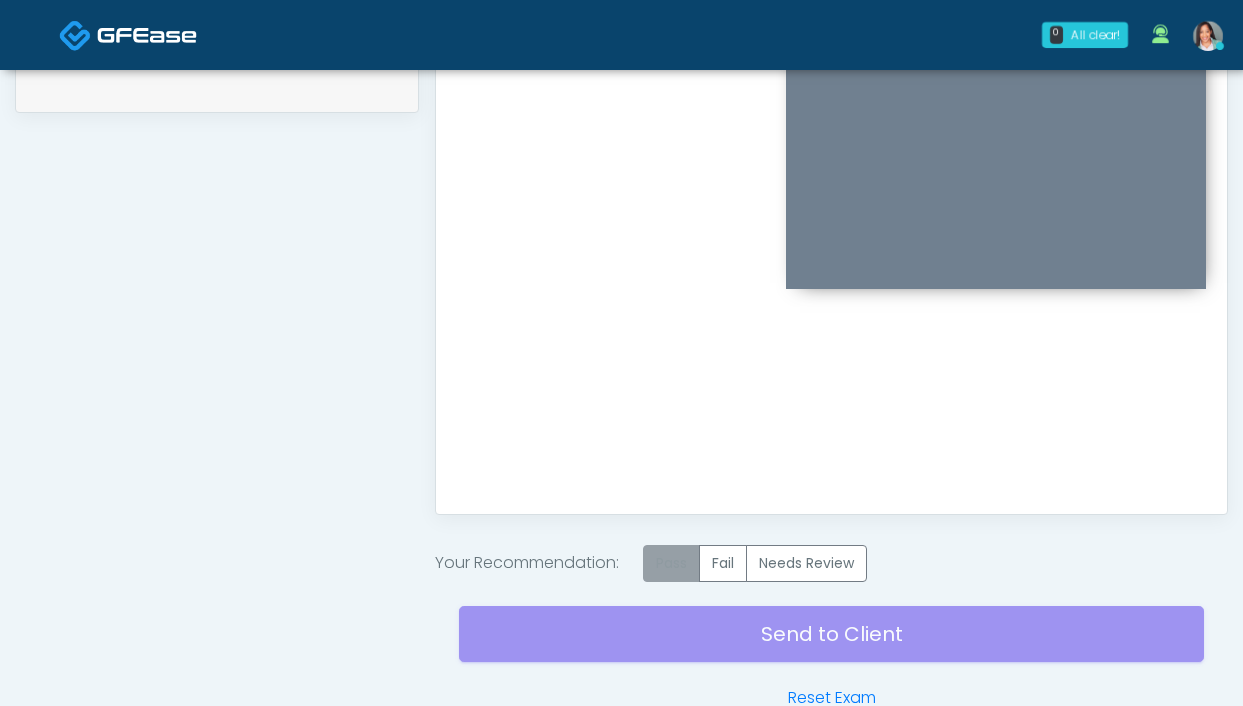 click on "Pass" at bounding box center [671, 563] 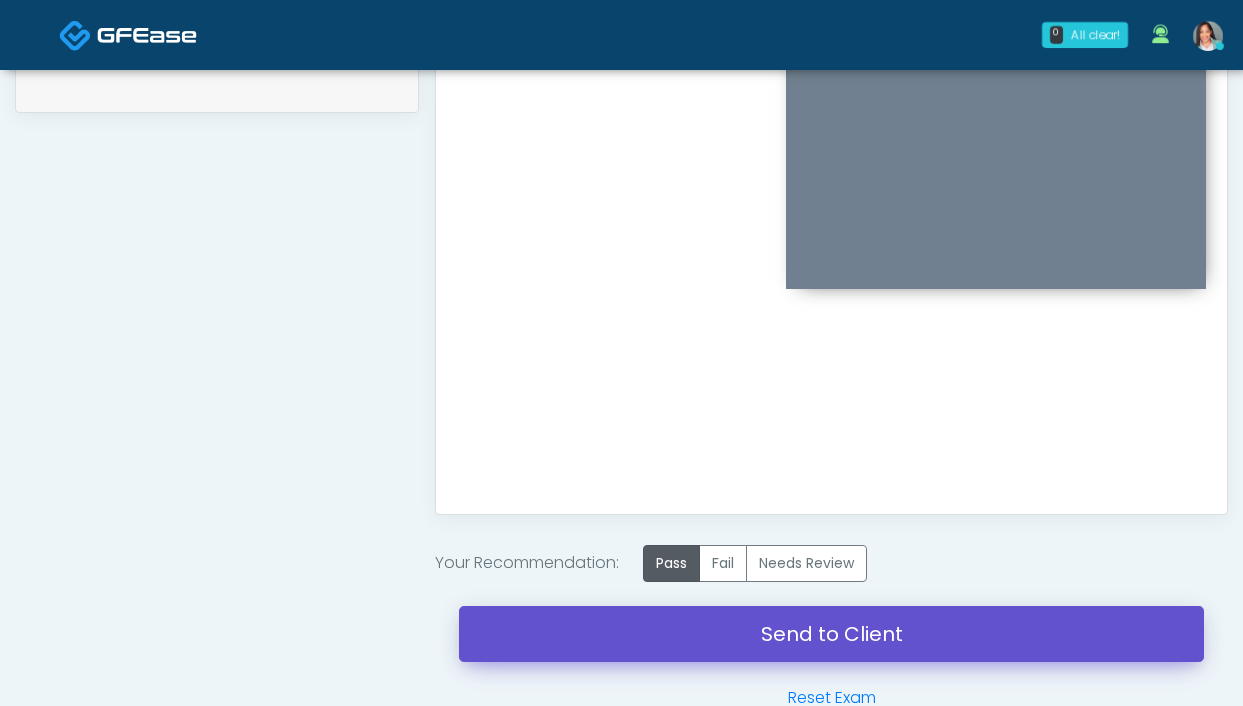 click on "Send to Client" at bounding box center (831, 634) 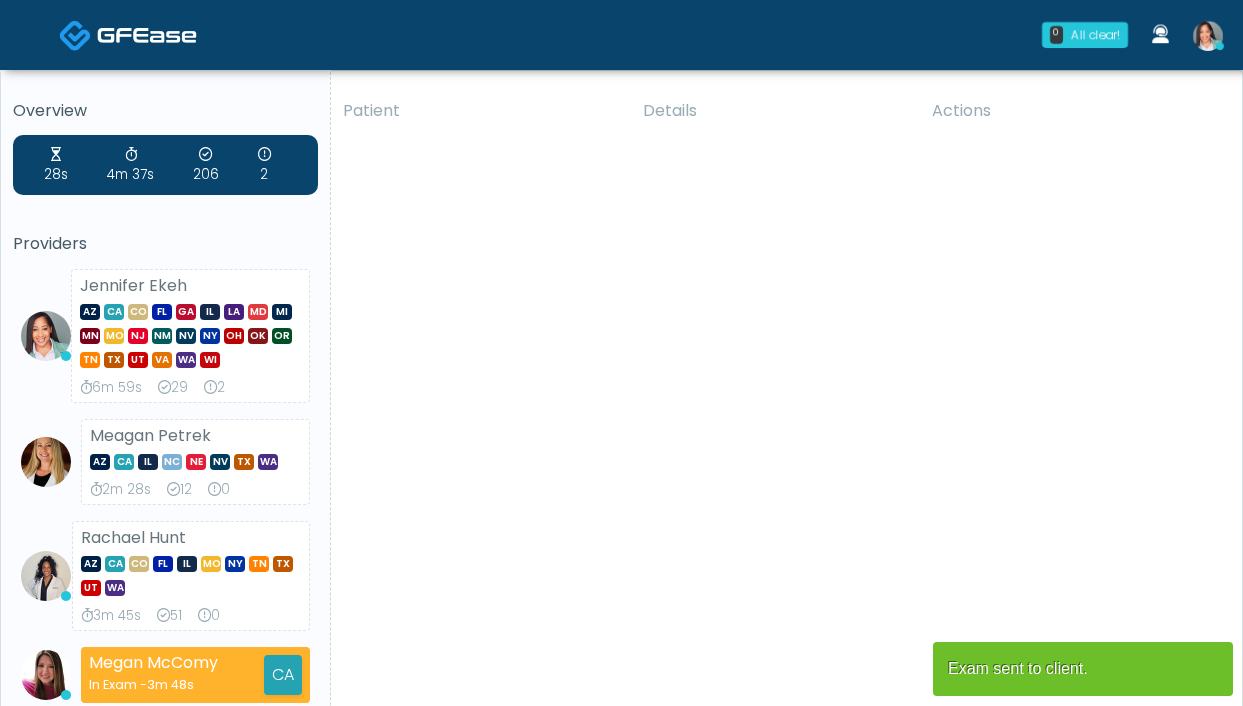 scroll, scrollTop: 0, scrollLeft: 0, axis: both 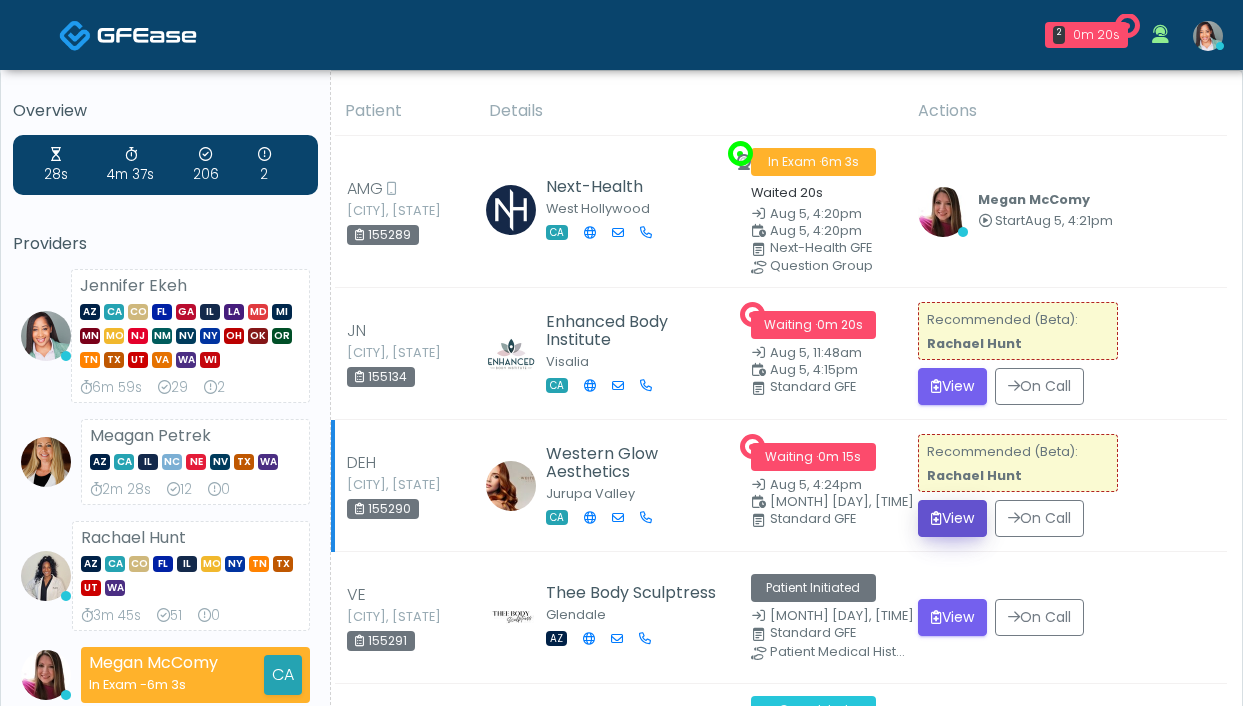 click on "View" at bounding box center (952, 518) 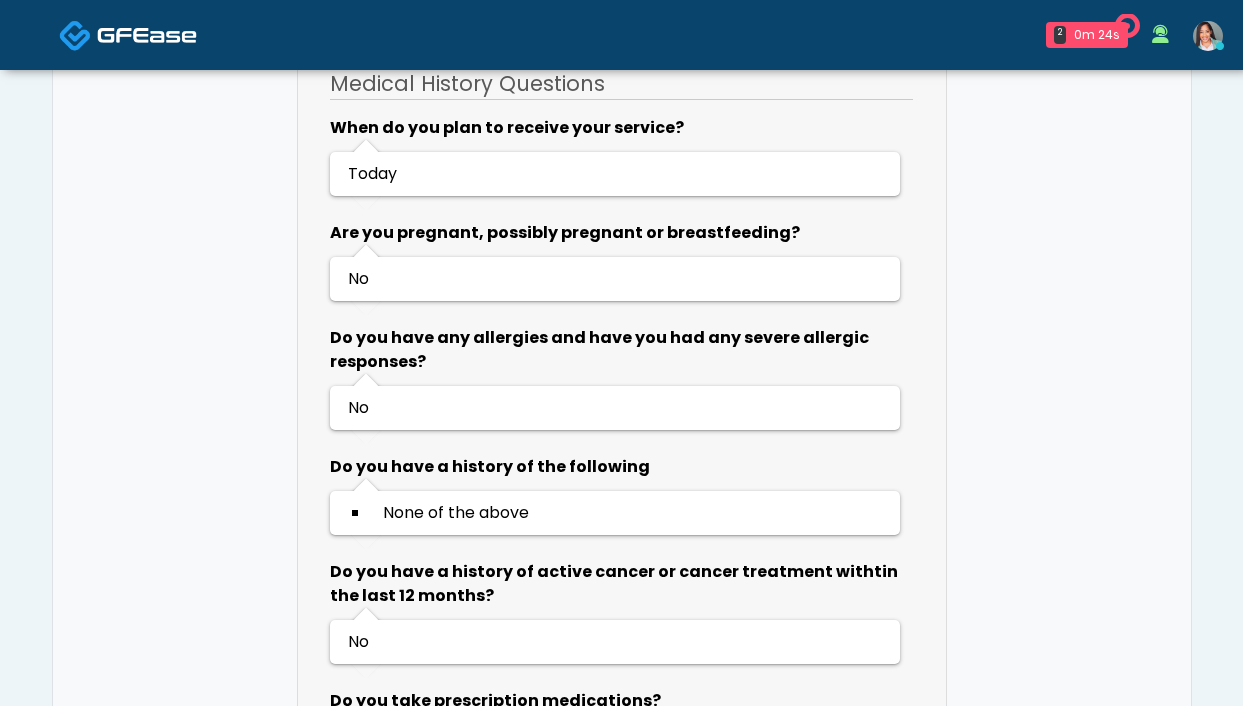 scroll, scrollTop: 0, scrollLeft: 0, axis: both 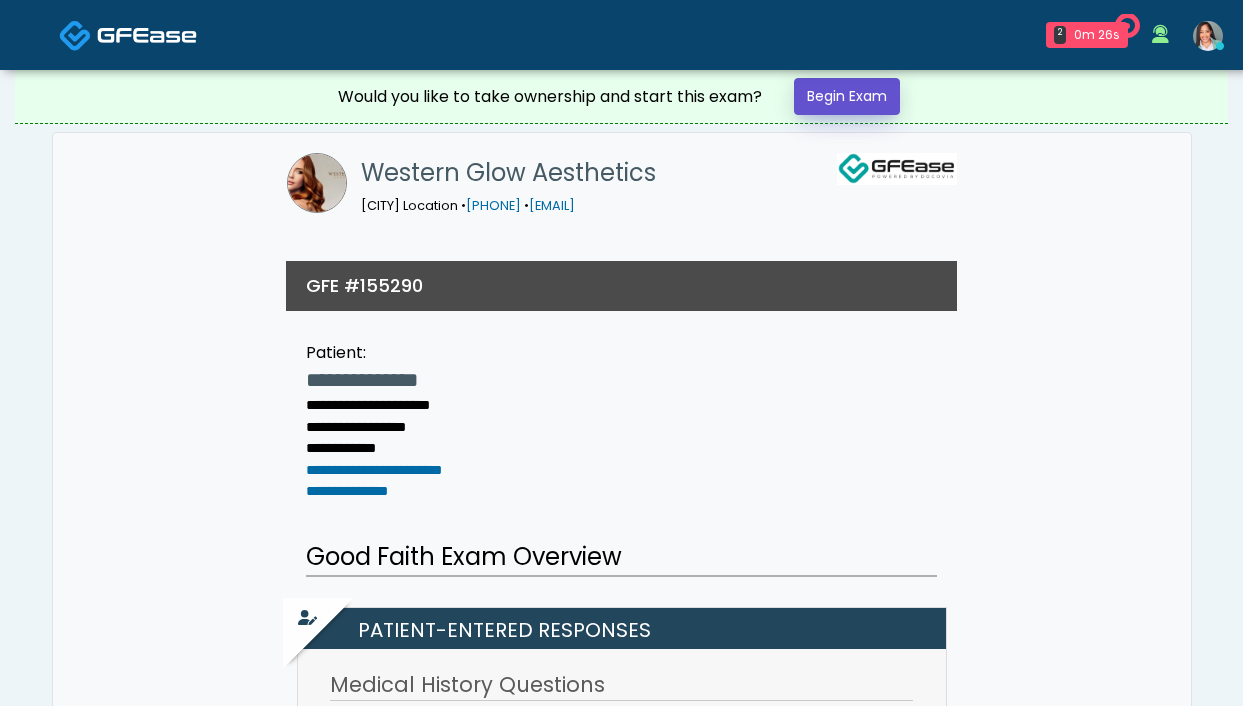click on "Begin Exam" at bounding box center (847, 96) 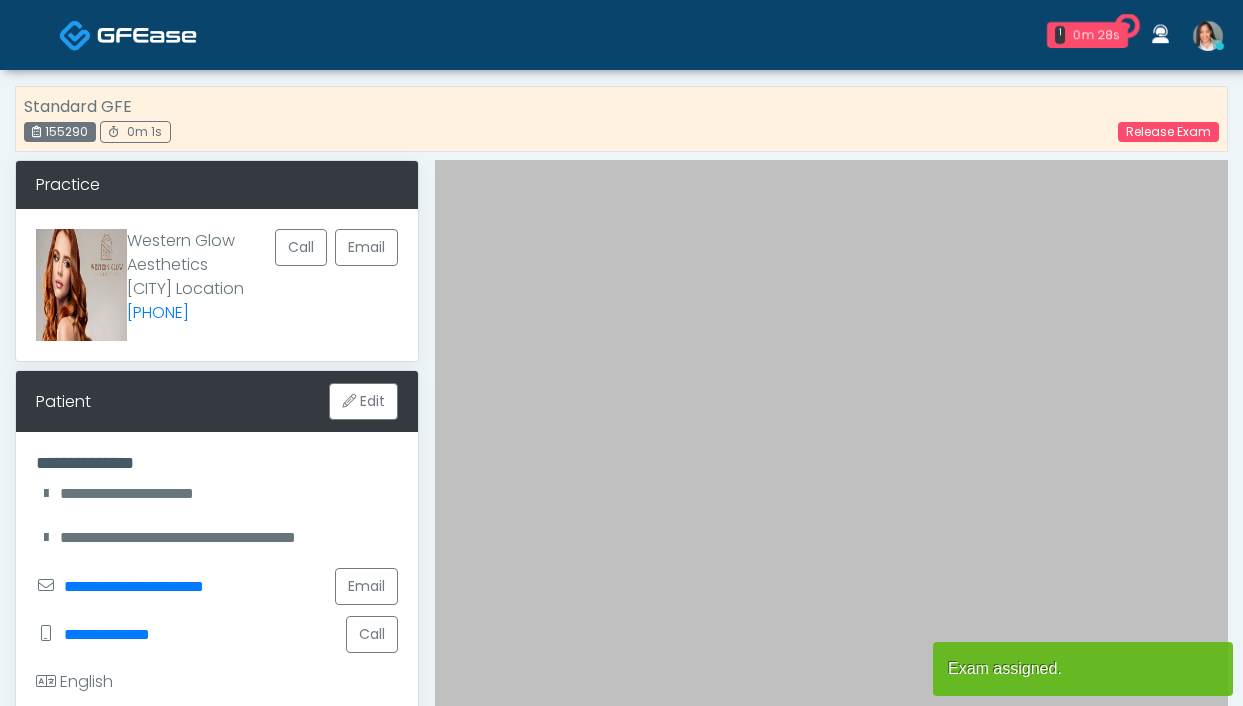 scroll, scrollTop: 0, scrollLeft: 0, axis: both 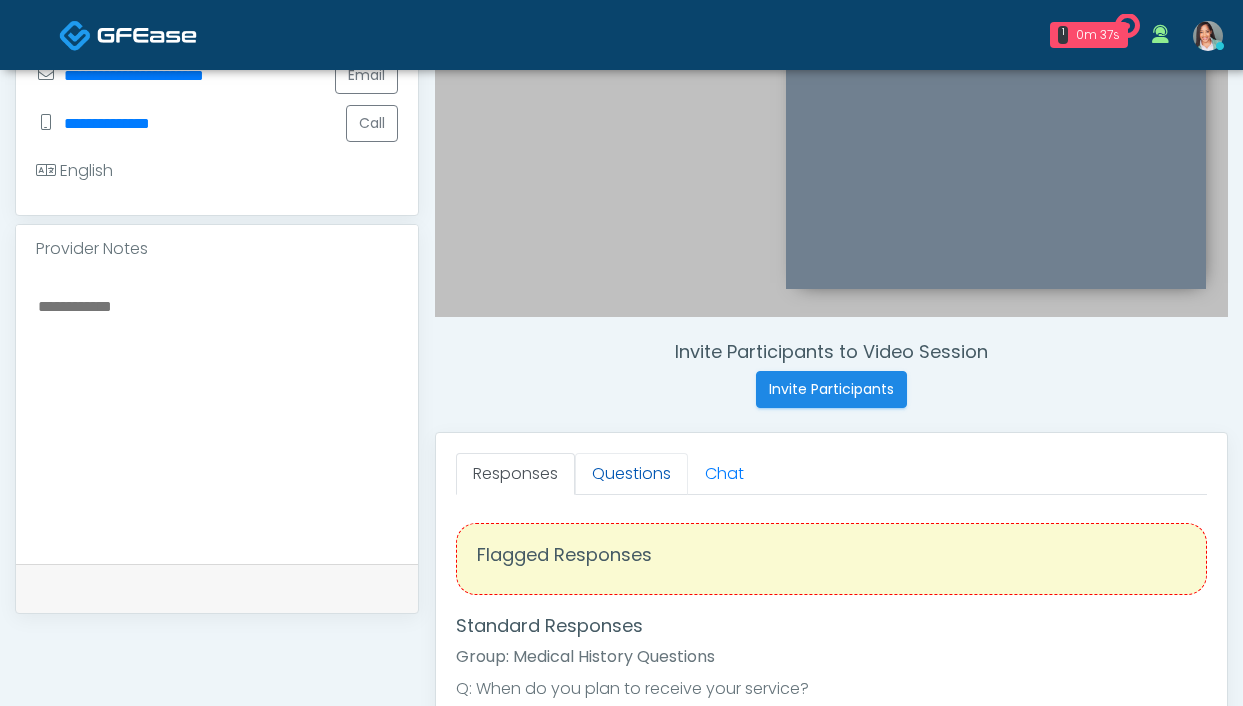 click on "Questions" at bounding box center (631, 474) 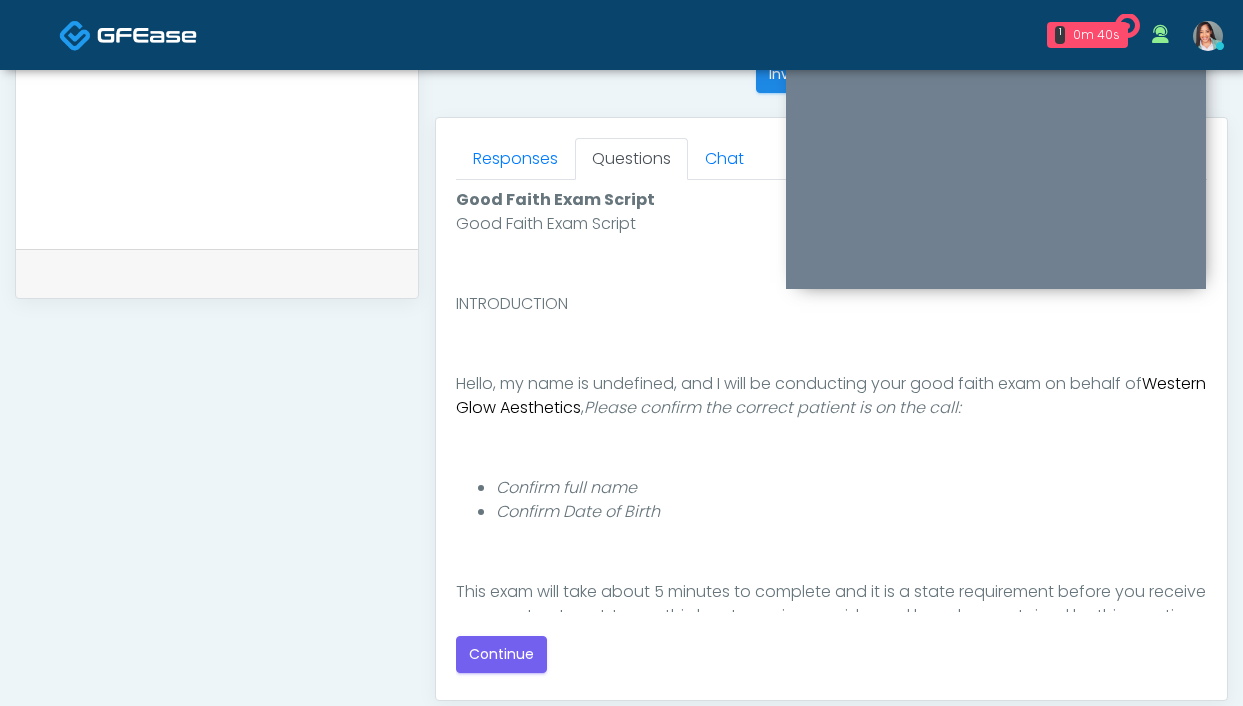 scroll, scrollTop: 907, scrollLeft: 0, axis: vertical 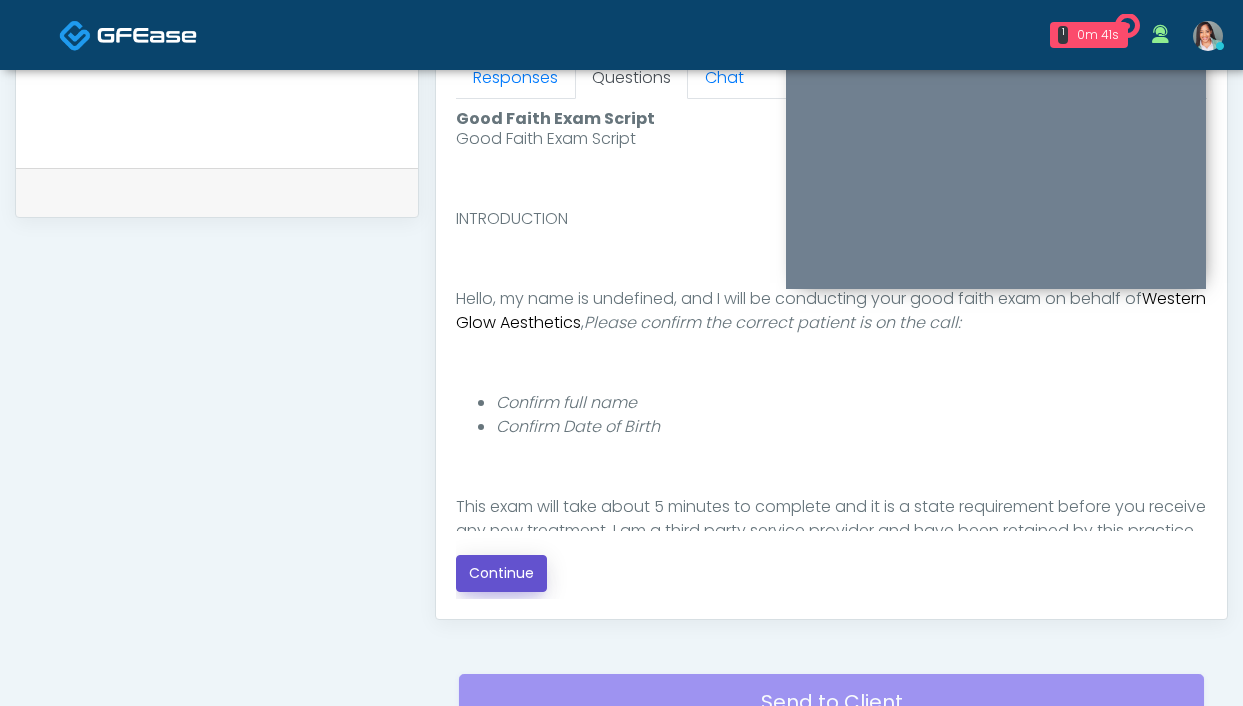 click on "Continue" at bounding box center (501, 573) 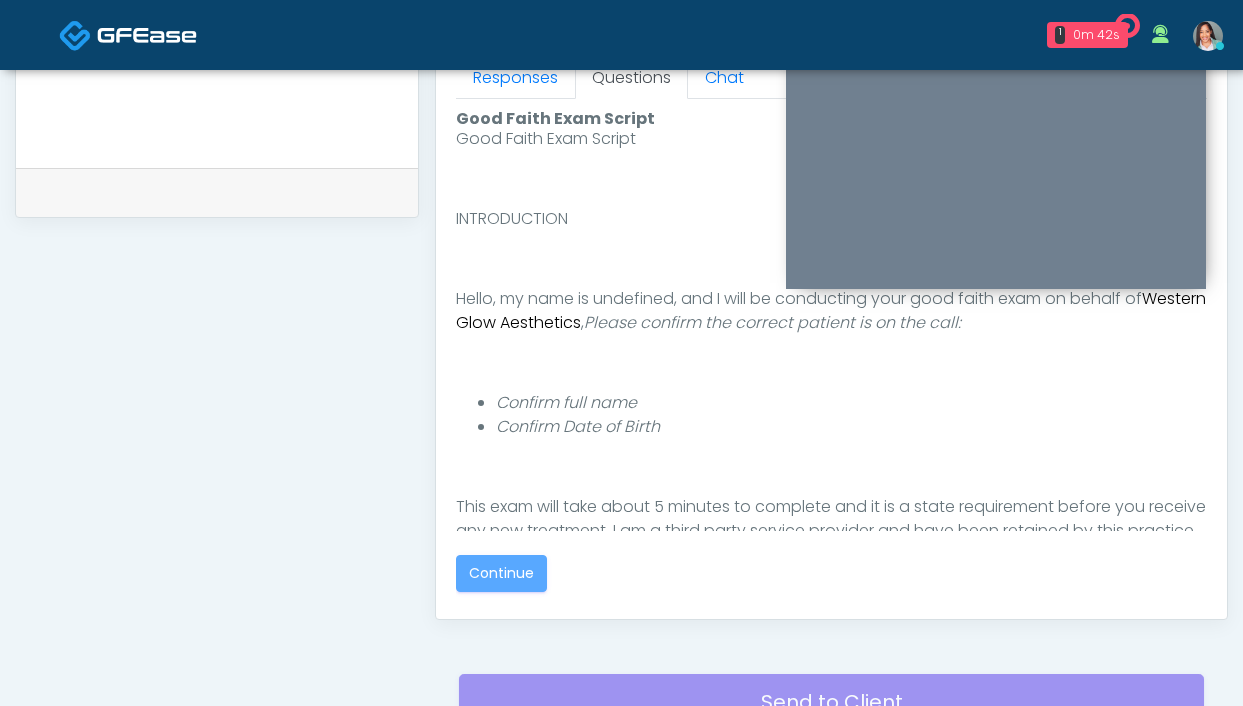 scroll, scrollTop: 0, scrollLeft: 0, axis: both 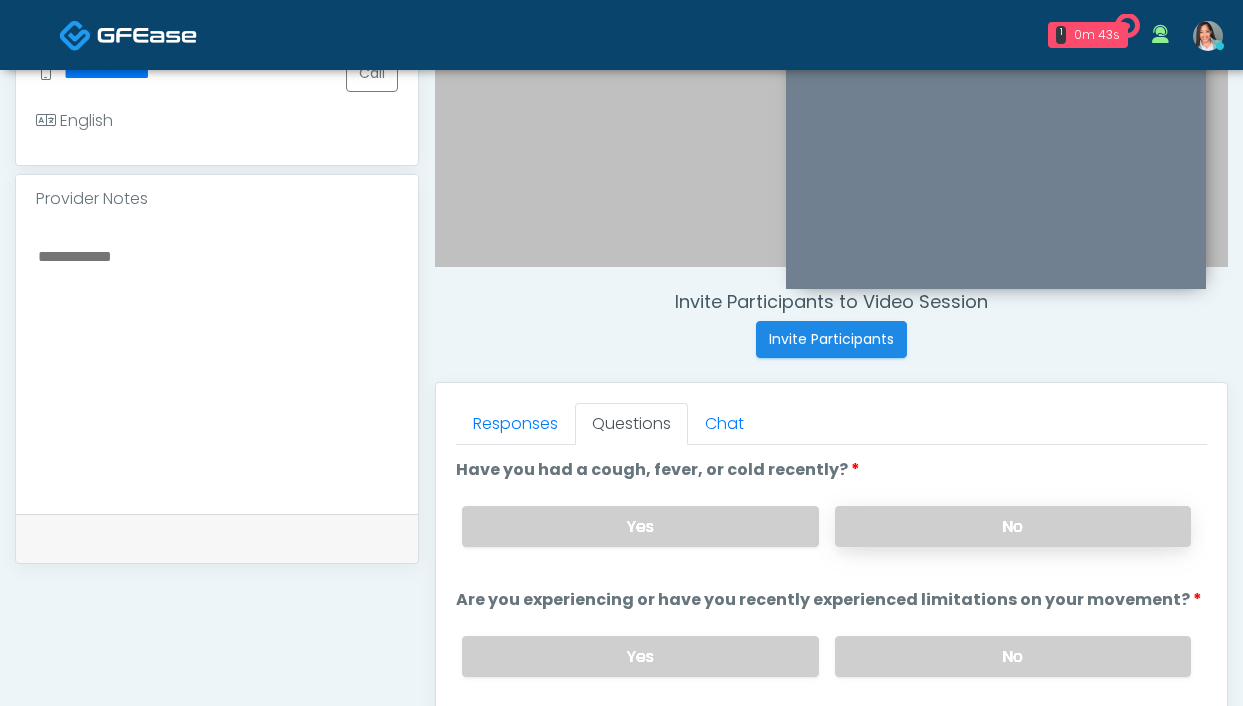 click on "No" at bounding box center (1013, 526) 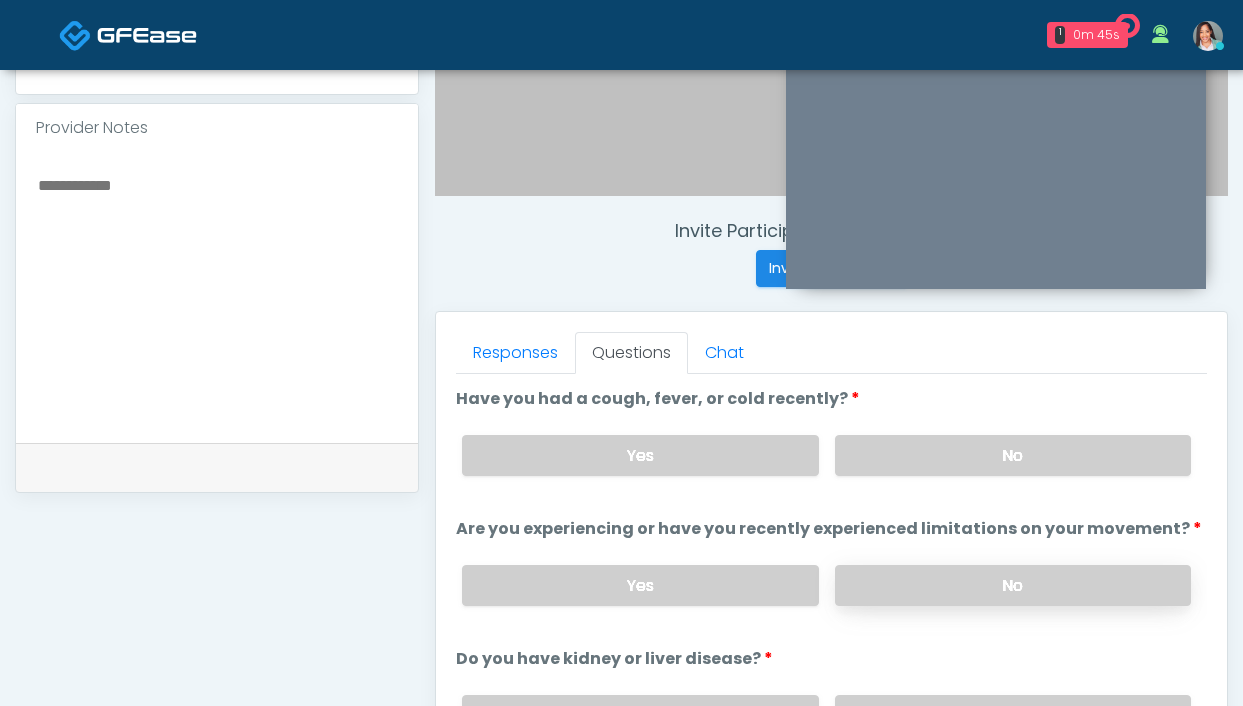 click on "No" at bounding box center [1013, 585] 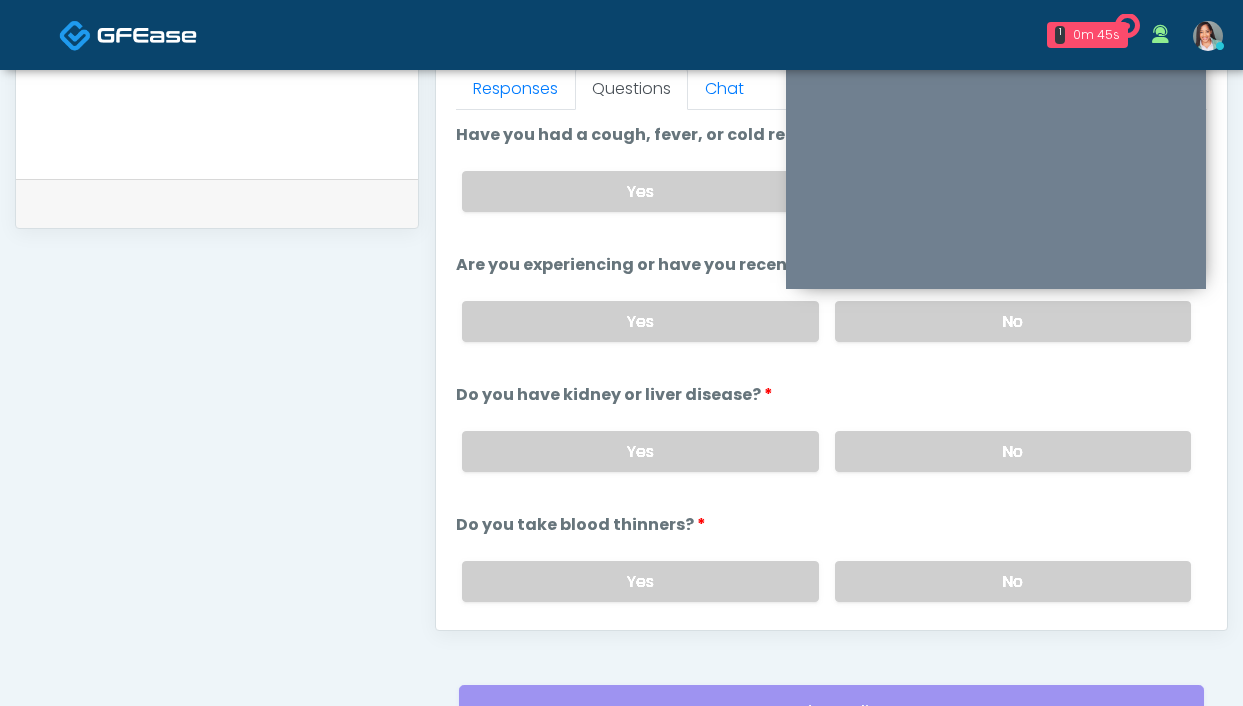 scroll, scrollTop: 958, scrollLeft: 0, axis: vertical 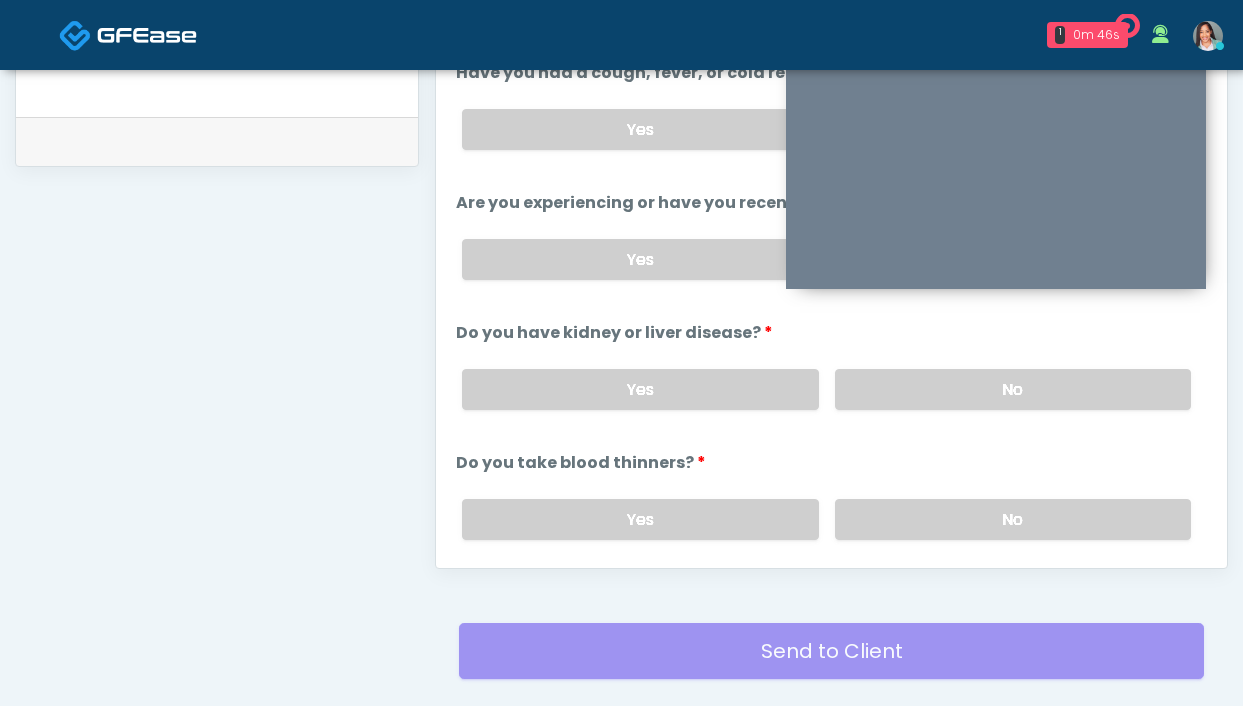 click on "Yes
No" at bounding box center [826, 389] 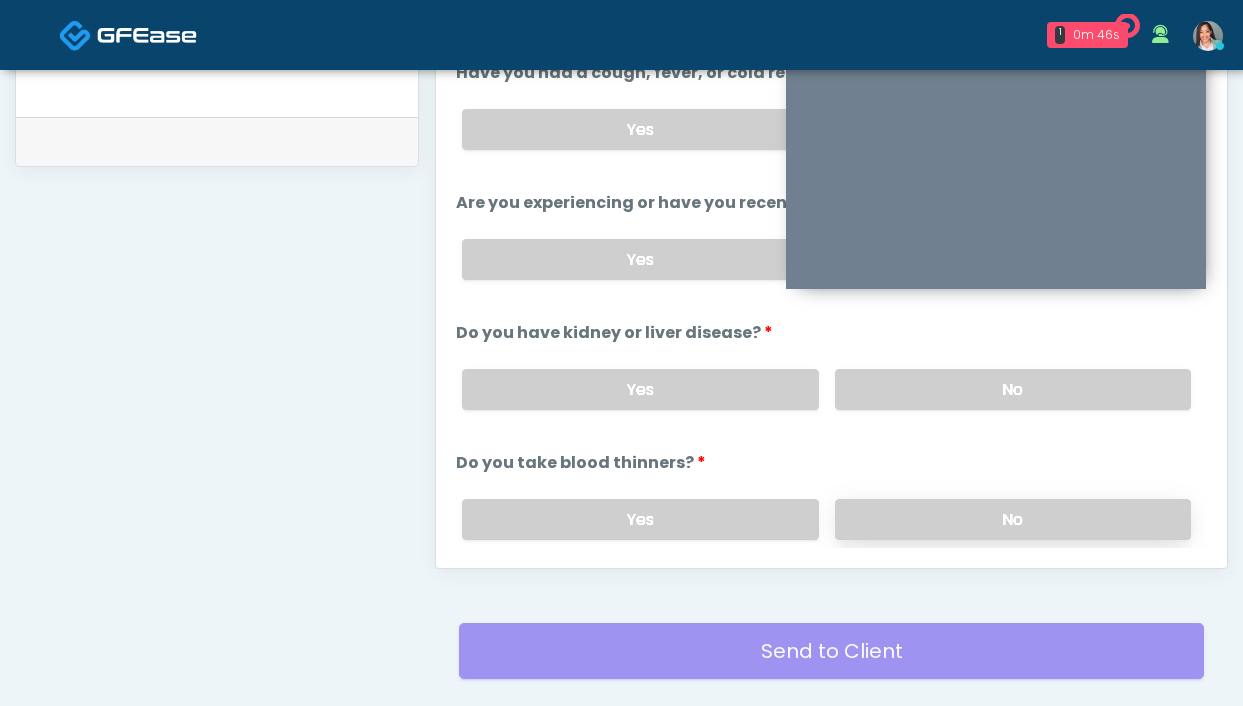 click on "No" at bounding box center [1013, 519] 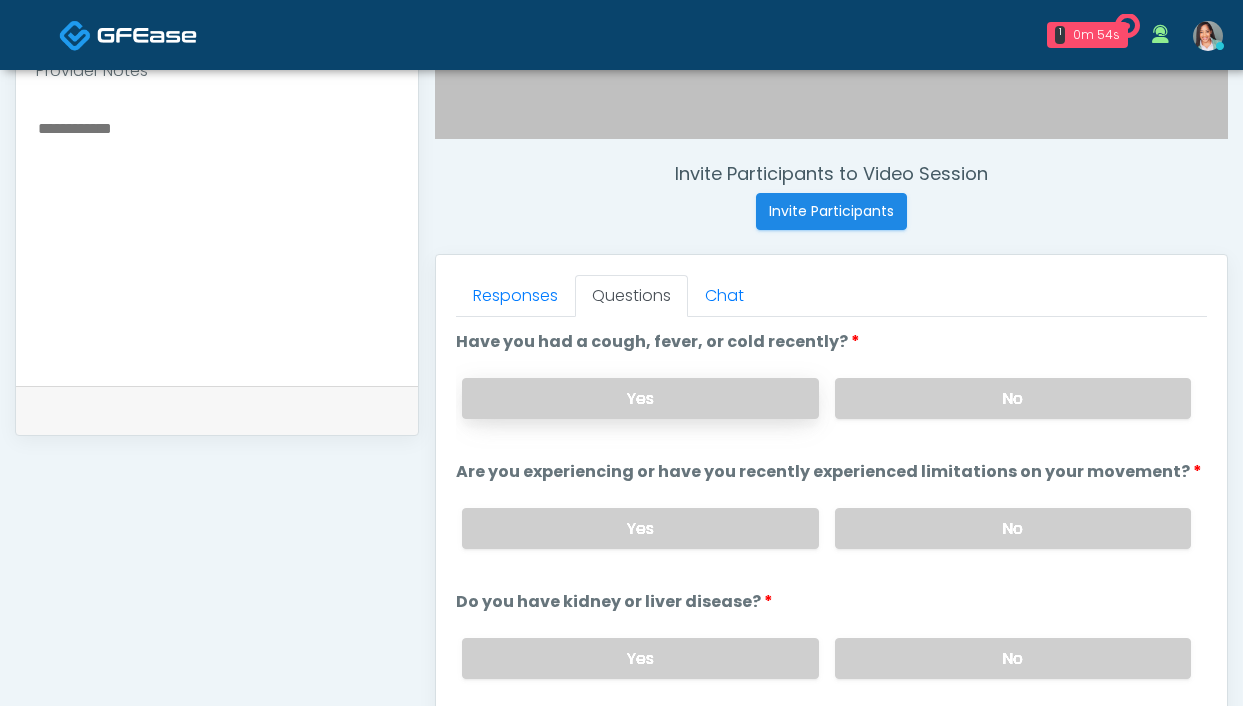 scroll, scrollTop: 775, scrollLeft: 0, axis: vertical 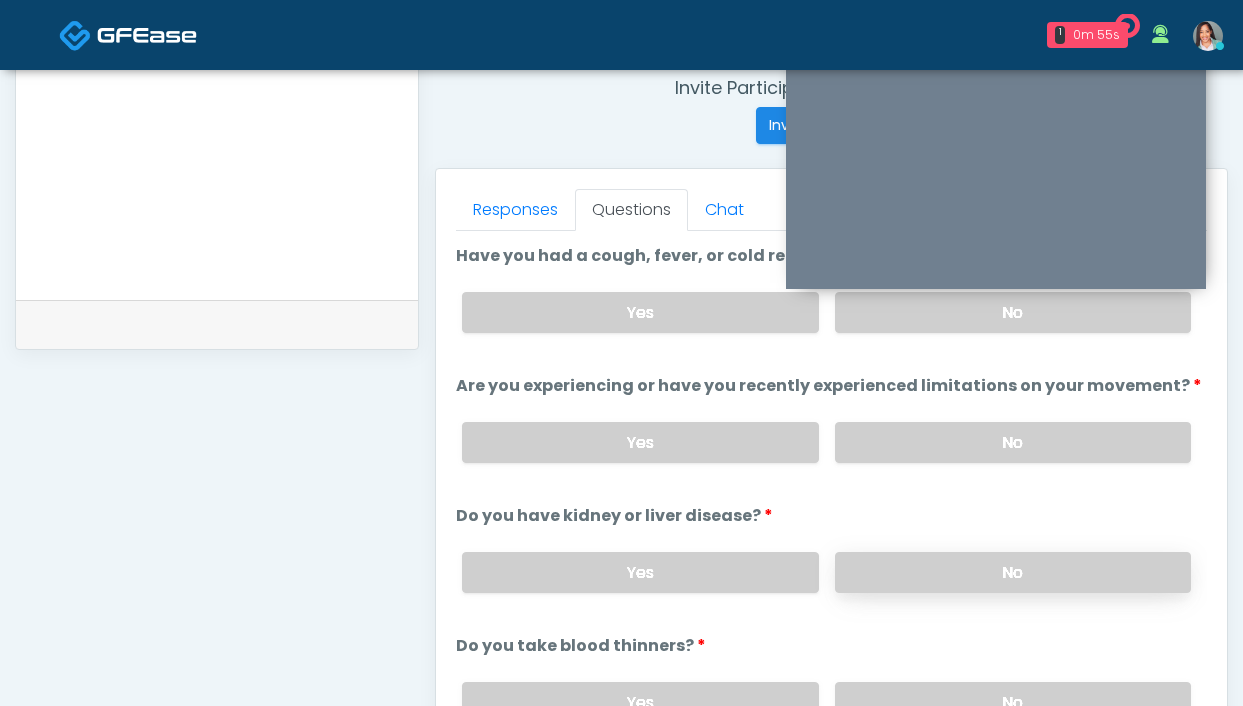 click on "No" at bounding box center [1013, 572] 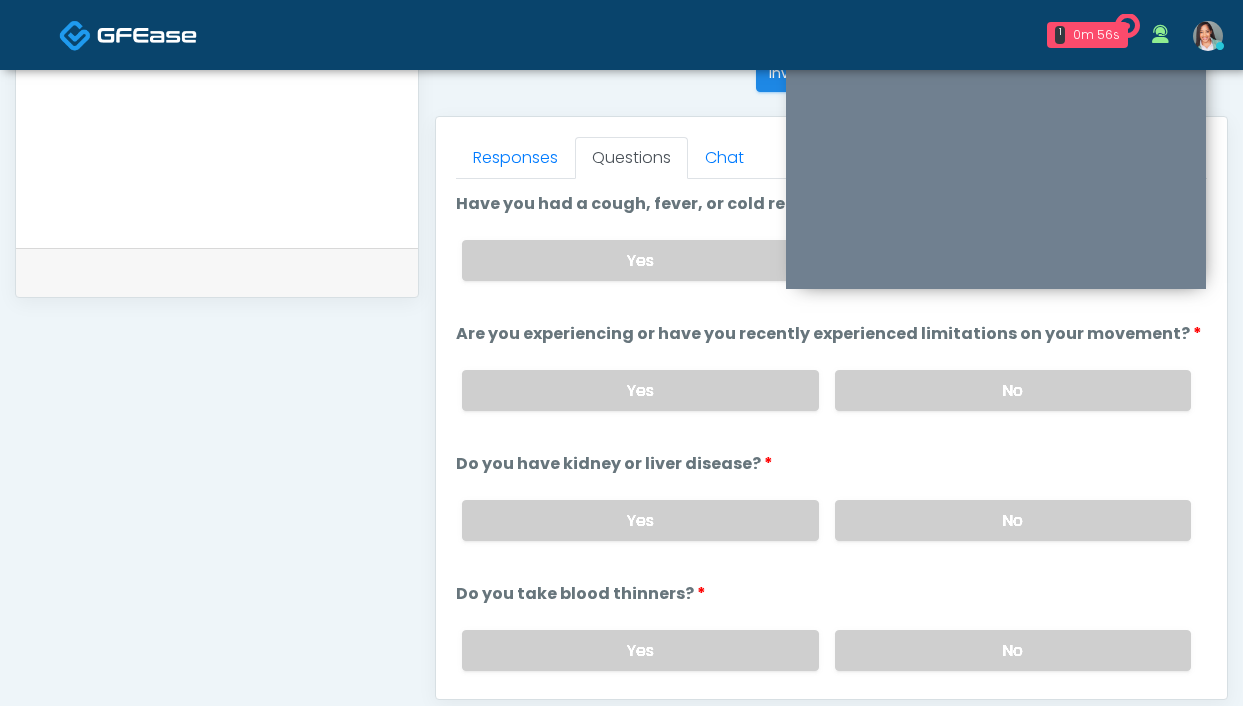 scroll, scrollTop: 933, scrollLeft: 0, axis: vertical 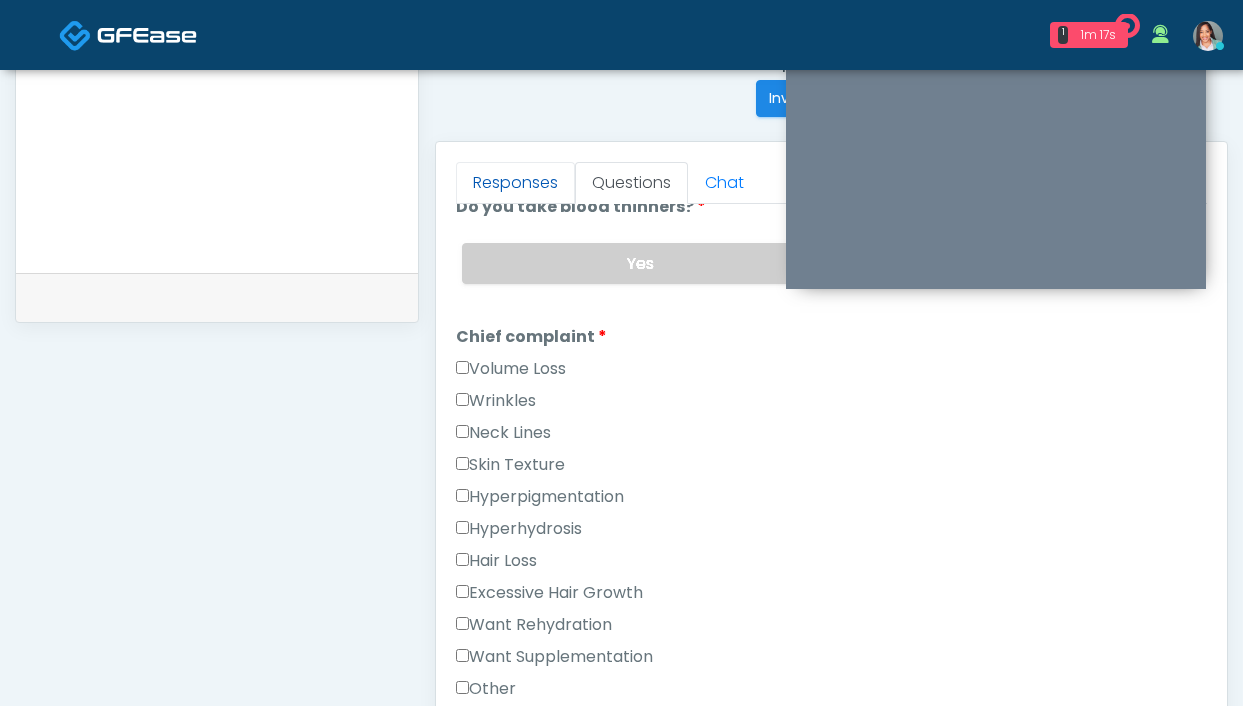 click on "Responses" at bounding box center (515, 183) 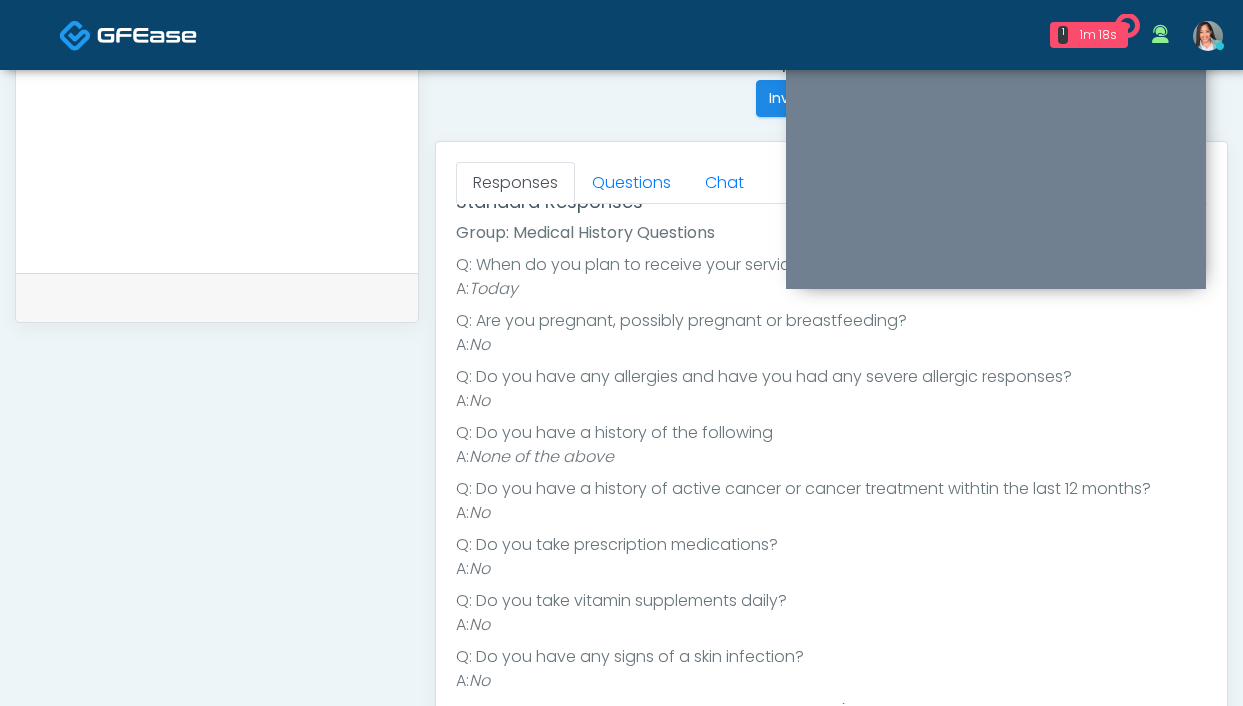 scroll, scrollTop: 274, scrollLeft: 0, axis: vertical 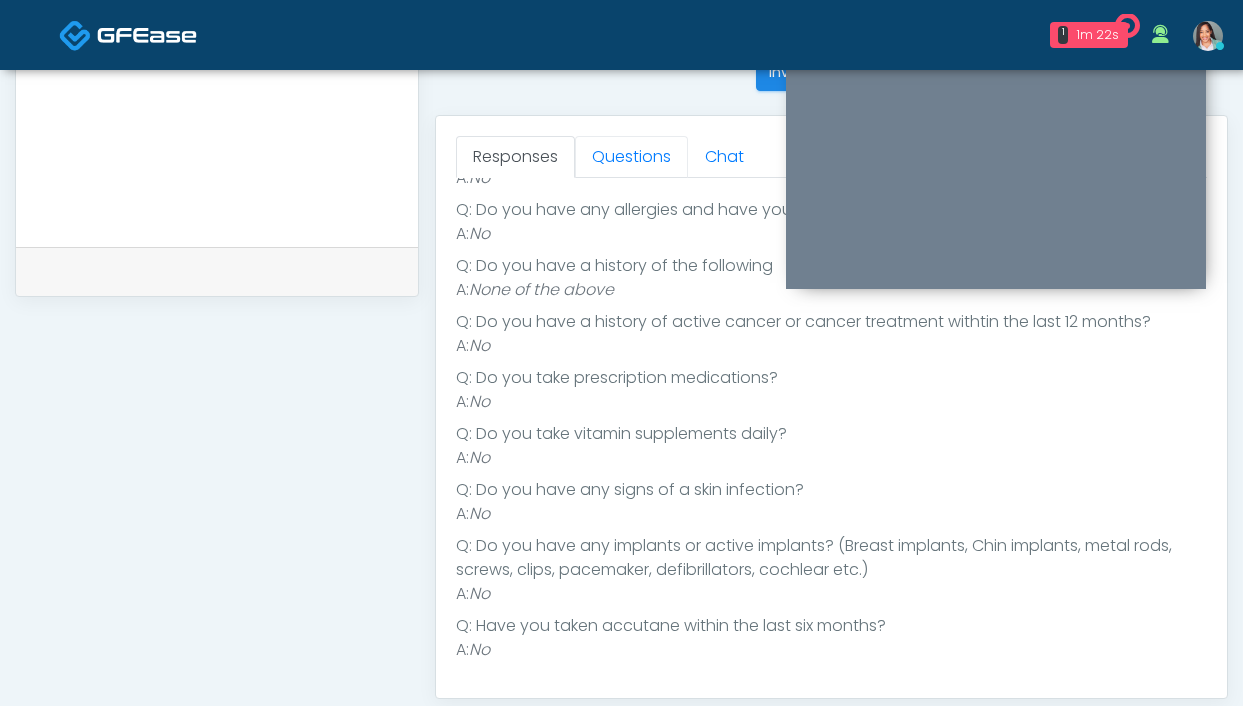 drag, startPoint x: 634, startPoint y: 172, endPoint x: 600, endPoint y: 222, distance: 60.464867 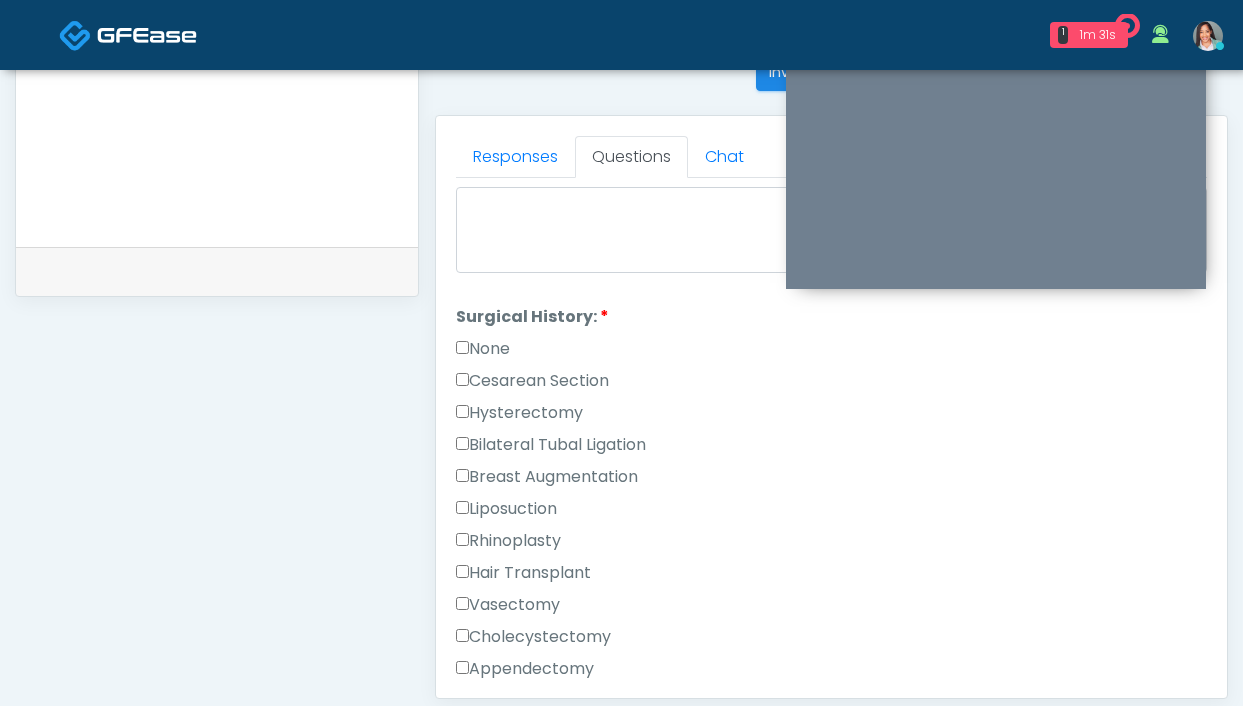 scroll, scrollTop: 969, scrollLeft: 0, axis: vertical 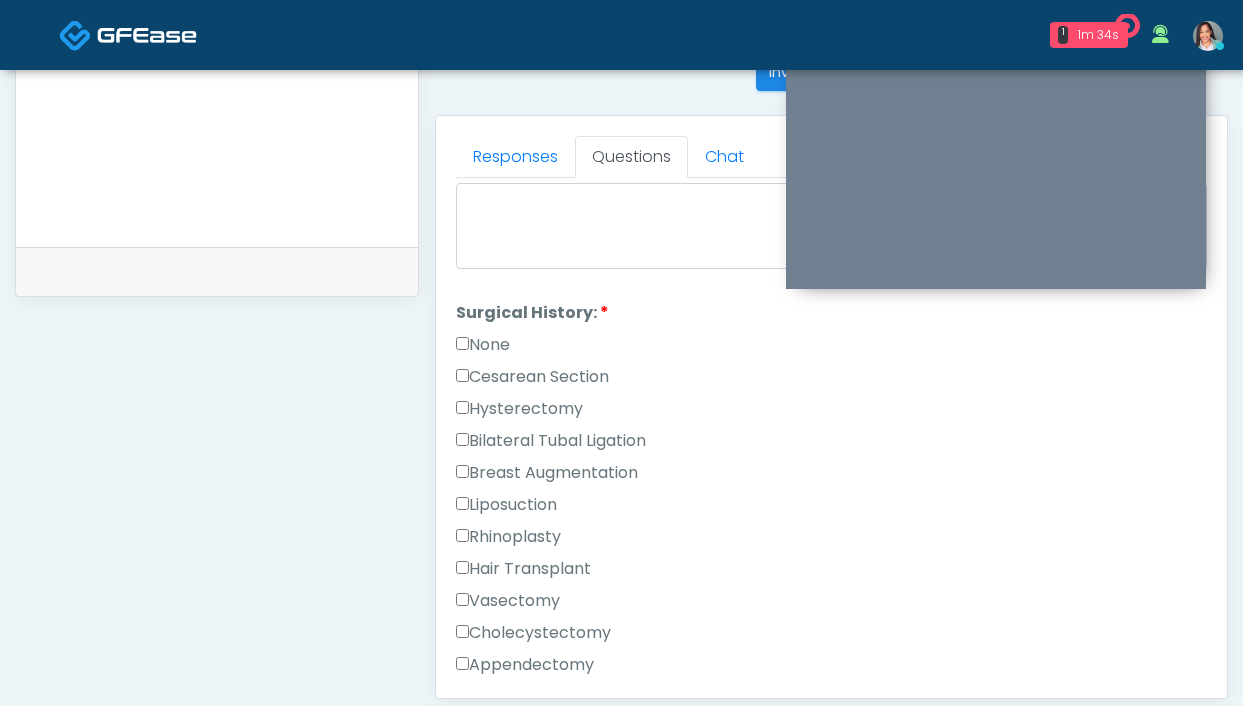 click on "Rhinoplasty" at bounding box center (508, 537) 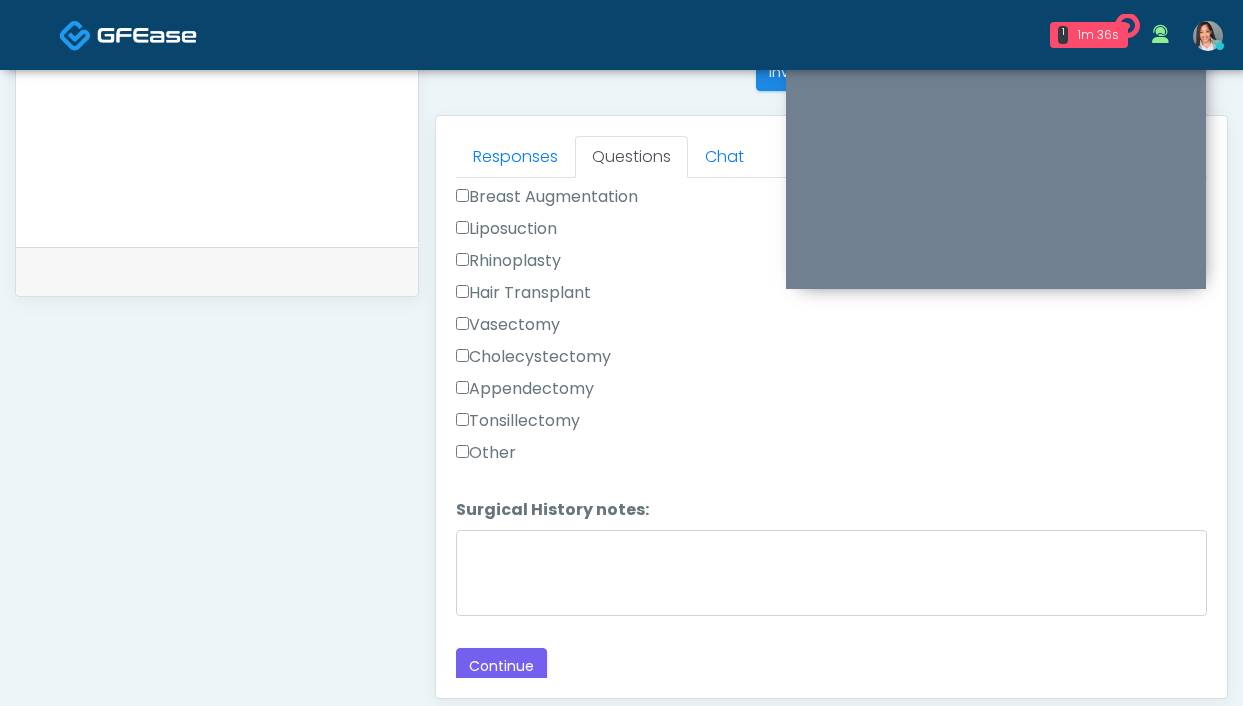 scroll, scrollTop: 1247, scrollLeft: 0, axis: vertical 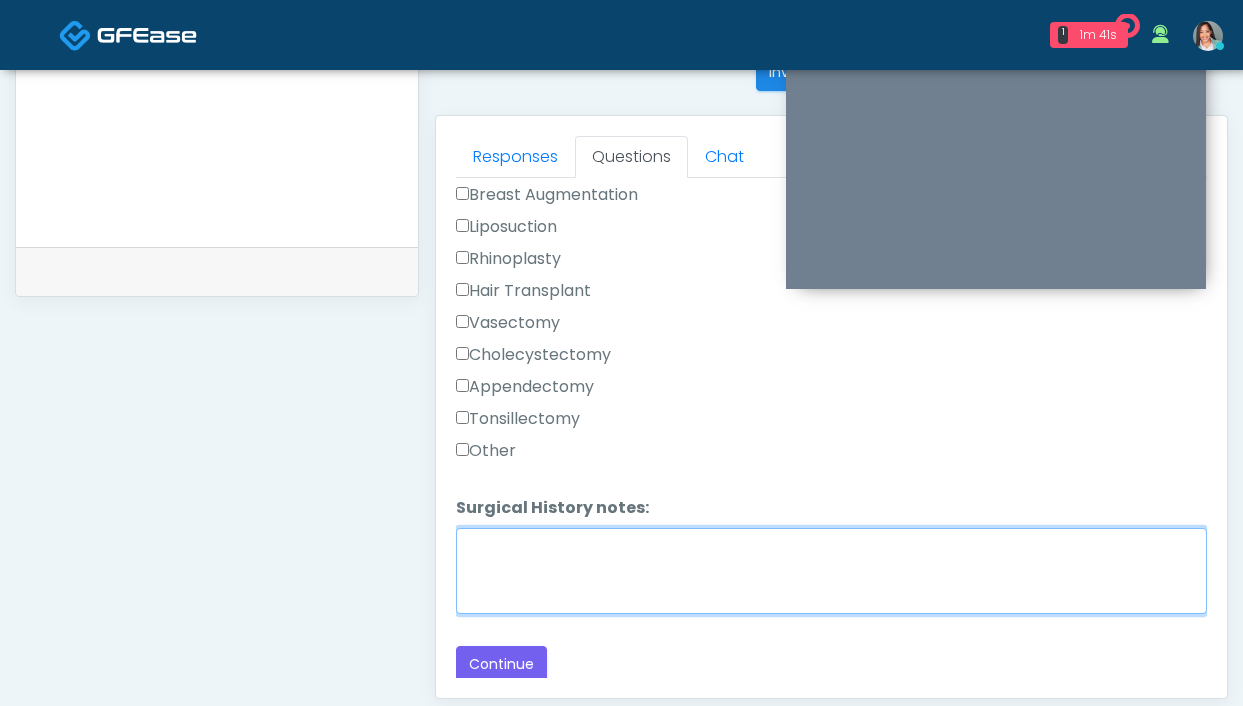 click on "Surgical History notes:" at bounding box center [831, 571] 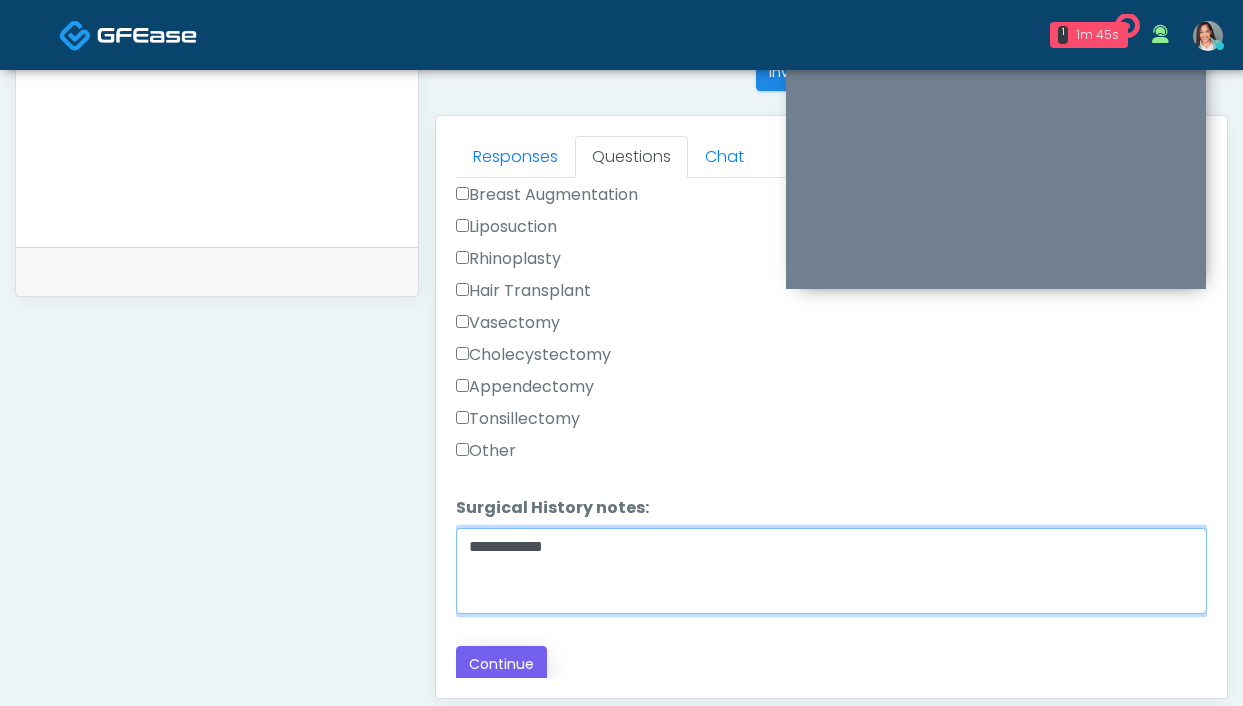 type on "**********" 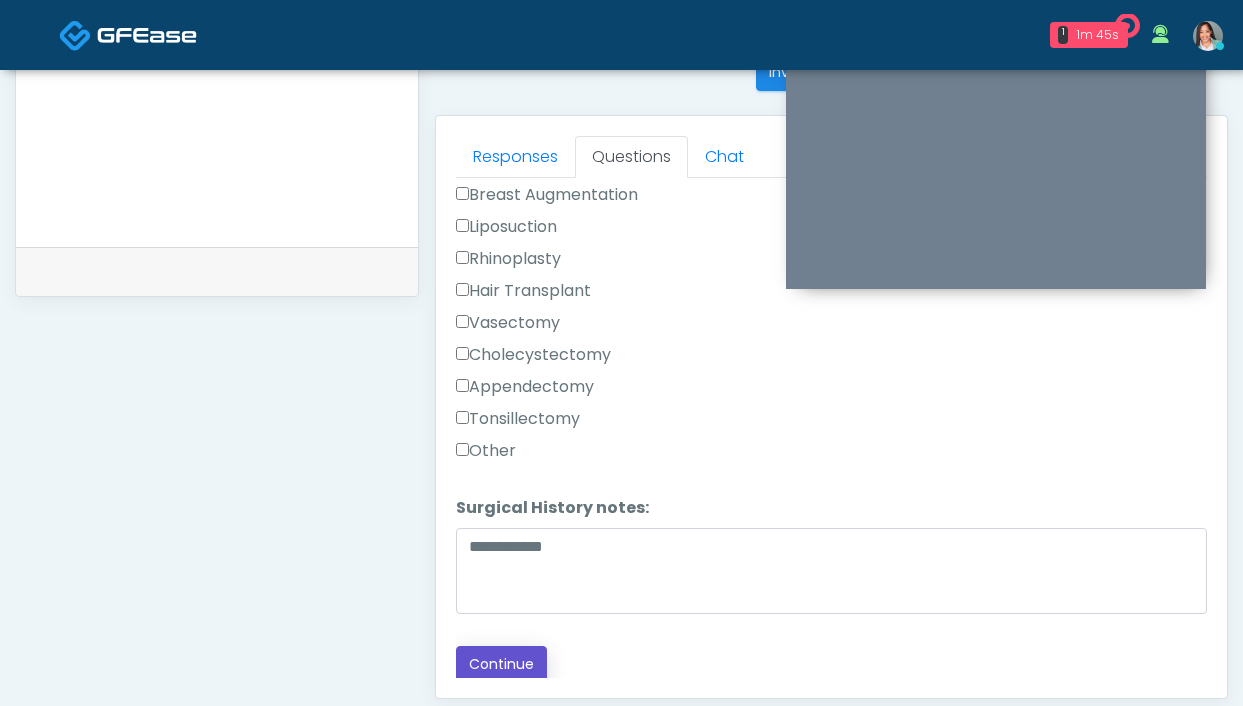 click on "Continue" at bounding box center [501, 664] 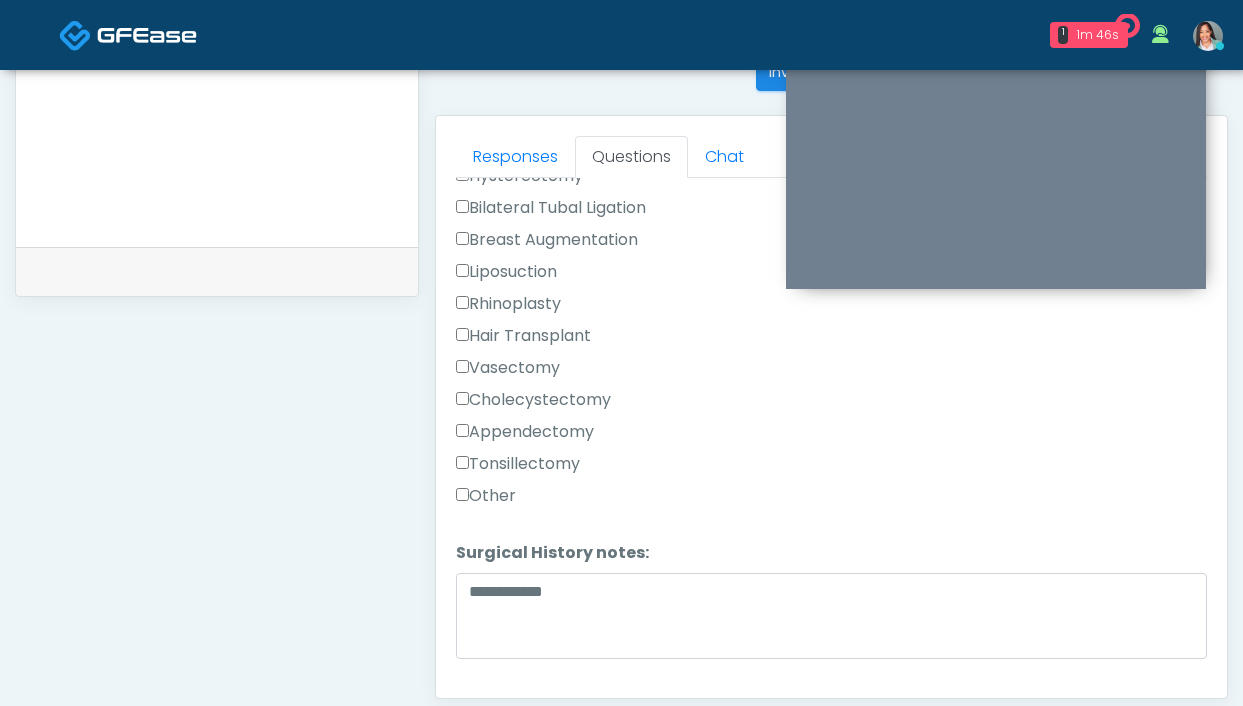 scroll, scrollTop: 0, scrollLeft: 0, axis: both 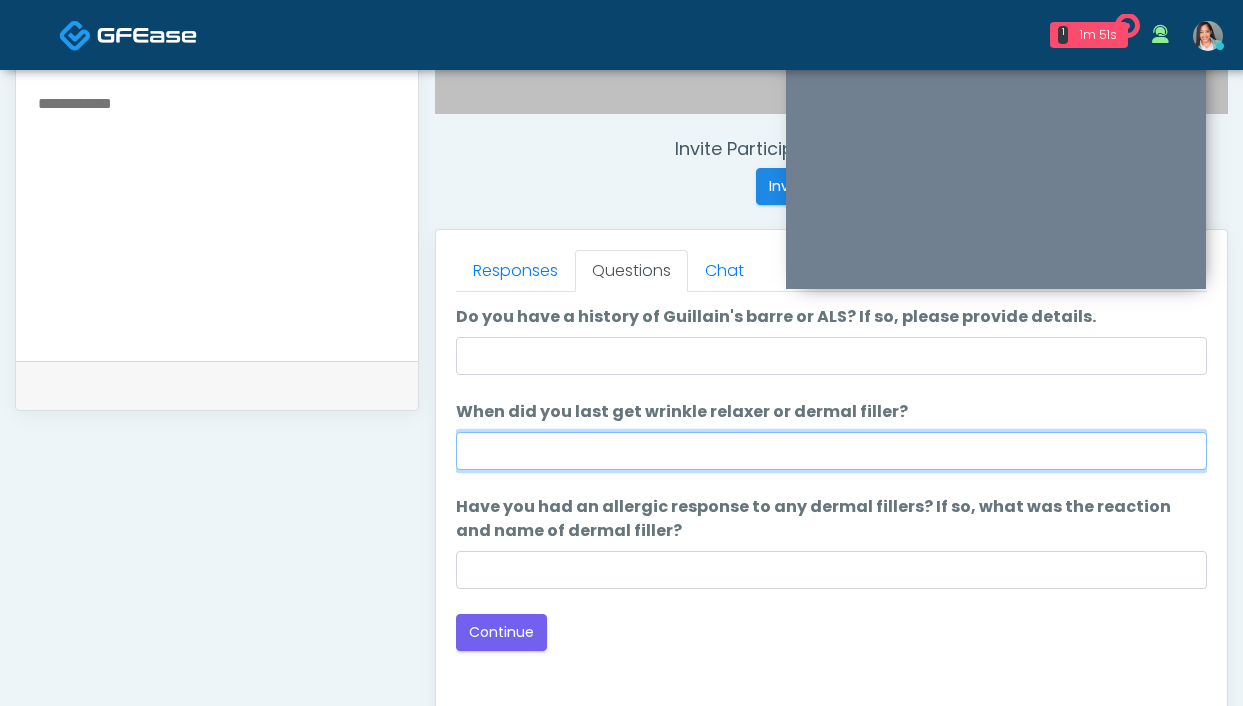 click on "When did you last get wrinkle relaxer or dermal filler?" at bounding box center (831, 451) 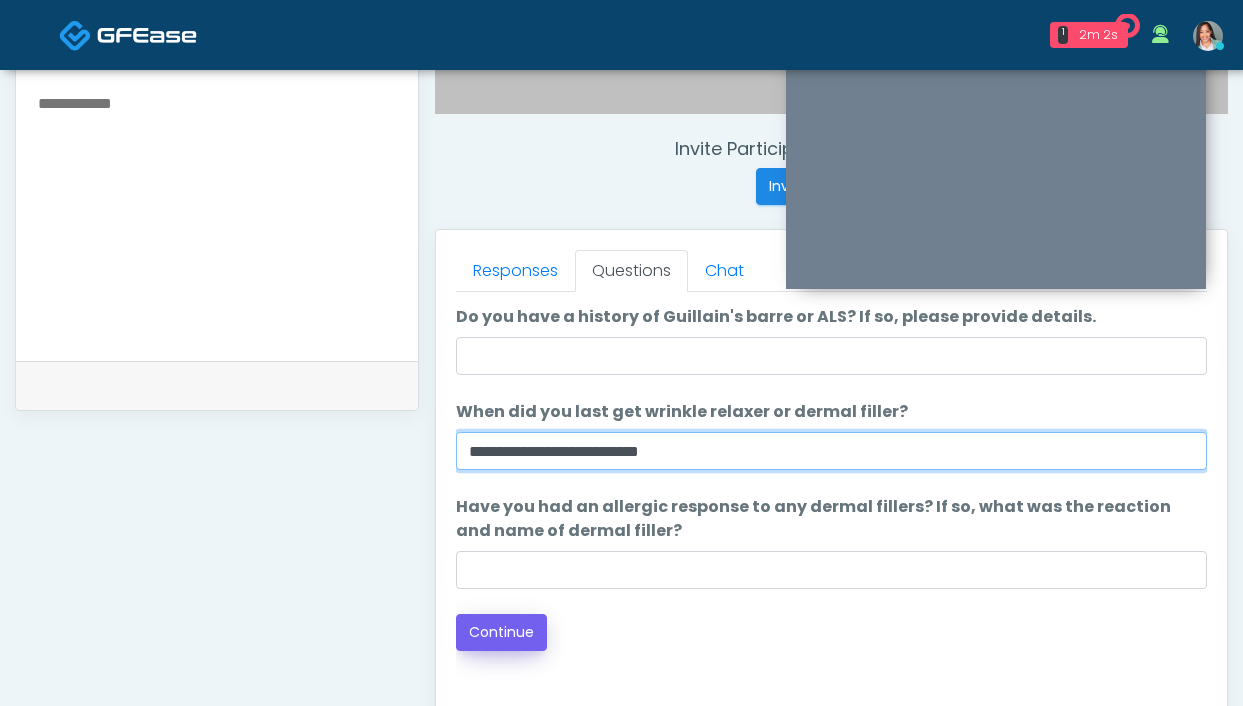 type on "**********" 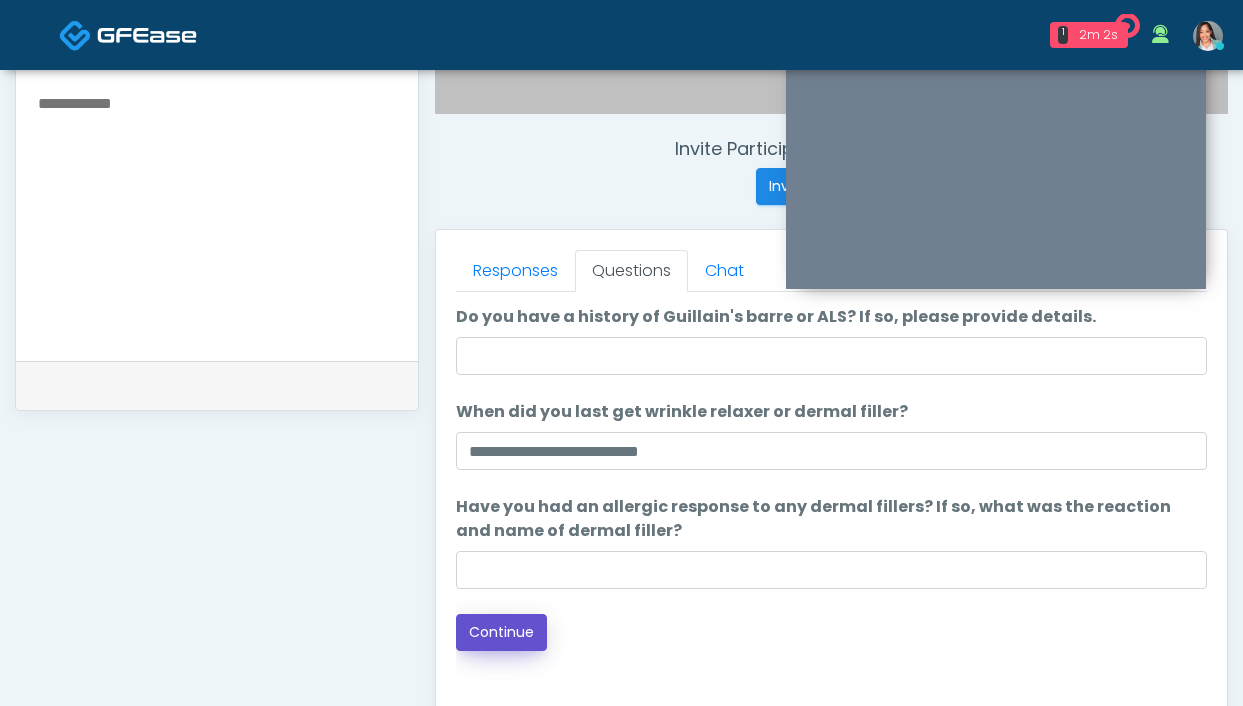 click on "Continue" at bounding box center (501, 632) 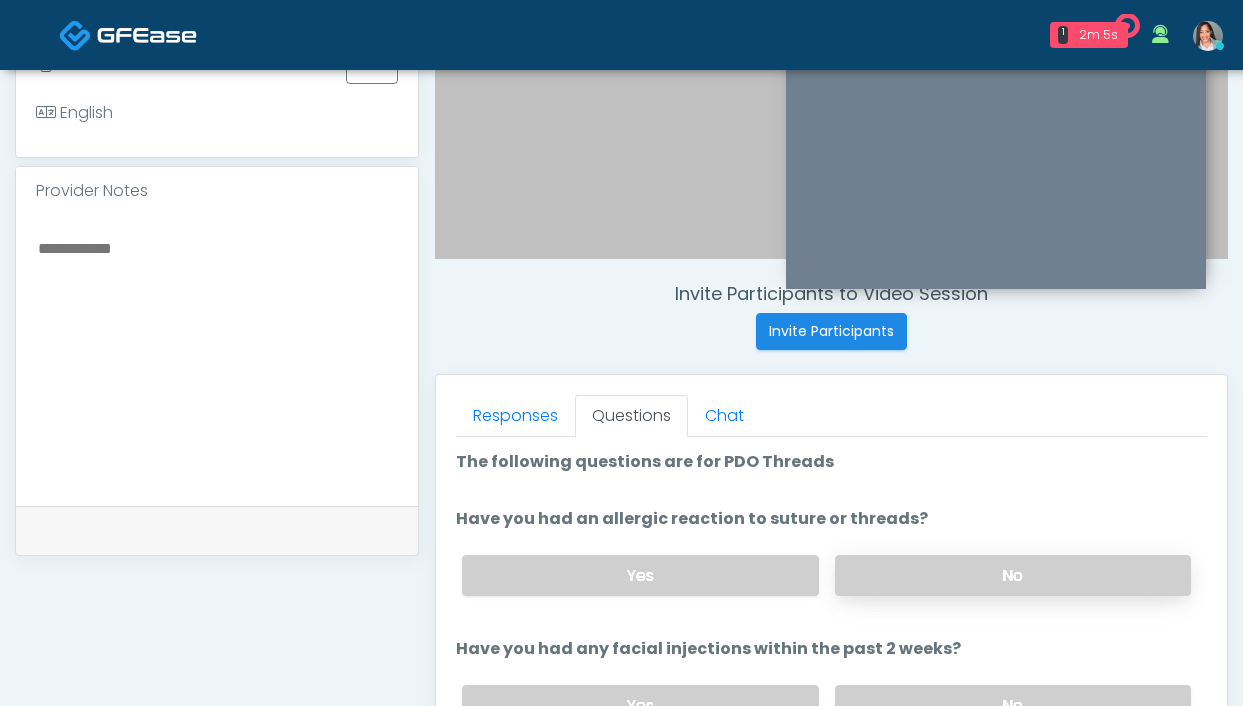 click on "Yes
No" at bounding box center (826, 575) 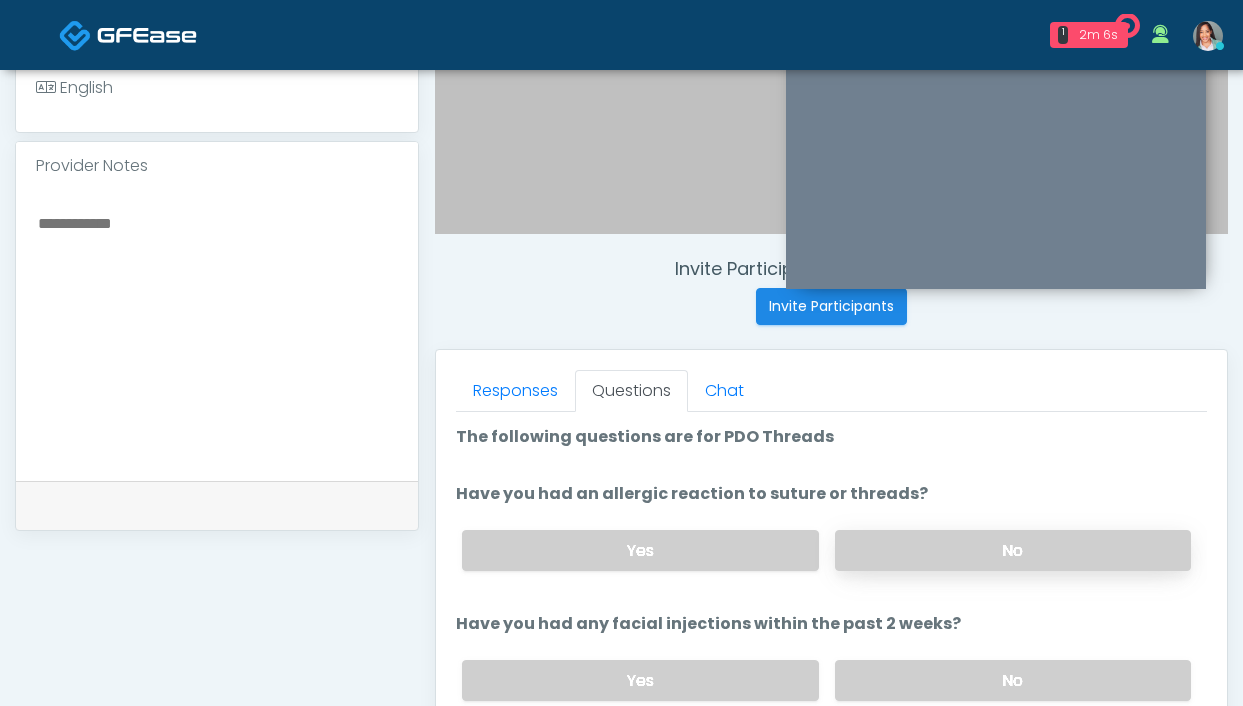 scroll, scrollTop: 608, scrollLeft: 0, axis: vertical 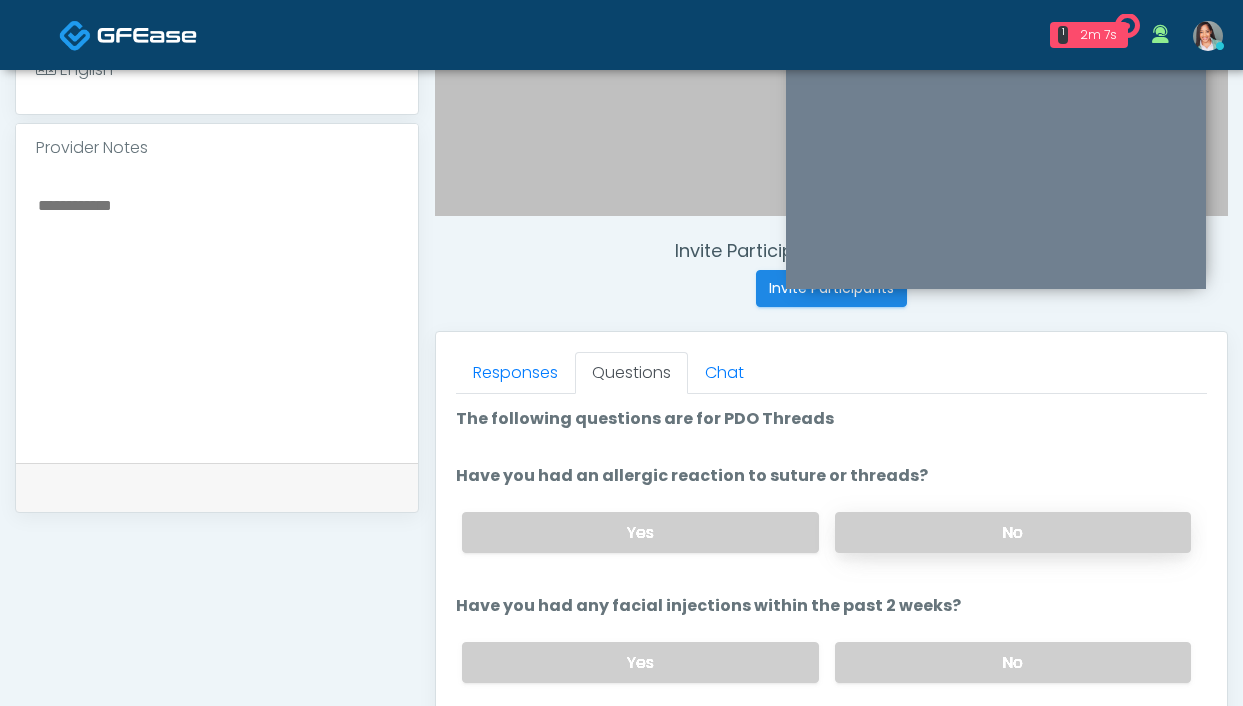 click on "No" at bounding box center (1013, 532) 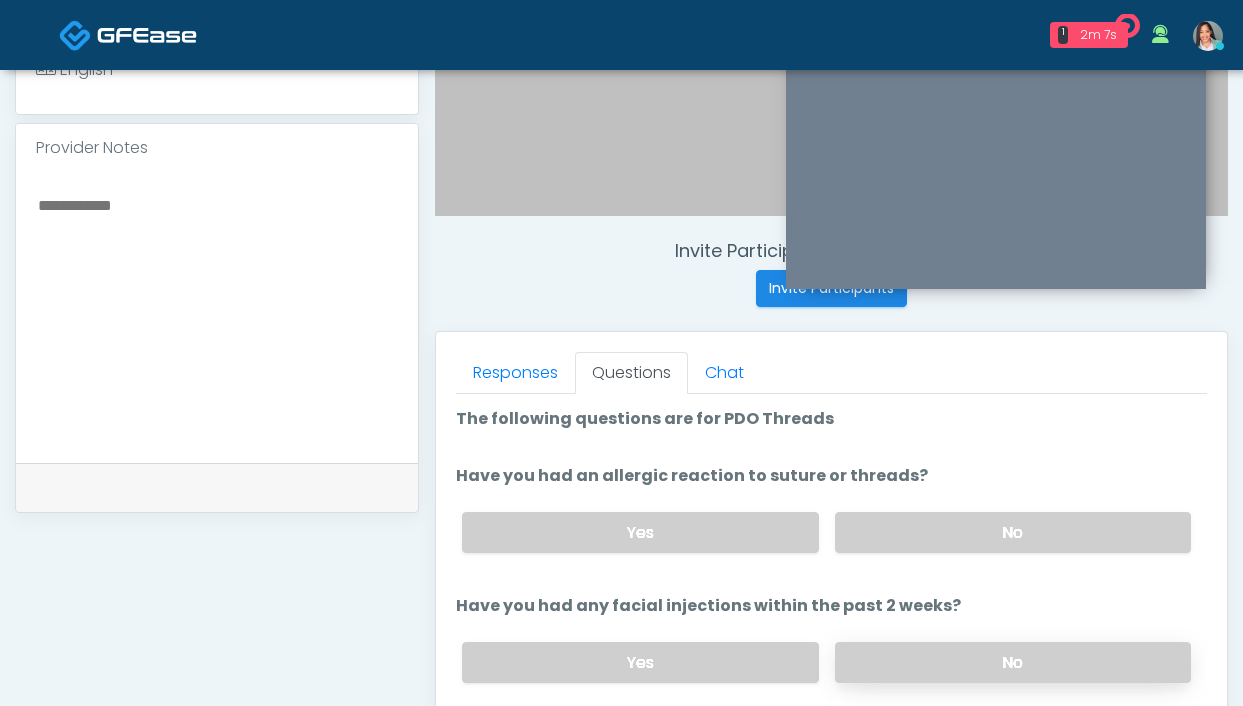 click on "No" at bounding box center (1013, 662) 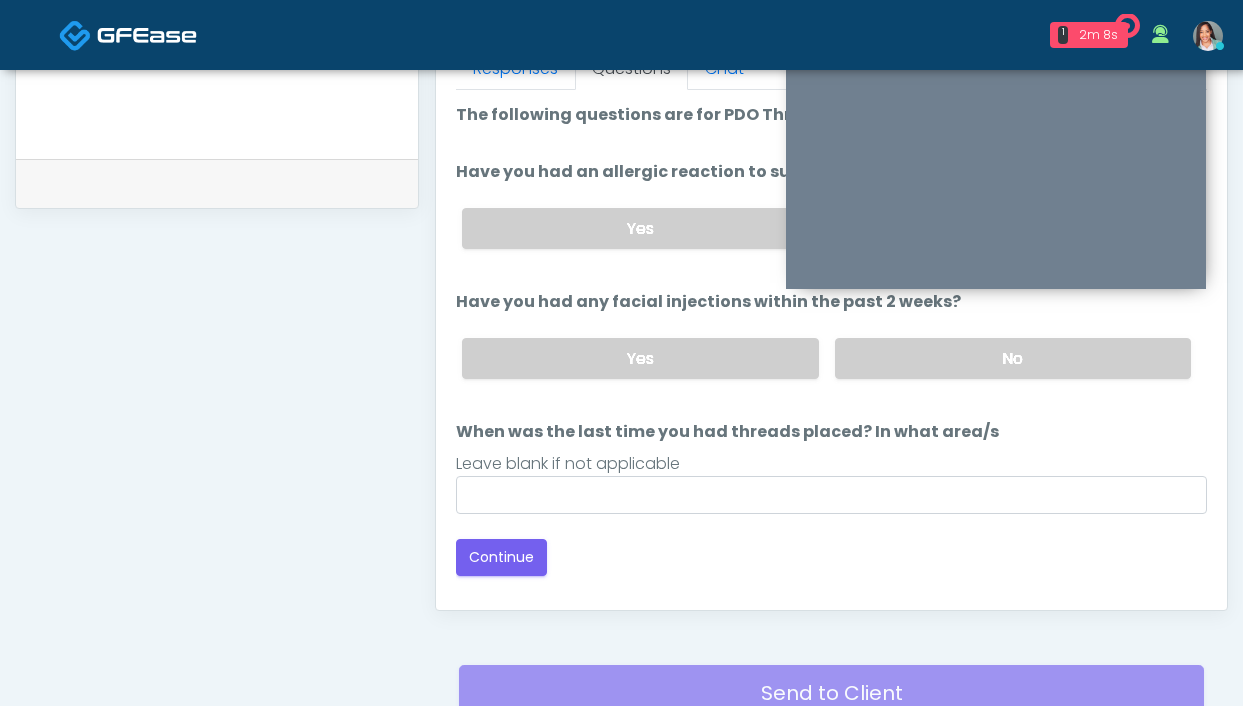 scroll, scrollTop: 935, scrollLeft: 0, axis: vertical 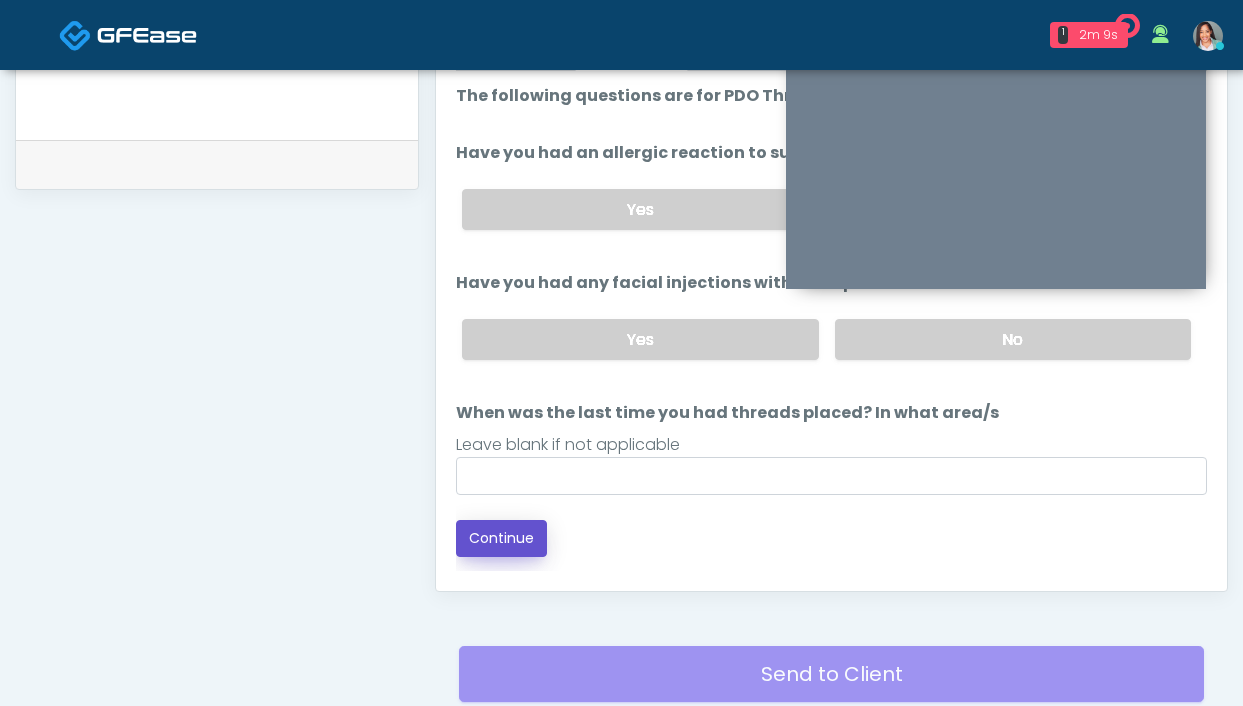 click on "Continue" at bounding box center [501, 538] 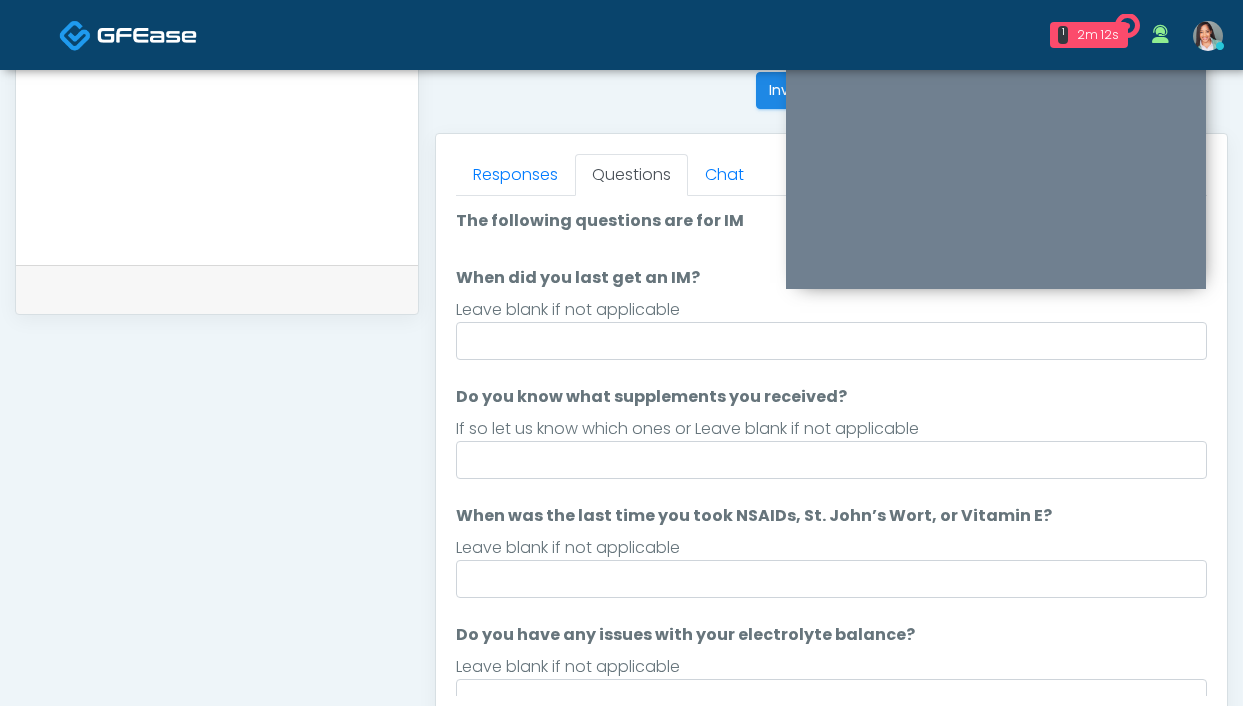 scroll, scrollTop: 809, scrollLeft: 0, axis: vertical 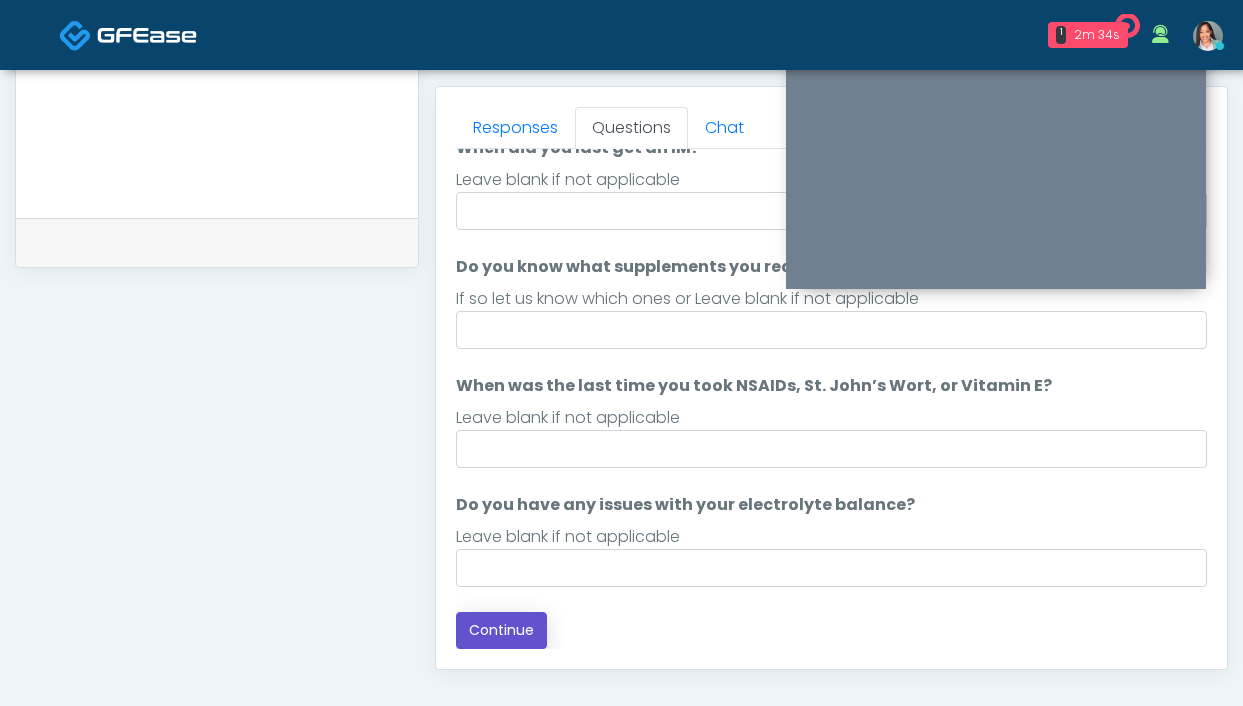 click on "Continue" at bounding box center [501, 630] 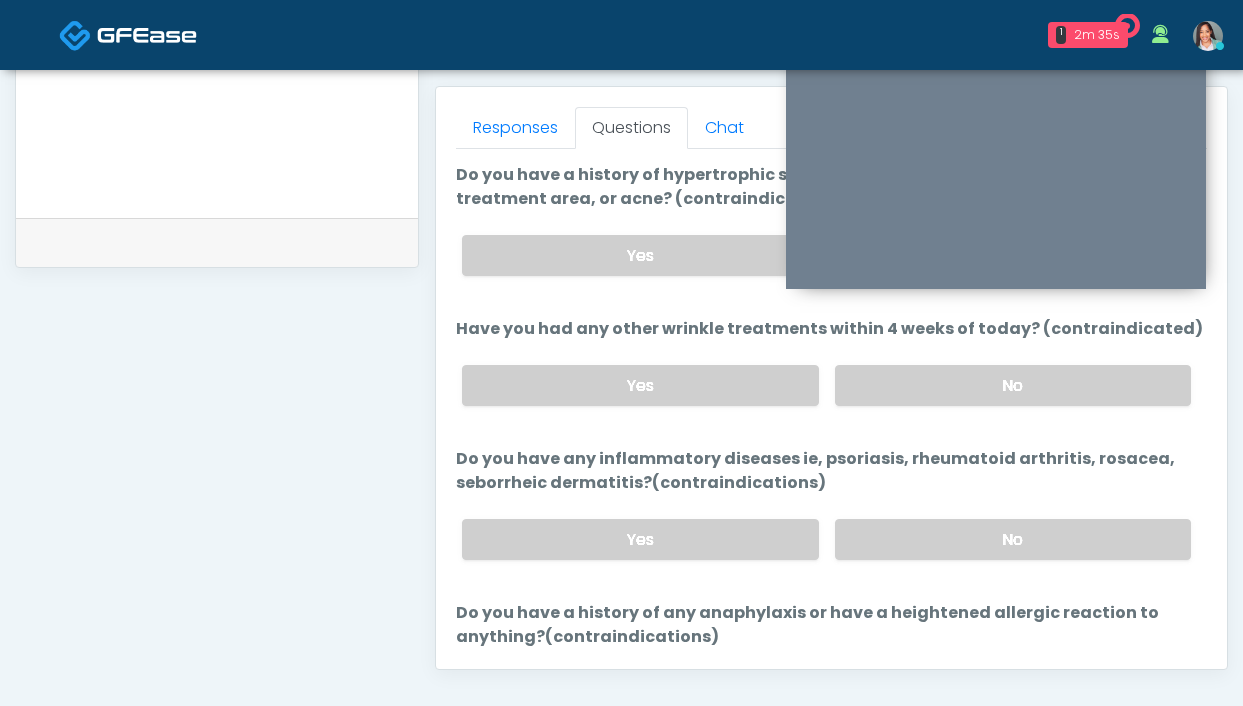 scroll, scrollTop: 83, scrollLeft: 0, axis: vertical 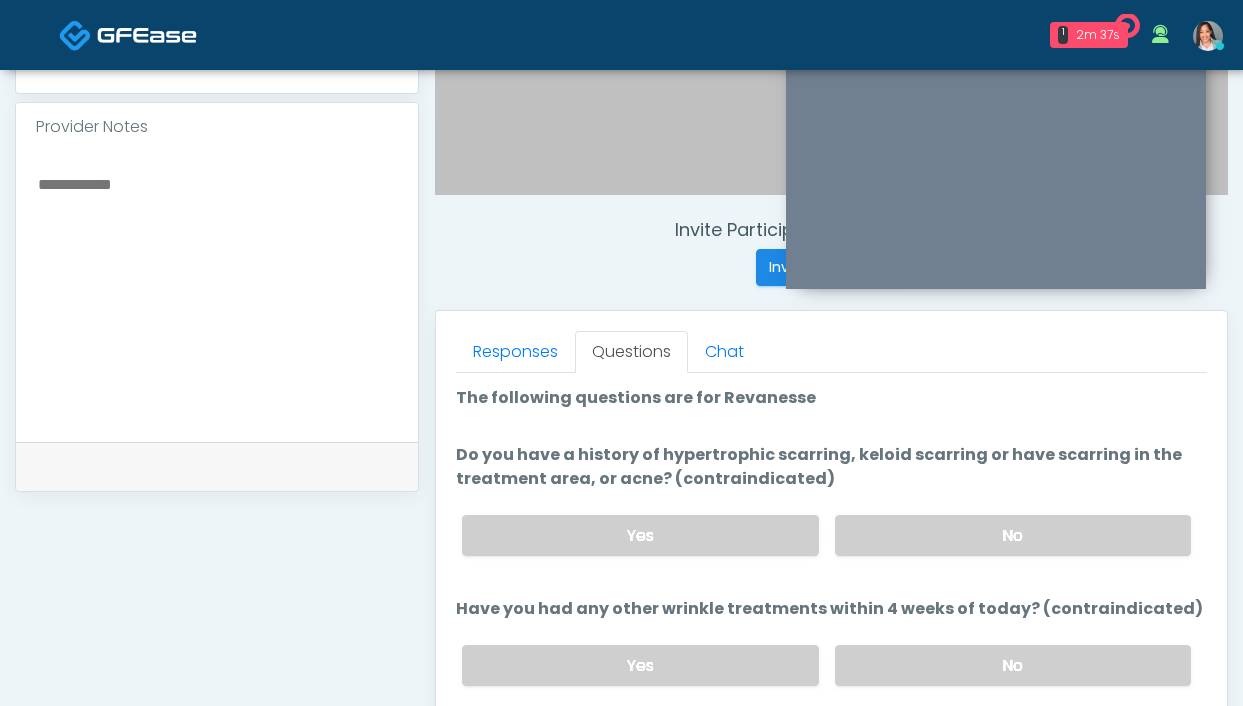 drag, startPoint x: 906, startPoint y: 541, endPoint x: 870, endPoint y: 499, distance: 55.31727 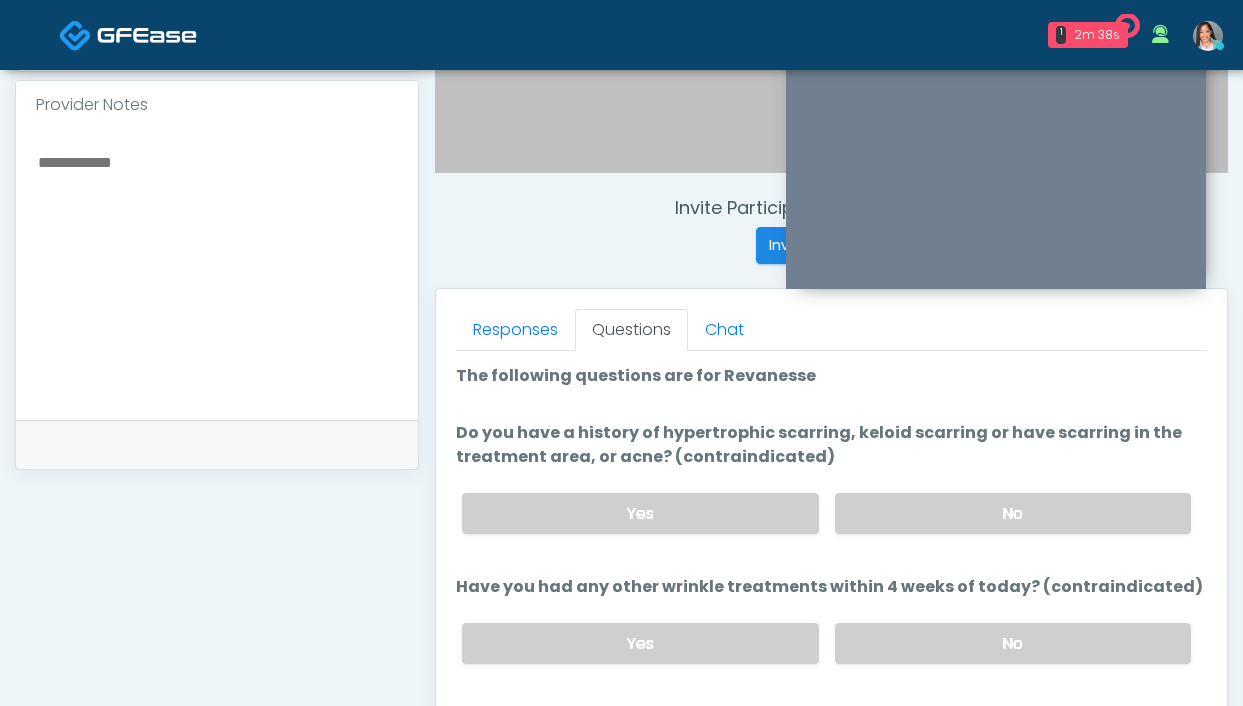 drag, startPoint x: 894, startPoint y: 632, endPoint x: 884, endPoint y: 595, distance: 38.327538 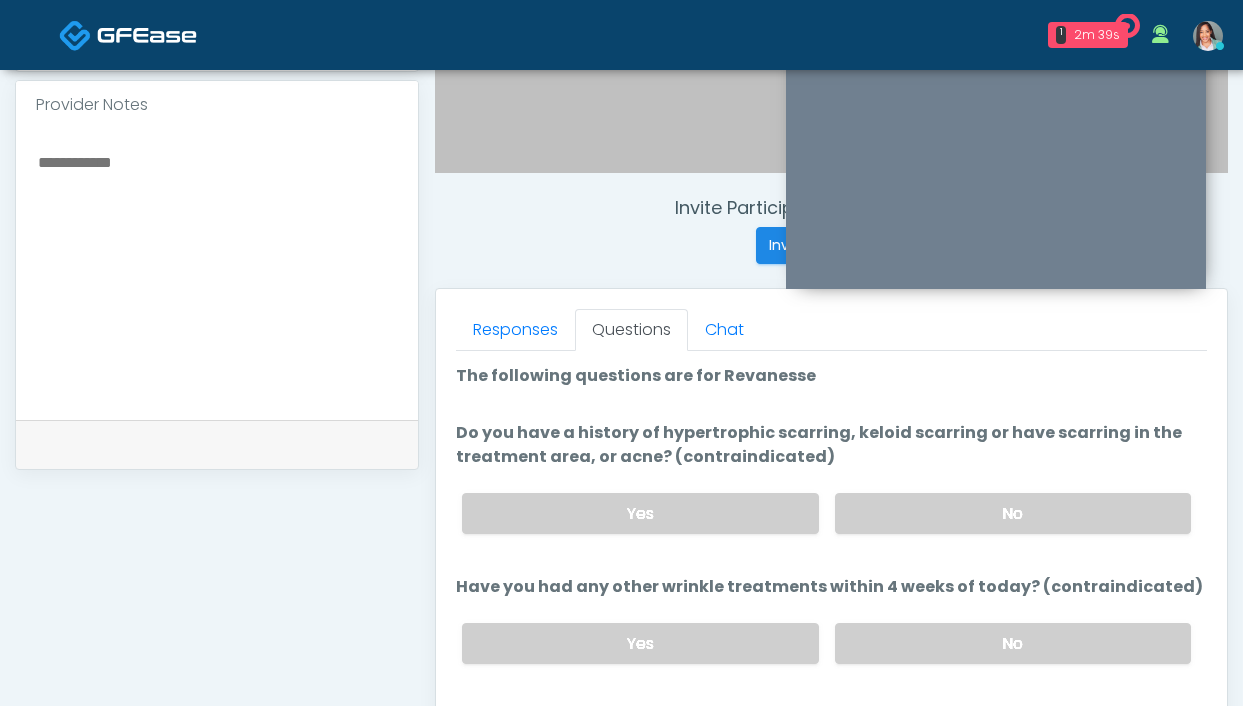 scroll, scrollTop: 841, scrollLeft: 0, axis: vertical 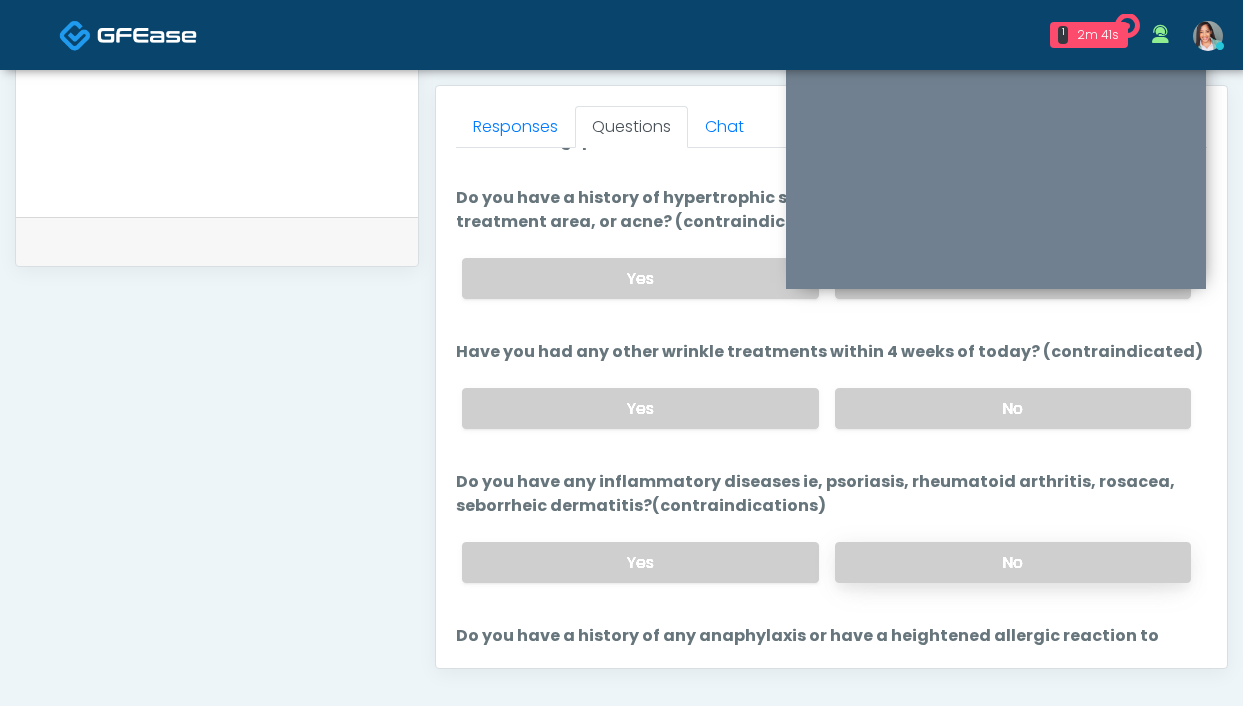 click on "No" at bounding box center [1013, 562] 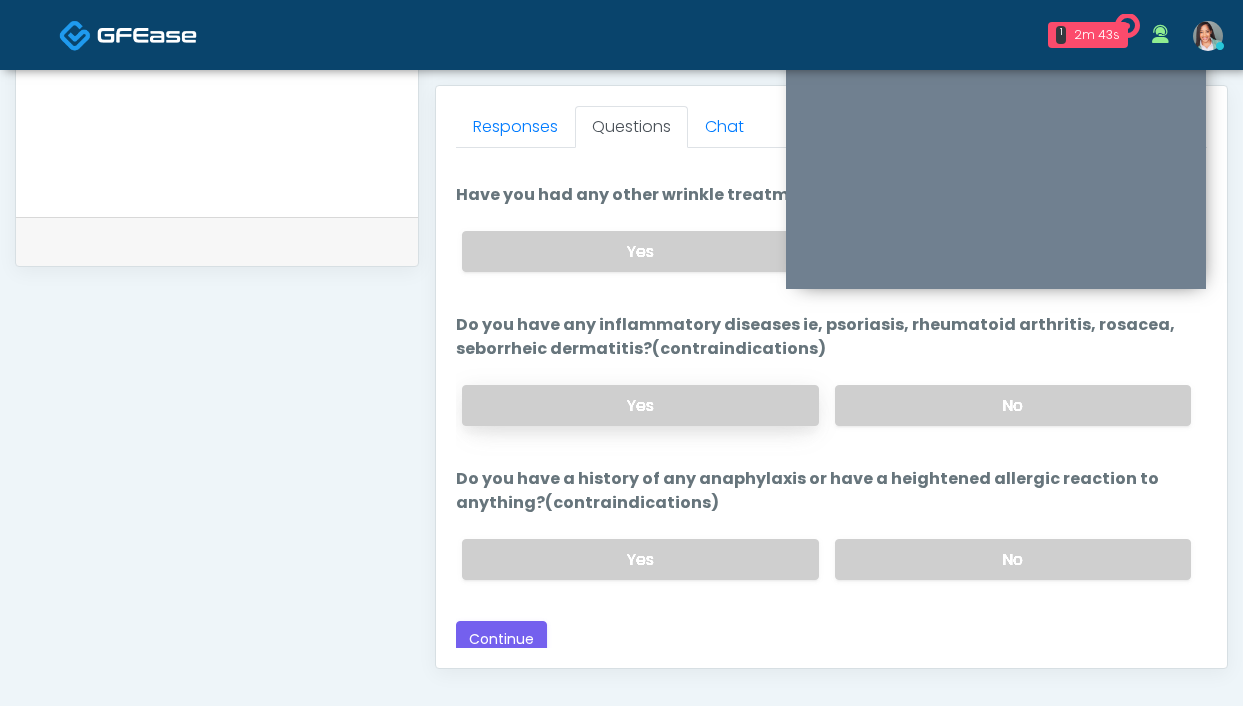 scroll, scrollTop: 191, scrollLeft: 0, axis: vertical 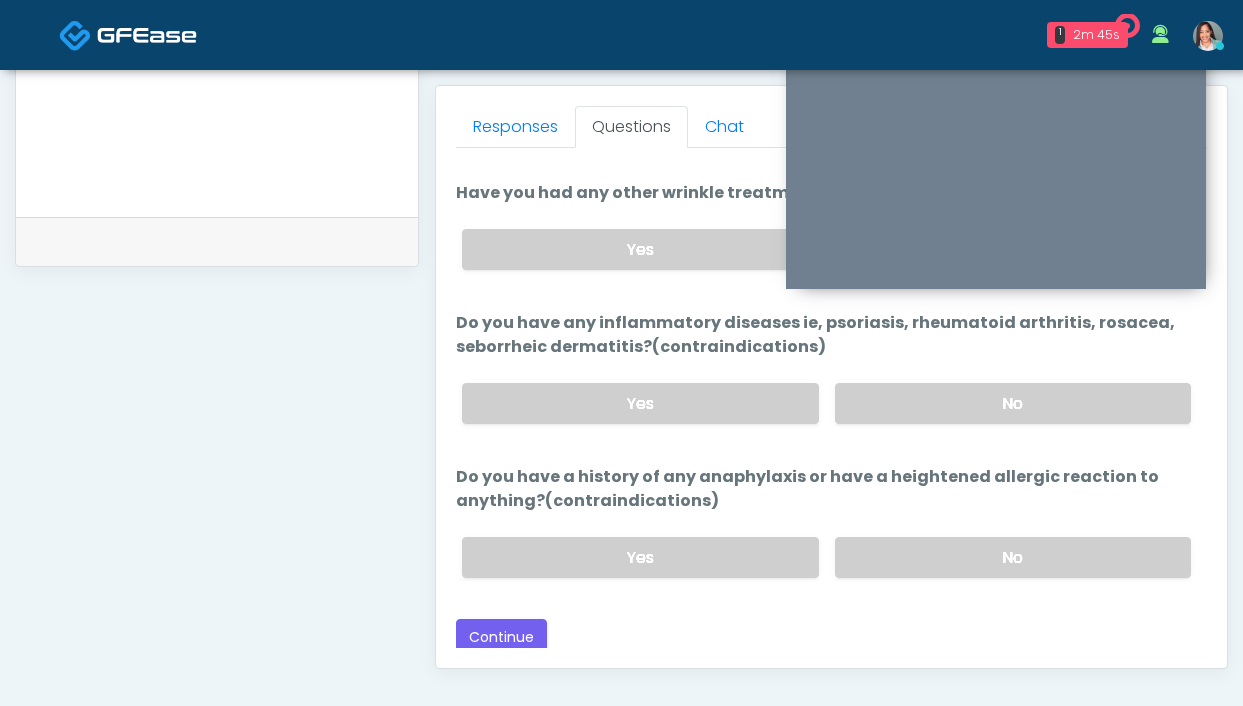 drag, startPoint x: 974, startPoint y: 544, endPoint x: 734, endPoint y: 502, distance: 243.6473 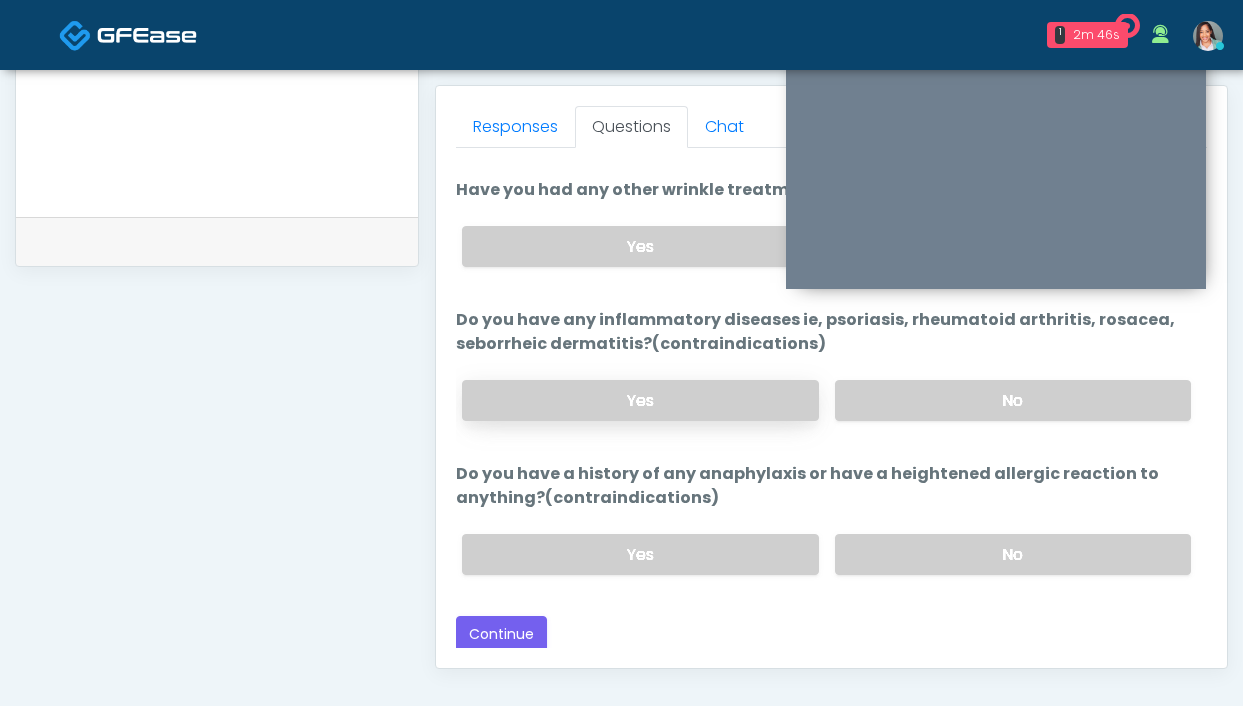 scroll, scrollTop: 195, scrollLeft: 0, axis: vertical 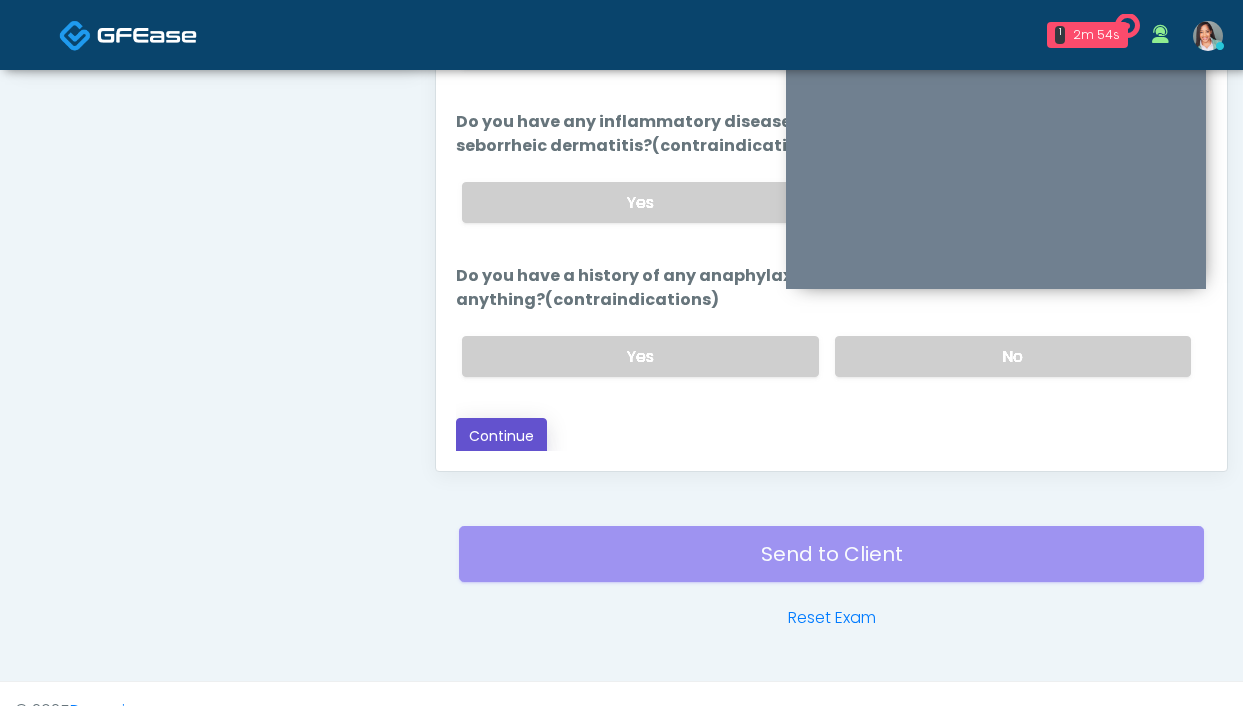 click on "Continue" at bounding box center (501, 436) 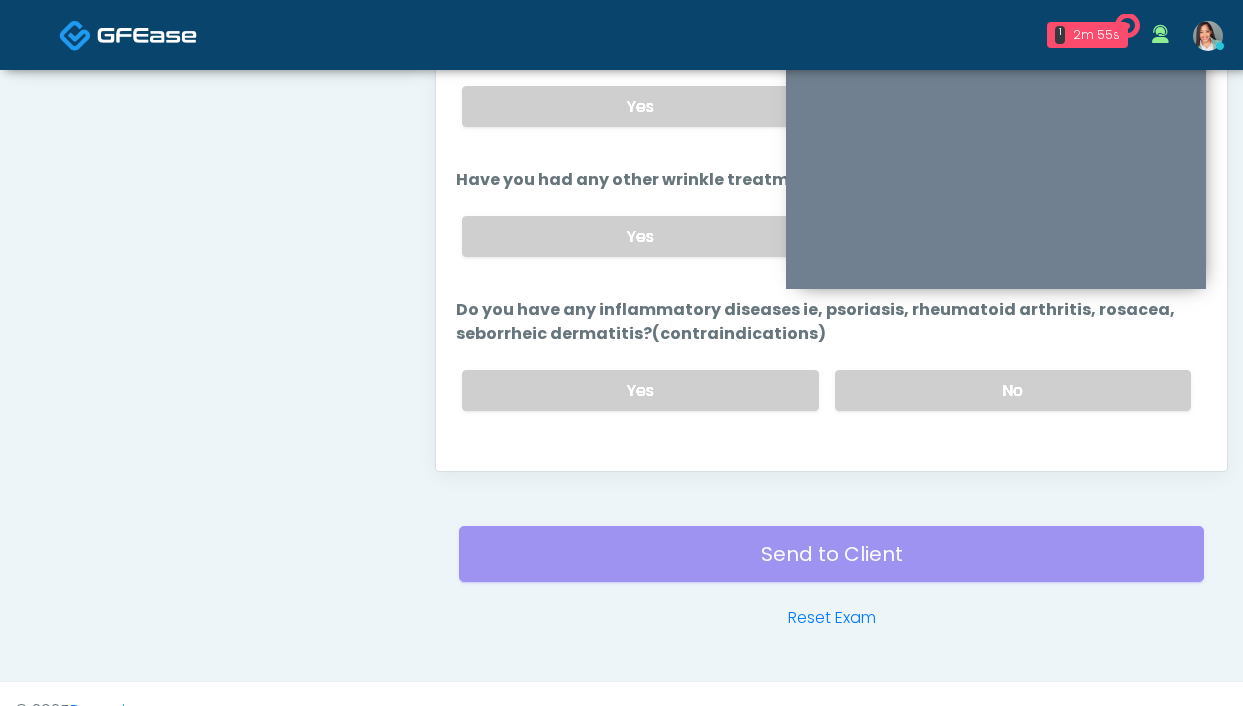 scroll, scrollTop: 195, scrollLeft: 0, axis: vertical 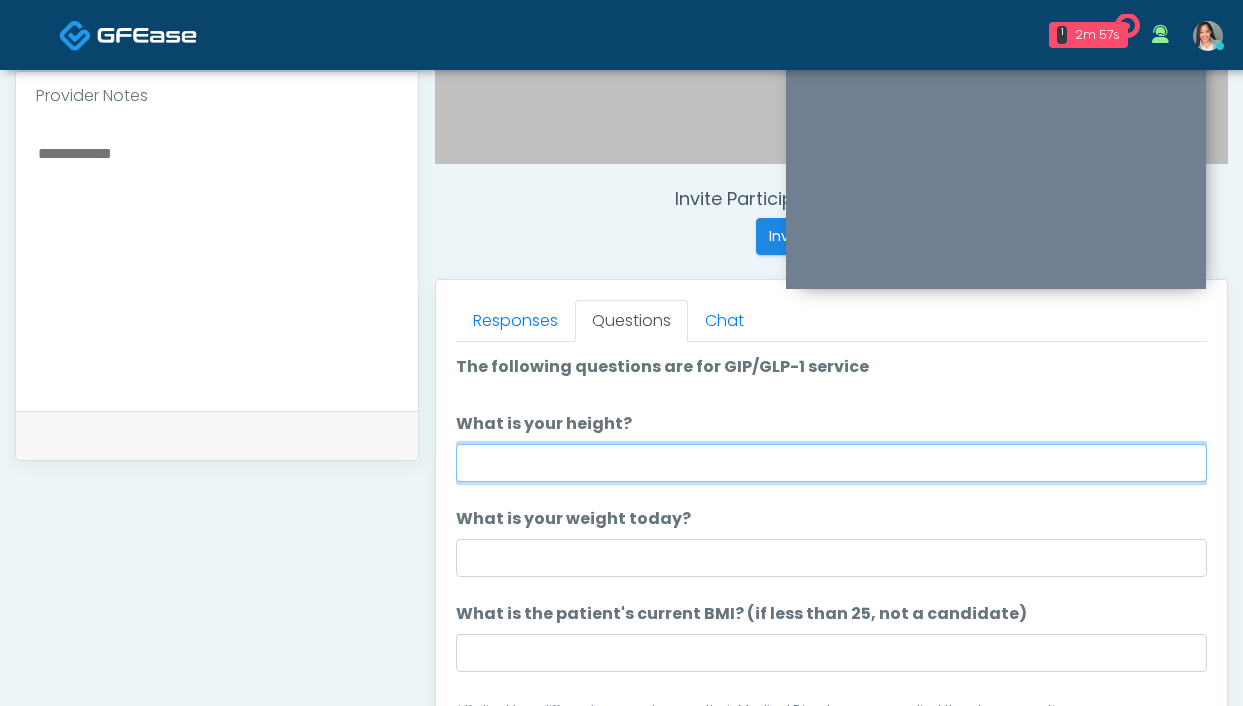 click on "What is your height?" at bounding box center (831, 463) 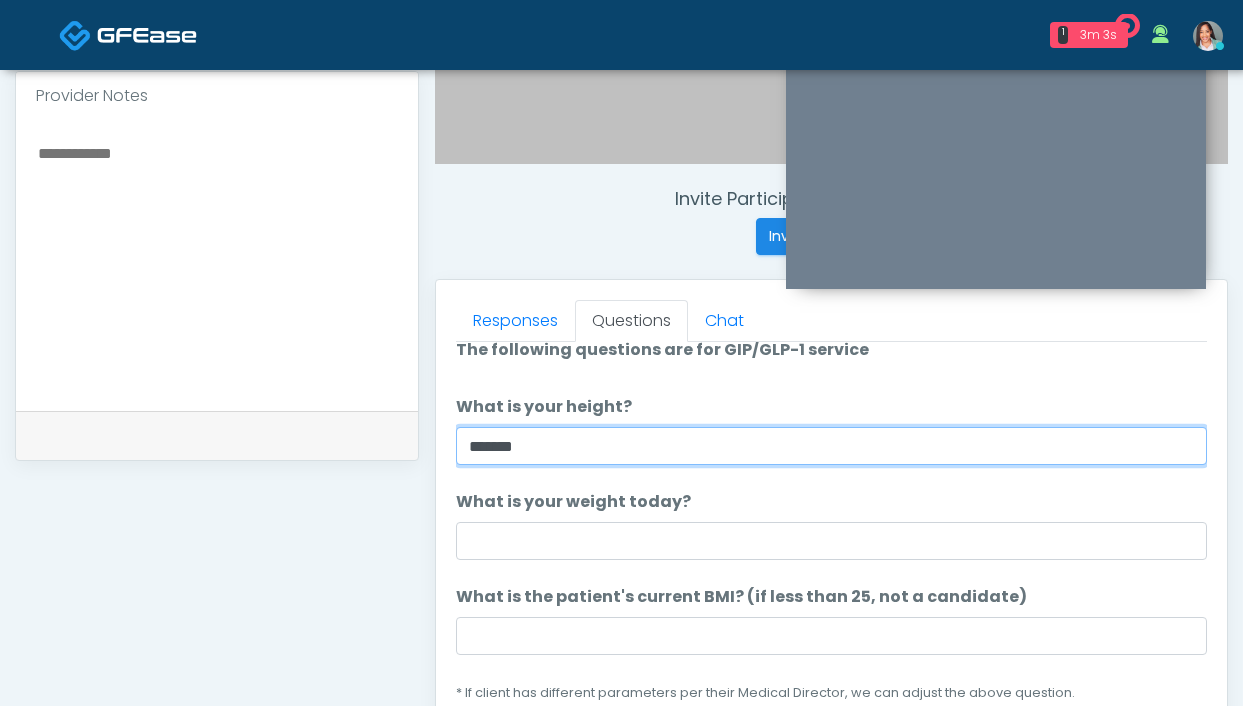 scroll, scrollTop: 33, scrollLeft: 0, axis: vertical 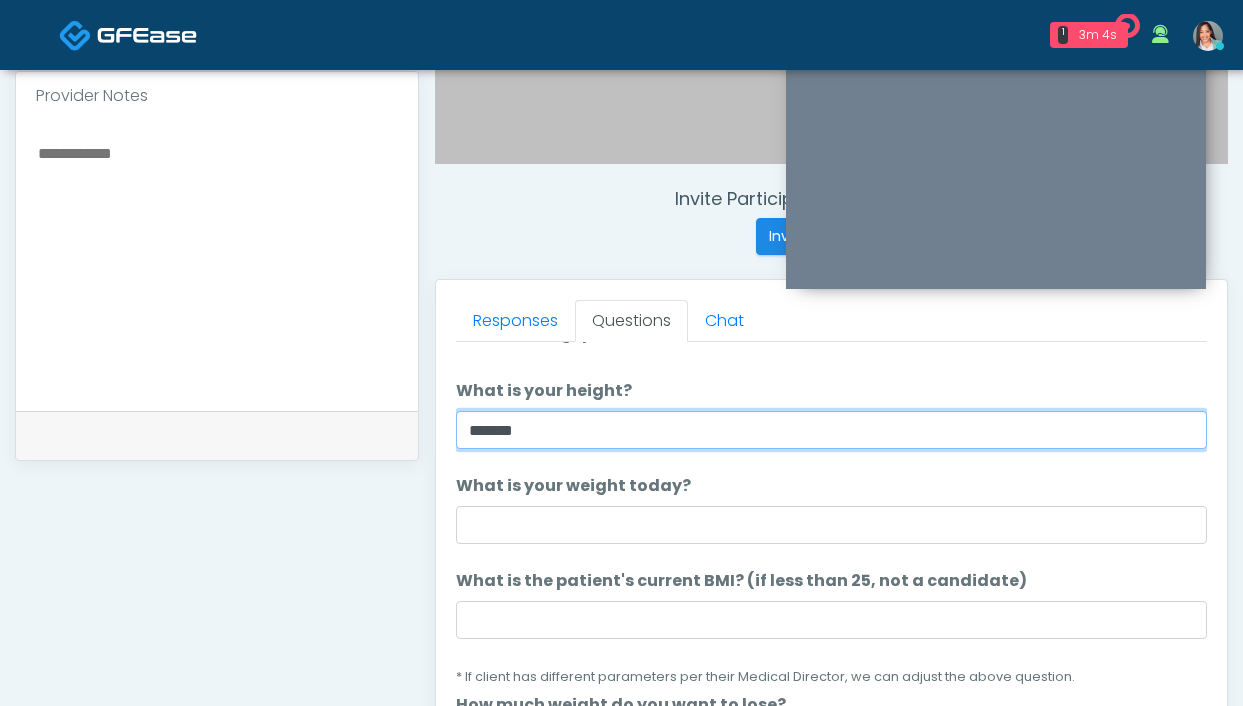 type on "******" 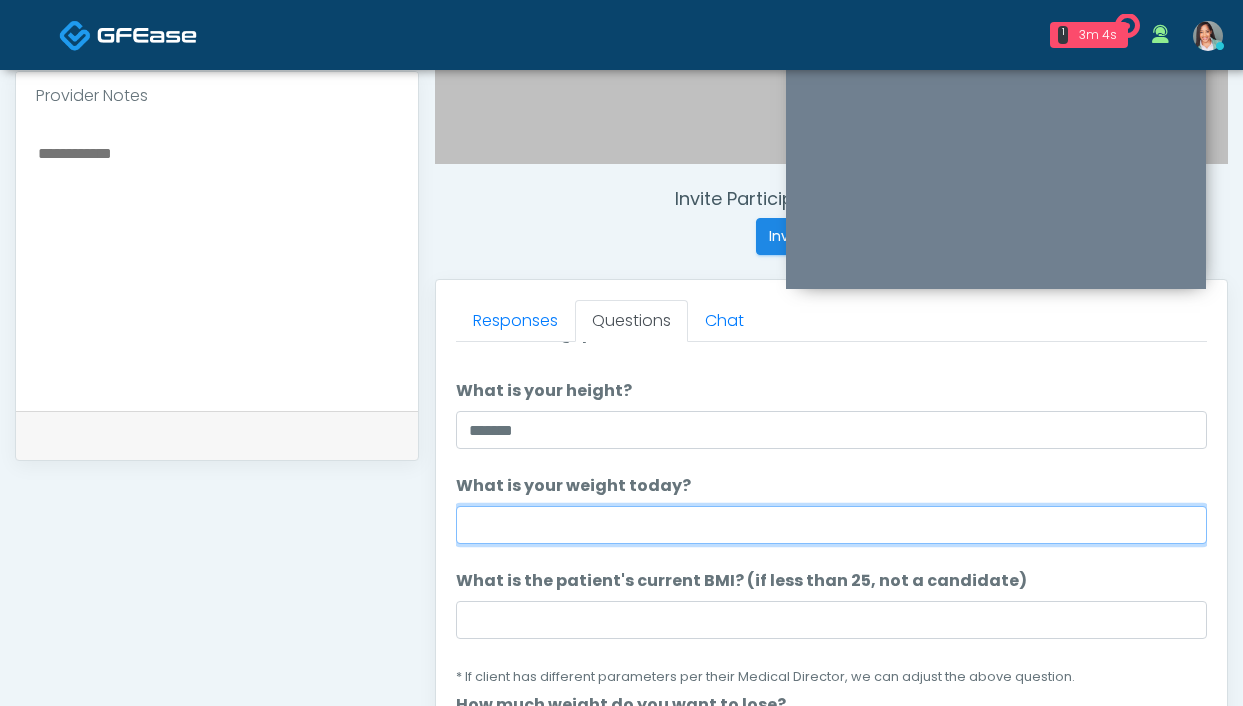 click on "What is your weight today?" at bounding box center [831, 525] 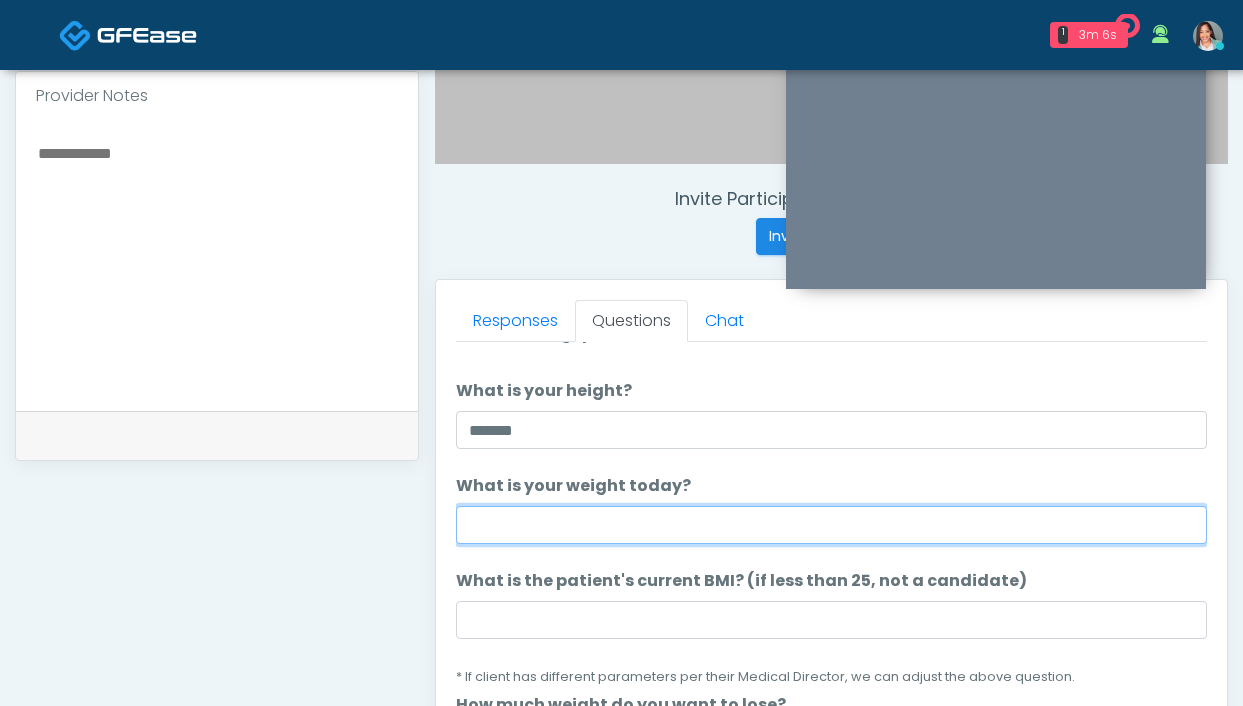 click on "What is your weight today?" at bounding box center (831, 525) 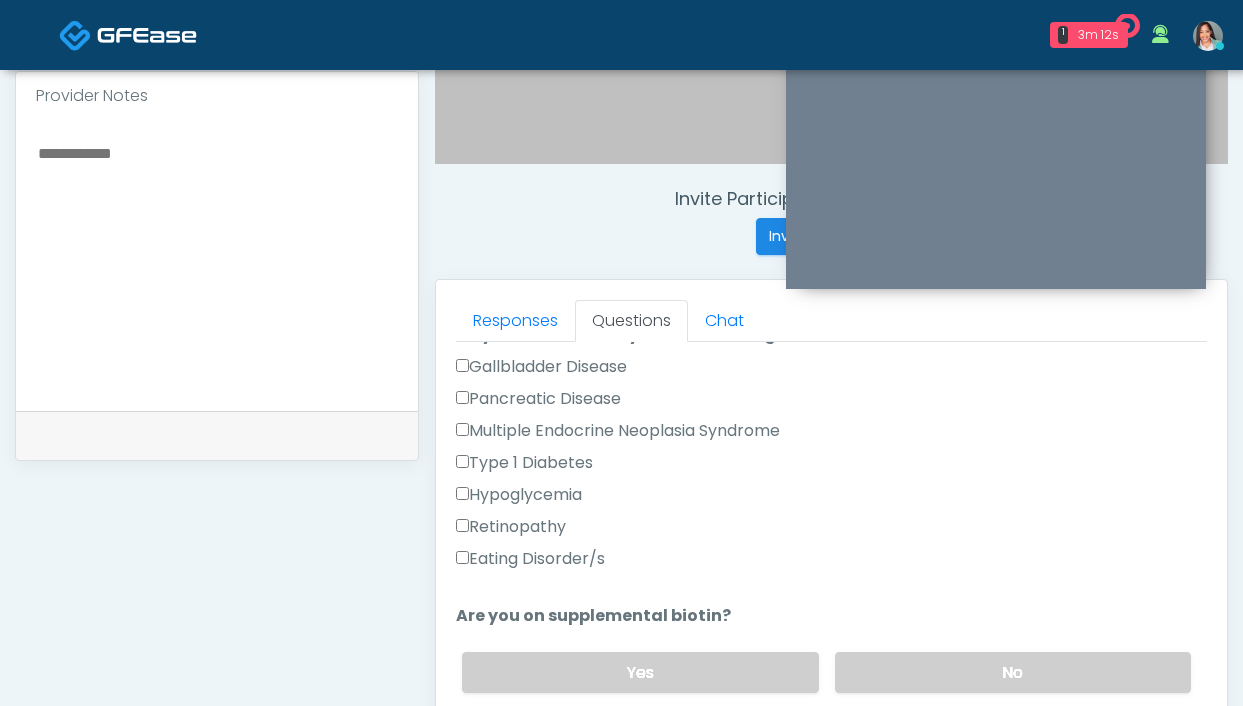 scroll, scrollTop: 545, scrollLeft: 0, axis: vertical 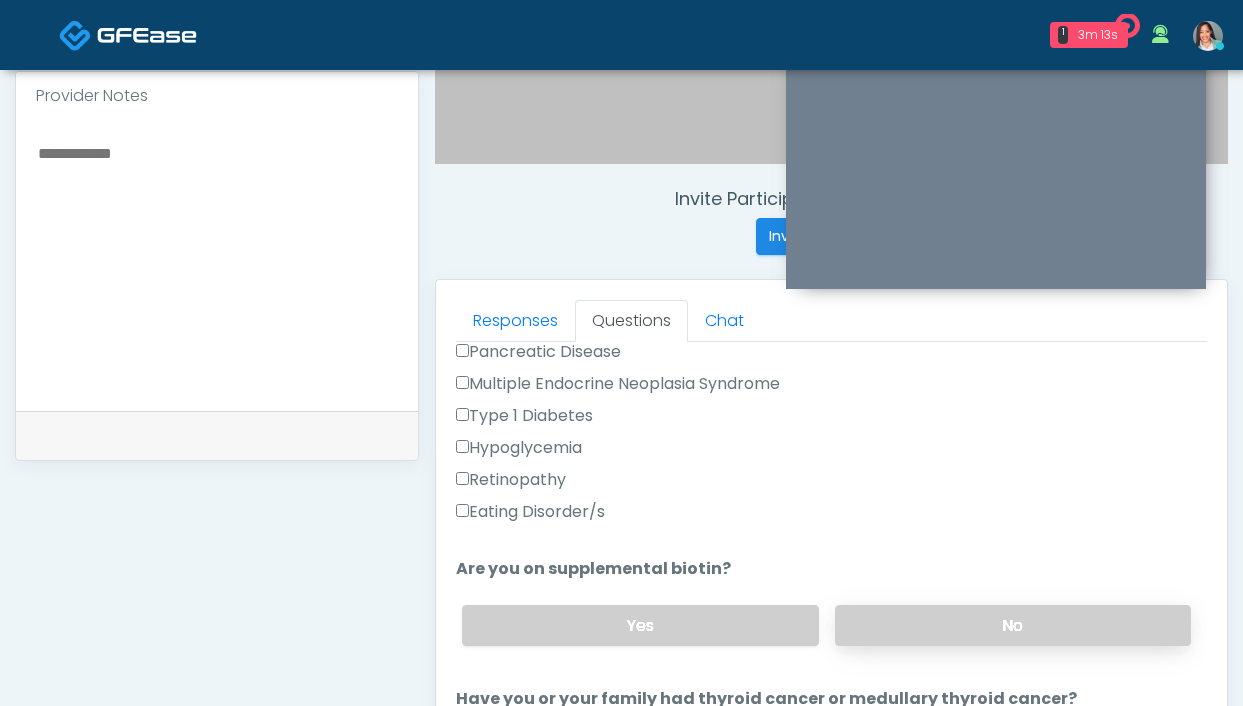 type on "**********" 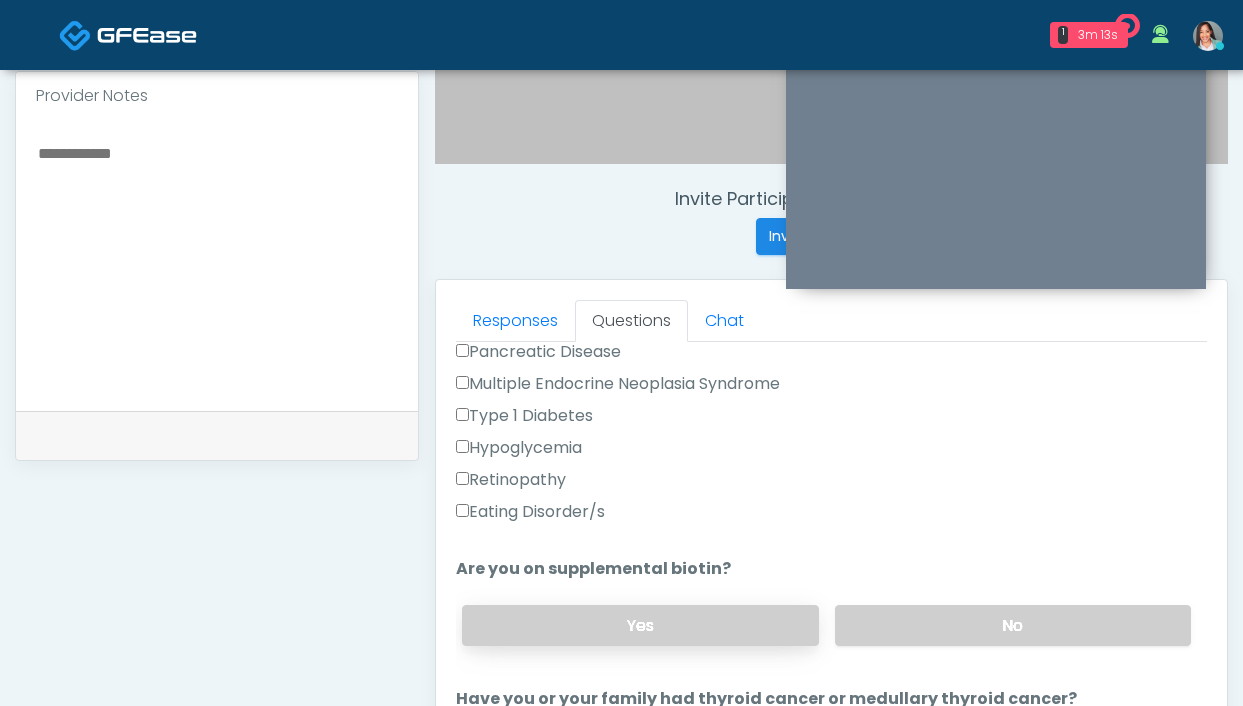 drag, startPoint x: 991, startPoint y: 625, endPoint x: 585, endPoint y: 628, distance: 406.01108 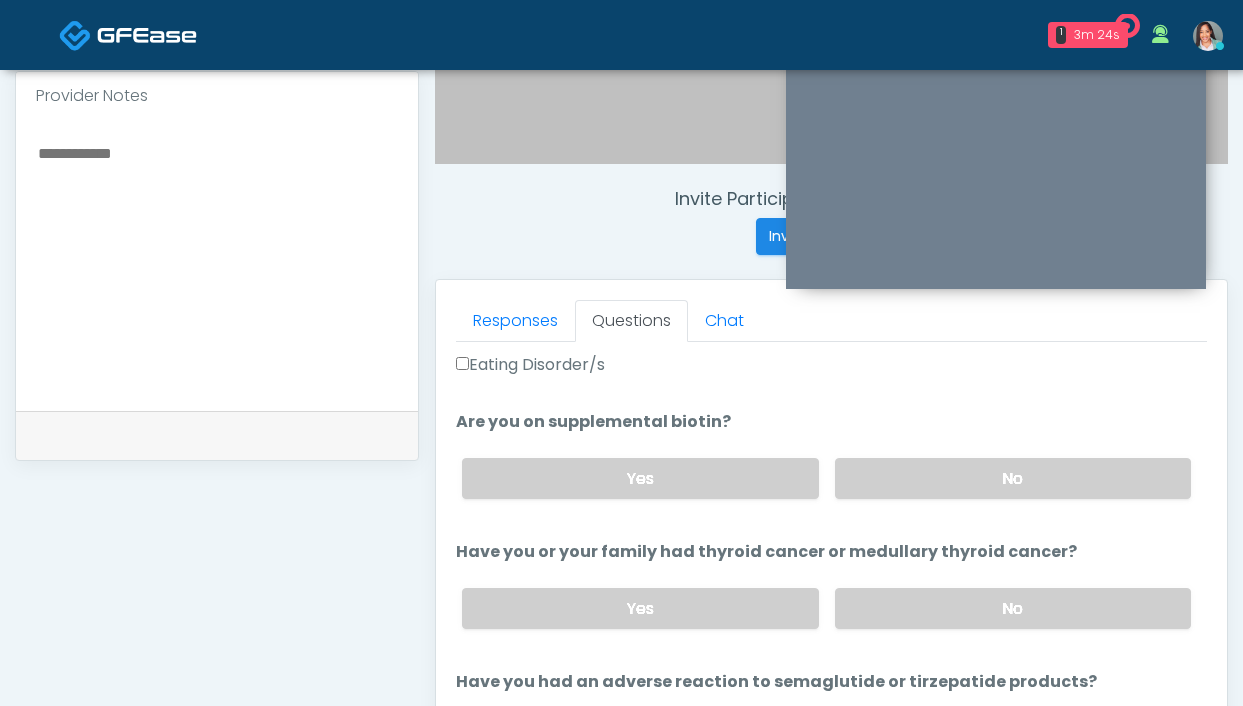 scroll, scrollTop: 718, scrollLeft: 0, axis: vertical 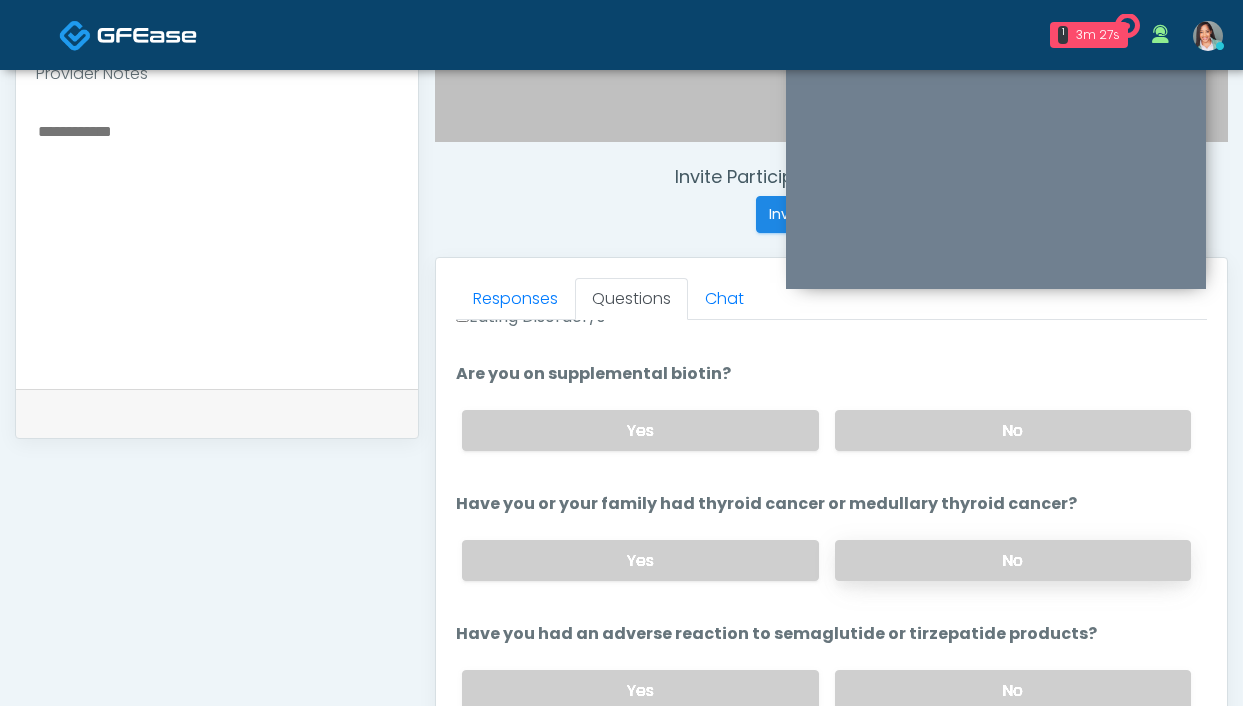 click on "No" at bounding box center [1013, 560] 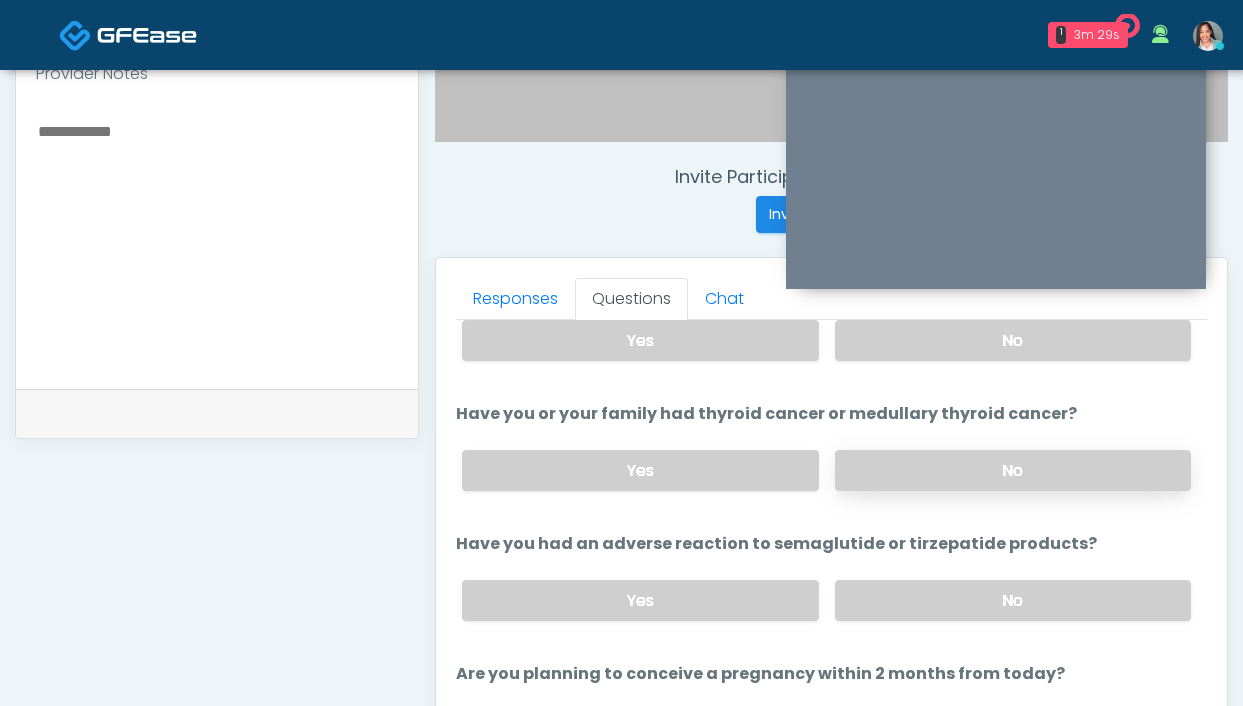 scroll, scrollTop: 822, scrollLeft: 0, axis: vertical 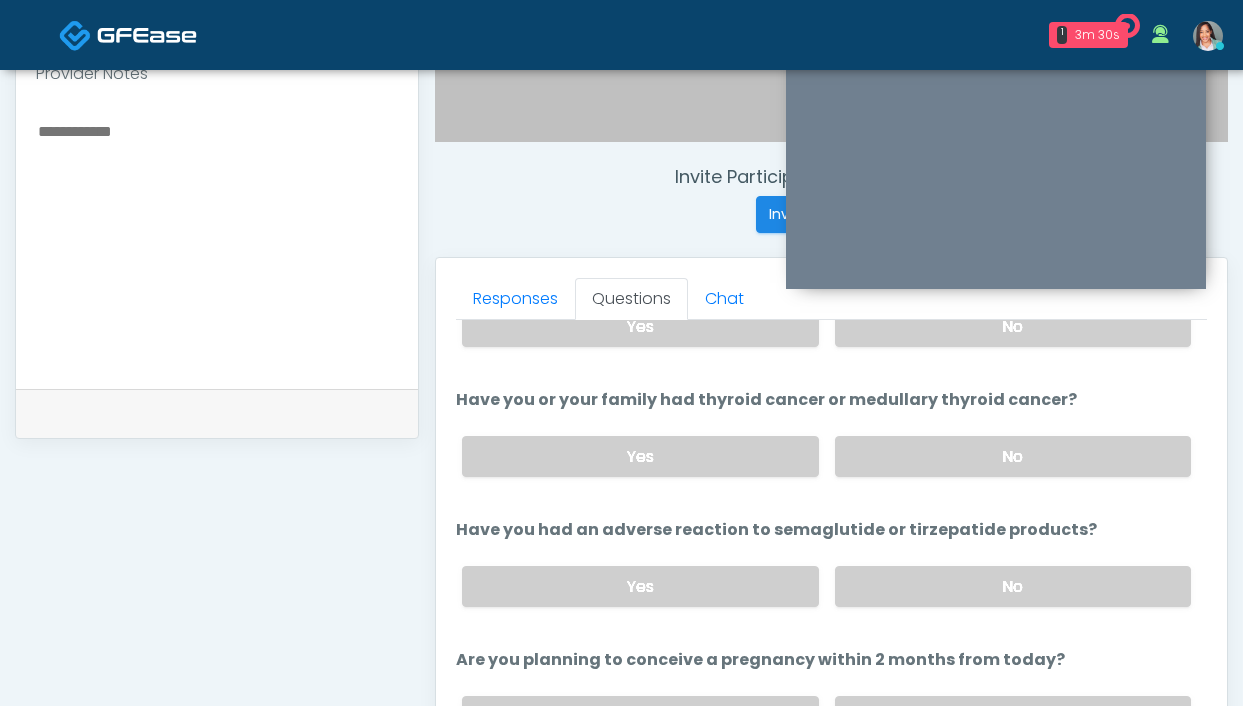 click on "Yes
No" at bounding box center [826, 586] 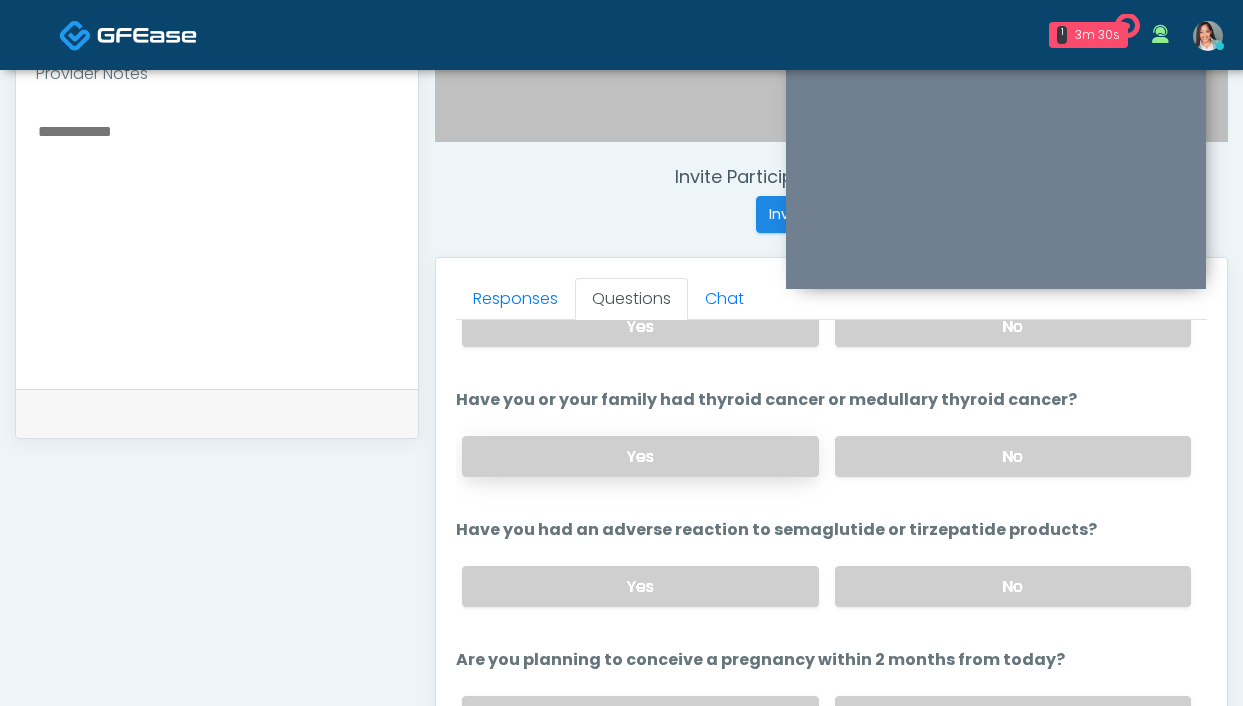 drag, startPoint x: 948, startPoint y: 574, endPoint x: 717, endPoint y: 438, distance: 268.06155 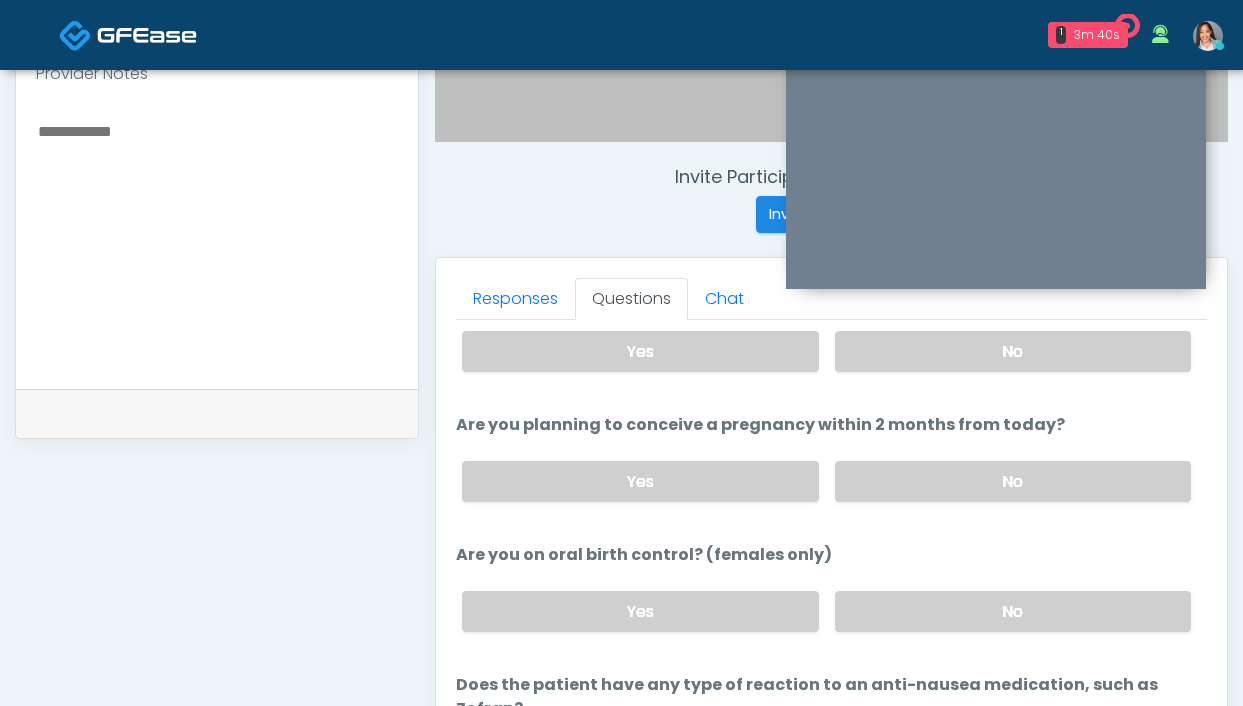 scroll, scrollTop: 1095, scrollLeft: 0, axis: vertical 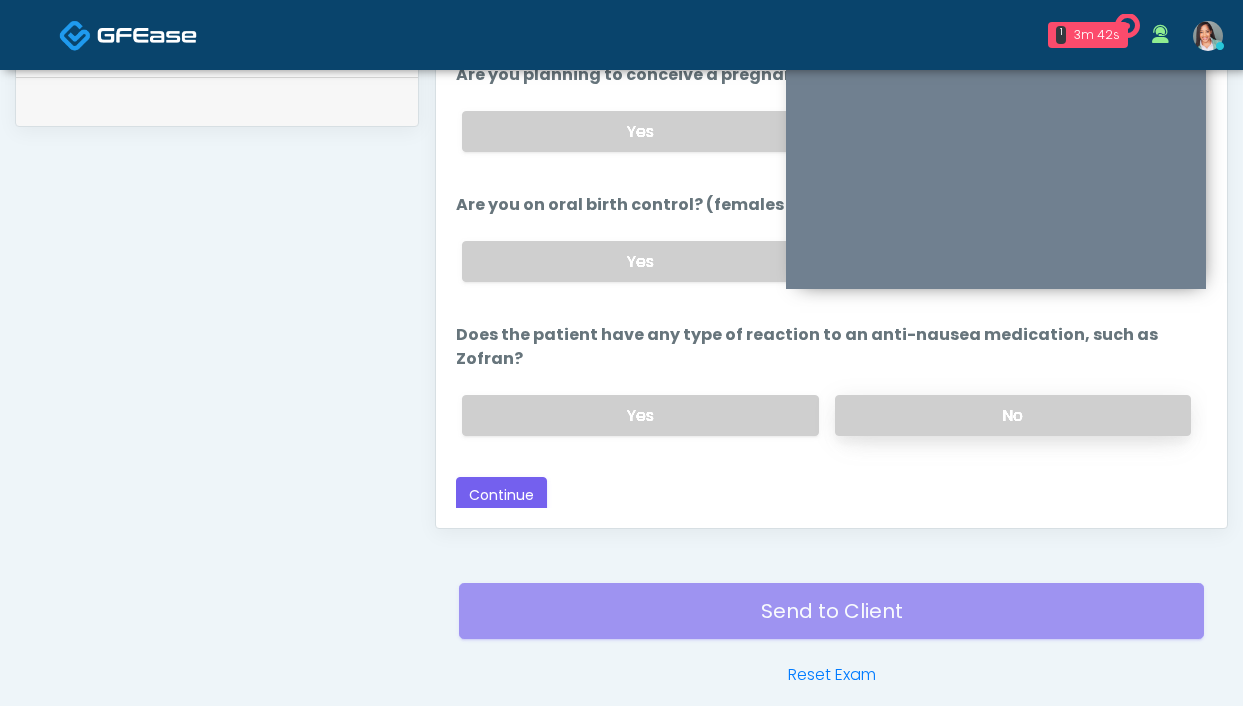 click on "No" at bounding box center [1013, 415] 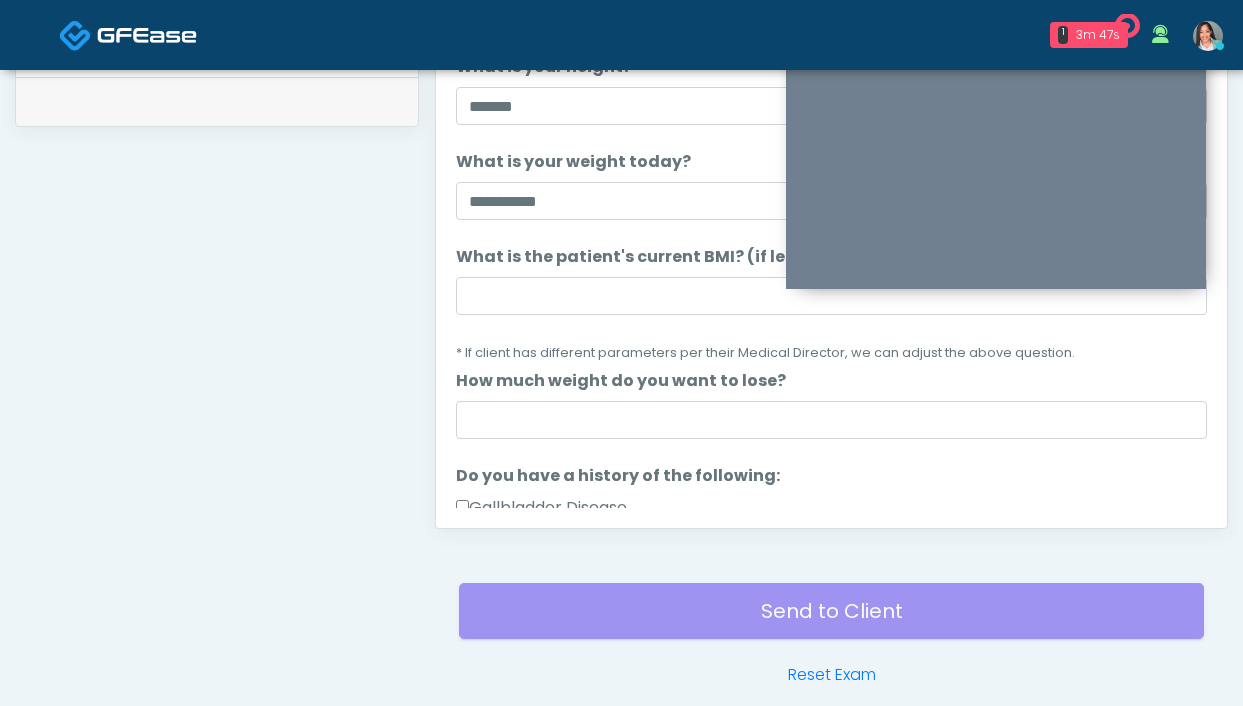 scroll, scrollTop: 14, scrollLeft: 0, axis: vertical 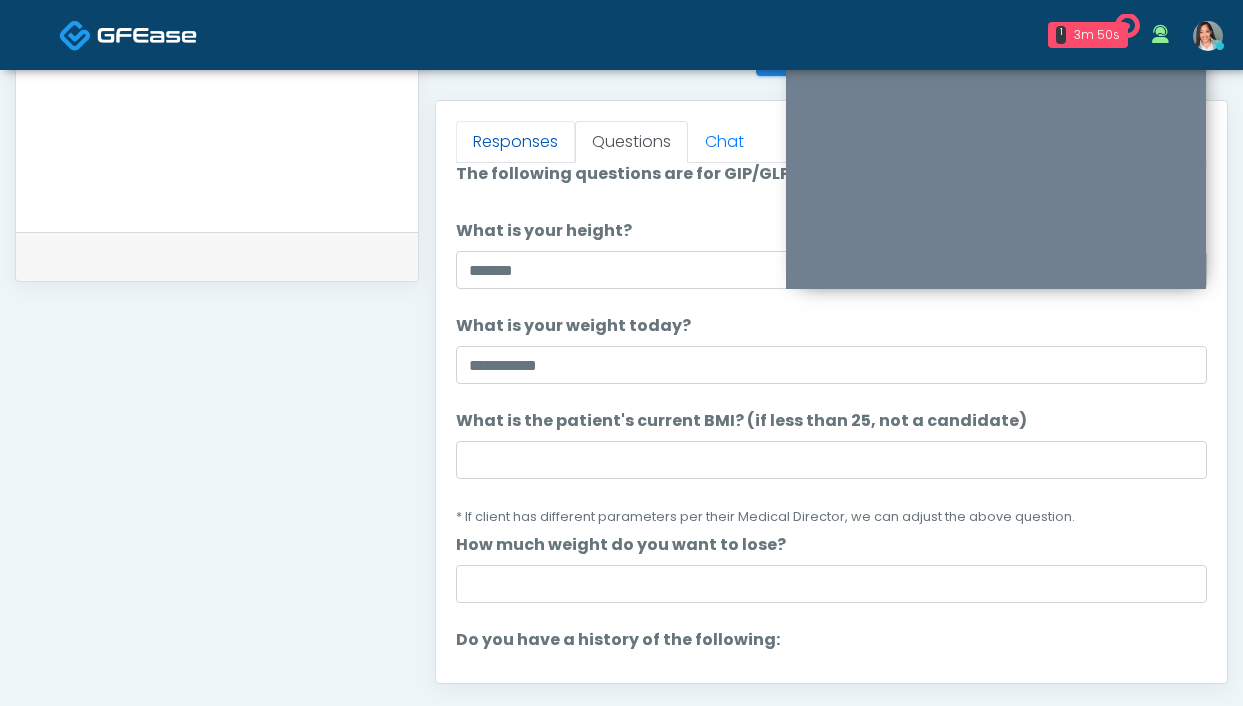 click on "Responses" at bounding box center [515, 142] 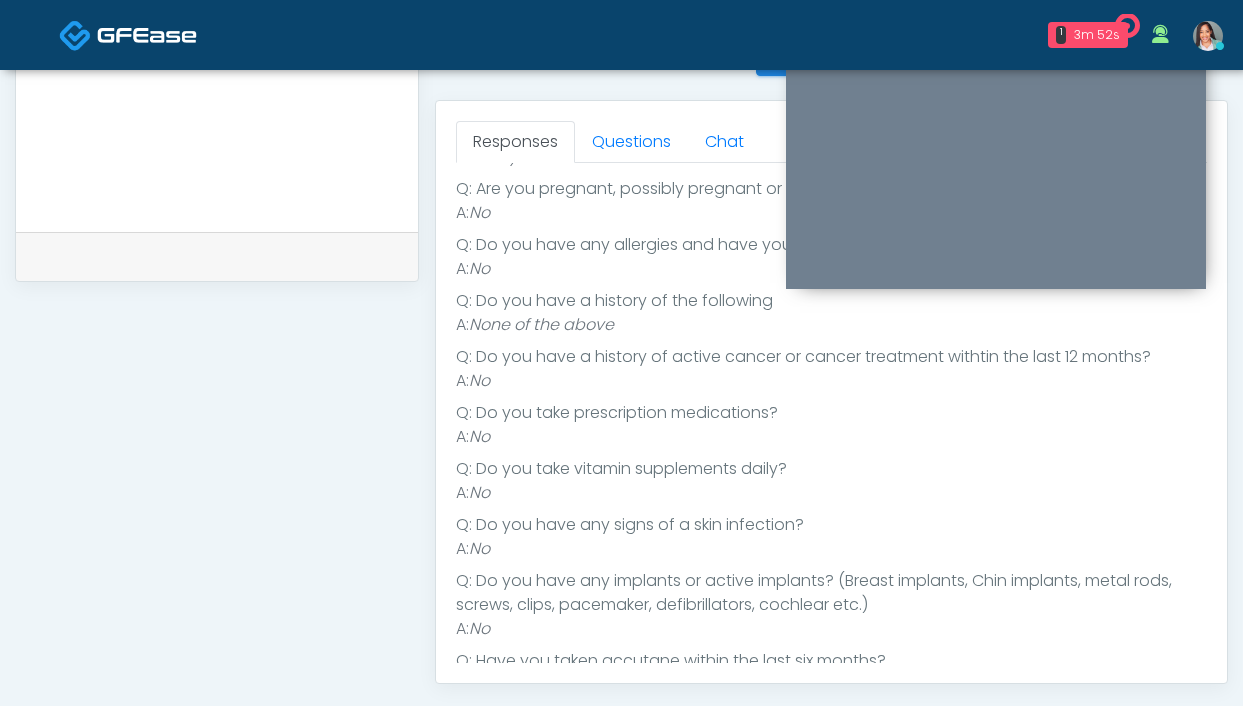 scroll, scrollTop: 274, scrollLeft: 0, axis: vertical 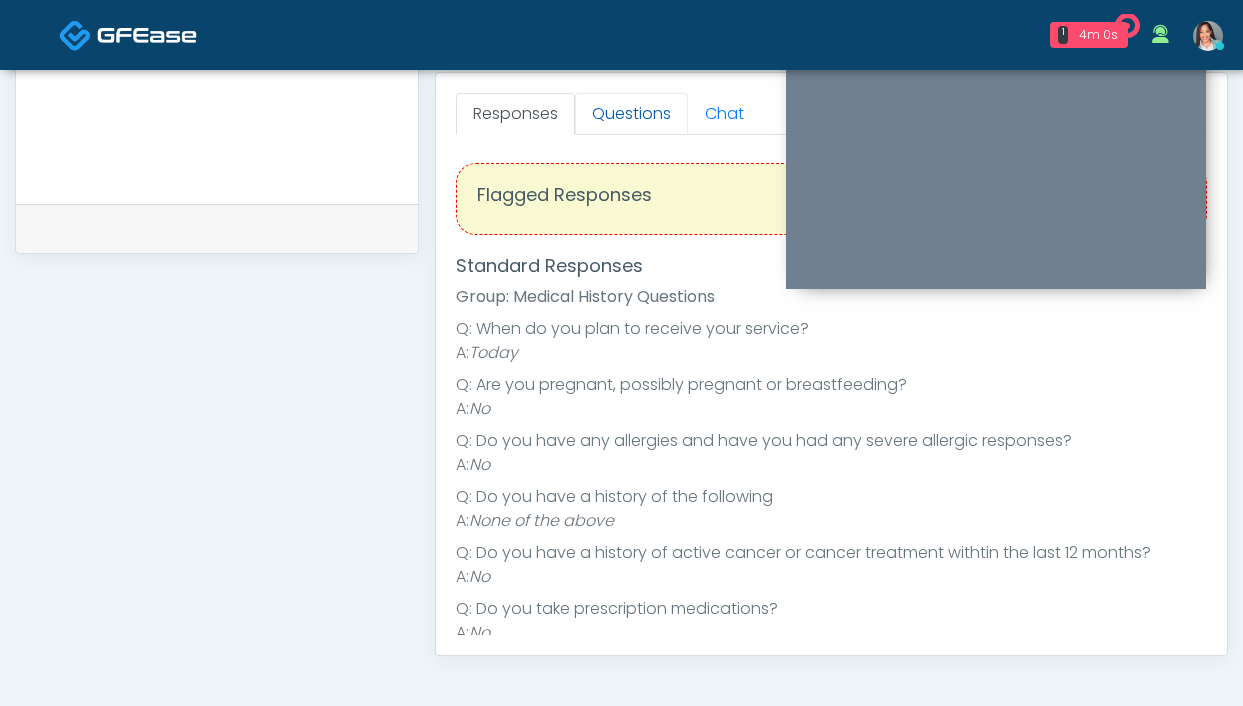 click on "Questions" at bounding box center (631, 114) 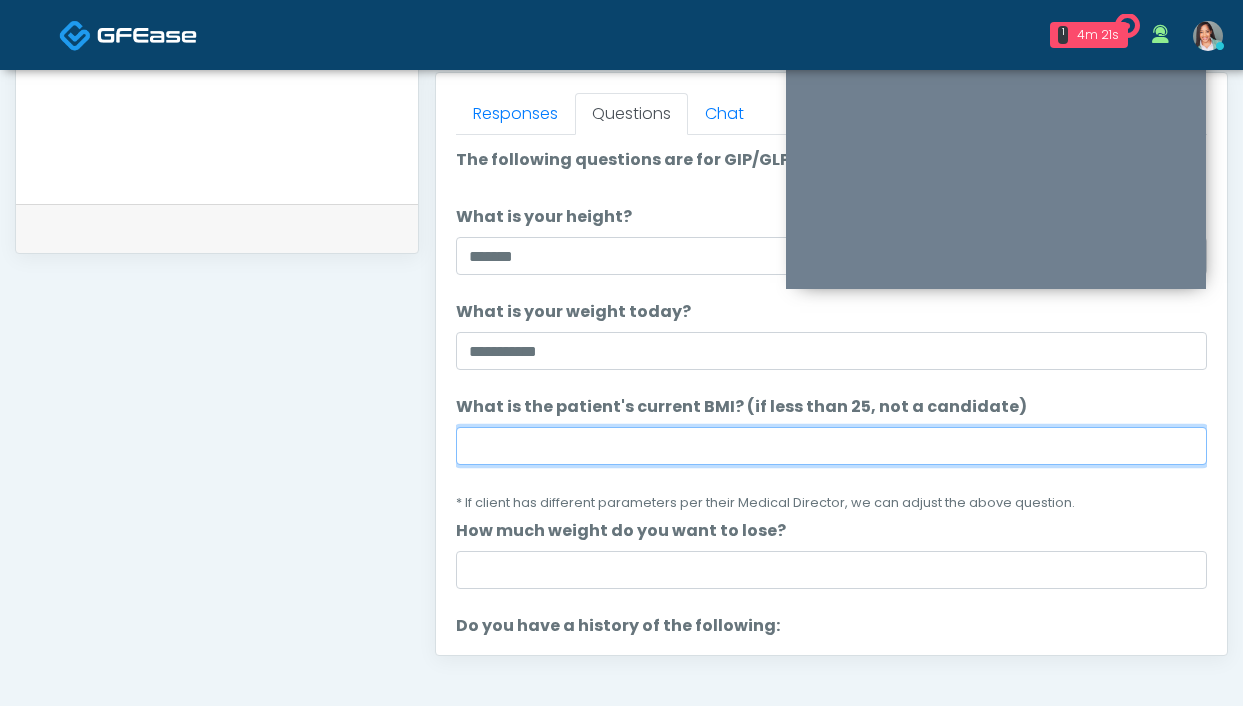 click on "What is the patient's current BMI? (if less than 25, not a candidate)" at bounding box center (831, 446) 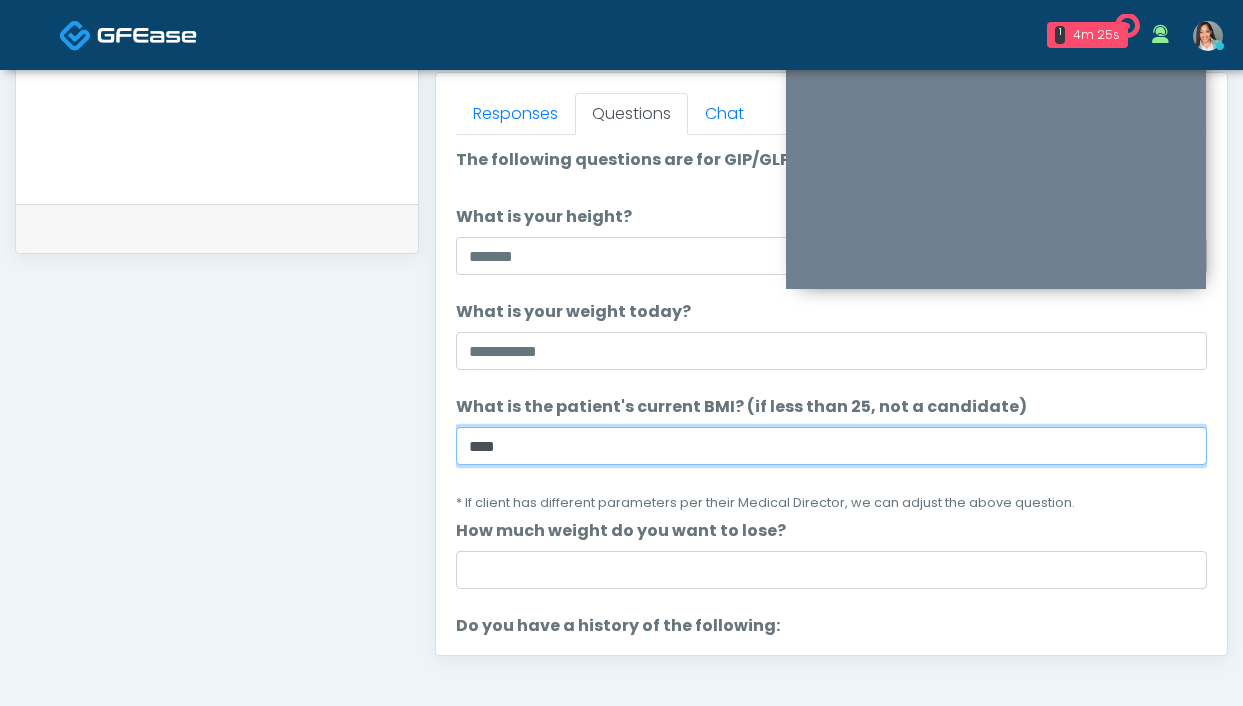 type on "****" 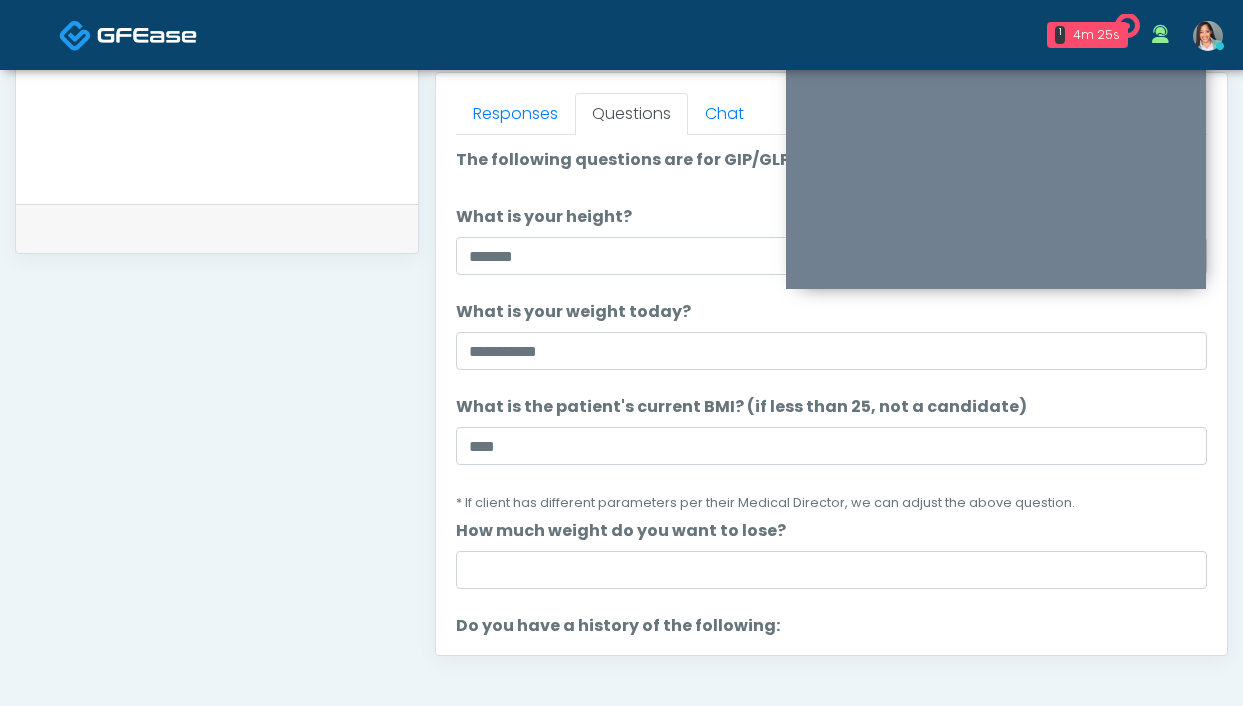 click on "**********" at bounding box center (831, 911) 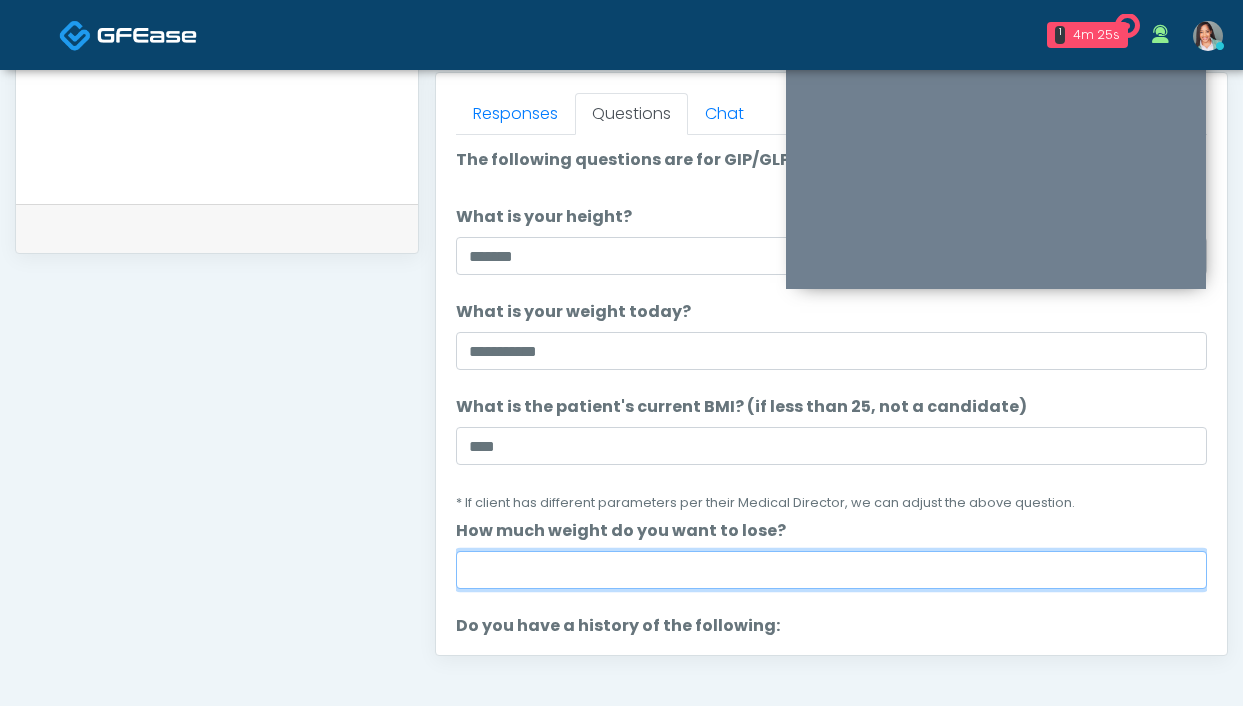 click on "How much weight do you want to lose?" at bounding box center [831, 570] 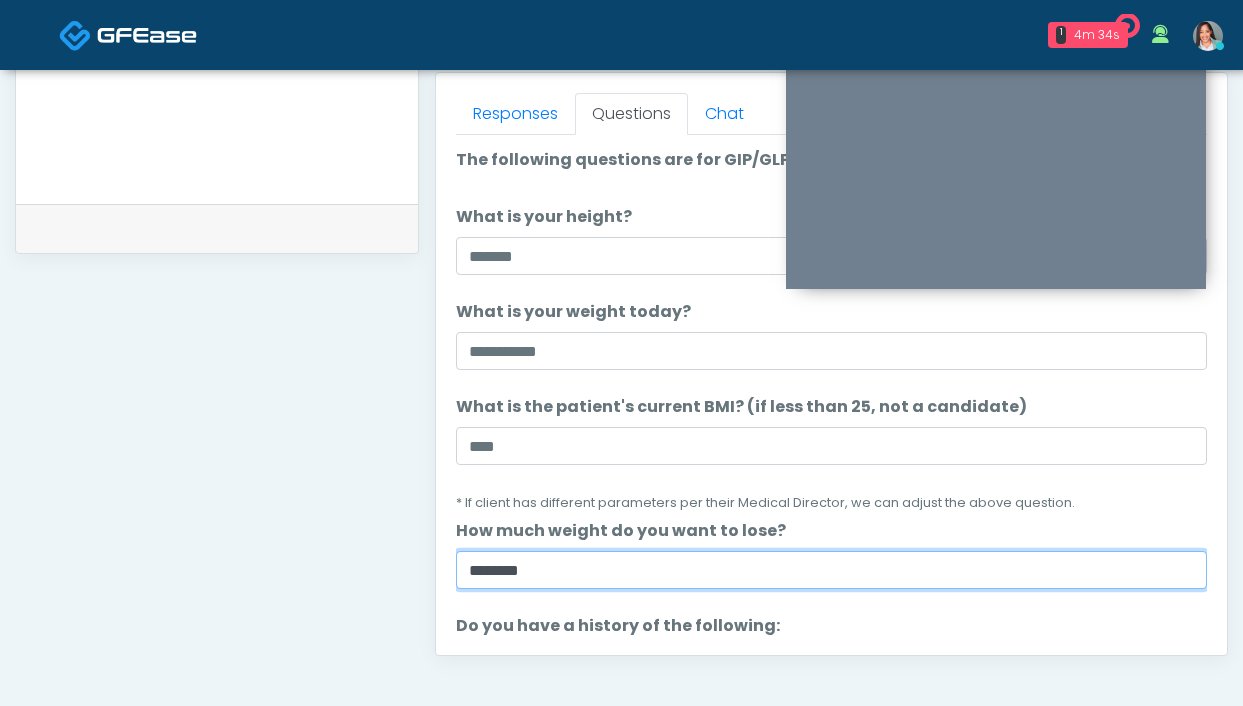 type on "********" 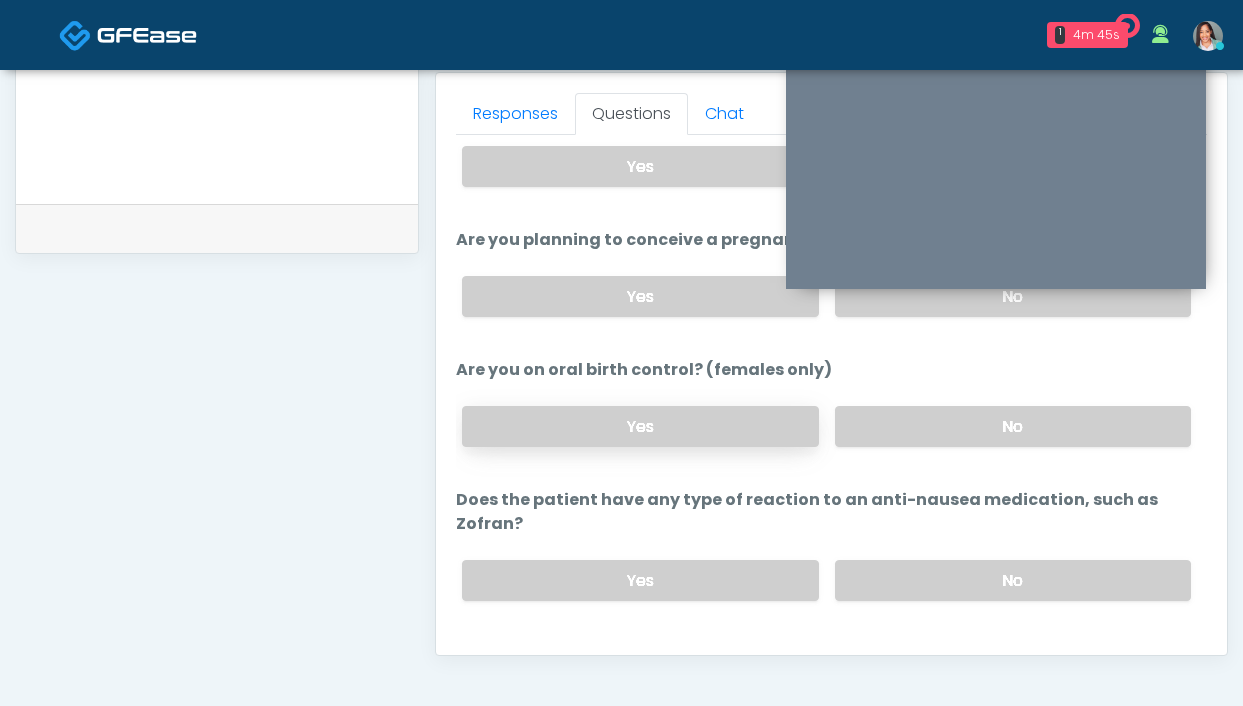 scroll, scrollTop: 1095, scrollLeft: 0, axis: vertical 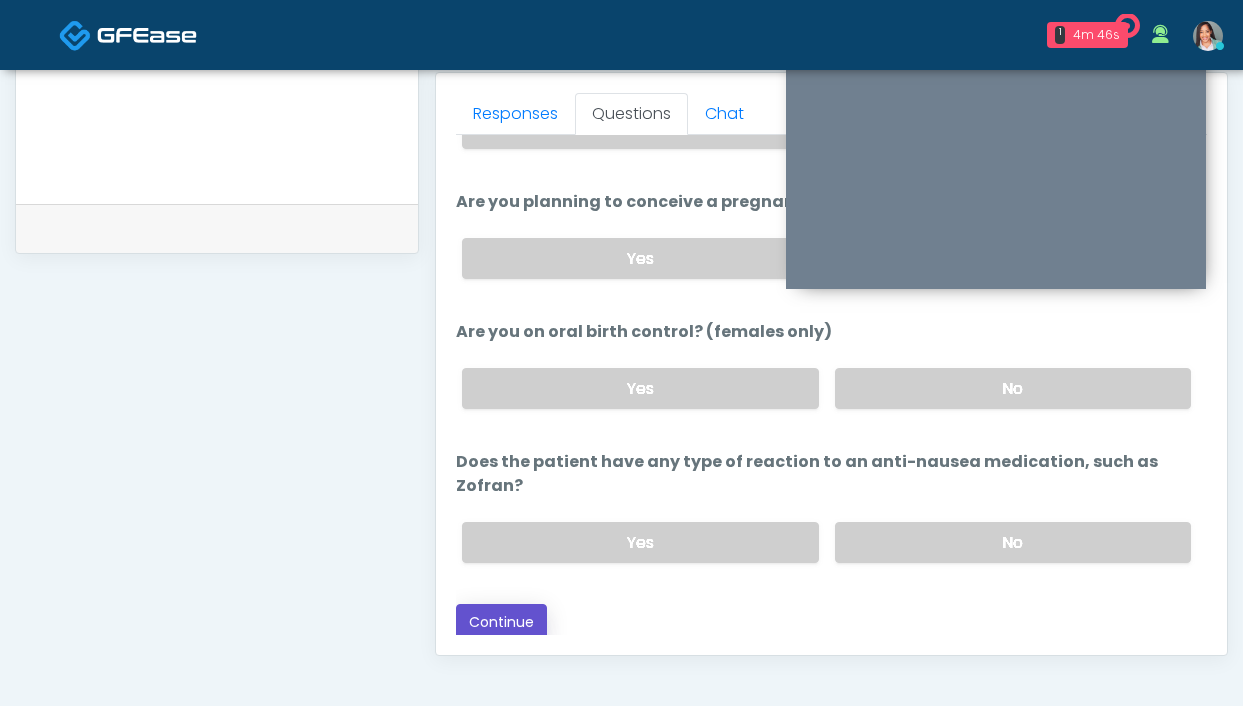 click on "Continue" at bounding box center [501, 622] 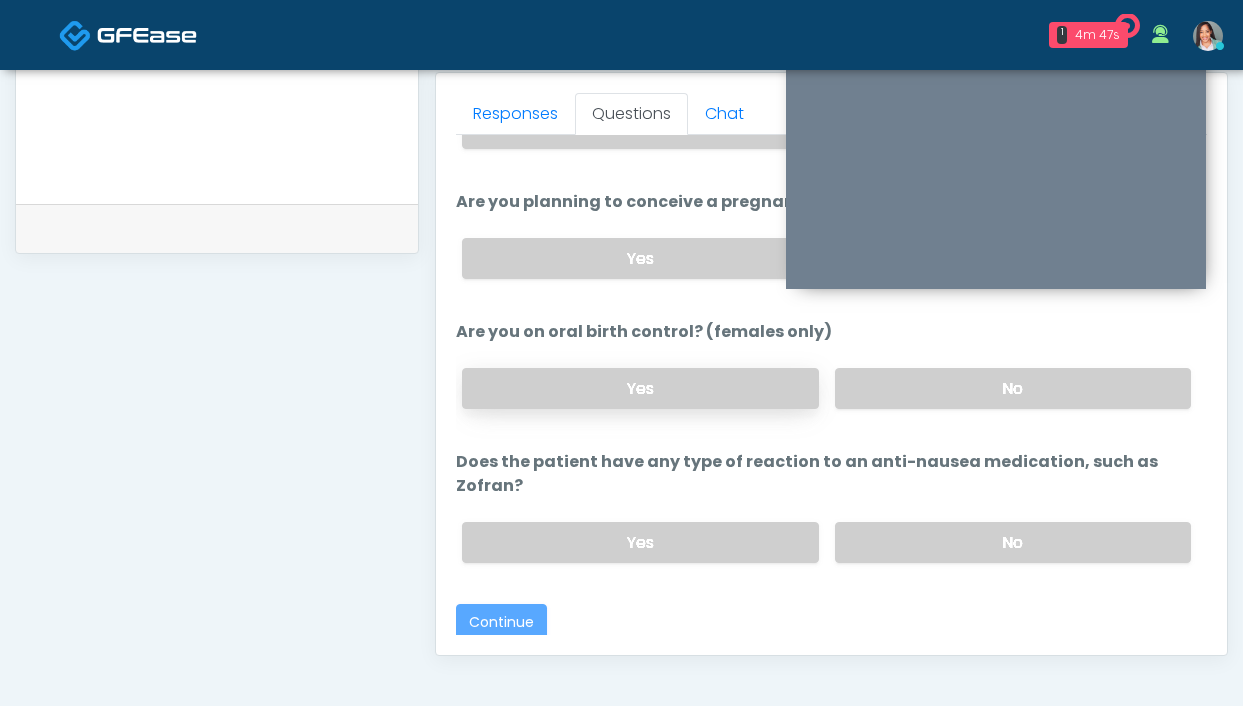 scroll, scrollTop: 1089, scrollLeft: 0, axis: vertical 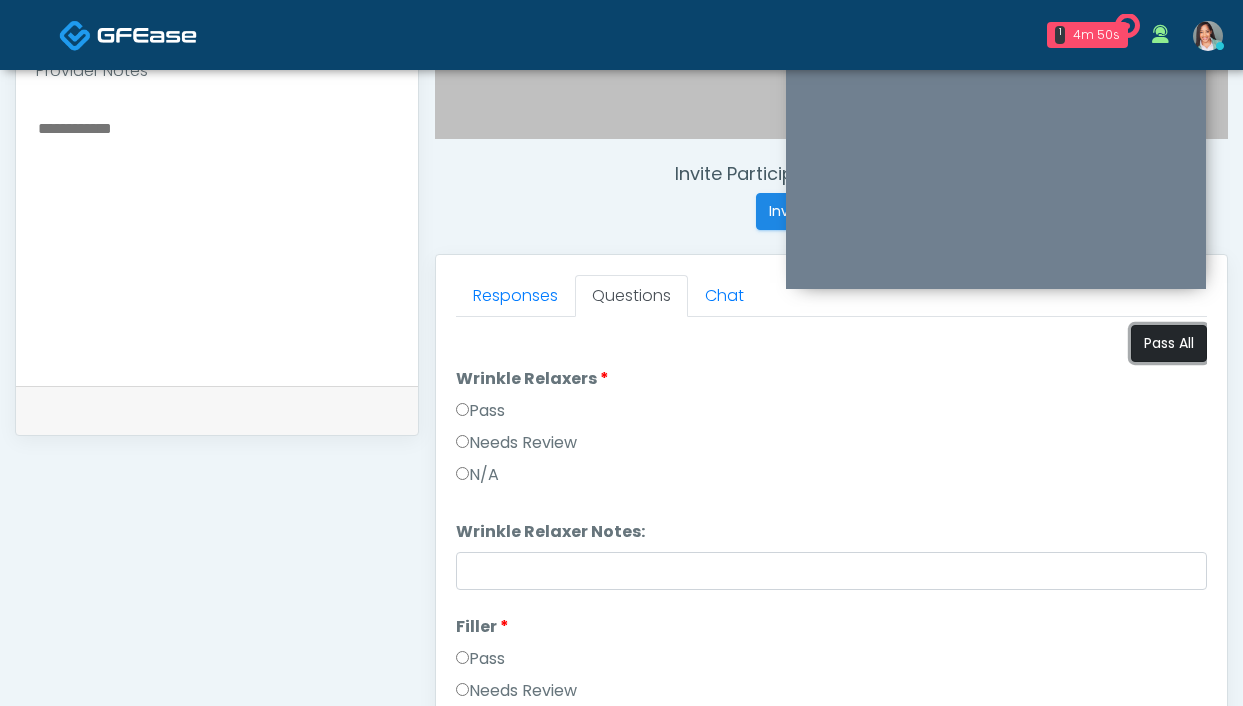 click on "Pass All" at bounding box center [1169, 343] 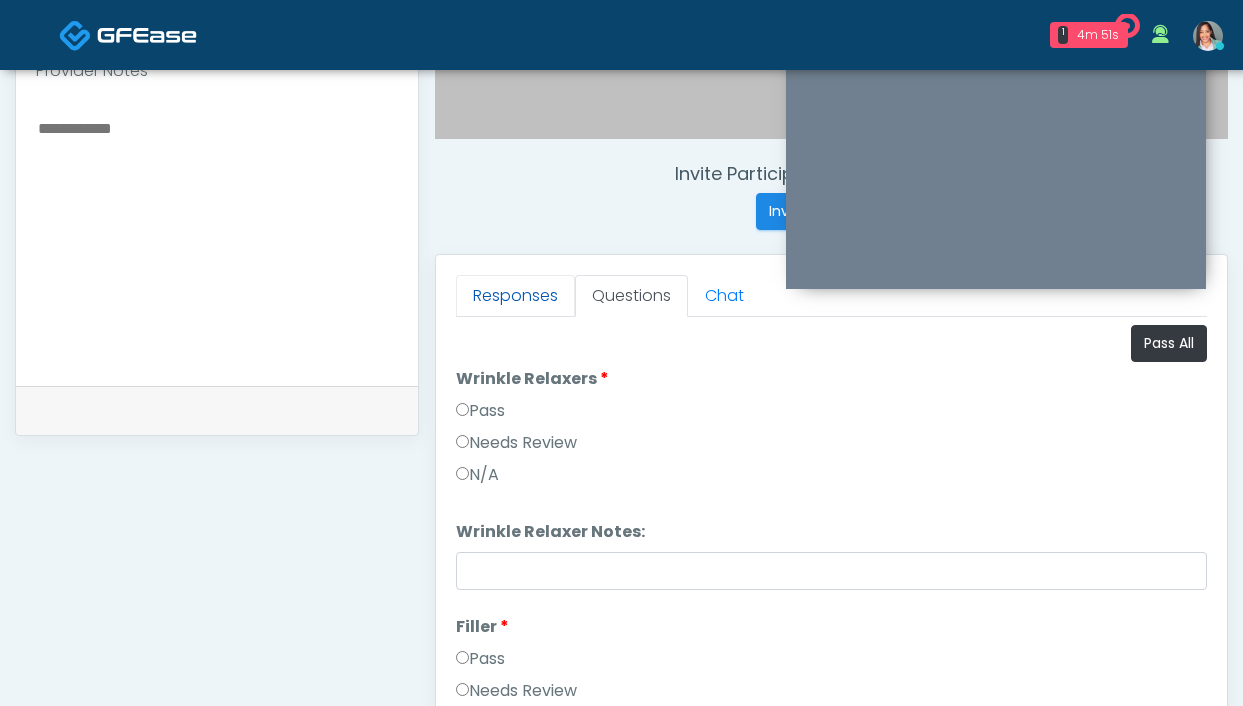 click on "Responses" at bounding box center [515, 296] 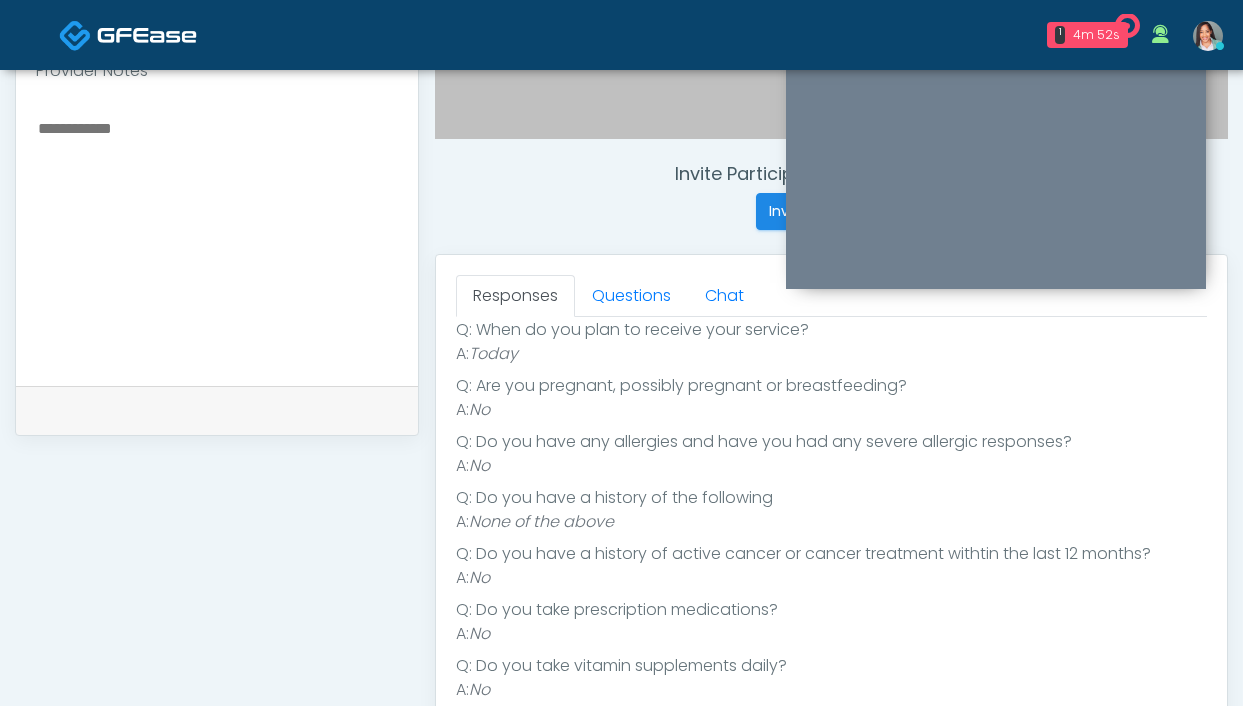 scroll, scrollTop: 274, scrollLeft: 0, axis: vertical 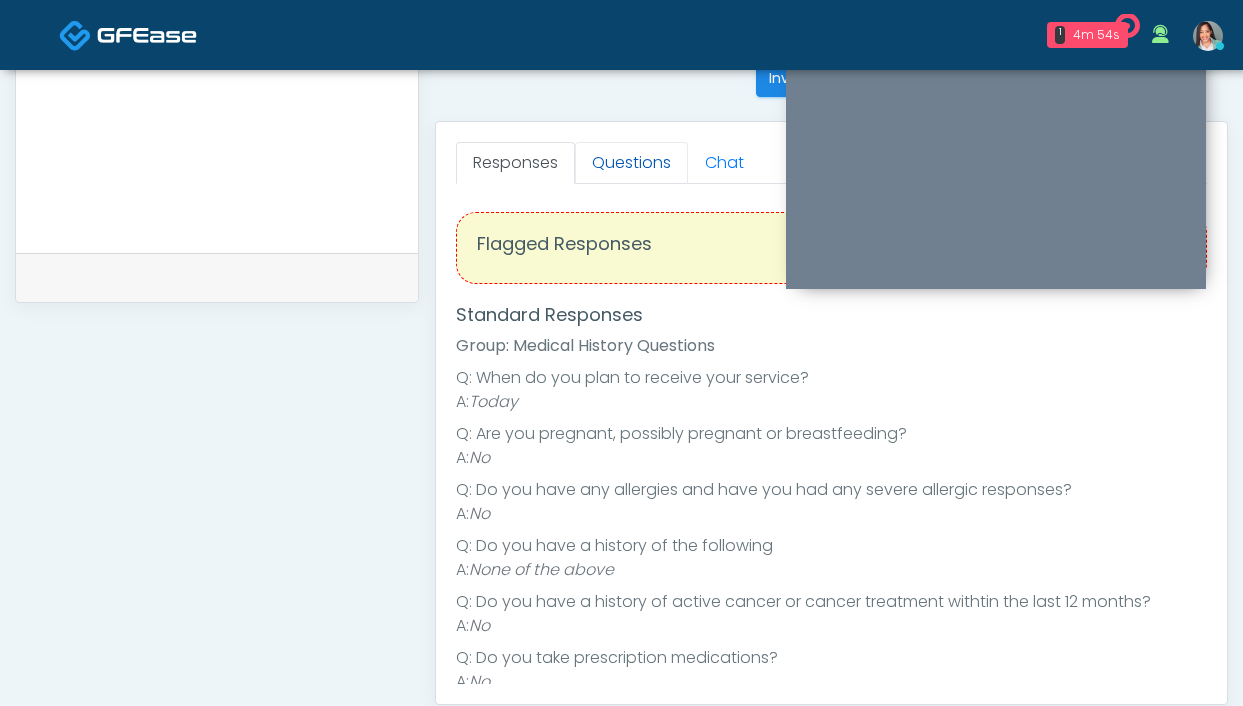 click on "Questions" at bounding box center [631, 163] 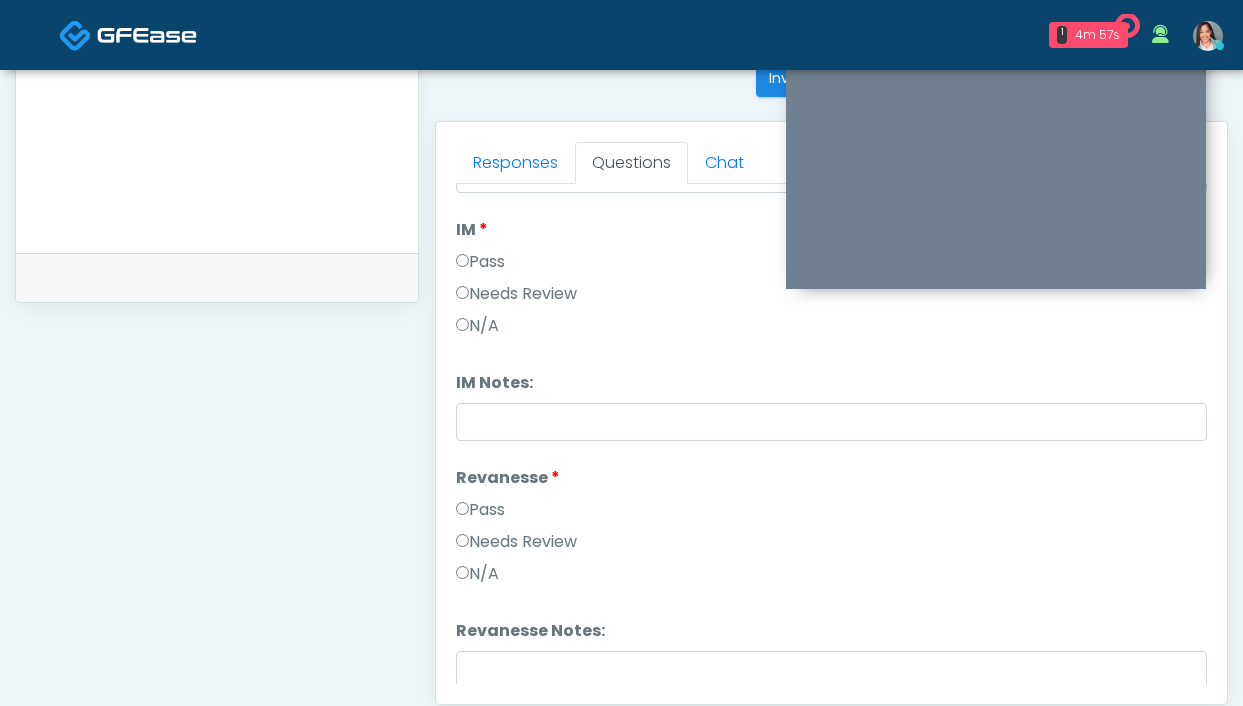 scroll, scrollTop: 1323, scrollLeft: 0, axis: vertical 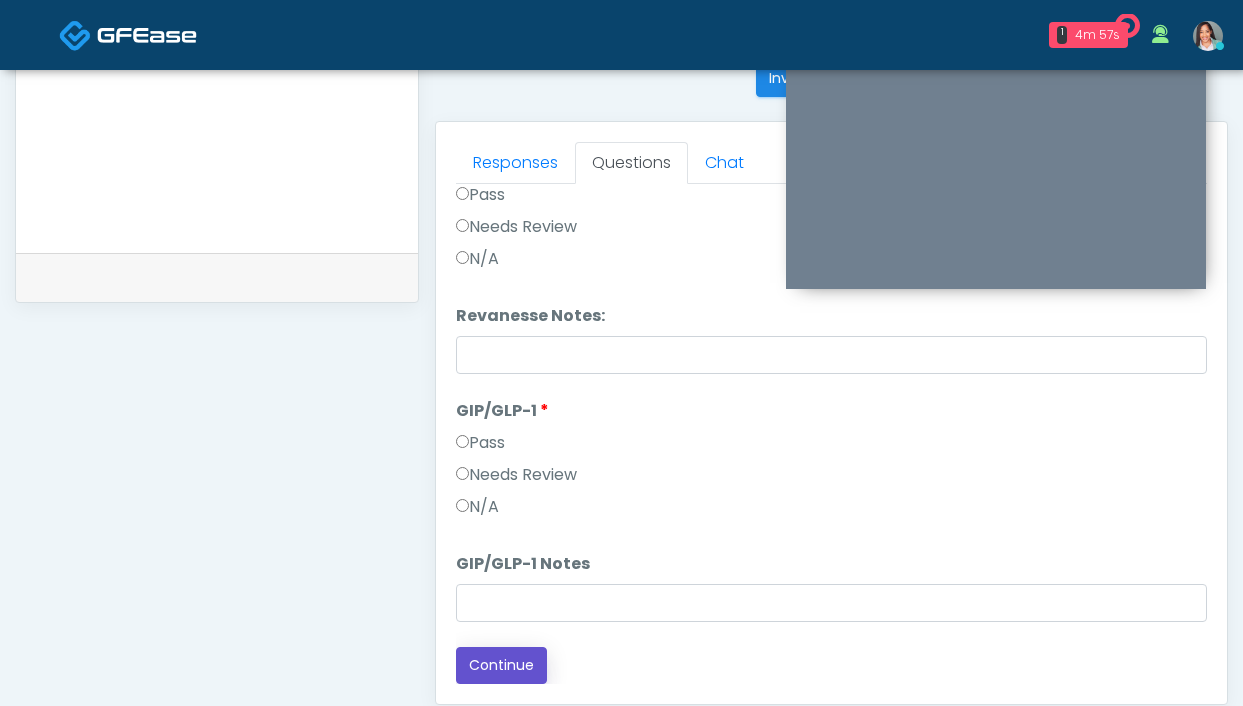 click on "Continue" at bounding box center (501, 665) 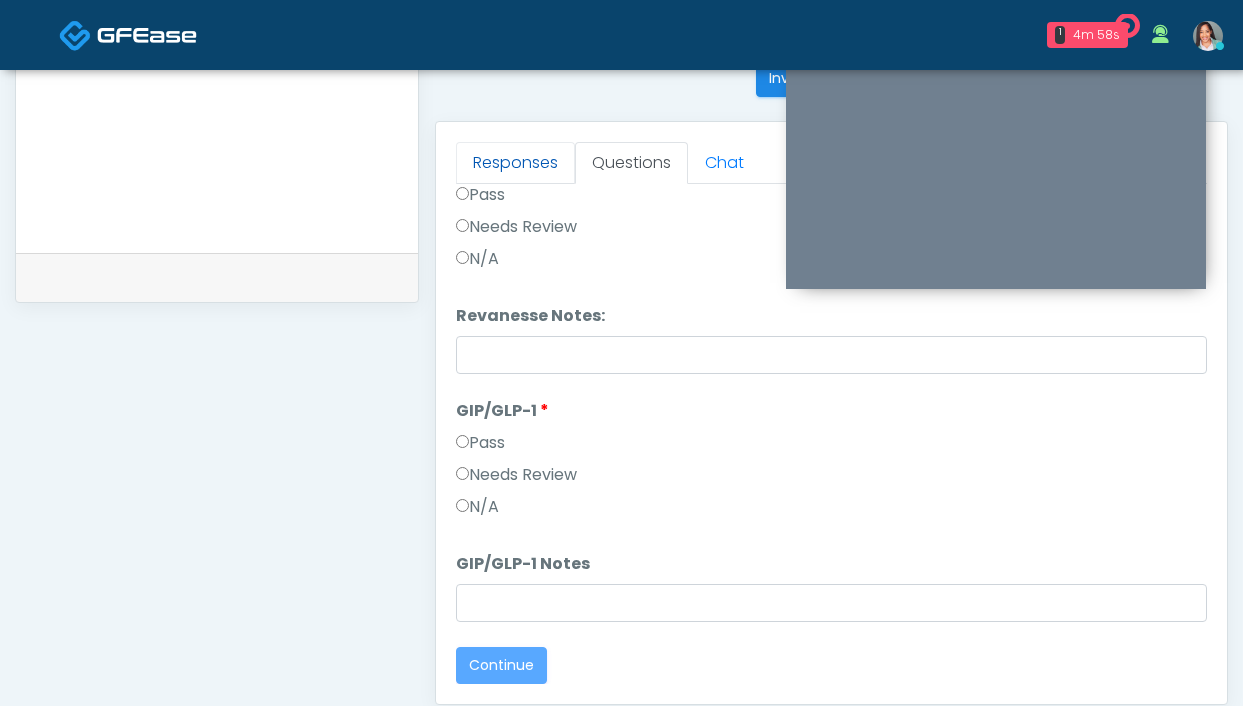 click on "Responses" at bounding box center [515, 163] 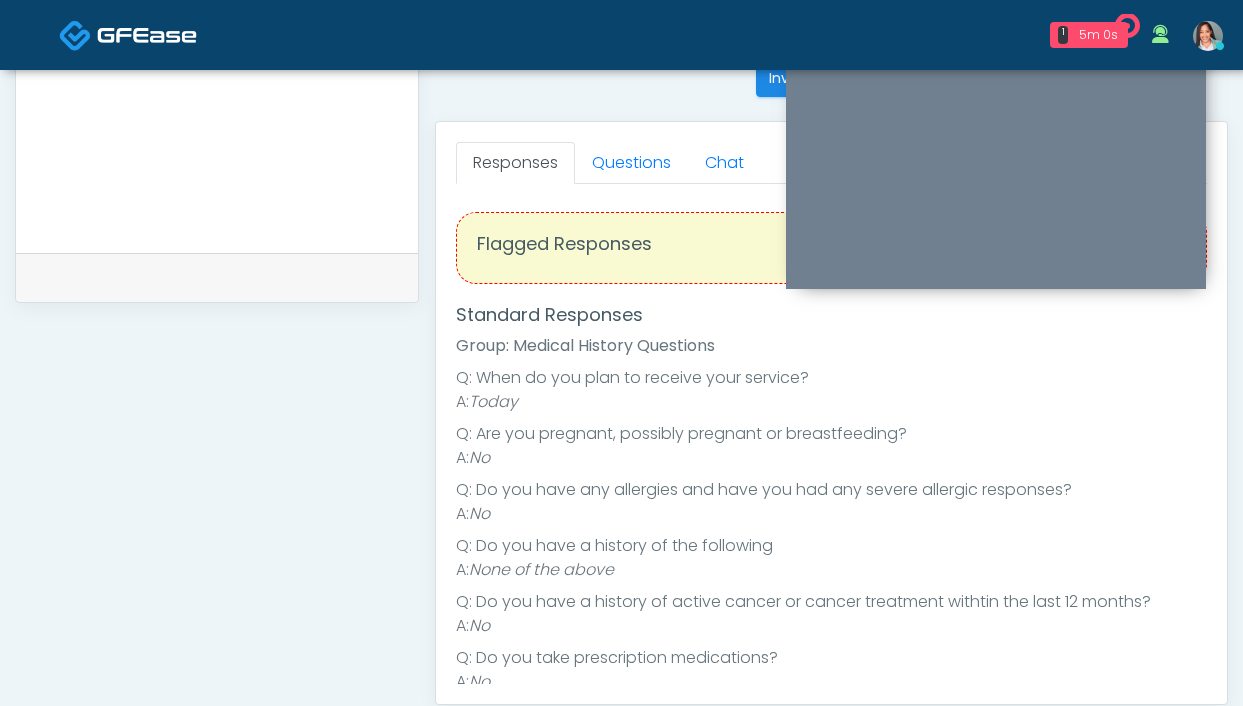 scroll, scrollTop: 274, scrollLeft: 0, axis: vertical 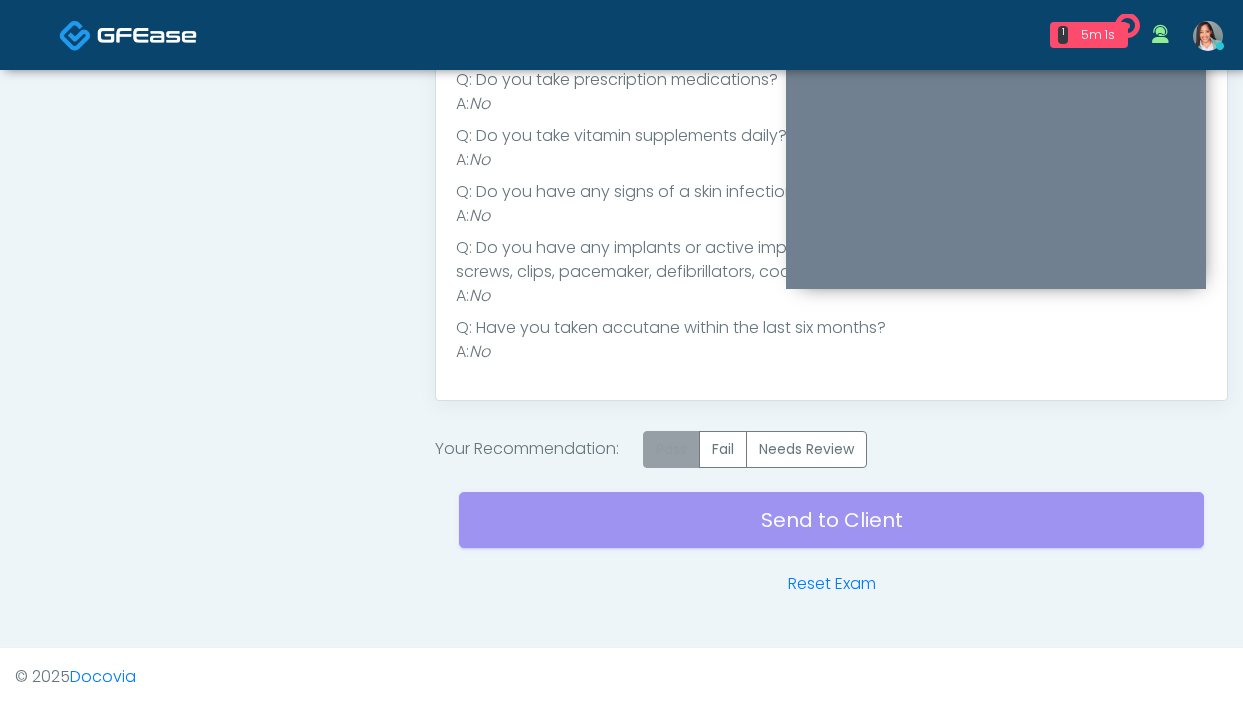 click on "Pass" at bounding box center (671, 449) 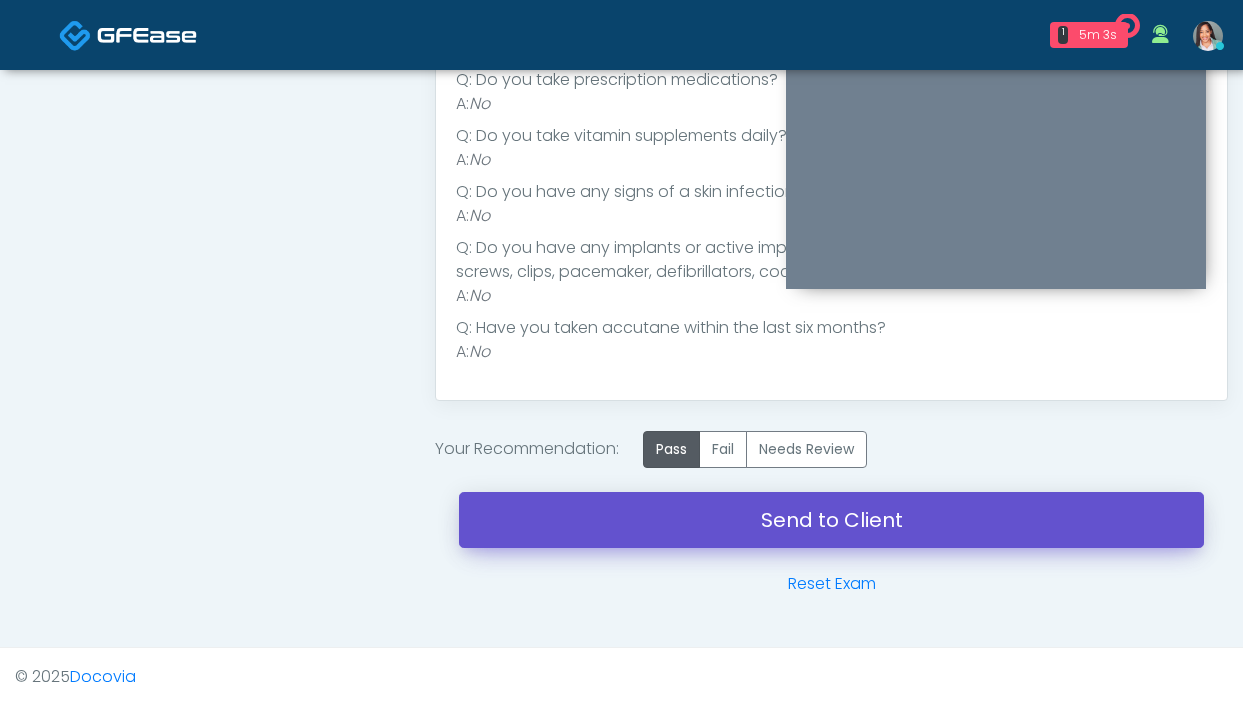 click on "Send to Client" at bounding box center (831, 520) 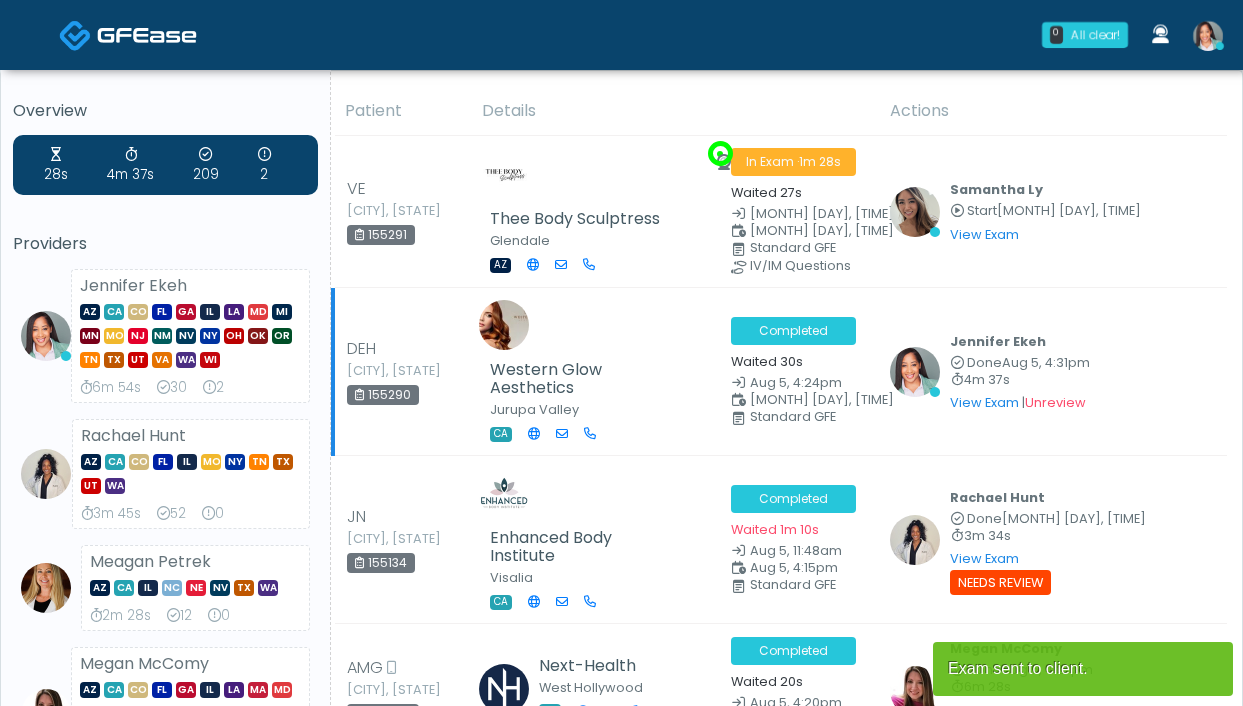 scroll, scrollTop: 22, scrollLeft: 0, axis: vertical 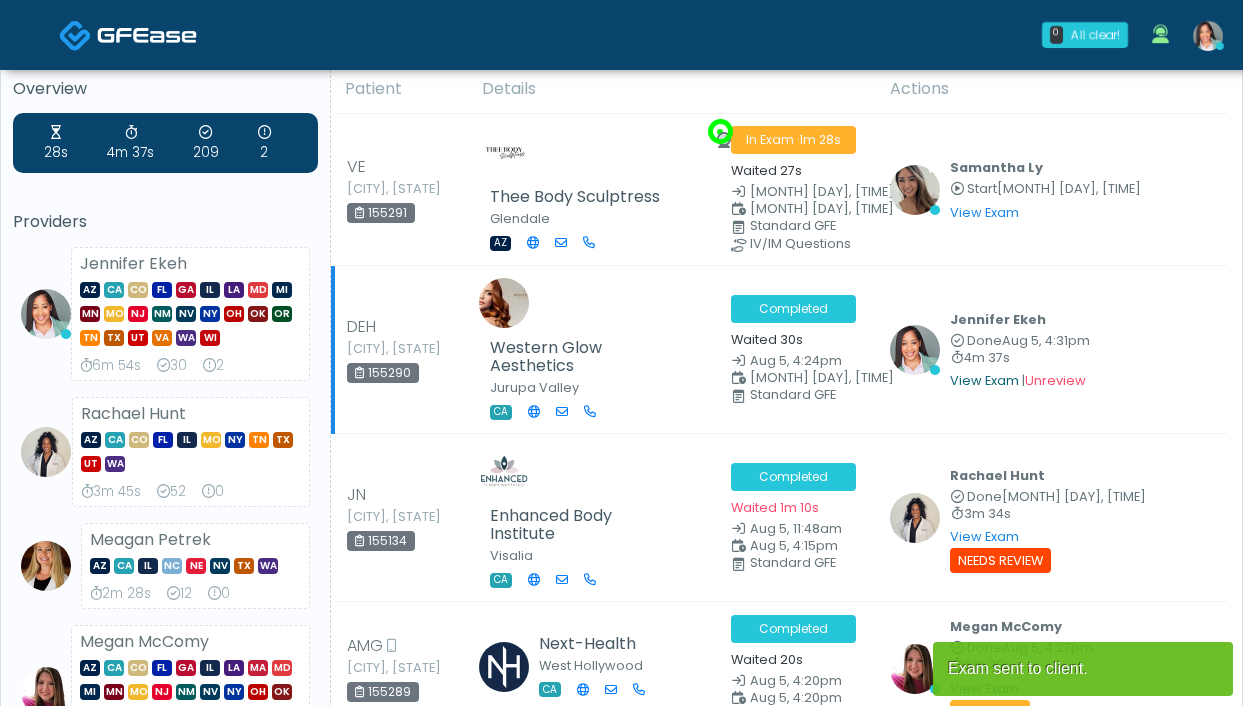 click on "View Exam" at bounding box center (984, 380) 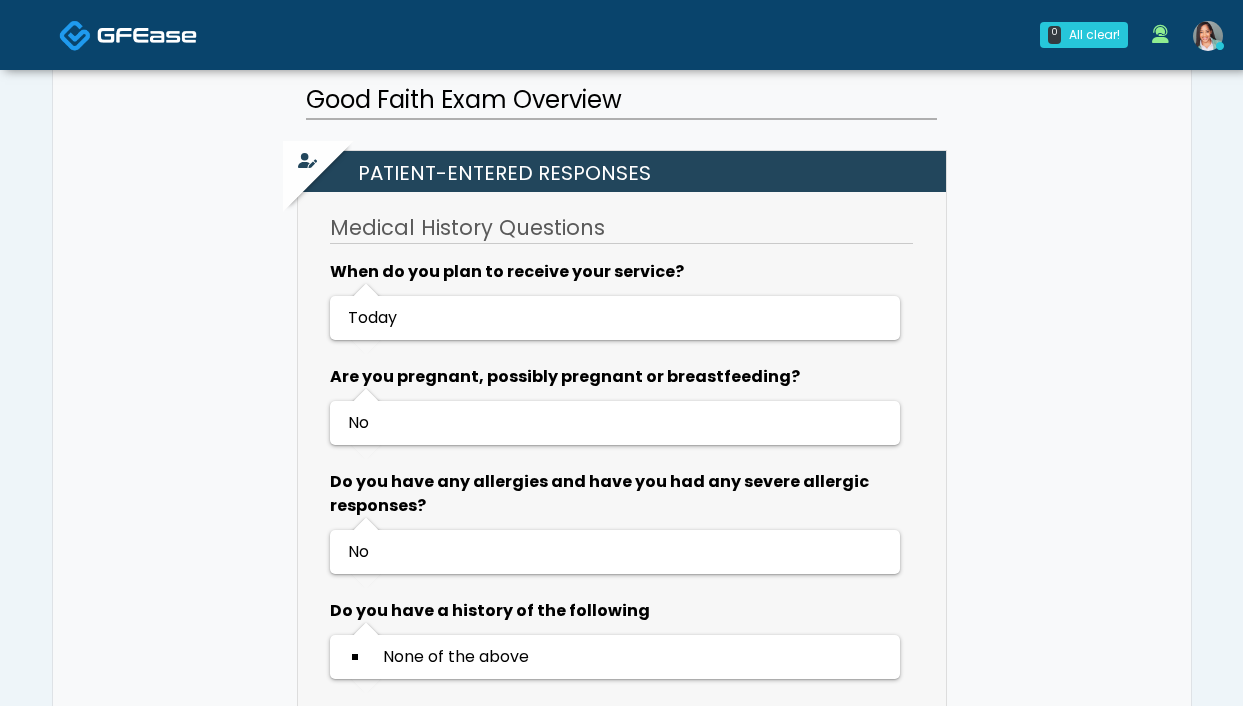 scroll, scrollTop: 1076, scrollLeft: 0, axis: vertical 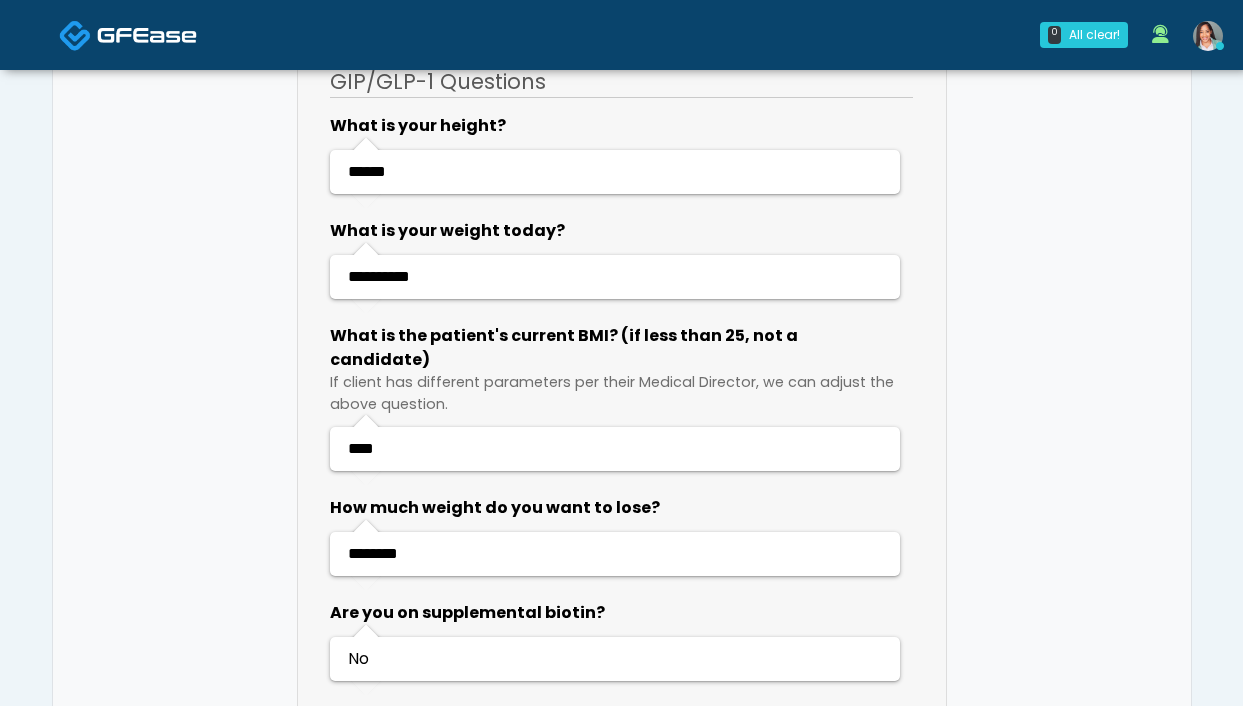 click at bounding box center [1208, 36] 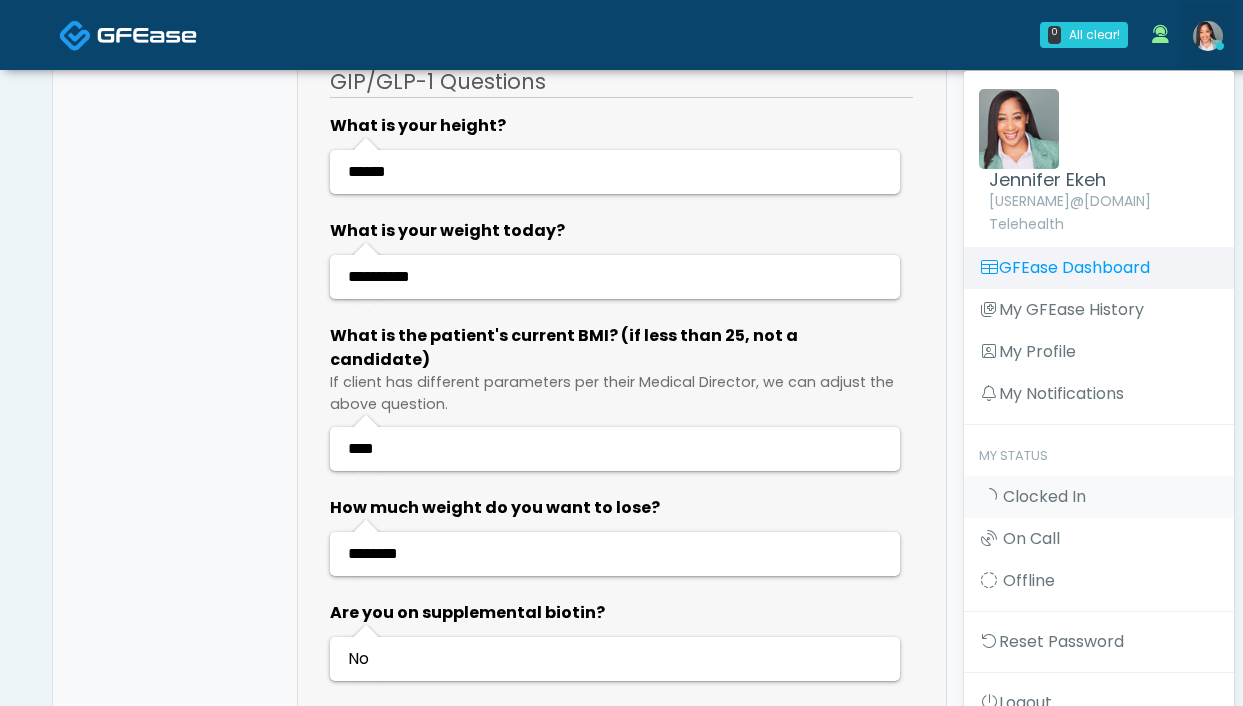 click on "GFEase Dashboard" at bounding box center (1099, 268) 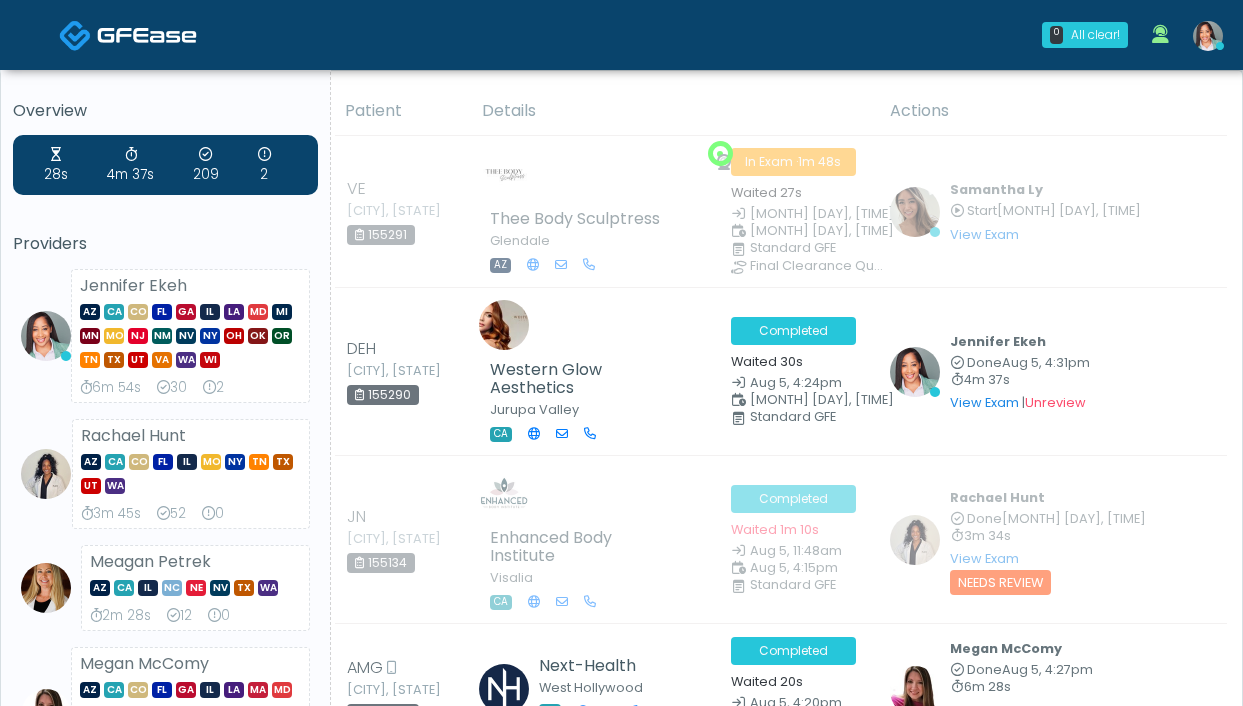 scroll, scrollTop: 0, scrollLeft: 0, axis: both 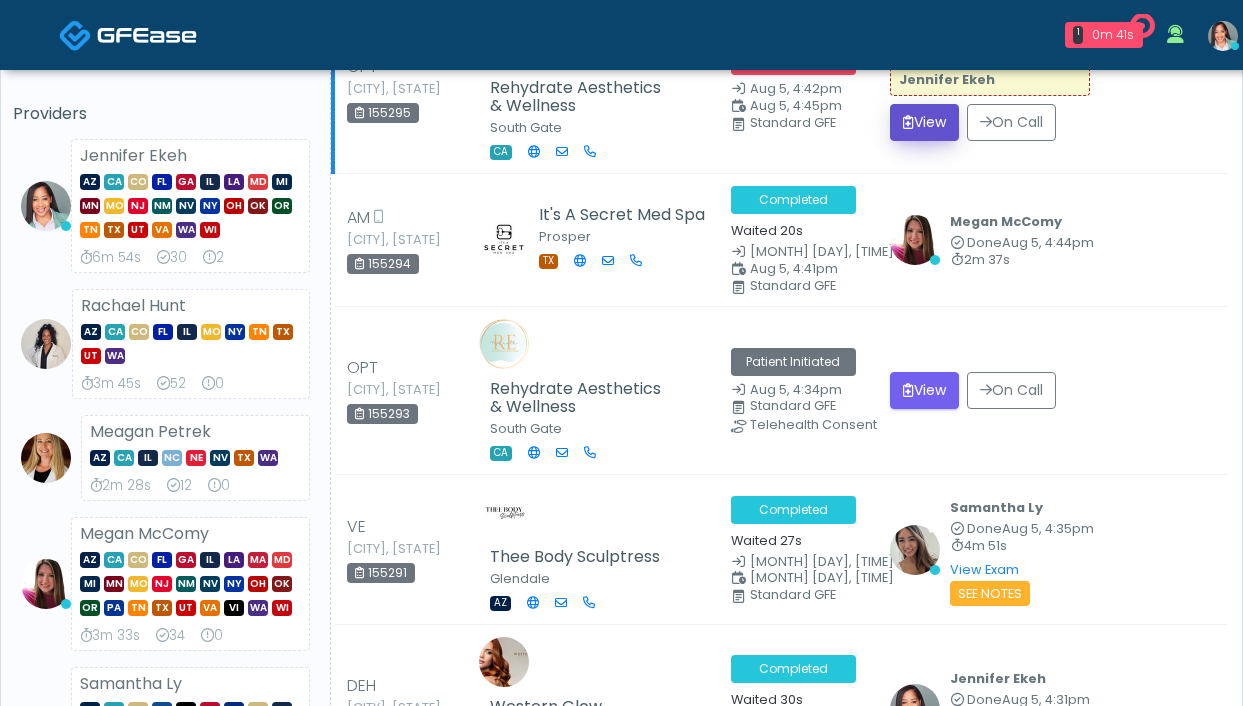 click on "View" at bounding box center [924, 122] 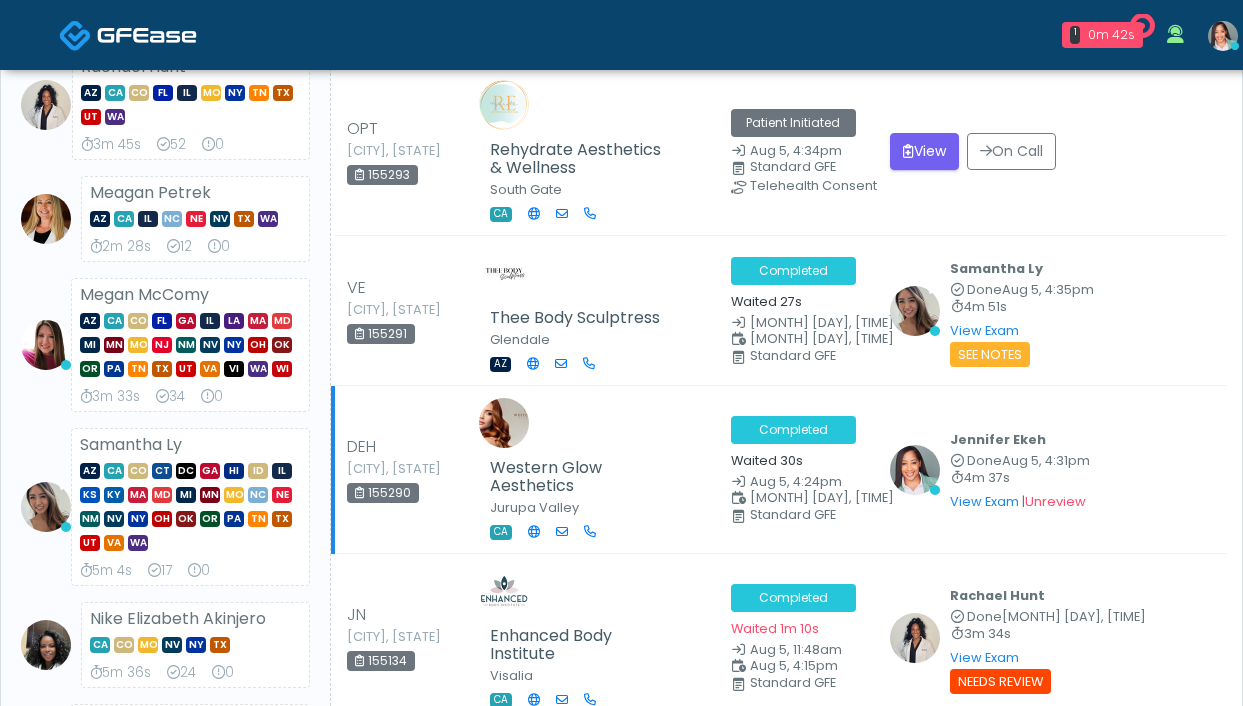 scroll, scrollTop: 398, scrollLeft: 0, axis: vertical 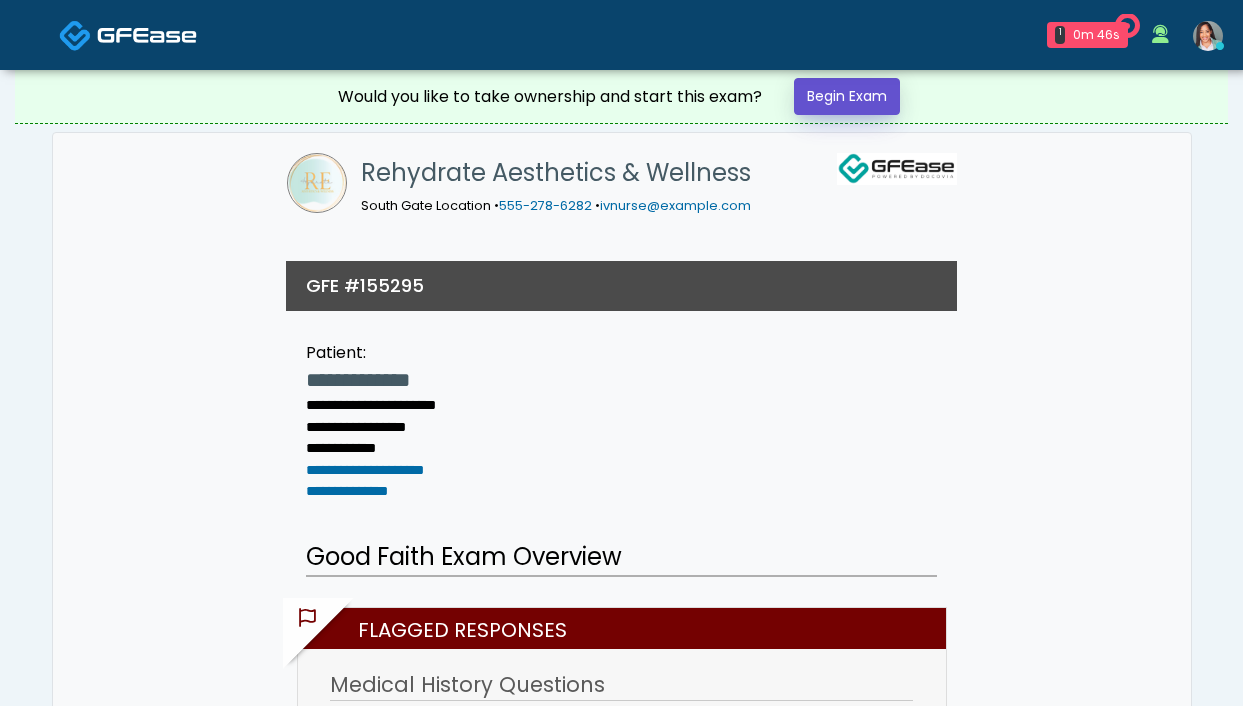 click on "Begin Exam" at bounding box center [847, 96] 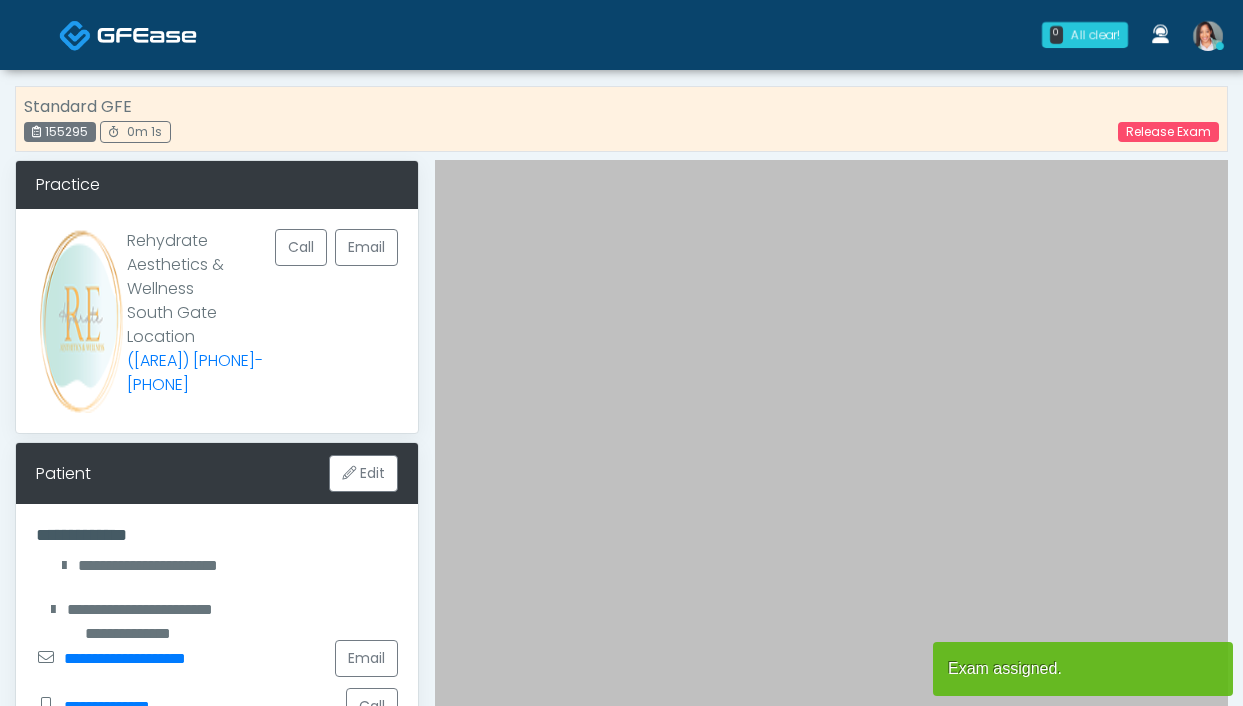 scroll, scrollTop: 0, scrollLeft: 0, axis: both 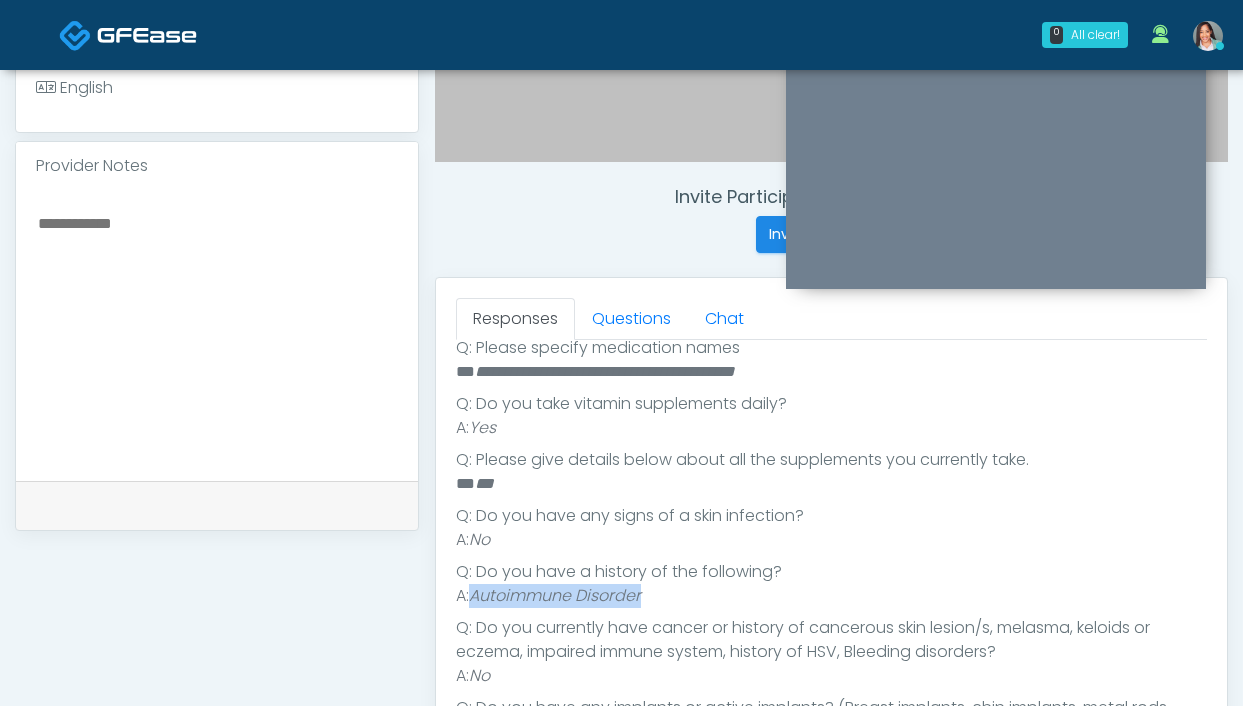 drag, startPoint x: 665, startPoint y: 593, endPoint x: 471, endPoint y: 606, distance: 194.43507 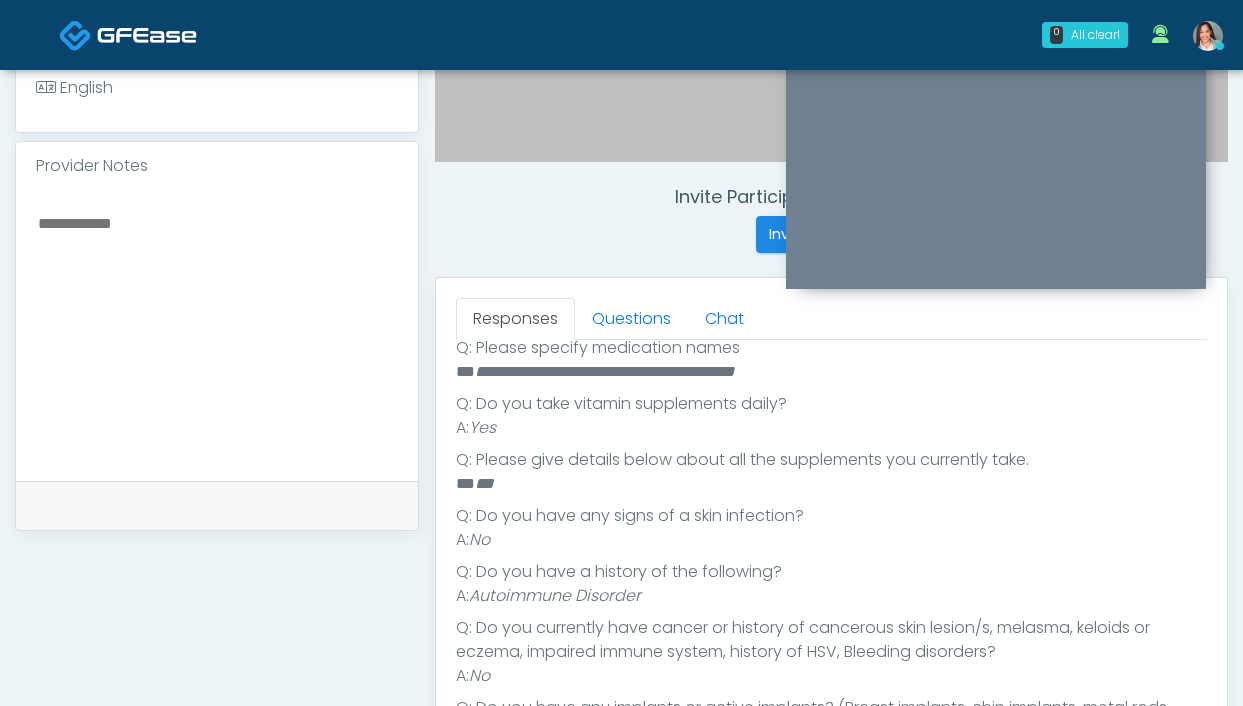 click at bounding box center (217, 332) 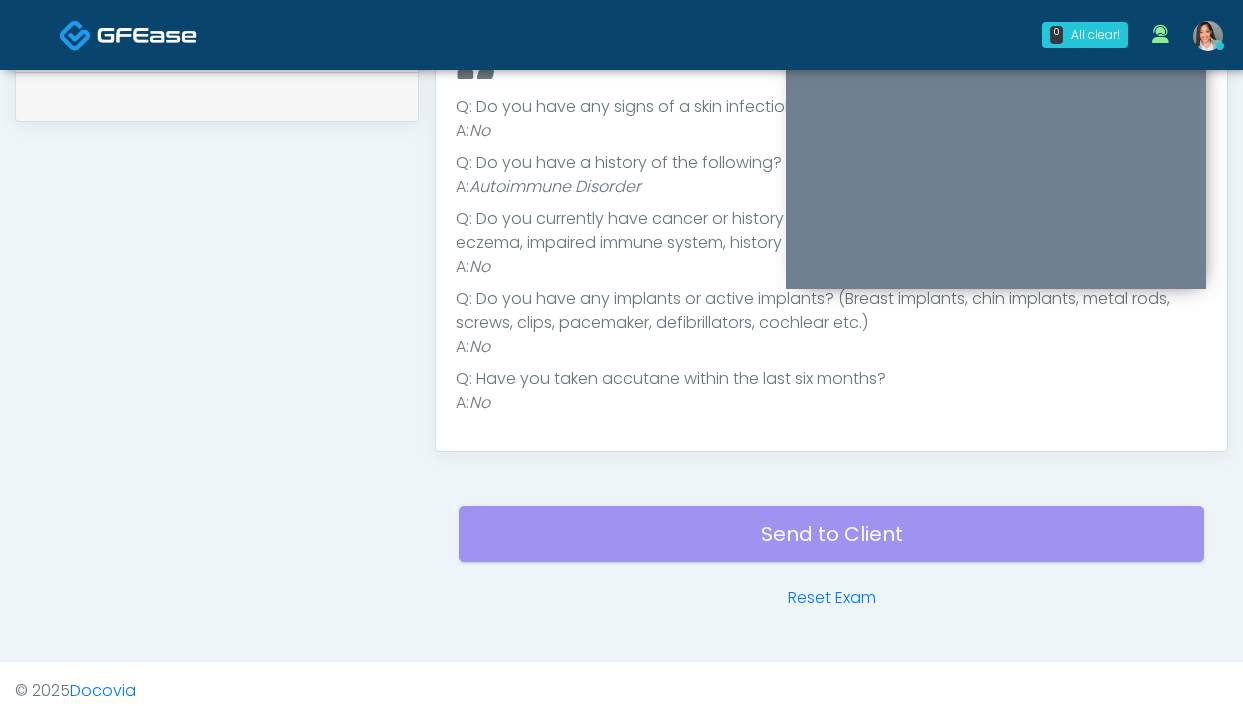 scroll, scrollTop: 1089, scrollLeft: 0, axis: vertical 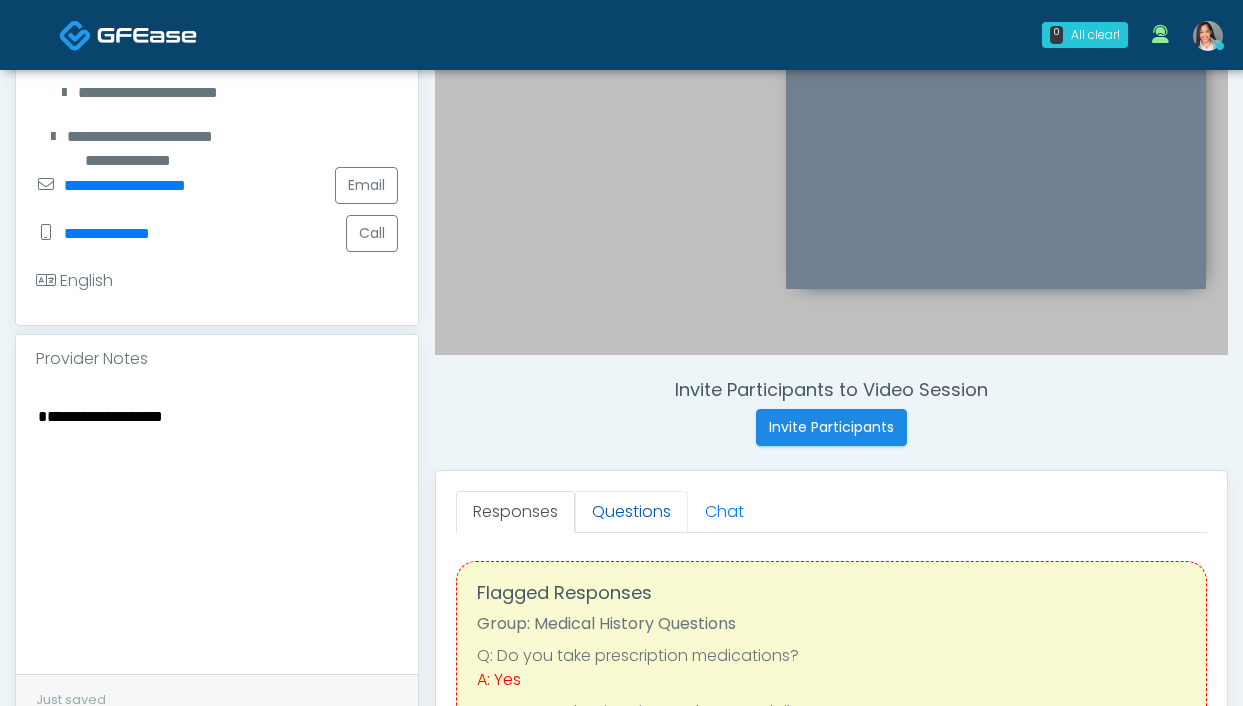 click on "Questions" at bounding box center [631, 512] 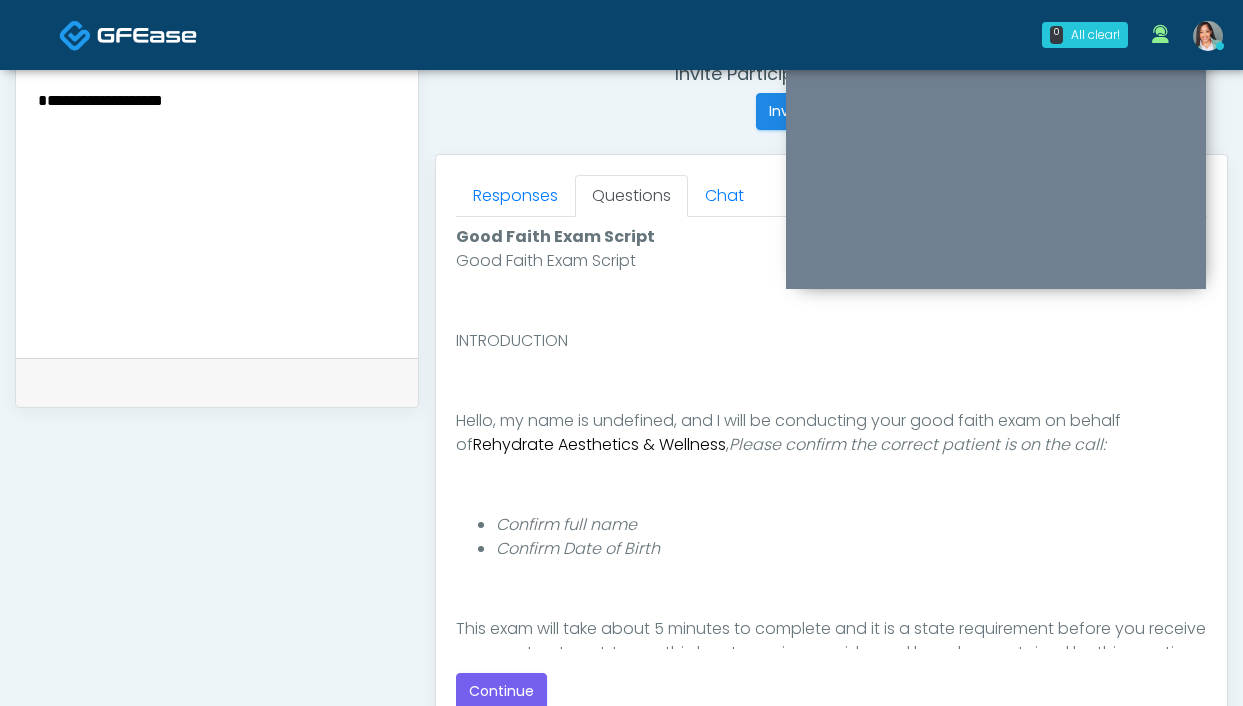 scroll, scrollTop: 790, scrollLeft: 0, axis: vertical 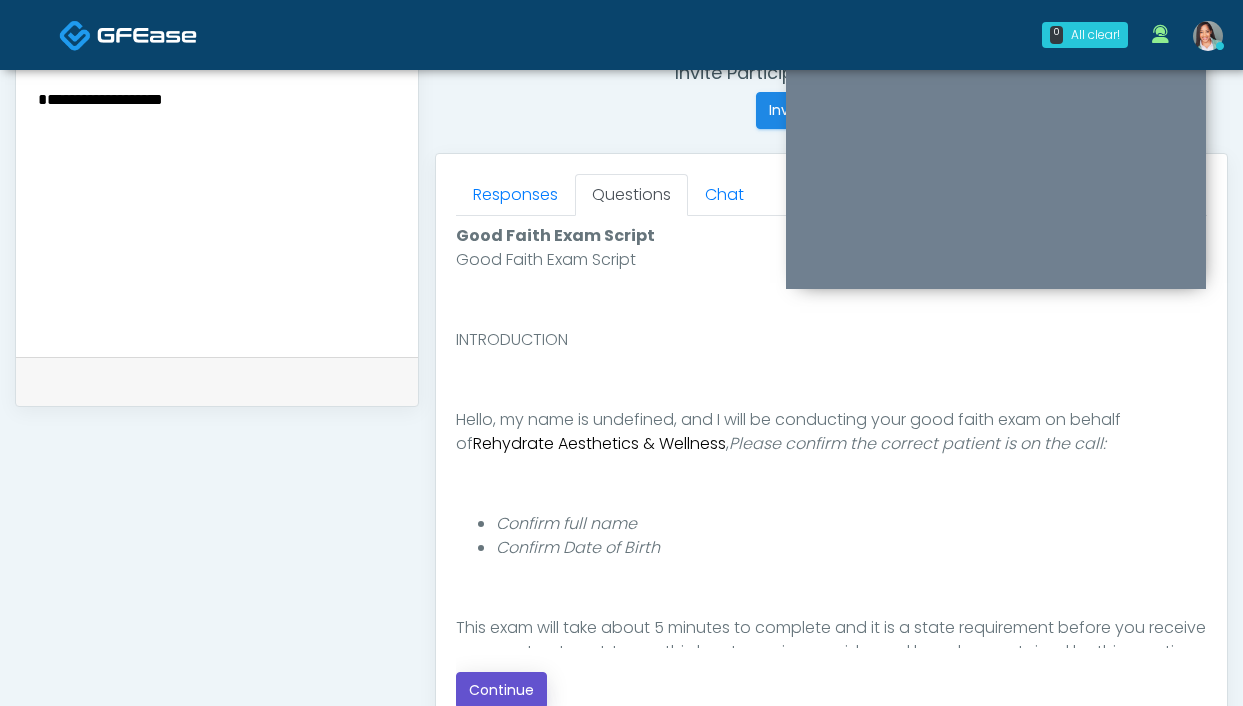 click on "Continue" at bounding box center [501, 690] 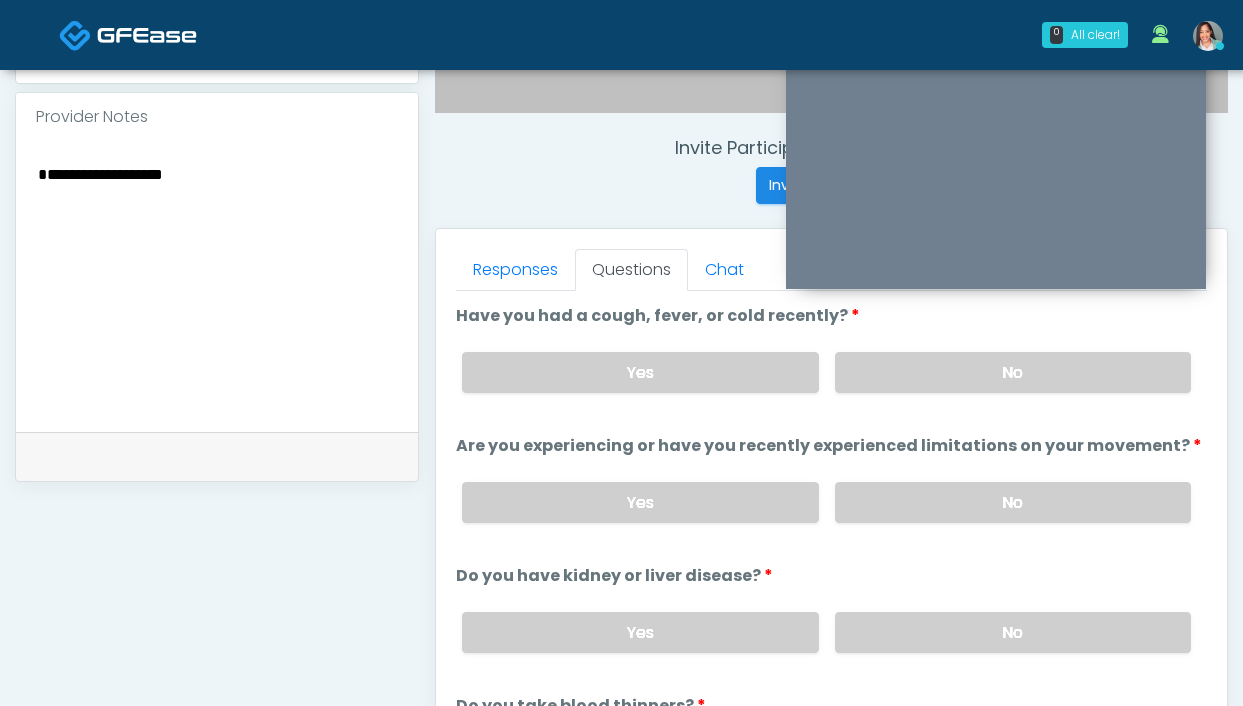 scroll, scrollTop: 562, scrollLeft: 0, axis: vertical 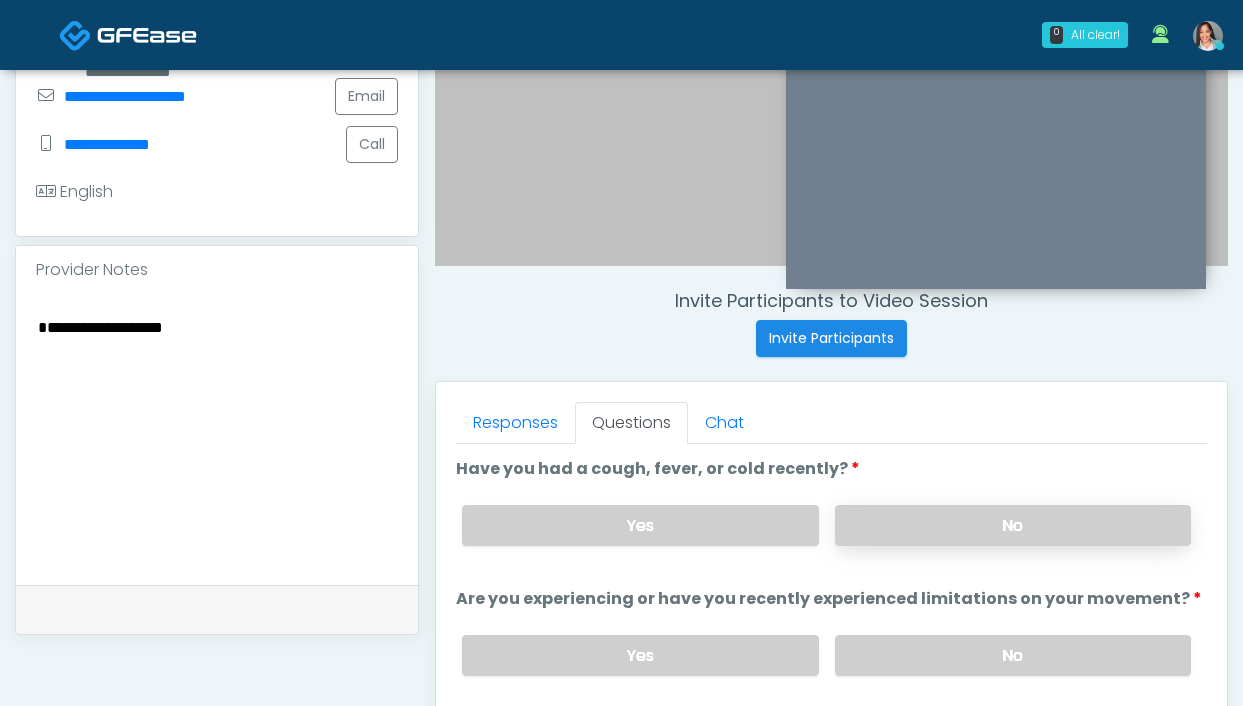 click on "No" at bounding box center [1013, 525] 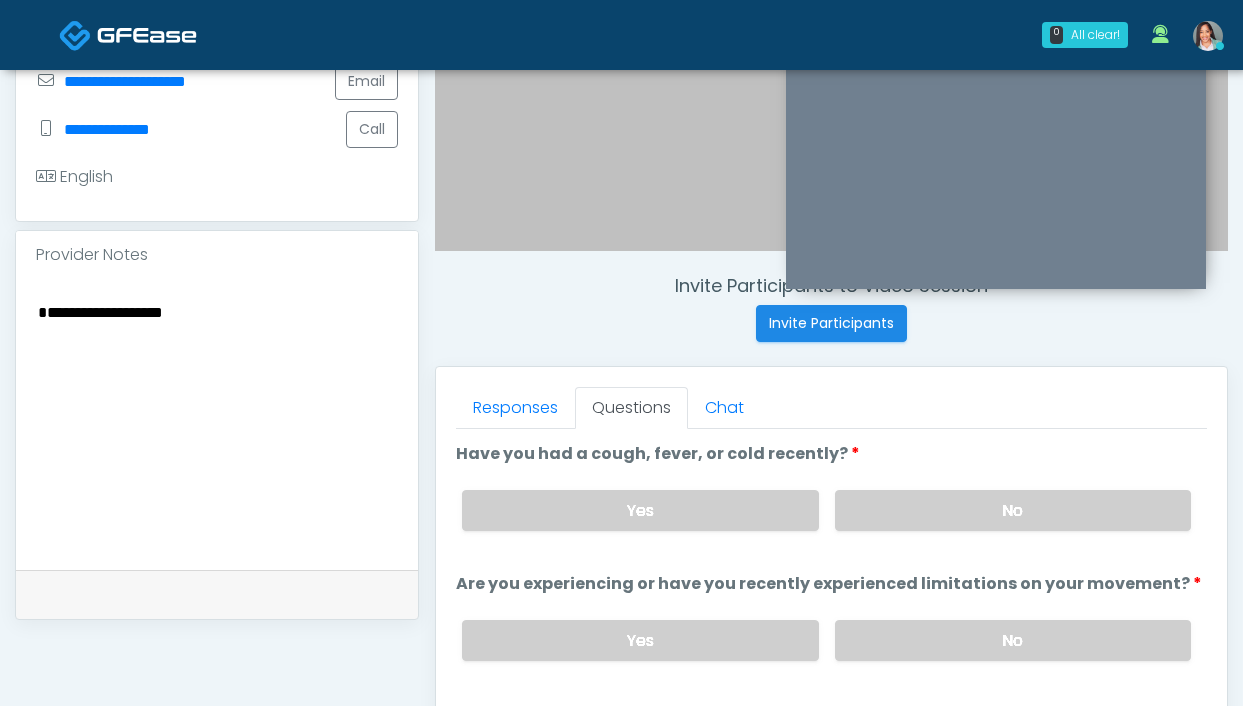 scroll, scrollTop: 595, scrollLeft: 0, axis: vertical 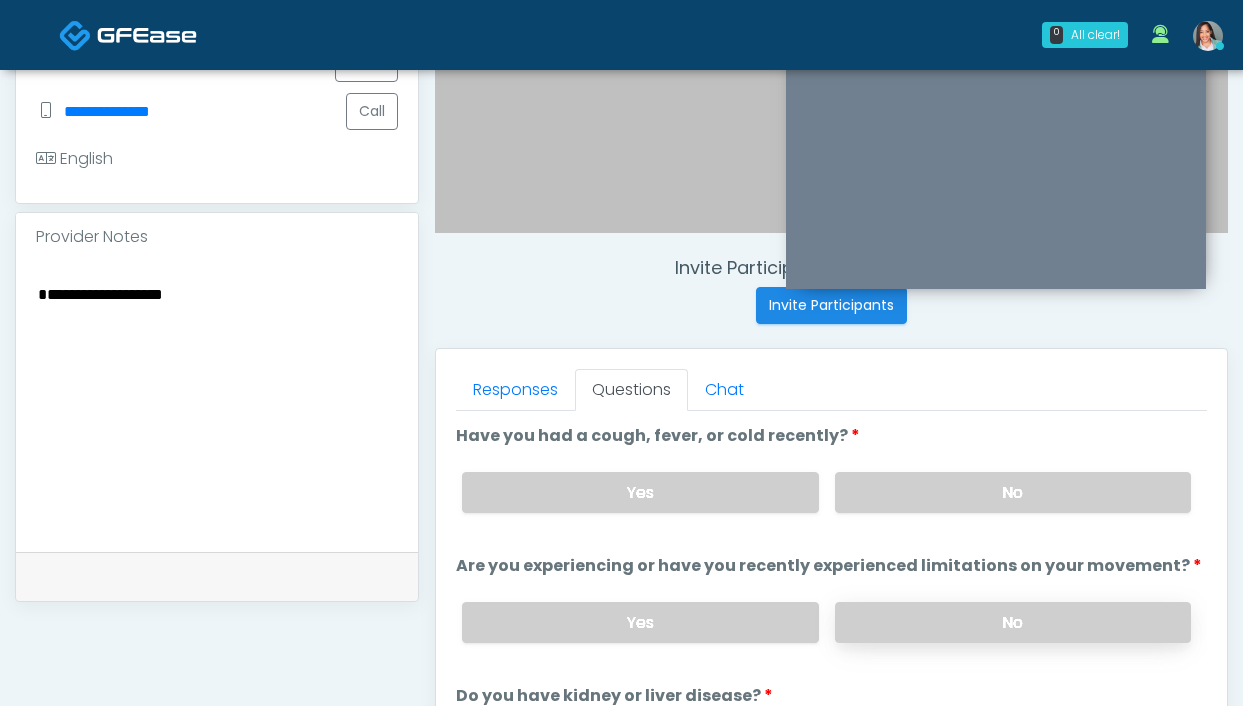 click on "No" at bounding box center (1013, 622) 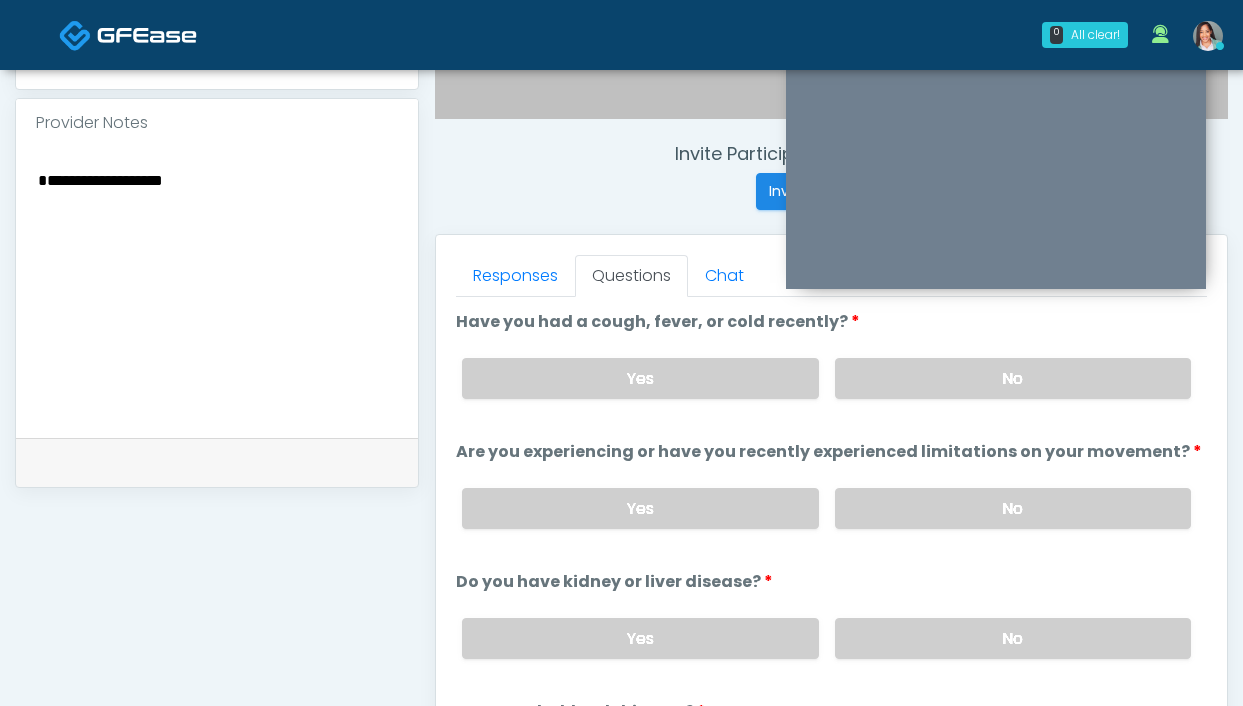 scroll, scrollTop: 712, scrollLeft: 0, axis: vertical 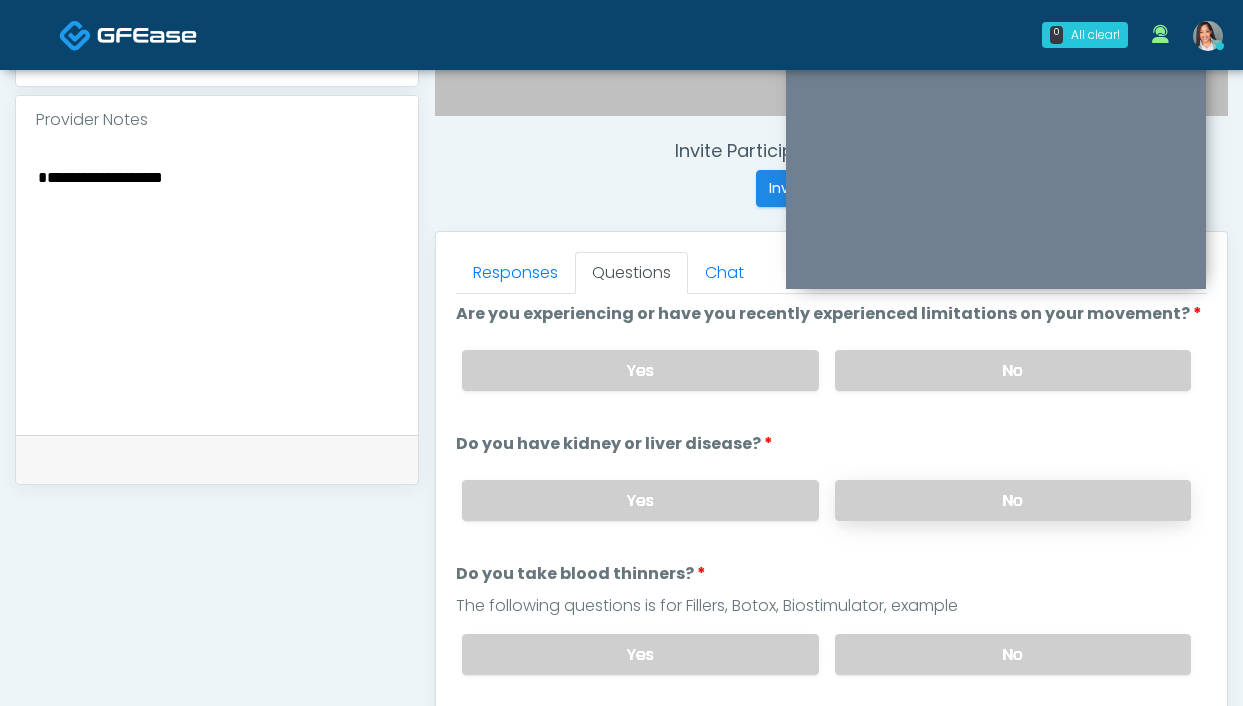 drag, startPoint x: 900, startPoint y: 511, endPoint x: 874, endPoint y: 498, distance: 29.068884 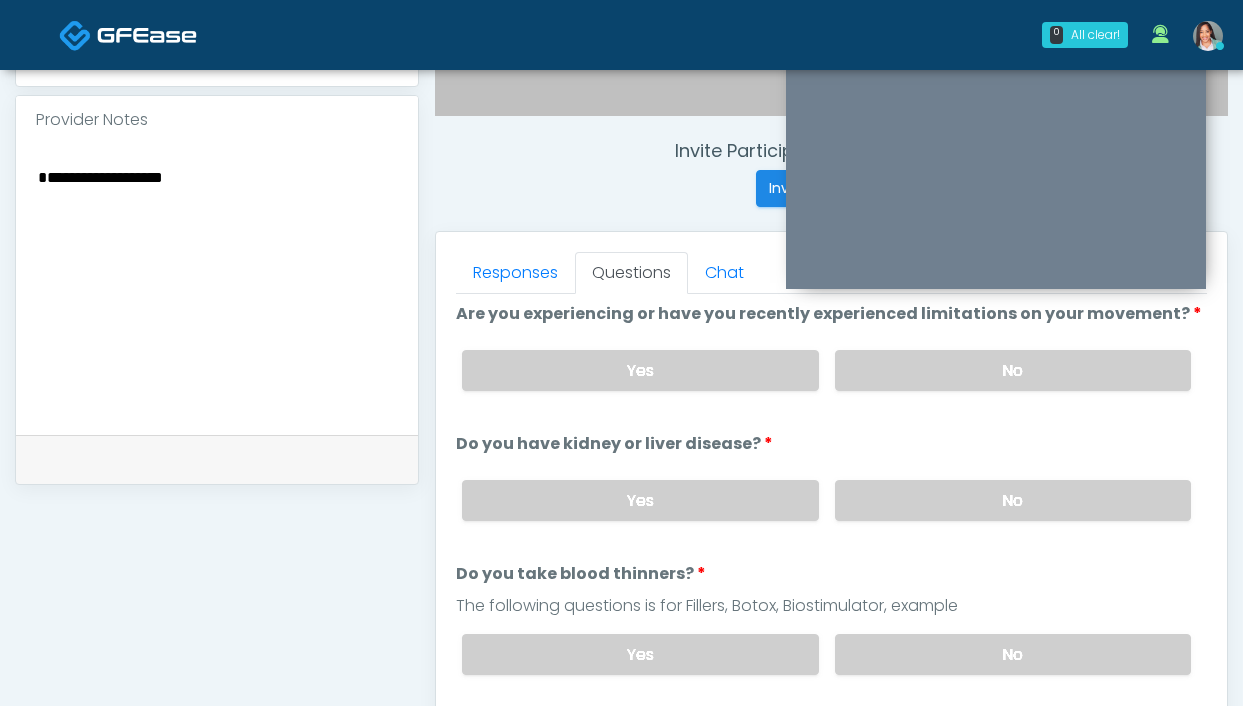 drag, startPoint x: 896, startPoint y: 644, endPoint x: 585, endPoint y: 462, distance: 360.34012 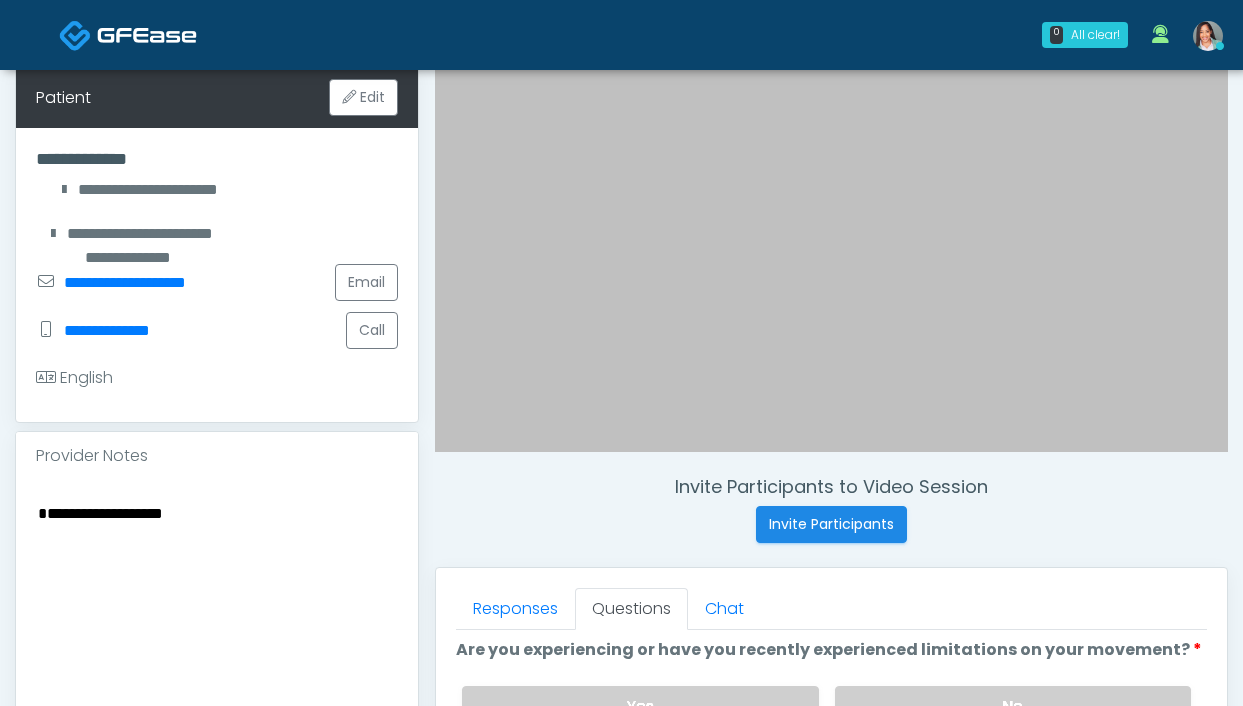 scroll, scrollTop: 839, scrollLeft: 0, axis: vertical 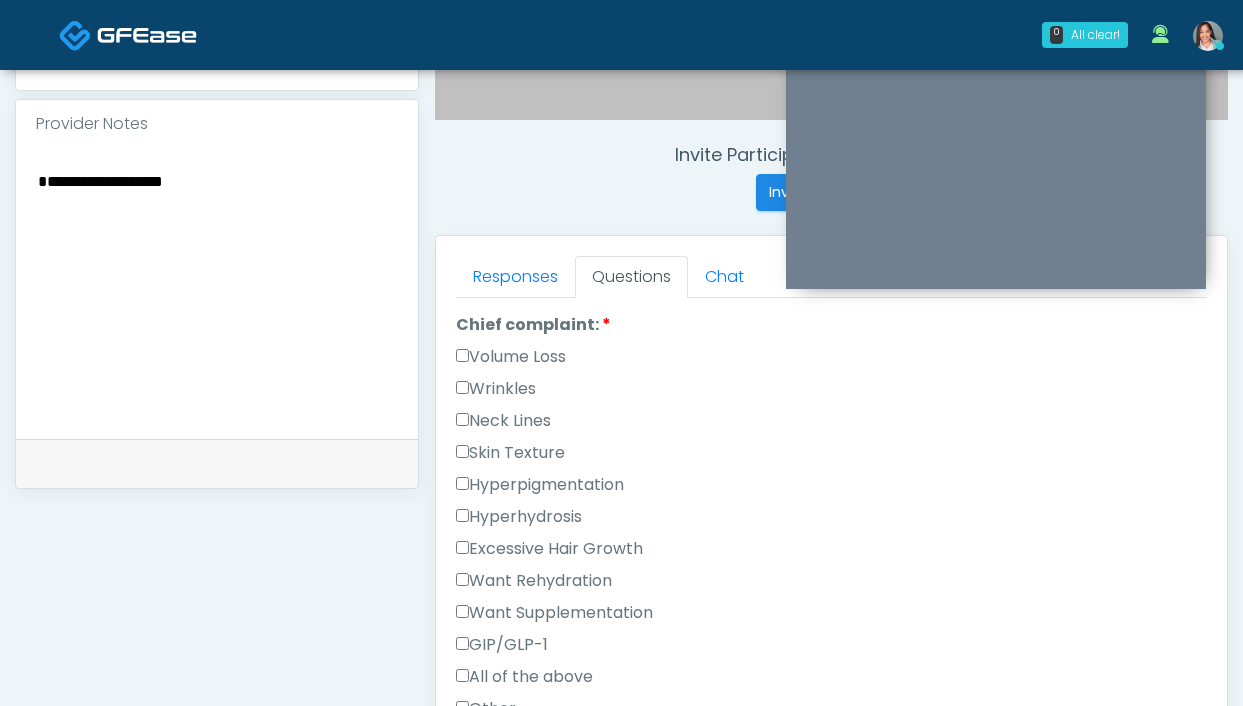 click on "GIP/GLP-1" at bounding box center [502, 645] 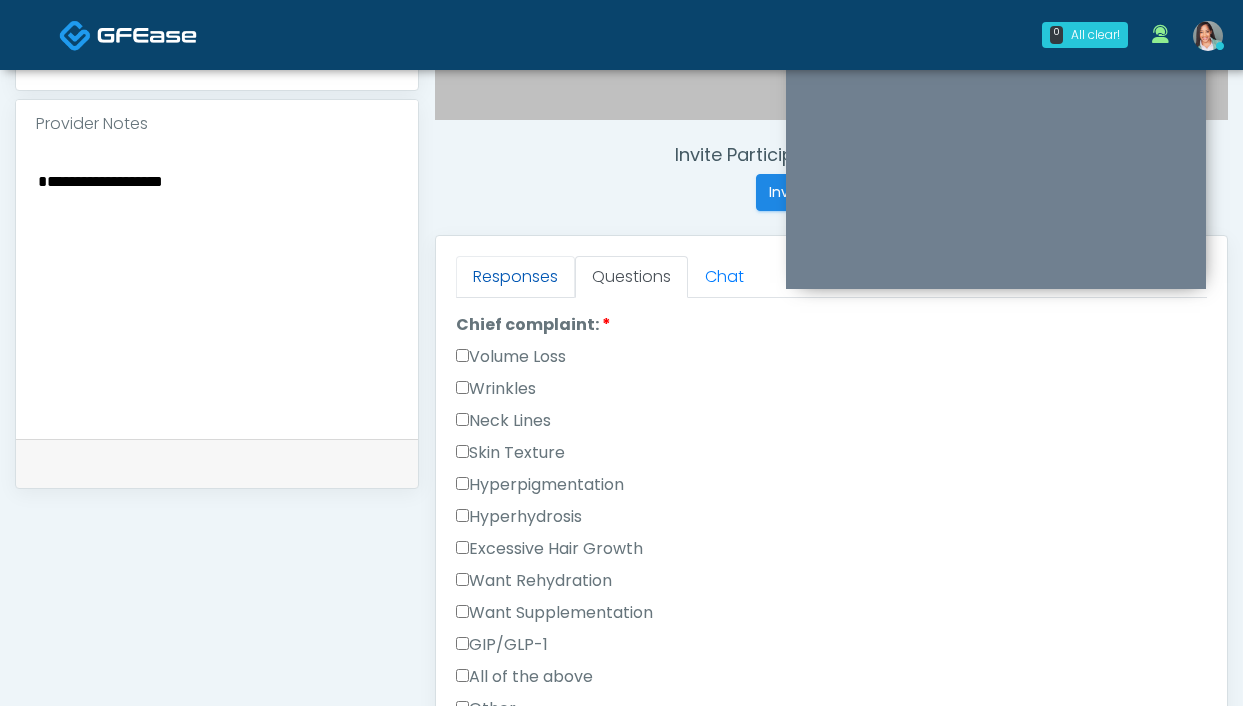 click on "Responses" at bounding box center (515, 277) 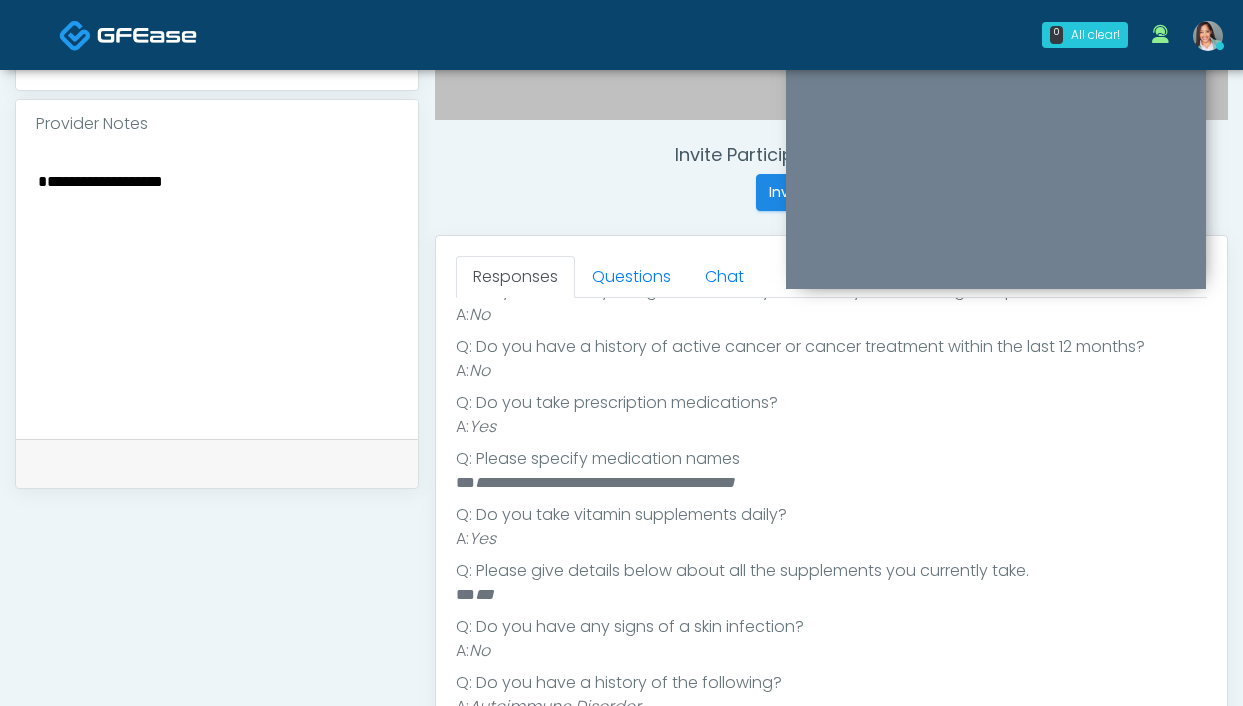 scroll, scrollTop: 409, scrollLeft: 0, axis: vertical 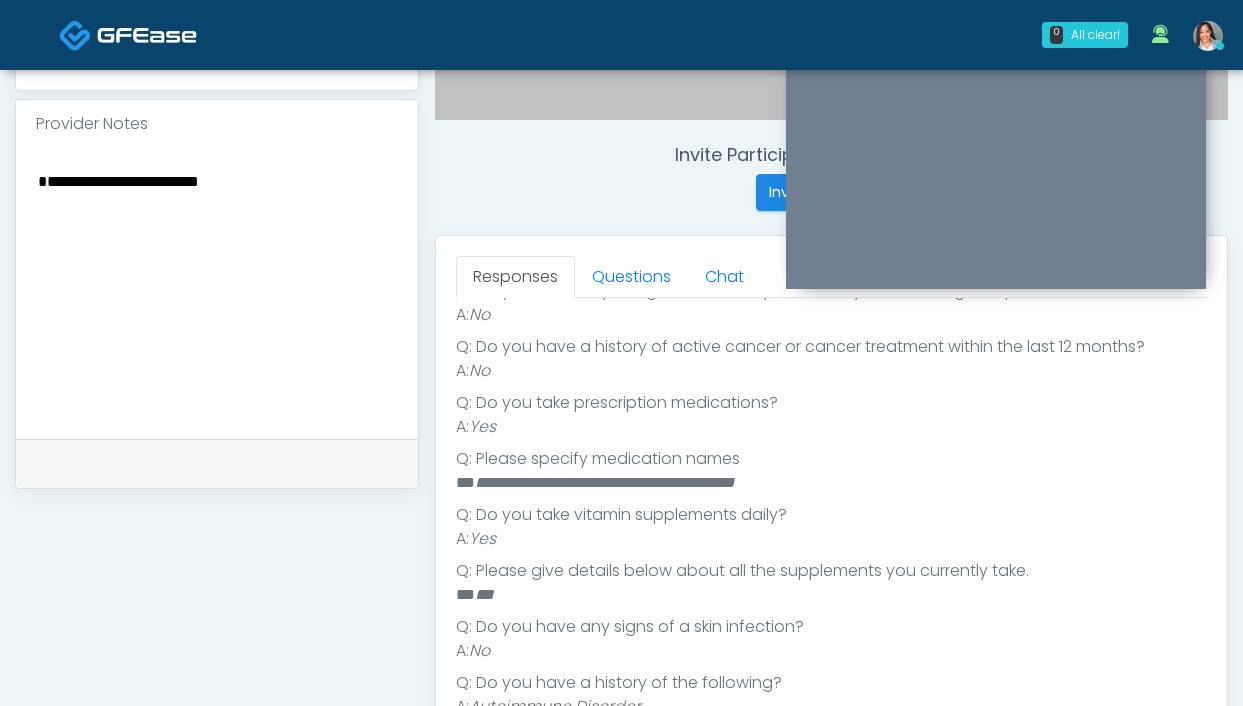 click on "**********" at bounding box center [217, 290] 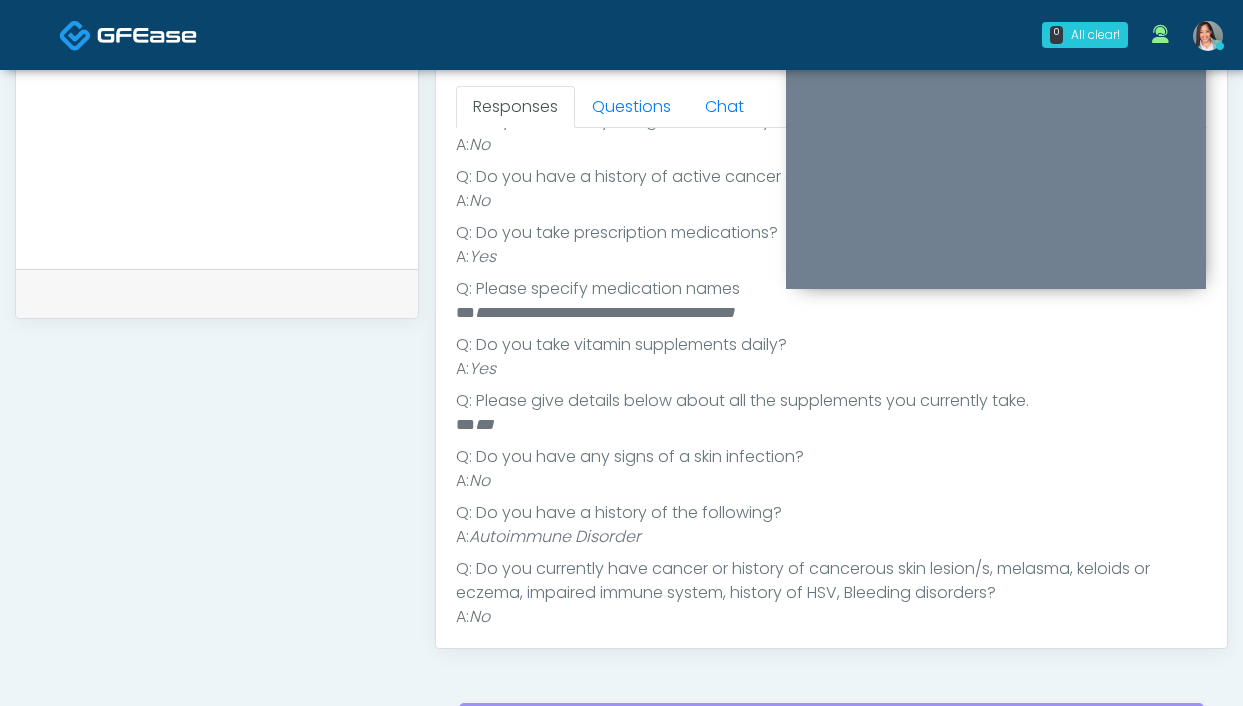 scroll, scrollTop: 879, scrollLeft: 0, axis: vertical 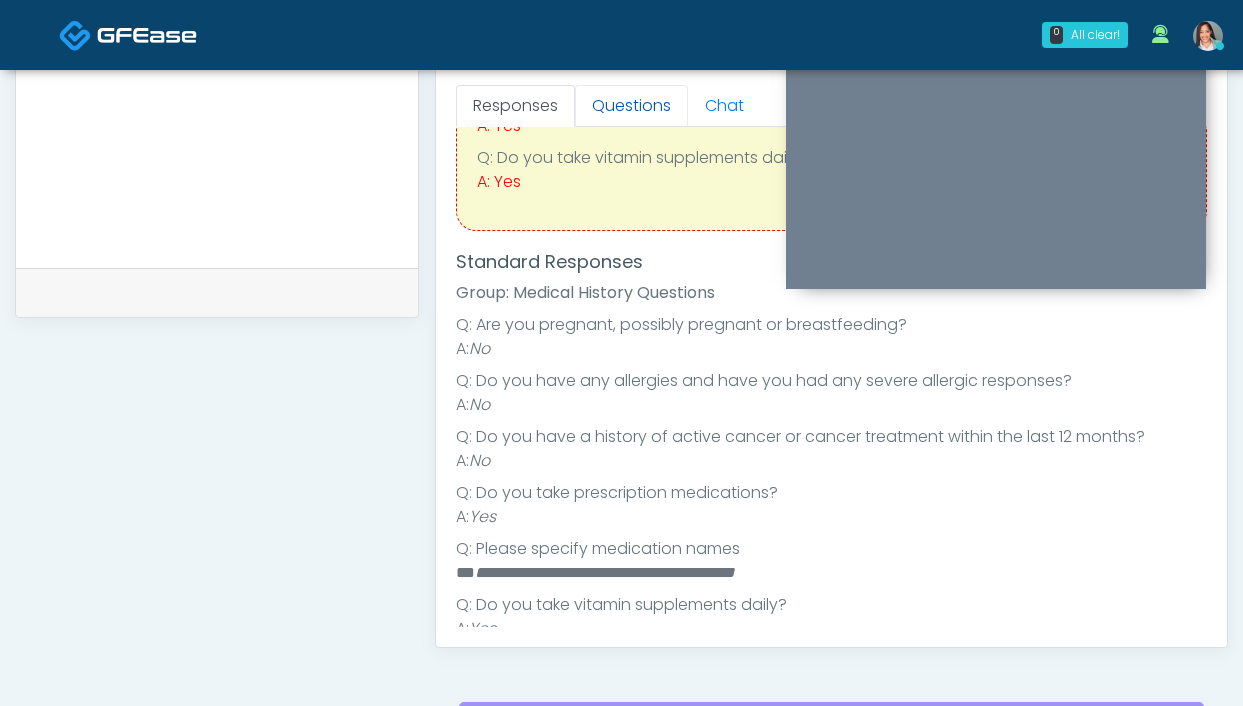 type on "**********" 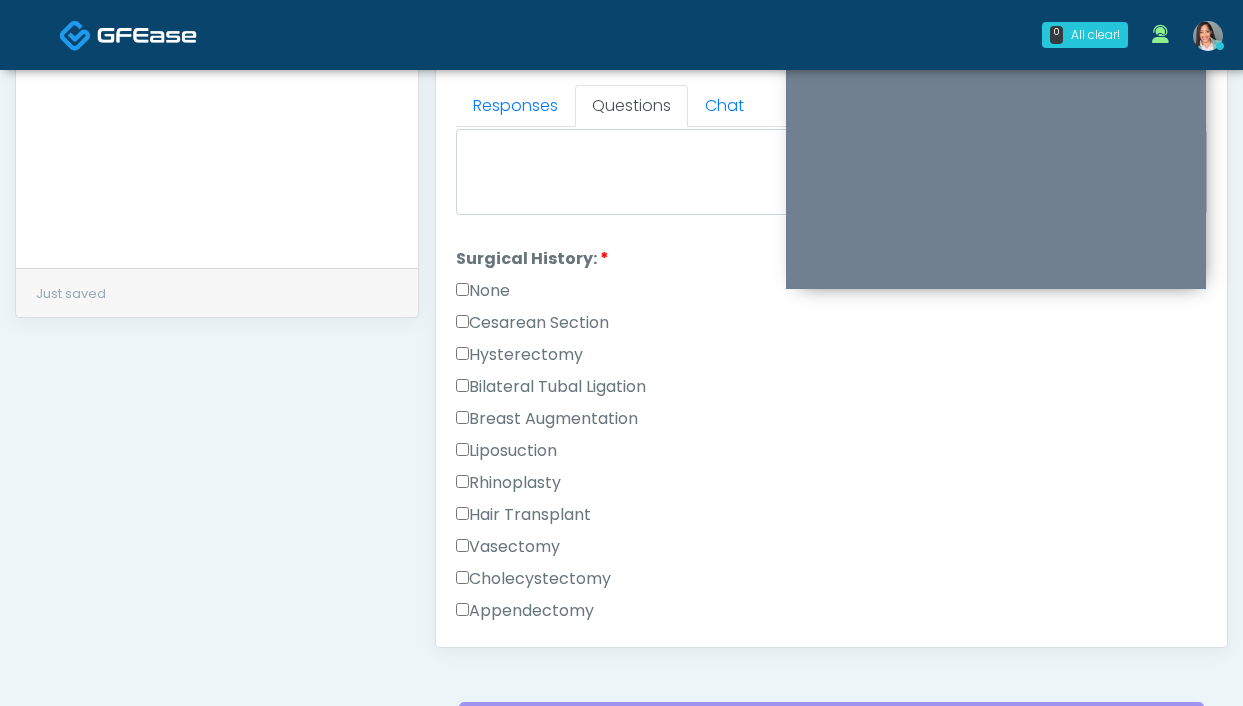 scroll, scrollTop: 1038, scrollLeft: 0, axis: vertical 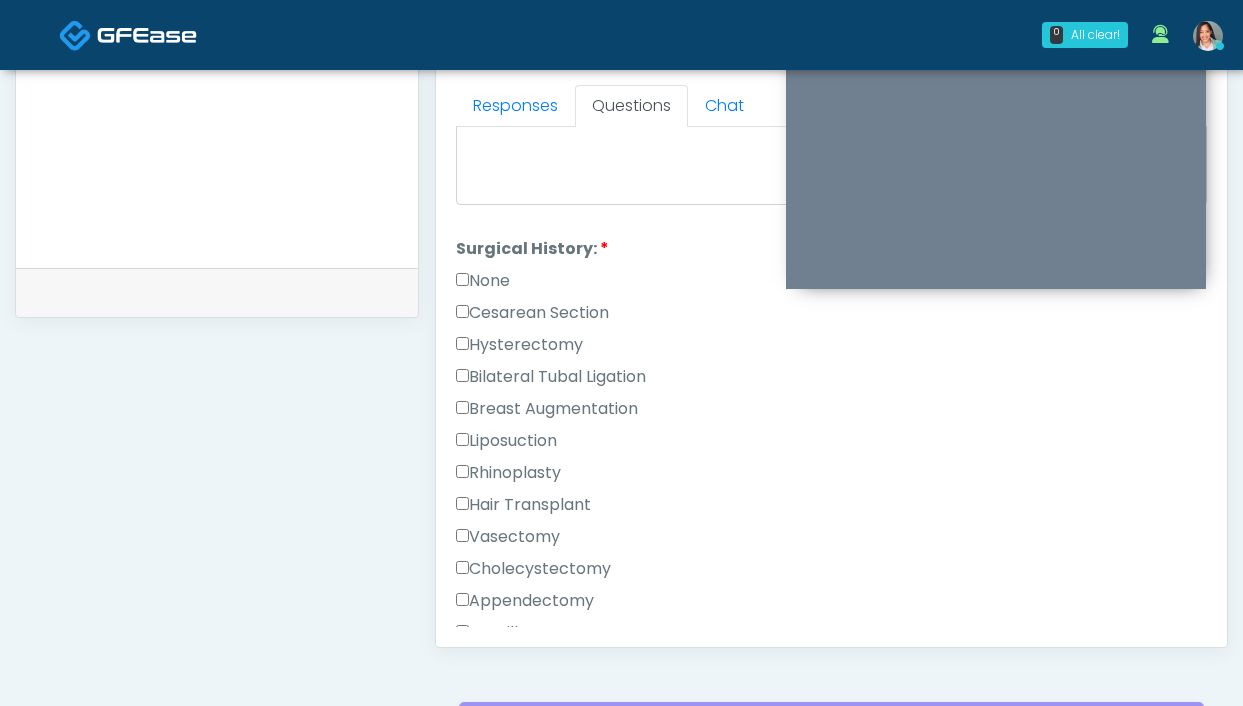 click on "Hysterectomy" at bounding box center [519, 345] 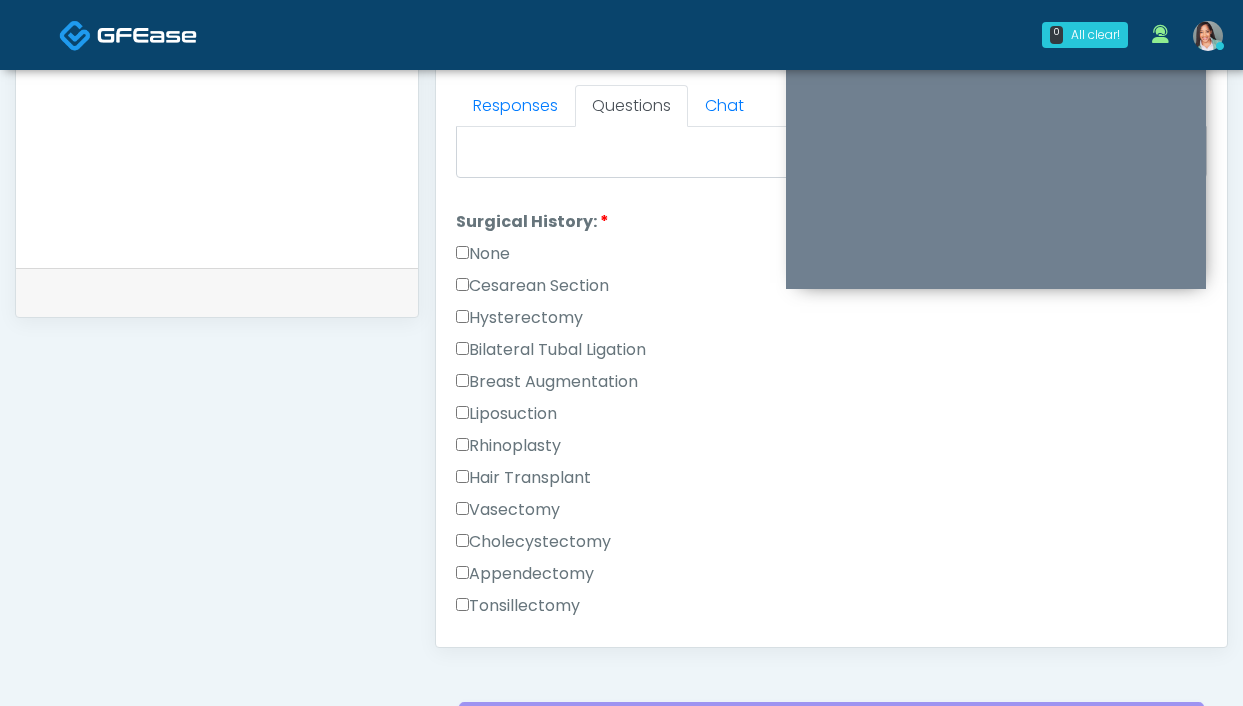 scroll, scrollTop: 1066, scrollLeft: 0, axis: vertical 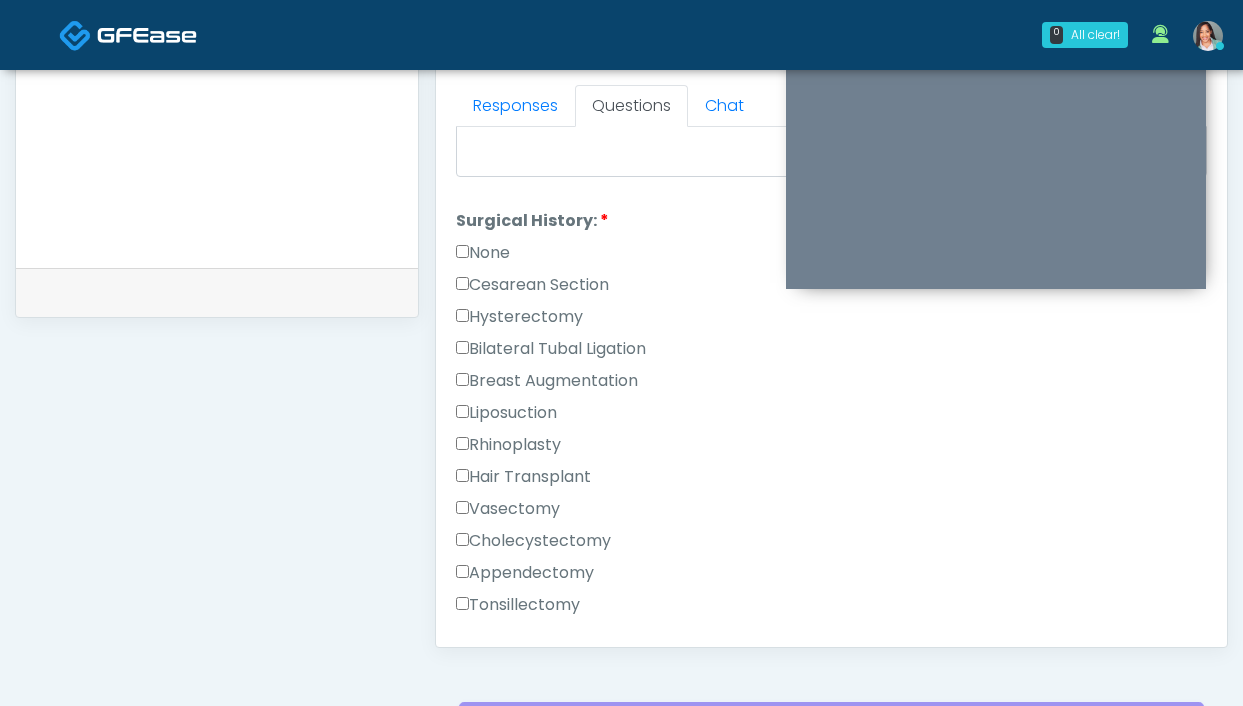 click on "Hysterectomy" at bounding box center [831, 321] 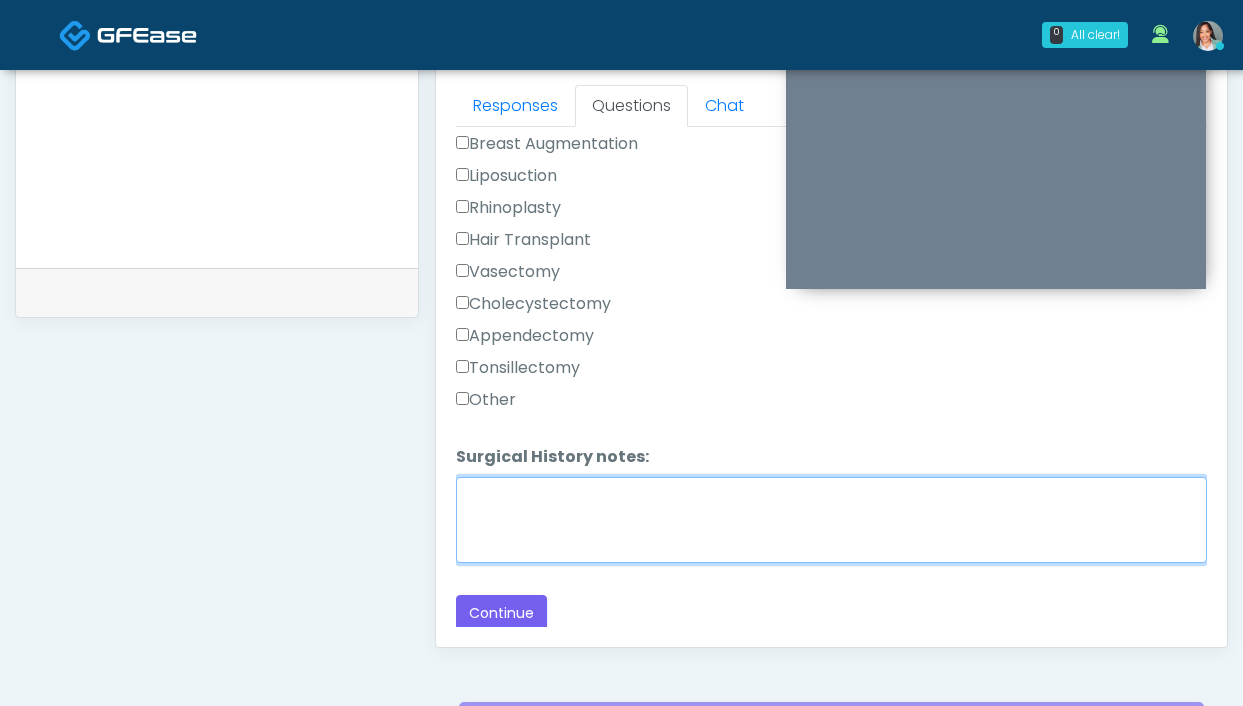 click on "Surgical History notes:" at bounding box center [831, 520] 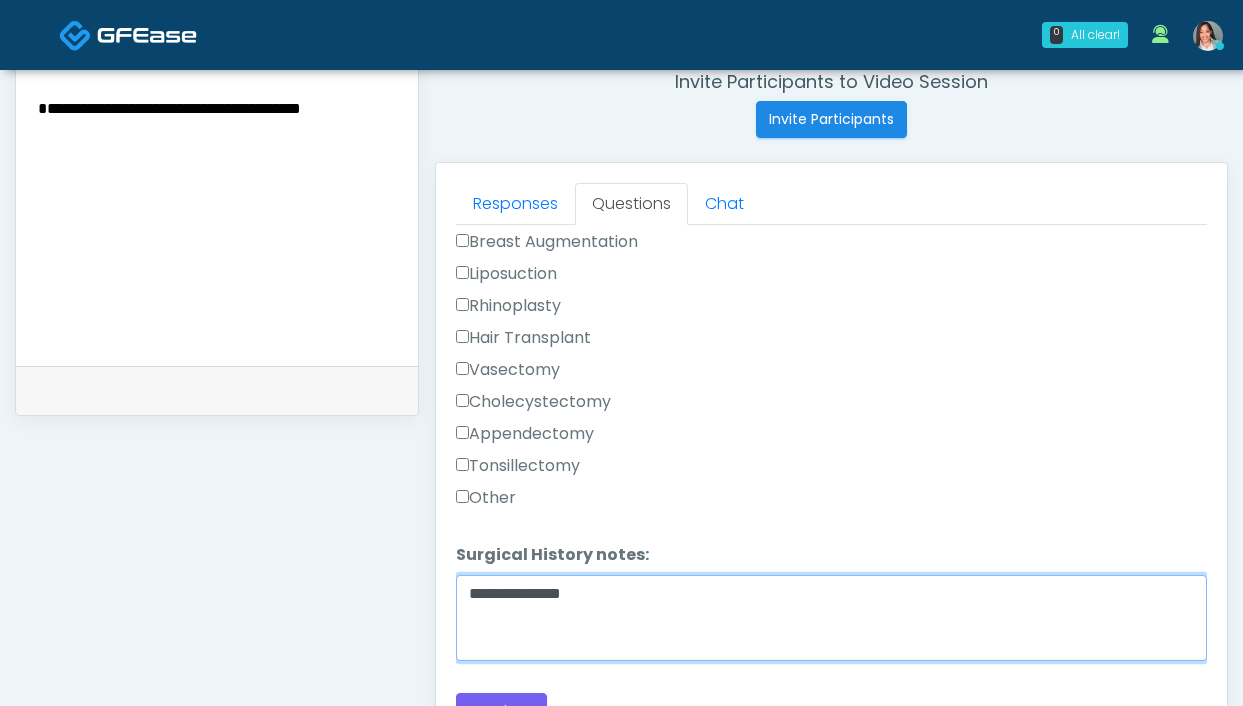 scroll, scrollTop: 965, scrollLeft: 0, axis: vertical 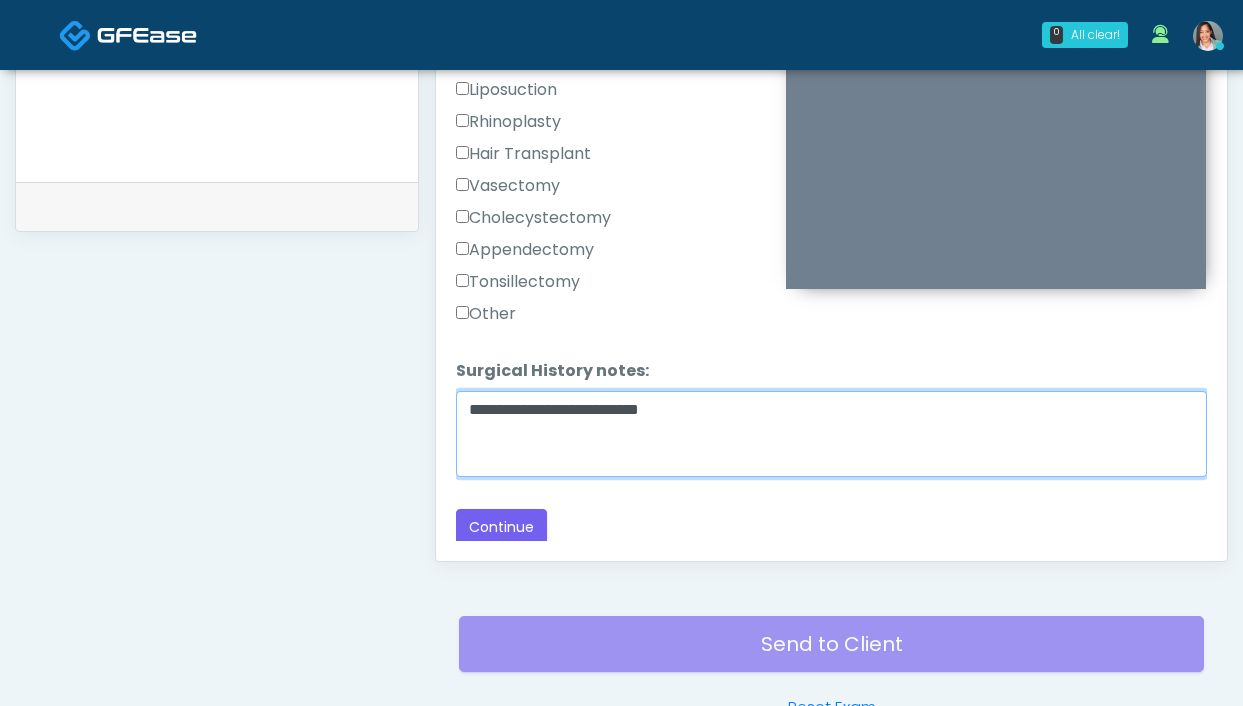 click on "**********" at bounding box center [831, 434] 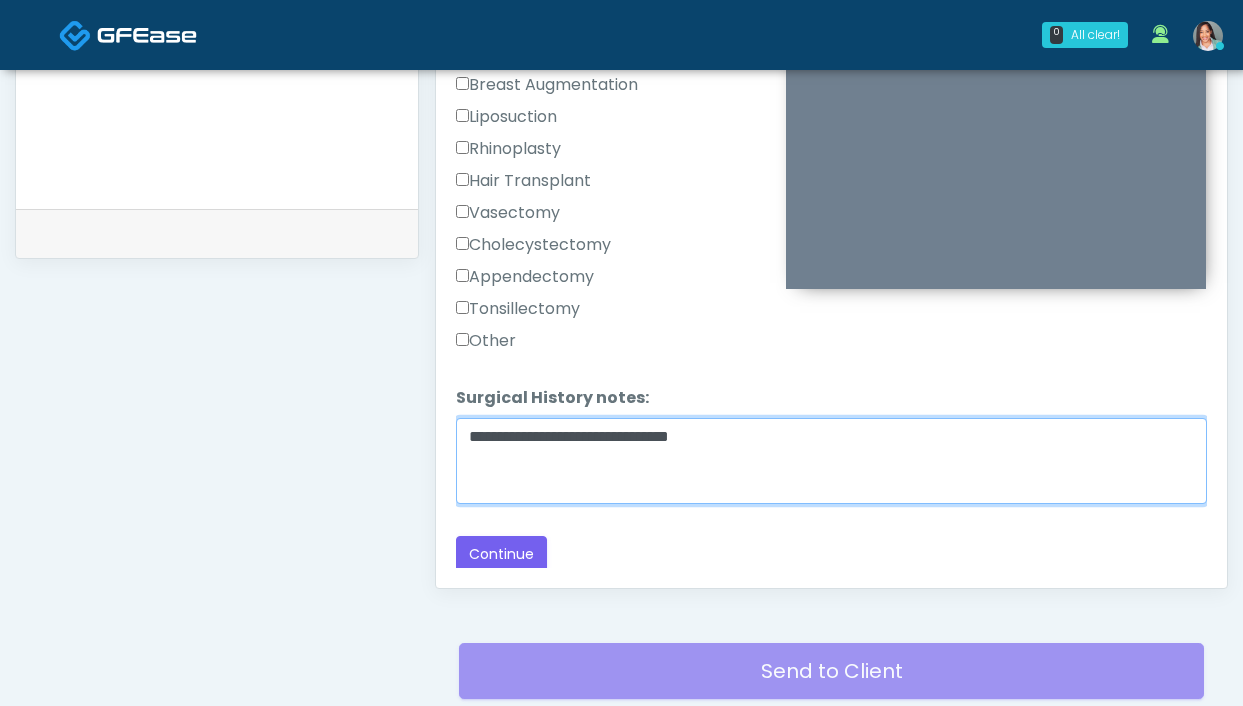 scroll, scrollTop: 937, scrollLeft: 0, axis: vertical 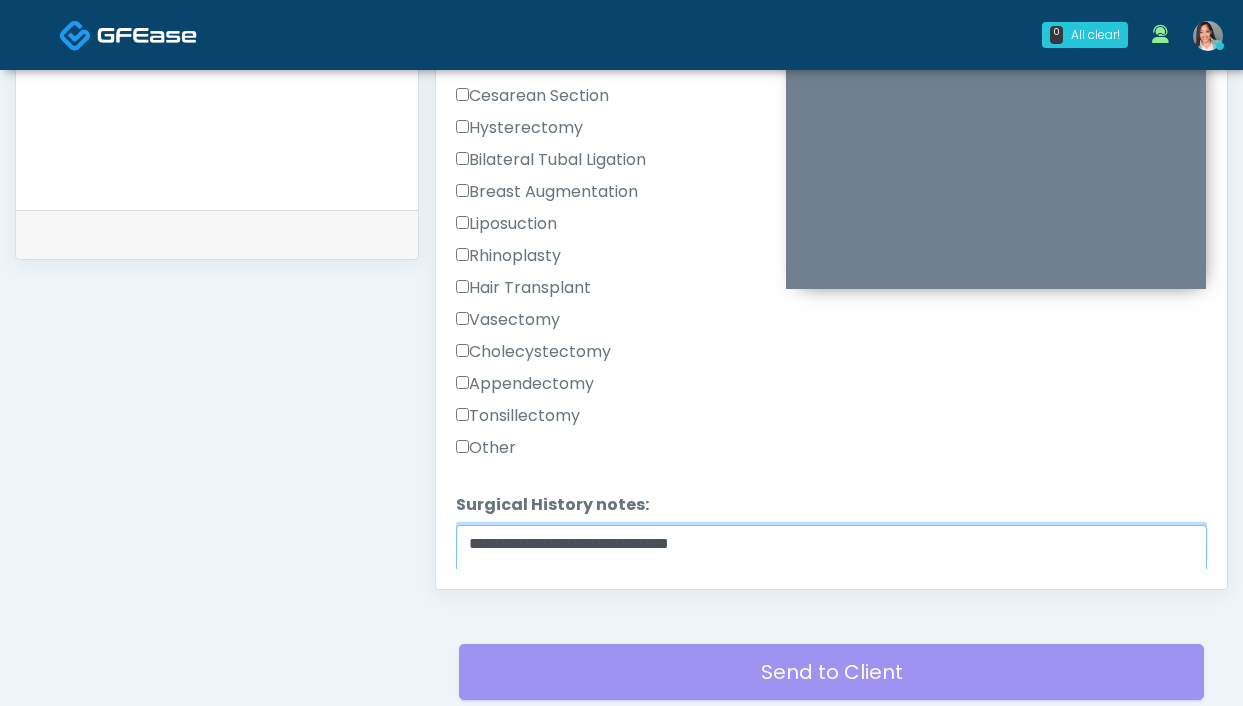 click on "**********" at bounding box center [831, 568] 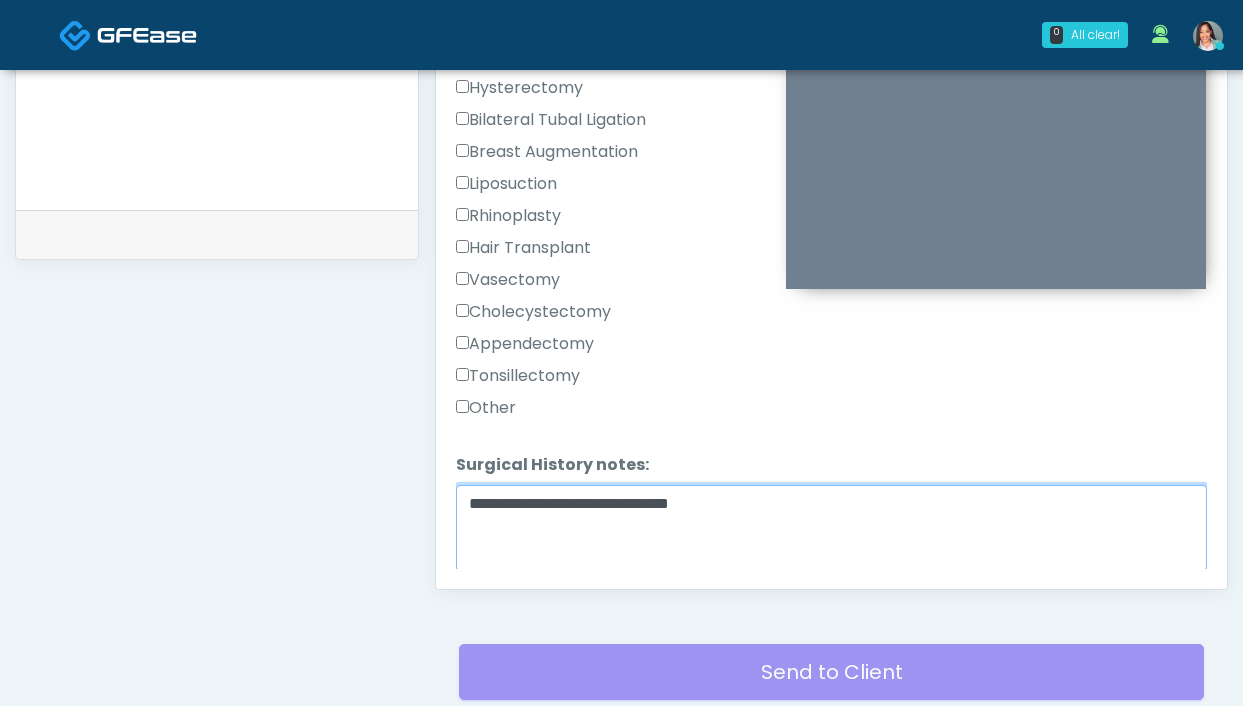 scroll, scrollTop: 1303, scrollLeft: 0, axis: vertical 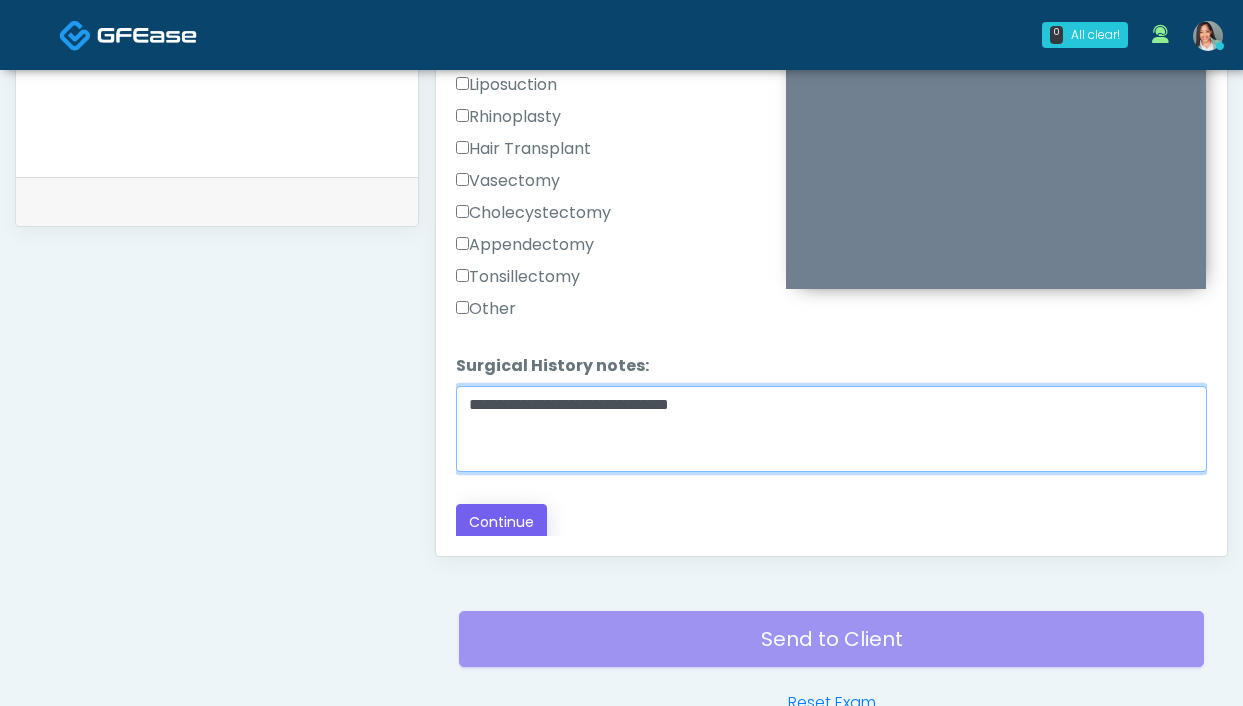 type on "**********" 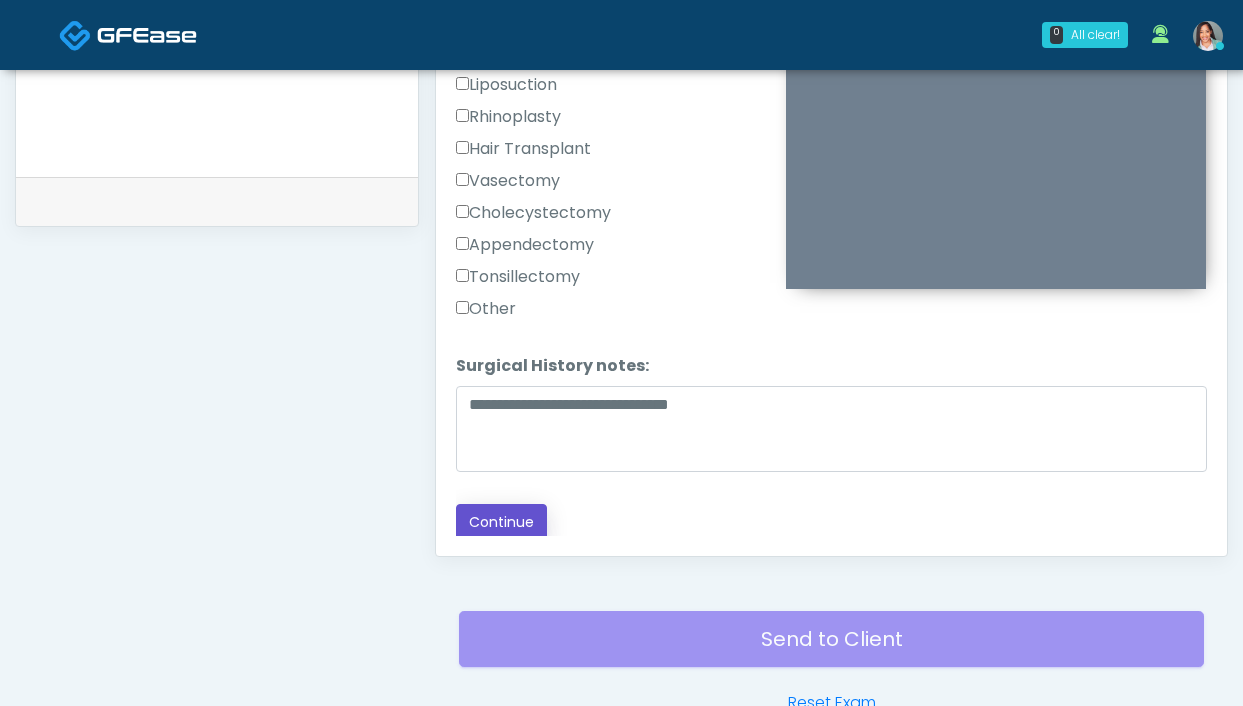 click on "Continue" at bounding box center [501, 522] 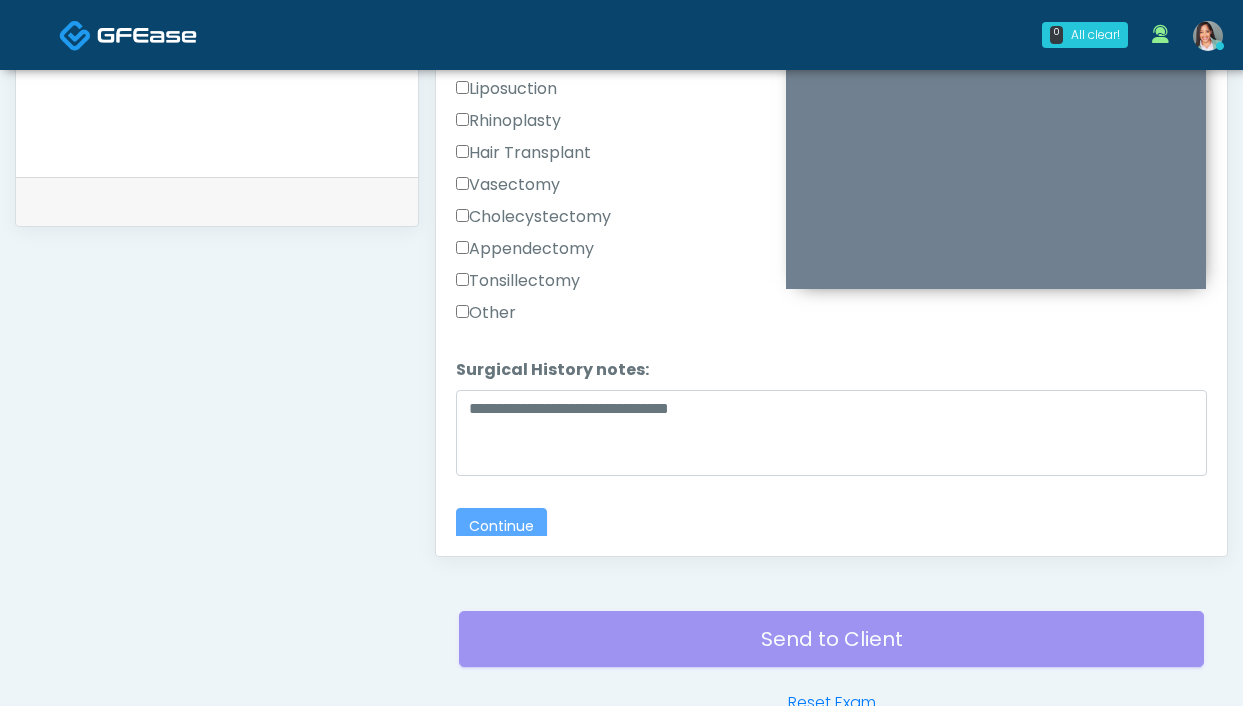 scroll, scrollTop: 0, scrollLeft: 0, axis: both 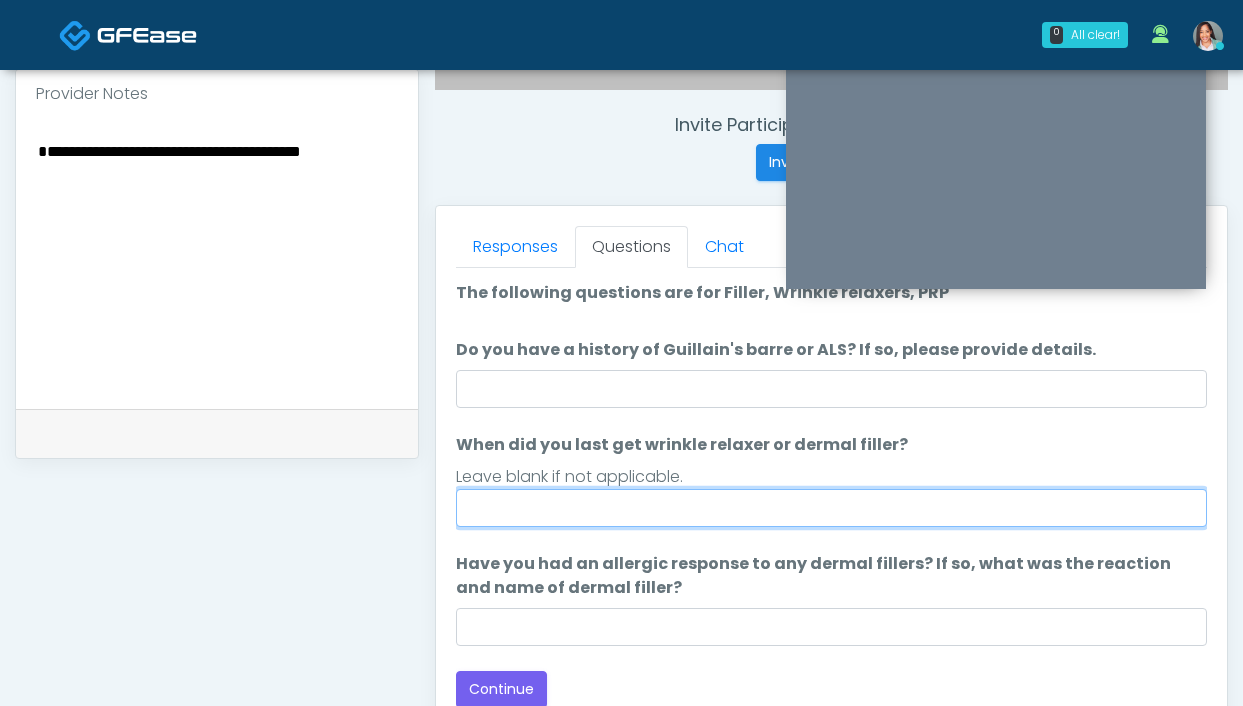 click on "When did you last get wrinkle relaxer or dermal filler?" at bounding box center [831, 508] 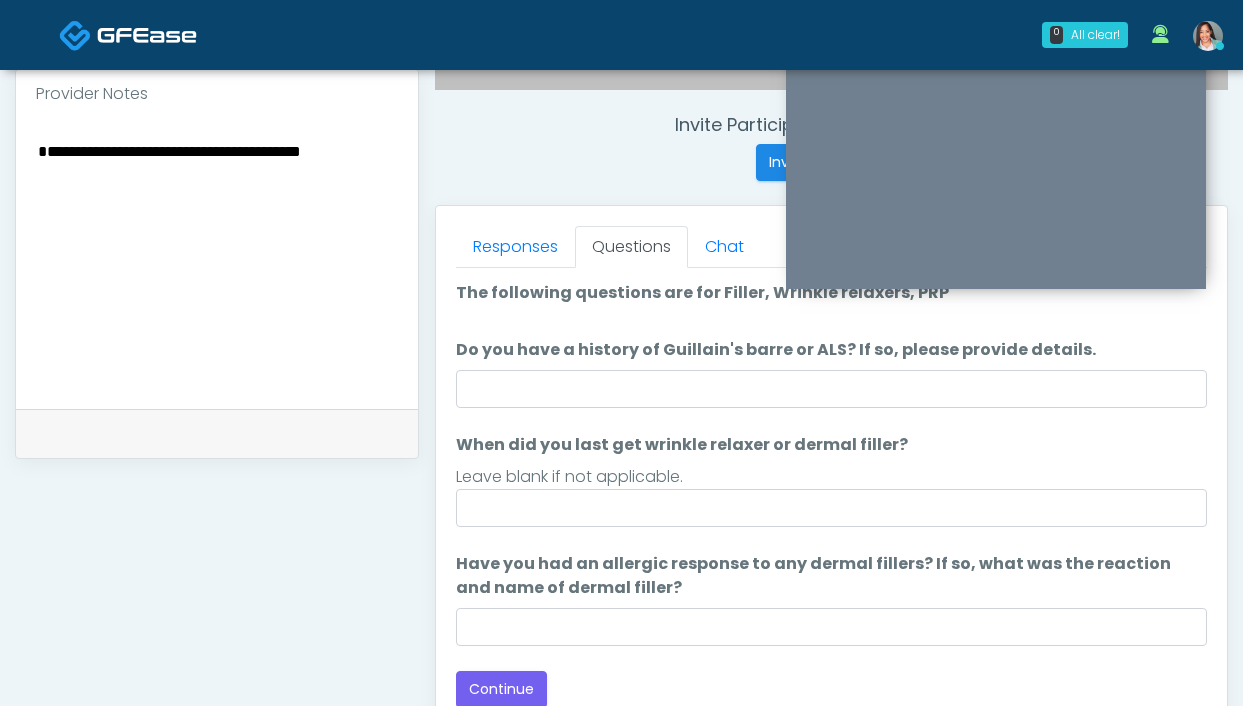 click on "When did you last get wrinkle relaxer or dermal filler?
When did you last get wrinkle relaxer or dermal filler?
Leave blank if not applicable." at bounding box center [831, 480] 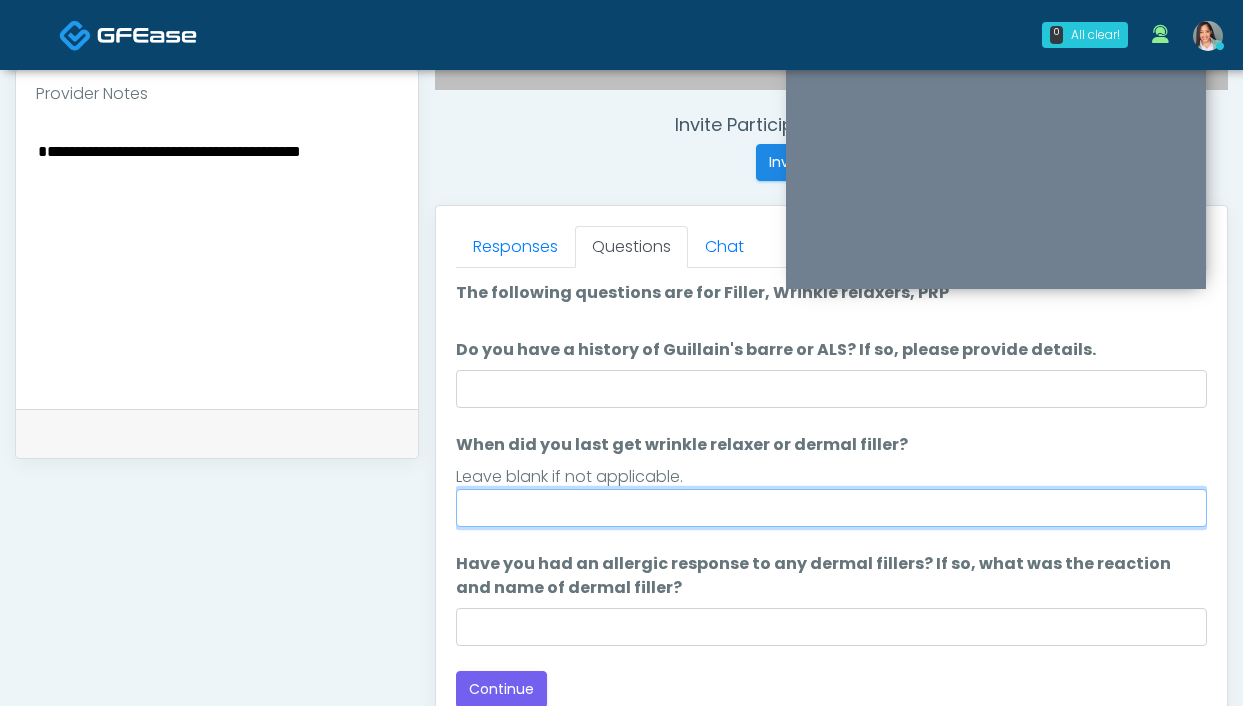 click on "When did you last get wrinkle relaxer or dermal filler?" at bounding box center [831, 508] 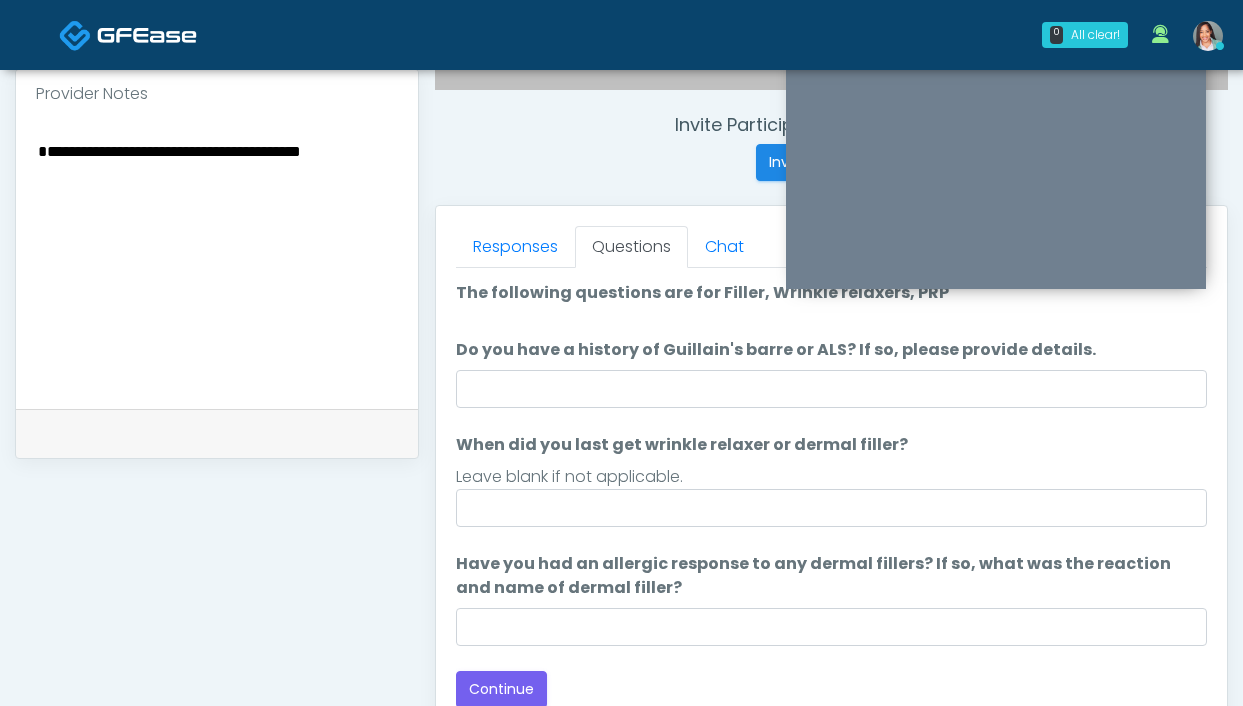 click on "When did you last get wrinkle relaxer or dermal filler?" at bounding box center [682, 445] 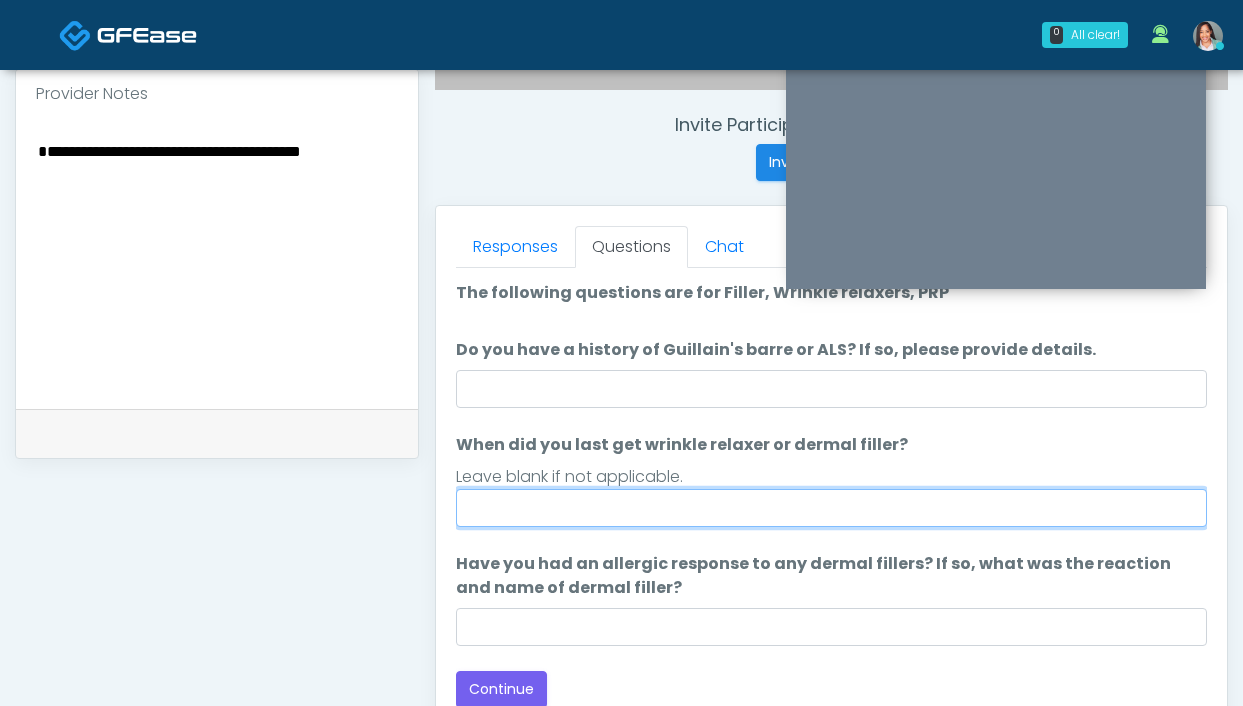 click on "When did you last get wrinkle relaxer or dermal filler?" at bounding box center (831, 508) 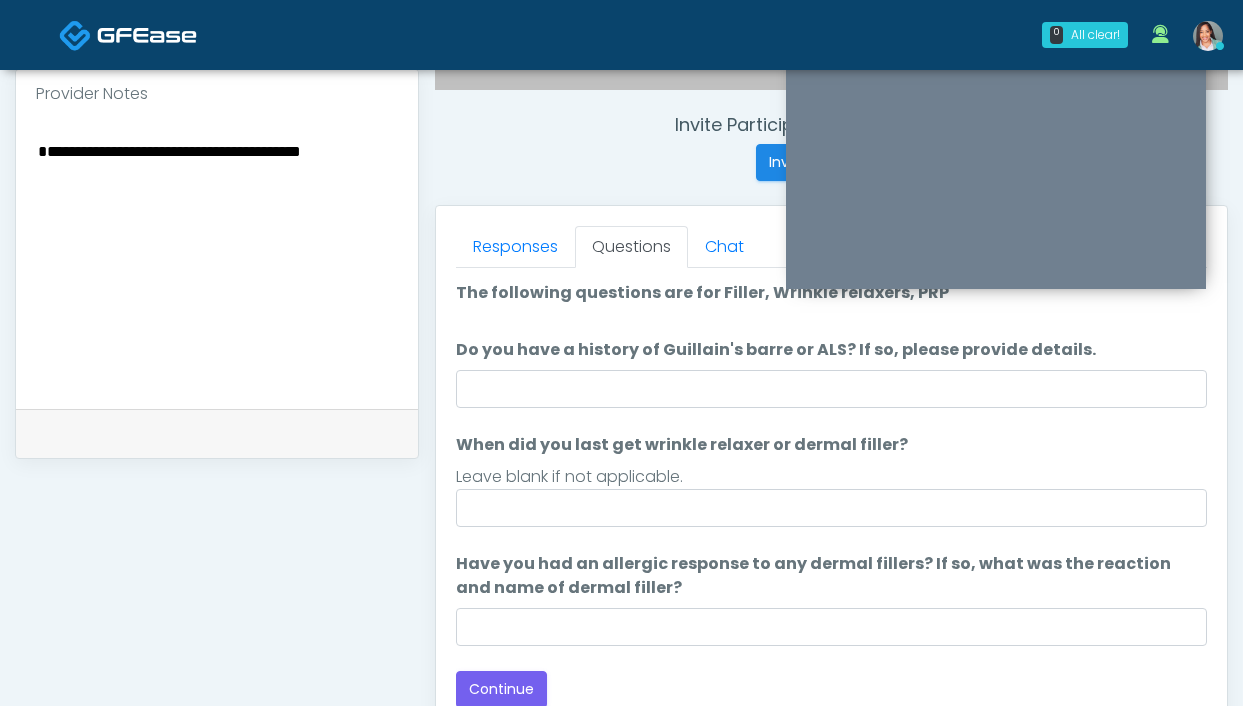 click on "The following questions are for Filler, Wrinkle relaxers, PRP
The following questions are for Filler, Wrinkle relaxers, PRP
Do you have a history of Guillain's barre or ALS? If so, please provide details.
Do you have a history of Guillain's barre or ALS? If so, please provide details.
When did you last get wrinkle relaxer or dermal filler?
When did you last get wrinkle relaxer or dermal filler?
Leave blank if not applicable.
Have you had an allergic response to any dermal fillers? If so, what was the reaction and name of dermal filler?" at bounding box center [831, 463] 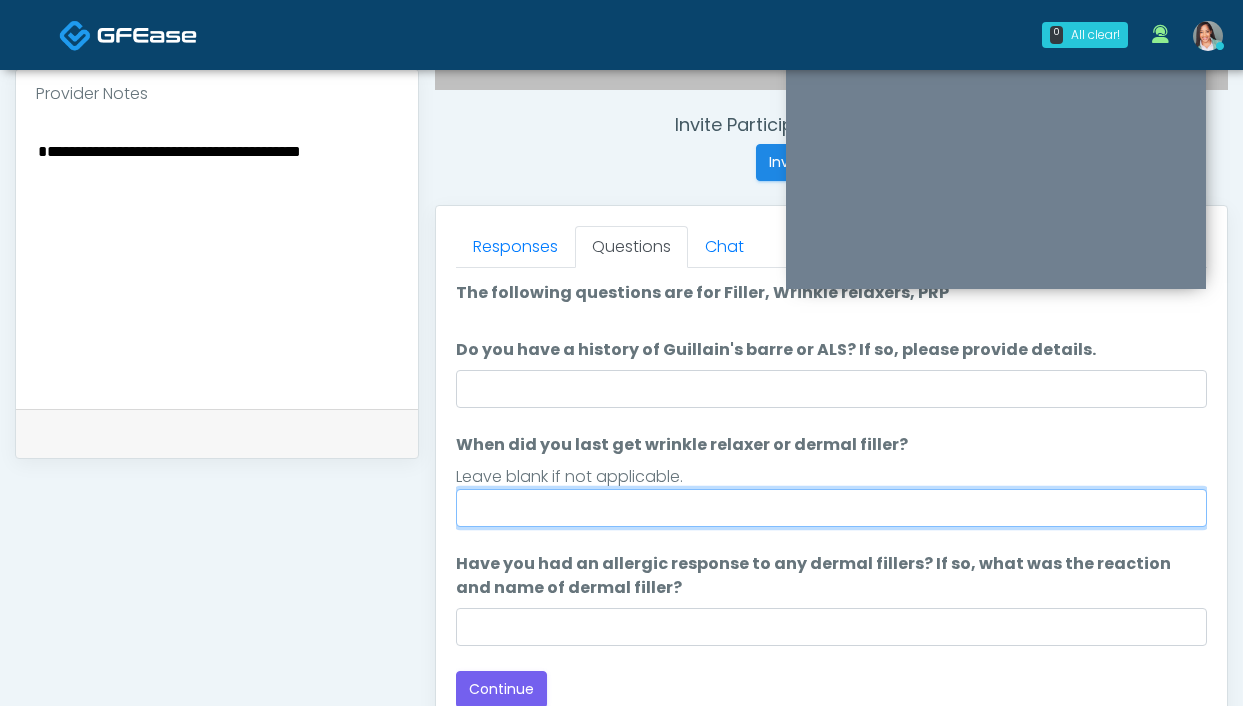 click on "When did you last get wrinkle relaxer or dermal filler?" at bounding box center [831, 508] 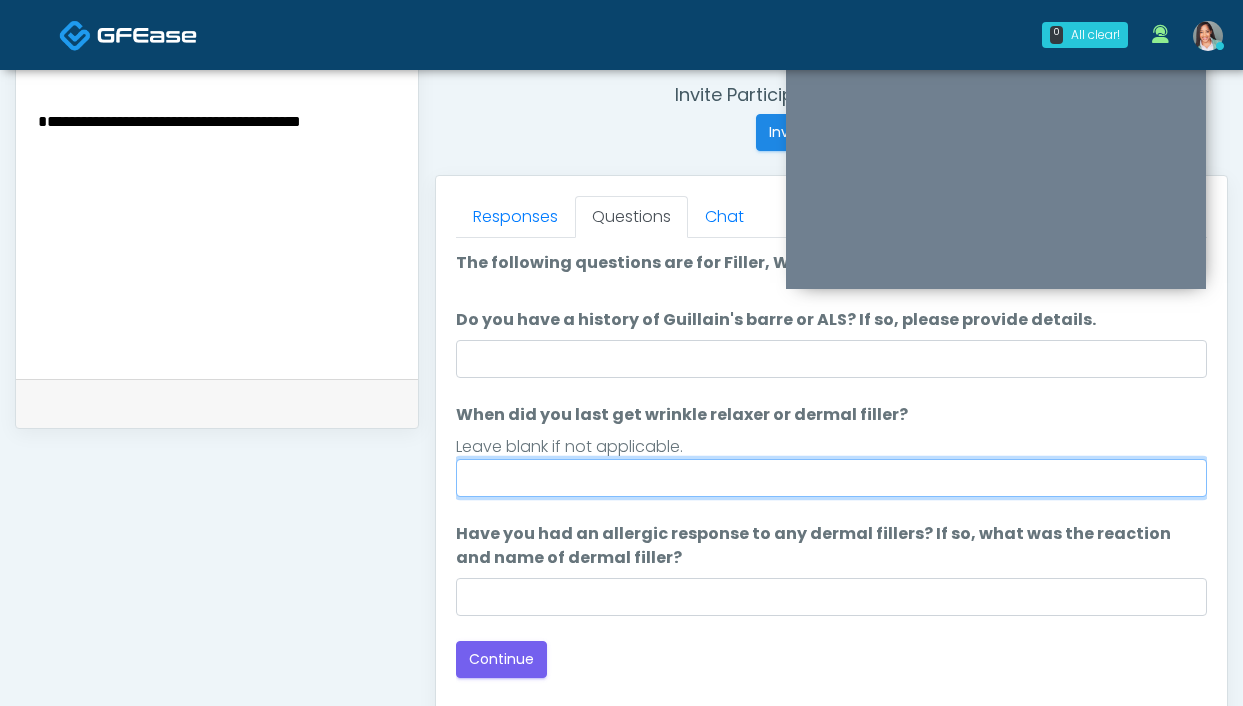 scroll, scrollTop: 771, scrollLeft: 0, axis: vertical 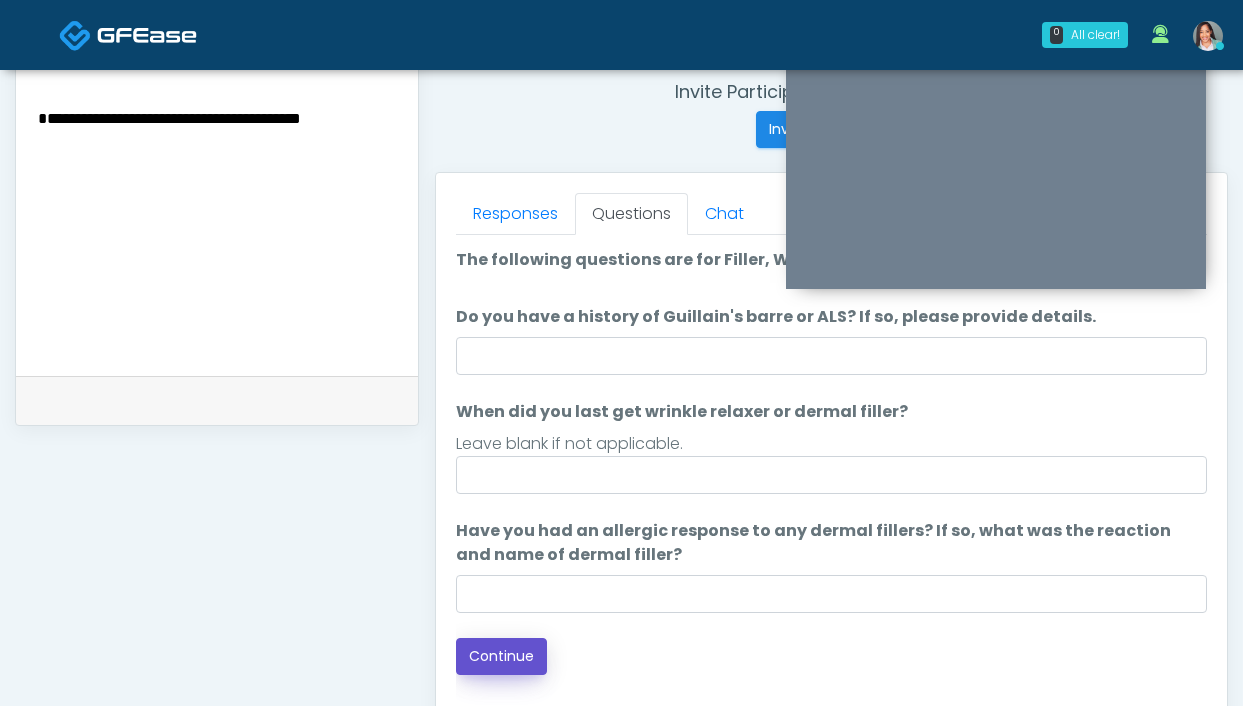 click on "Continue" at bounding box center (501, 656) 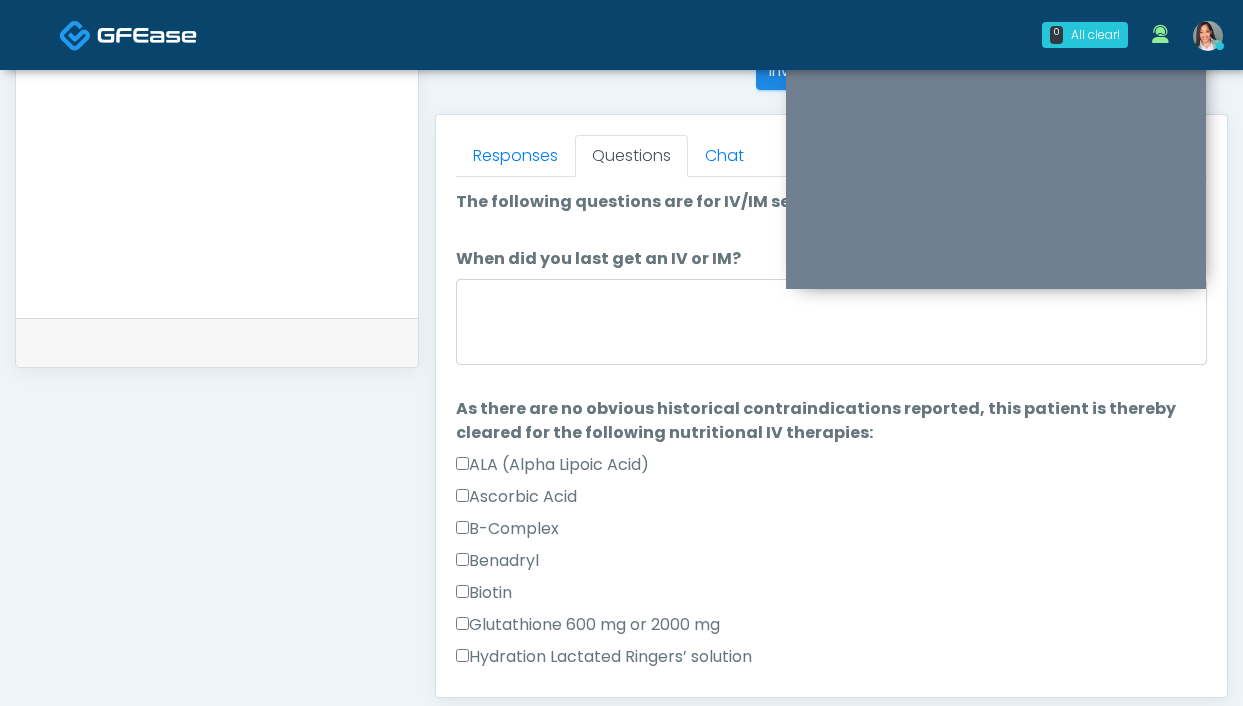 scroll, scrollTop: 822, scrollLeft: 0, axis: vertical 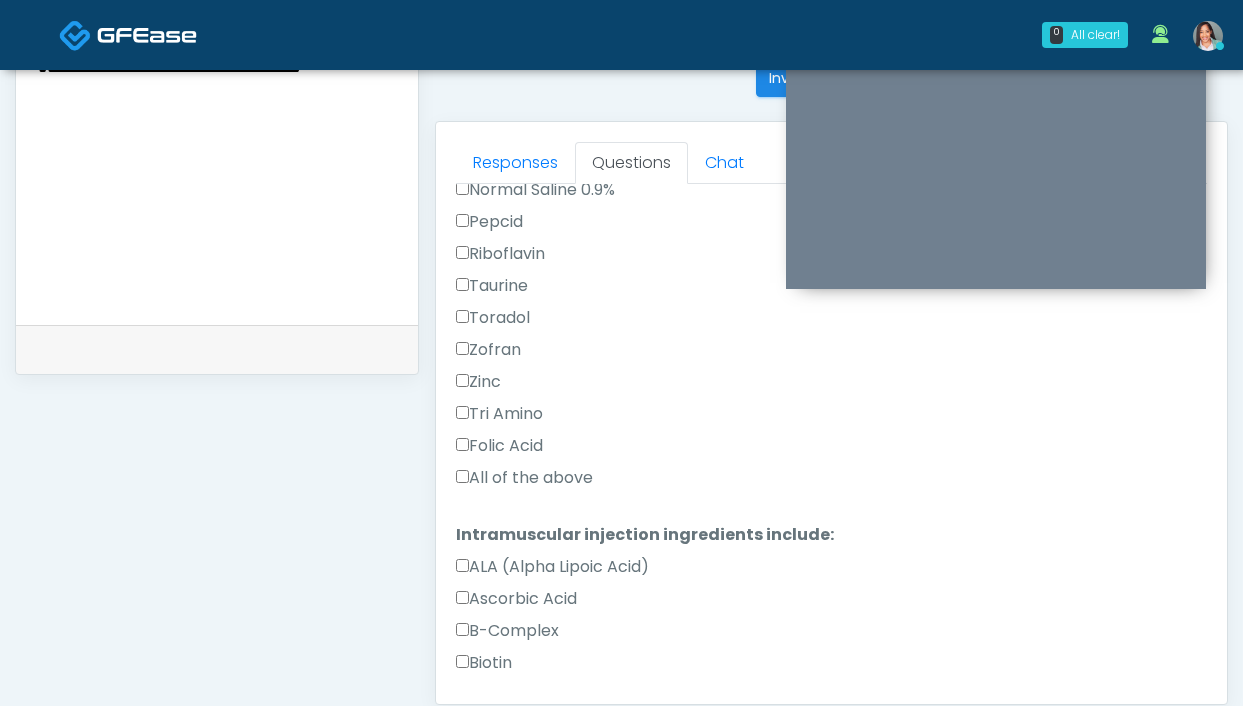 click on "All of the above" at bounding box center [524, 478] 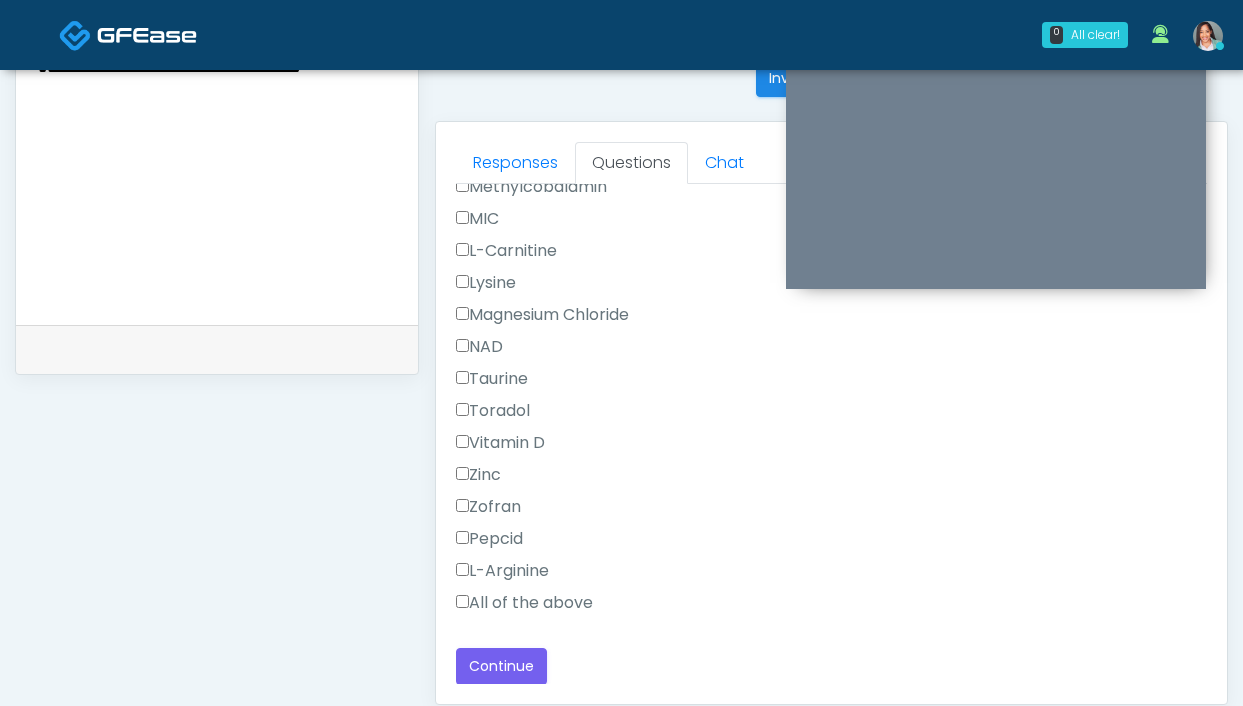 click on "All of the above" at bounding box center (524, 603) 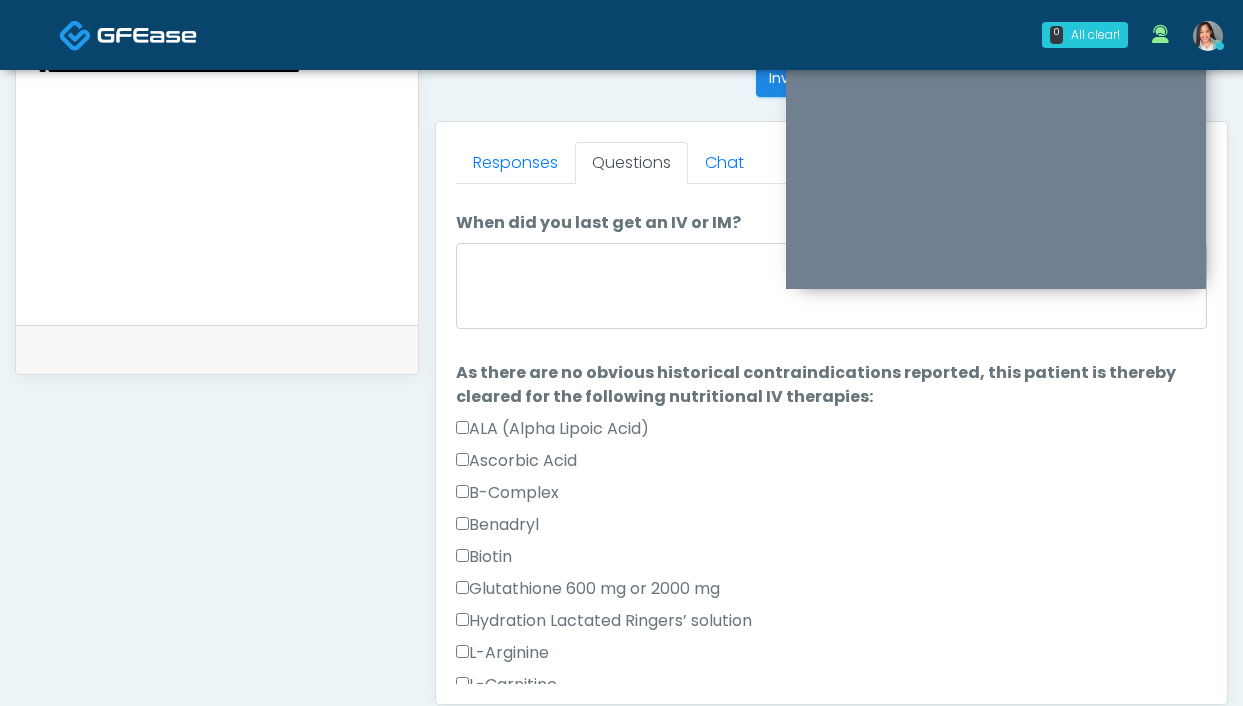 scroll, scrollTop: 0, scrollLeft: 0, axis: both 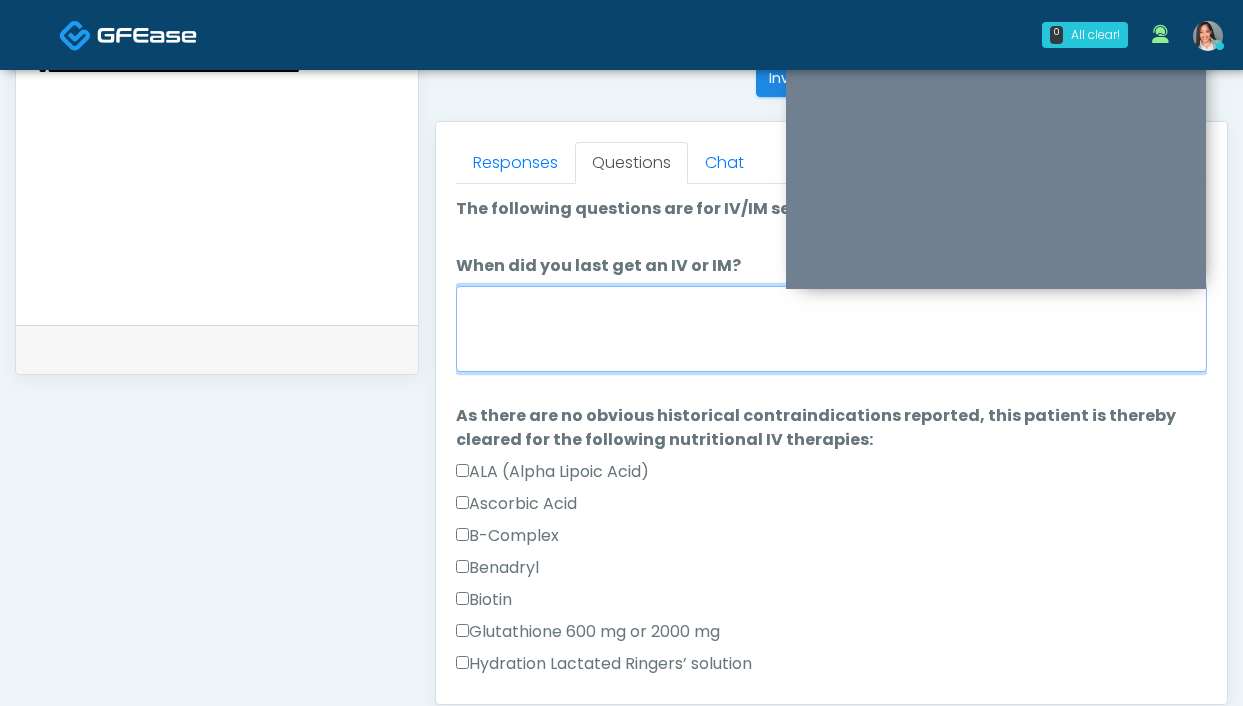 click on "When did you last get an IV or IM?" at bounding box center (831, 329) 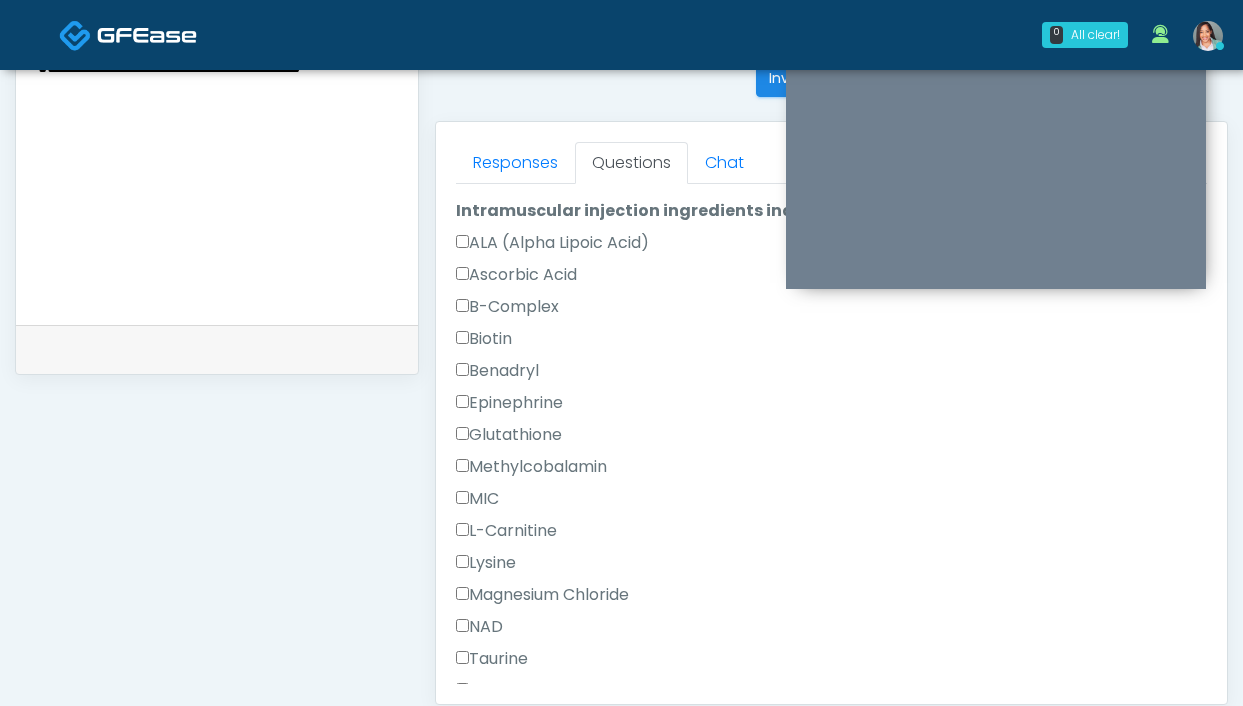 scroll, scrollTop: 1366, scrollLeft: 0, axis: vertical 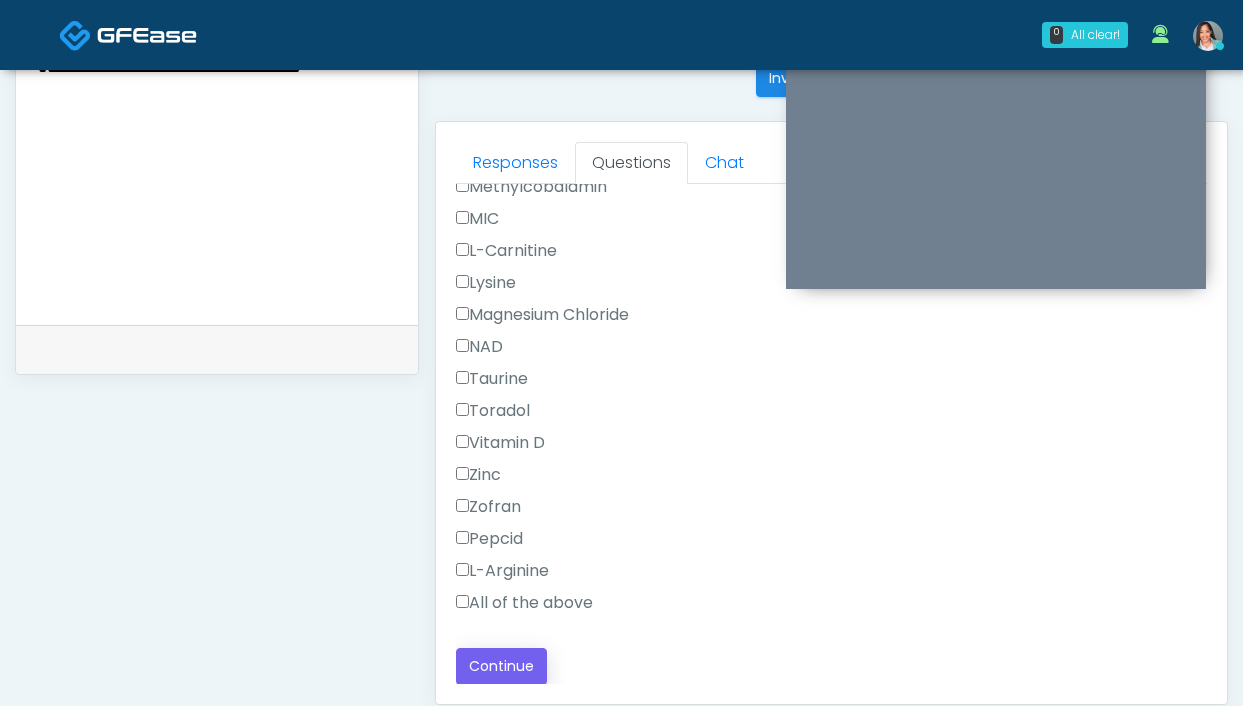 type on "**********" 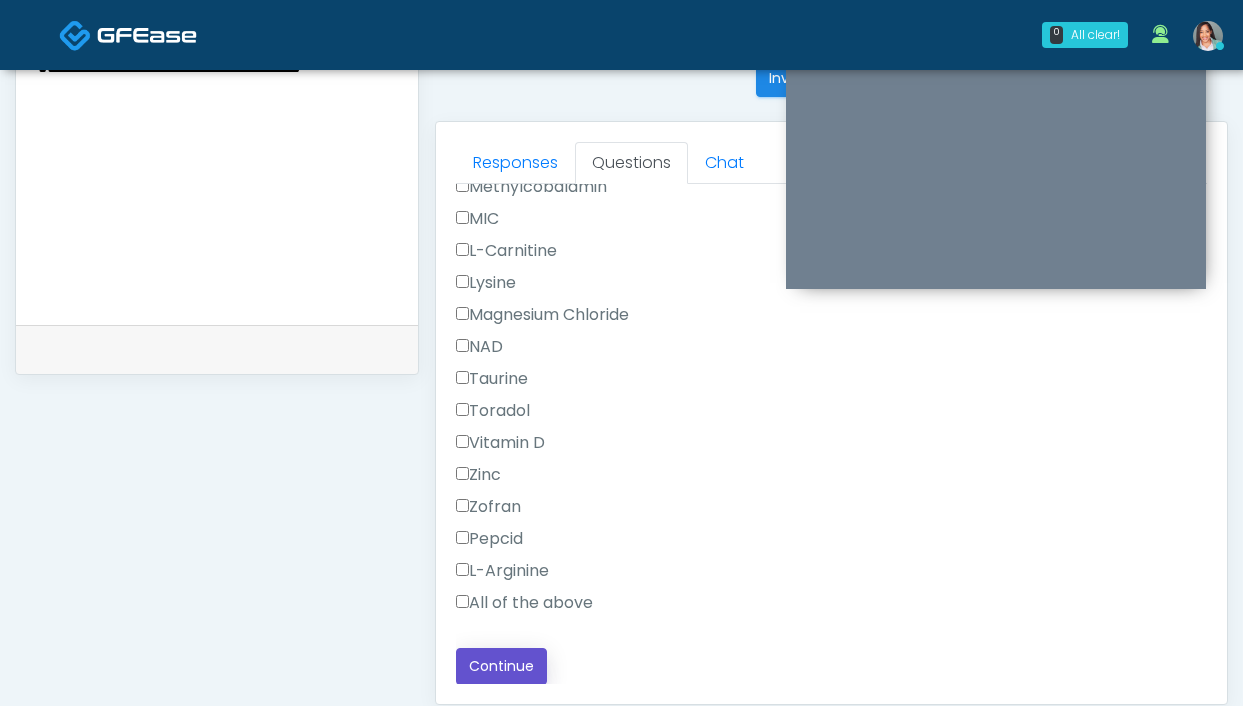 click on "Continue" at bounding box center [501, 666] 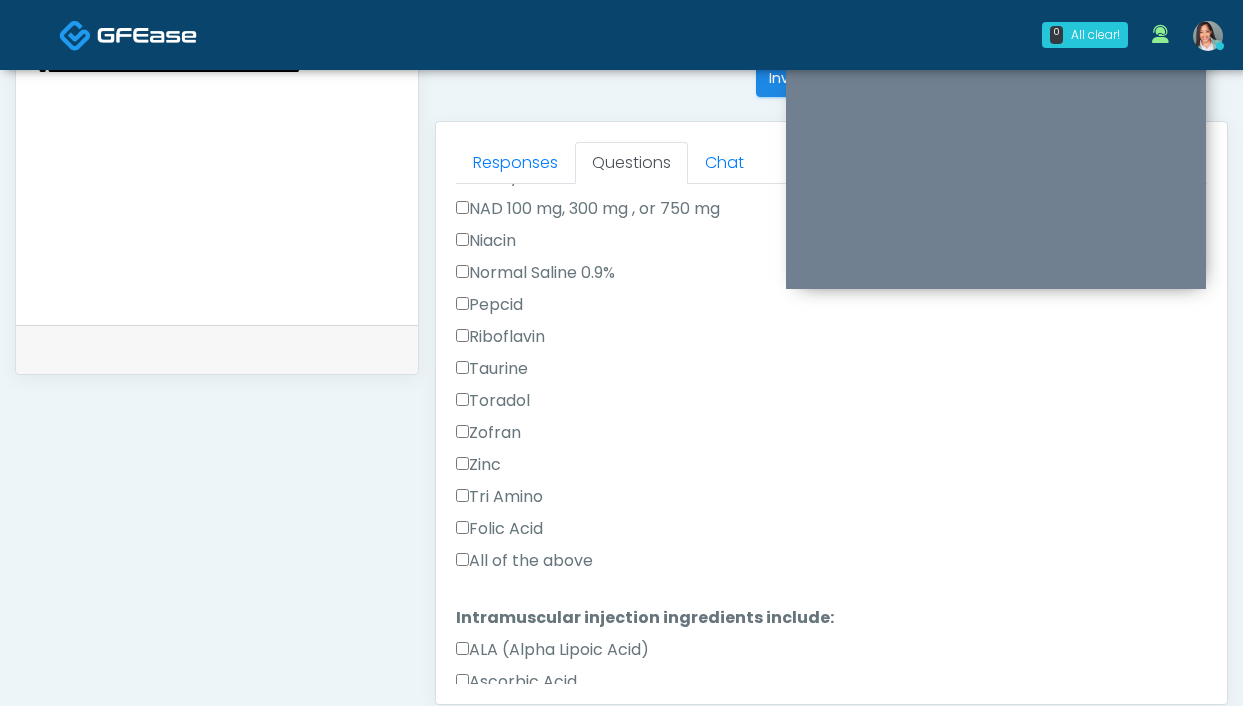 scroll, scrollTop: 0, scrollLeft: 0, axis: both 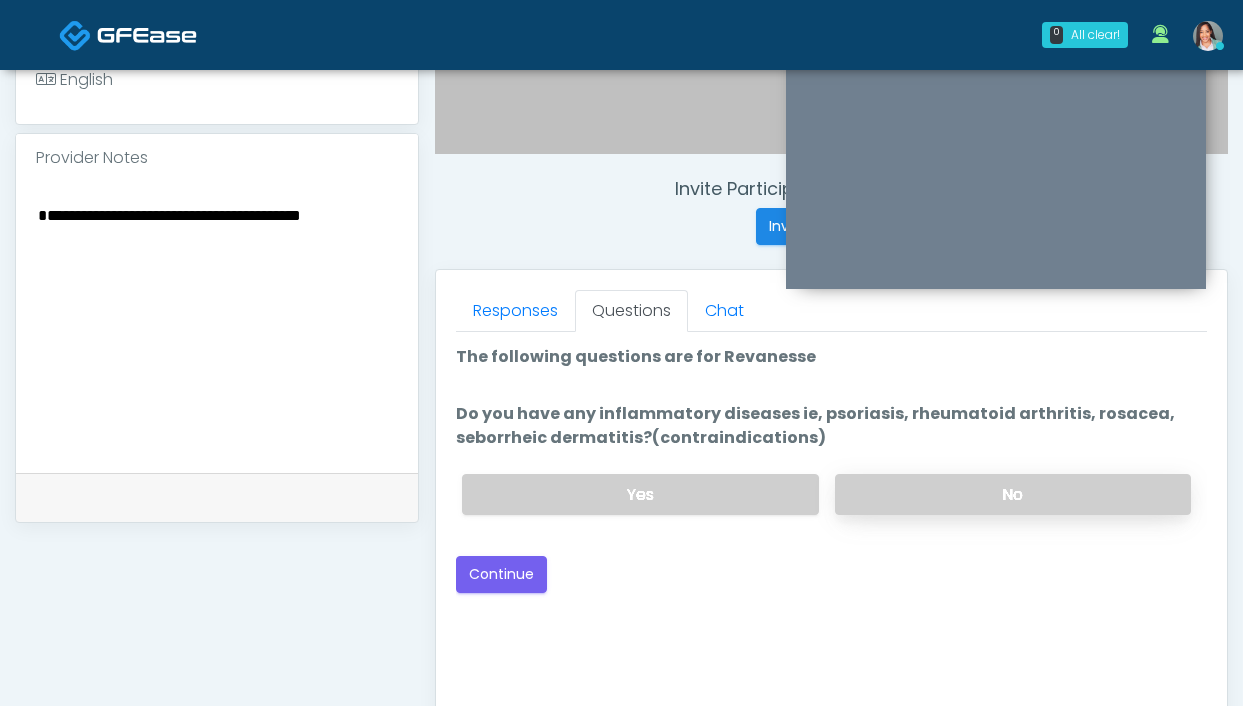 click on "No" at bounding box center (1013, 494) 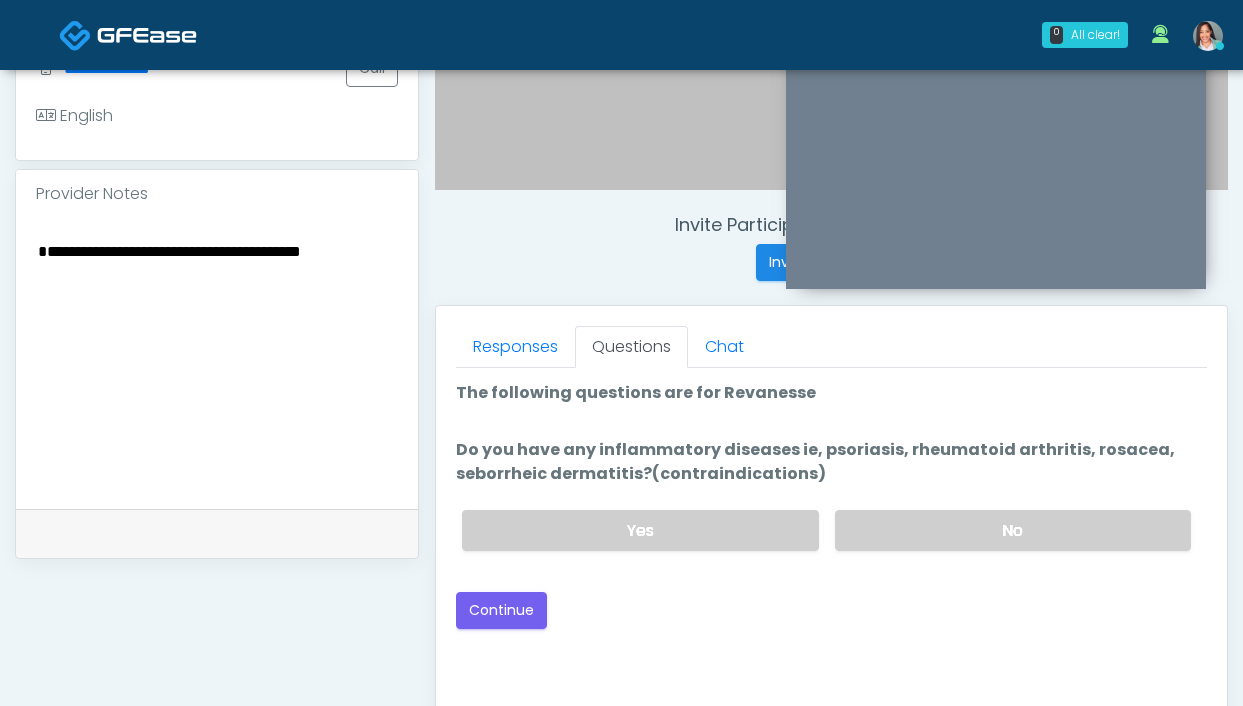 scroll, scrollTop: 641, scrollLeft: 0, axis: vertical 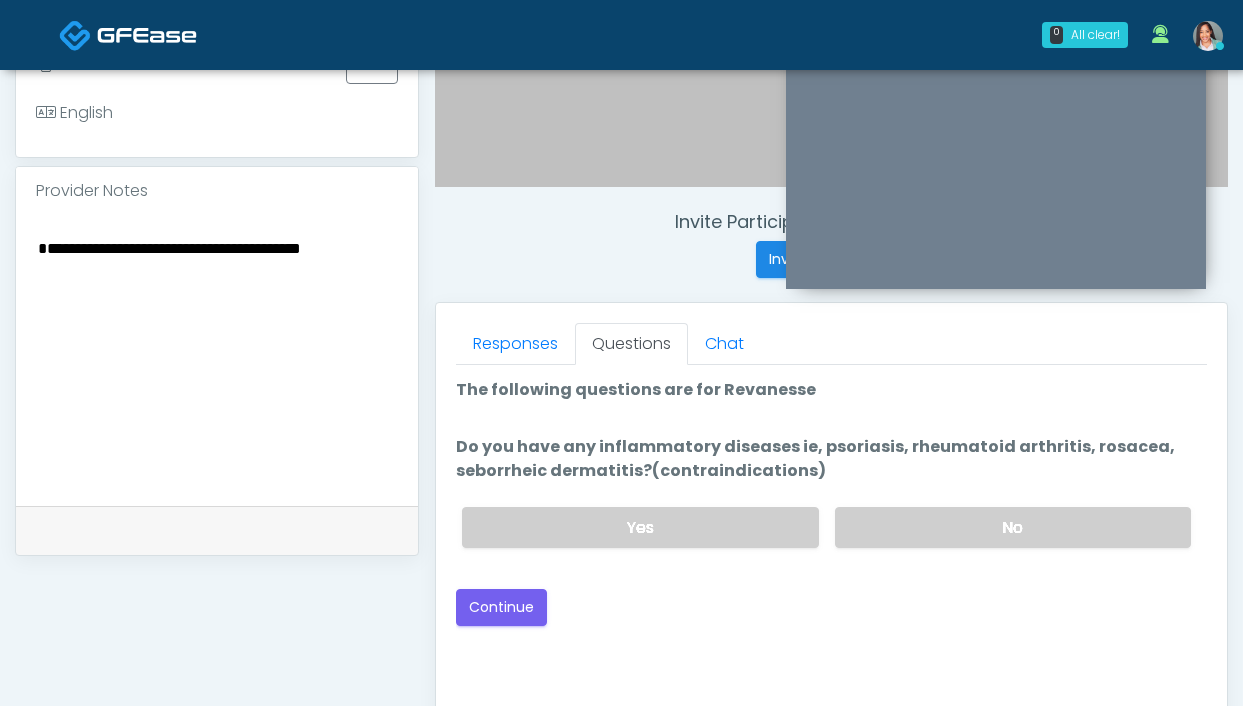 click on "Back
Continue" at bounding box center [831, 607] 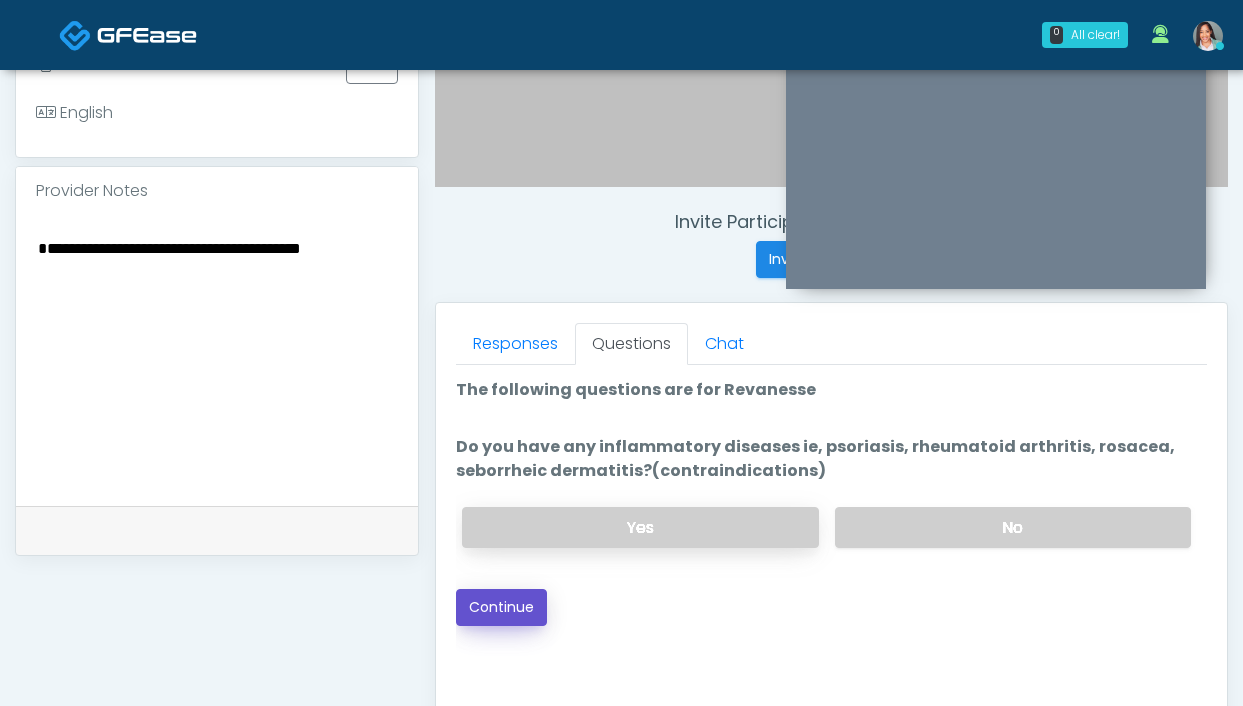 drag, startPoint x: 530, startPoint y: 604, endPoint x: 552, endPoint y: 544, distance: 63.90618 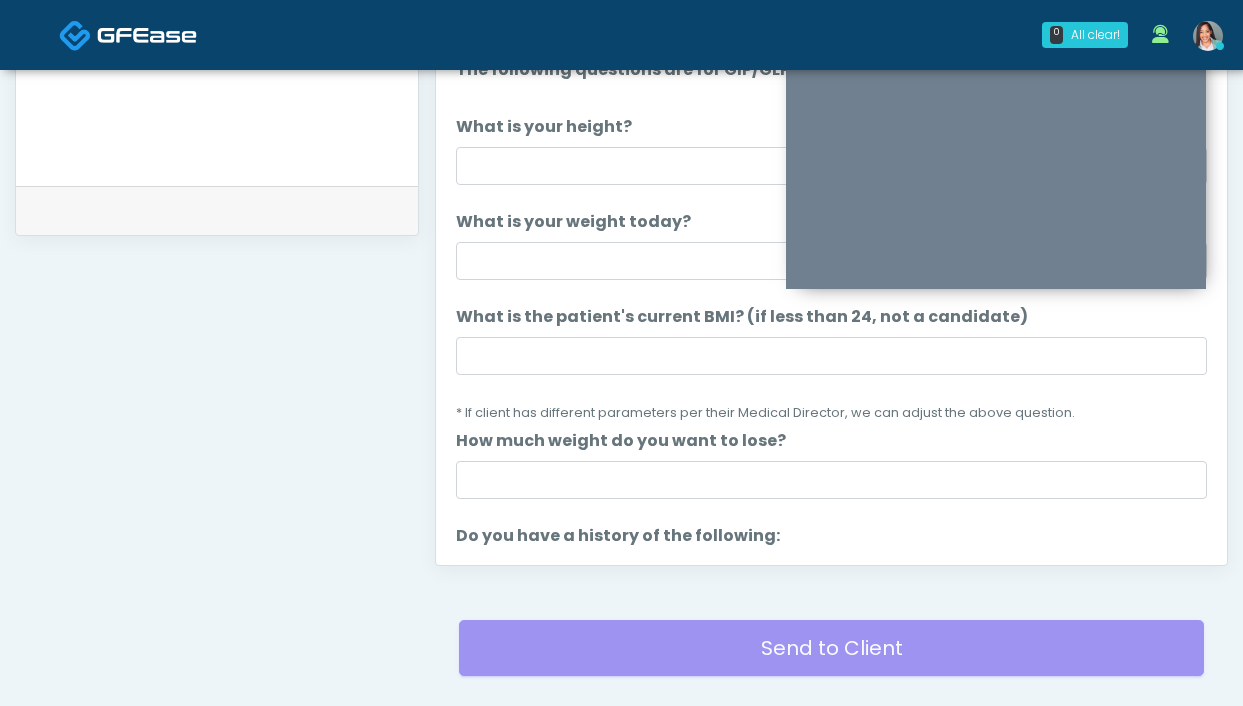 scroll, scrollTop: 860, scrollLeft: 0, axis: vertical 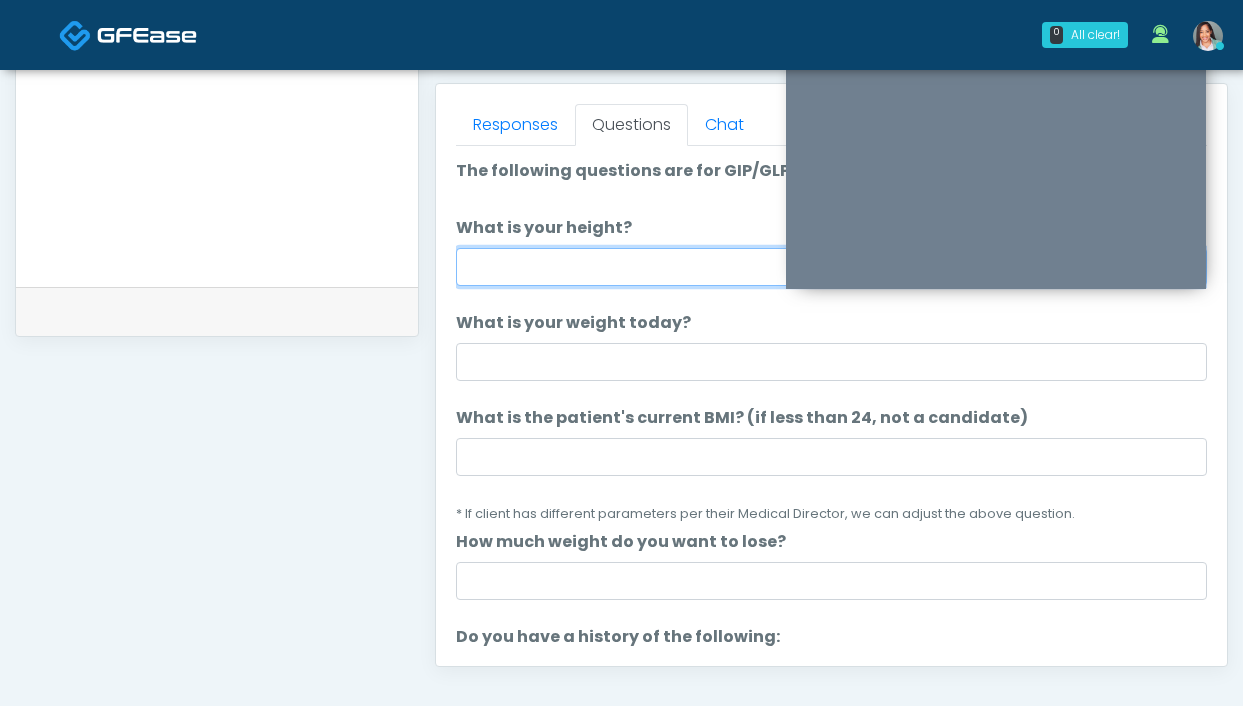 click on "What is your height?" at bounding box center [831, 267] 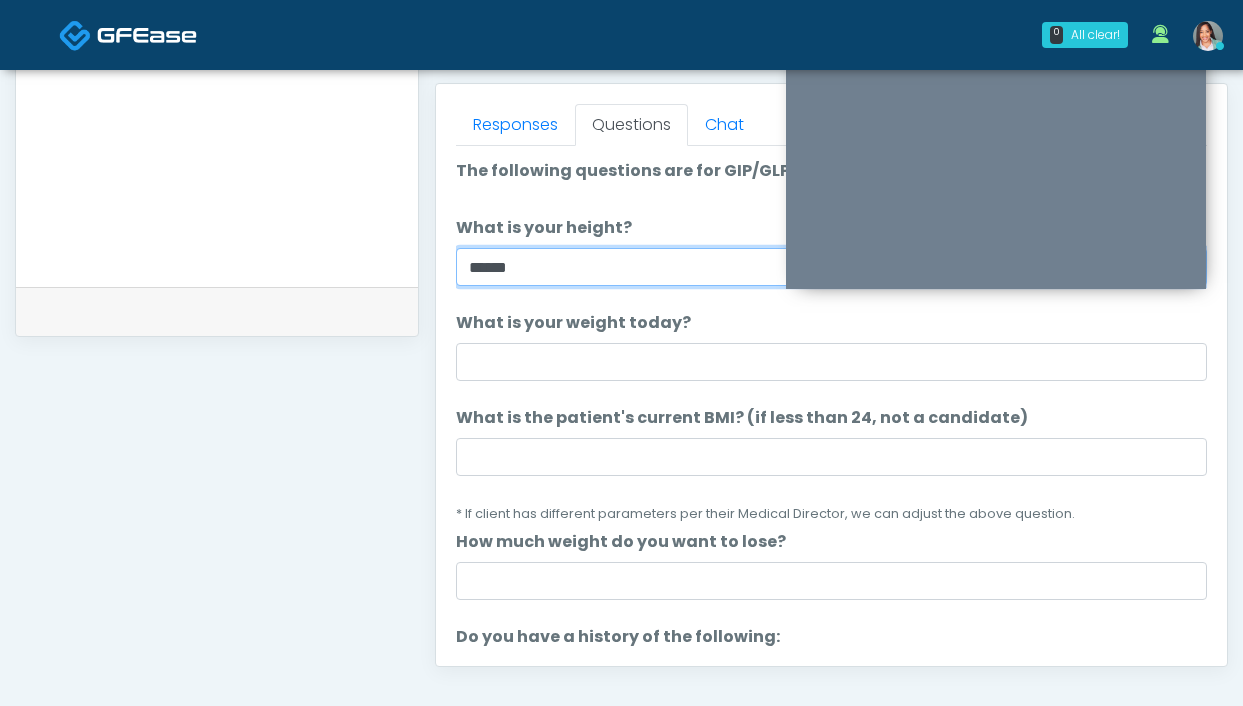 type on "*****" 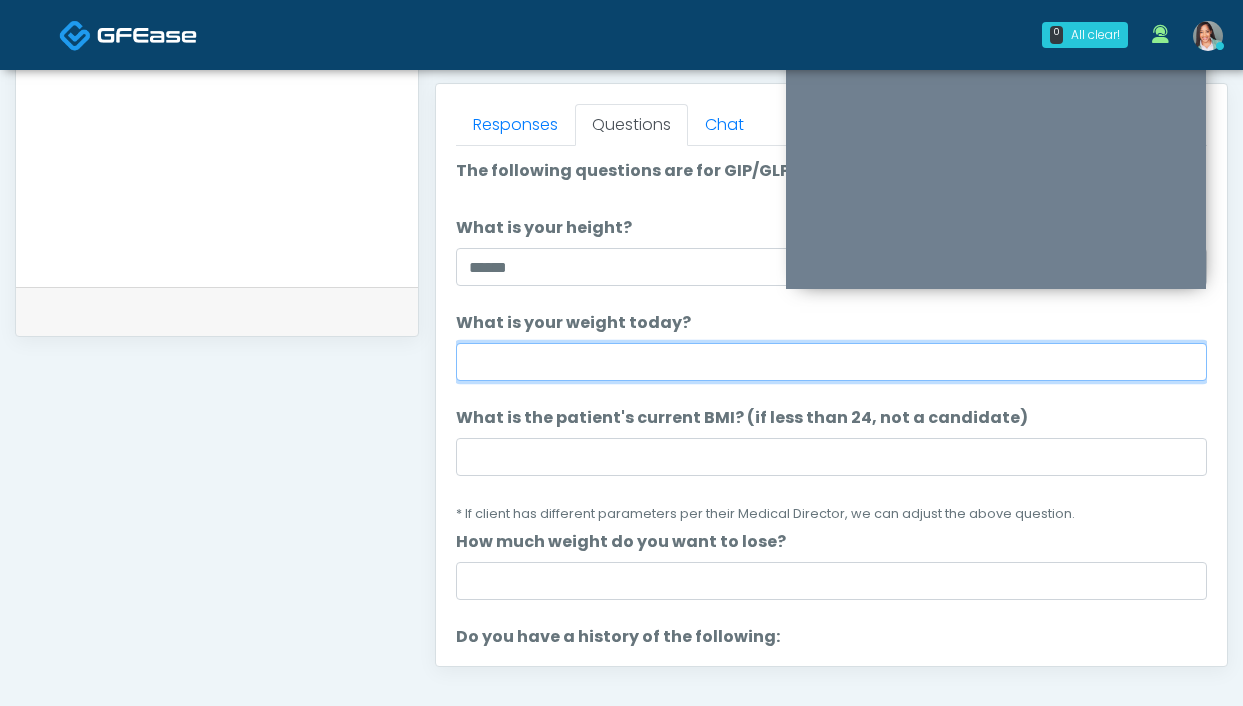 click on "What is your weight today?" at bounding box center (831, 362) 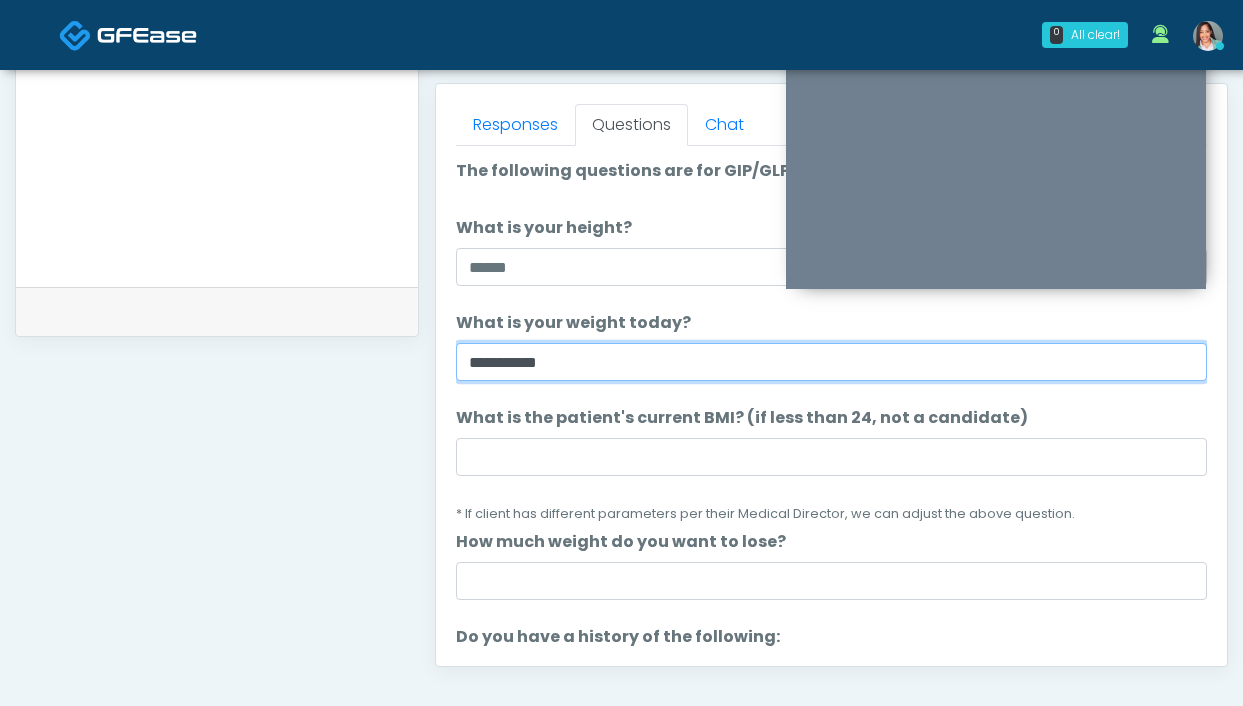 type on "**********" 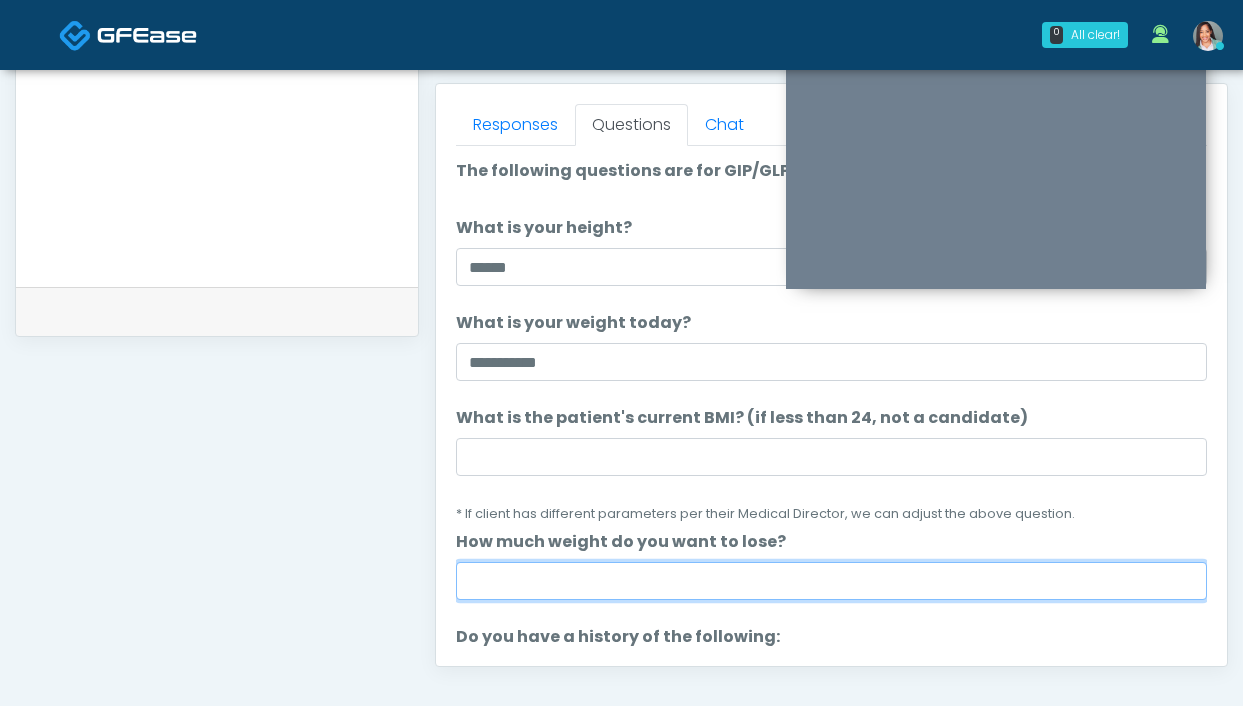 click on "How much weight do you want to lose?" at bounding box center [831, 581] 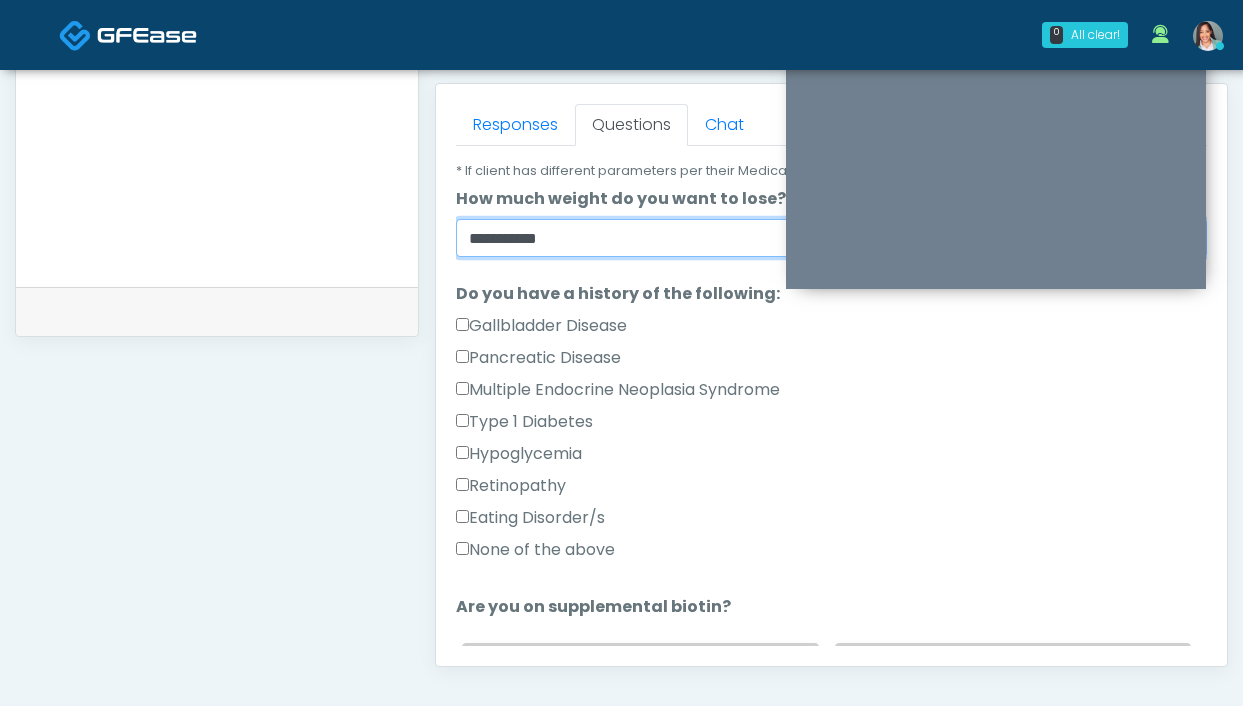 scroll, scrollTop: 347, scrollLeft: 0, axis: vertical 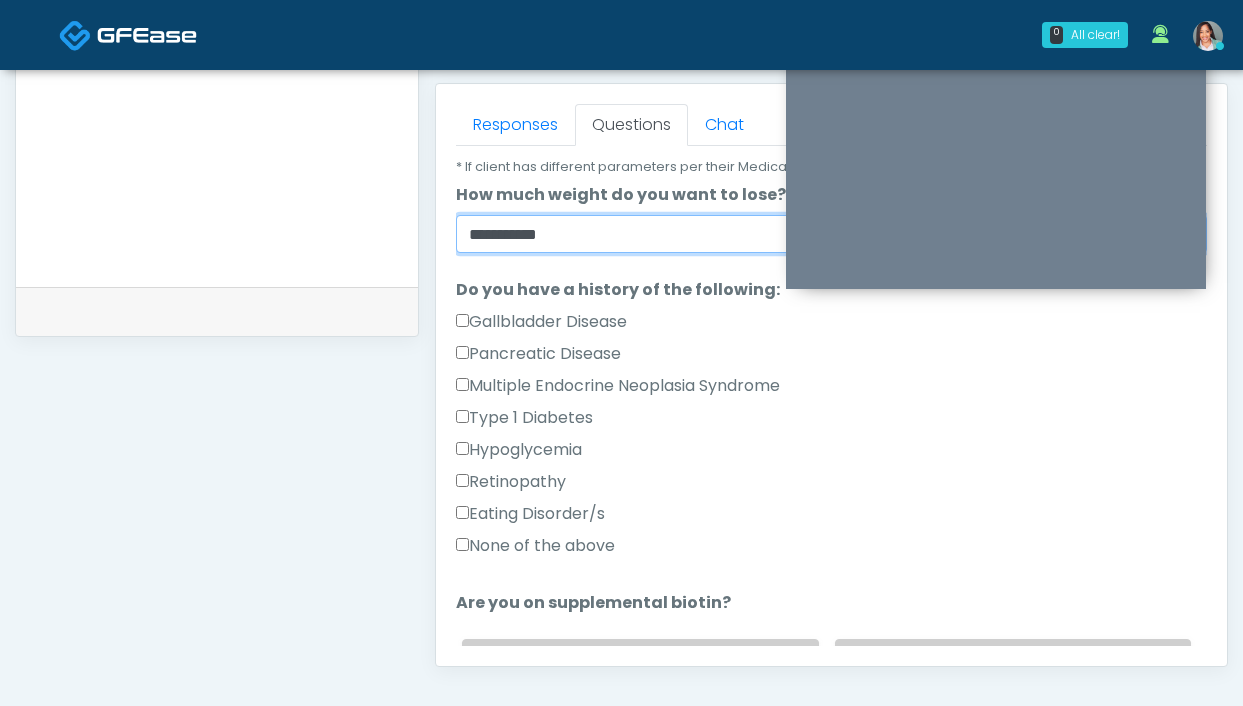 type on "*********" 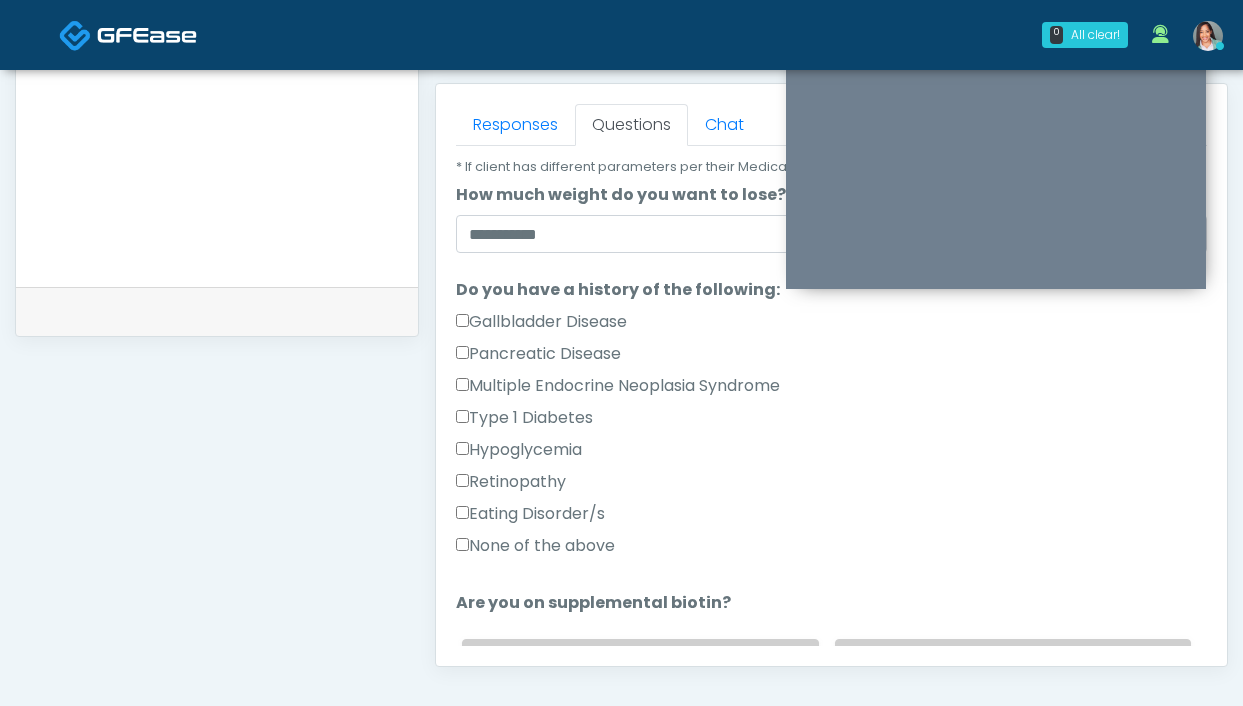 click on "None of the above" at bounding box center [535, 546] 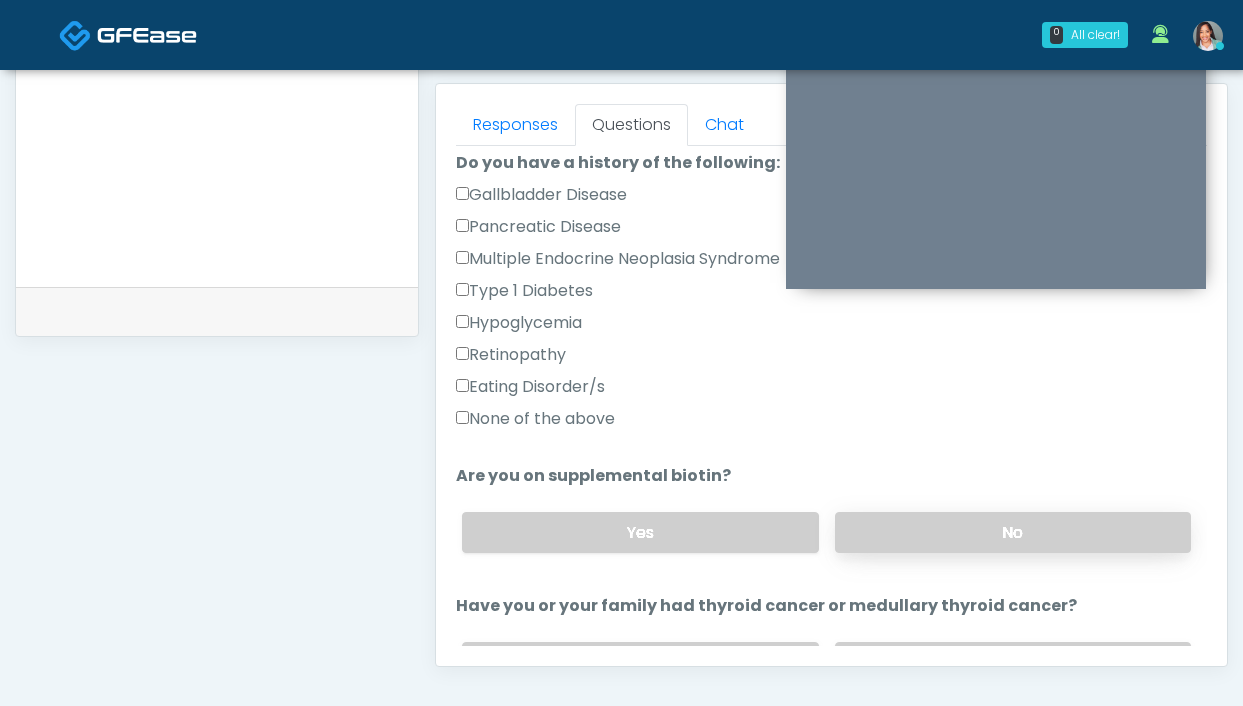 scroll, scrollTop: 506, scrollLeft: 0, axis: vertical 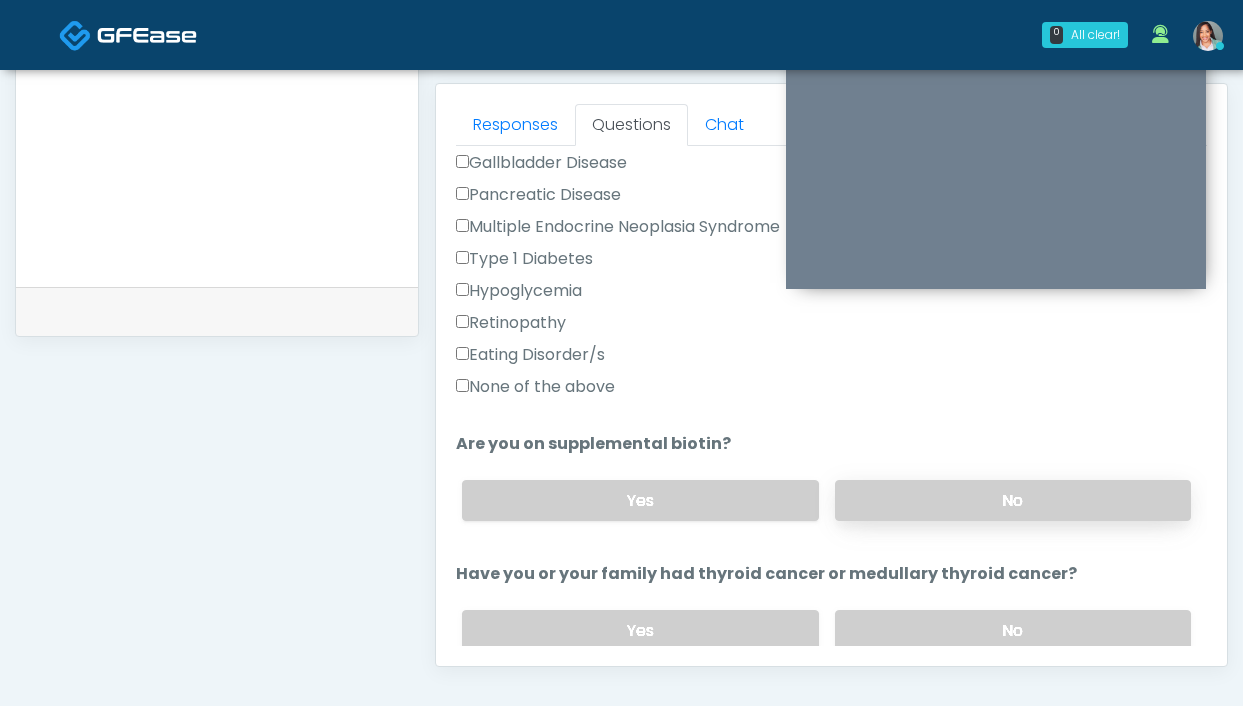 click on "No" at bounding box center [1013, 500] 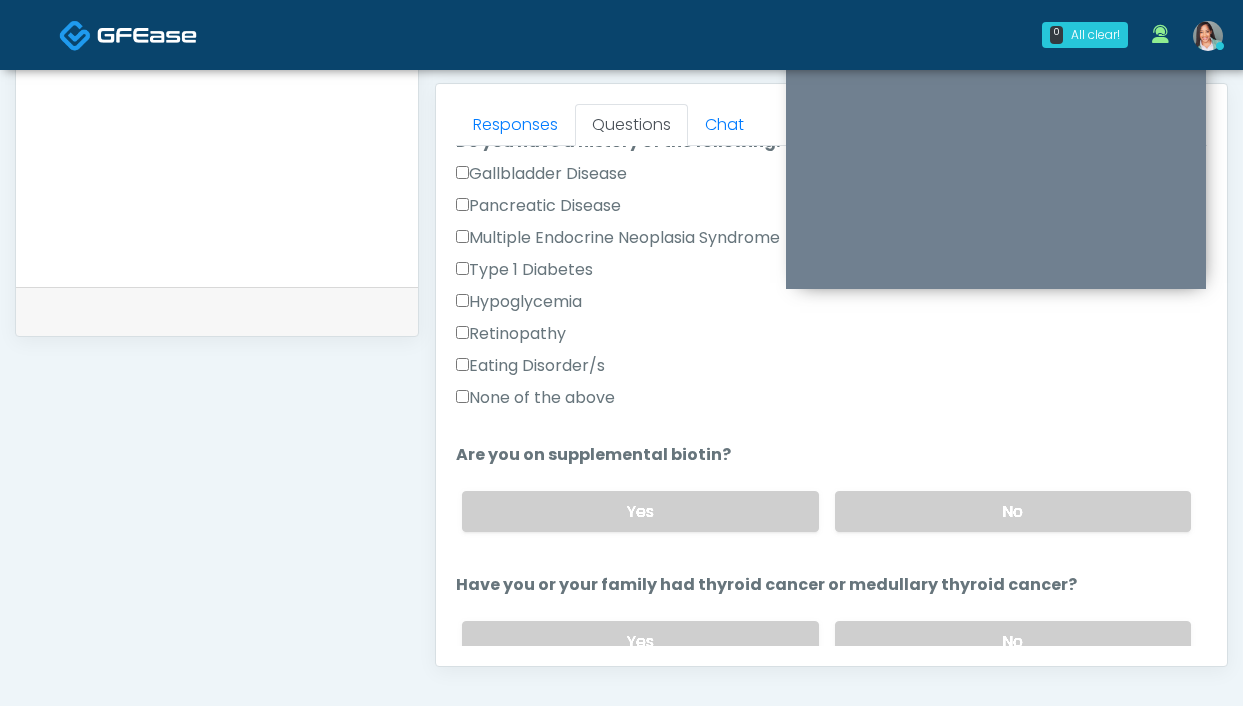 scroll, scrollTop: 592, scrollLeft: 0, axis: vertical 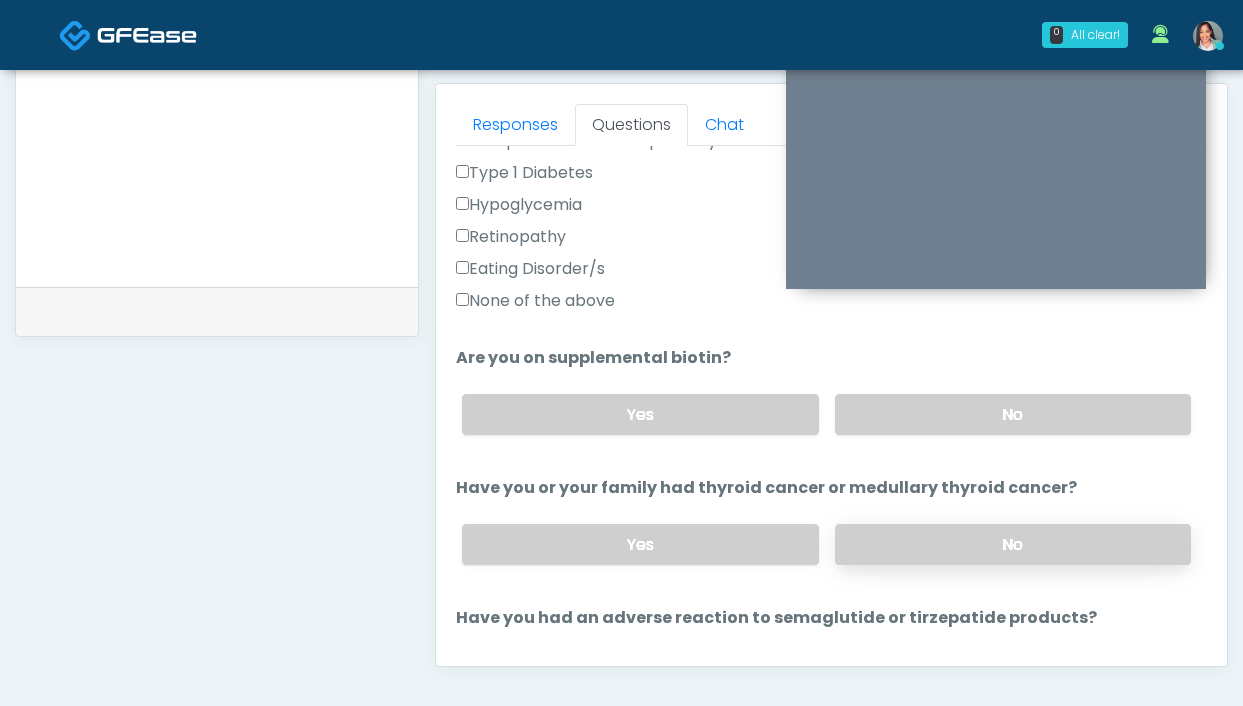 click on "No" at bounding box center [1013, 544] 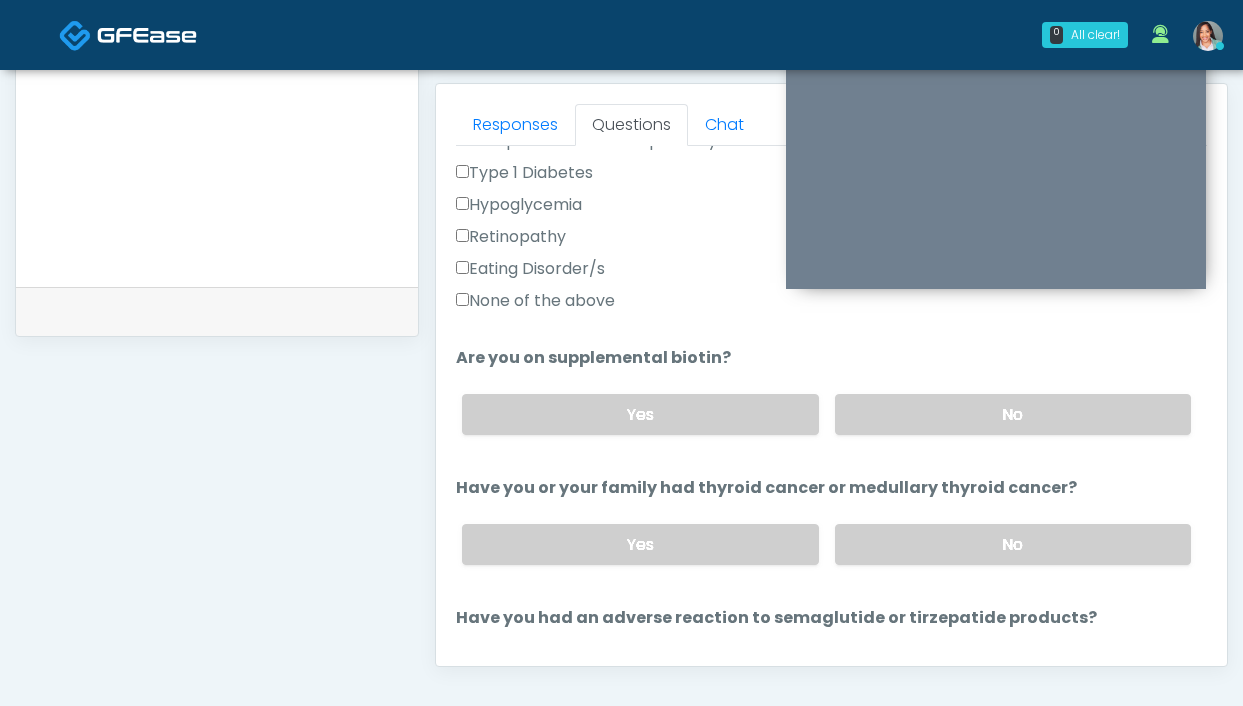 scroll, scrollTop: 762, scrollLeft: 0, axis: vertical 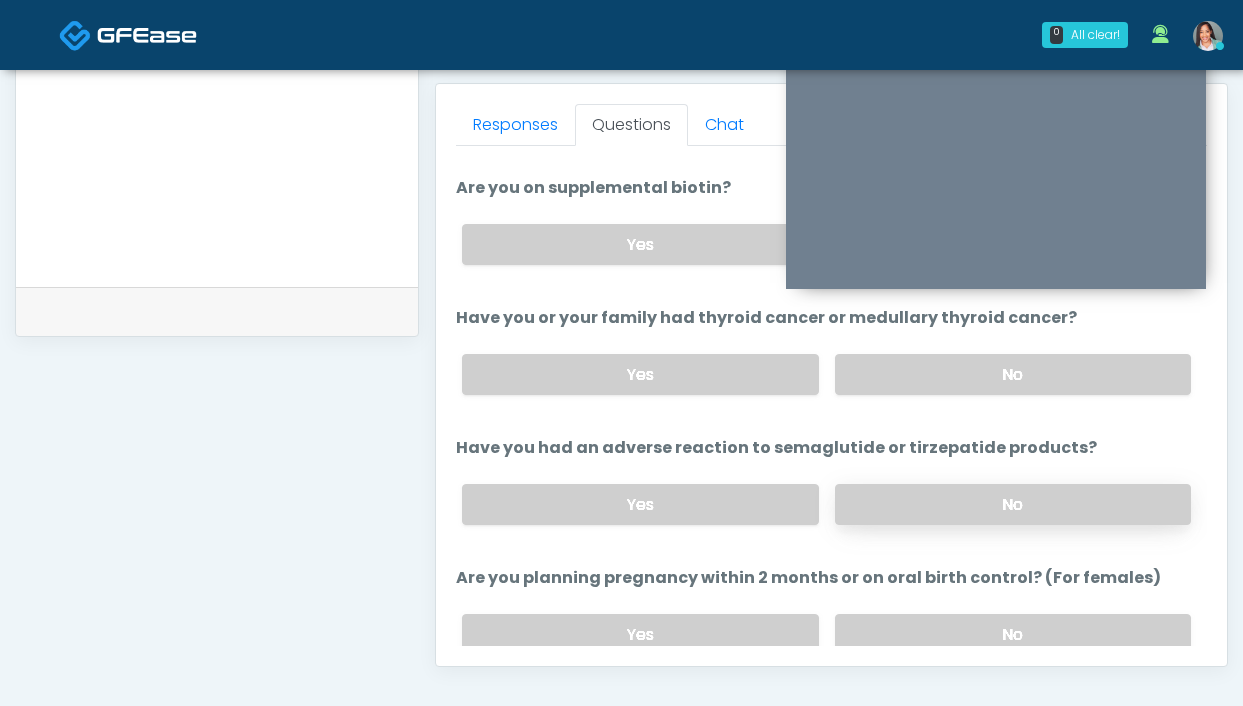 click on "No" at bounding box center [1013, 504] 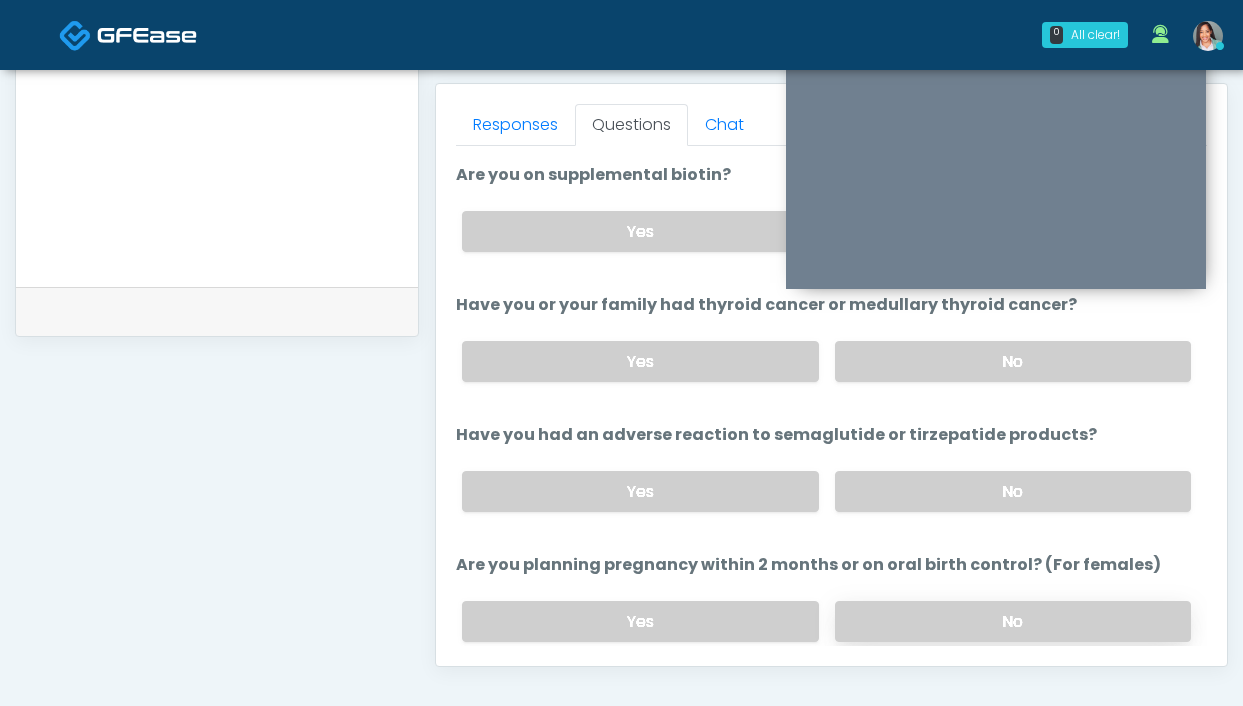 scroll, scrollTop: 871, scrollLeft: 0, axis: vertical 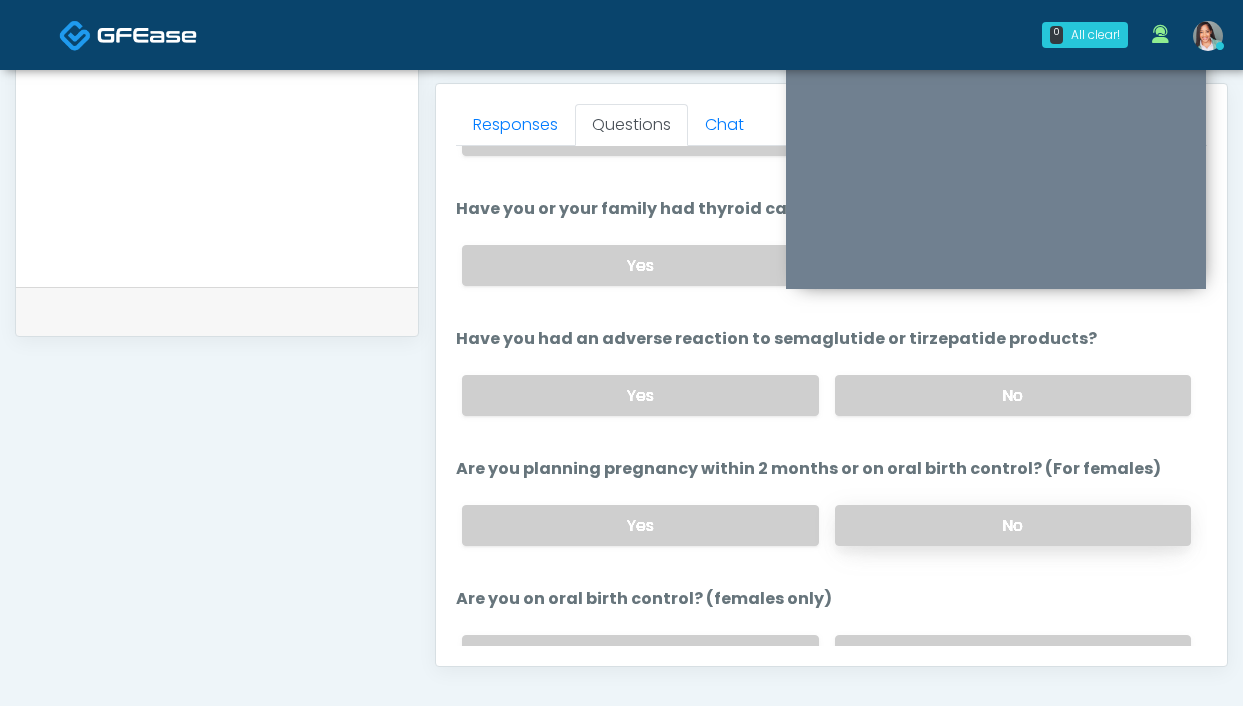 click on "No" at bounding box center [1013, 525] 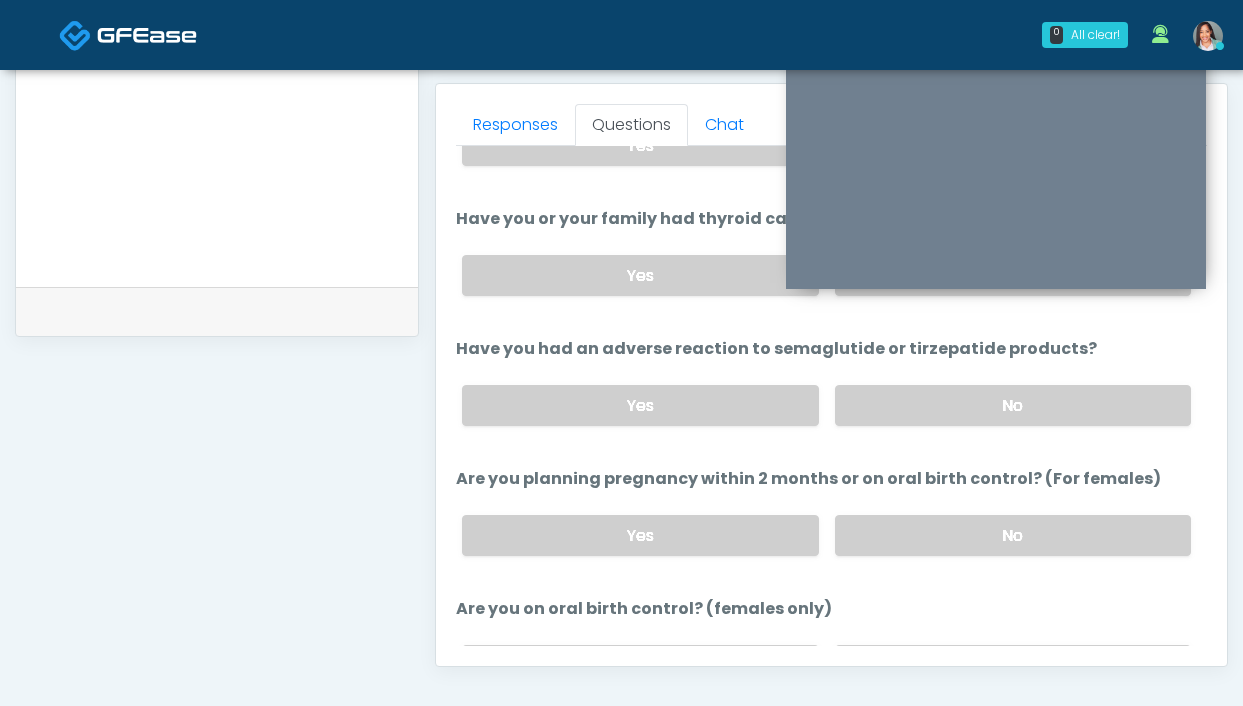 scroll, scrollTop: 989, scrollLeft: 0, axis: vertical 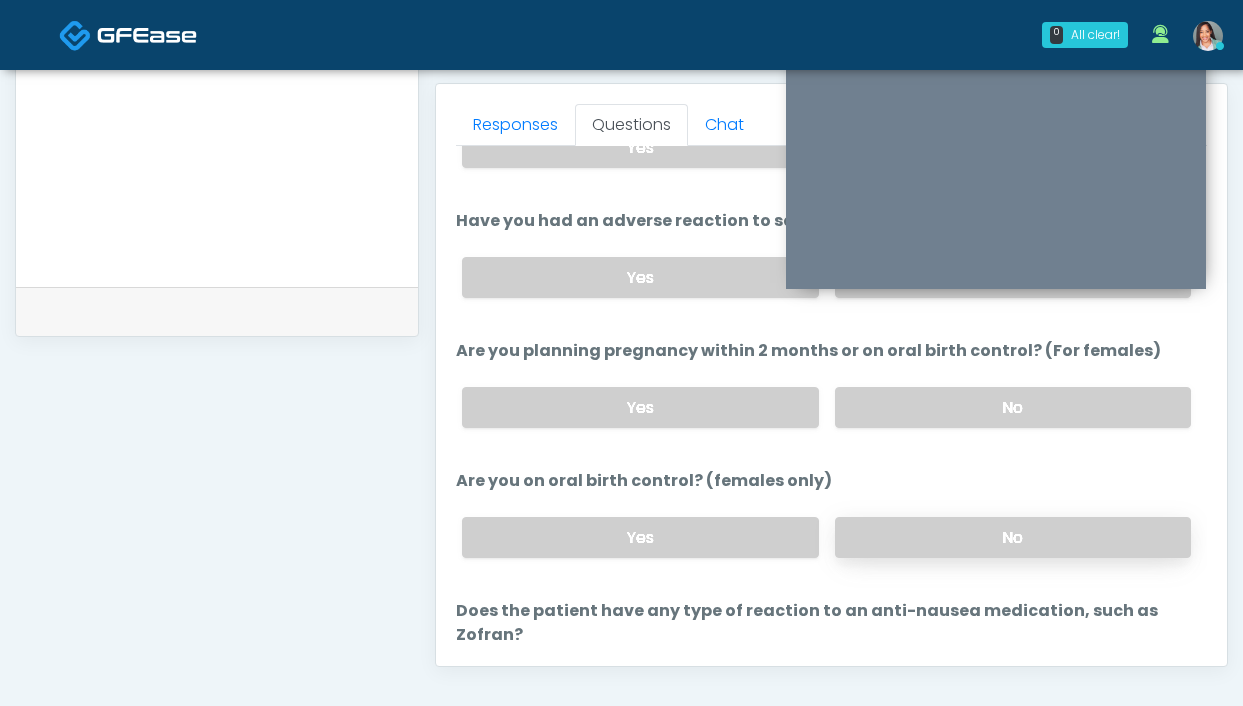 click on "No" at bounding box center [1013, 537] 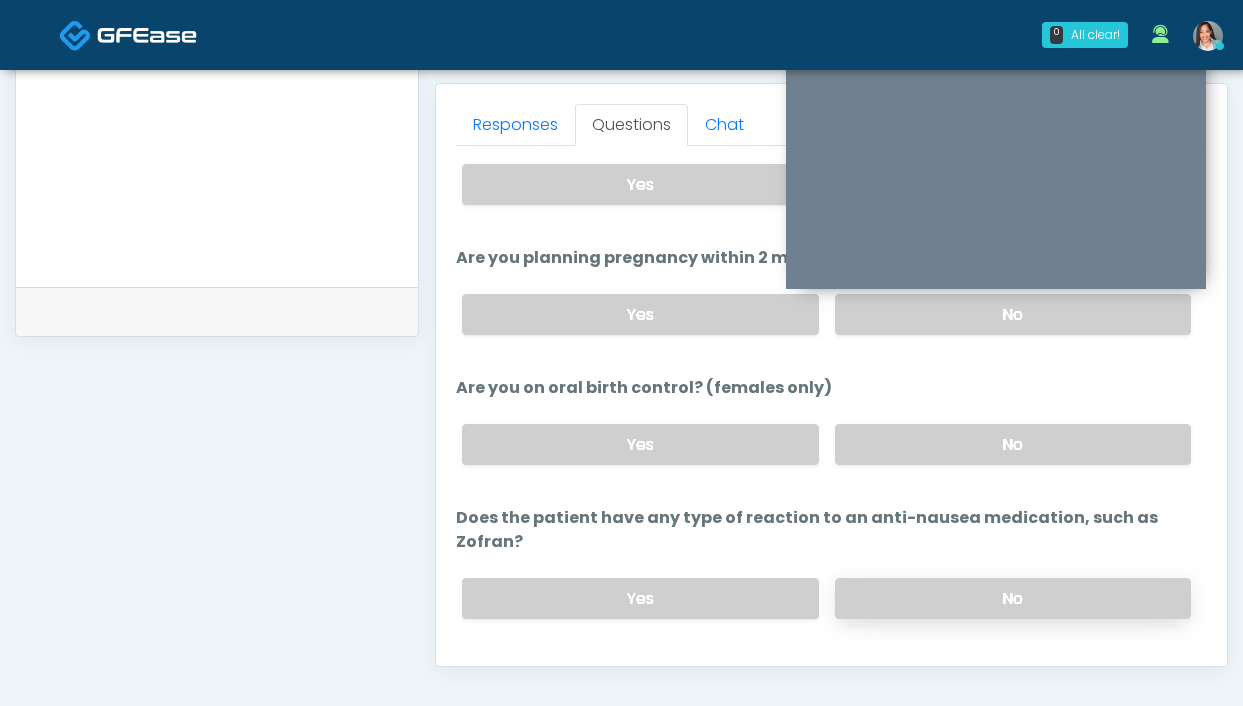 scroll, scrollTop: 1105, scrollLeft: 0, axis: vertical 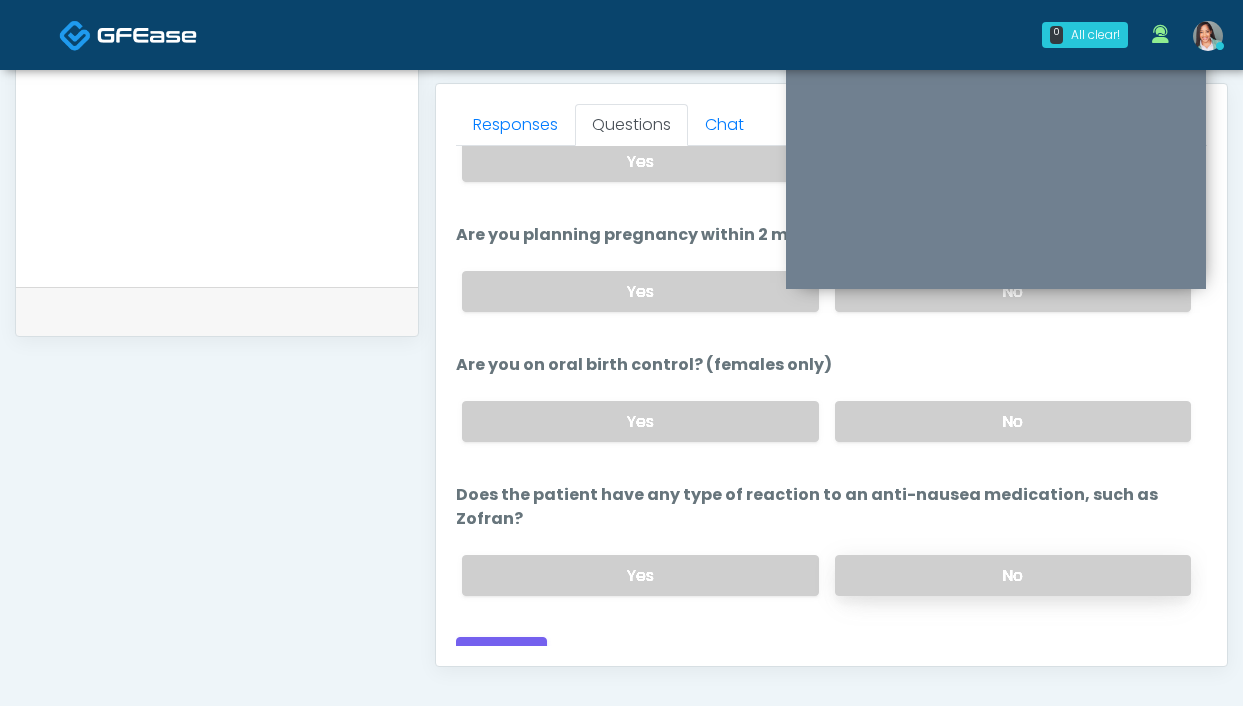 click on "No" at bounding box center (1013, 575) 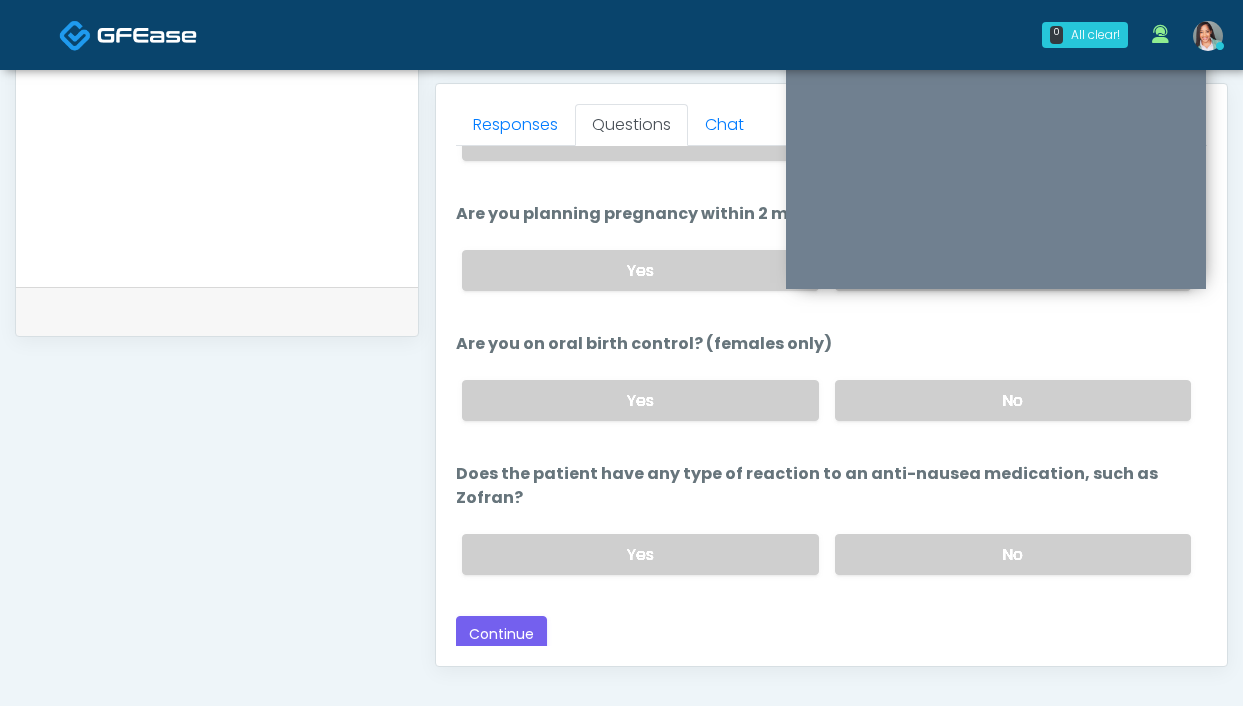 scroll, scrollTop: 1127, scrollLeft: 0, axis: vertical 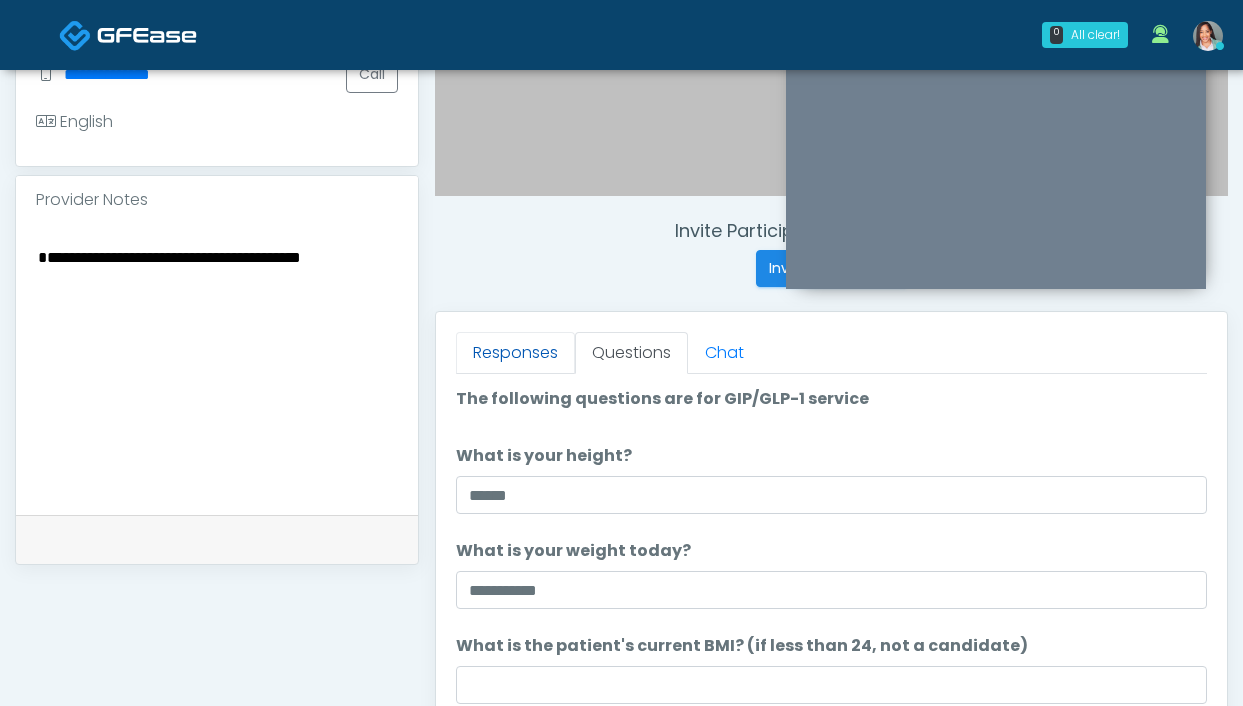 click on "Responses" at bounding box center [515, 353] 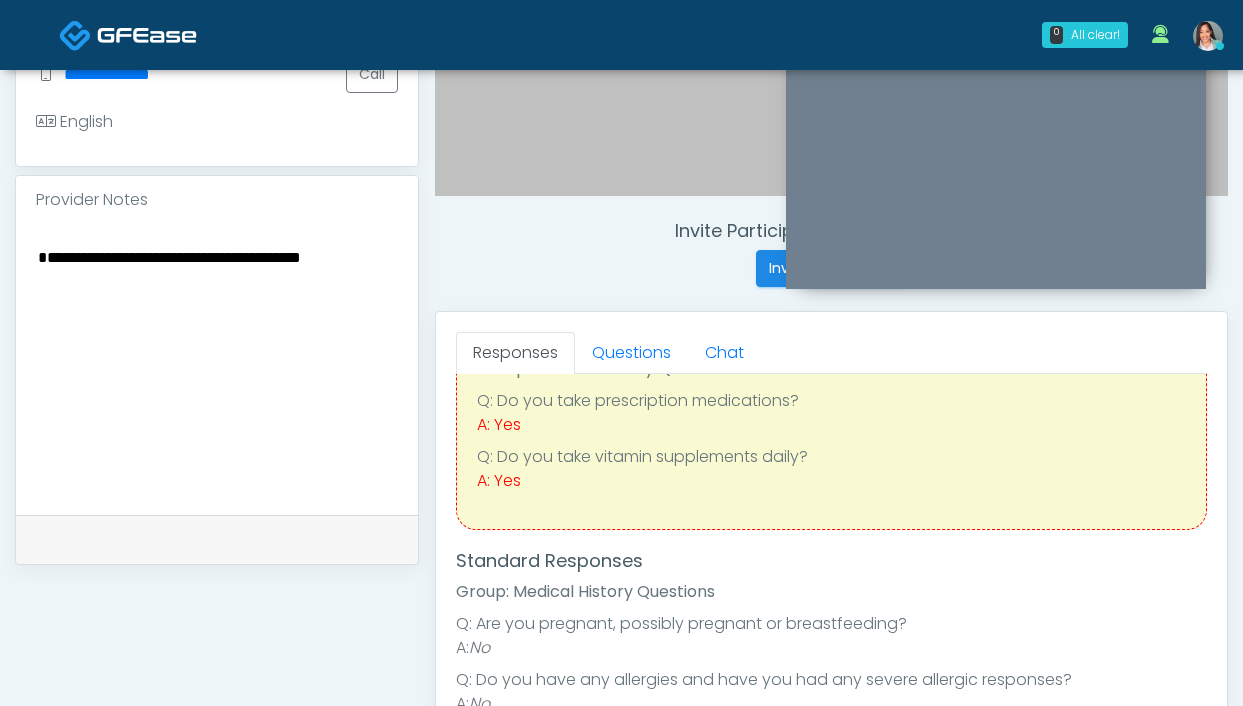 scroll, scrollTop: 0, scrollLeft: 0, axis: both 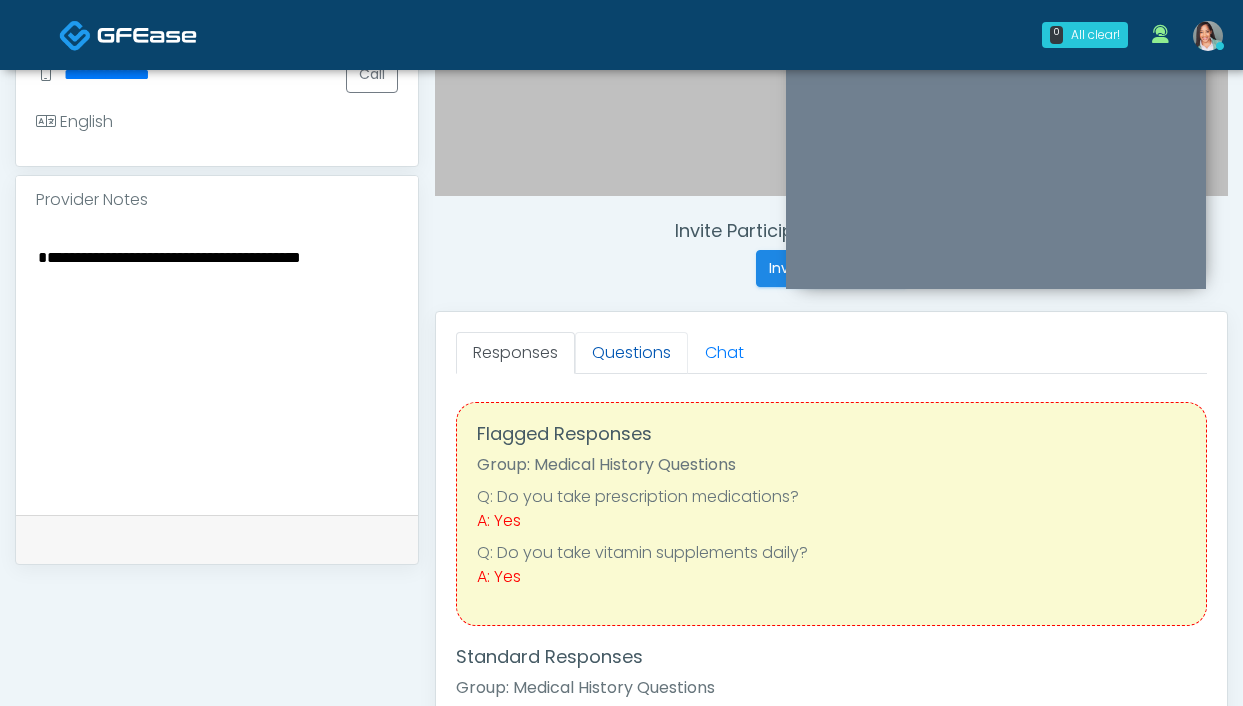 click on "Questions" at bounding box center [631, 353] 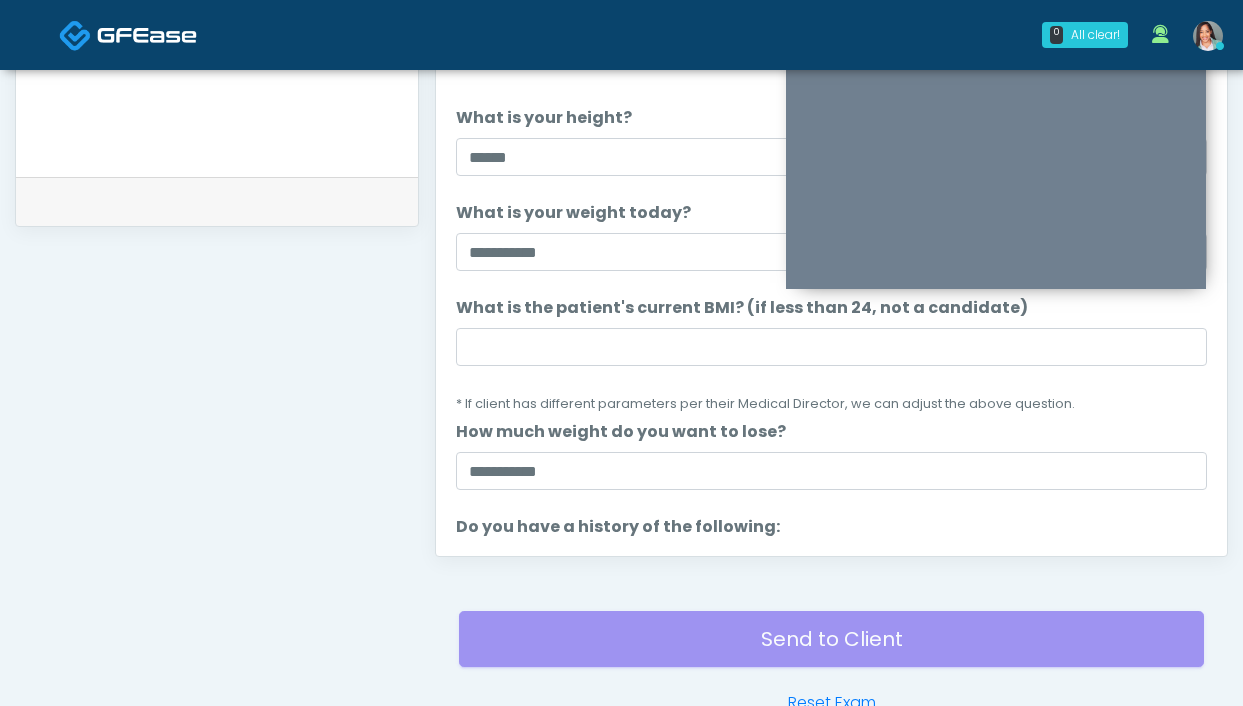 scroll, scrollTop: 1029, scrollLeft: 0, axis: vertical 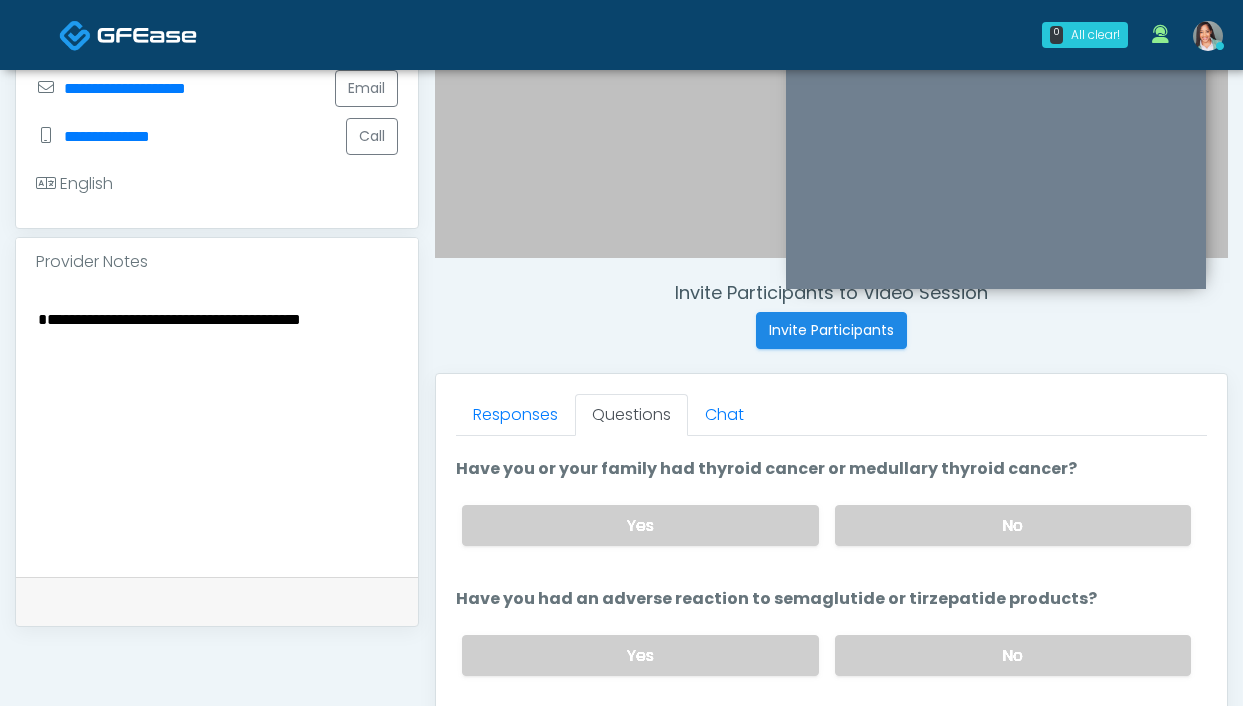 click on "**********" at bounding box center [217, 428] 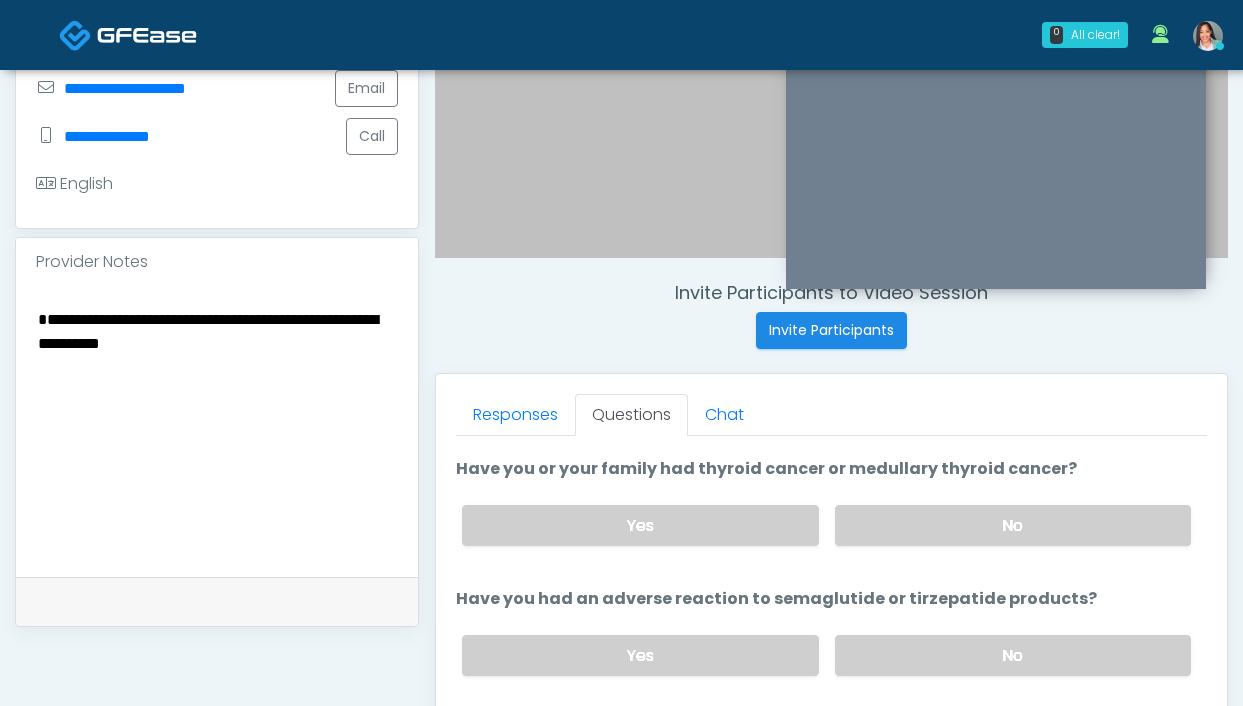 click on "**********" at bounding box center (217, 428) 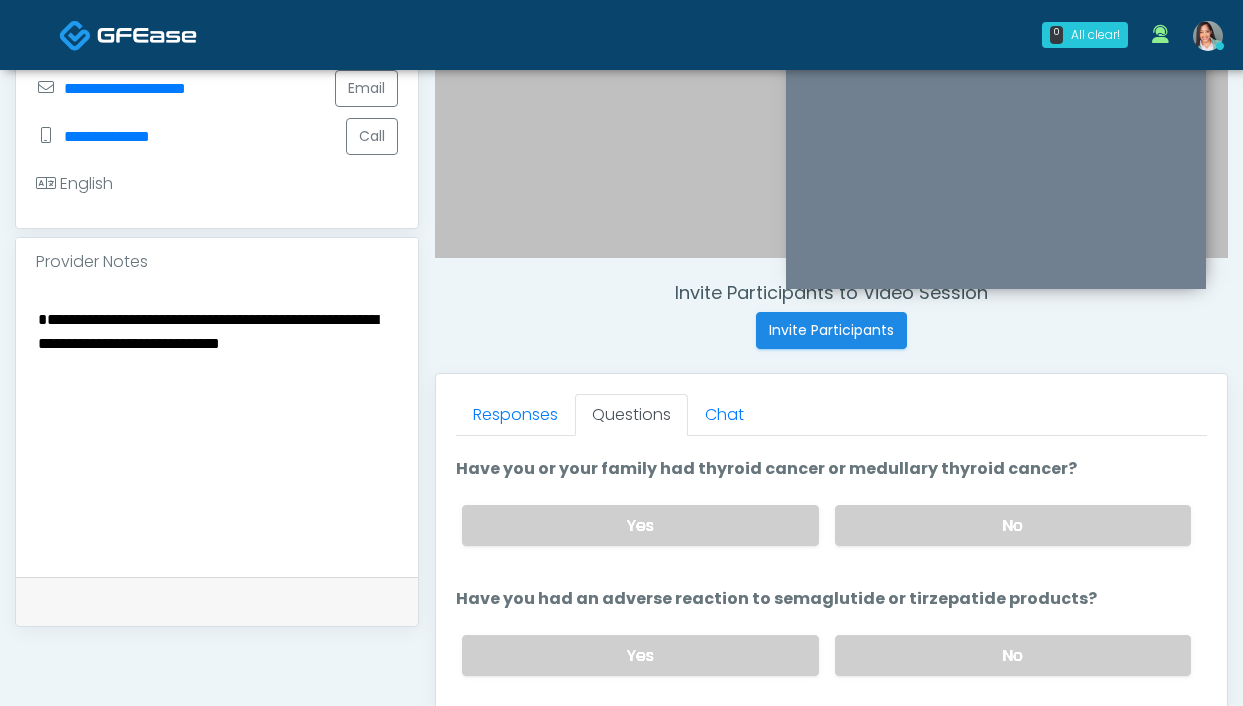 click on "**********" at bounding box center (217, 428) 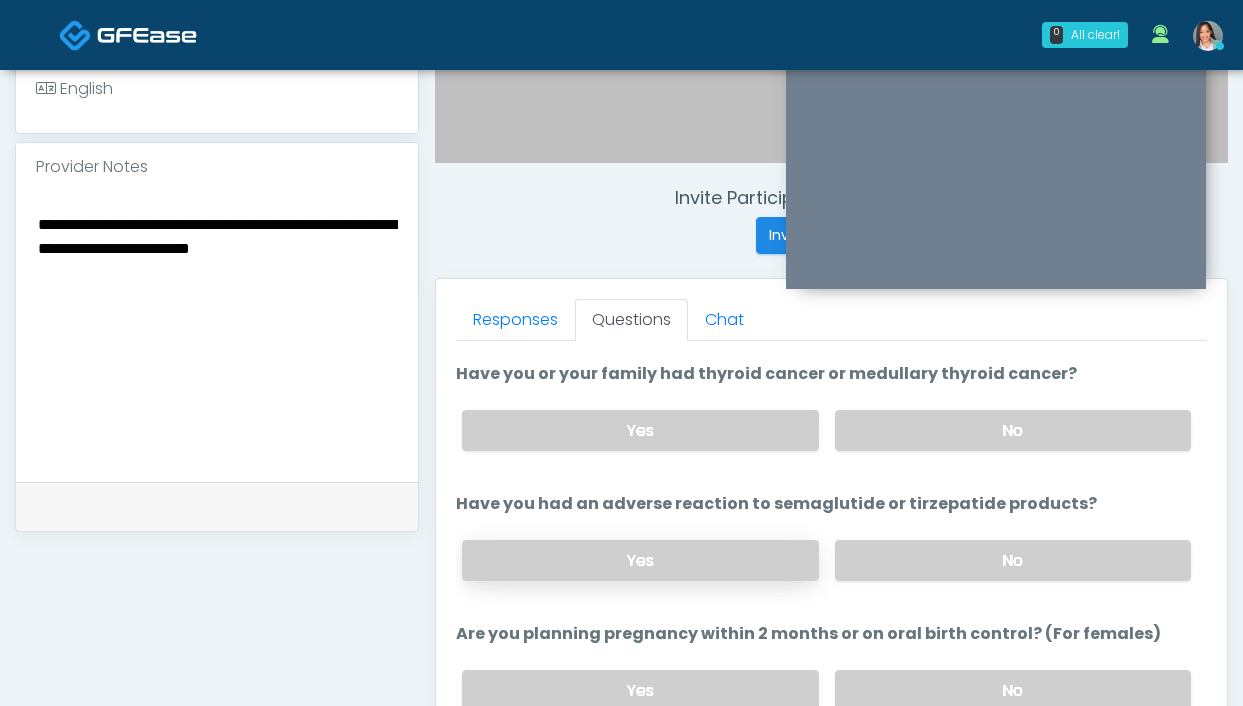 scroll, scrollTop: 675, scrollLeft: 0, axis: vertical 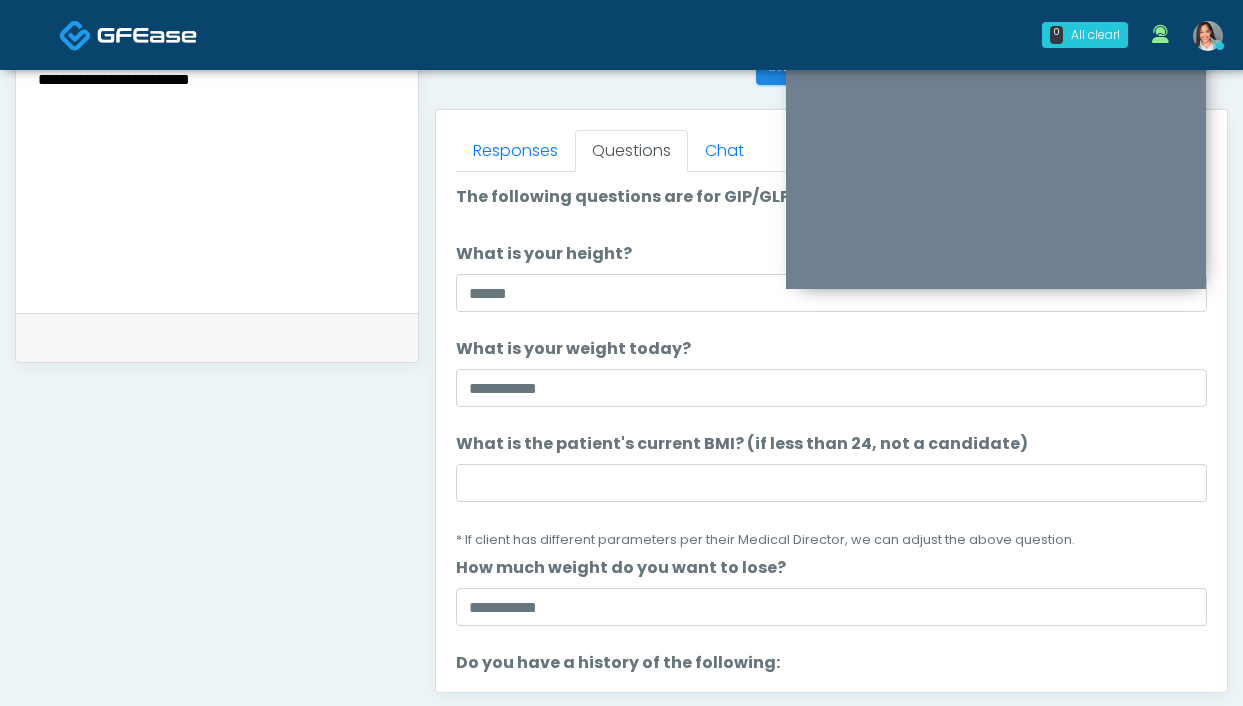type on "**********" 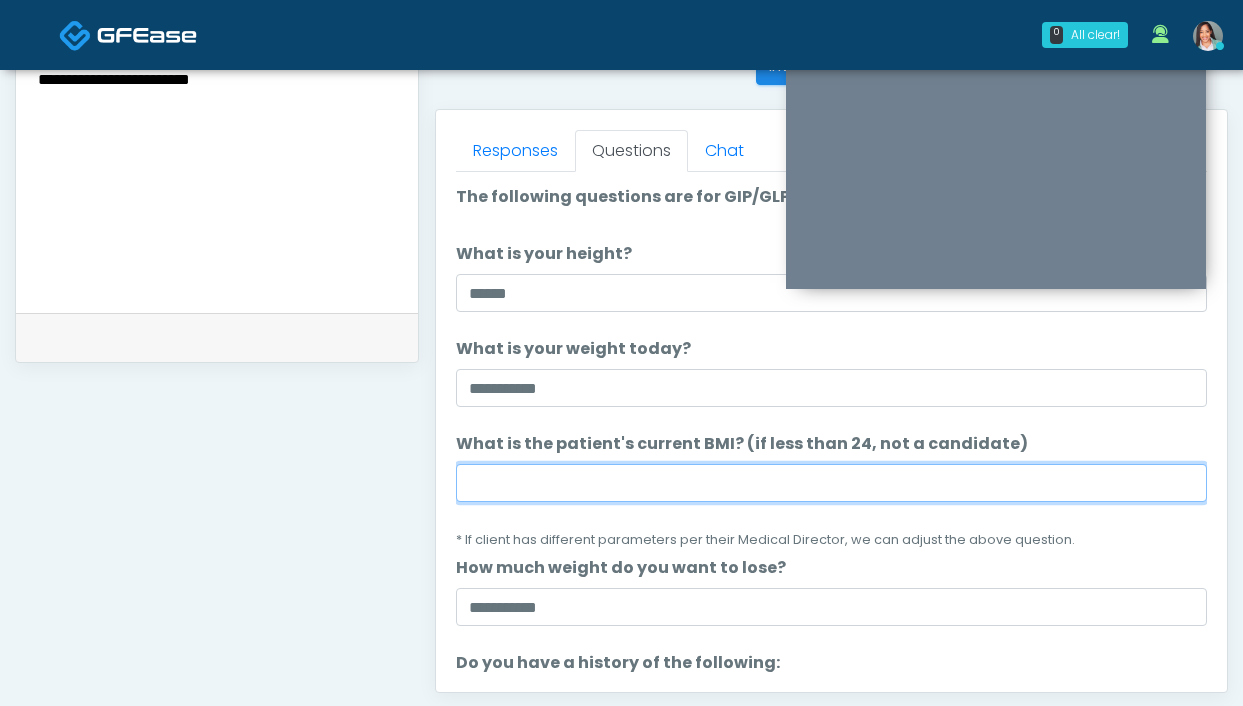 click on "What is the patient's current BMI? (if less than 24, not a candidate)" at bounding box center (831, 483) 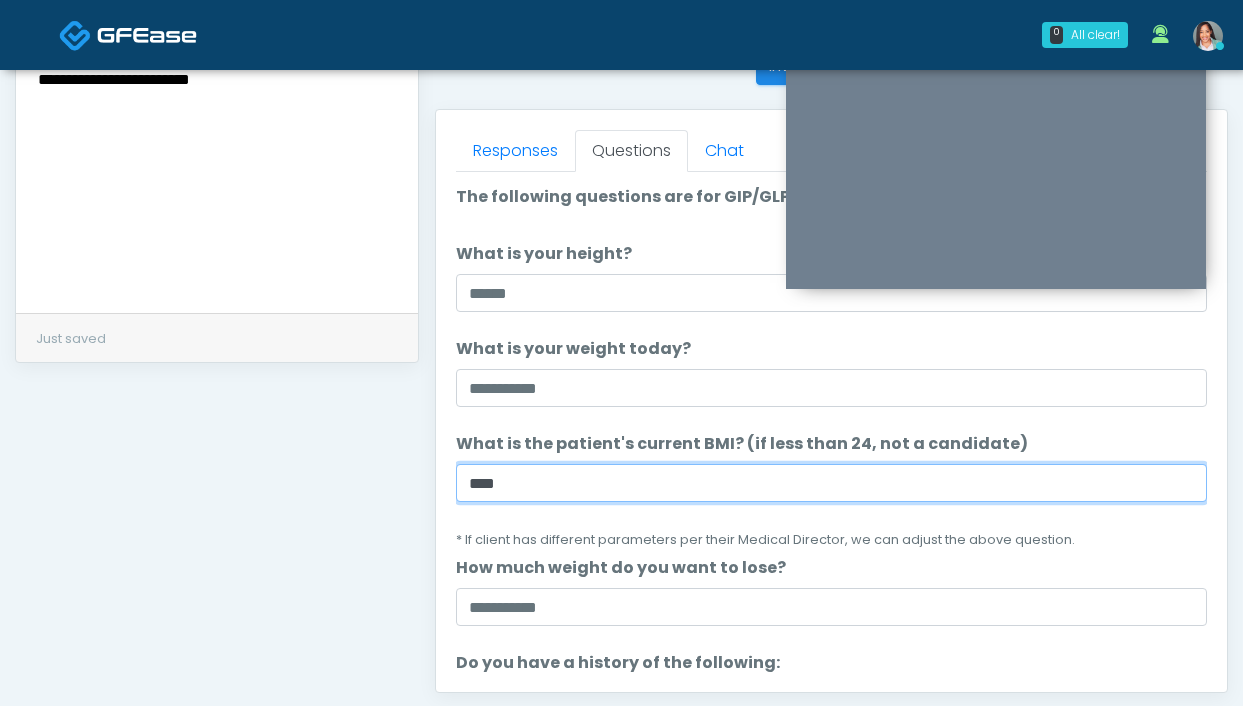 type on "****" 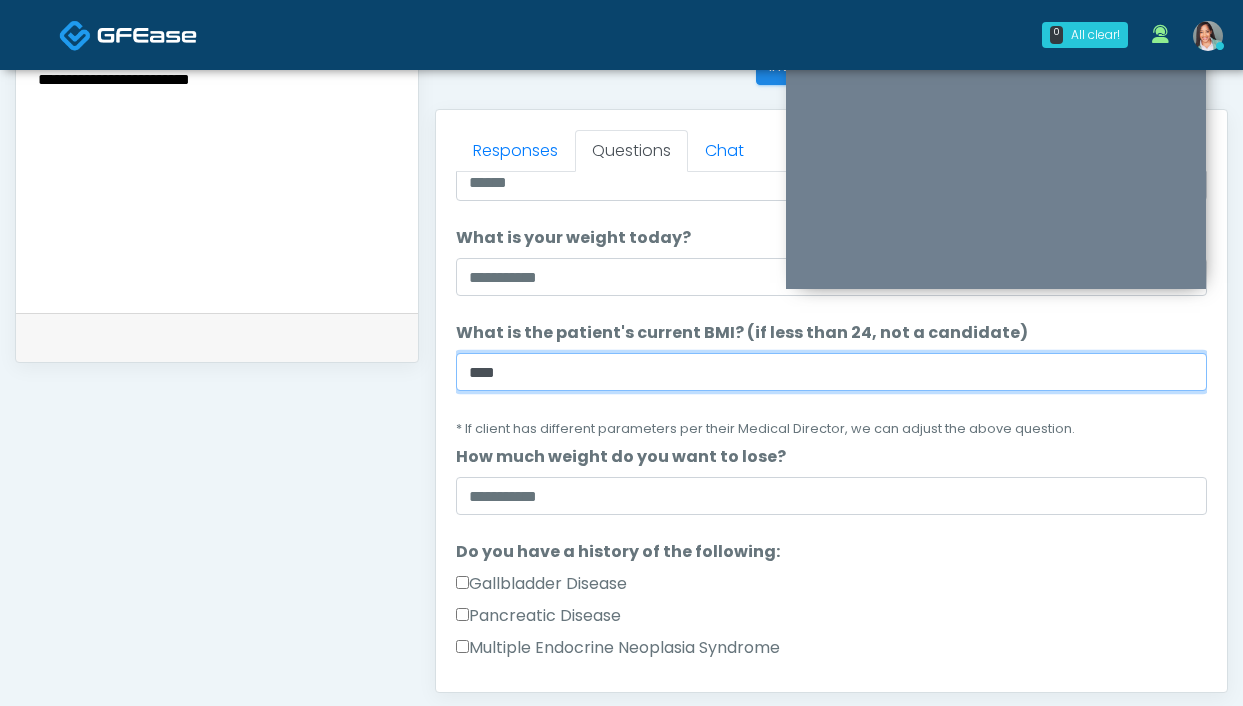 scroll, scrollTop: 0, scrollLeft: 0, axis: both 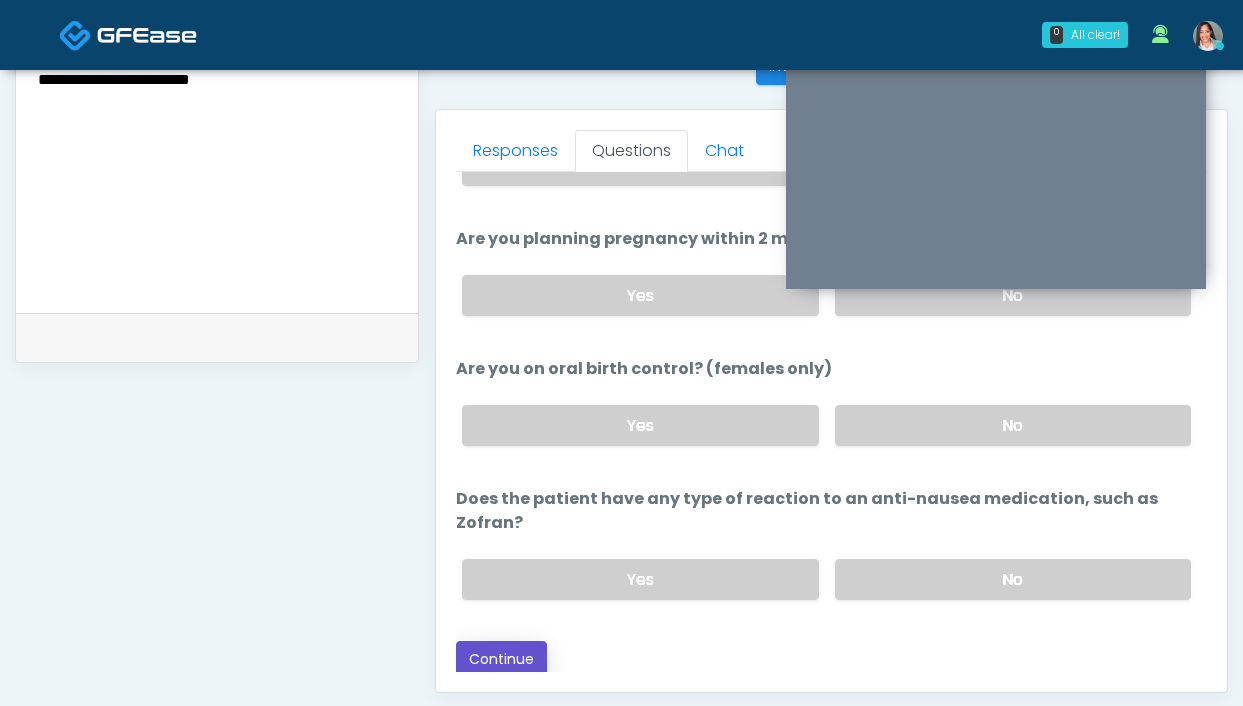 click on "Continue" at bounding box center (501, 659) 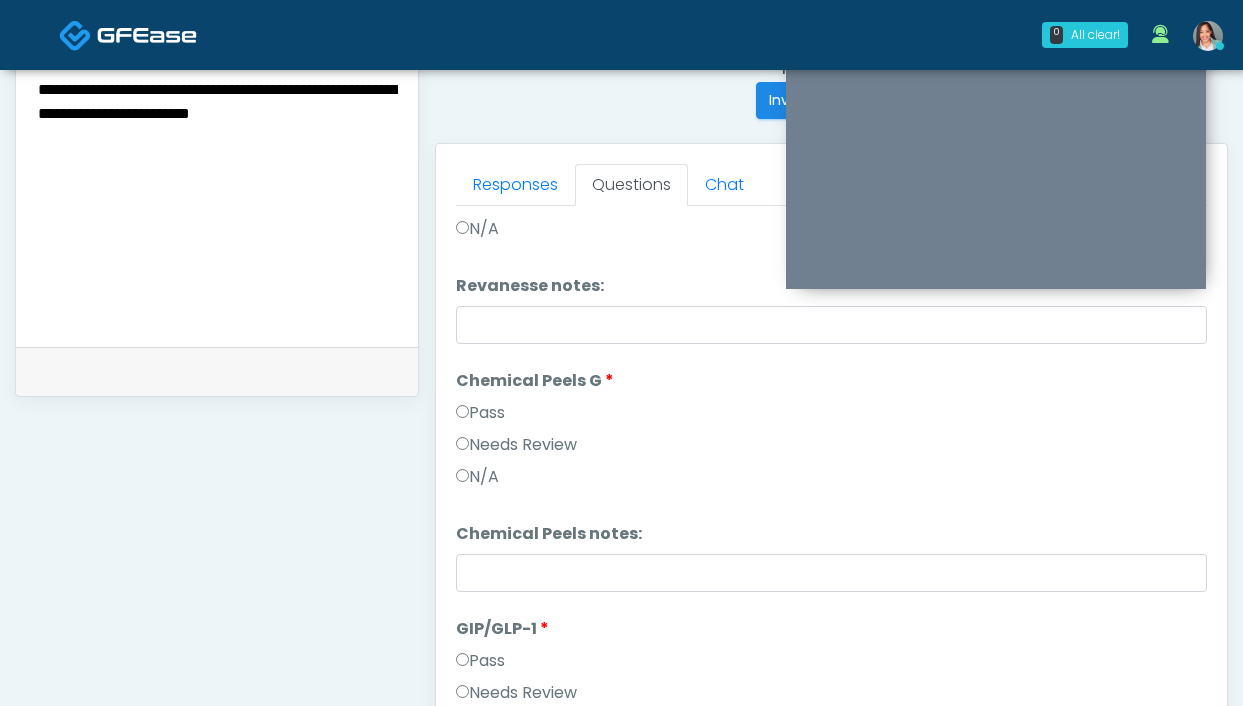 scroll, scrollTop: 579, scrollLeft: 0, axis: vertical 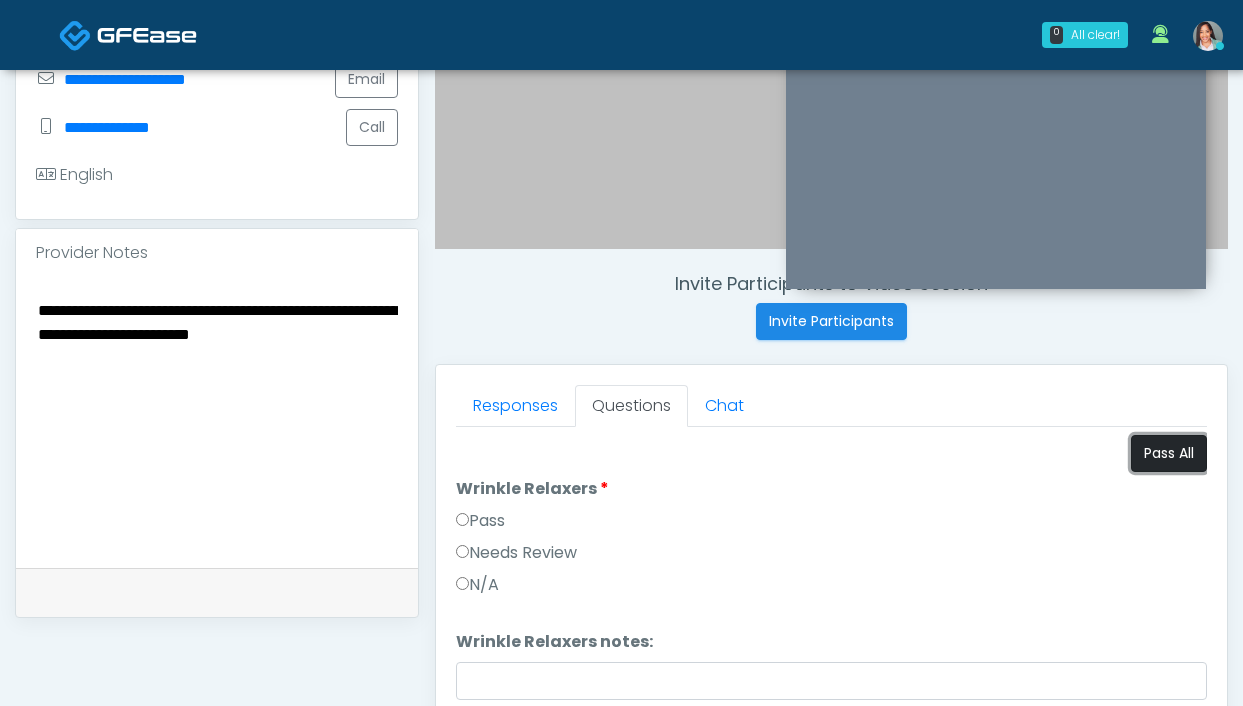 click on "Pass All" at bounding box center (1169, 453) 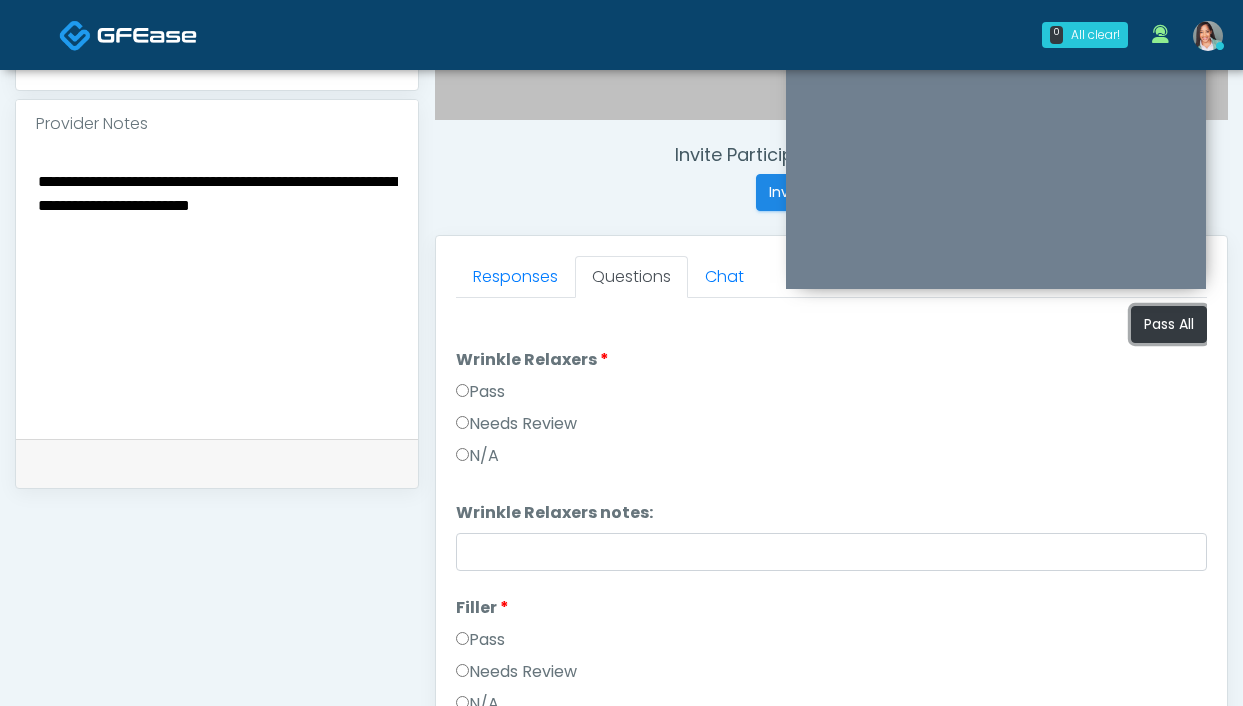 scroll, scrollTop: 763, scrollLeft: 0, axis: vertical 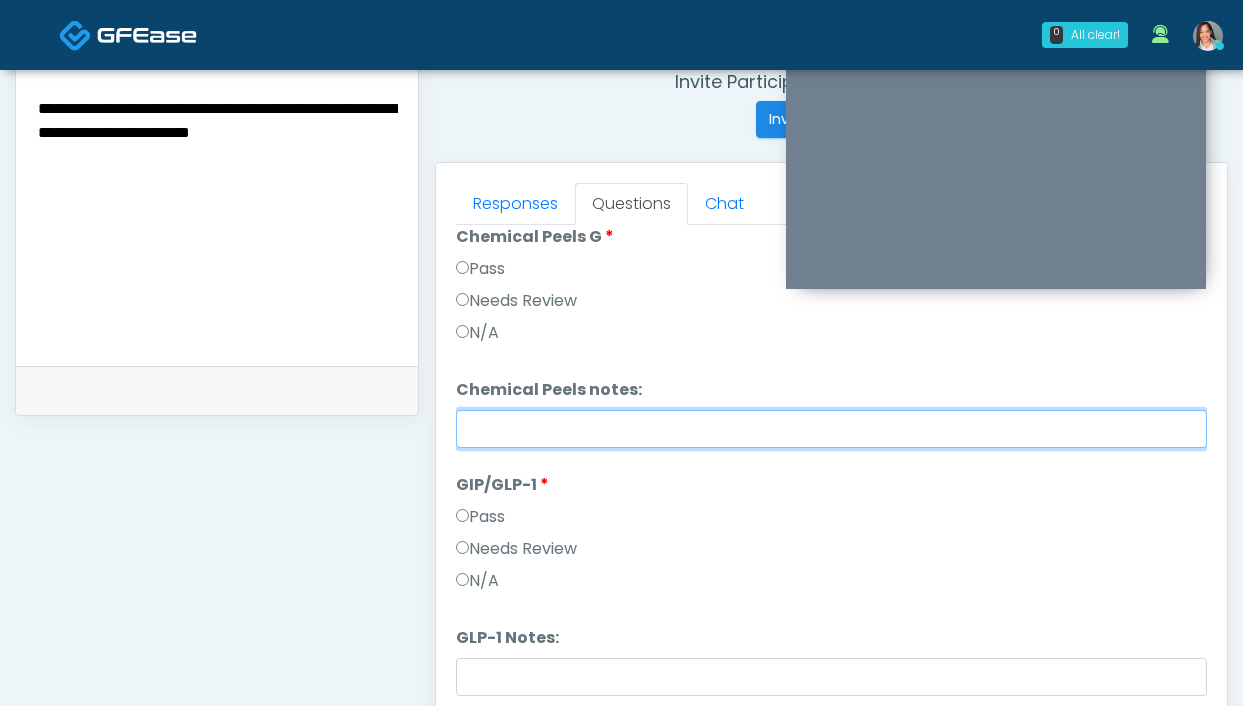 click on "Chemical Peels notes:" at bounding box center [831, 429] 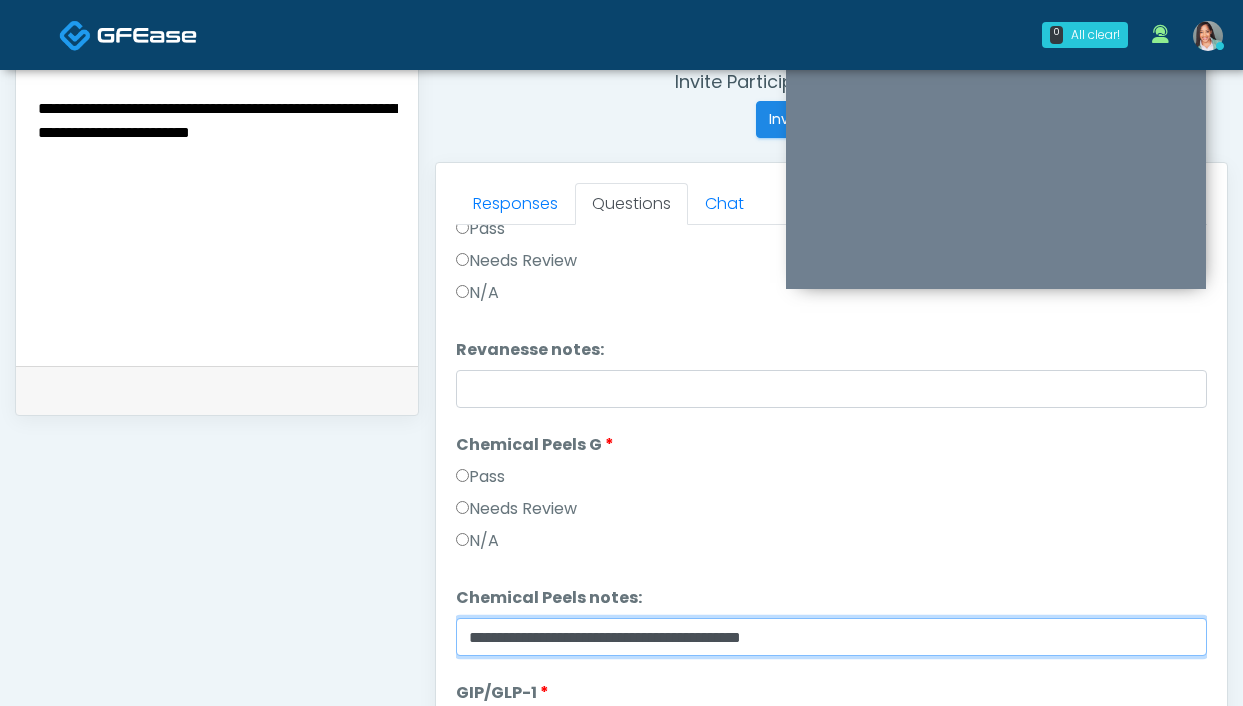 scroll, scrollTop: 985, scrollLeft: 0, axis: vertical 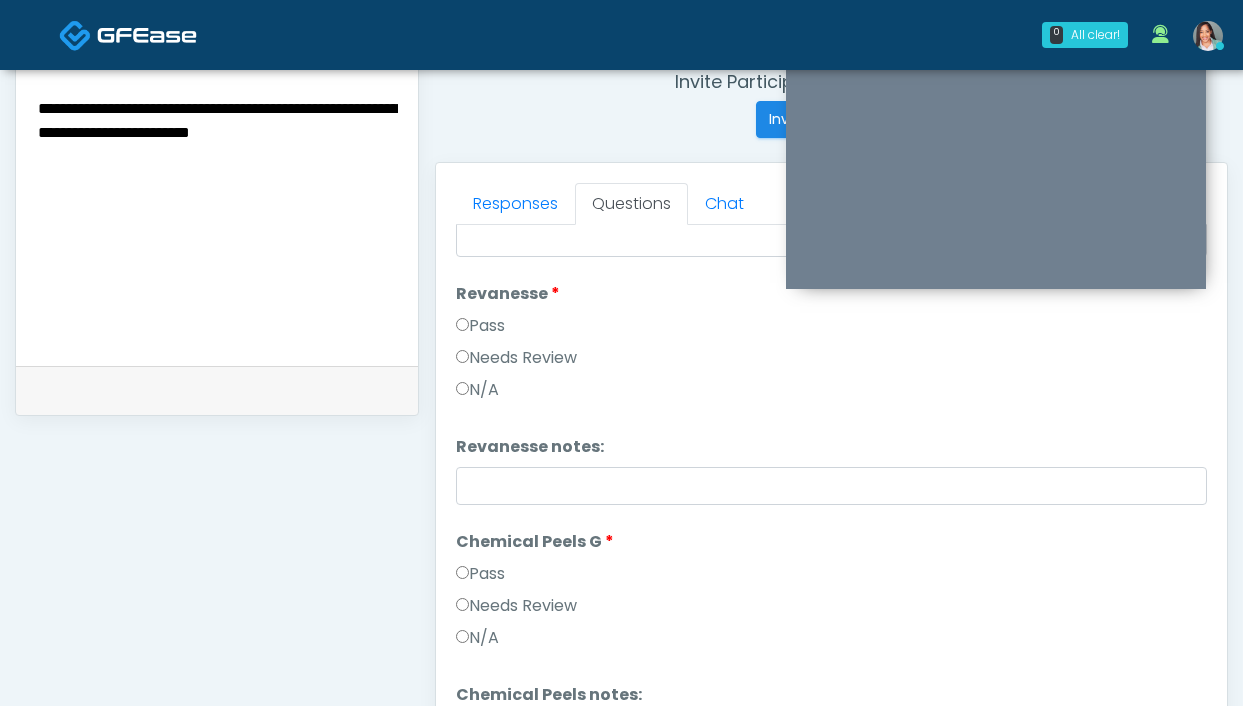 type on "**********" 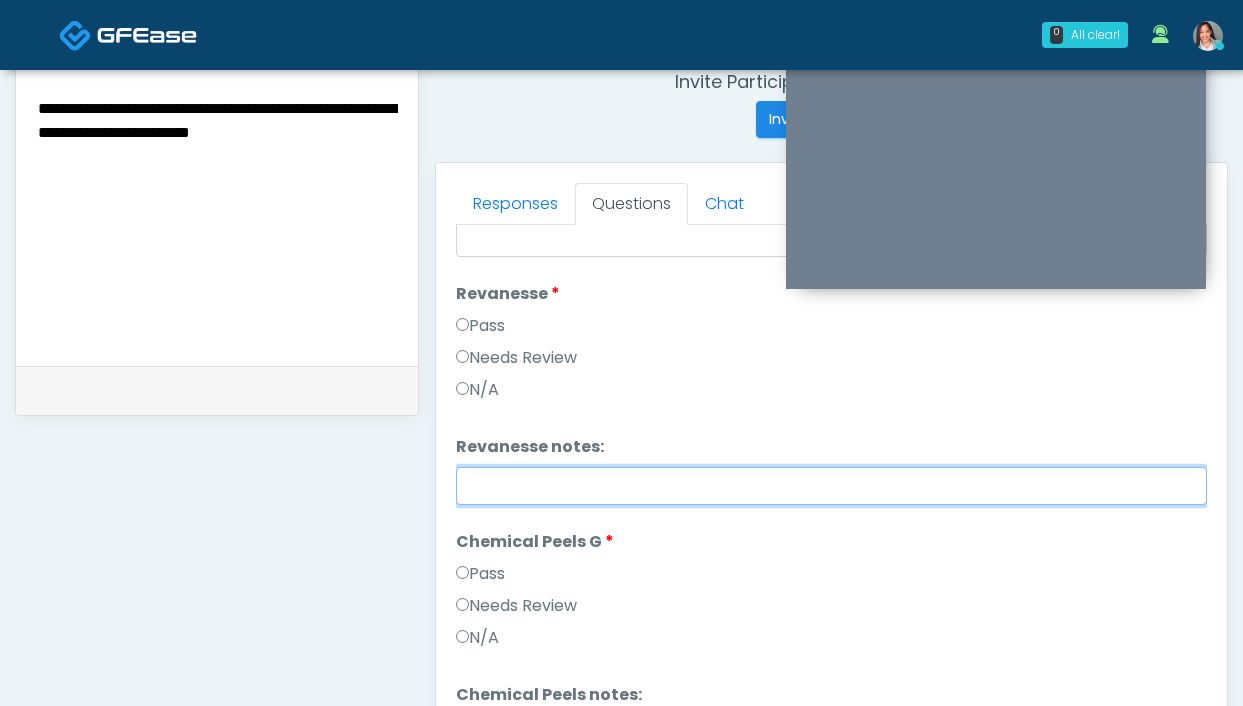 click on "Revanesse notes:" at bounding box center (831, 486) 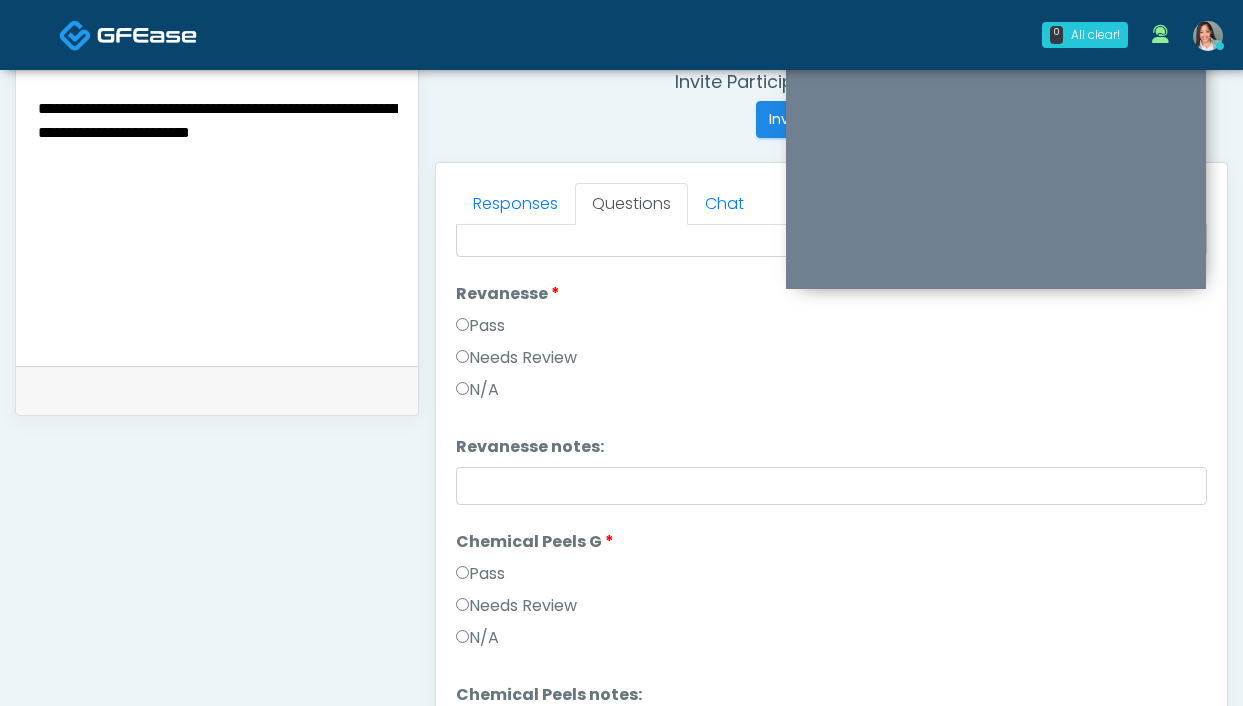 click on "Needs Review" at bounding box center [831, 362] 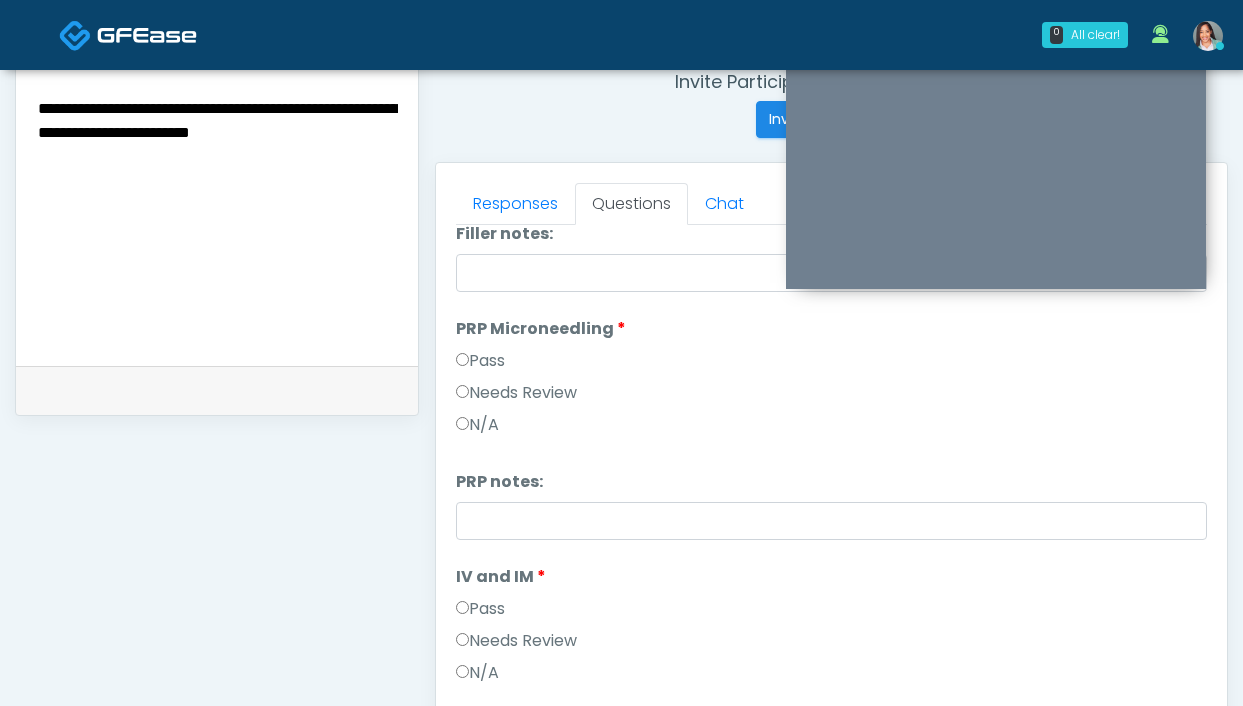 scroll, scrollTop: 417, scrollLeft: 0, axis: vertical 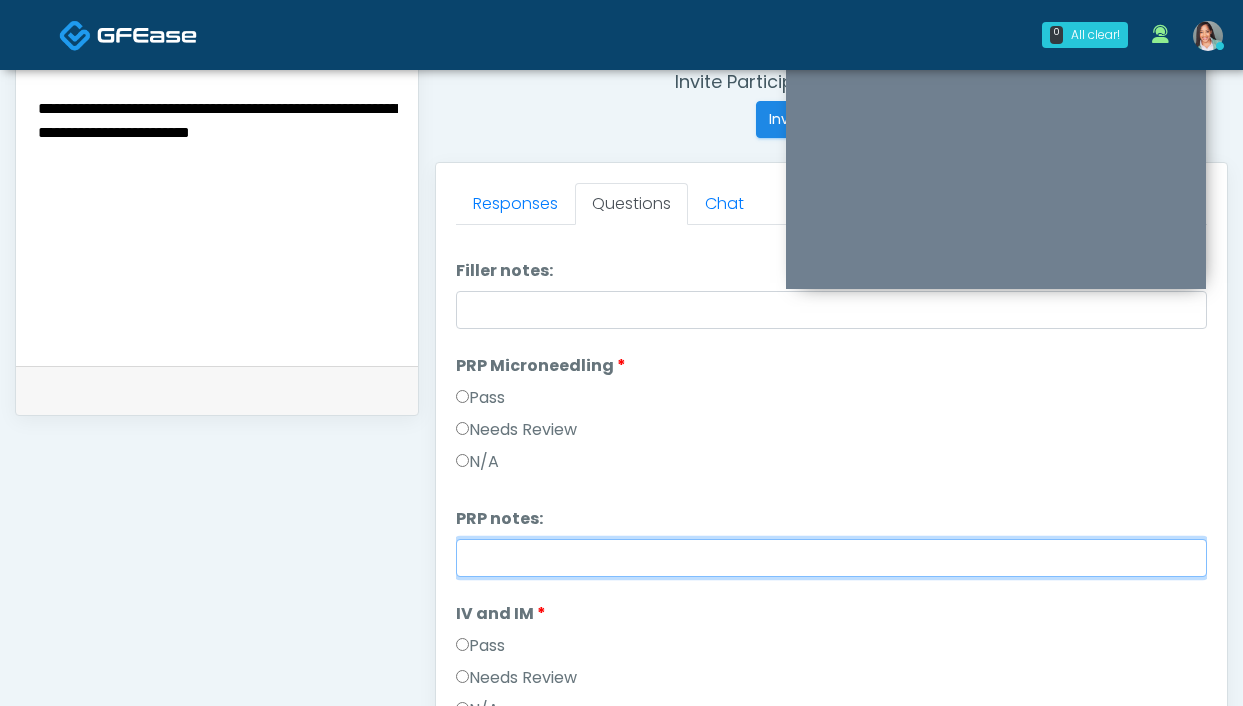 click on "PRP notes:" at bounding box center (831, 558) 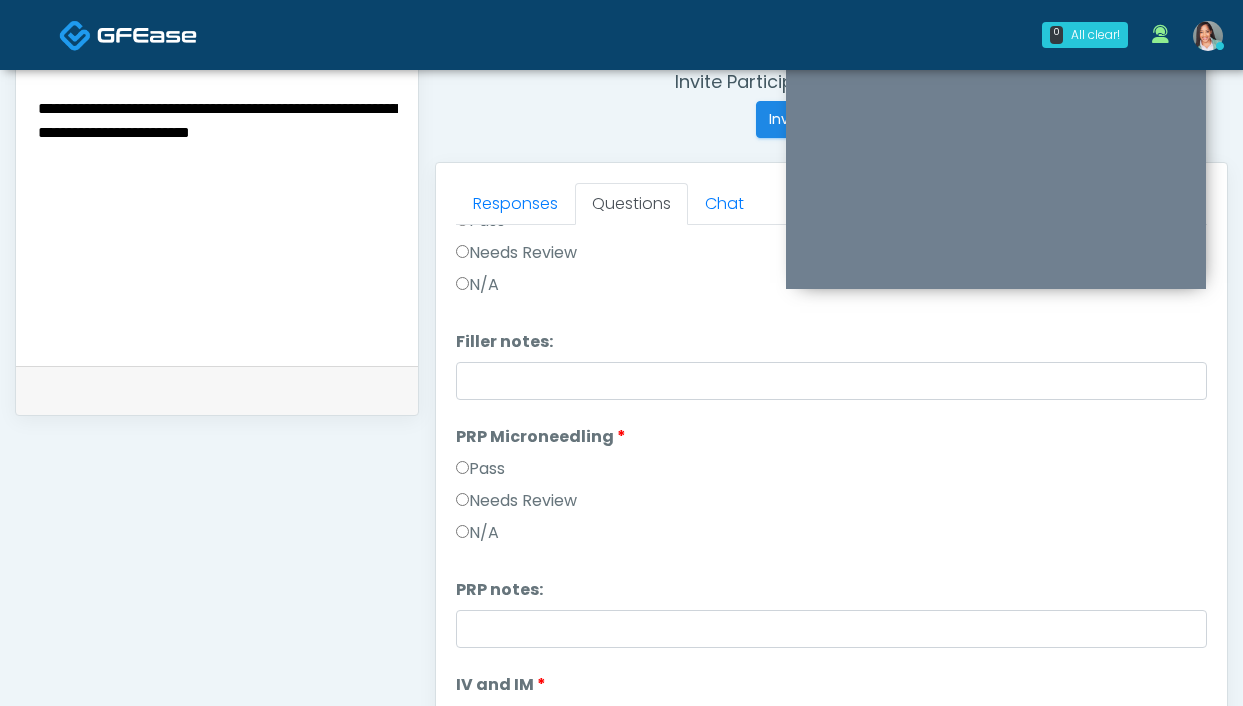 scroll, scrollTop: 94, scrollLeft: 0, axis: vertical 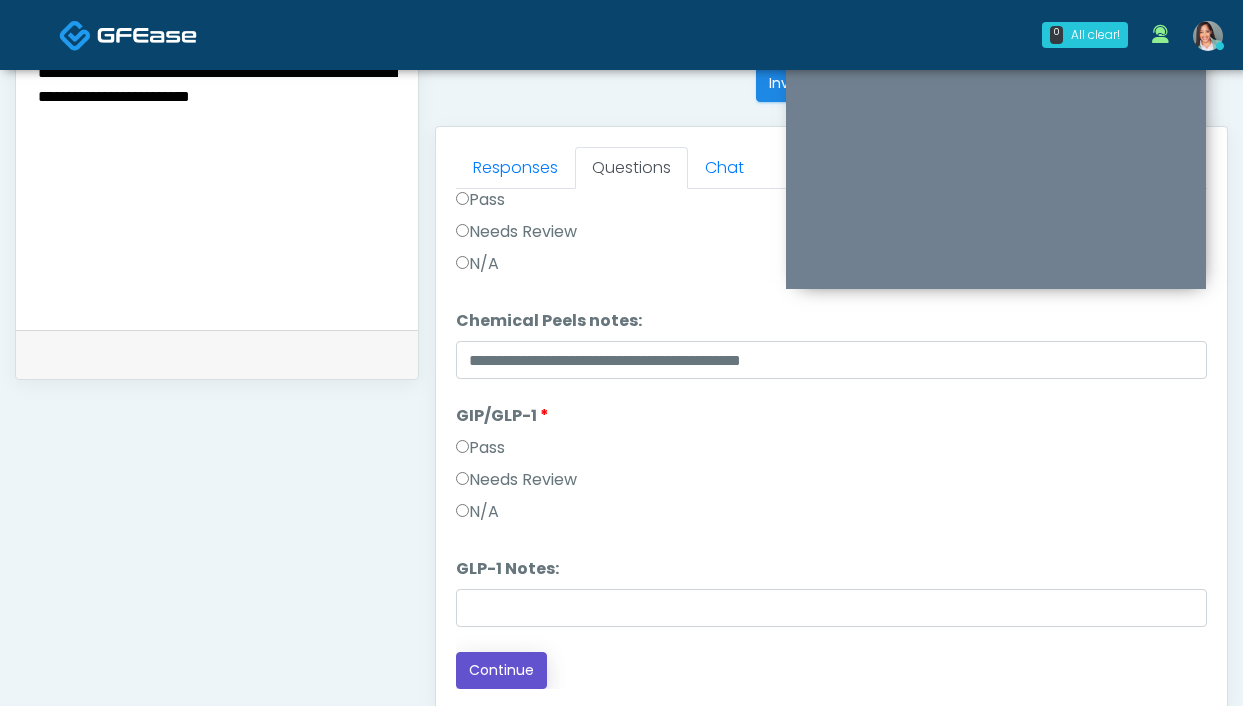 click on "Continue" at bounding box center (501, 670) 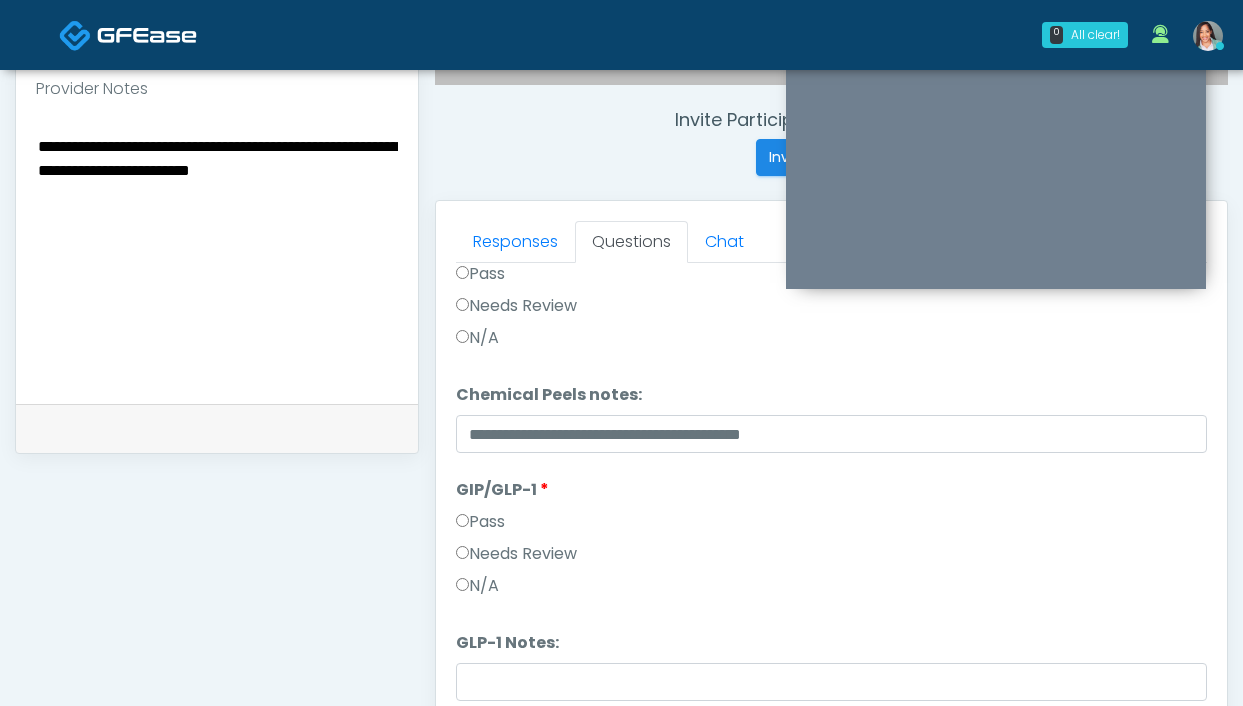 scroll, scrollTop: 646, scrollLeft: 0, axis: vertical 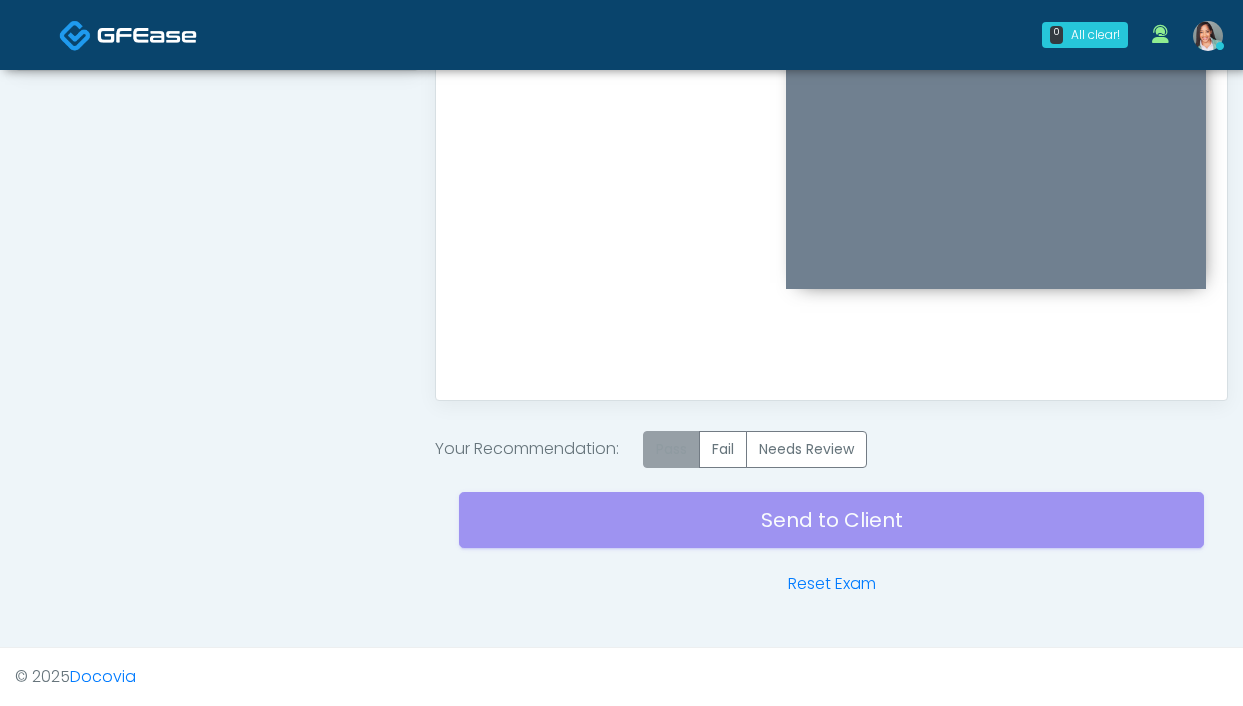 click on "Pass" at bounding box center [671, 449] 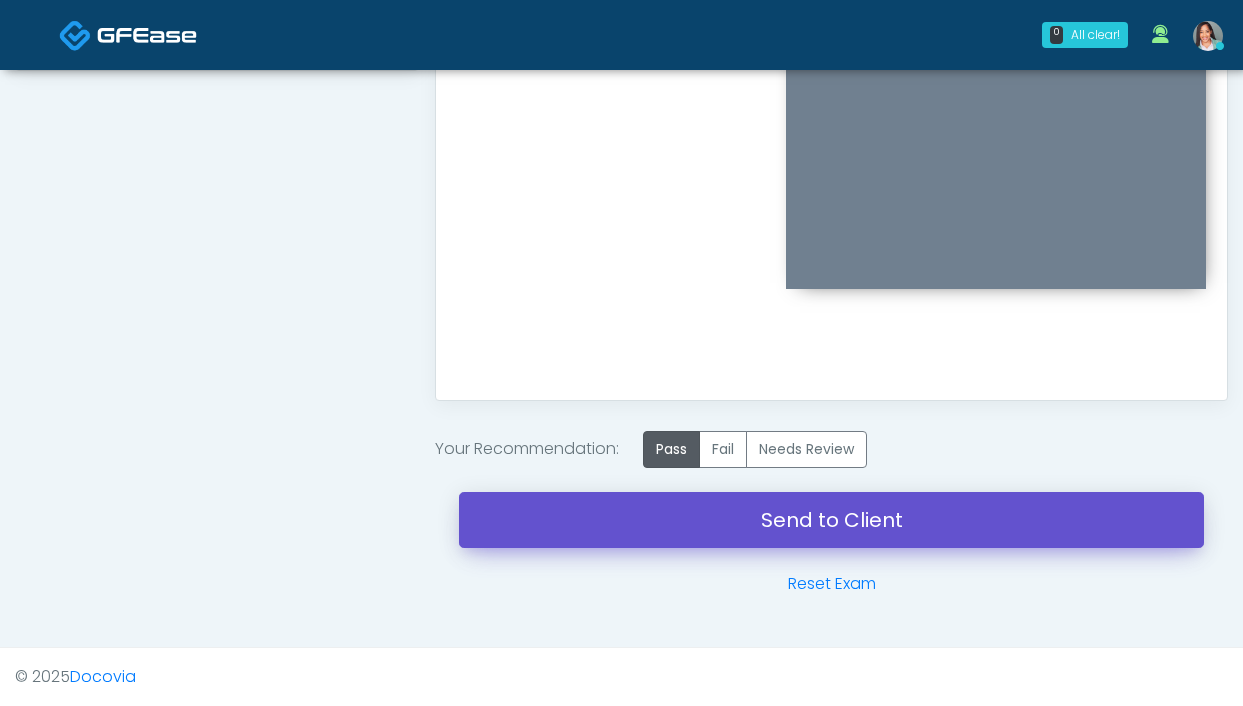 click on "Send to Client" at bounding box center [831, 520] 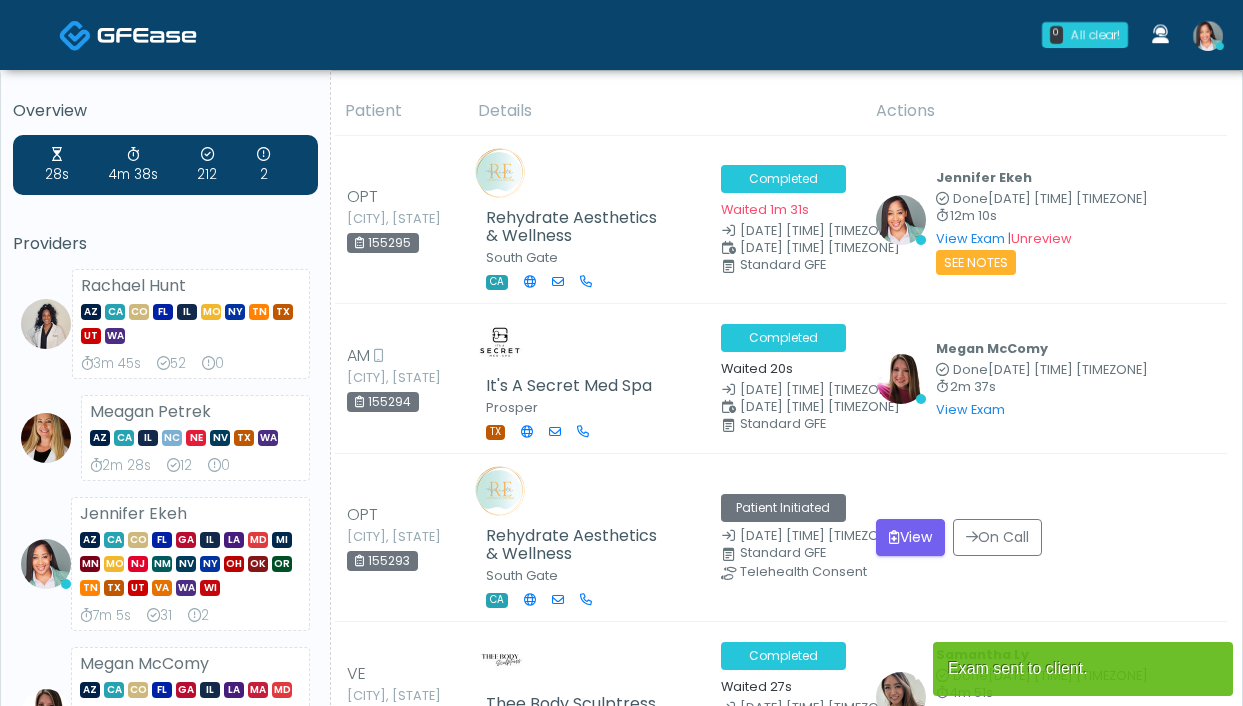 scroll, scrollTop: 0, scrollLeft: 0, axis: both 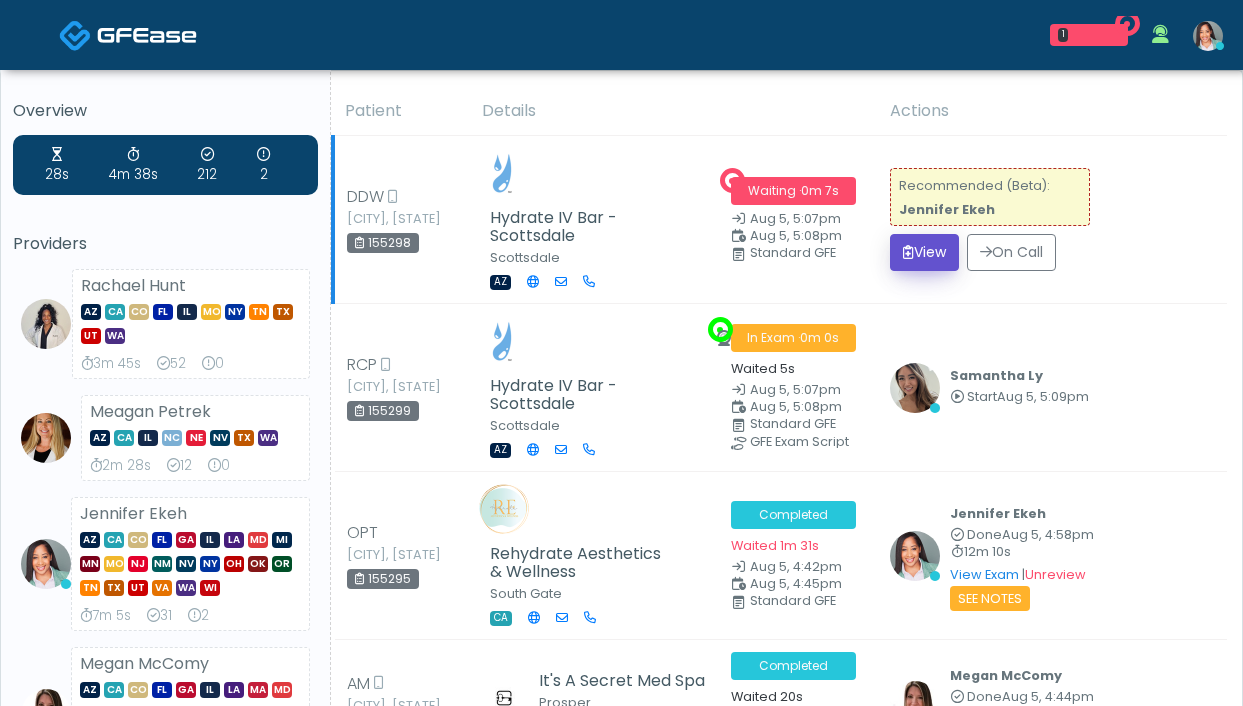 click on "View" at bounding box center [924, 252] 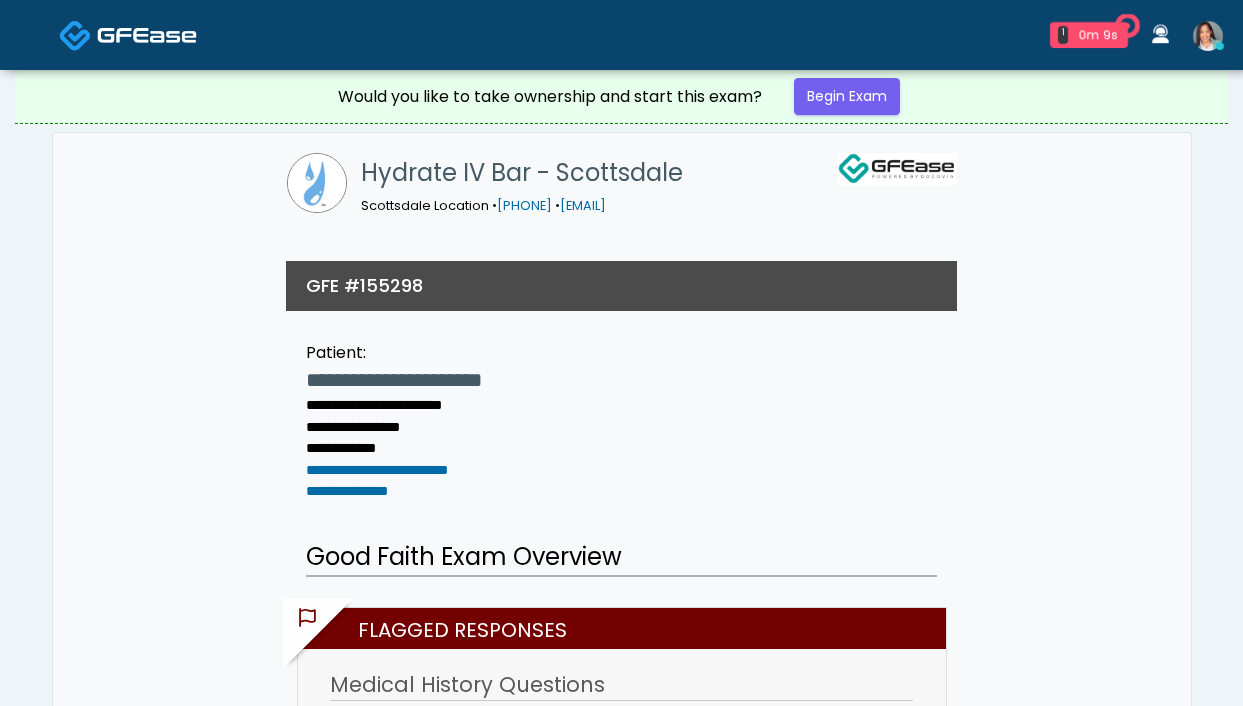 scroll, scrollTop: 0, scrollLeft: 0, axis: both 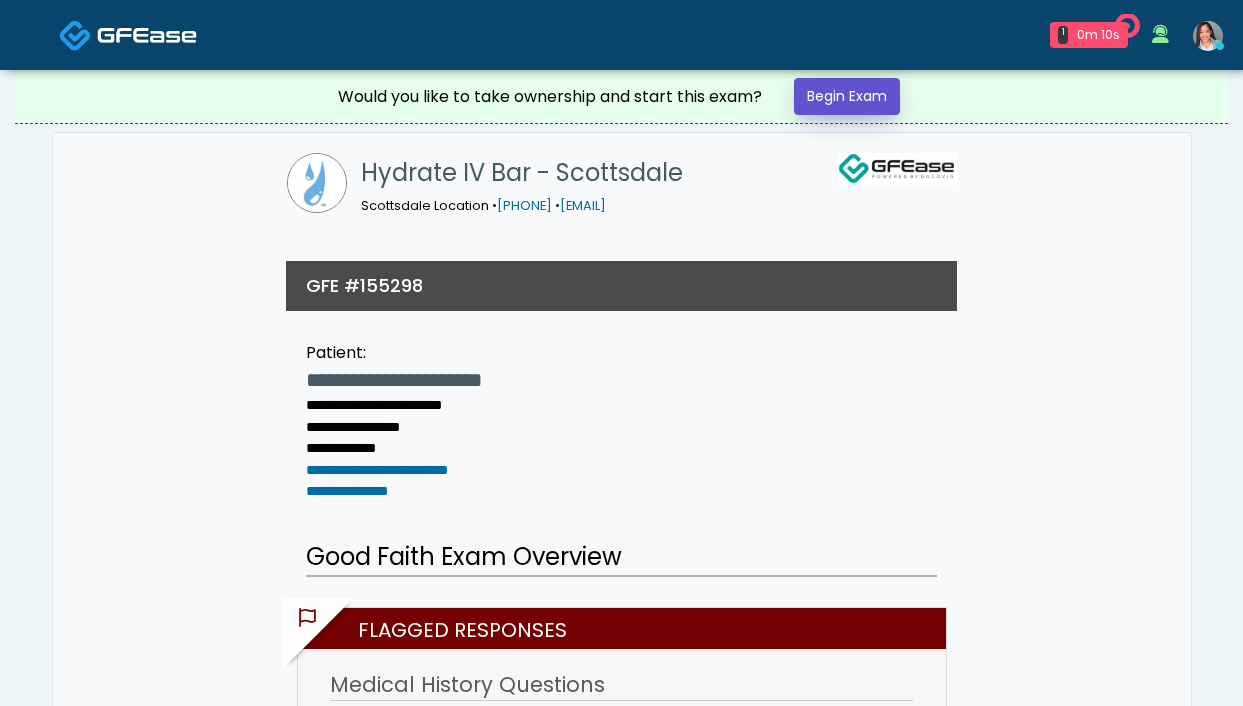click on "Begin Exam" at bounding box center [847, 96] 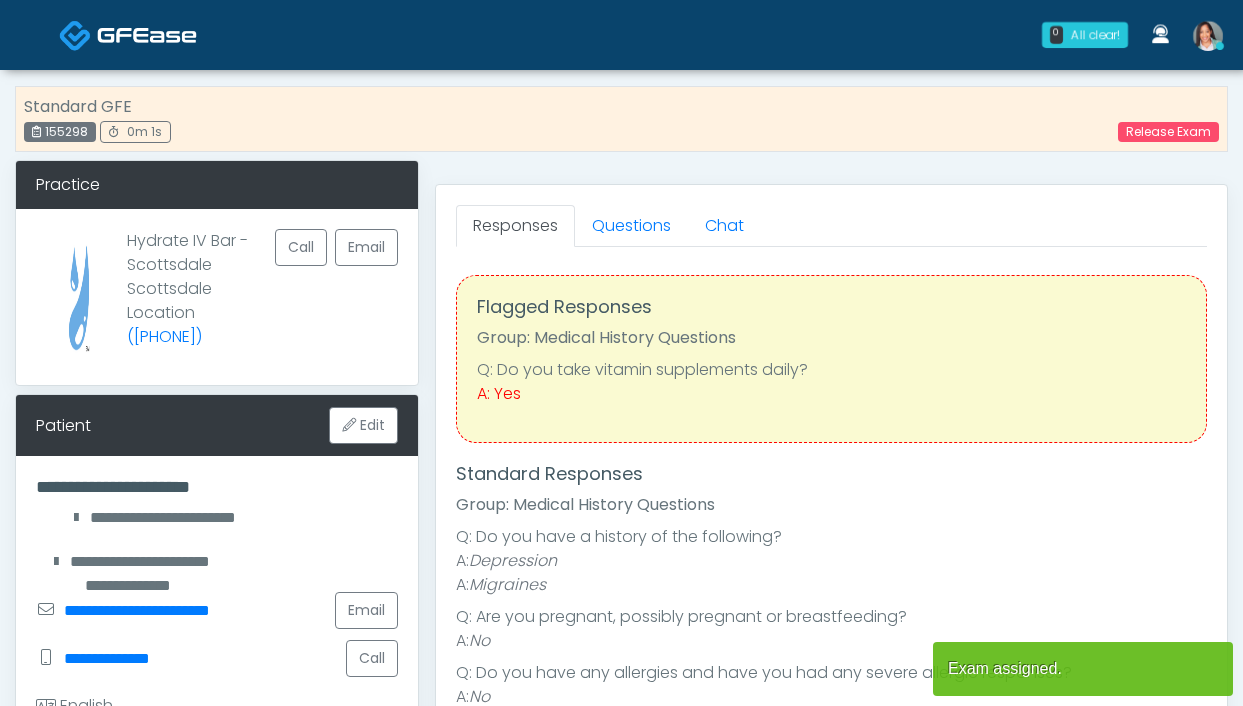 scroll, scrollTop: 0, scrollLeft: 0, axis: both 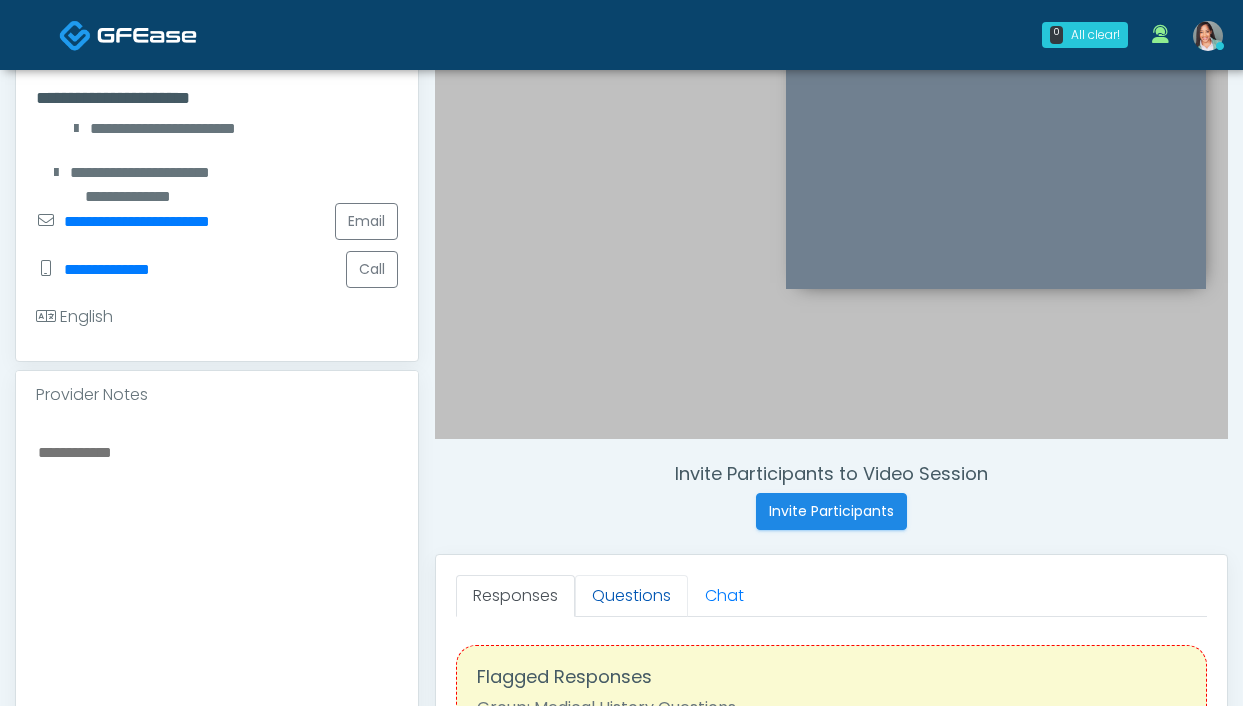 click on "Questions" at bounding box center [631, 596] 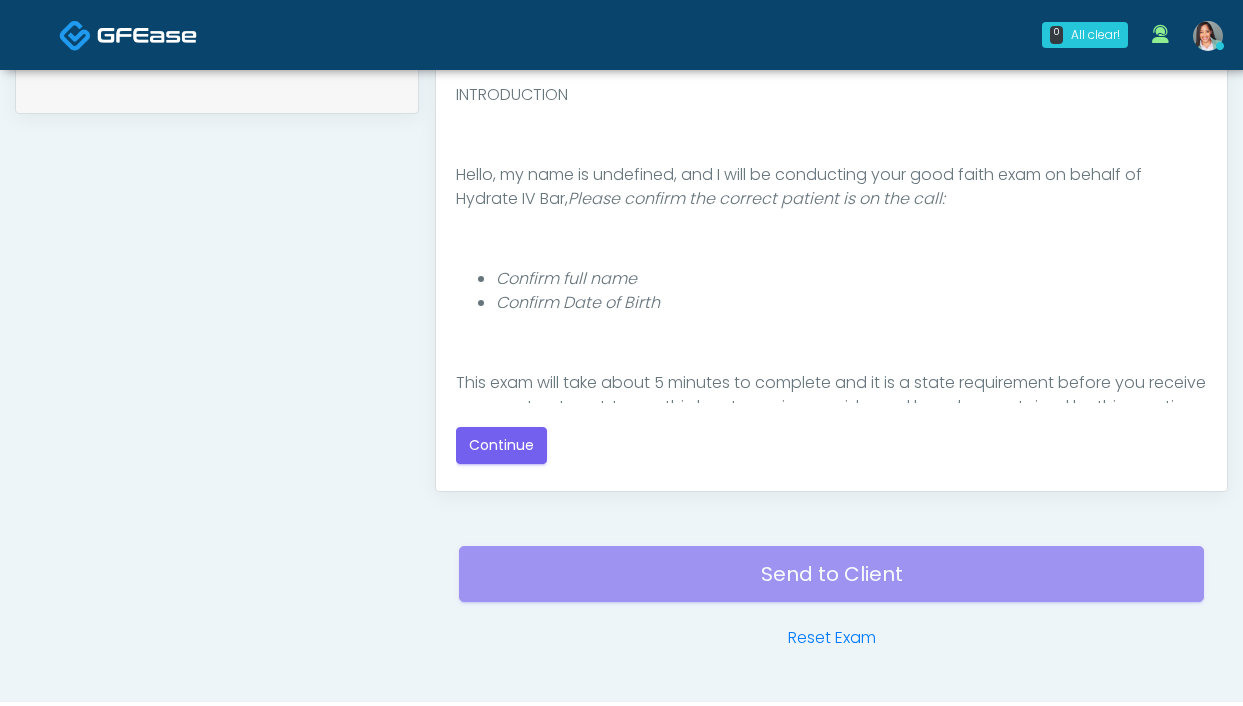 scroll, scrollTop: 1055, scrollLeft: 0, axis: vertical 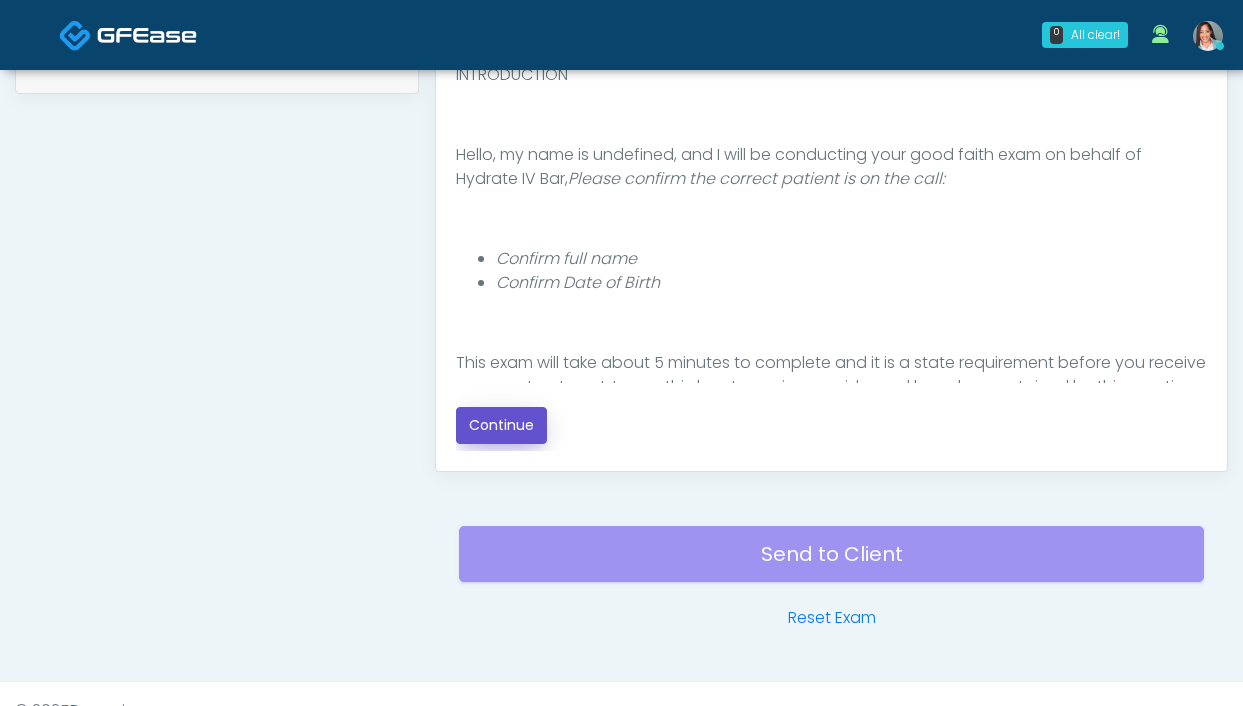 click on "Continue" at bounding box center [501, 425] 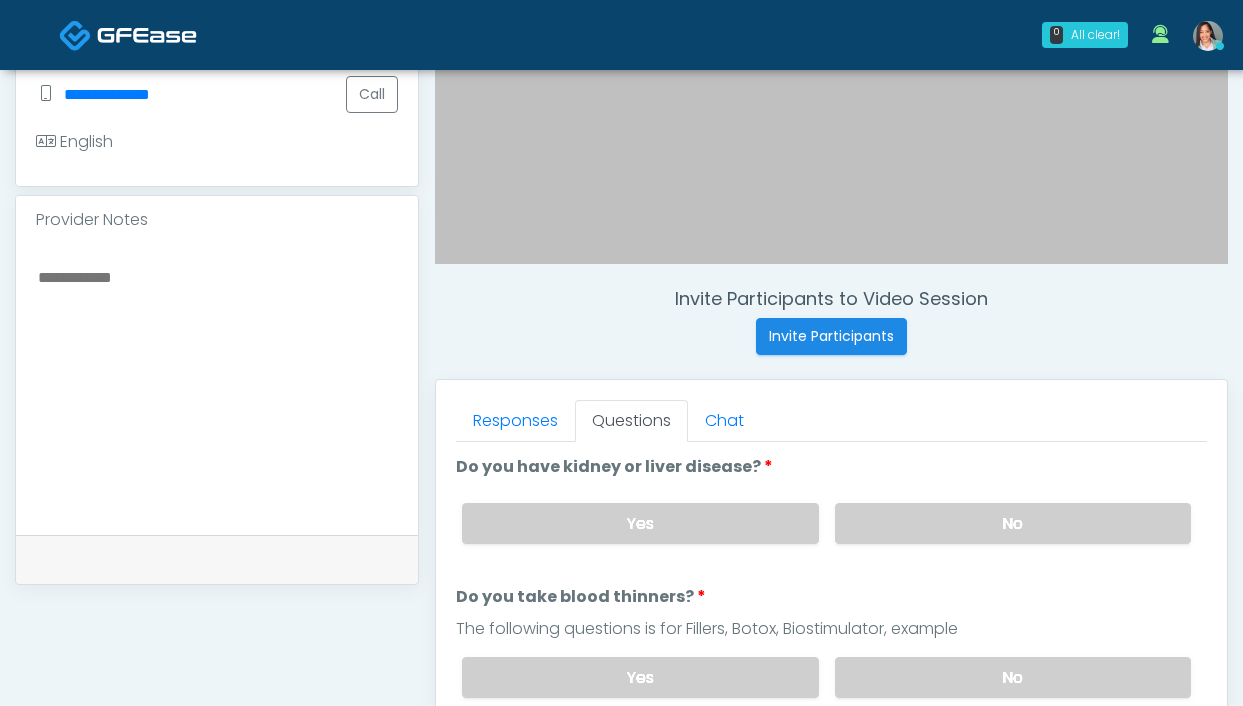 scroll, scrollTop: 665, scrollLeft: 0, axis: vertical 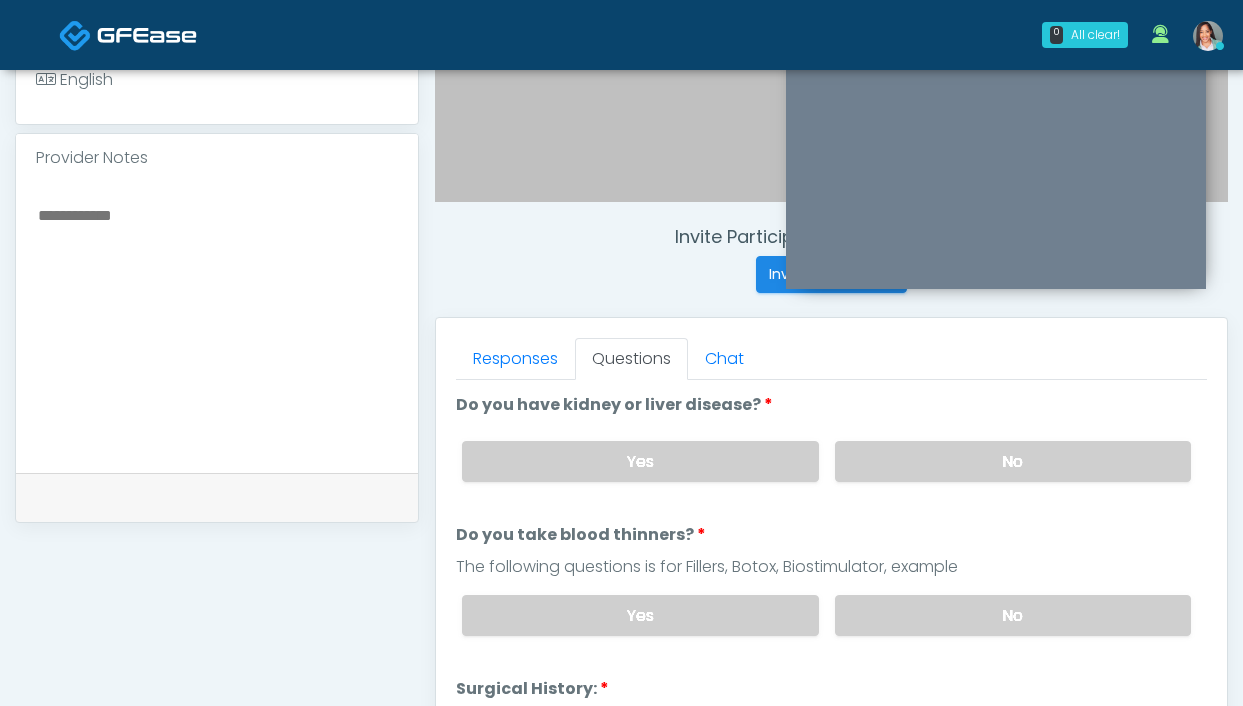 drag, startPoint x: 918, startPoint y: 472, endPoint x: 715, endPoint y: 266, distance: 289.21445 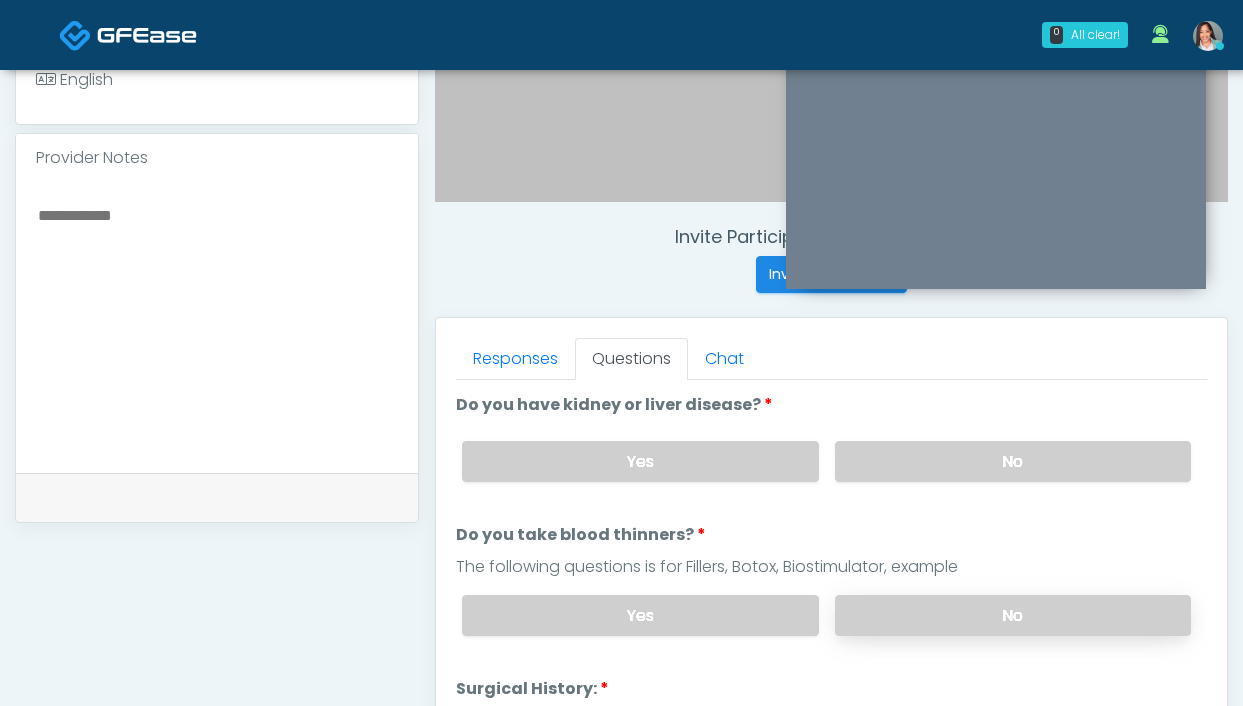 click on "No" at bounding box center [1013, 615] 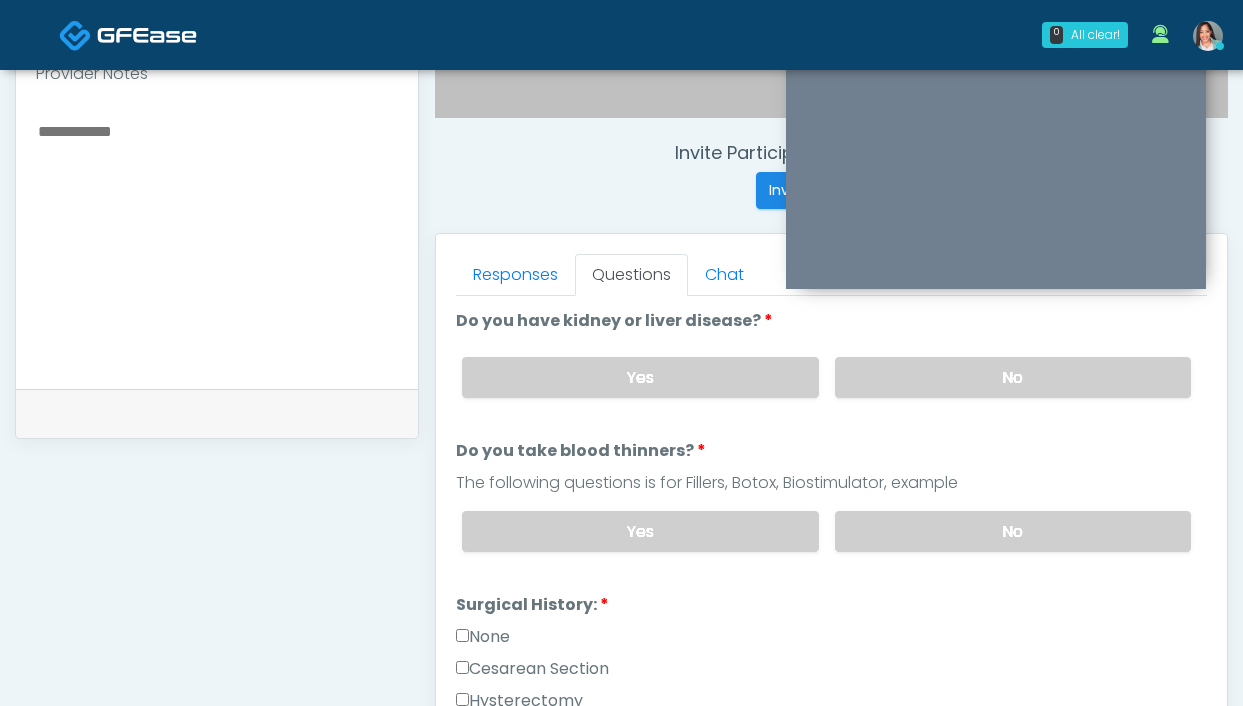 scroll, scrollTop: 743, scrollLeft: 0, axis: vertical 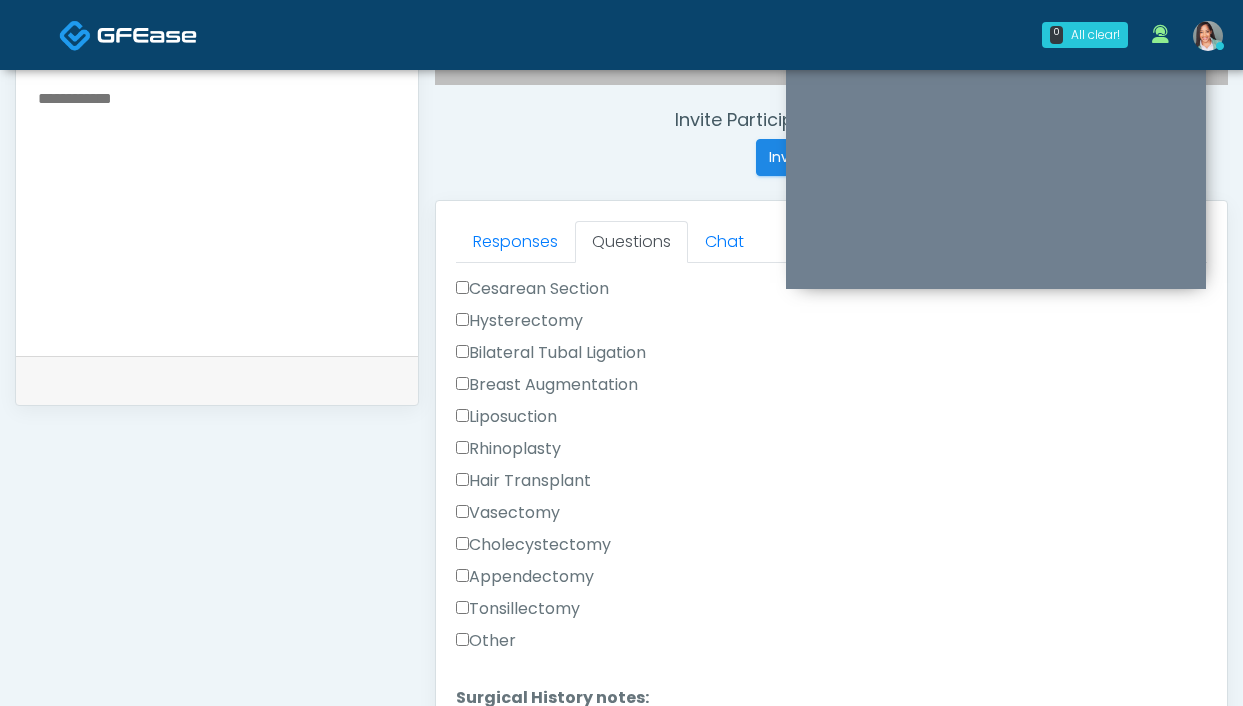 click on "Cesarean Section" at bounding box center [532, 289] 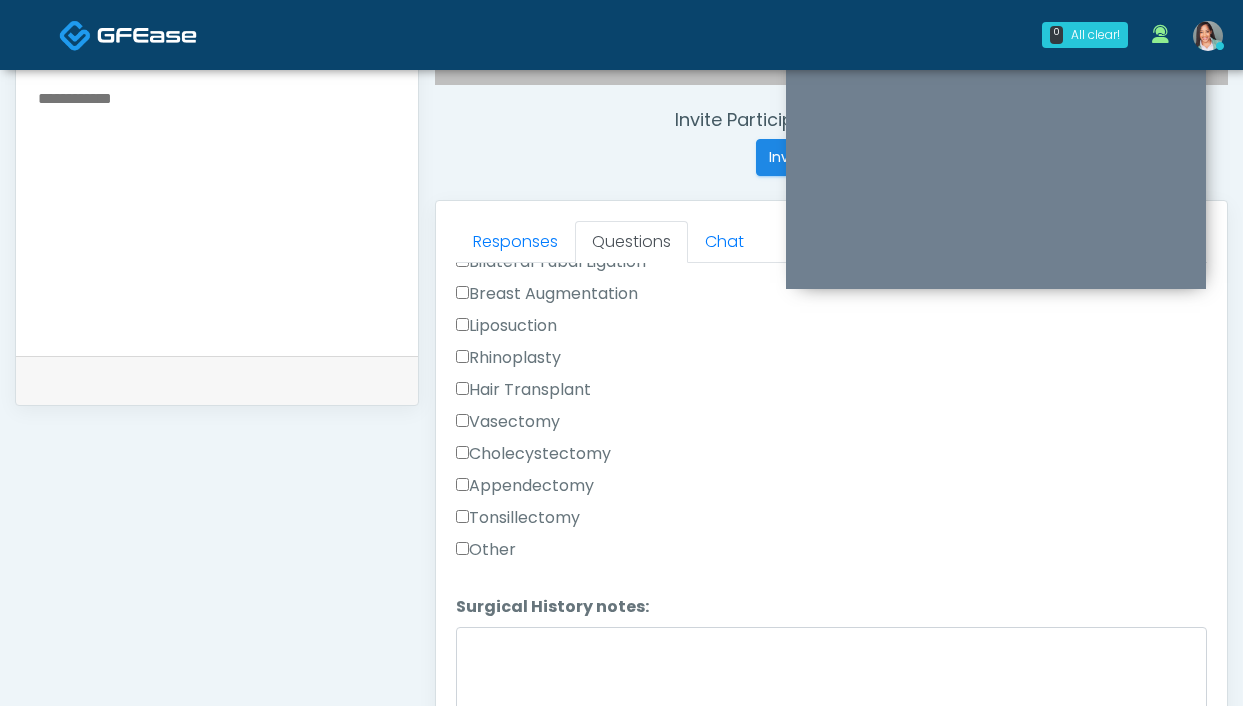 scroll, scrollTop: 454, scrollLeft: 0, axis: vertical 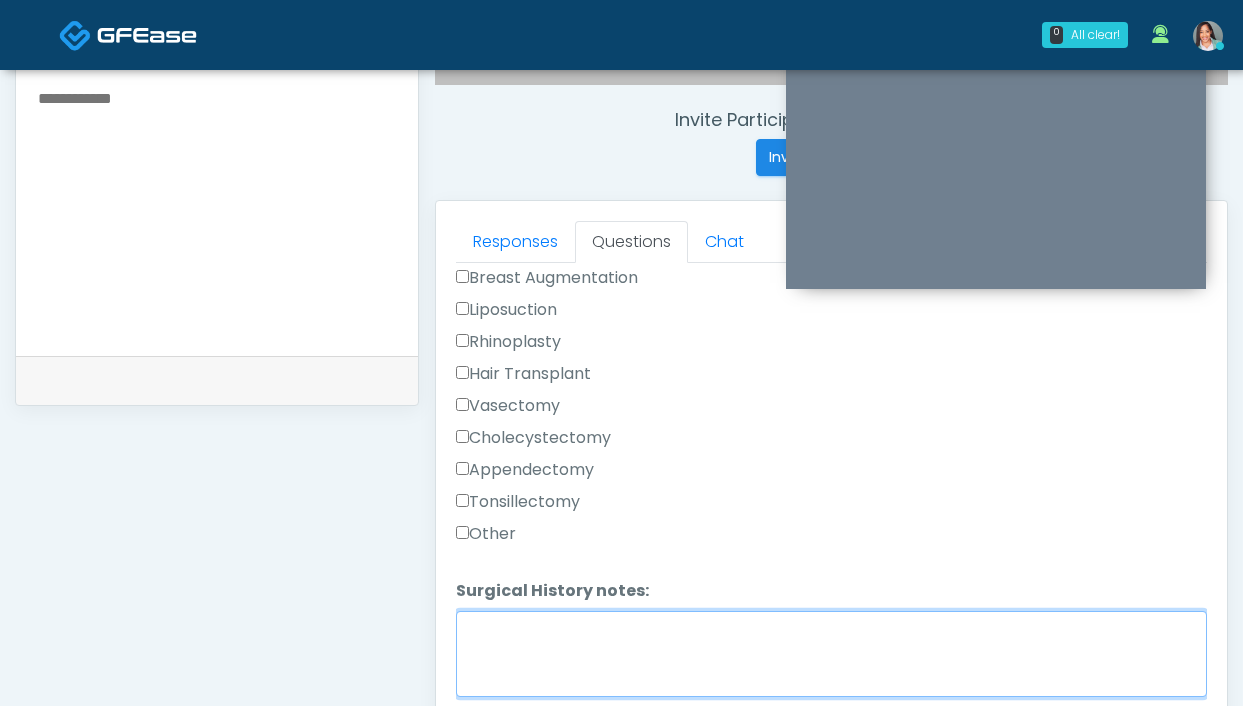 click on "Surgical History notes:" at bounding box center (831, 654) 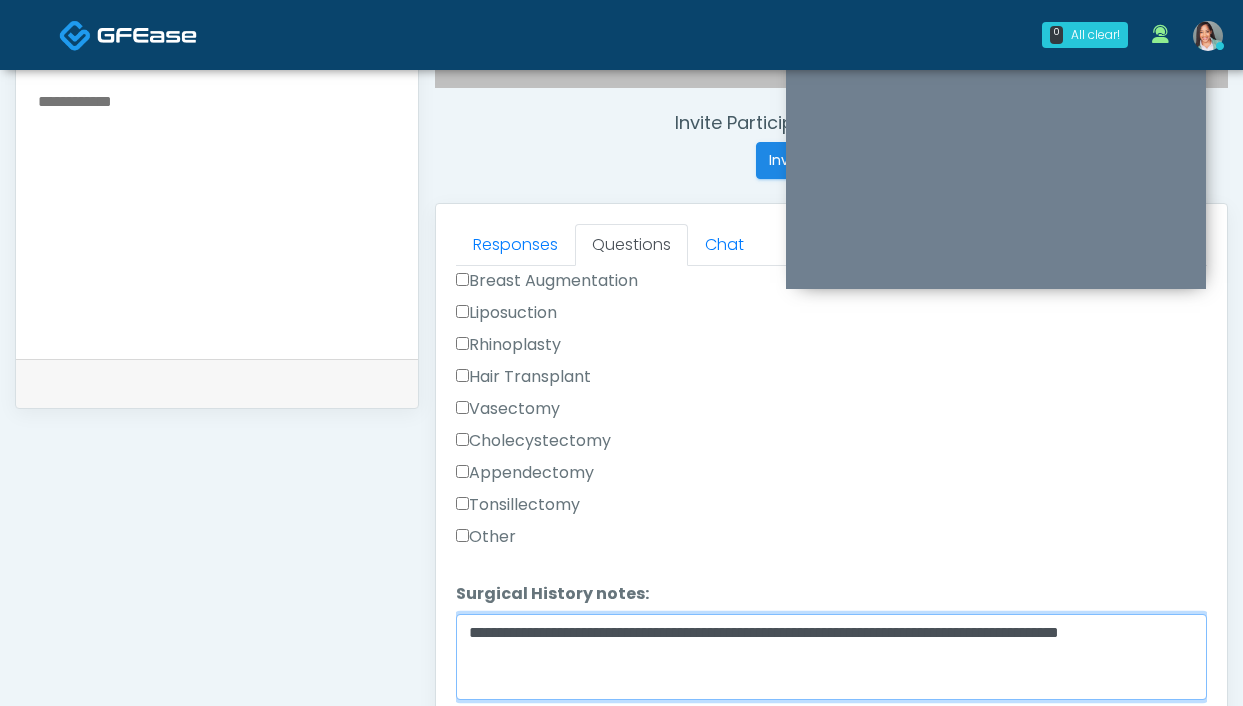 scroll, scrollTop: 739, scrollLeft: 0, axis: vertical 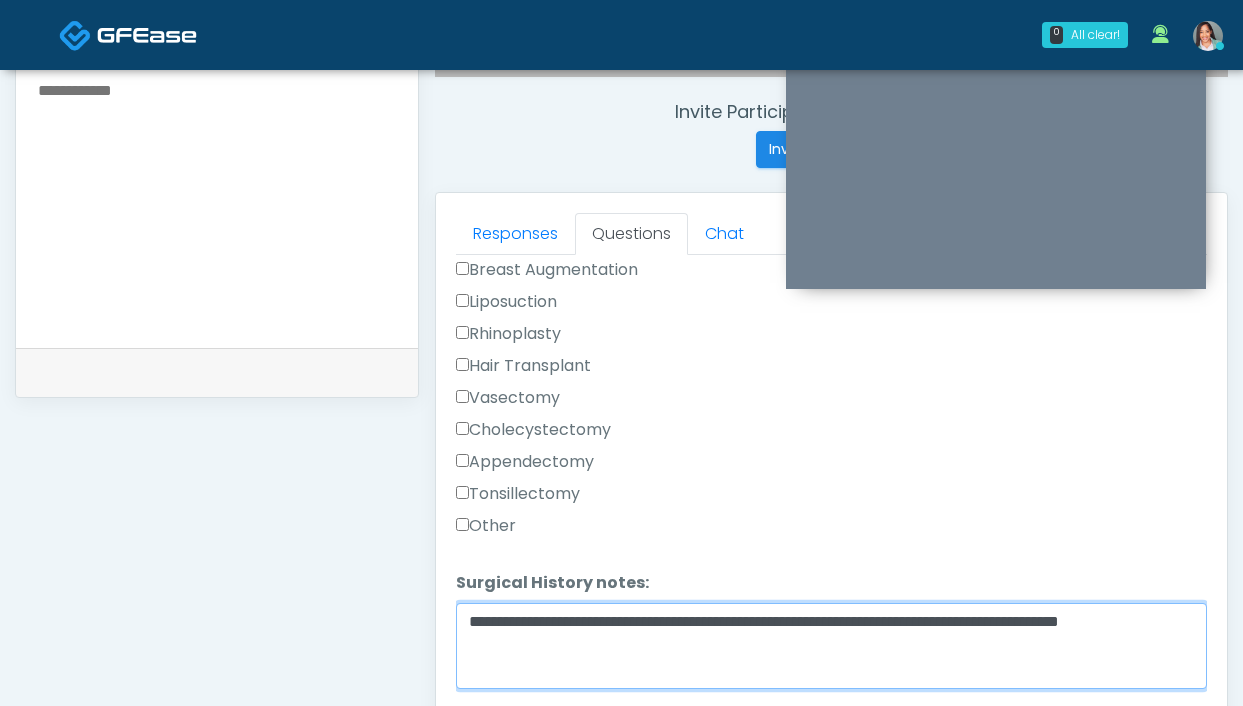 click on "**********" at bounding box center [831, 646] 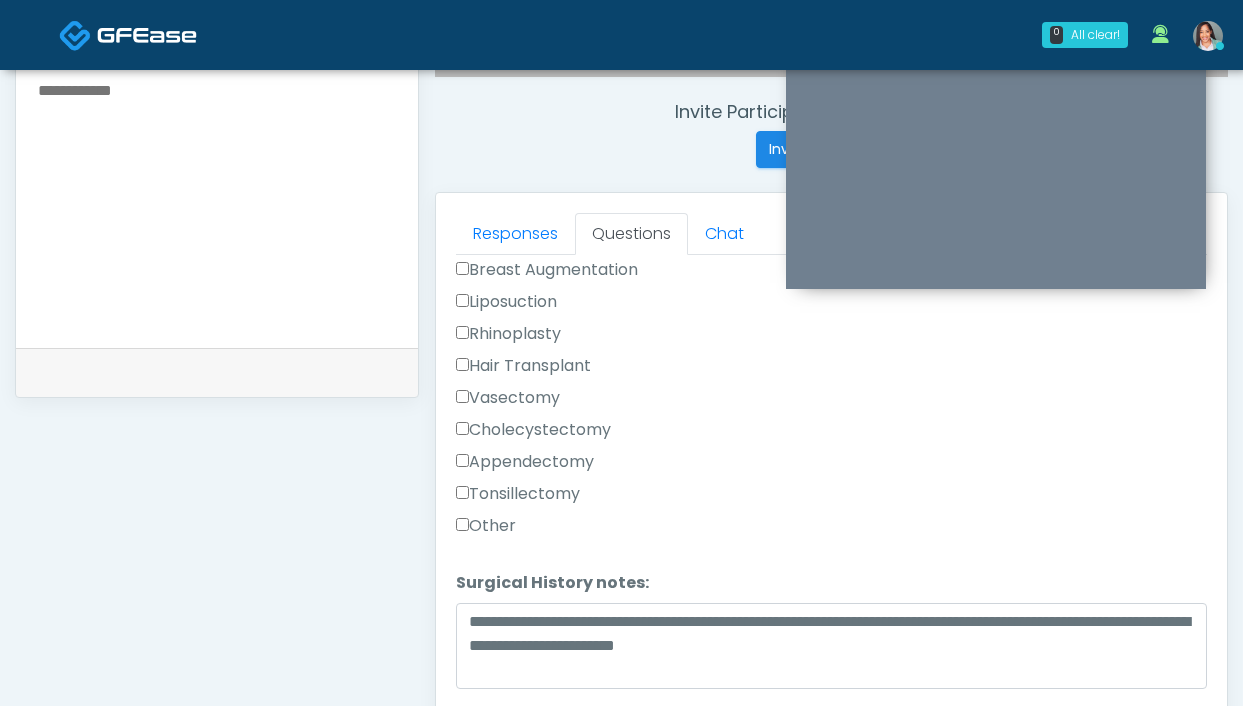 click on "Other" at bounding box center (486, 526) 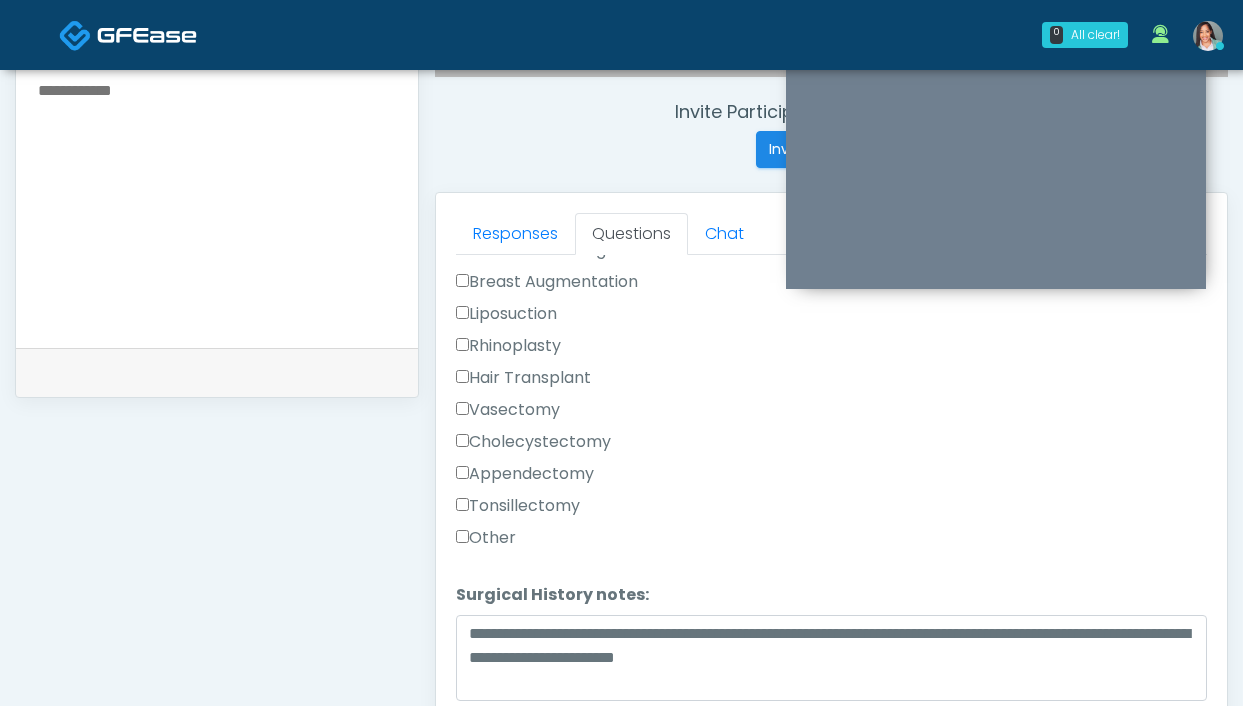scroll, scrollTop: 441, scrollLeft: 0, axis: vertical 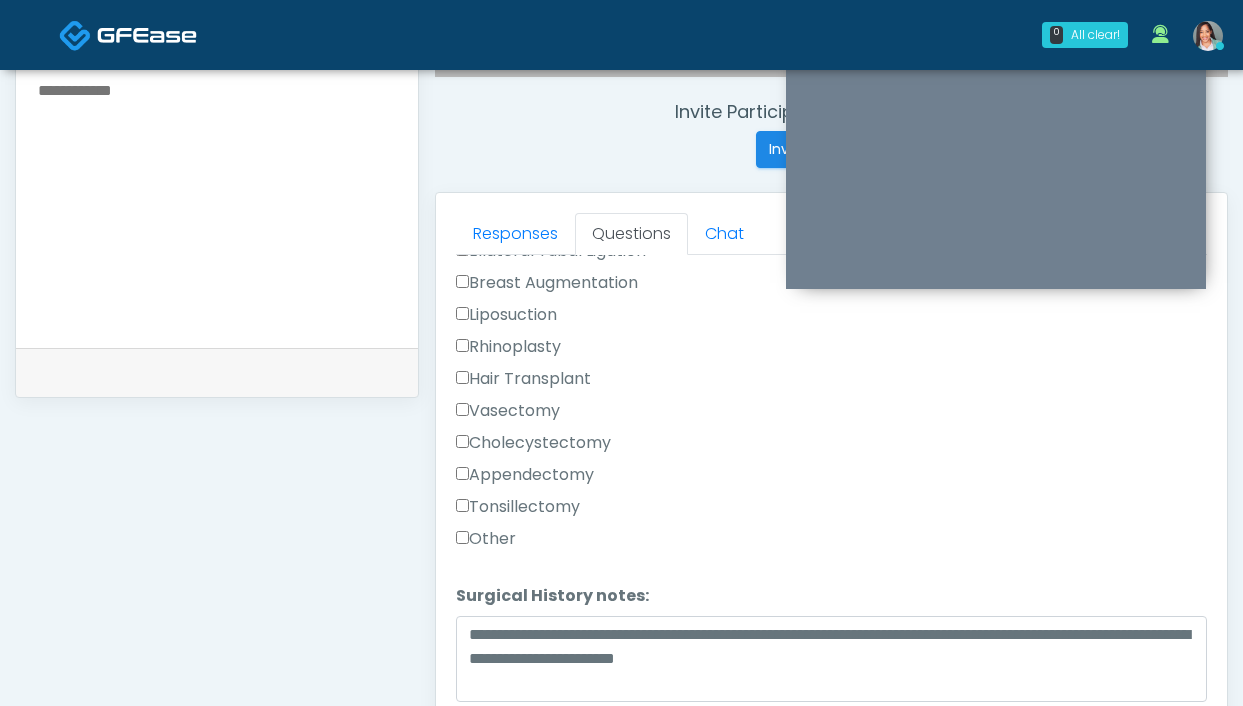 click on "Breast Augmentation" at bounding box center [547, 283] 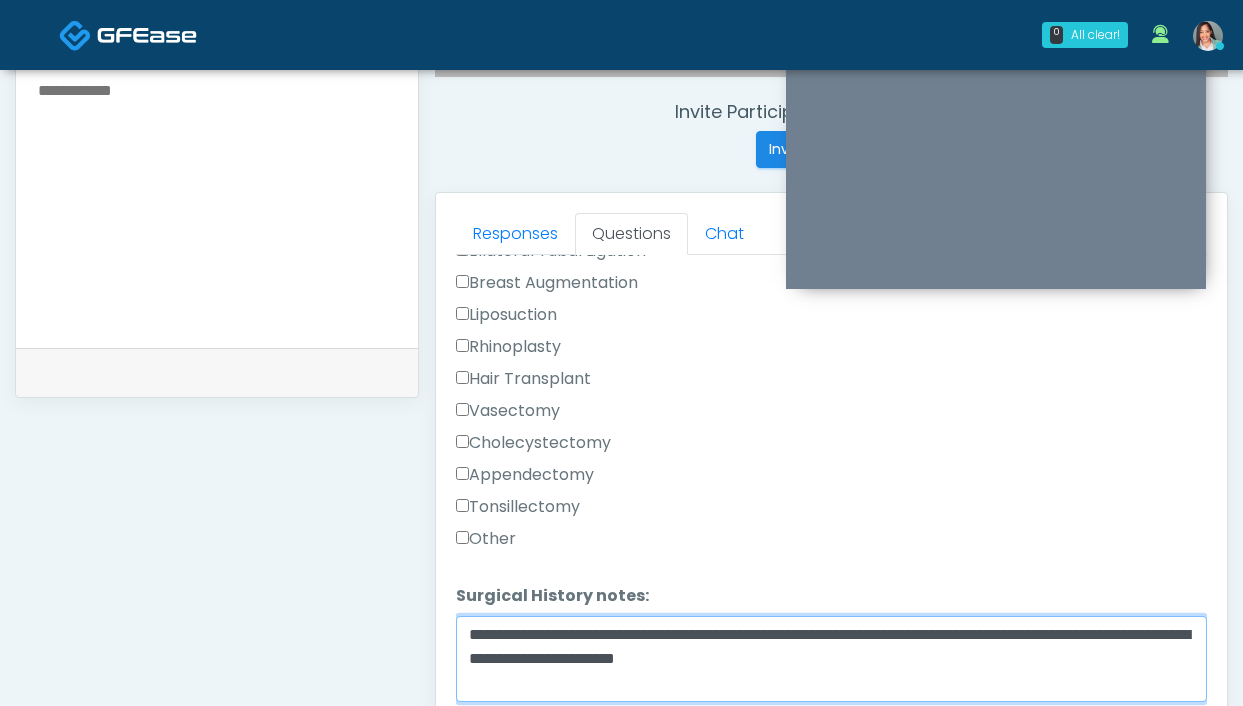 click on "**********" at bounding box center (831, 659) 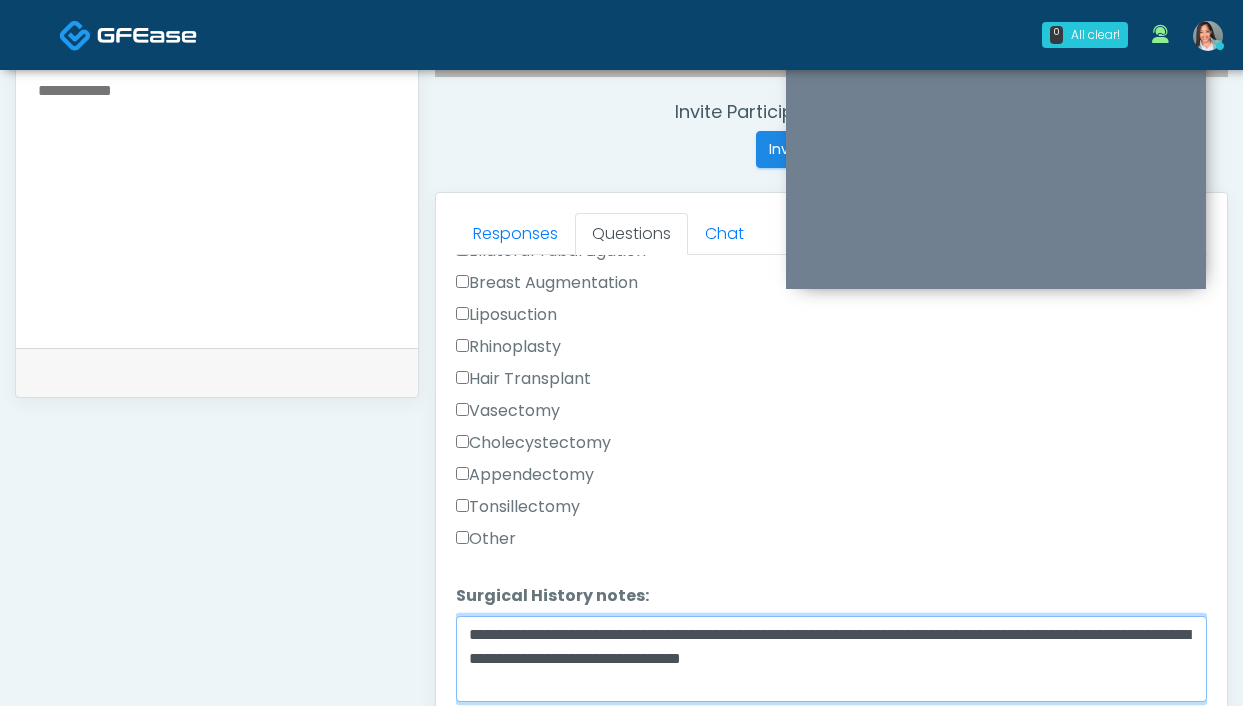 click on "**********" at bounding box center [831, 659] 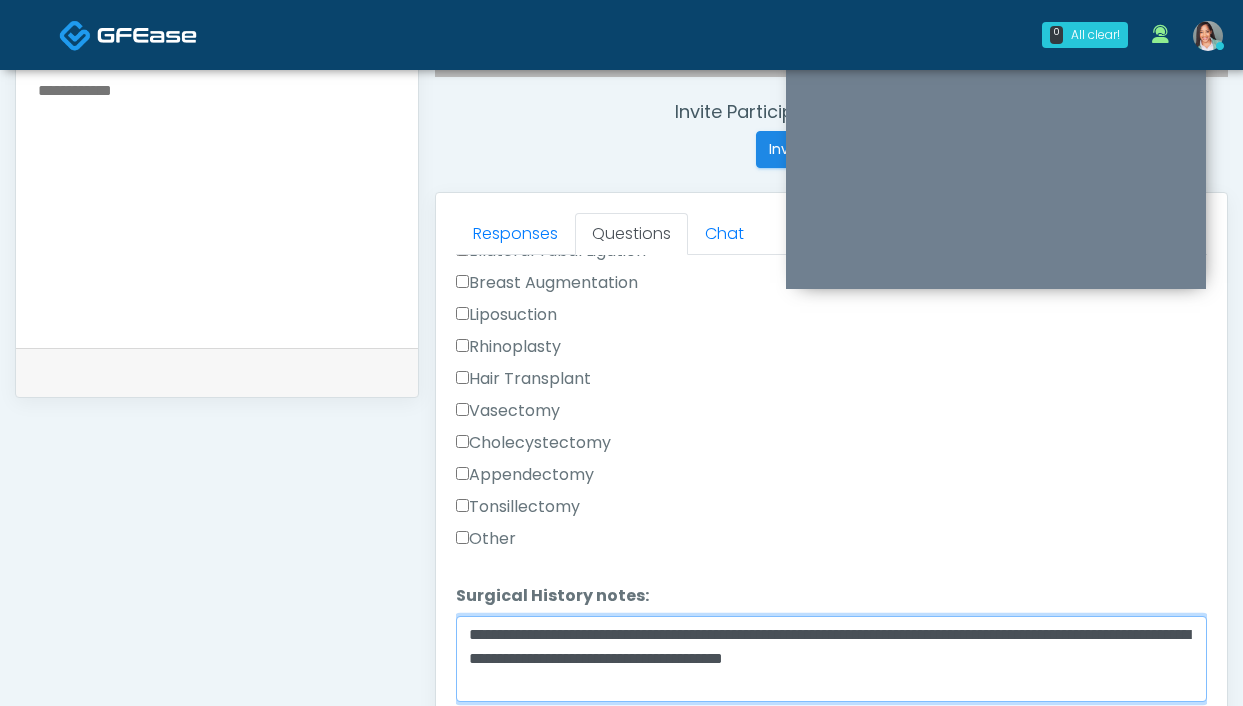 click on "**********" at bounding box center [831, 659] 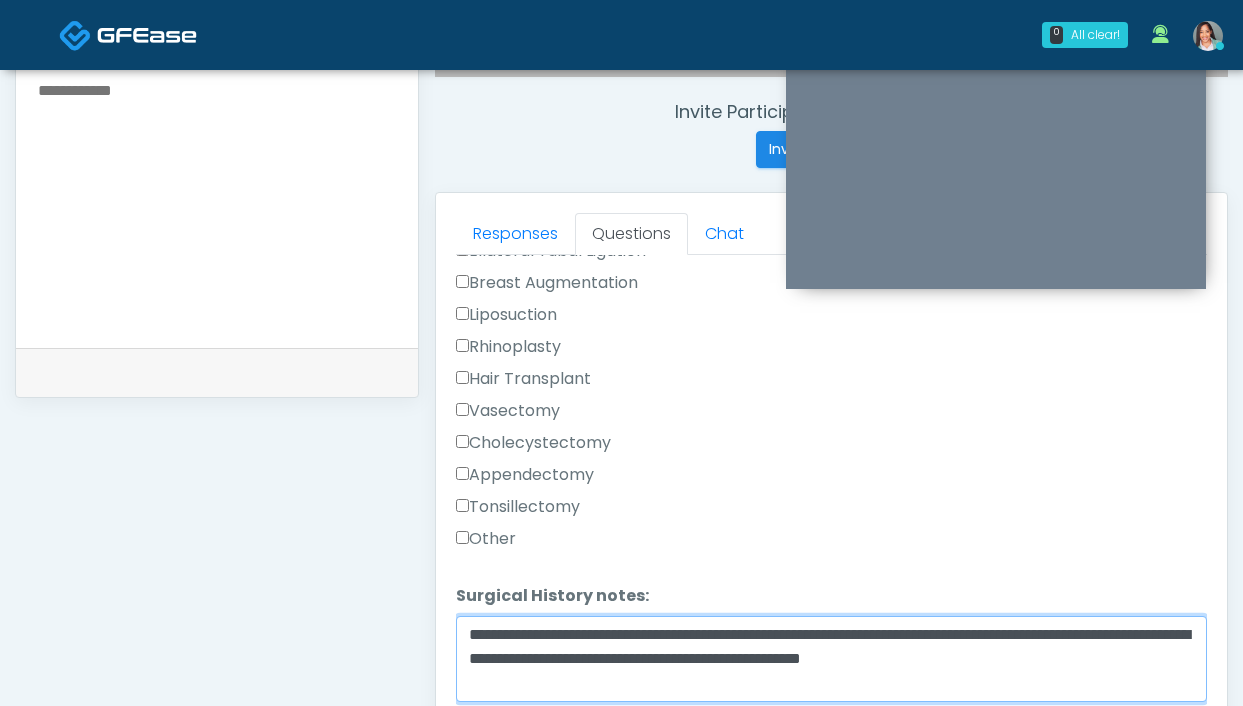 click on "**********" at bounding box center [831, 659] 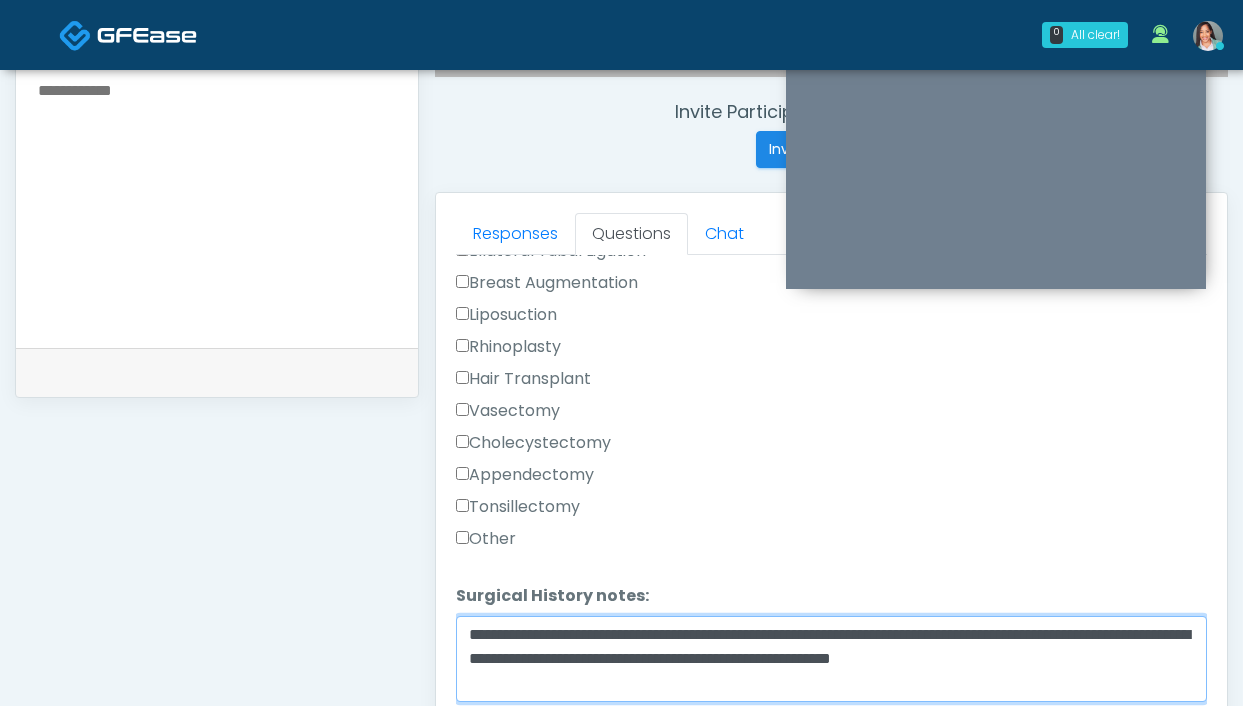 click on "**********" at bounding box center (831, 659) 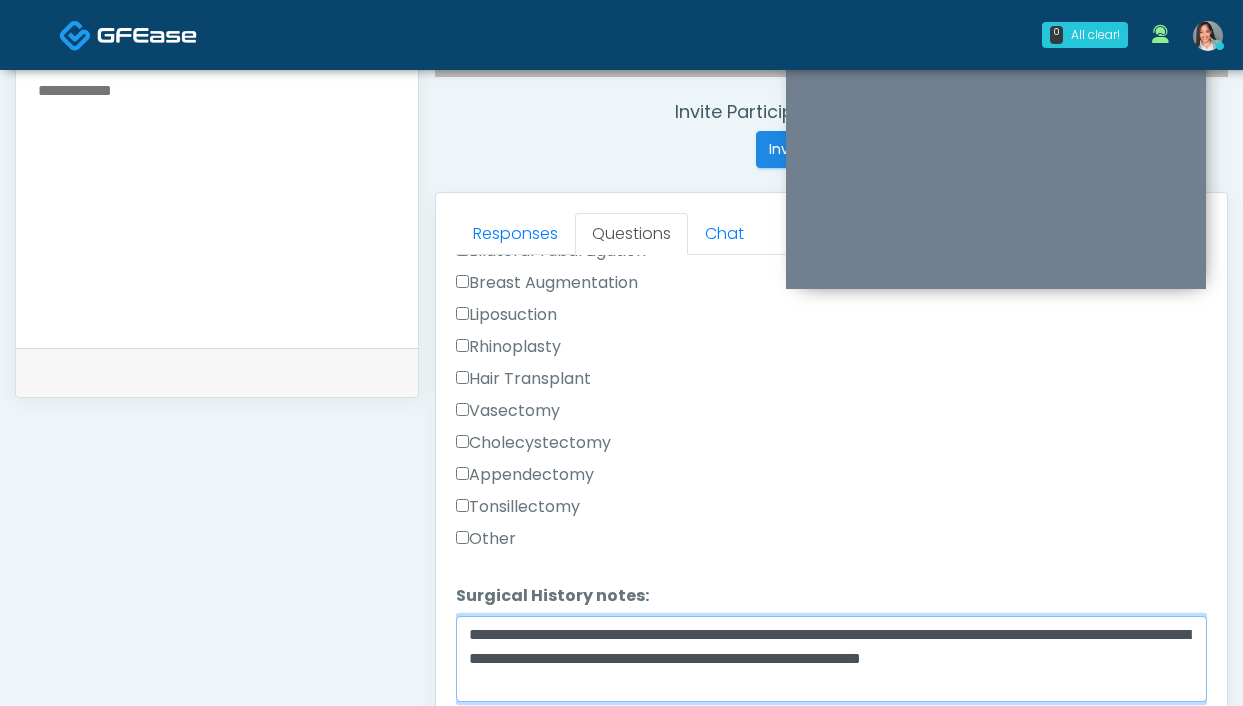 click on "**********" at bounding box center (831, 659) 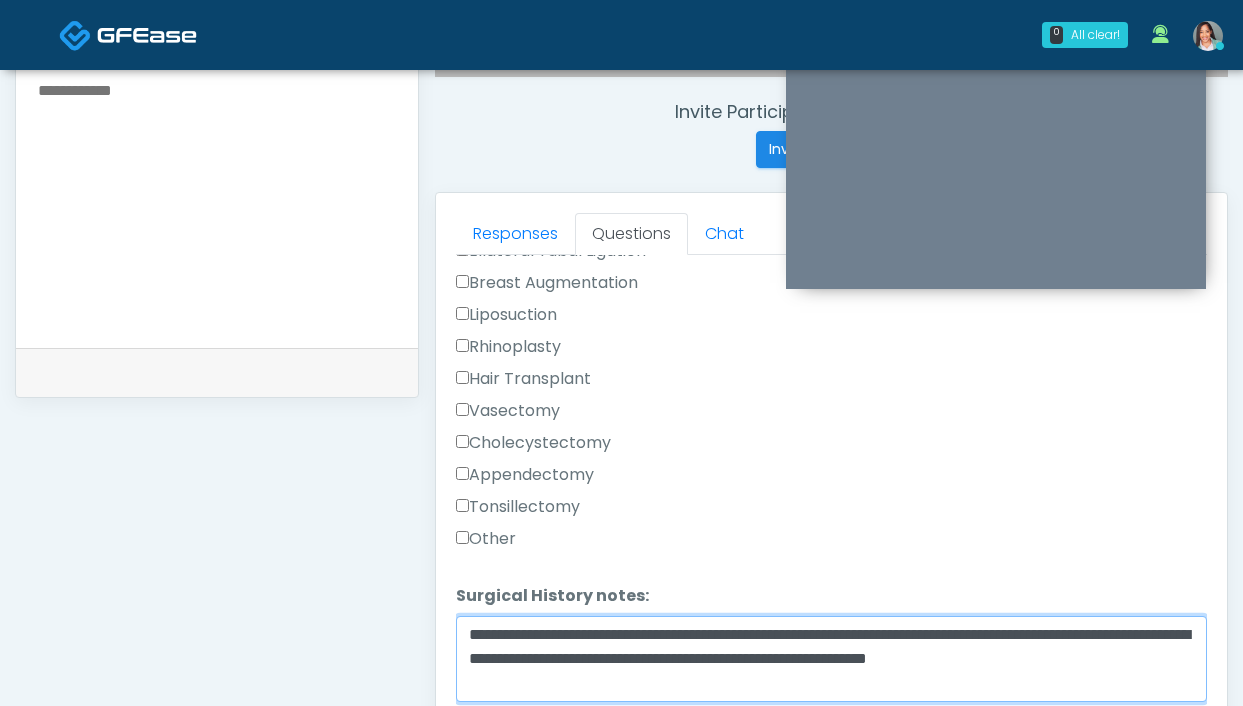 click on "**********" at bounding box center [831, 659] 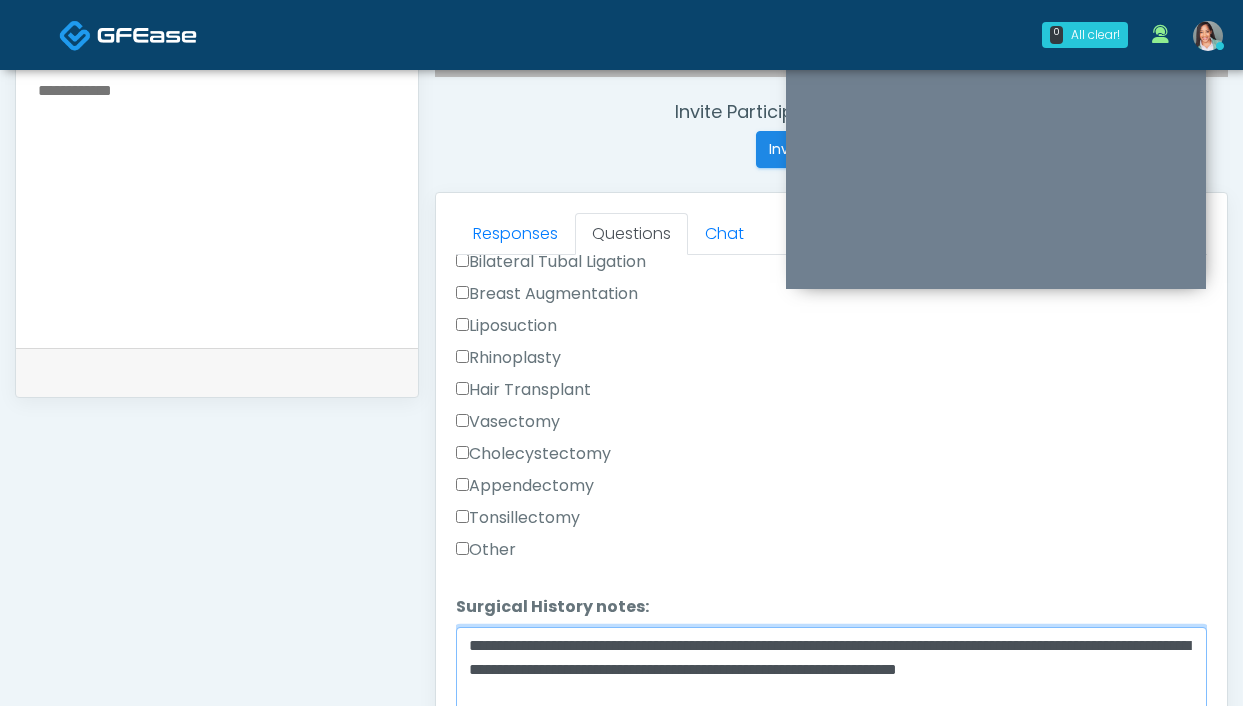 scroll, scrollTop: 454, scrollLeft: 0, axis: vertical 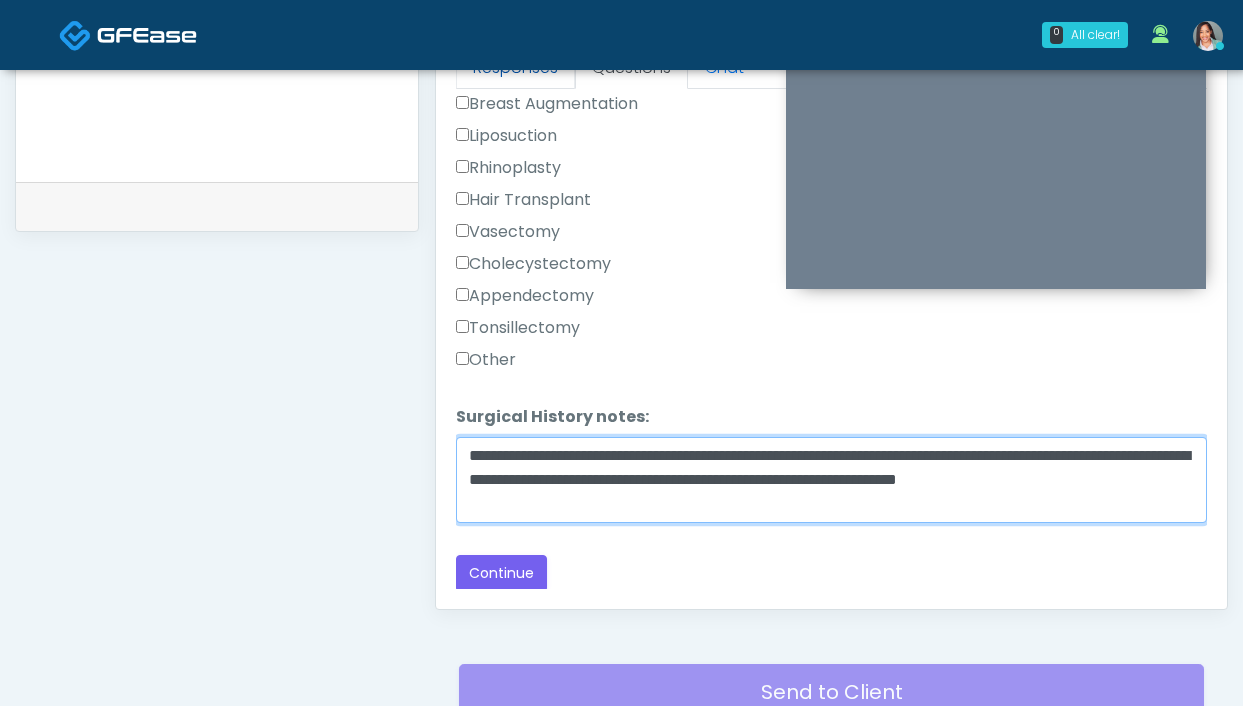 type on "**********" 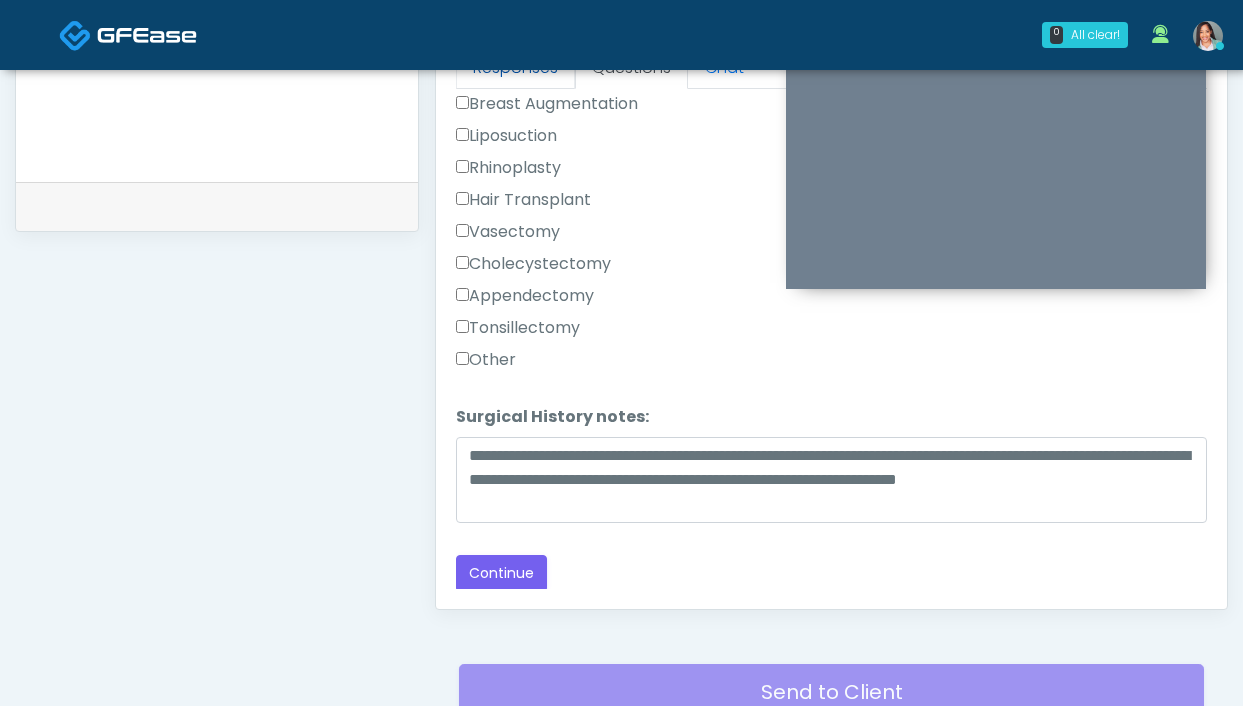 click on "Responses" at bounding box center [515, 68] 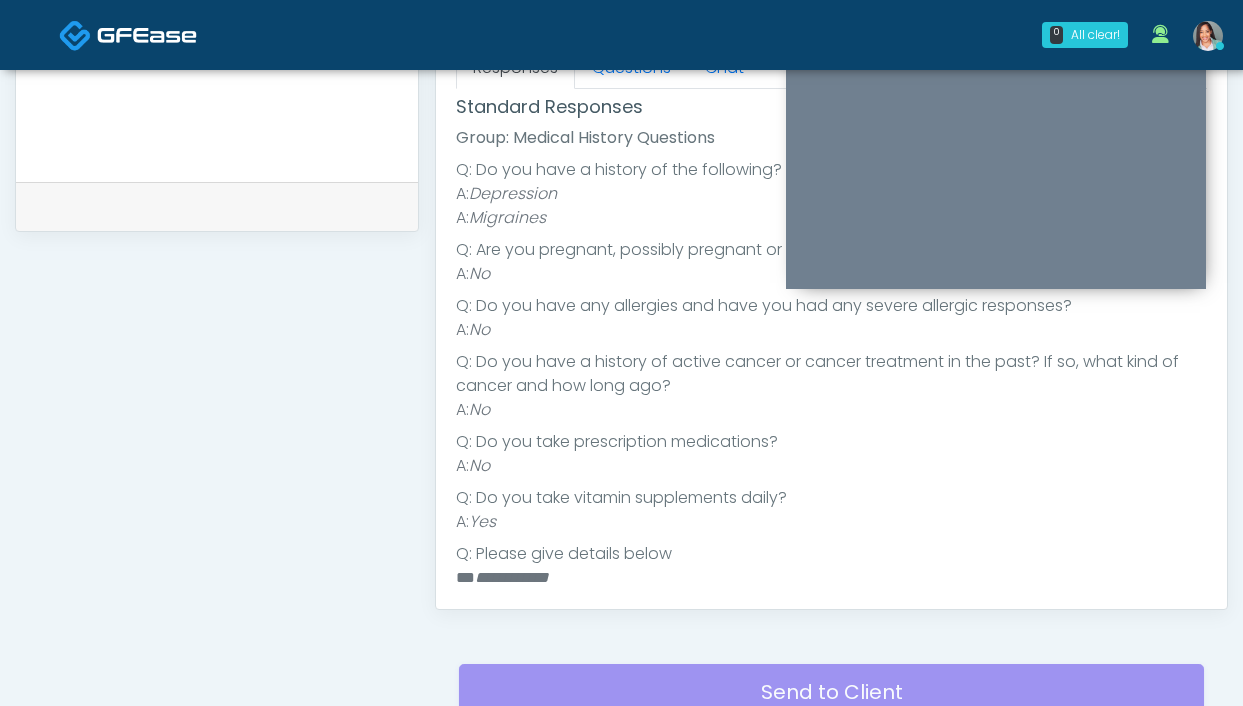 scroll, scrollTop: 226, scrollLeft: 0, axis: vertical 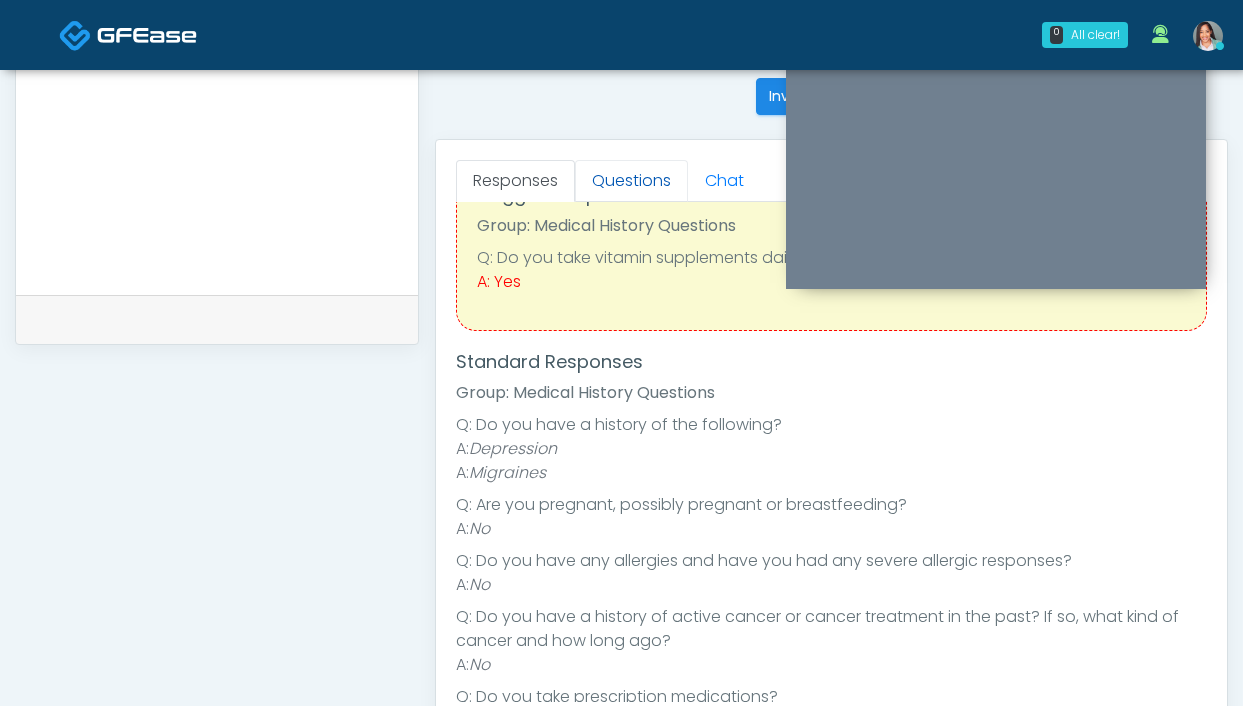 click on "Questions" at bounding box center [631, 181] 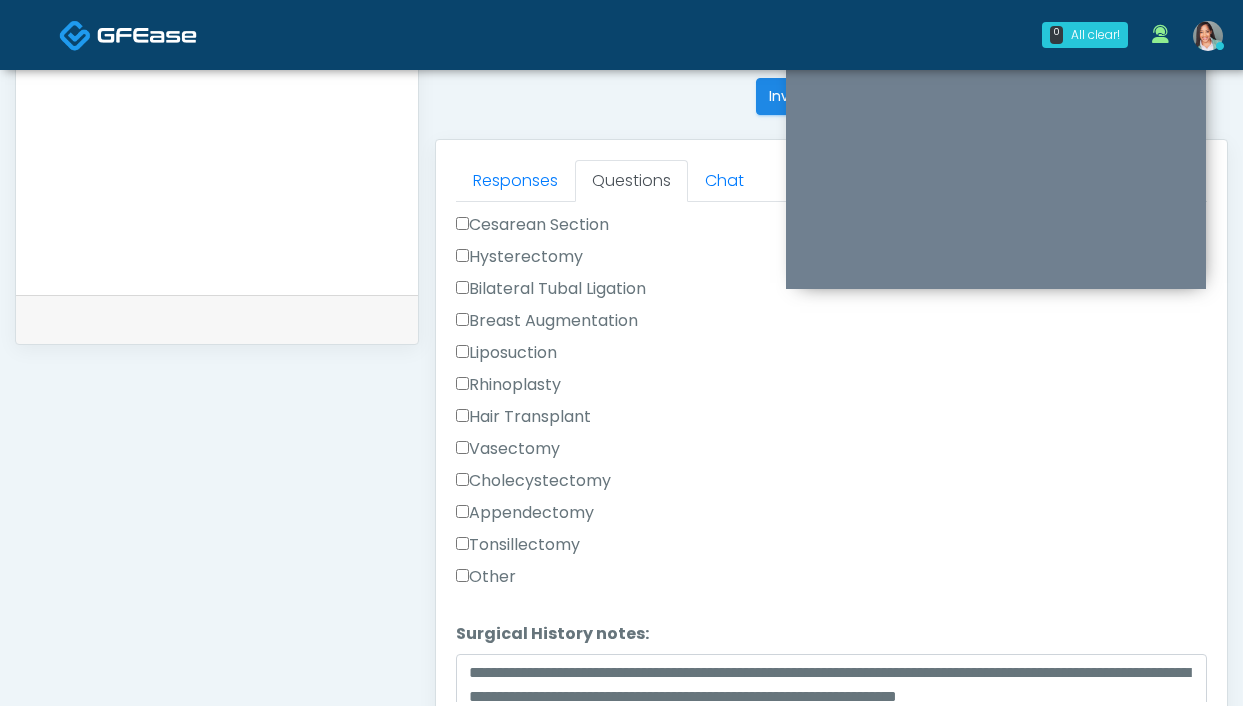 scroll, scrollTop: 454, scrollLeft: 0, axis: vertical 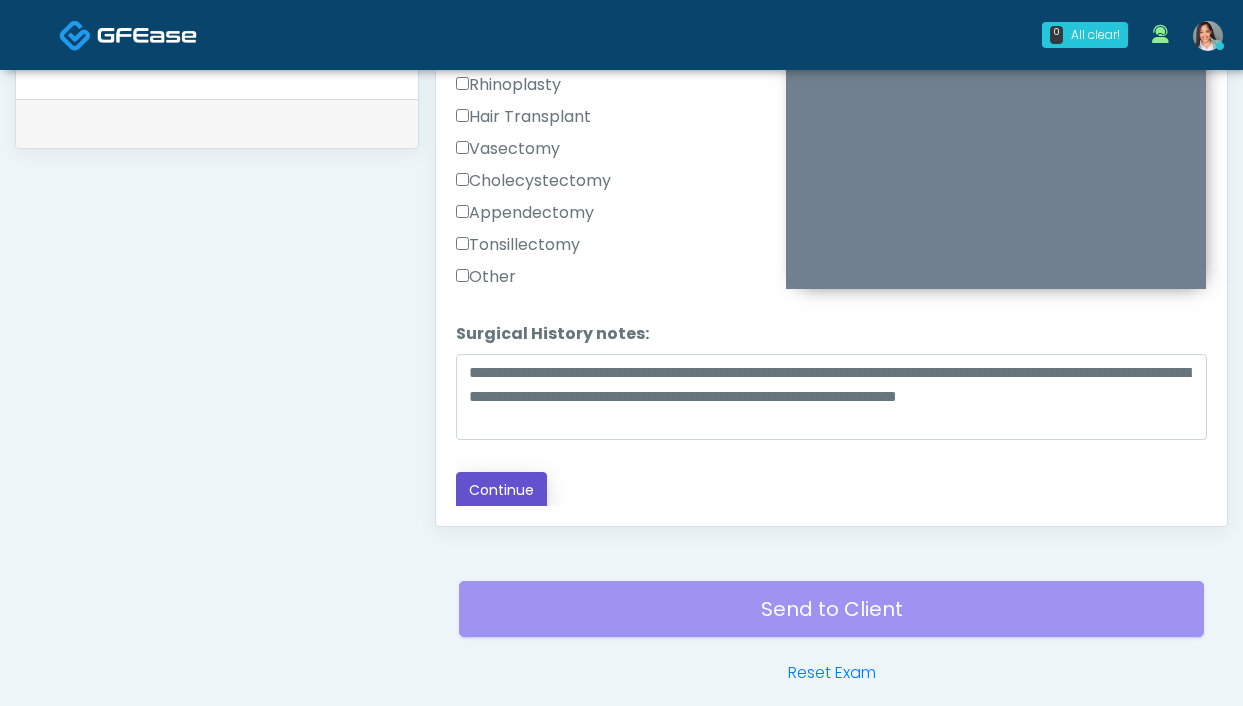 click on "Continue" at bounding box center [501, 490] 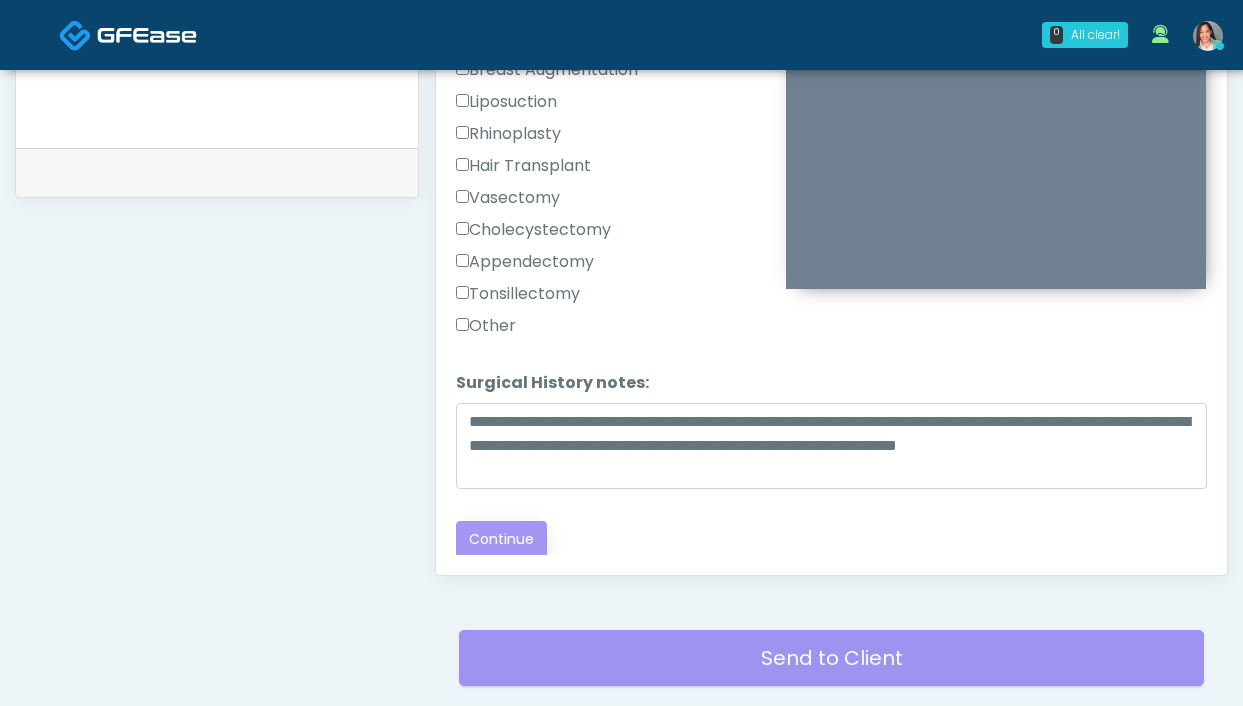 scroll, scrollTop: 950, scrollLeft: 0, axis: vertical 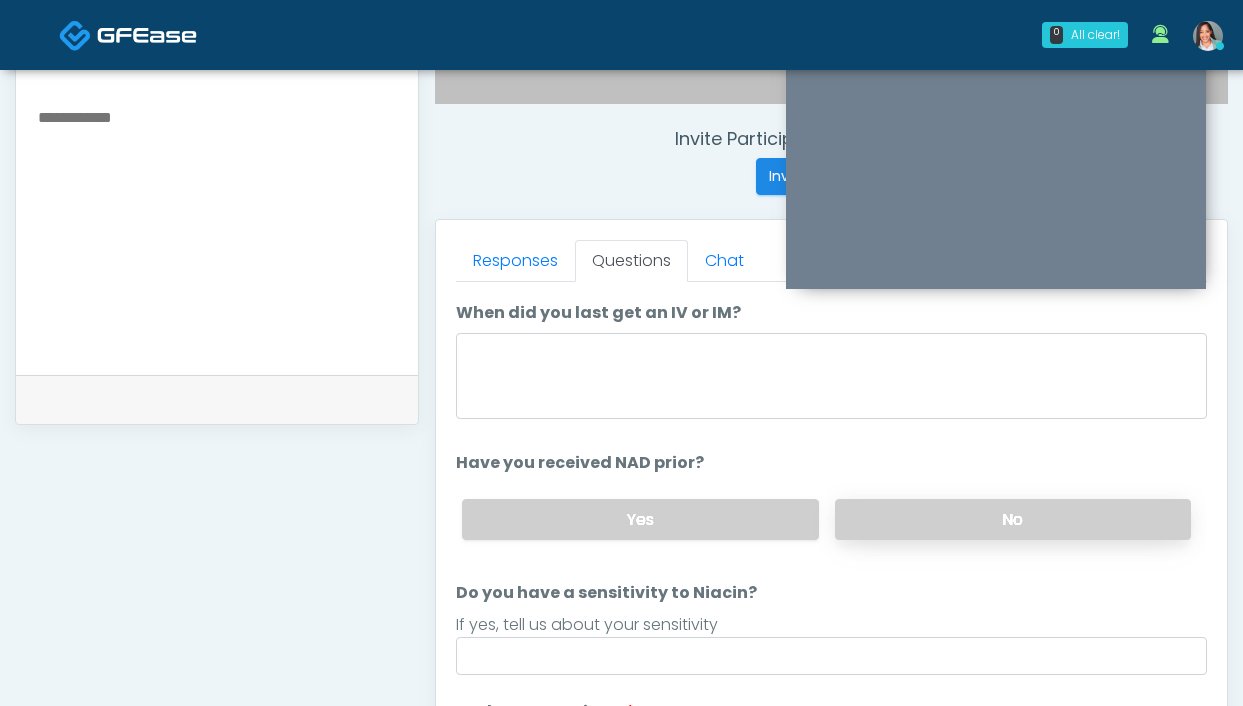 click on "No" at bounding box center (1013, 519) 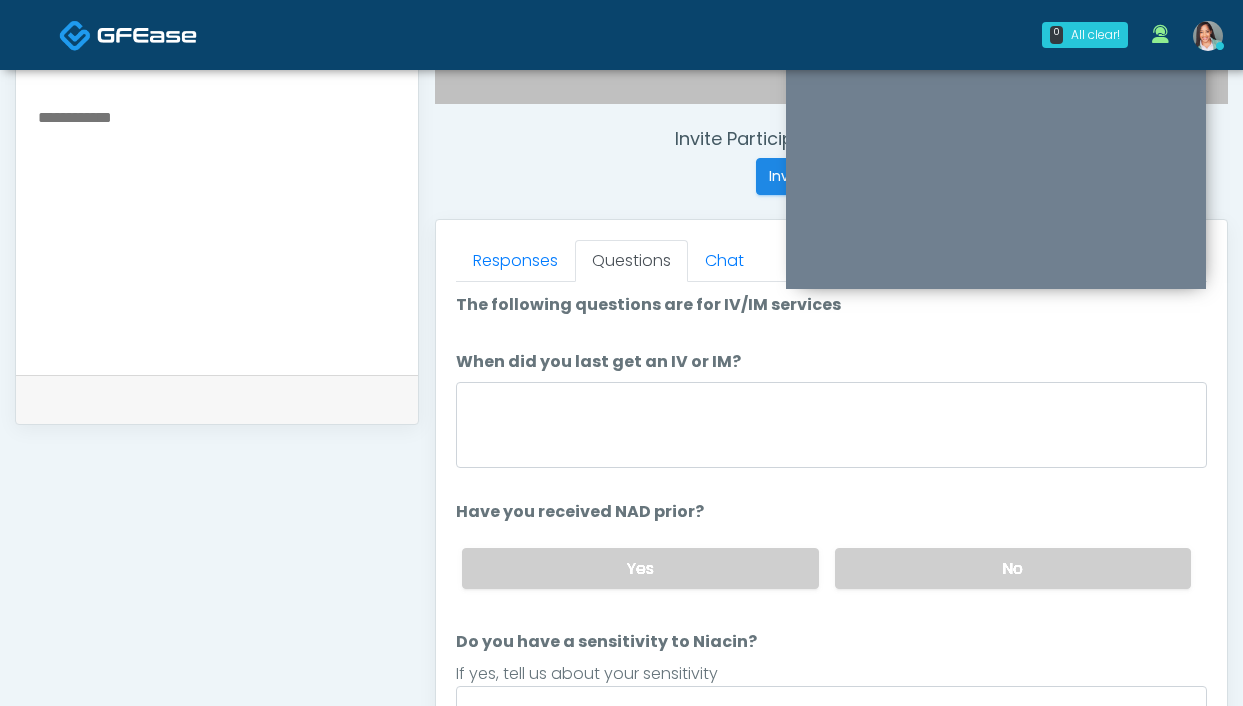 scroll, scrollTop: 0, scrollLeft: 0, axis: both 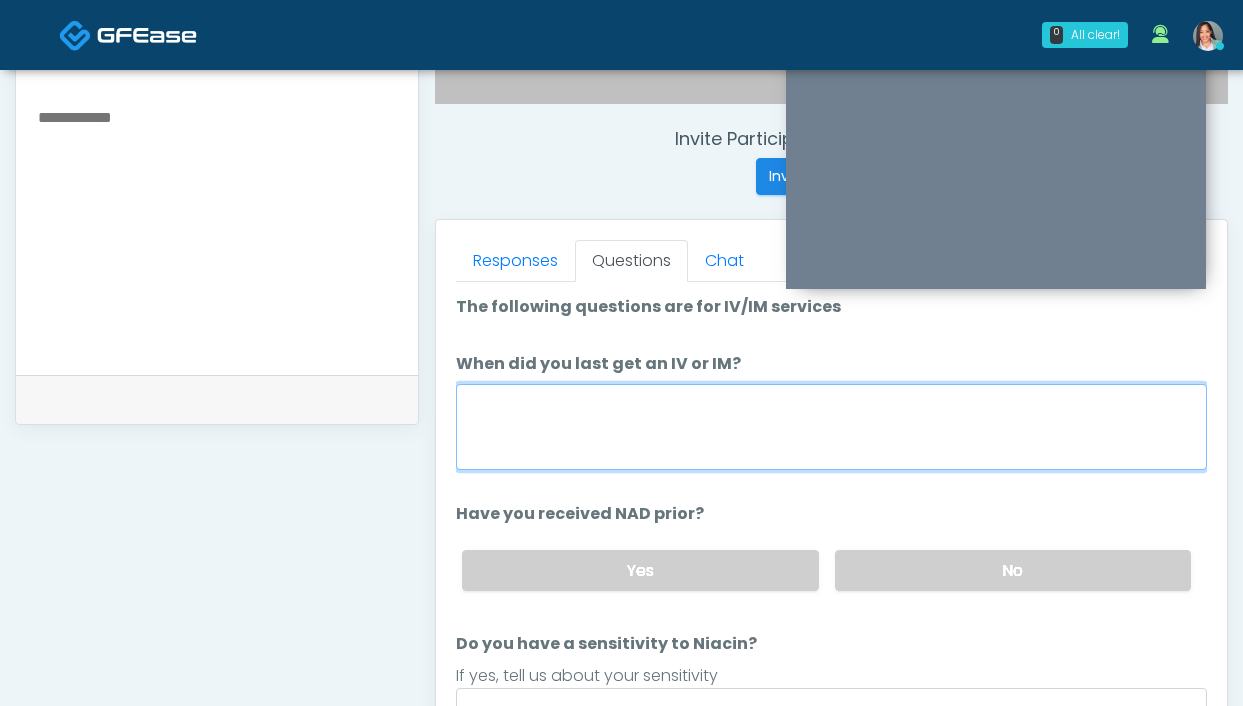 click on "When did you last get an IV or IM?" at bounding box center [831, 427] 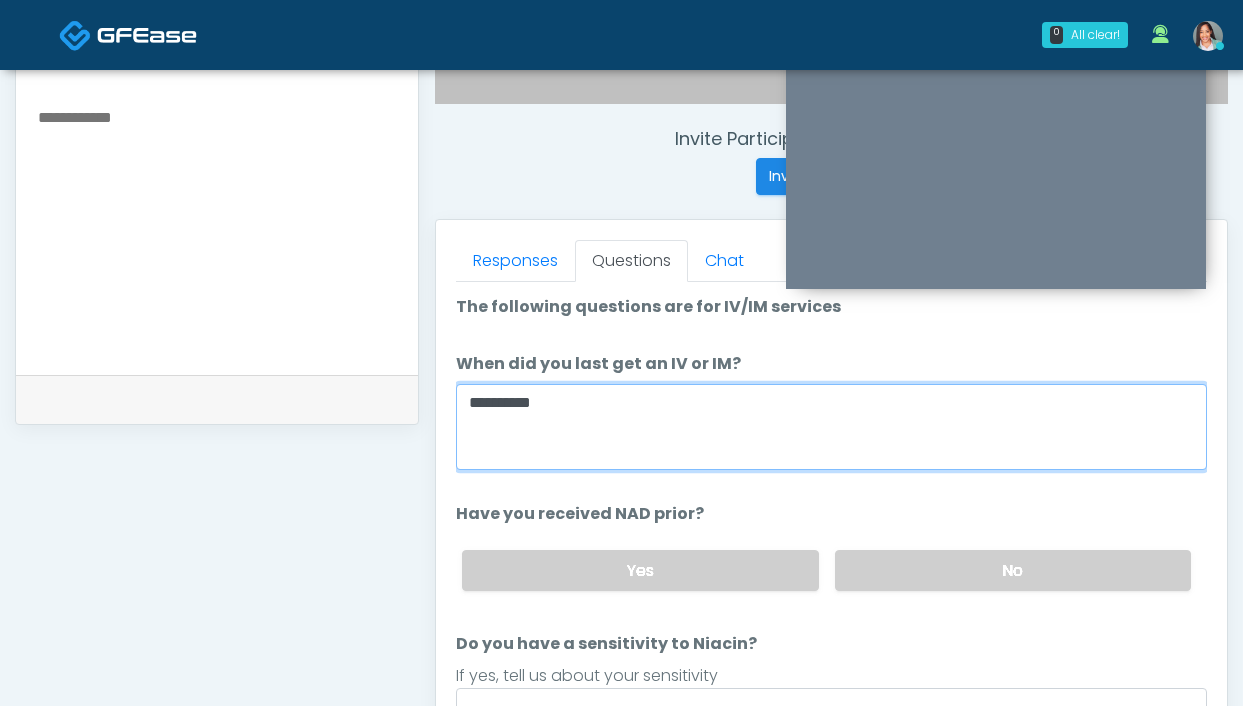 type on "**********" 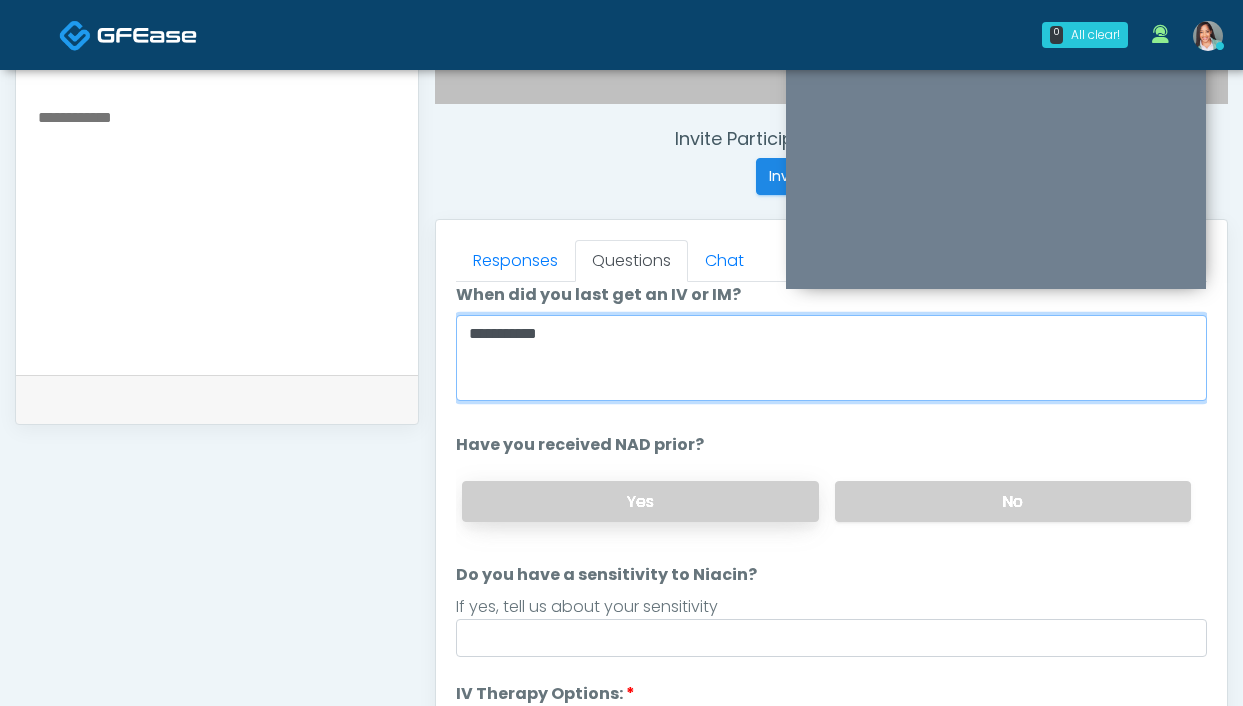 scroll, scrollTop: 70, scrollLeft: 0, axis: vertical 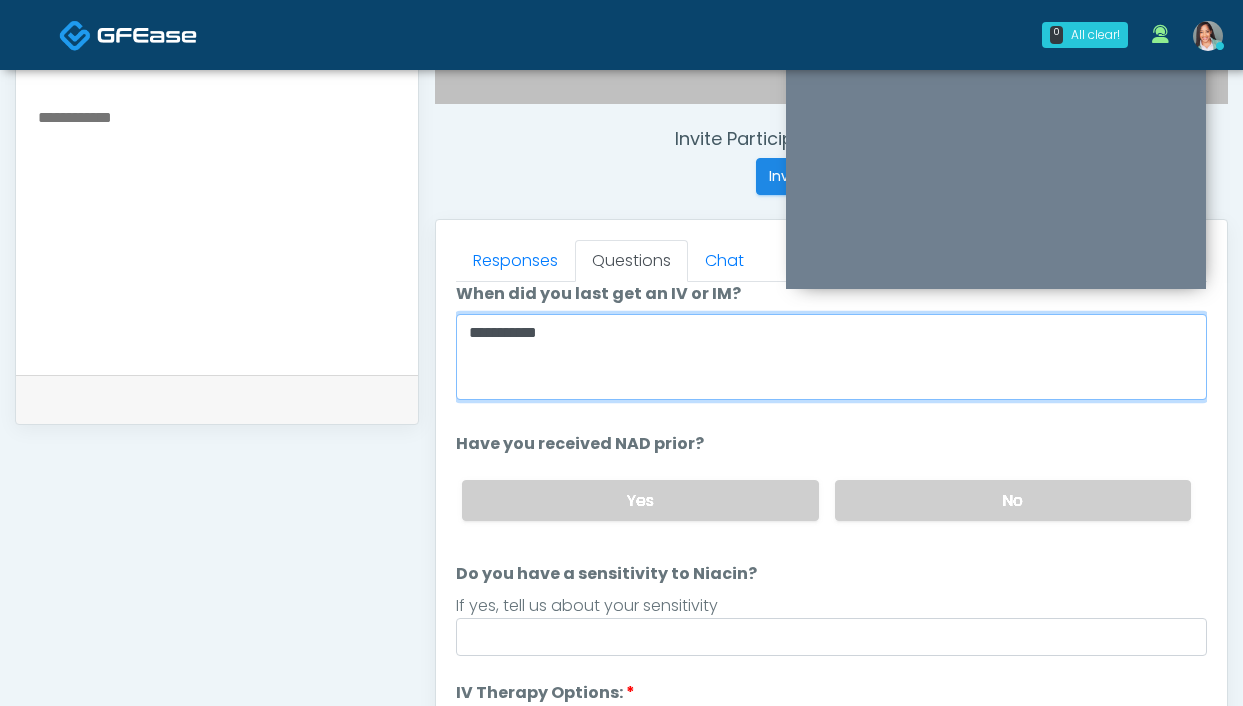 drag, startPoint x: 517, startPoint y: 339, endPoint x: 432, endPoint y: 328, distance: 85.70881 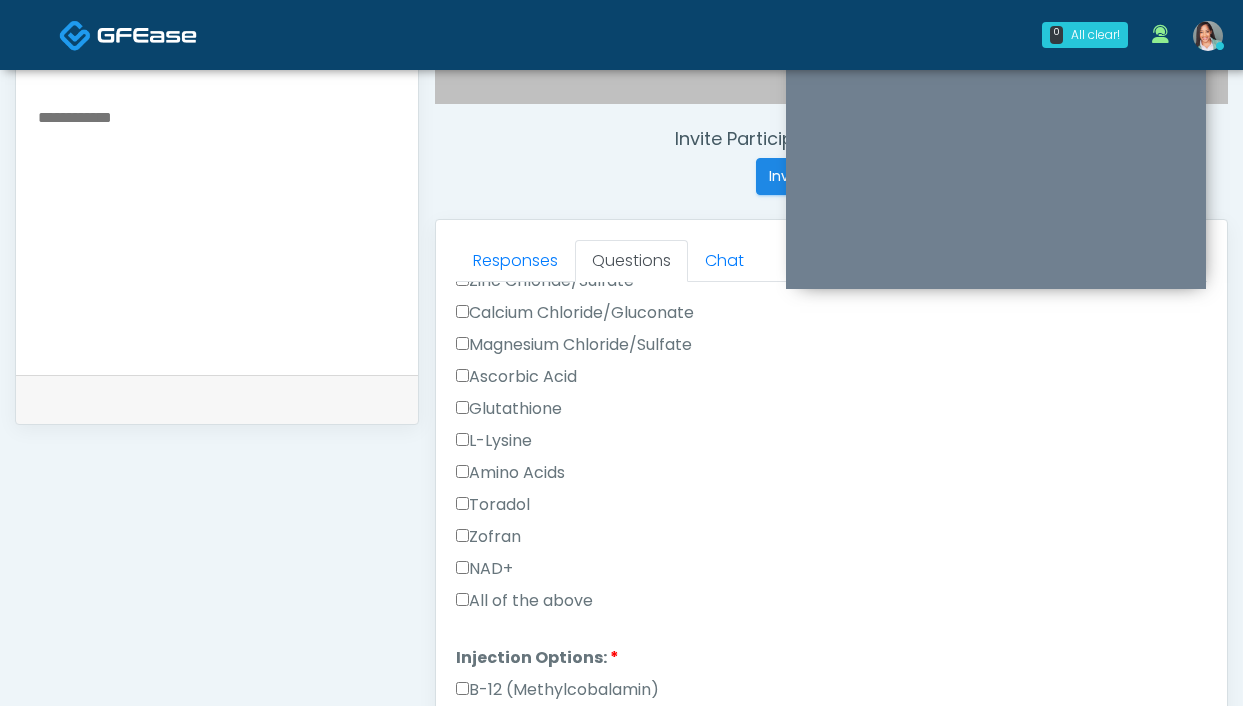 scroll, scrollTop: 809, scrollLeft: 0, axis: vertical 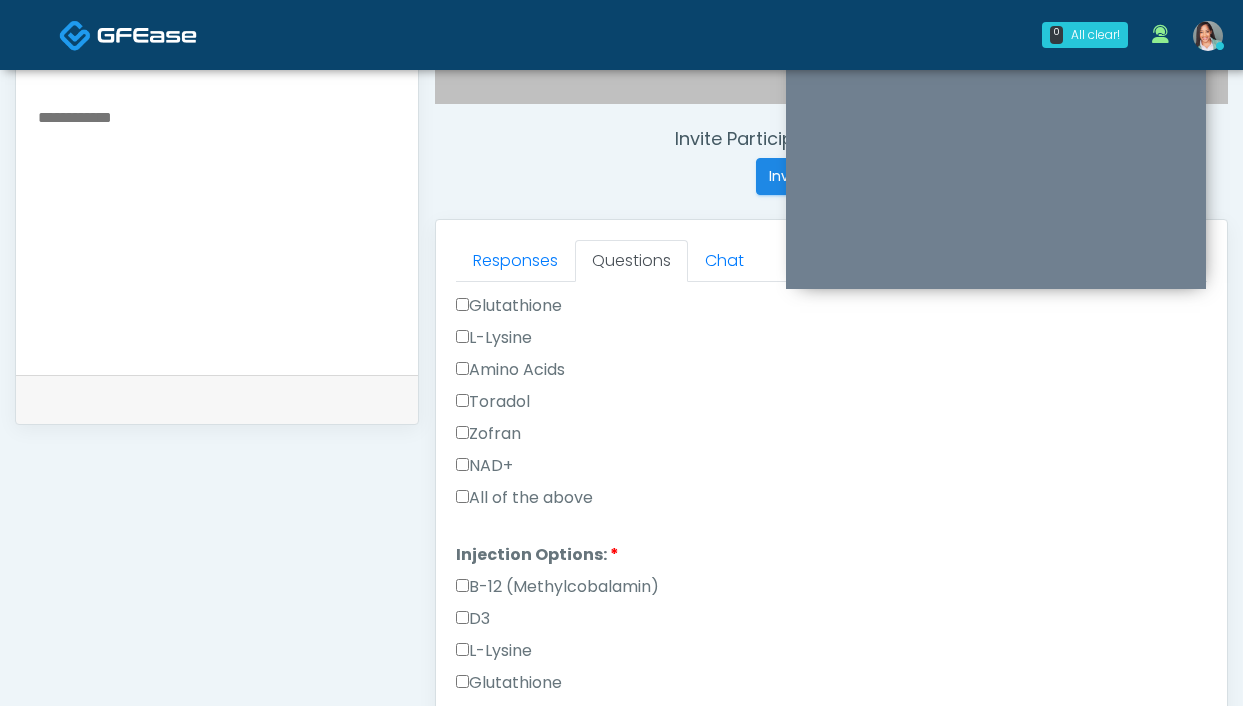 type on "**********" 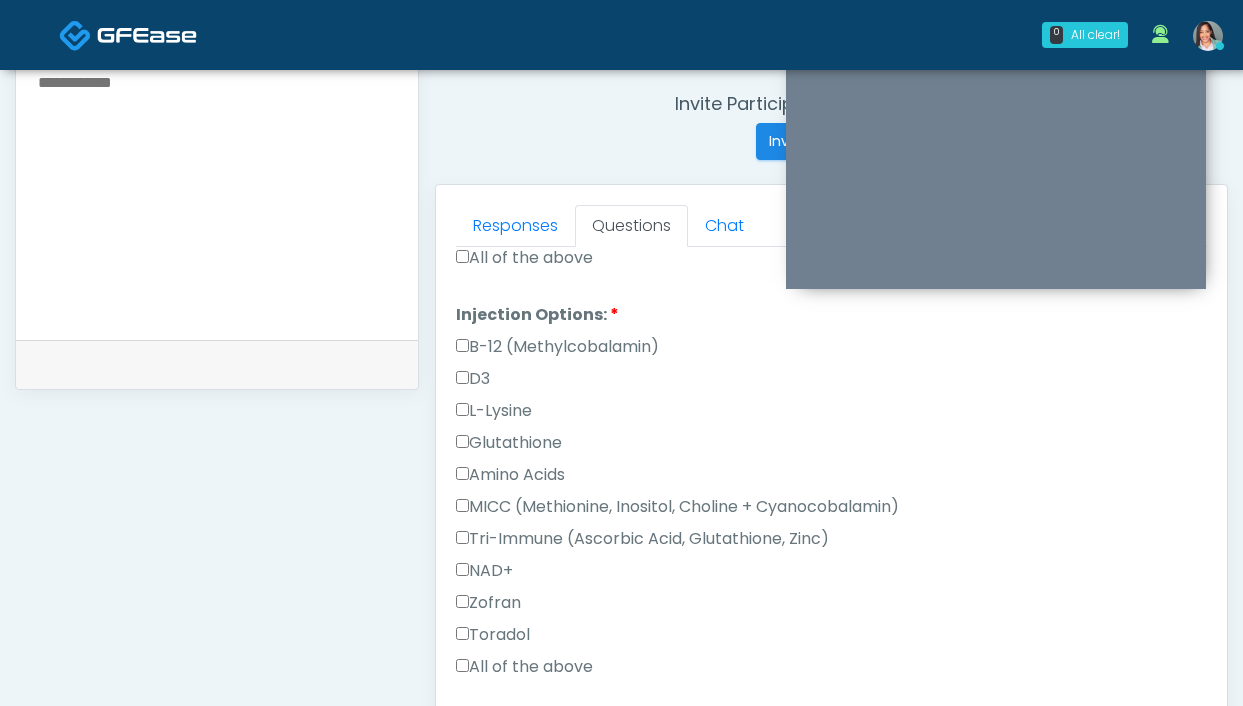scroll, scrollTop: 1089, scrollLeft: 0, axis: vertical 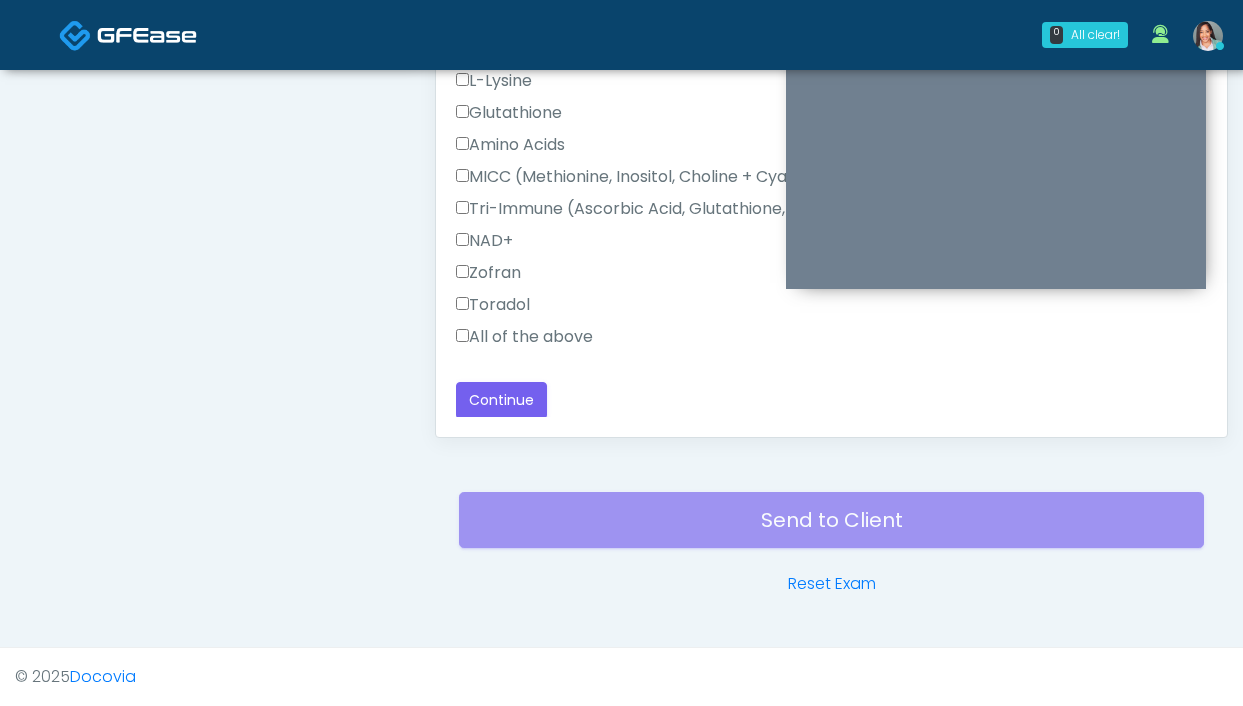 click on "All of the above" at bounding box center (524, 337) 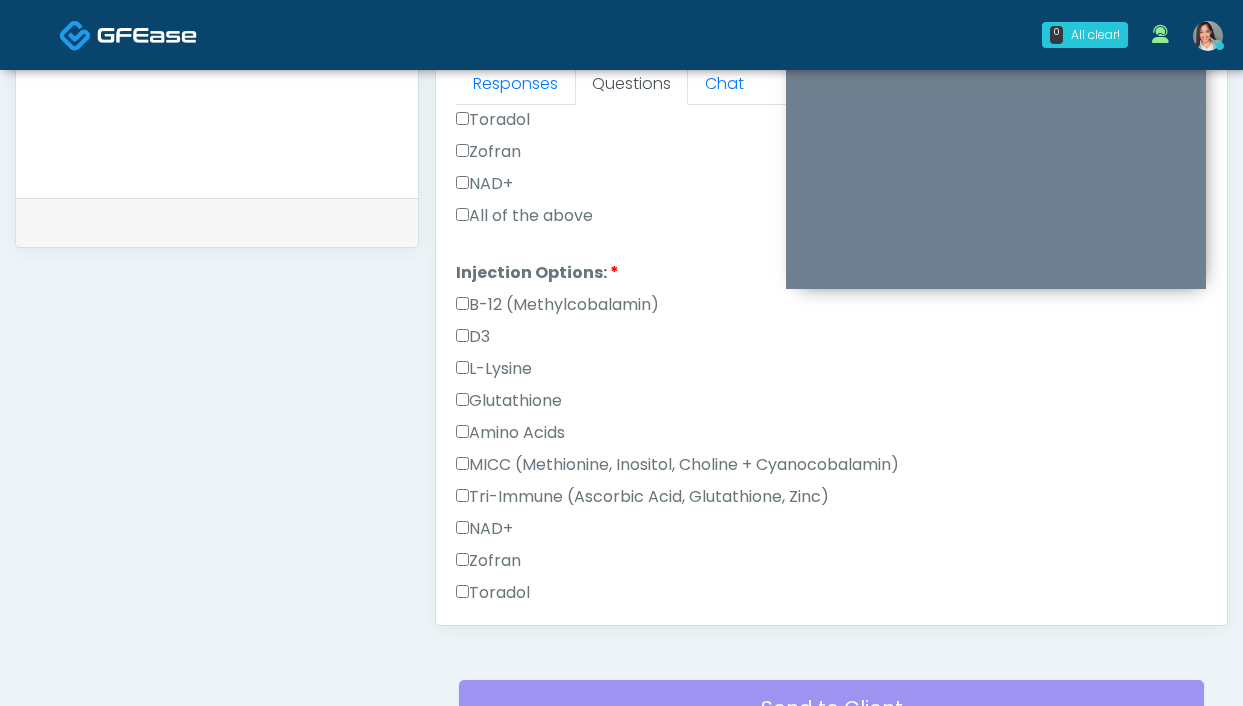 scroll, scrollTop: 1014, scrollLeft: 0, axis: vertical 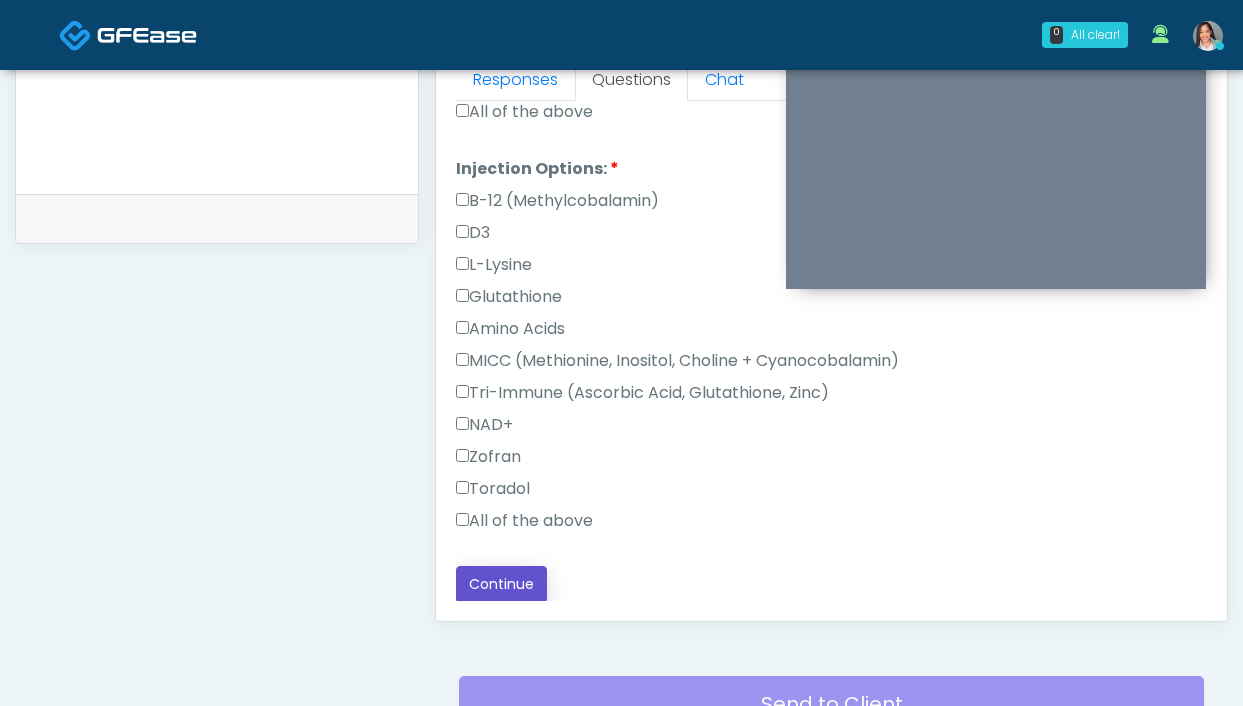 click on "Continue" at bounding box center [501, 584] 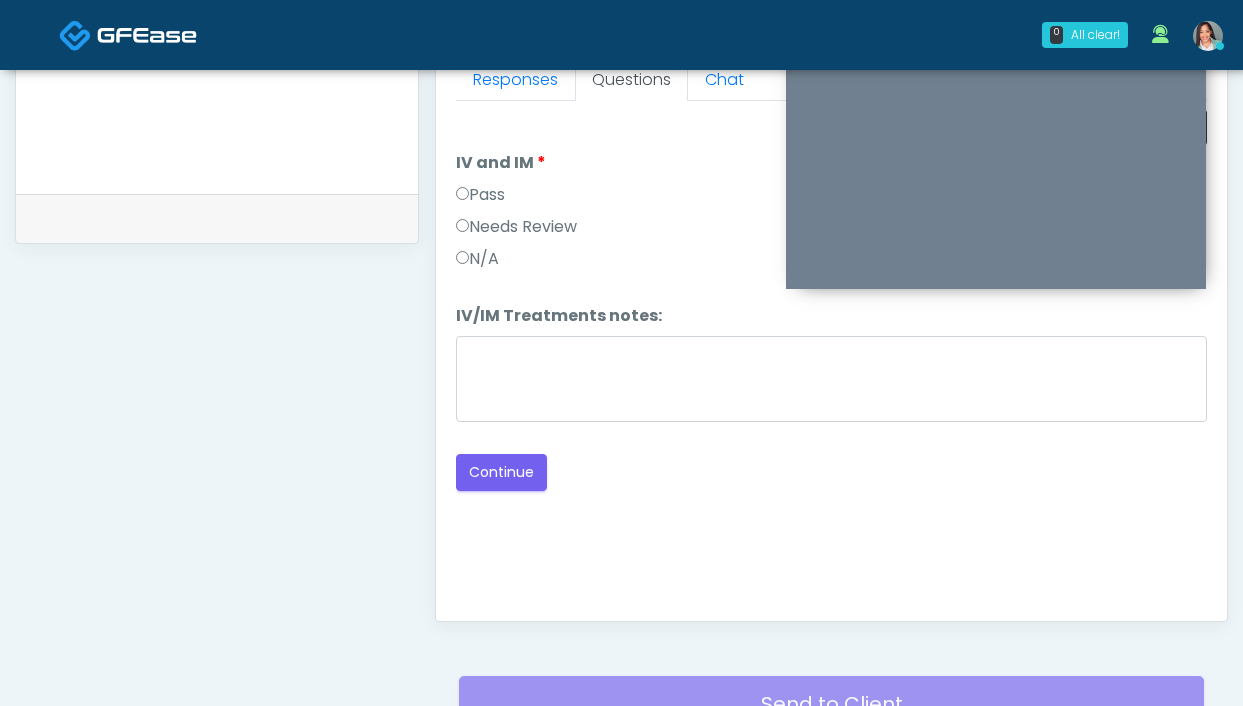 scroll, scrollTop: 1089, scrollLeft: 0, axis: vertical 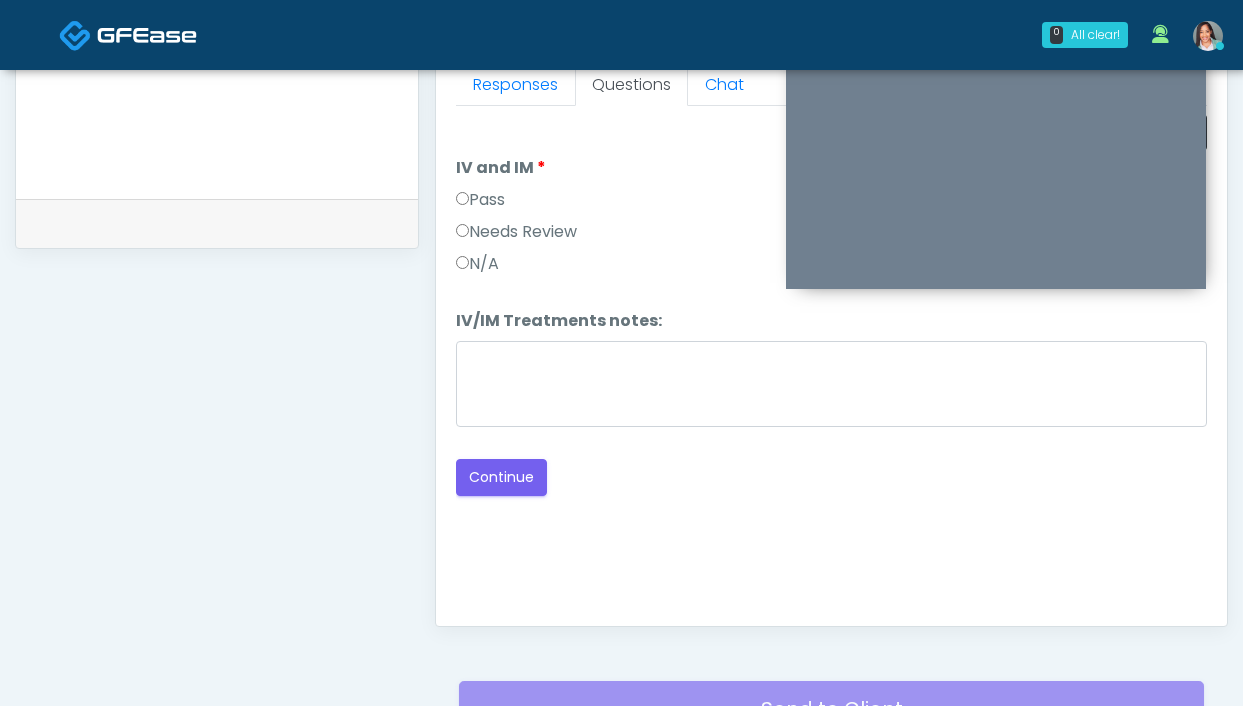drag, startPoint x: 495, startPoint y: 203, endPoint x: 511, endPoint y: 231, distance: 32.24903 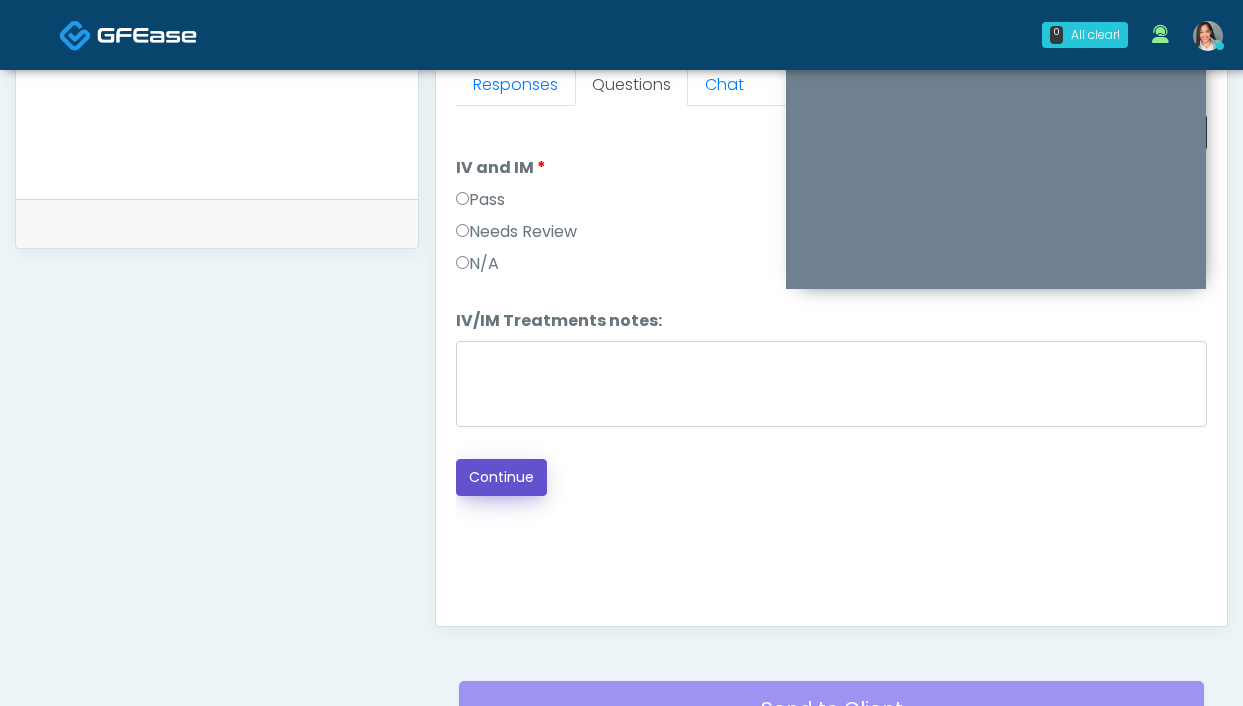 click on "Continue" at bounding box center [501, 477] 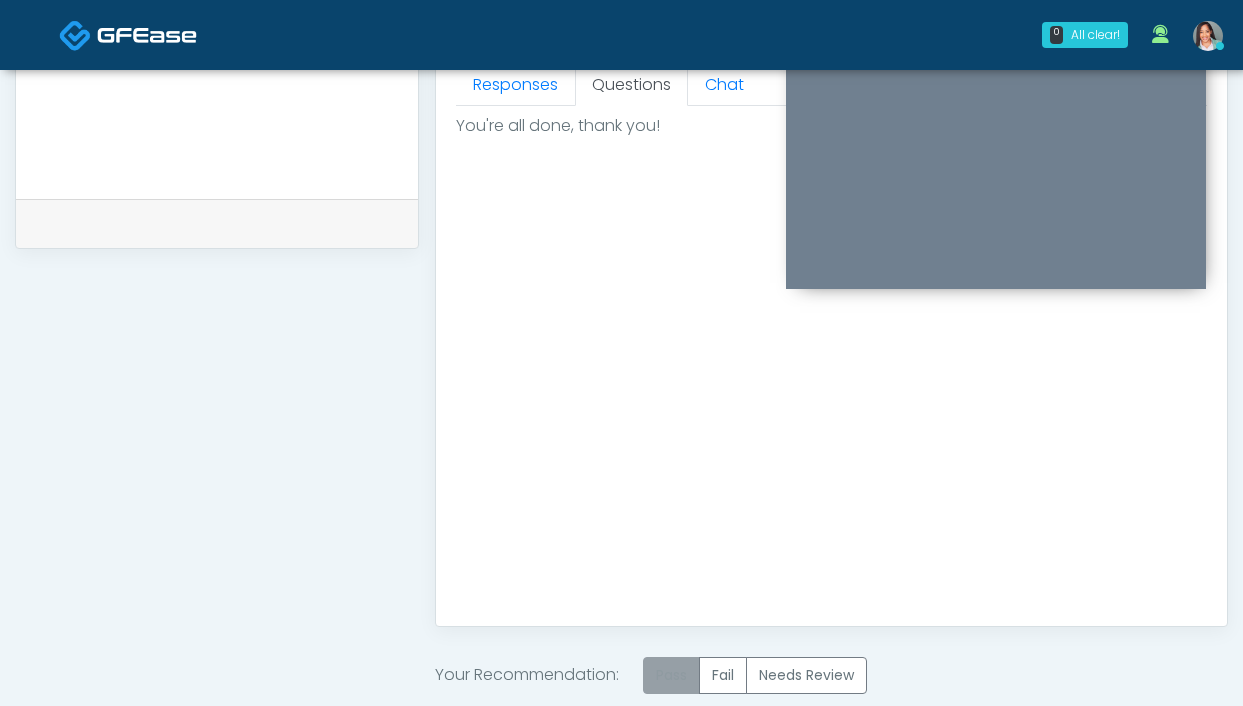 click on "Pass" at bounding box center [671, 675] 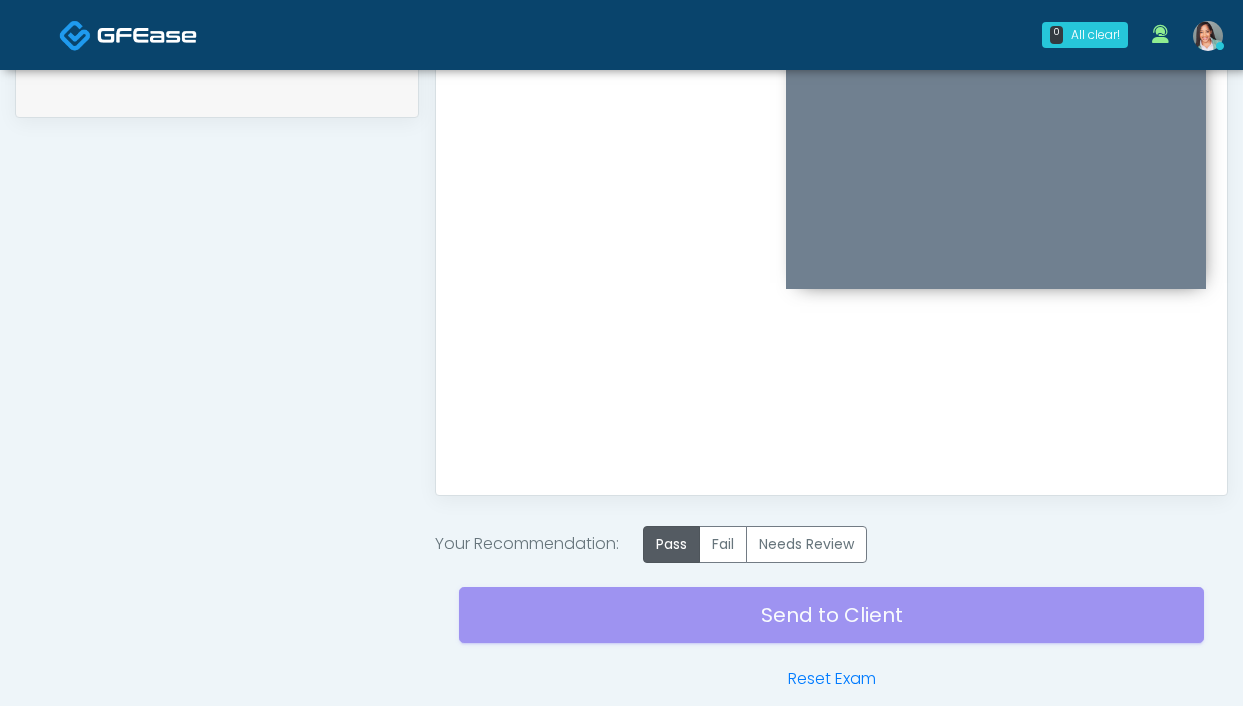 scroll, scrollTop: 1042, scrollLeft: 0, axis: vertical 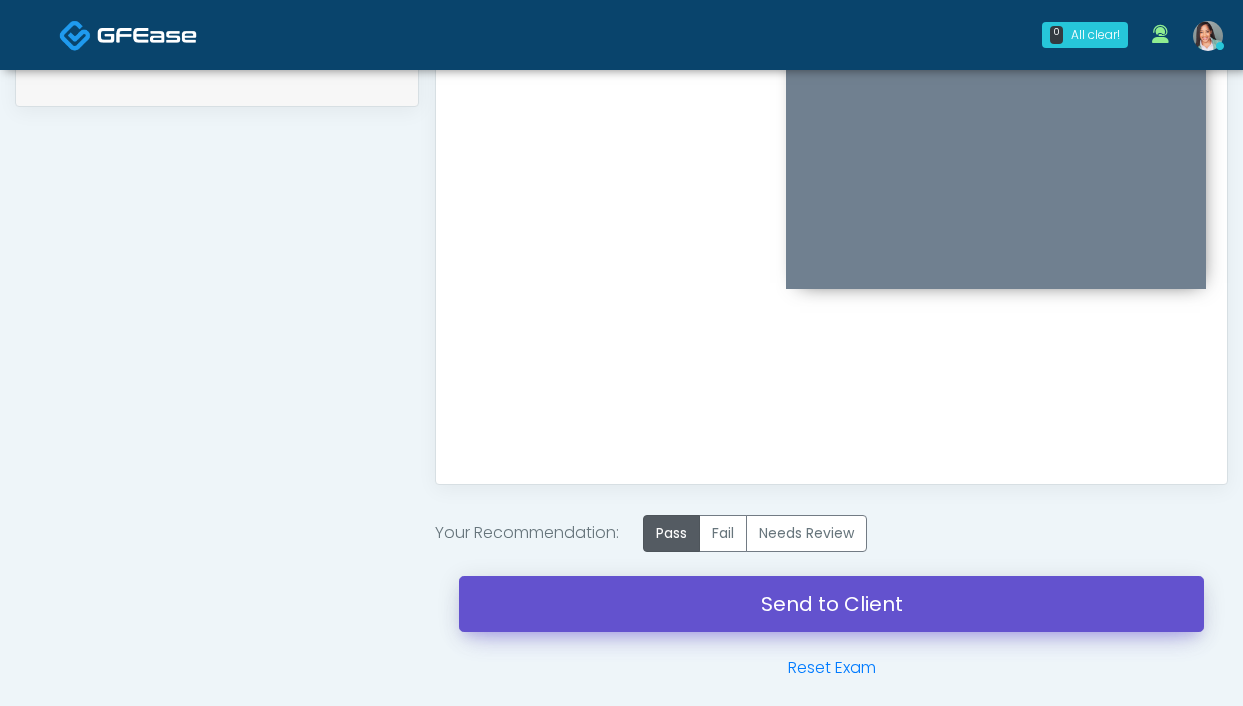 click on "Send to Client" at bounding box center [831, 604] 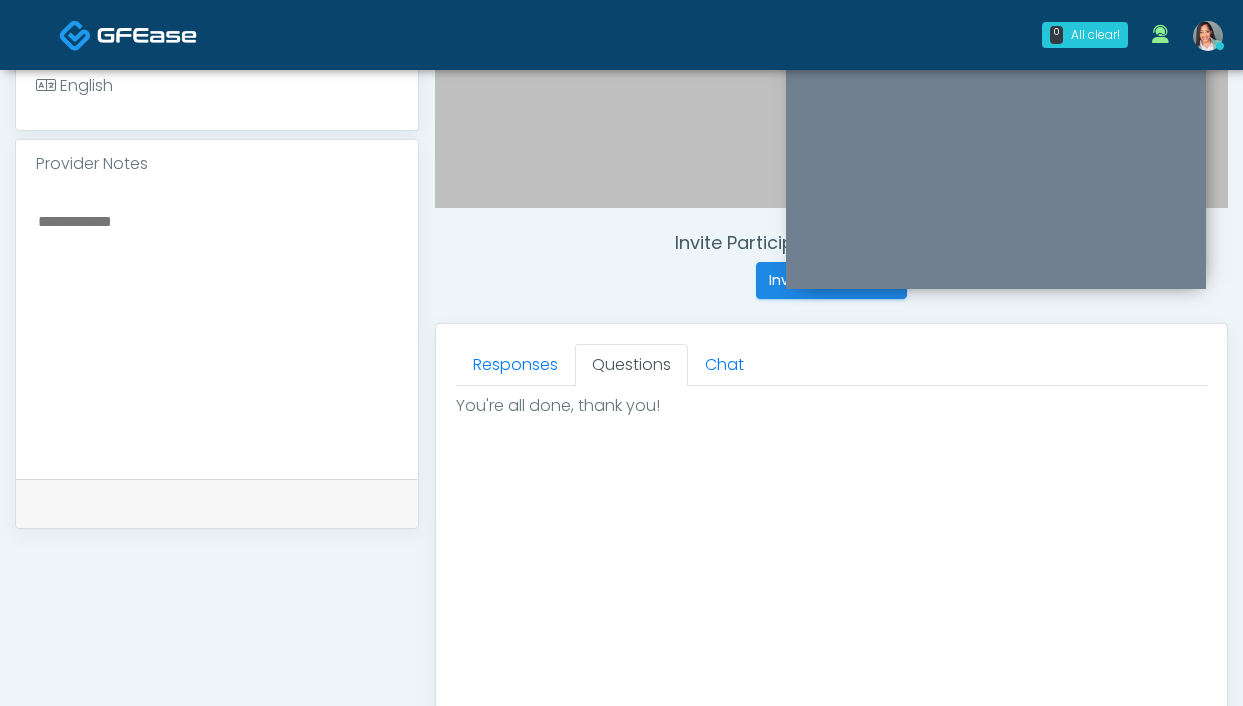 scroll, scrollTop: 388, scrollLeft: 0, axis: vertical 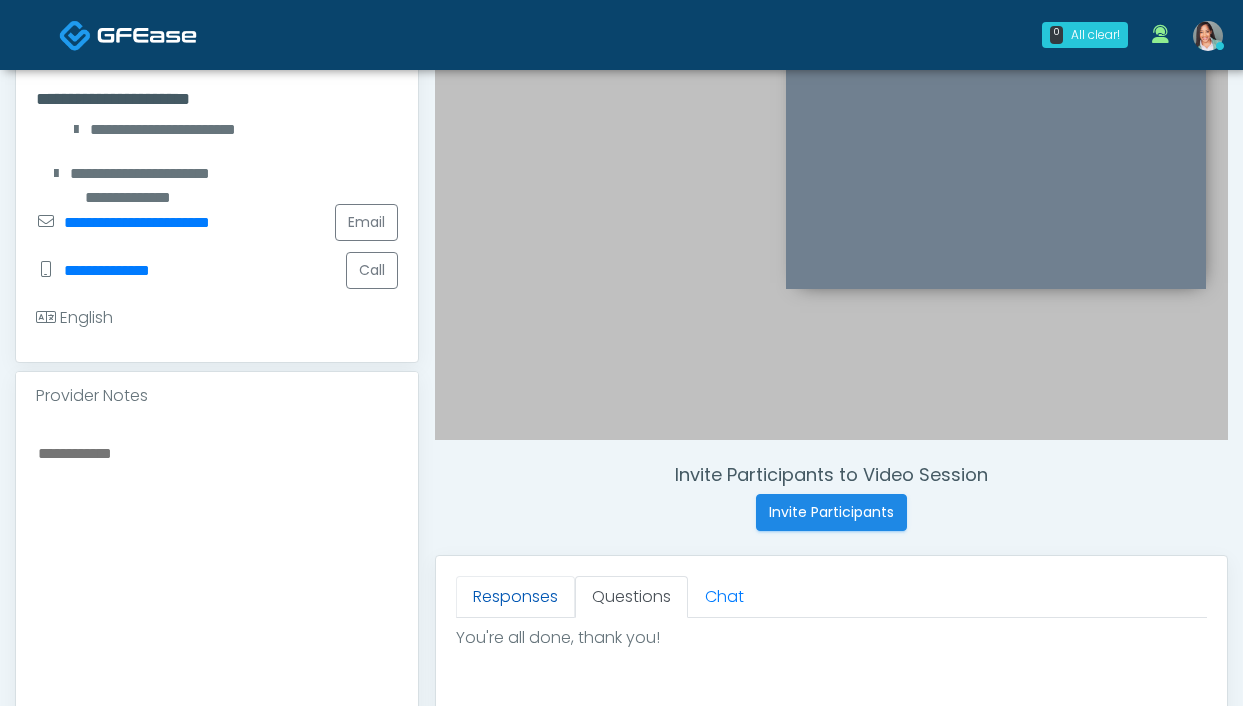 click on "Responses" at bounding box center [515, 597] 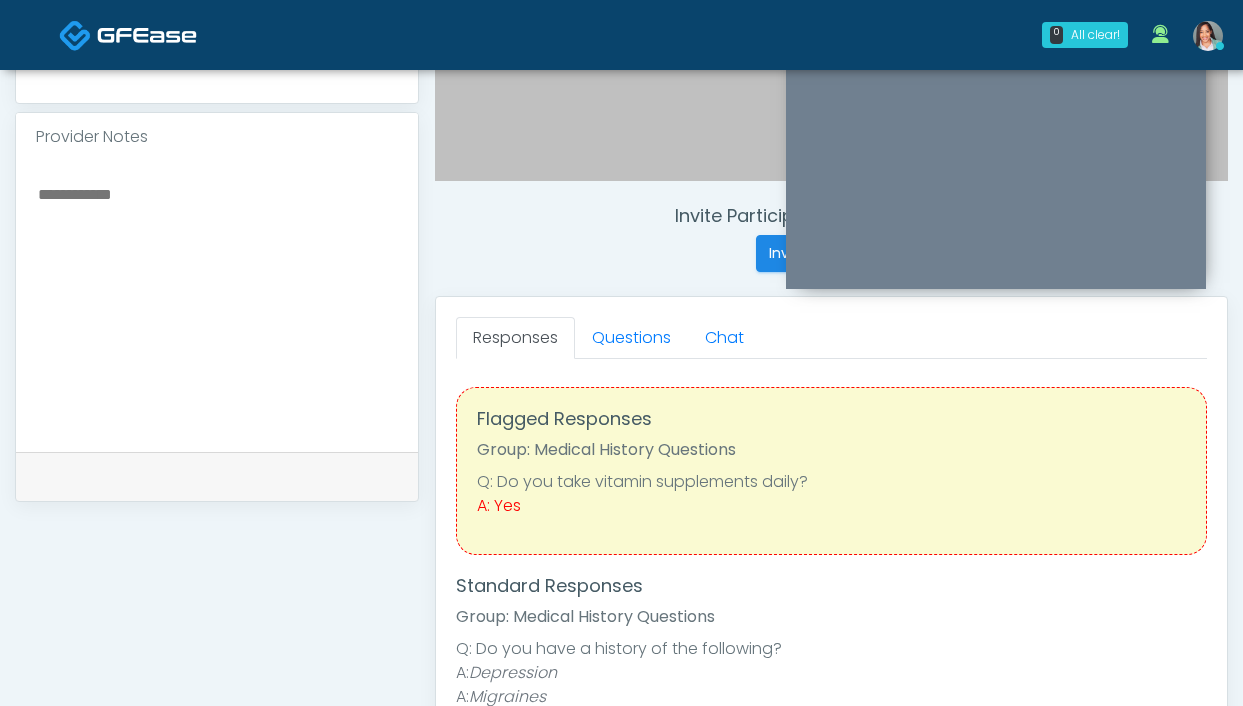 scroll, scrollTop: 782, scrollLeft: 0, axis: vertical 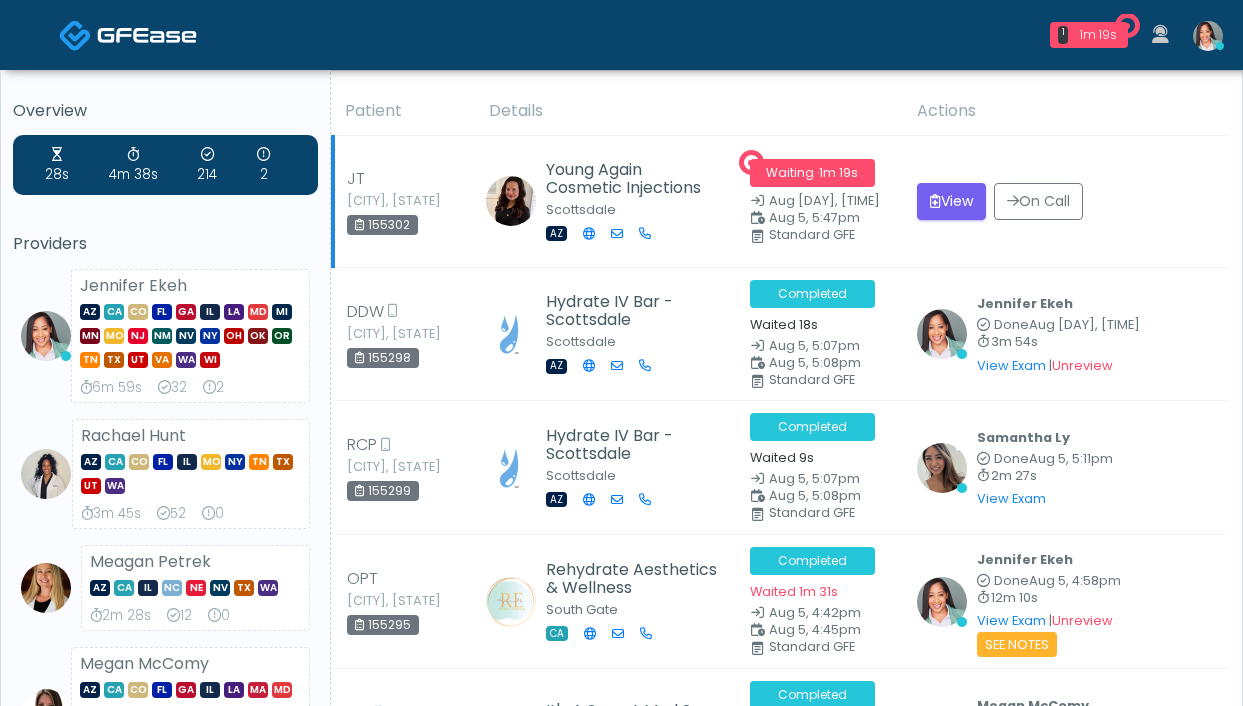 click on "View
On Call" at bounding box center [1066, 202] 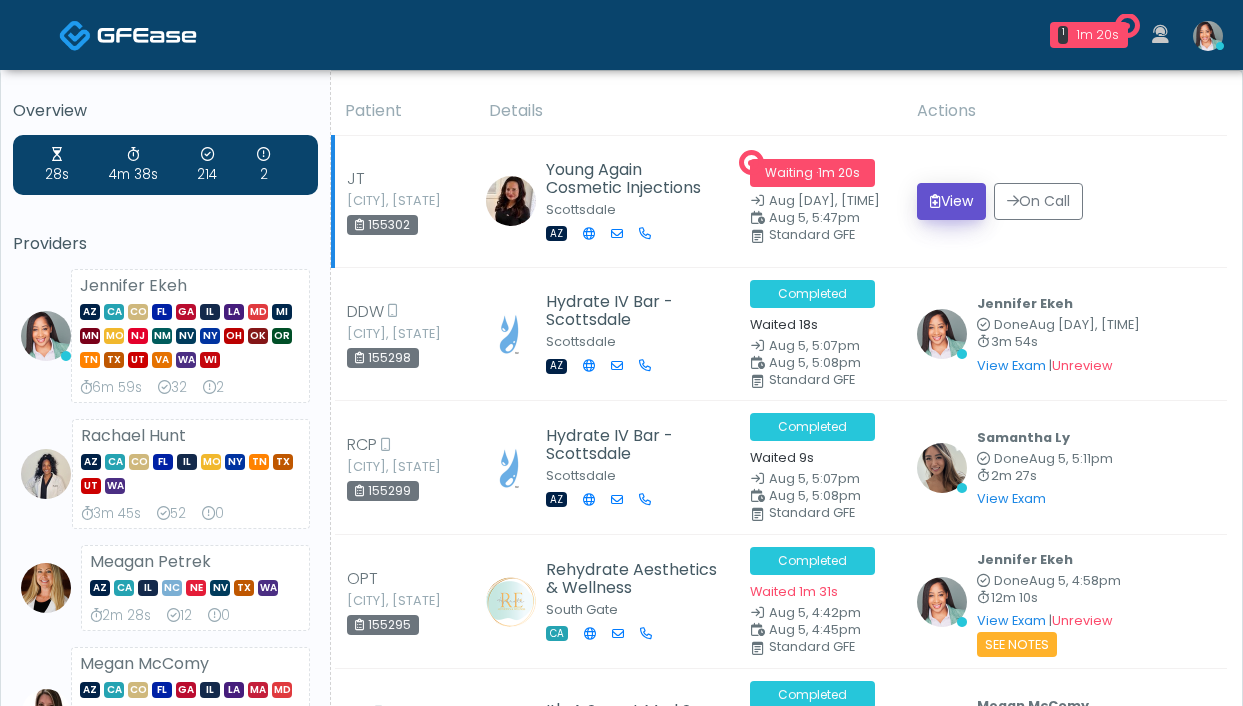 click at bounding box center [935, 201] 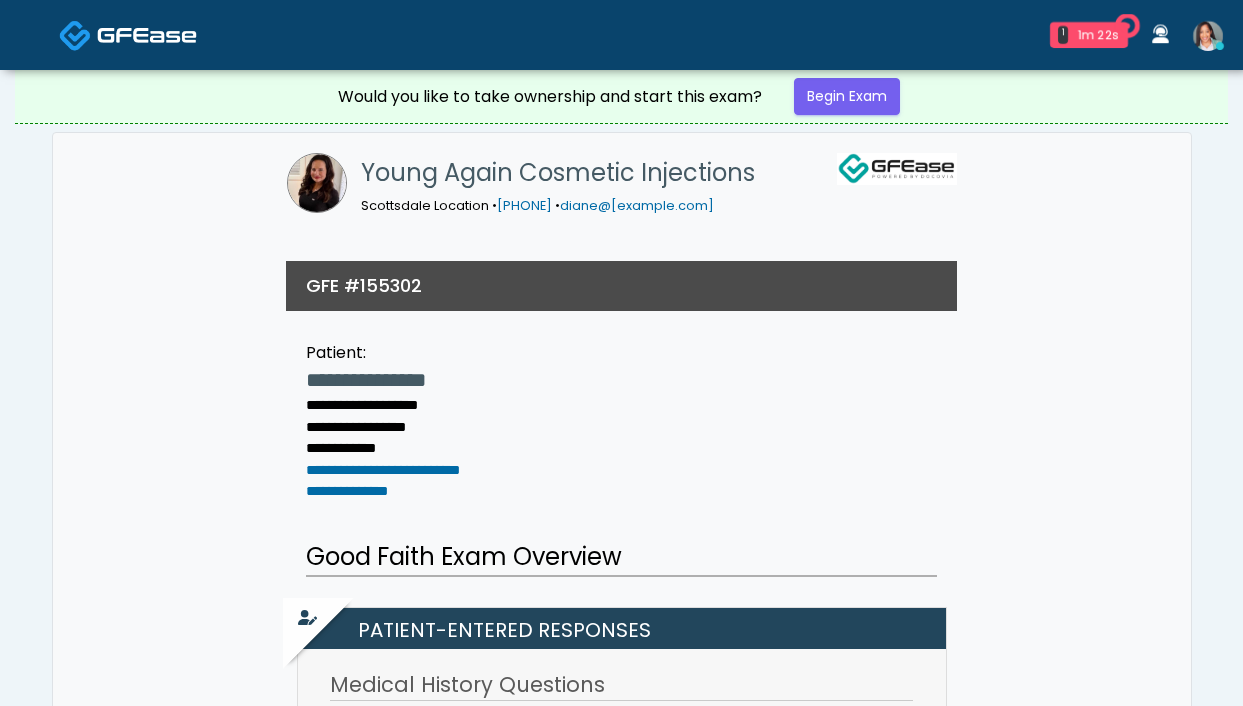 scroll, scrollTop: 0, scrollLeft: 0, axis: both 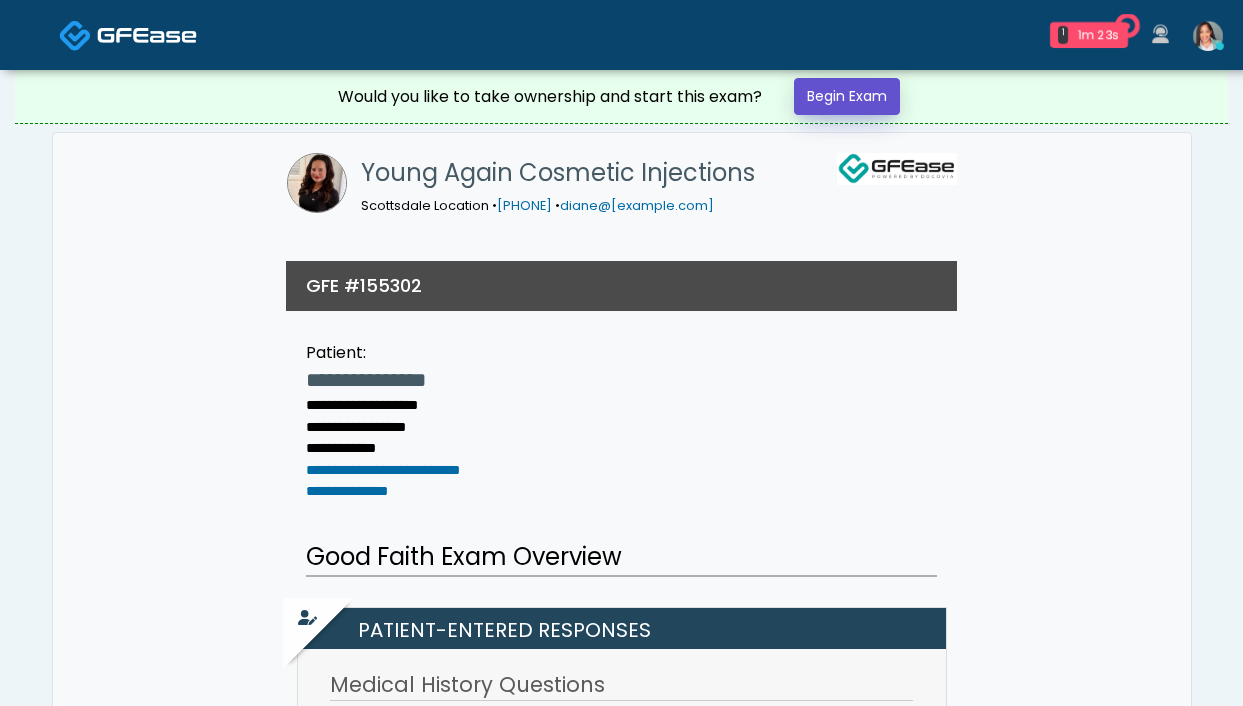 click on "Begin Exam" at bounding box center [847, 96] 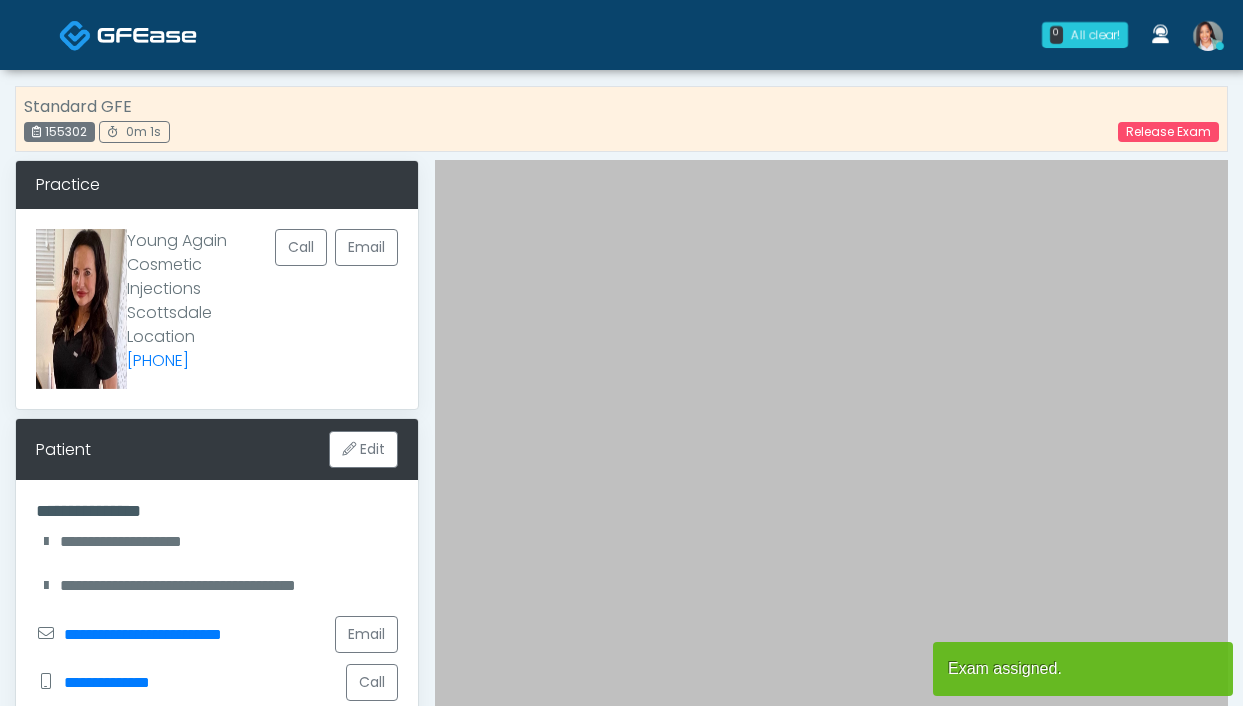 scroll, scrollTop: 0, scrollLeft: 0, axis: both 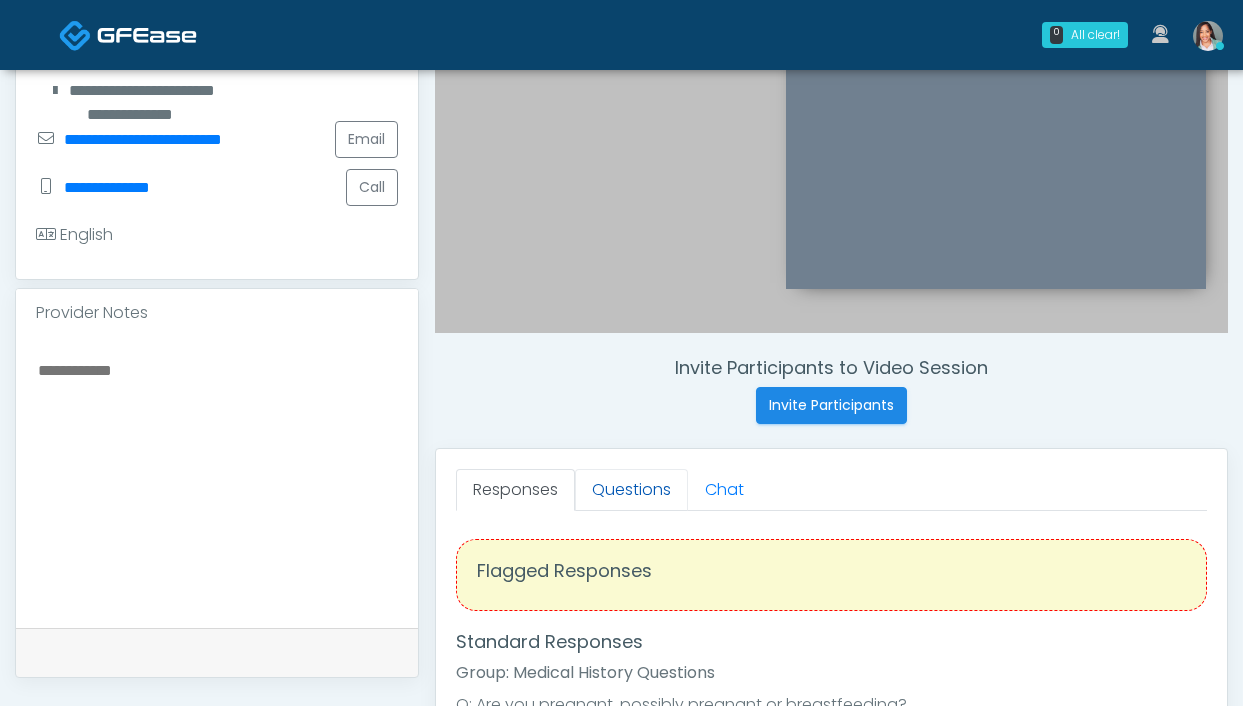 click on "Questions" at bounding box center (631, 490) 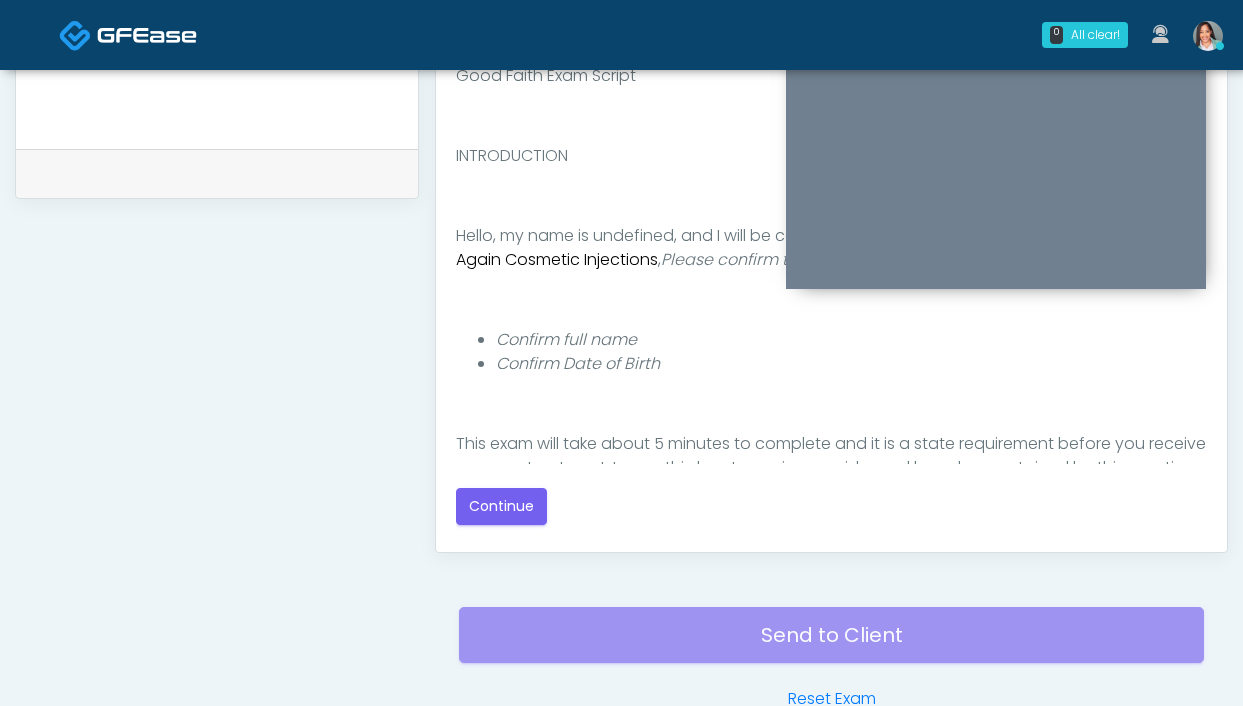 scroll, scrollTop: 1088, scrollLeft: 0, axis: vertical 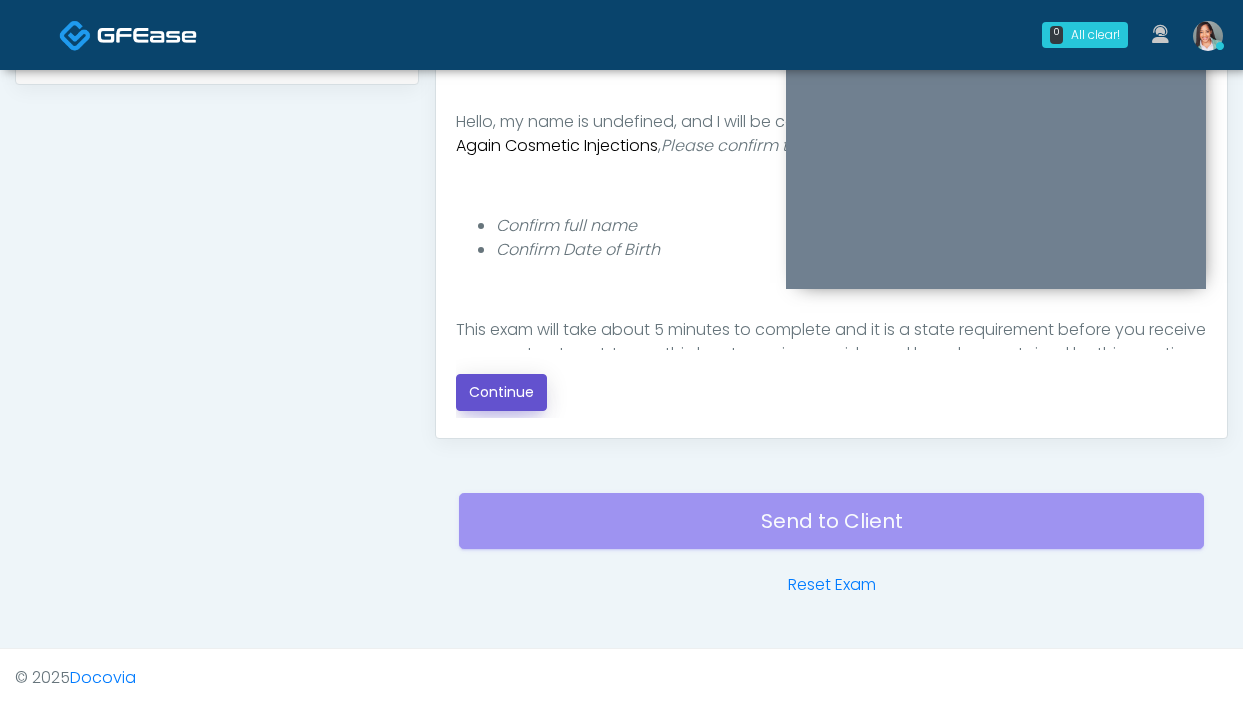 drag, startPoint x: 532, startPoint y: 403, endPoint x: 625, endPoint y: 378, distance: 96.30161 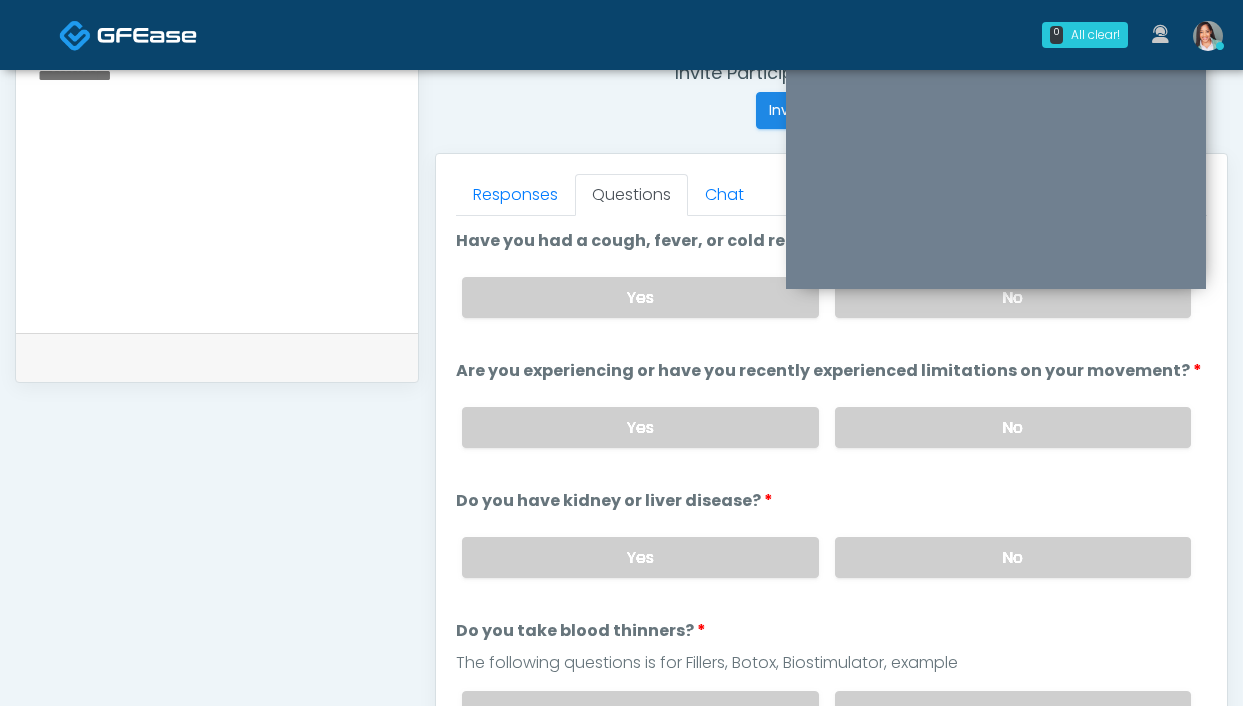 scroll, scrollTop: 751, scrollLeft: 0, axis: vertical 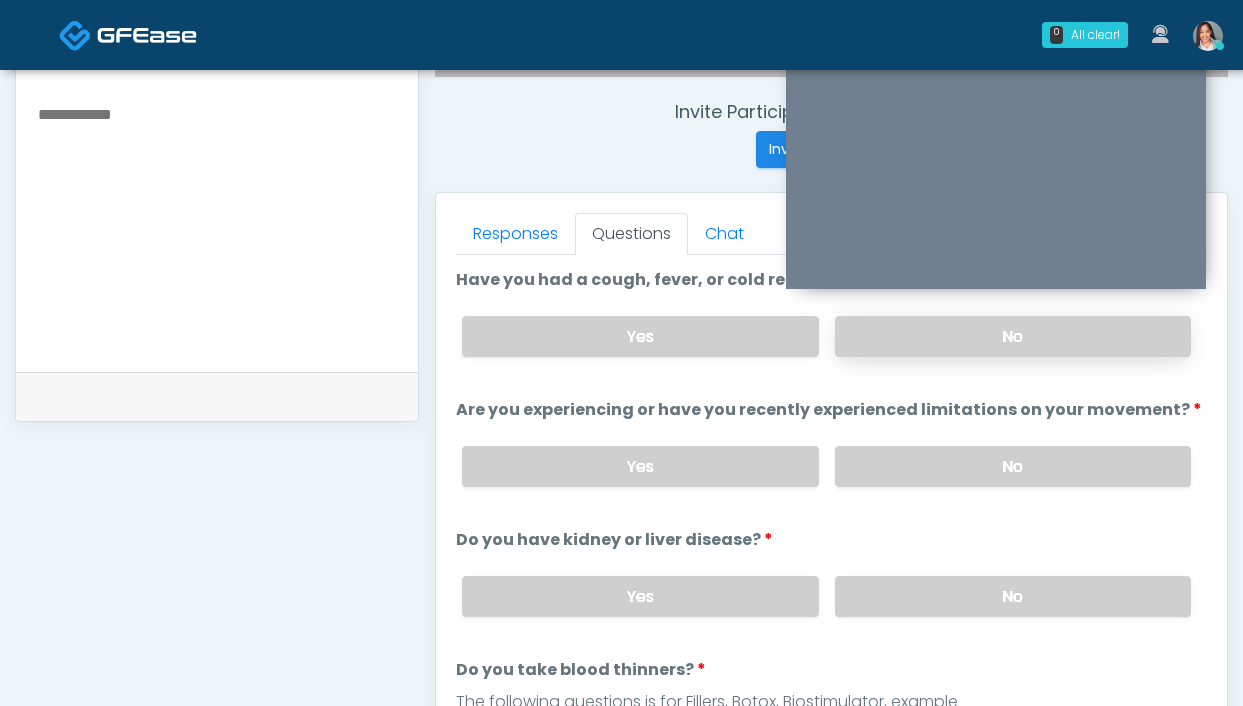 click on "No" at bounding box center (1013, 336) 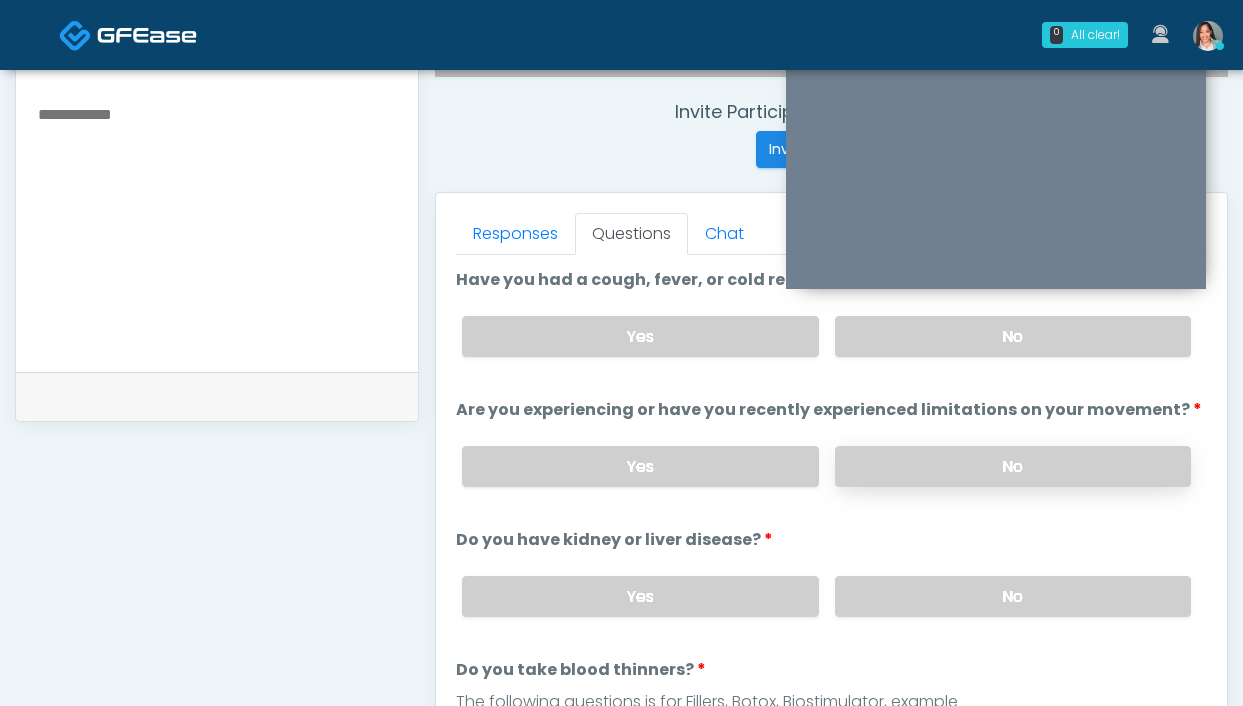 click on "No" at bounding box center [1013, 466] 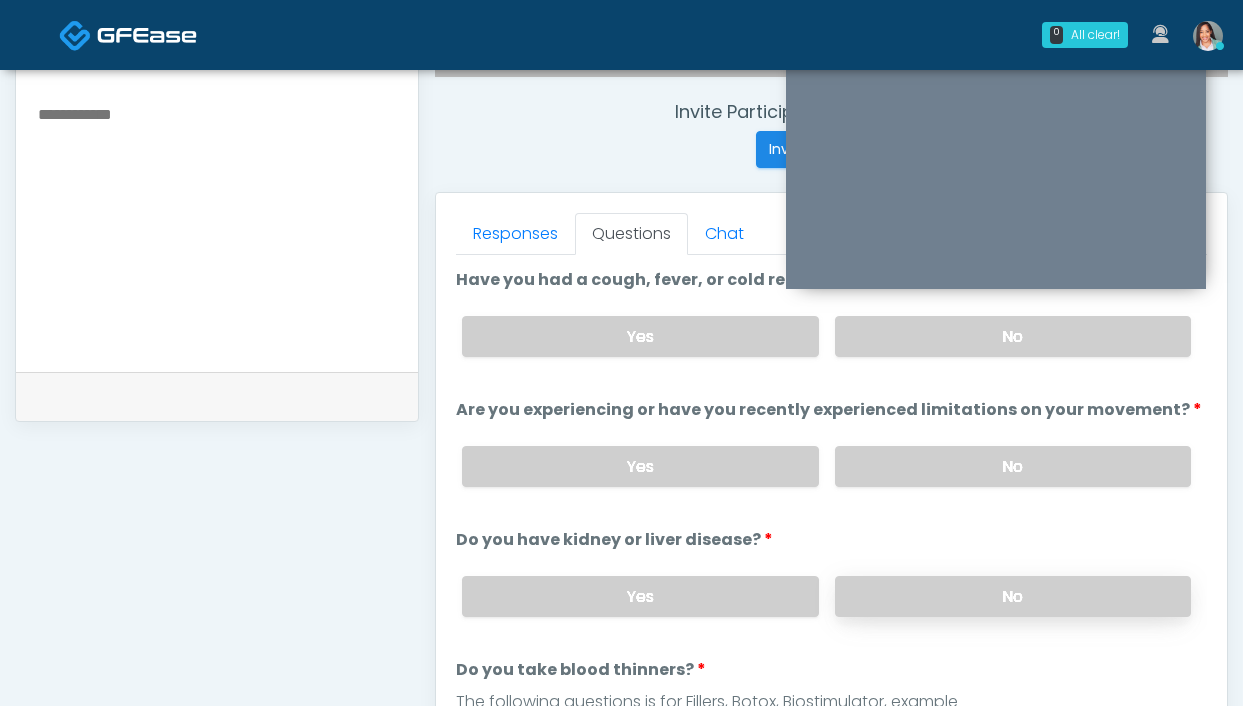 click on "No" at bounding box center (1013, 596) 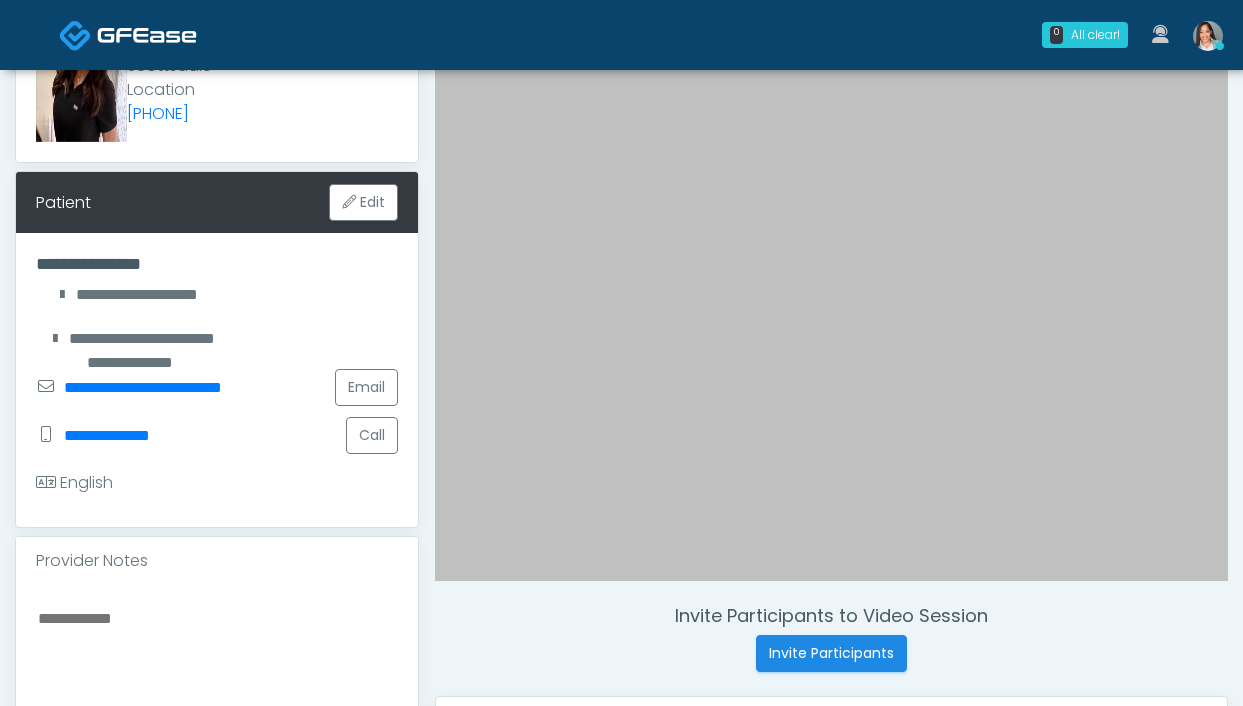 scroll, scrollTop: 1089, scrollLeft: 0, axis: vertical 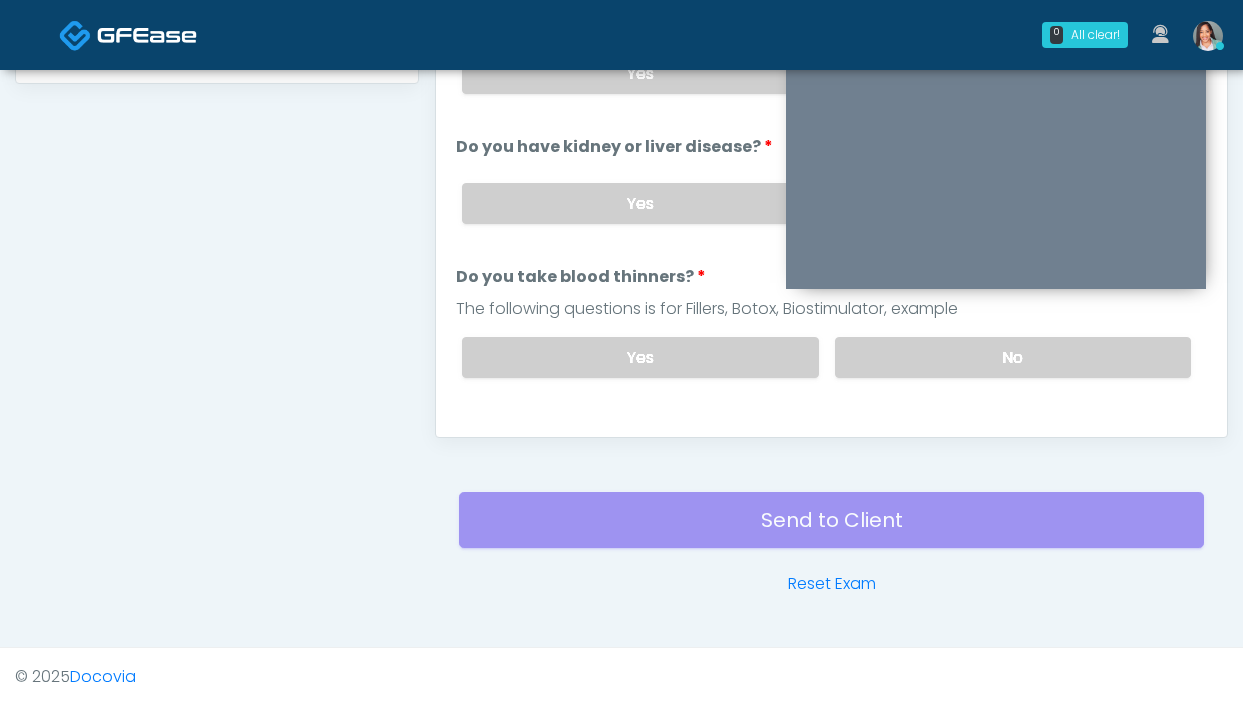 click on "Yes
No" at bounding box center (826, 357) 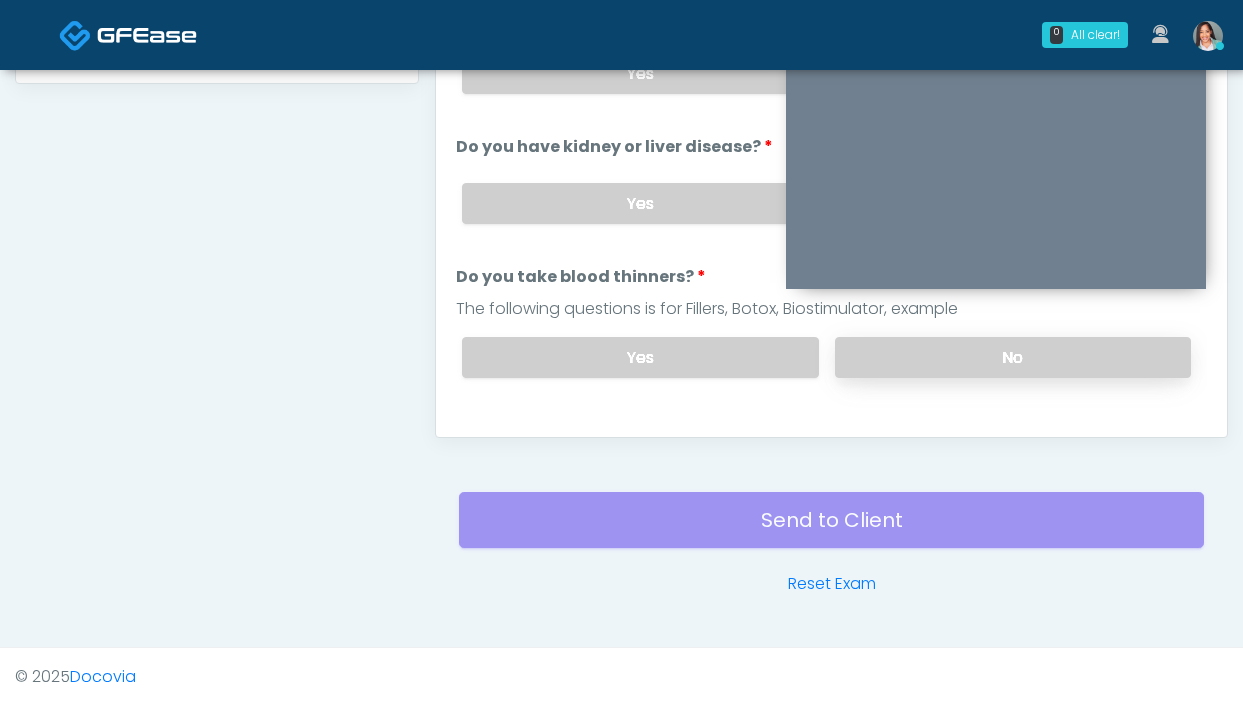 drag, startPoint x: 901, startPoint y: 355, endPoint x: 884, endPoint y: 340, distance: 22.671568 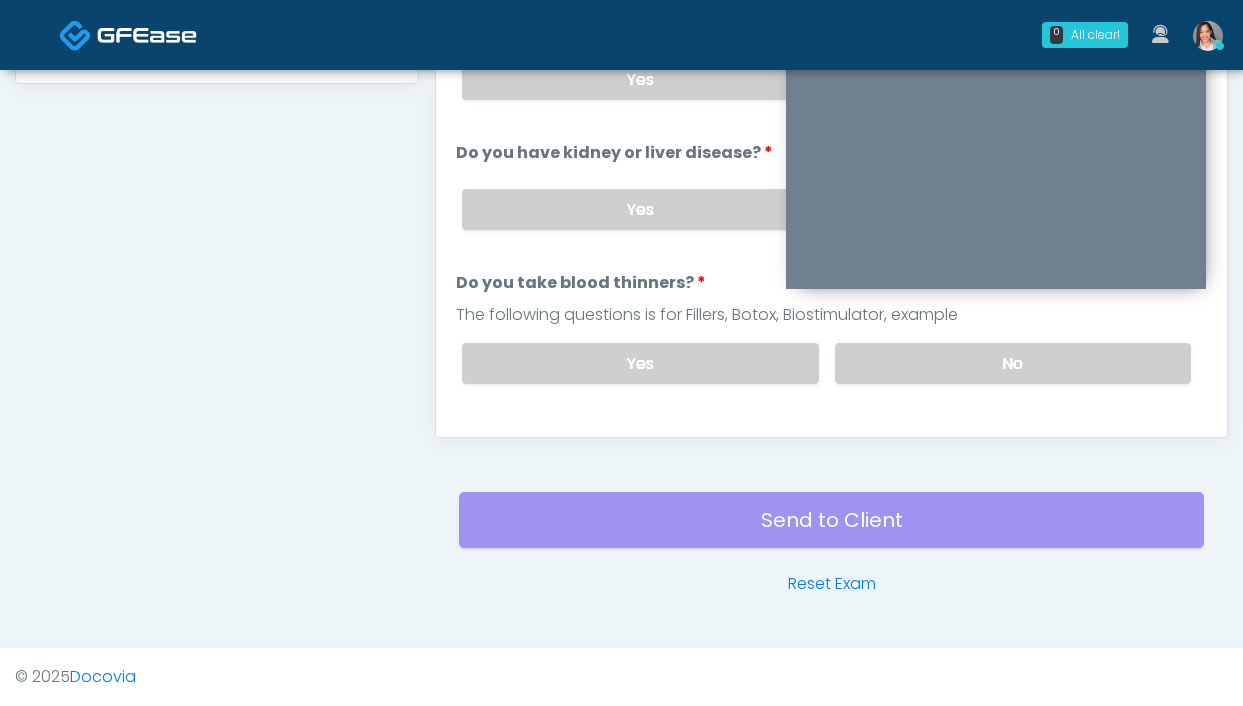 scroll, scrollTop: 0, scrollLeft: 0, axis: both 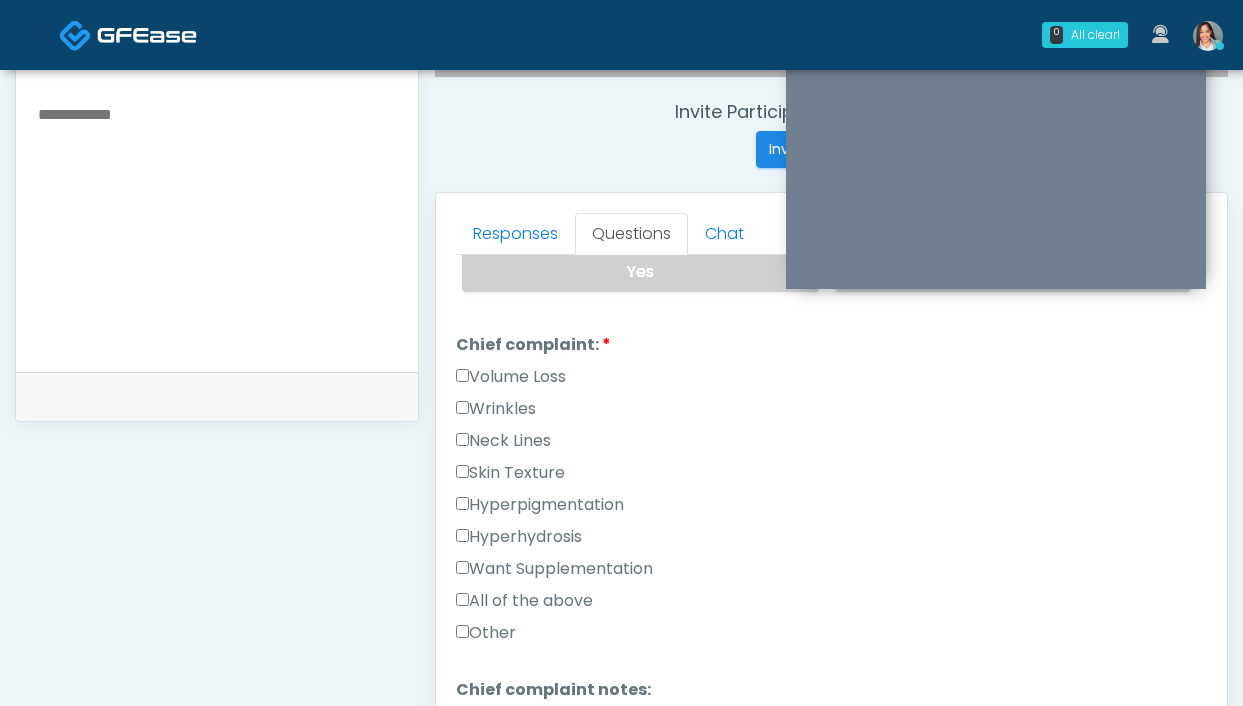 drag, startPoint x: 537, startPoint y: 403, endPoint x: 537, endPoint y: 368, distance: 35 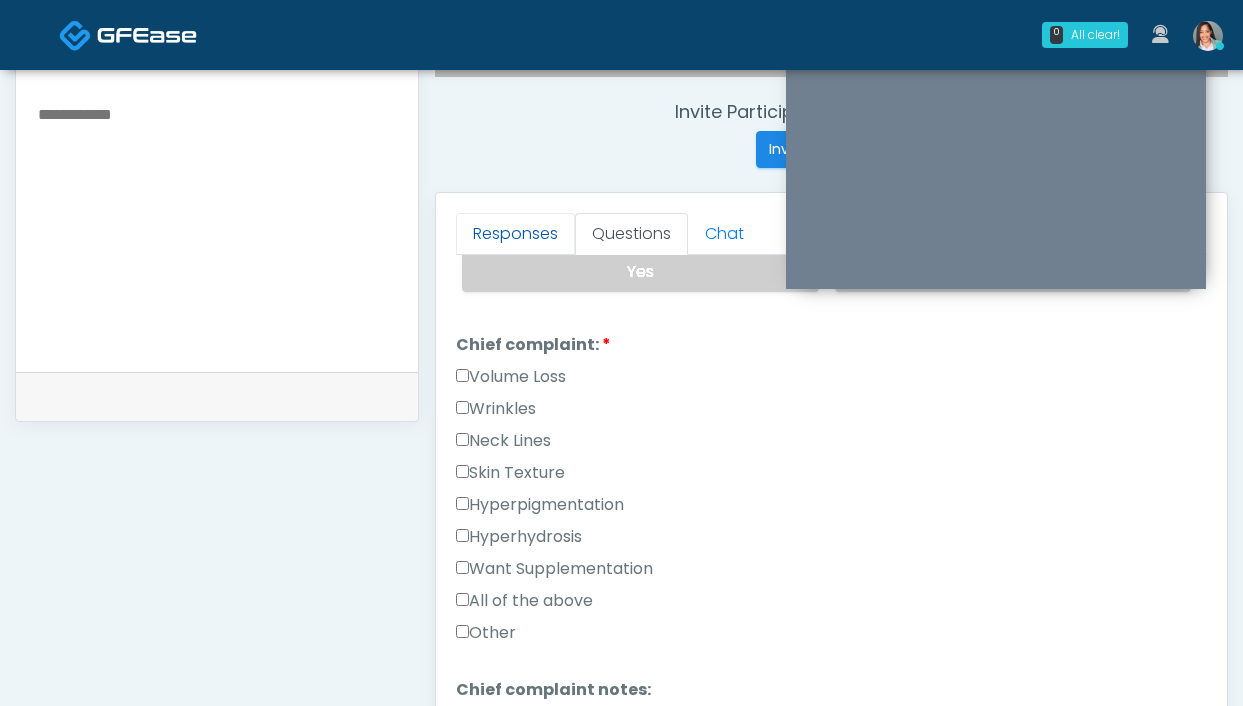 click on "Responses" at bounding box center (515, 234) 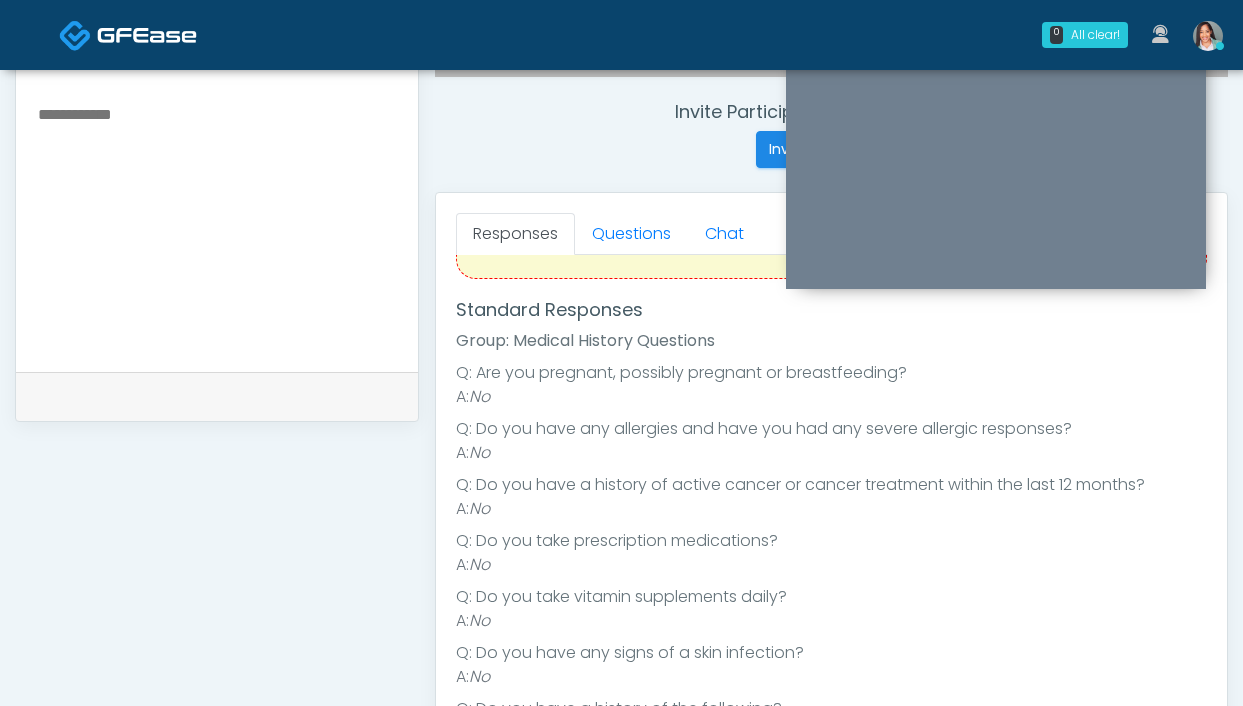 scroll, scrollTop: 82, scrollLeft: 0, axis: vertical 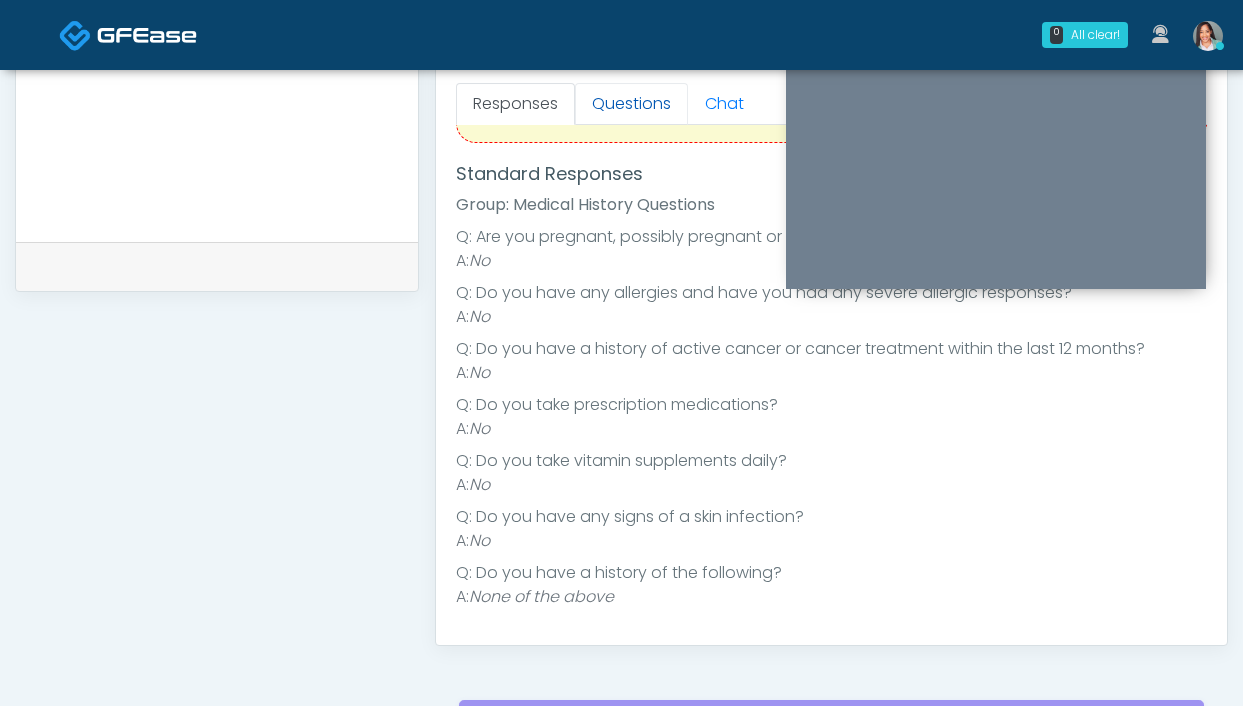 click on "Questions" at bounding box center (631, 104) 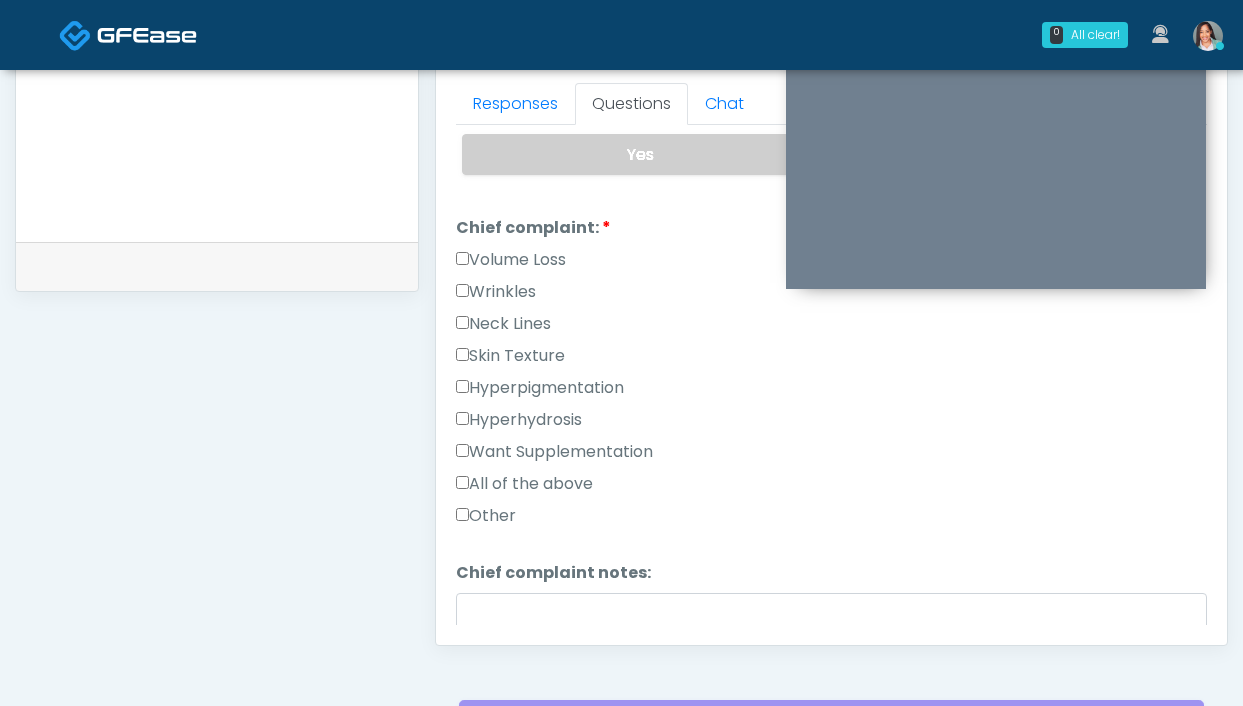 scroll, scrollTop: 467, scrollLeft: 0, axis: vertical 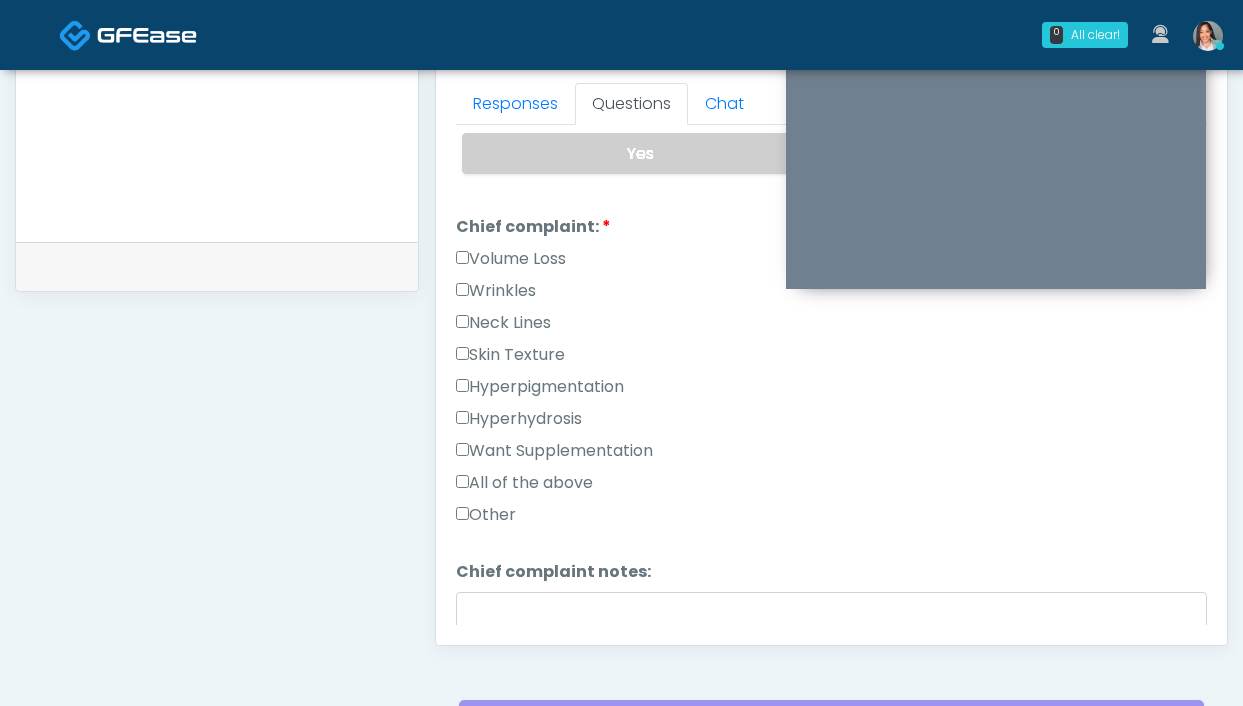 click on "Volume Loss" at bounding box center (511, 259) 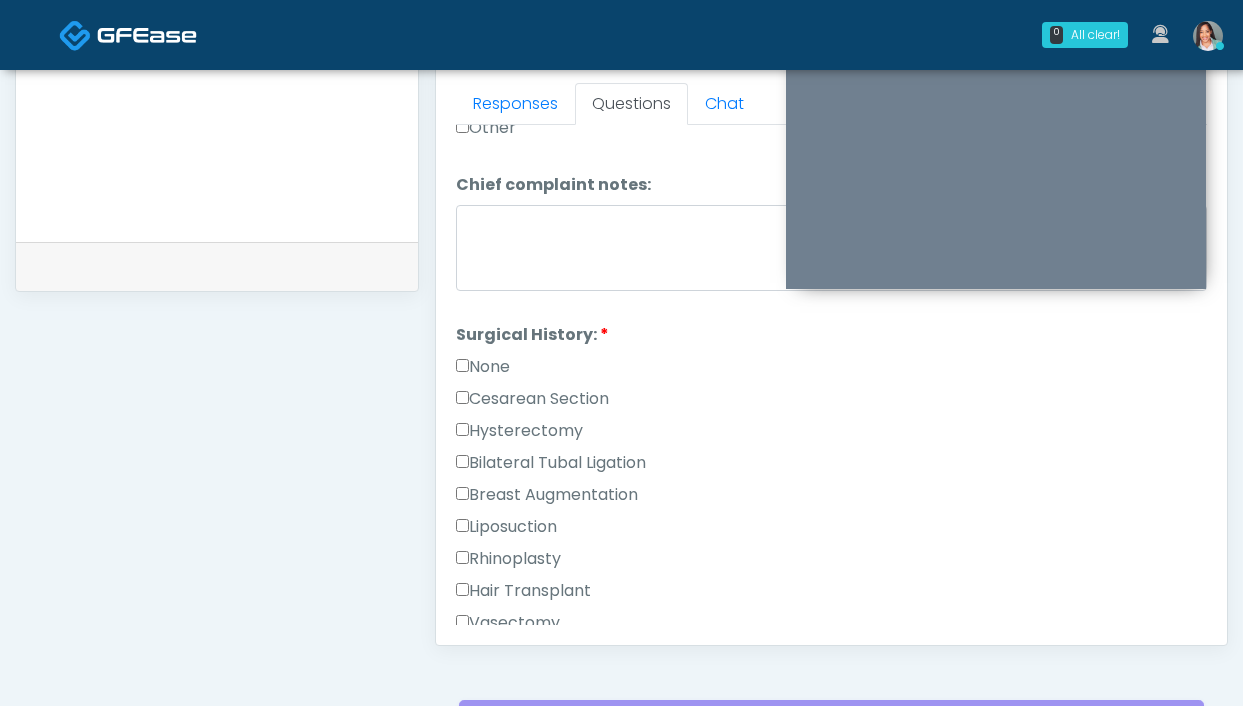 scroll, scrollTop: 907, scrollLeft: 0, axis: vertical 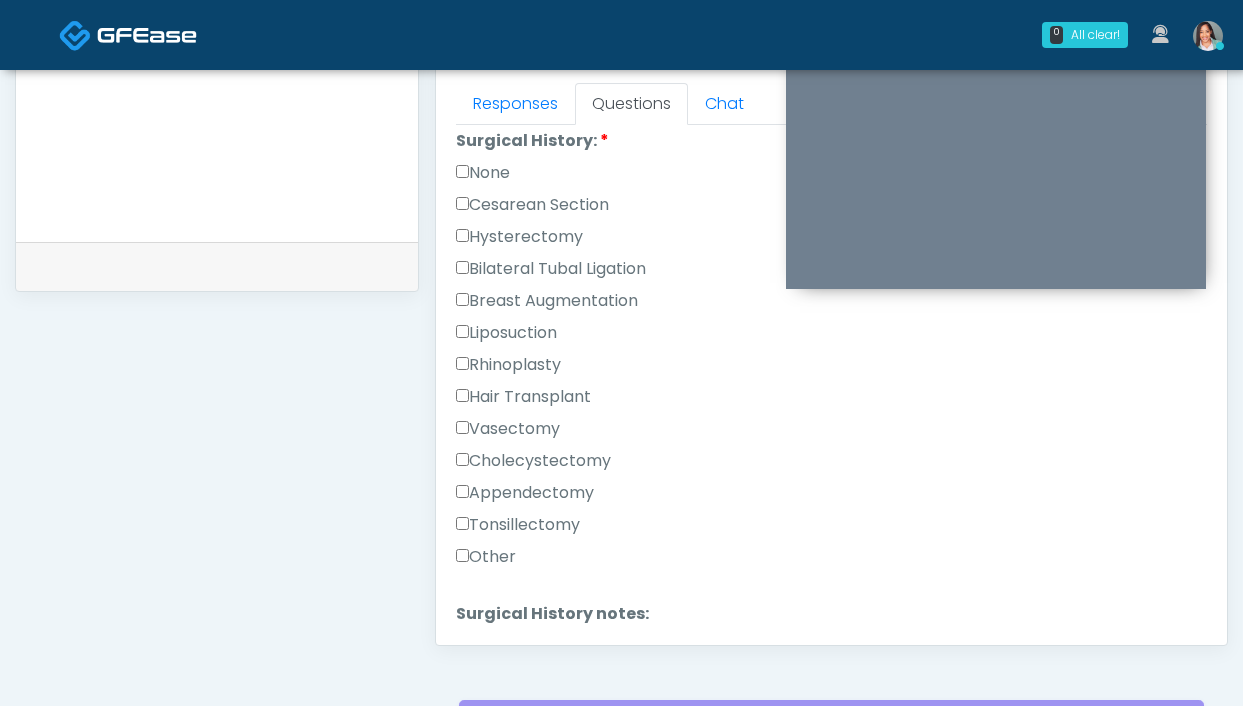 click on "Breast Augmentation" at bounding box center (547, 301) 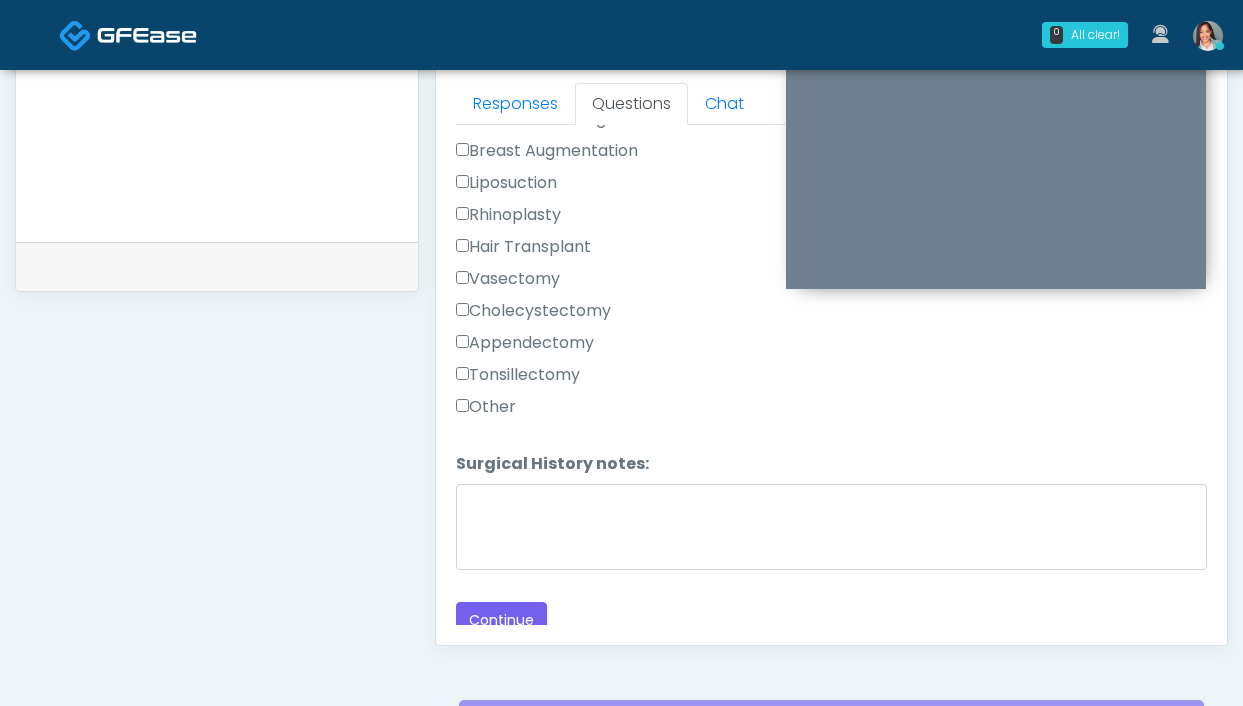 scroll, scrollTop: 1207, scrollLeft: 0, axis: vertical 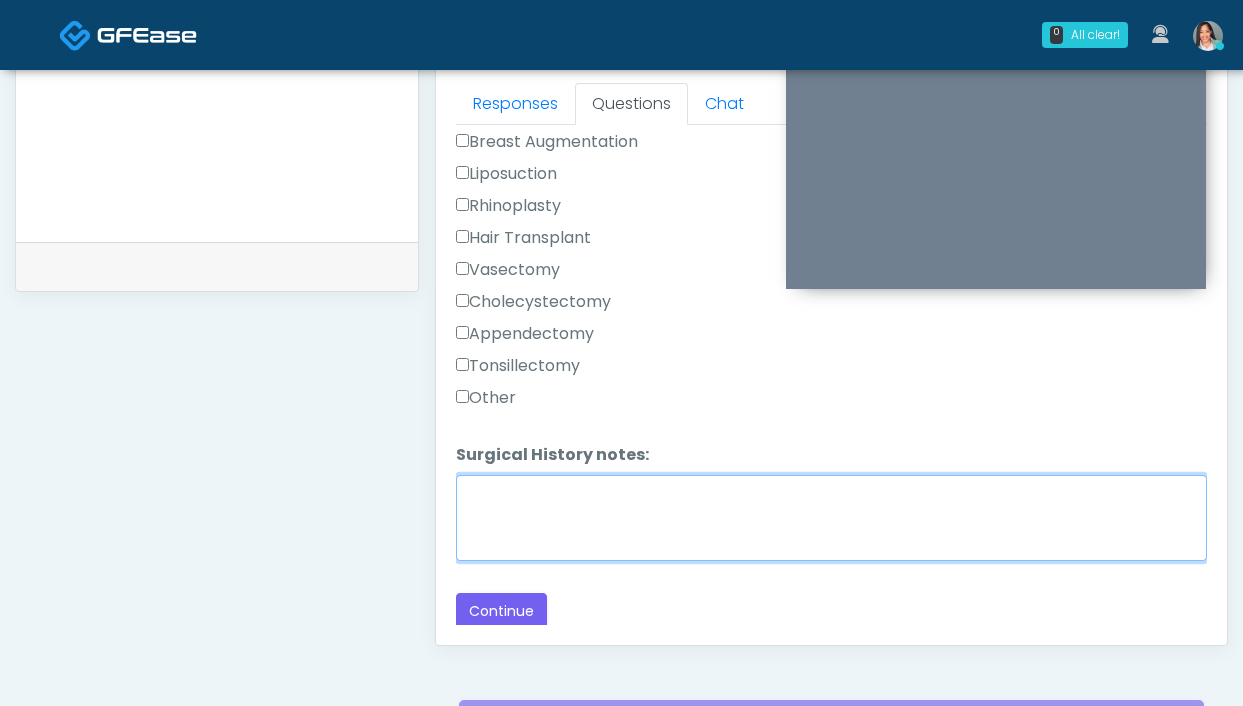 click on "Surgical History notes:" at bounding box center [831, 518] 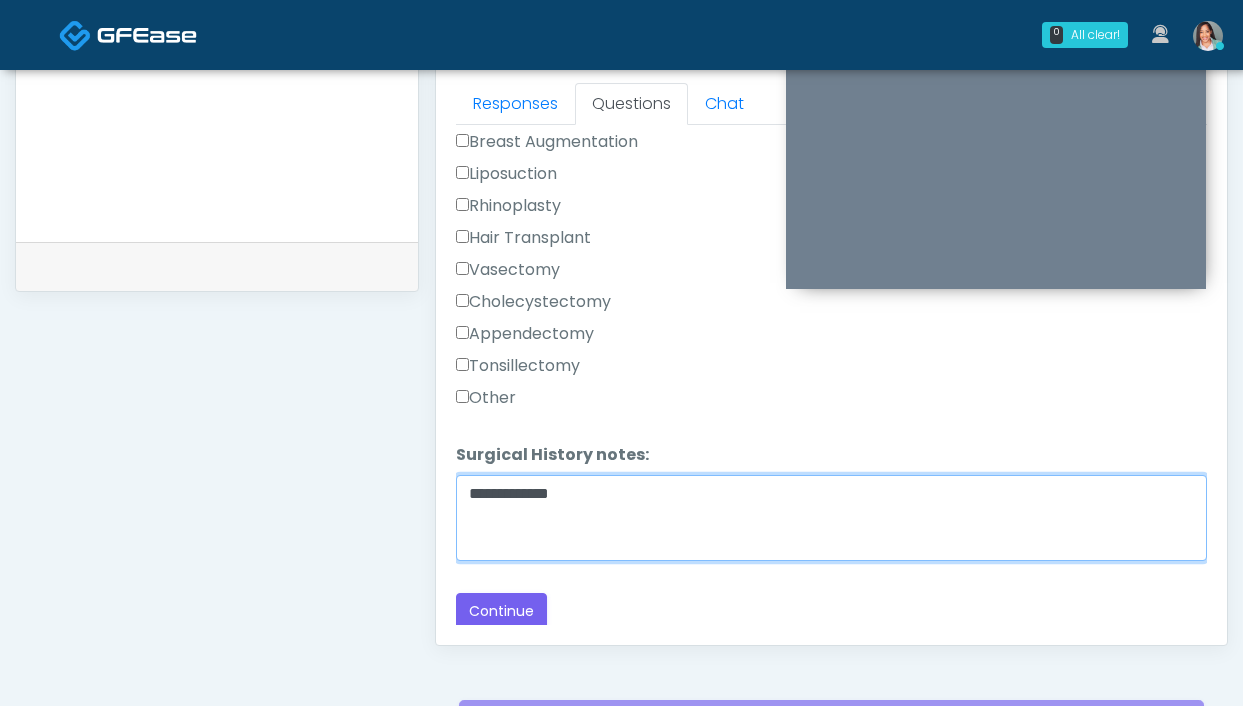 click on "**********" at bounding box center (831, 518) 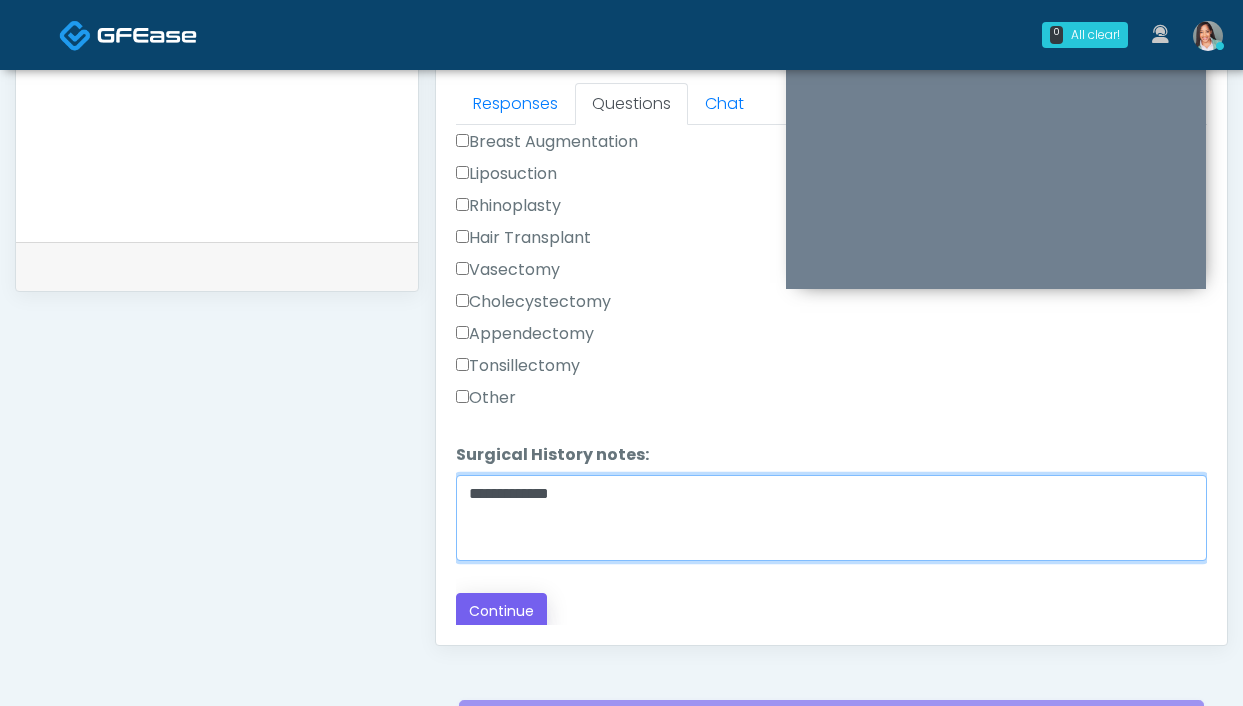 type on "**********" 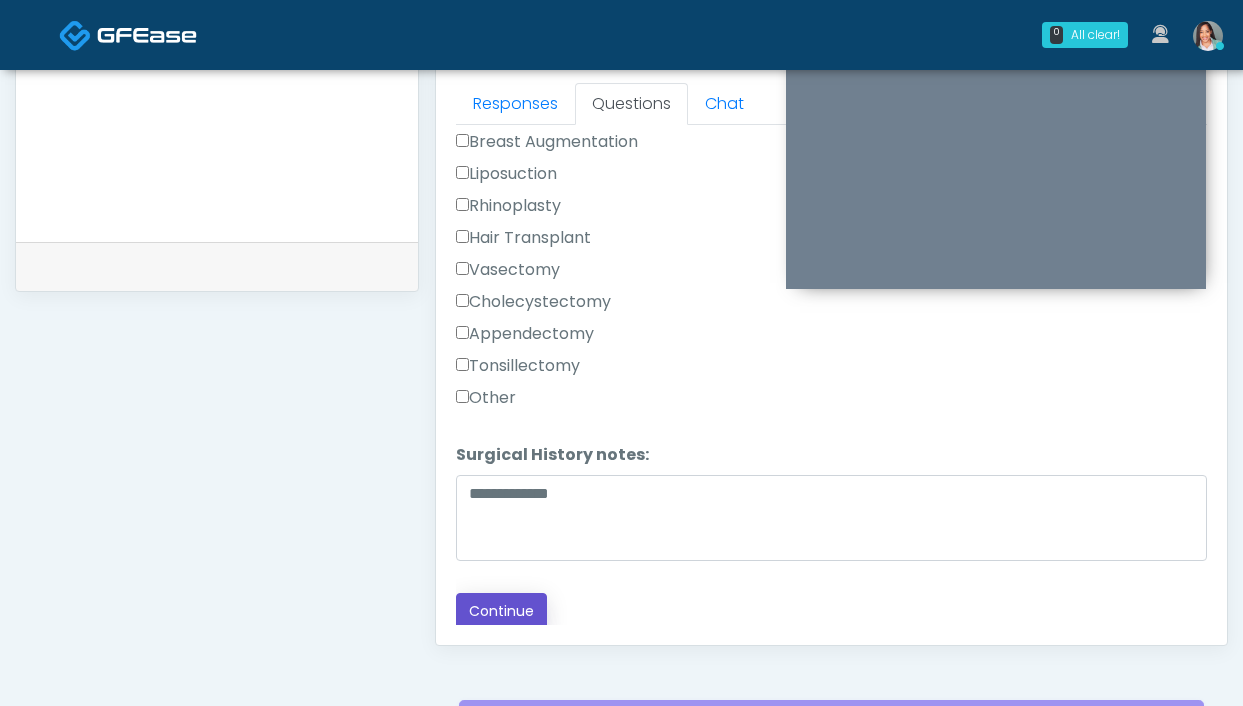 click on "Continue" at bounding box center (501, 611) 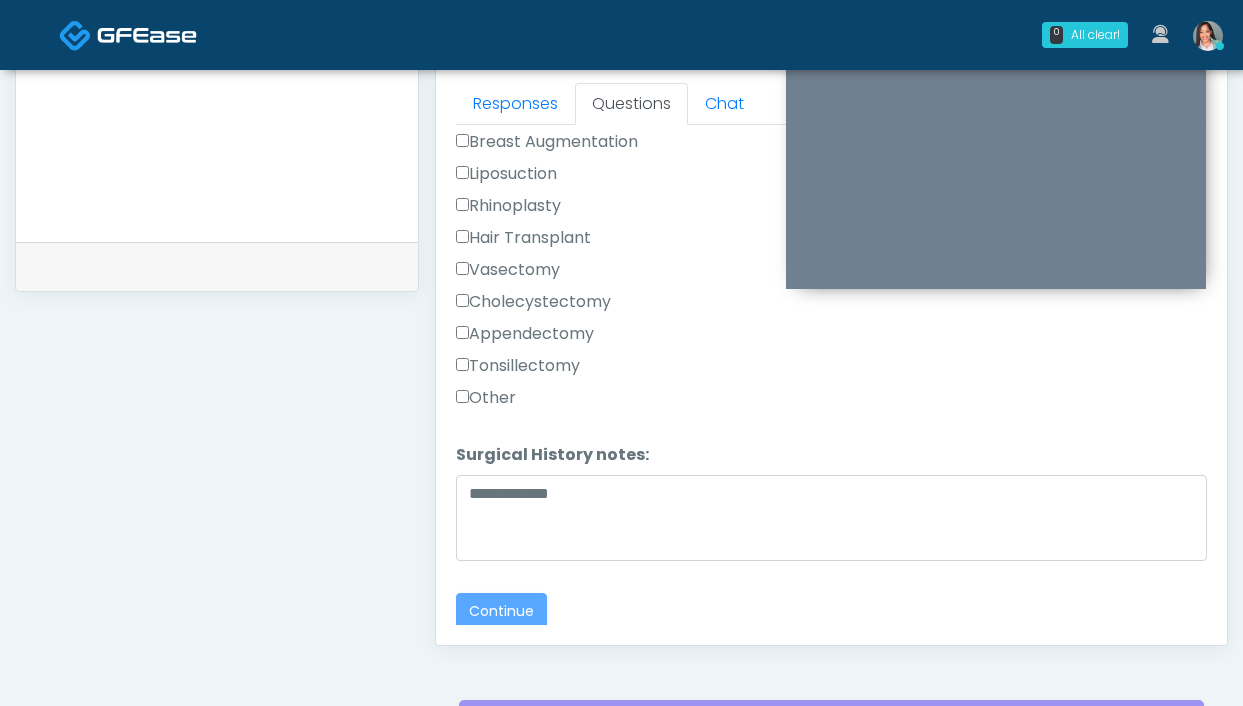 scroll, scrollTop: 1089, scrollLeft: 0, axis: vertical 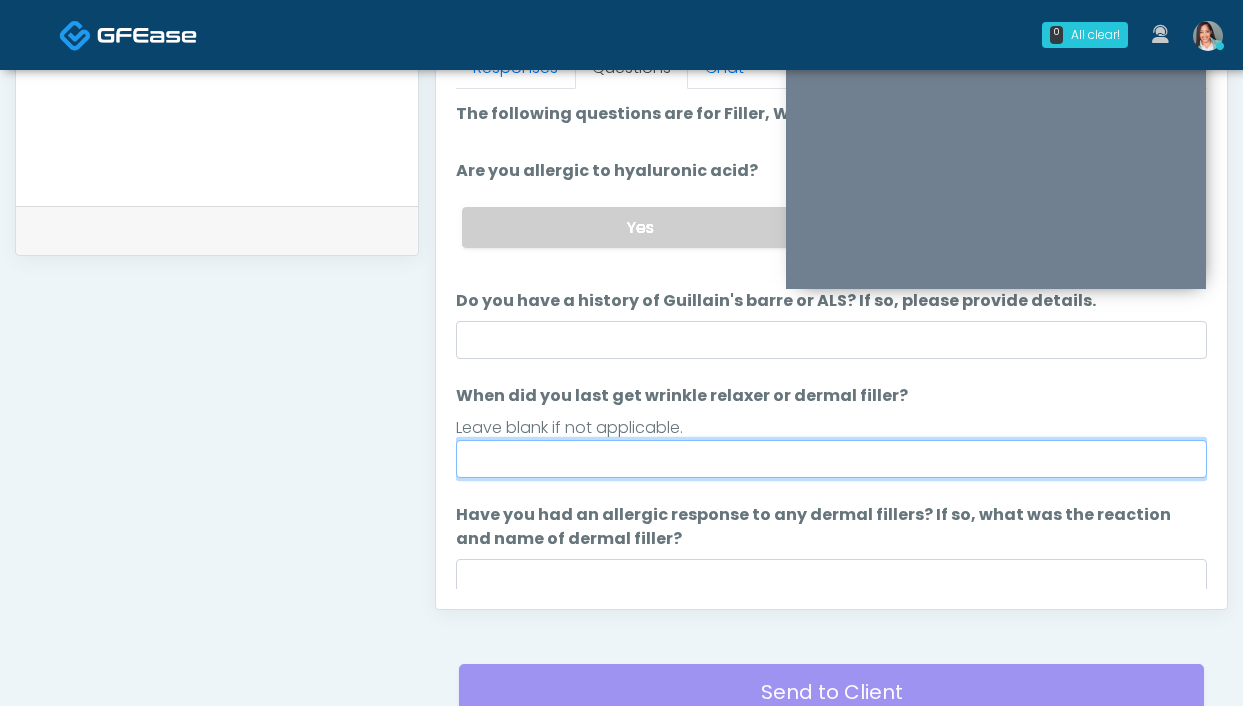 click on "When did you last get wrinkle relaxer or dermal filler?" at bounding box center (831, 459) 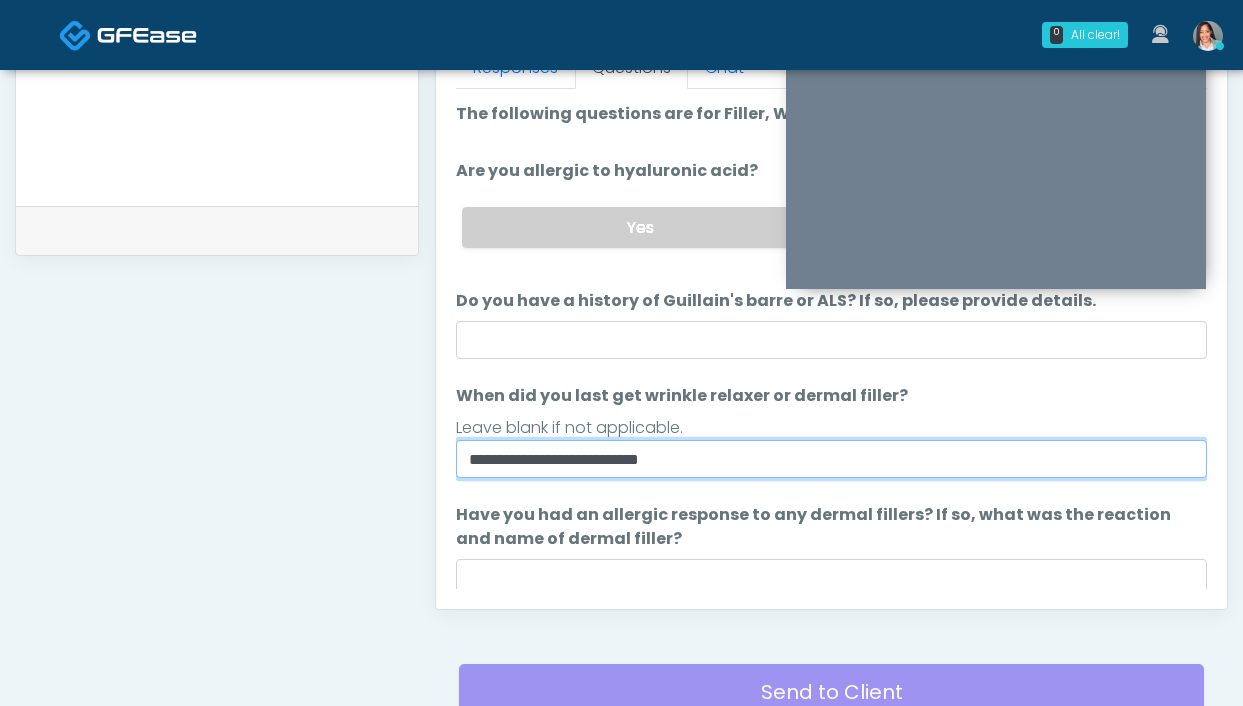 click on "**********" at bounding box center [831, 459] 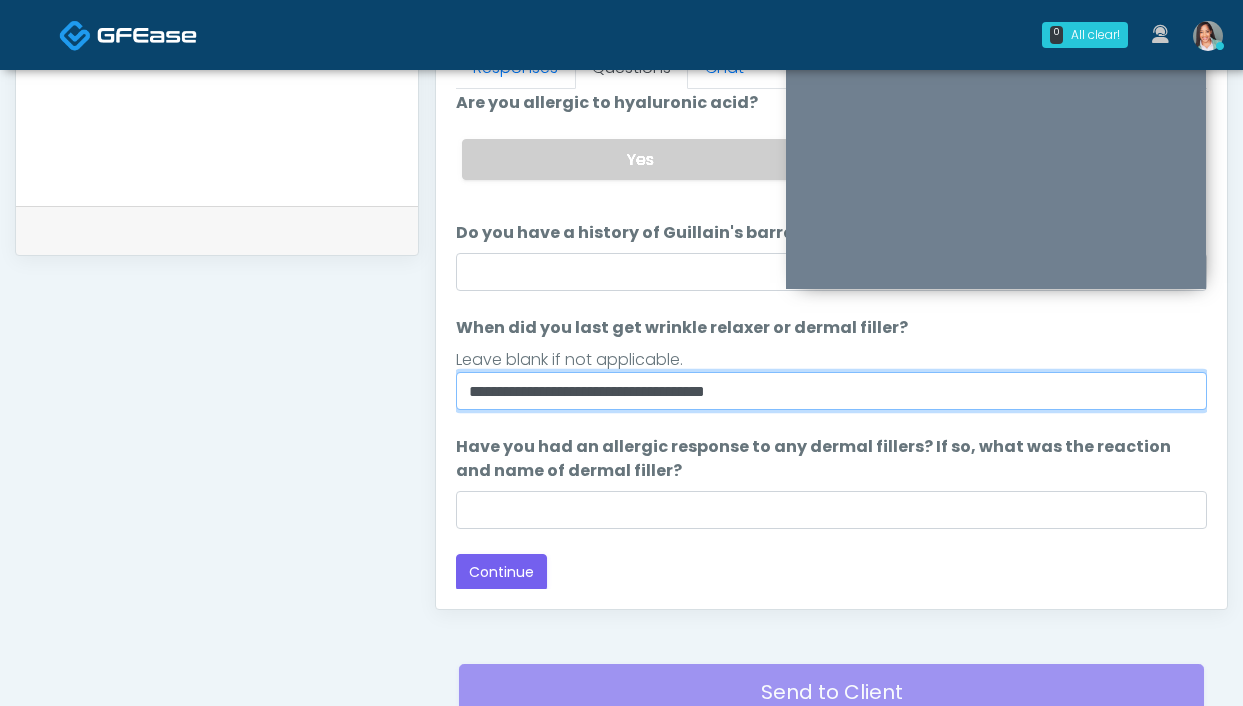scroll, scrollTop: 69, scrollLeft: 0, axis: vertical 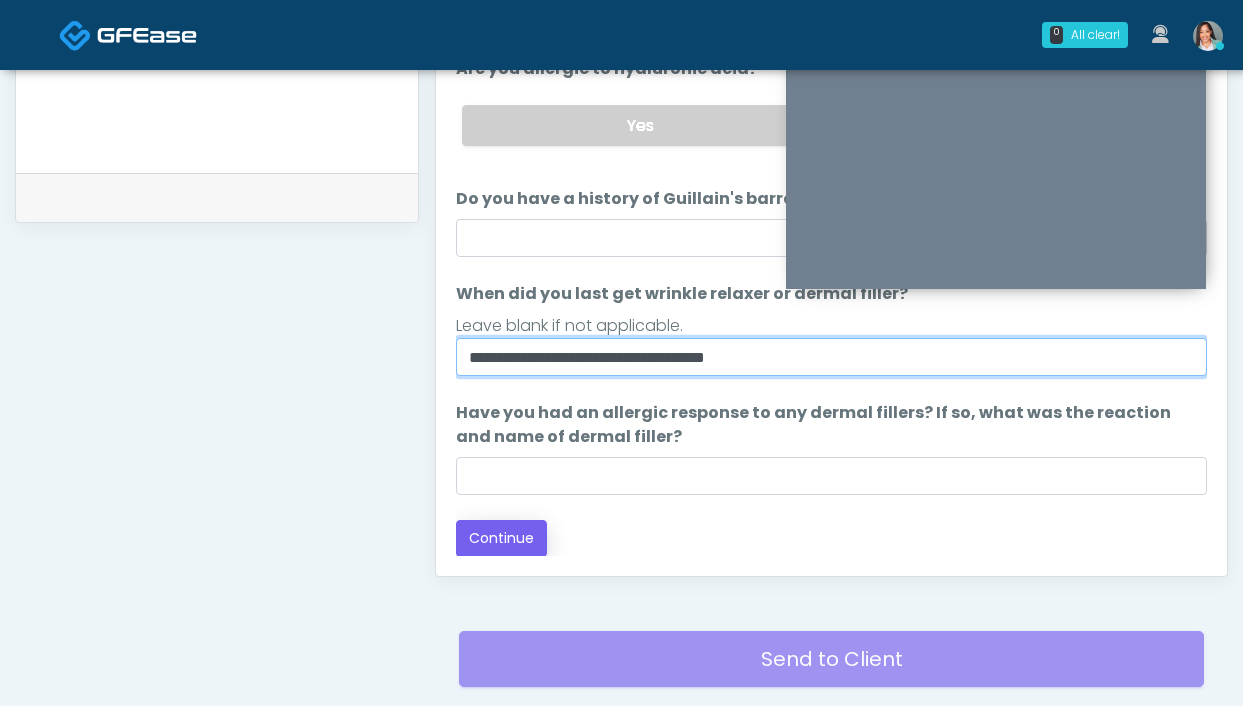 type on "**********" 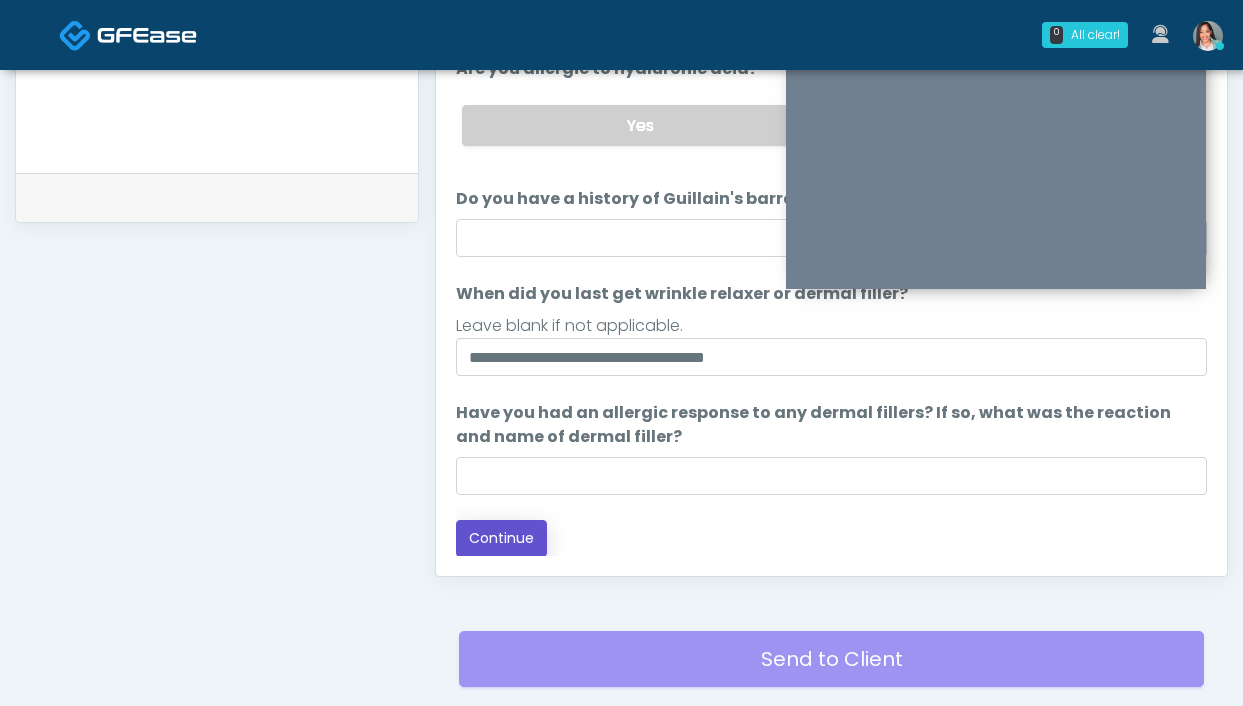 drag, startPoint x: 514, startPoint y: 535, endPoint x: 621, endPoint y: 440, distance: 143.08739 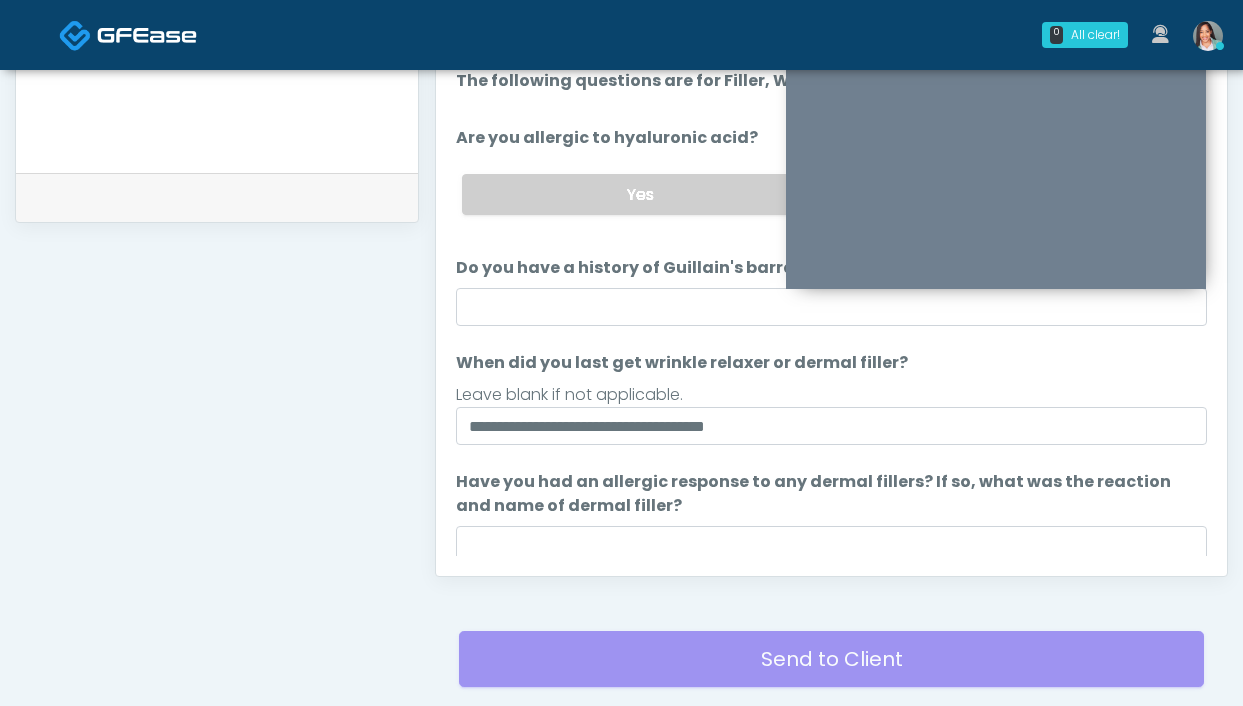 scroll, scrollTop: 0, scrollLeft: 0, axis: both 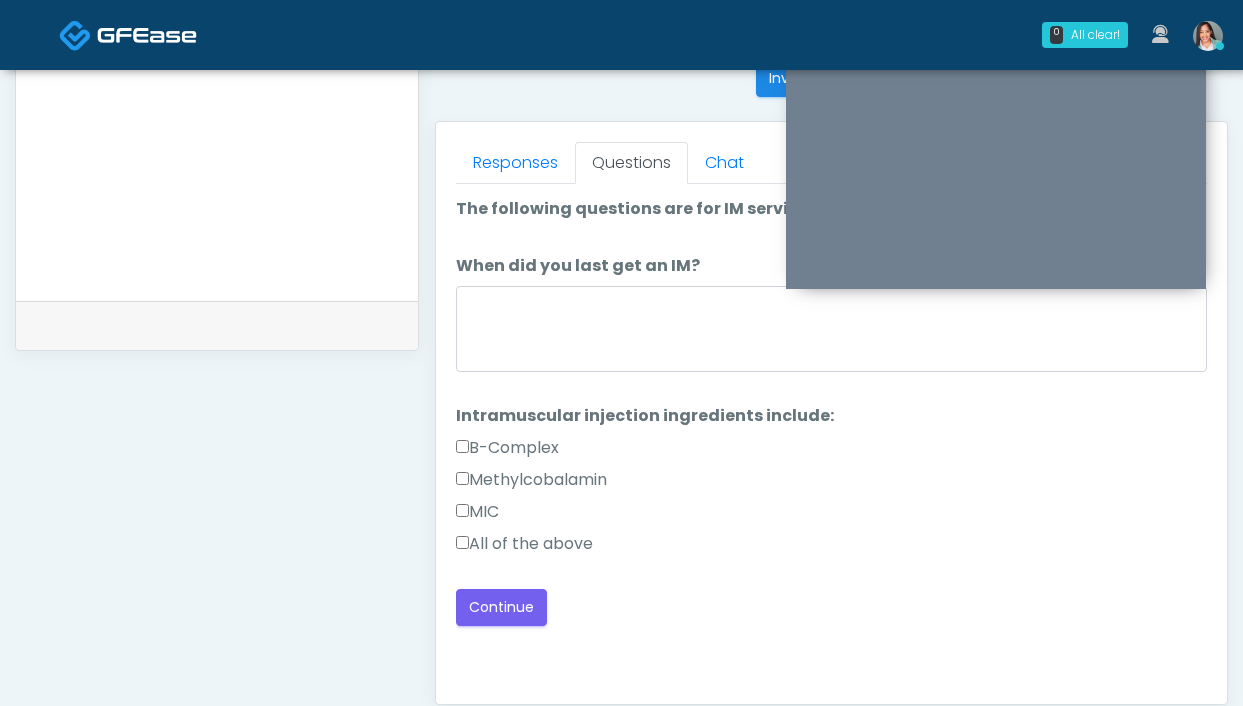 click on "All of the above" at bounding box center (524, 544) 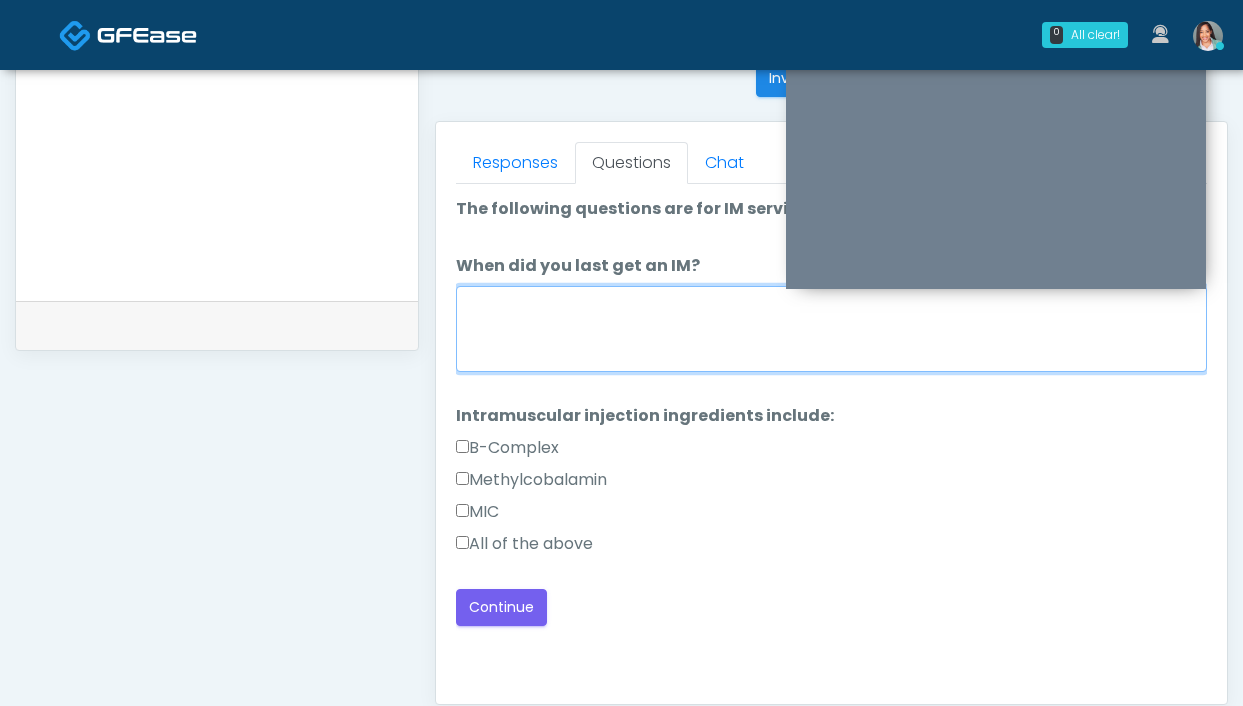 click on "When did you last get an IM?" at bounding box center (831, 329) 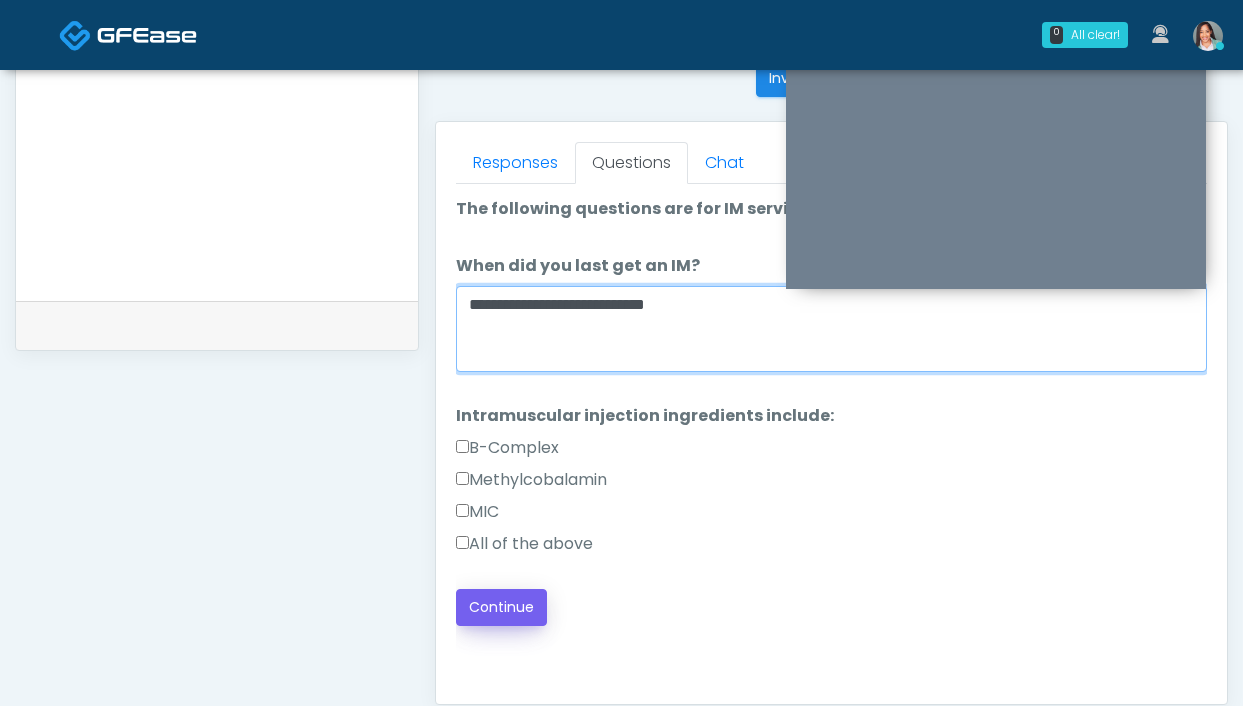 type on "**********" 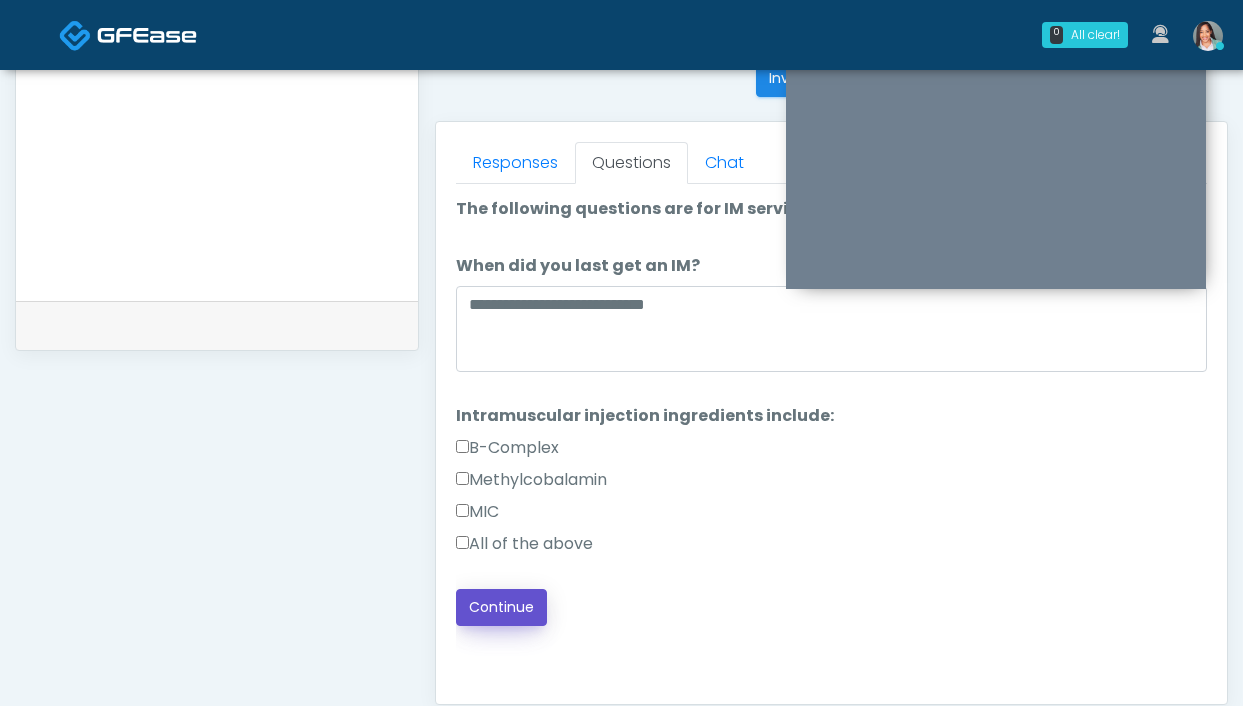 click on "Continue" at bounding box center [501, 607] 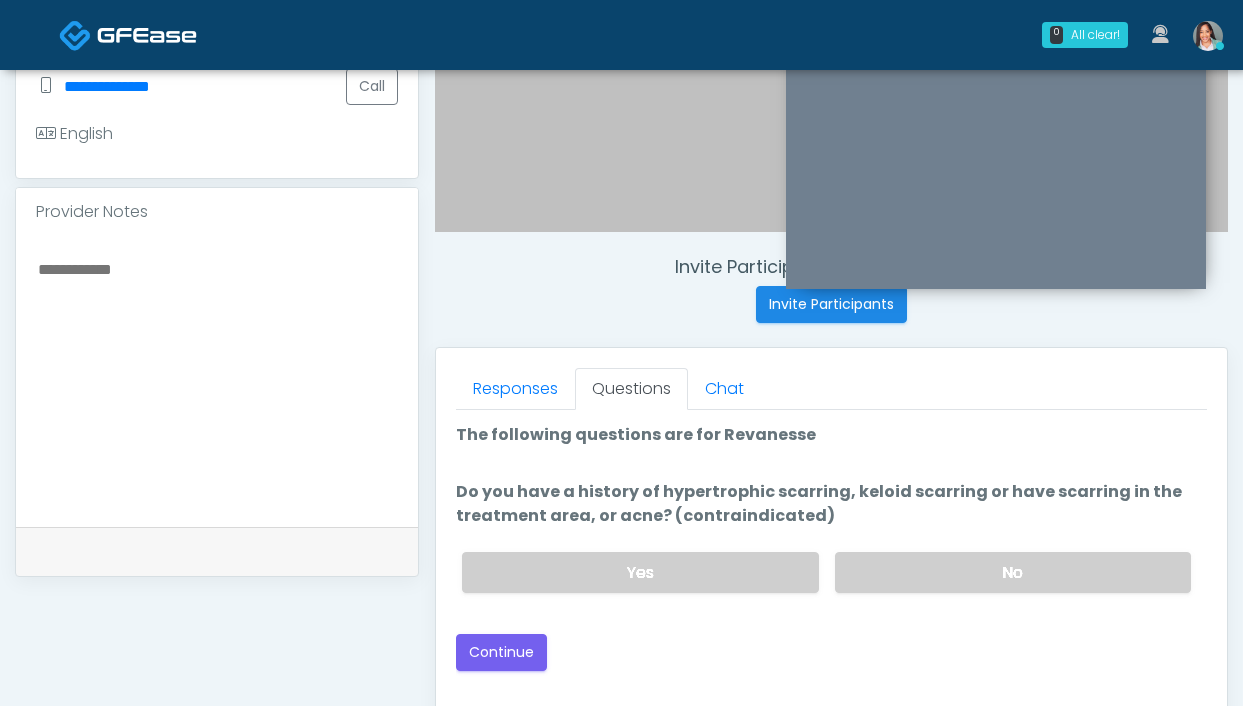scroll, scrollTop: 604, scrollLeft: 0, axis: vertical 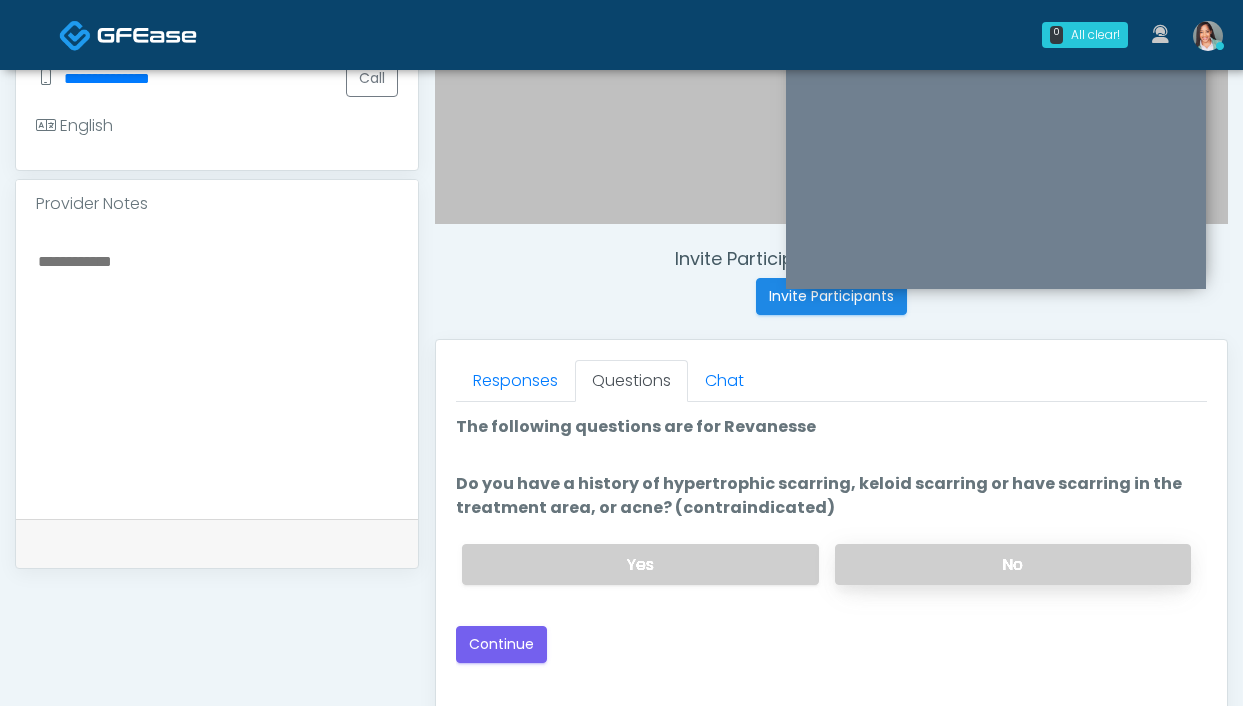 click on "No" at bounding box center [1013, 564] 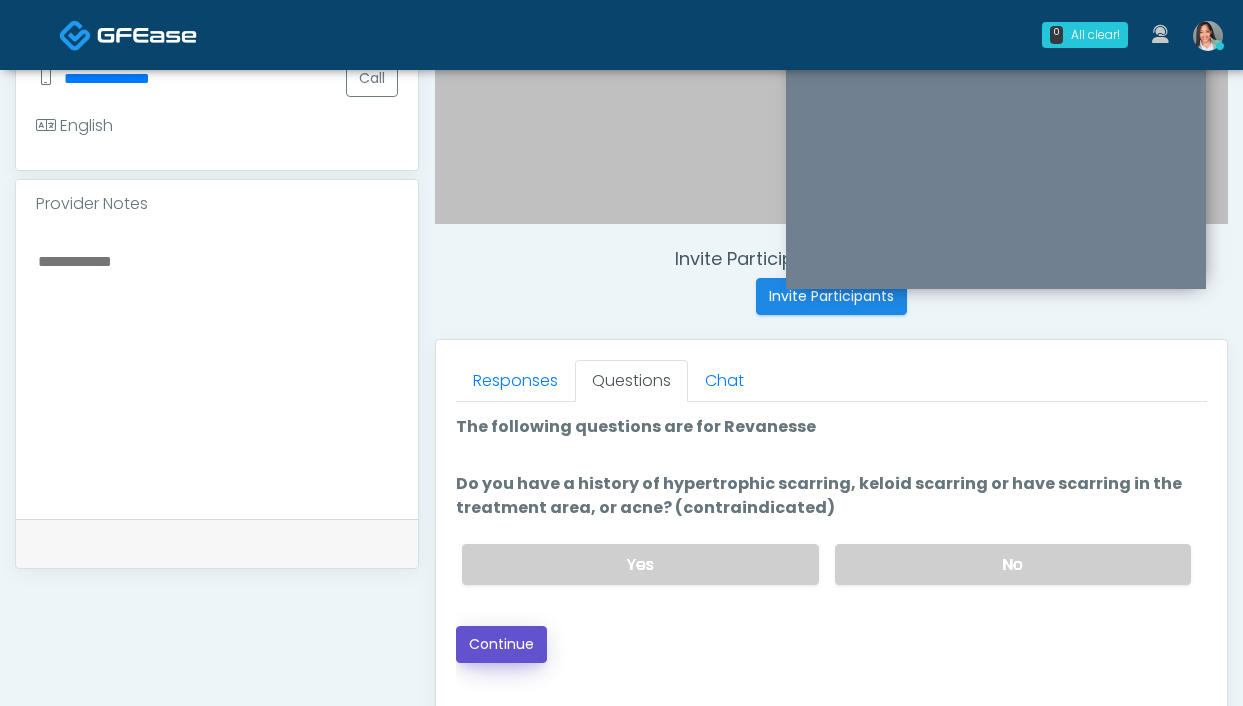 click on "Continue" at bounding box center [501, 644] 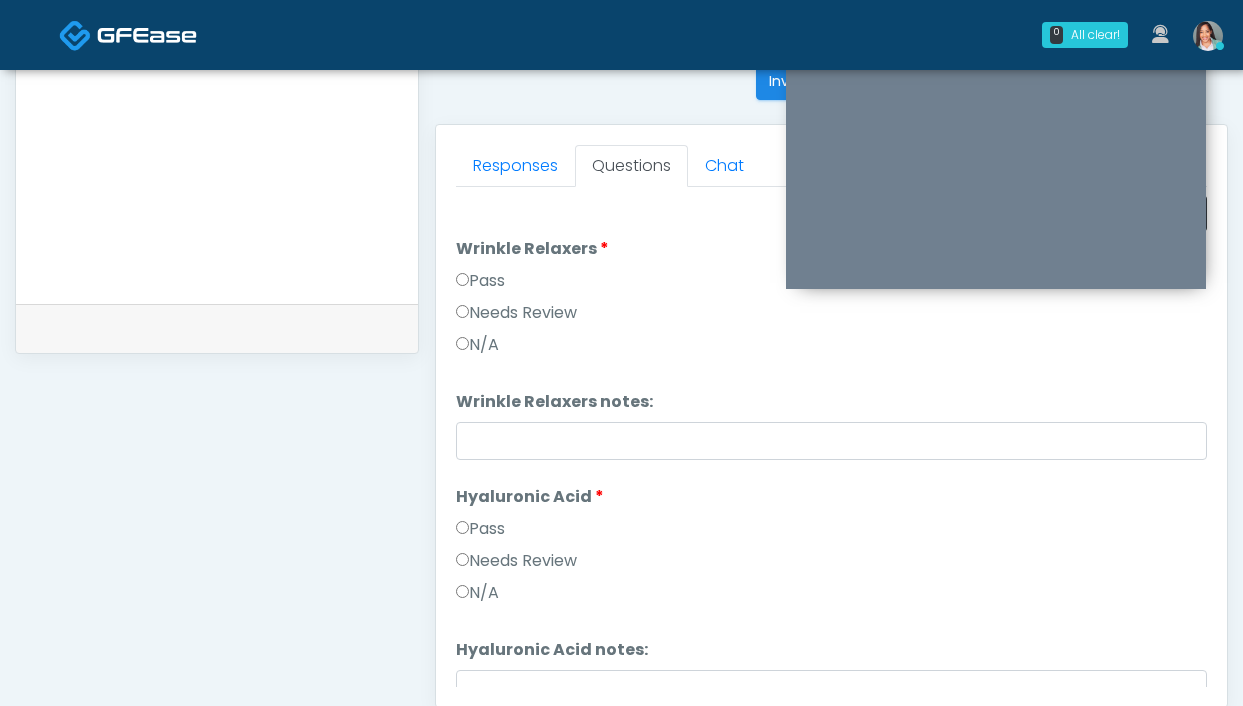 scroll, scrollTop: 1089, scrollLeft: 0, axis: vertical 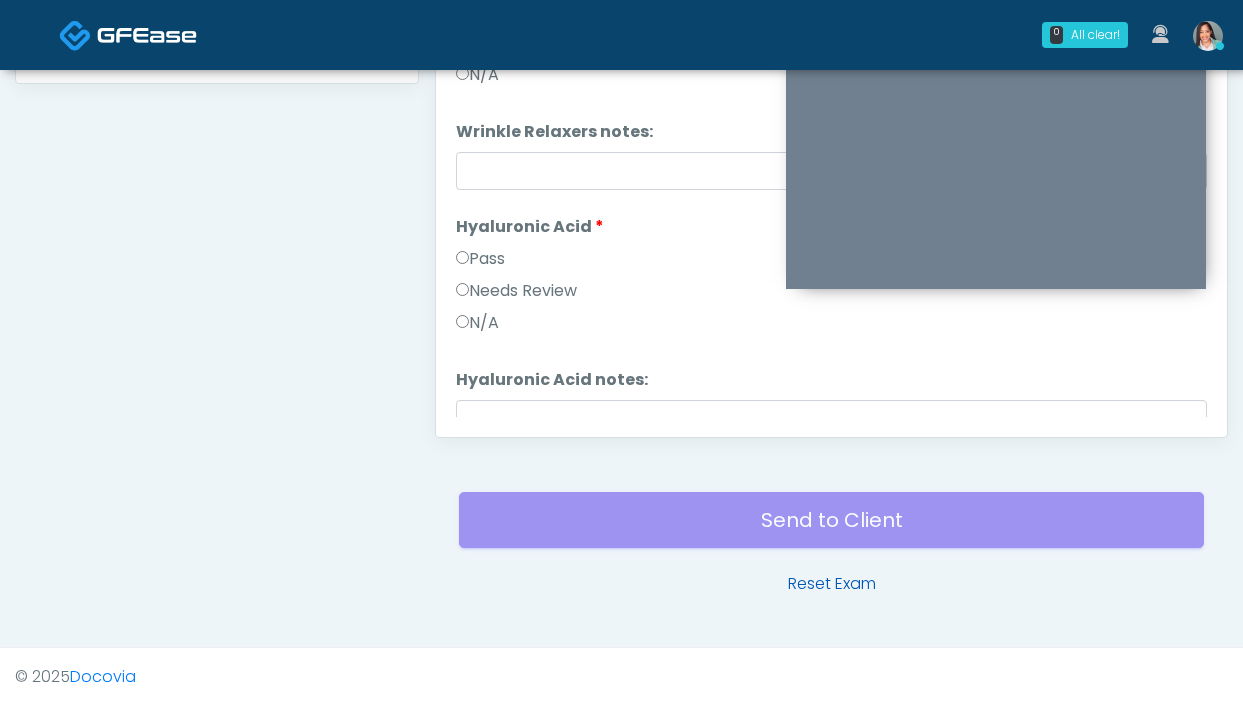click on "Reset Exam" at bounding box center (832, 584) 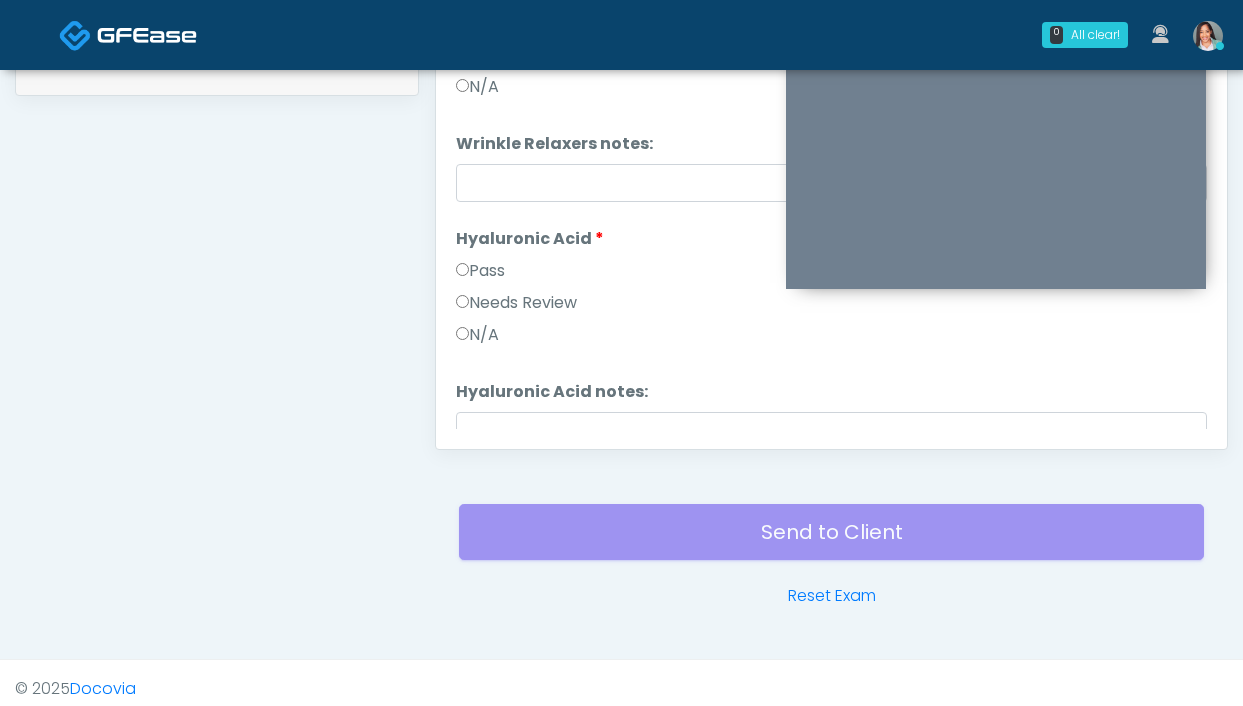 scroll, scrollTop: 1062, scrollLeft: 0, axis: vertical 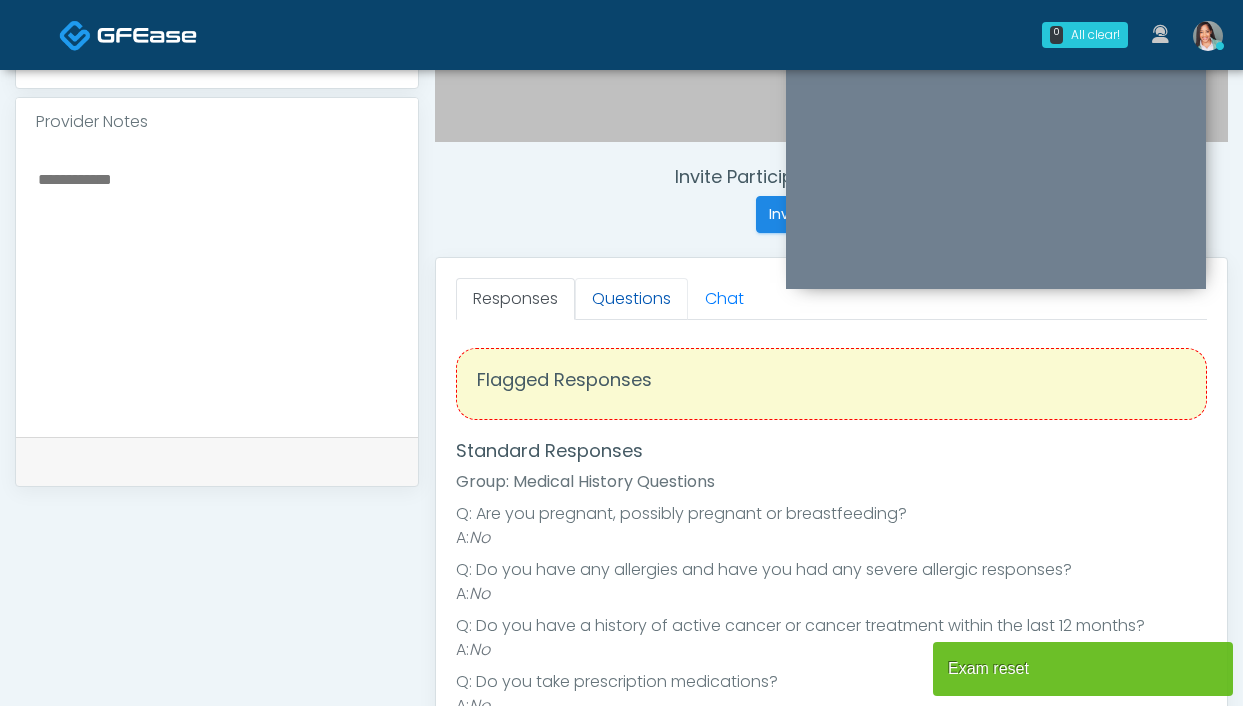 click on "Questions" at bounding box center [631, 299] 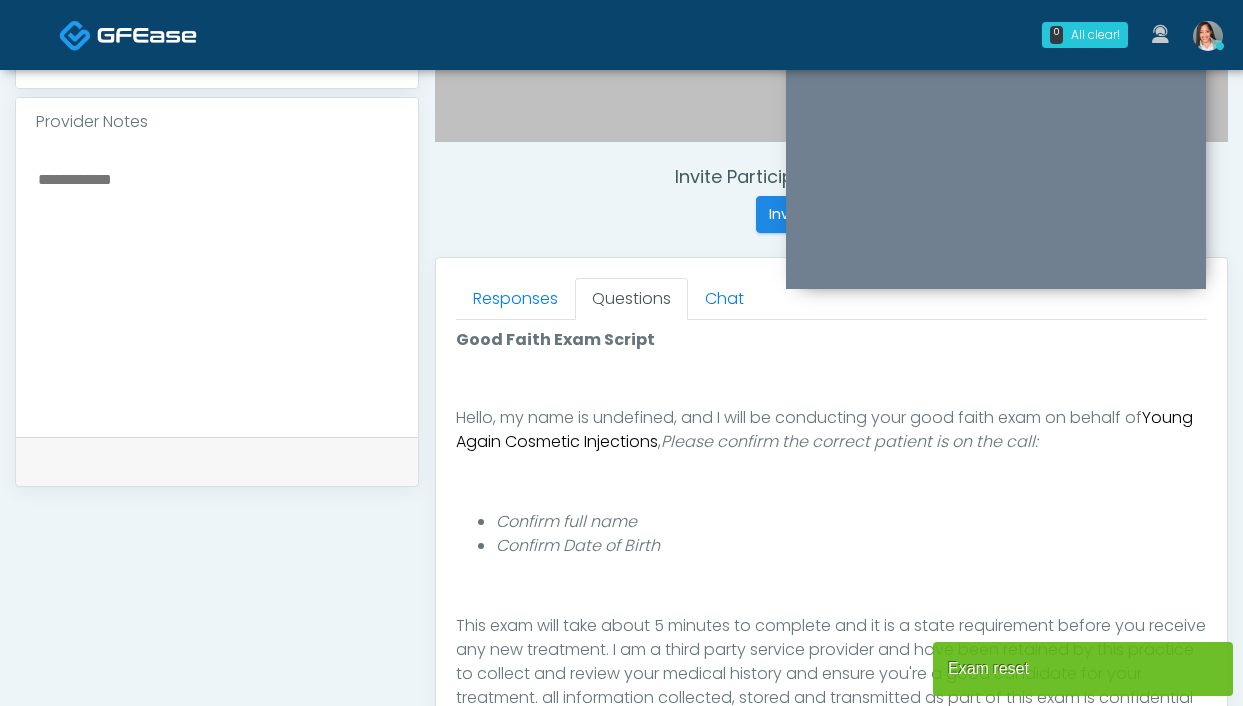 scroll, scrollTop: 232, scrollLeft: 0, axis: vertical 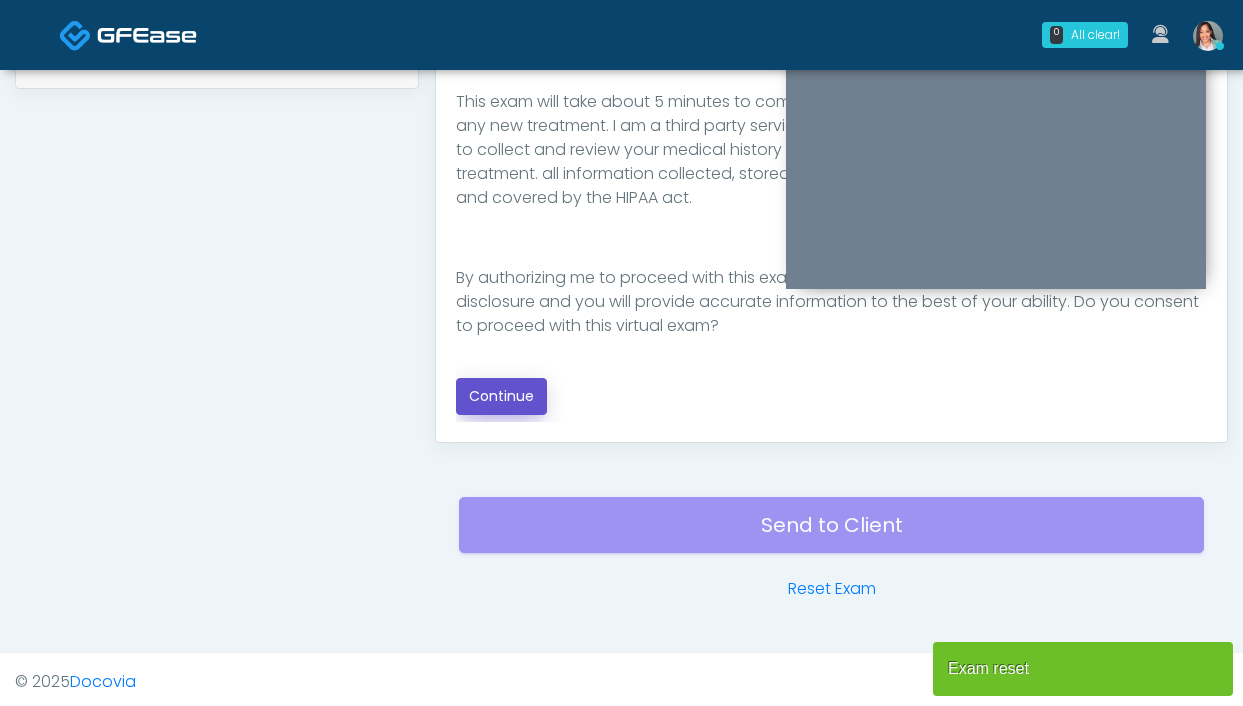 click on "Continue" at bounding box center [501, 396] 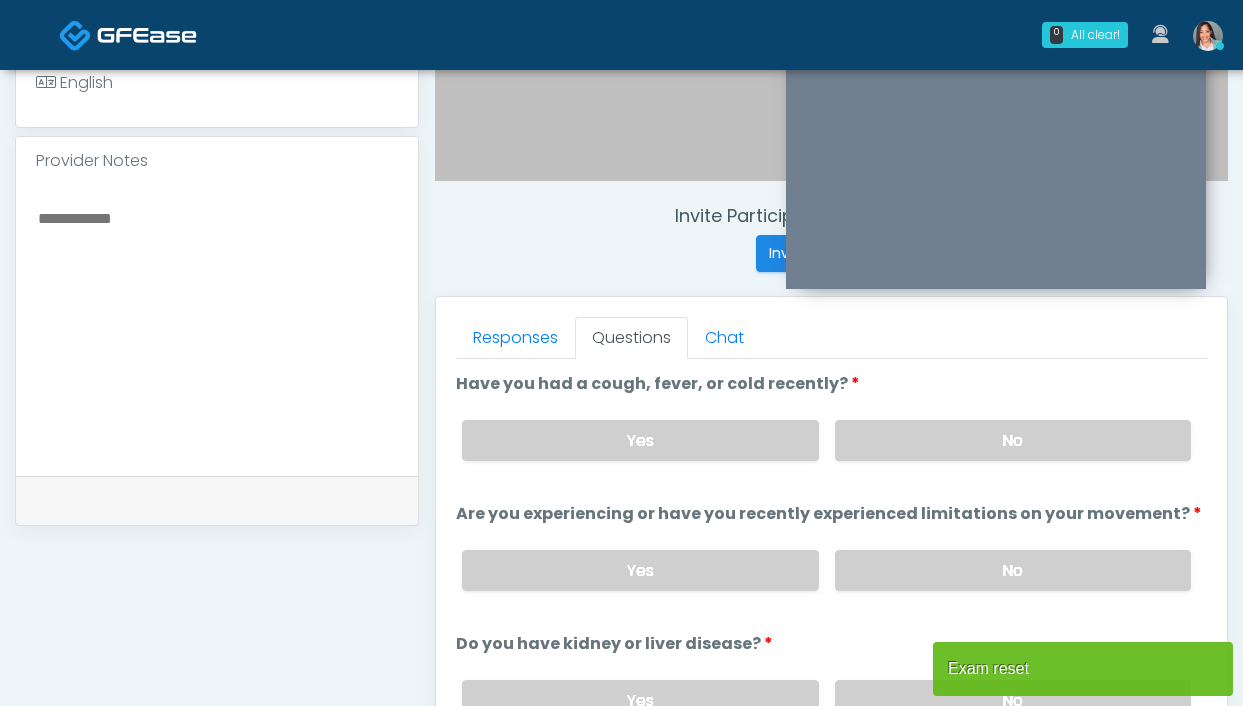 scroll, scrollTop: 632, scrollLeft: 0, axis: vertical 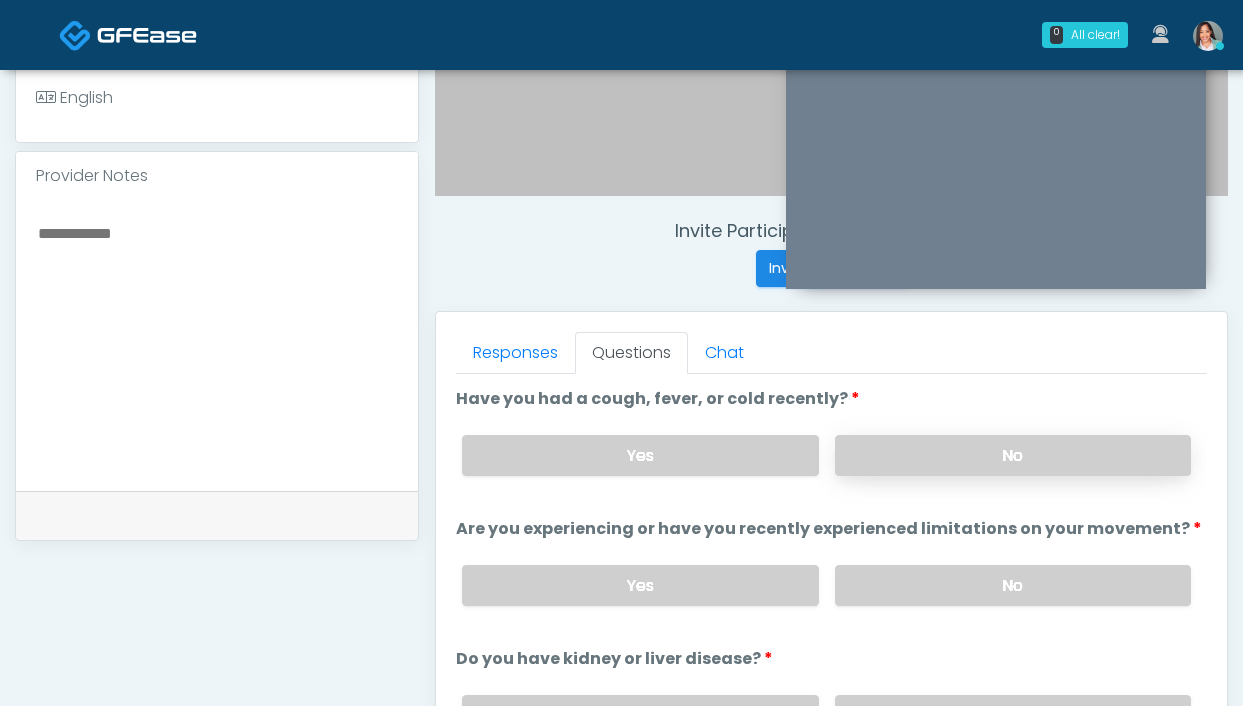 drag, startPoint x: 891, startPoint y: 446, endPoint x: 897, endPoint y: 462, distance: 17.088007 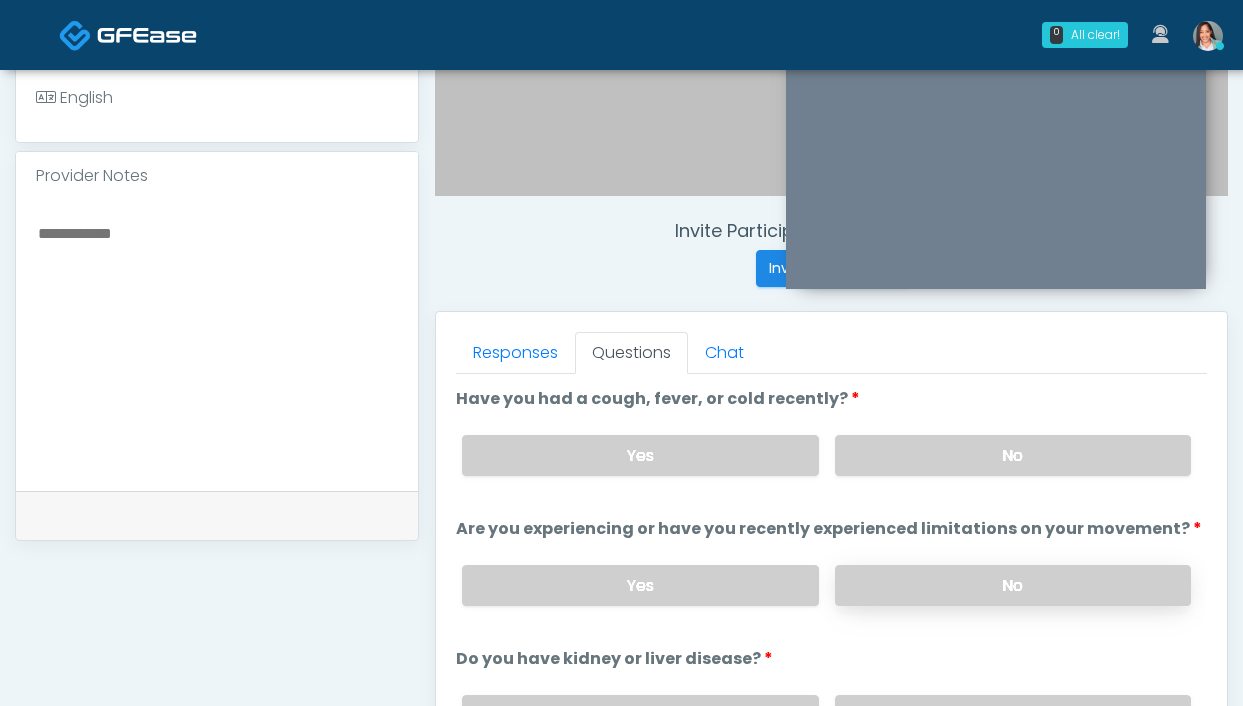 drag, startPoint x: 888, startPoint y: 595, endPoint x: 966, endPoint y: 572, distance: 81.32035 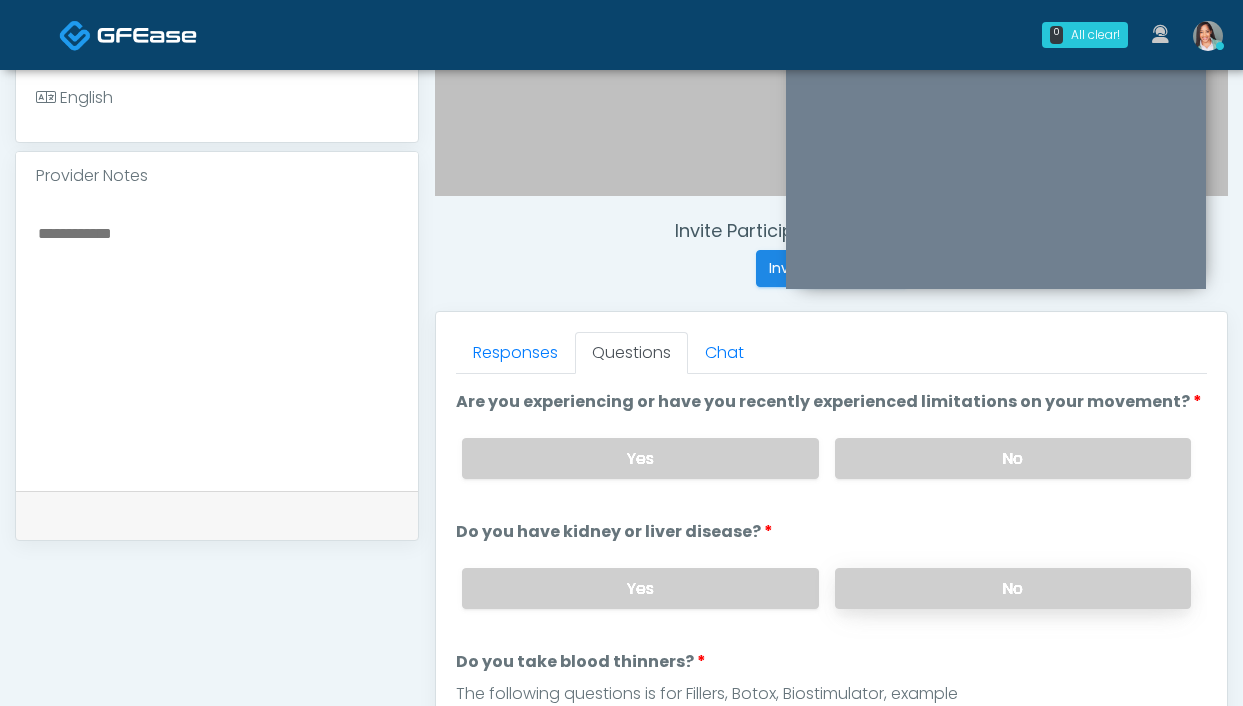 click on "No" at bounding box center (1013, 588) 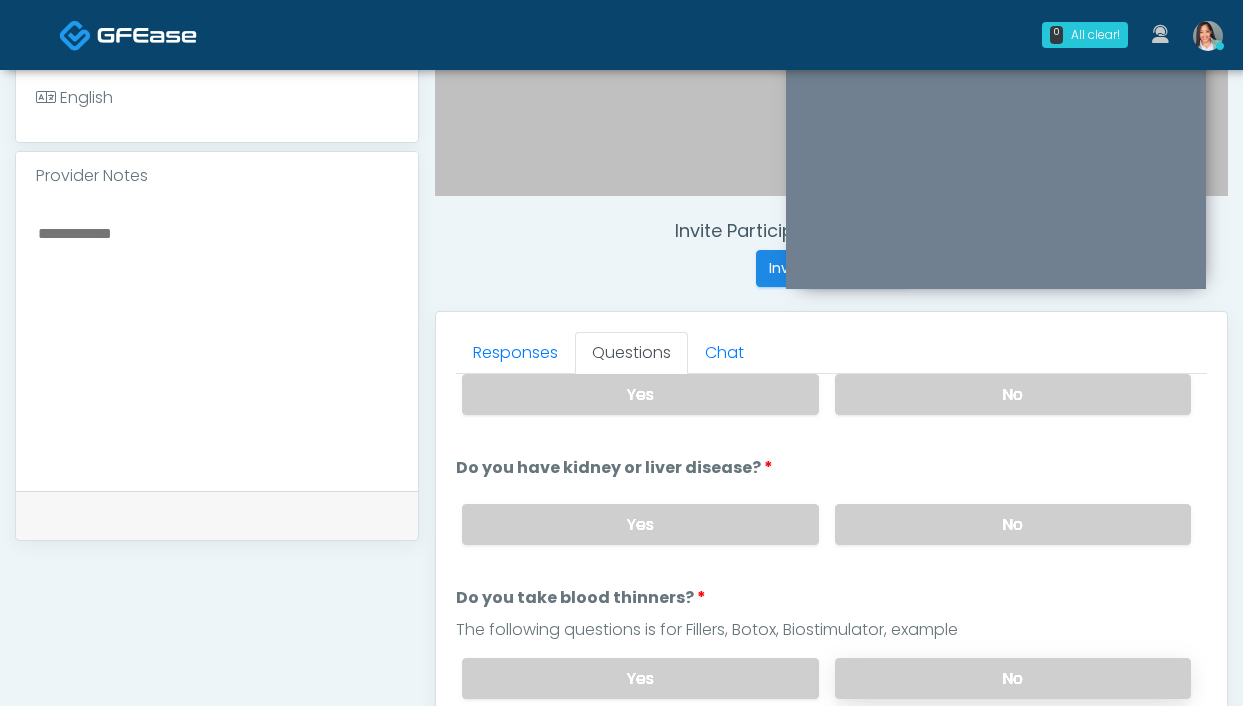 scroll, scrollTop: 192, scrollLeft: 0, axis: vertical 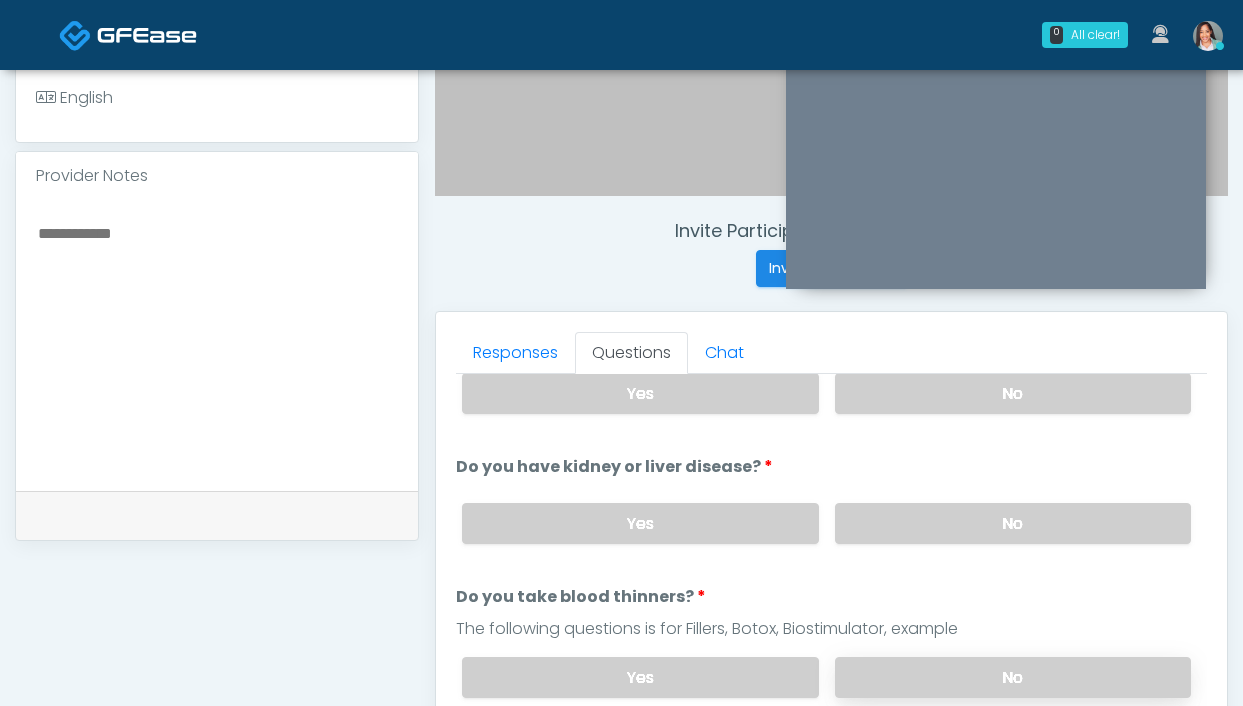 click on "No" at bounding box center [1013, 677] 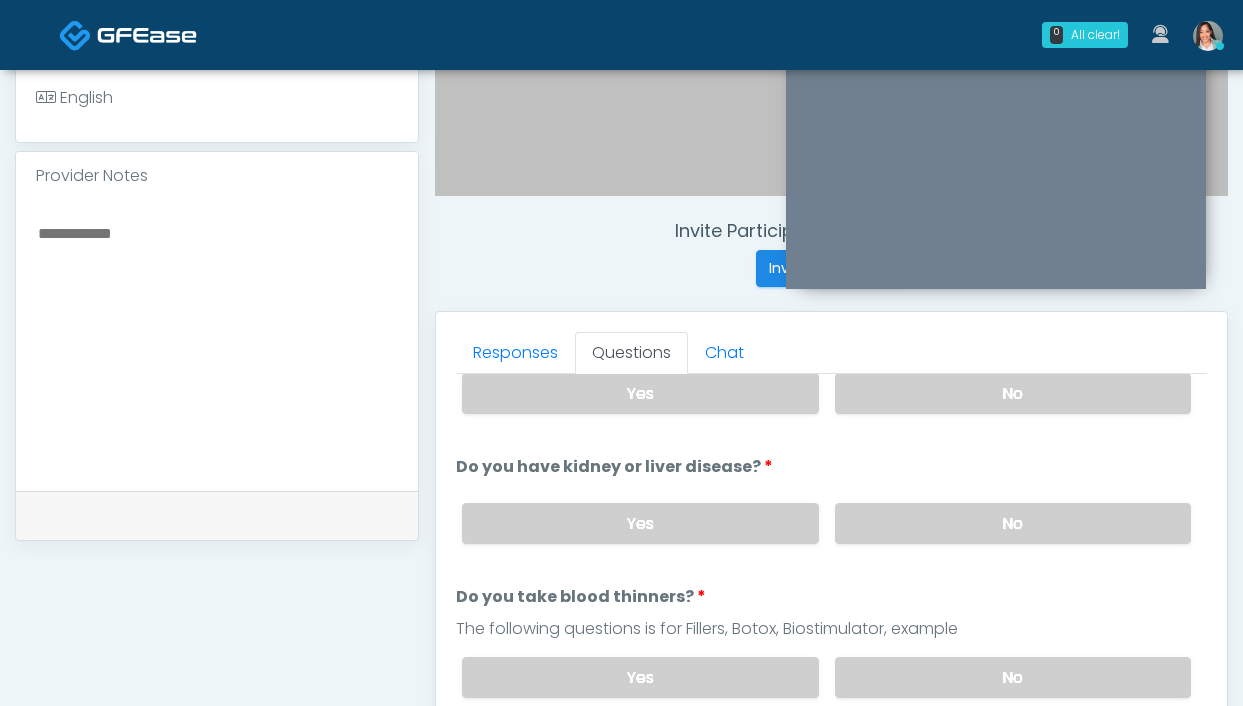scroll, scrollTop: 789, scrollLeft: 0, axis: vertical 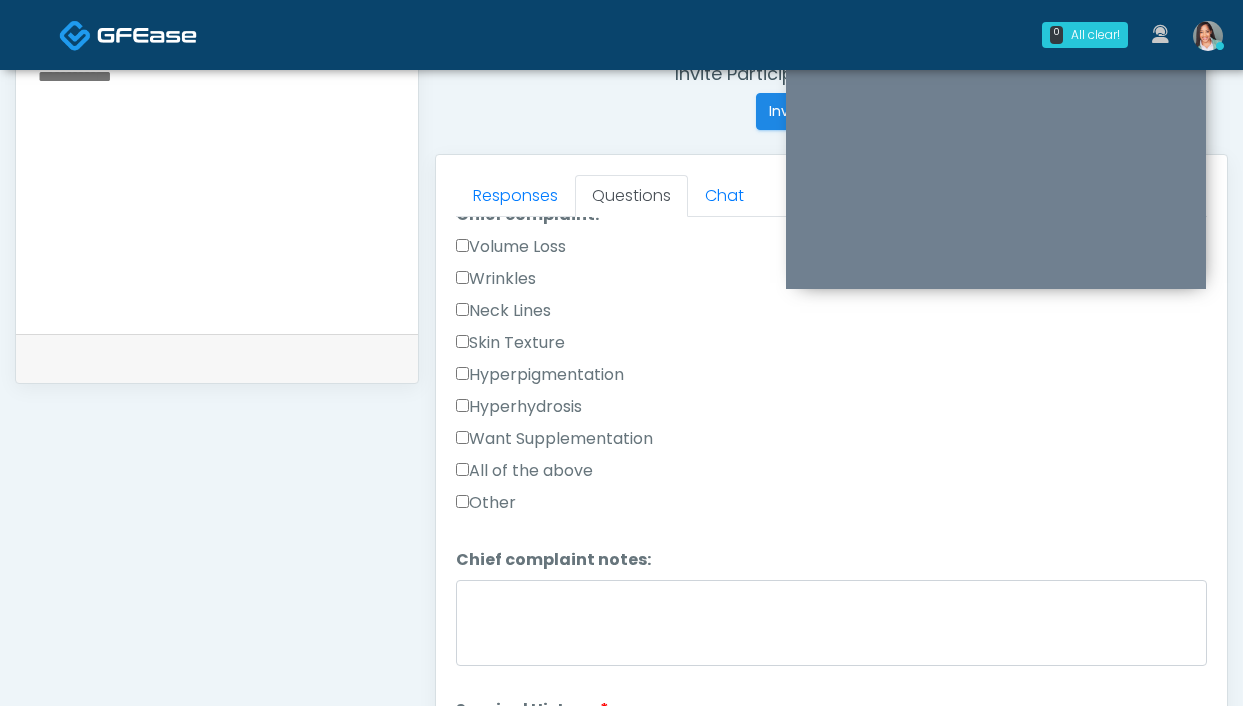 click on "Volume Loss" at bounding box center [511, 247] 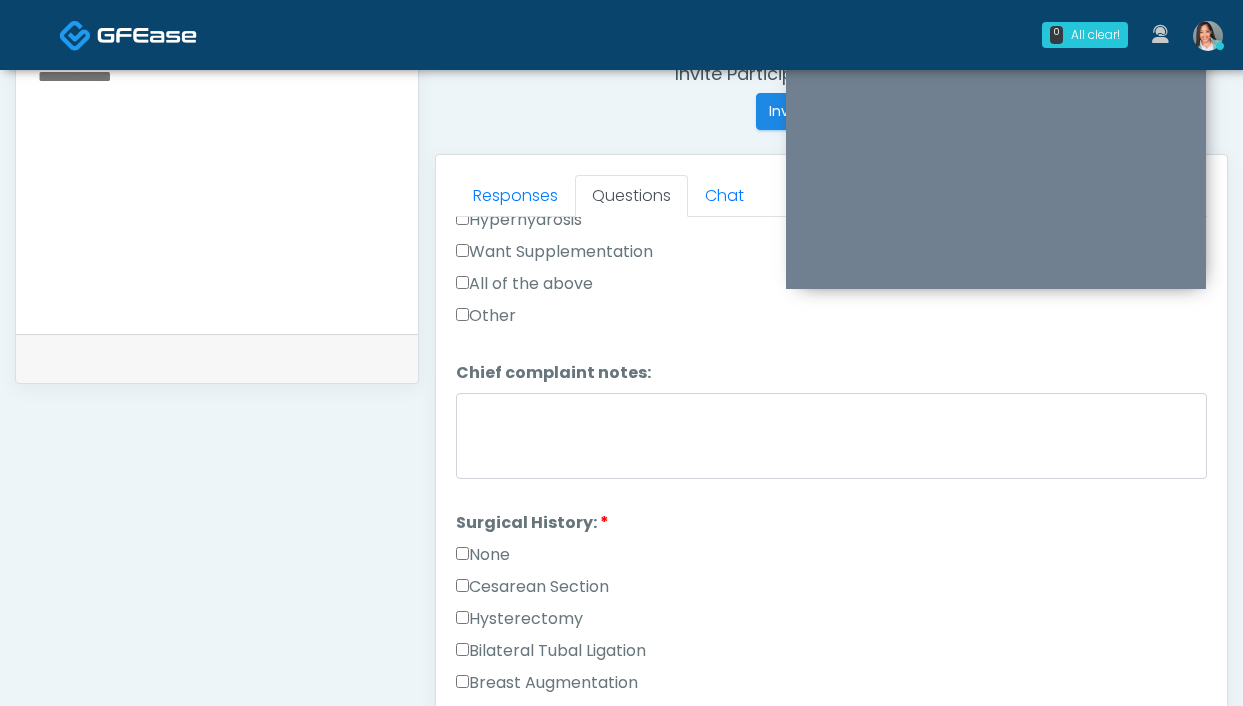 scroll, scrollTop: 374, scrollLeft: 0, axis: vertical 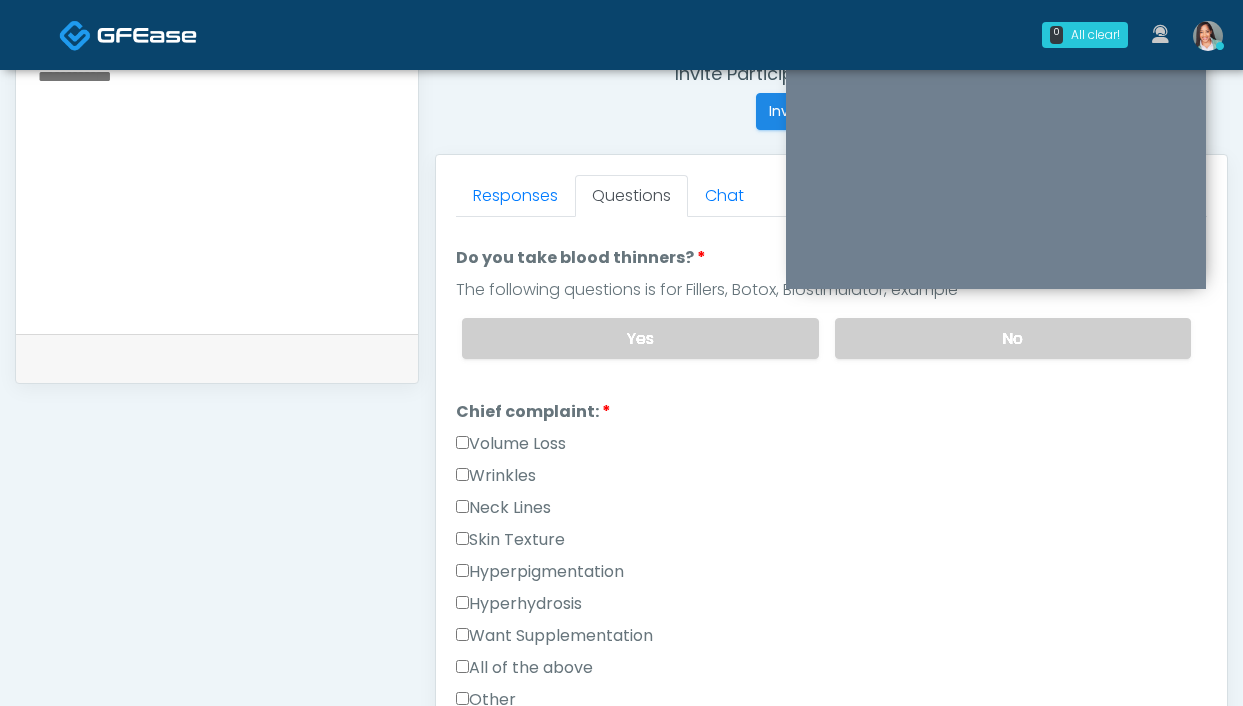 click on "Volume Loss" at bounding box center [511, 444] 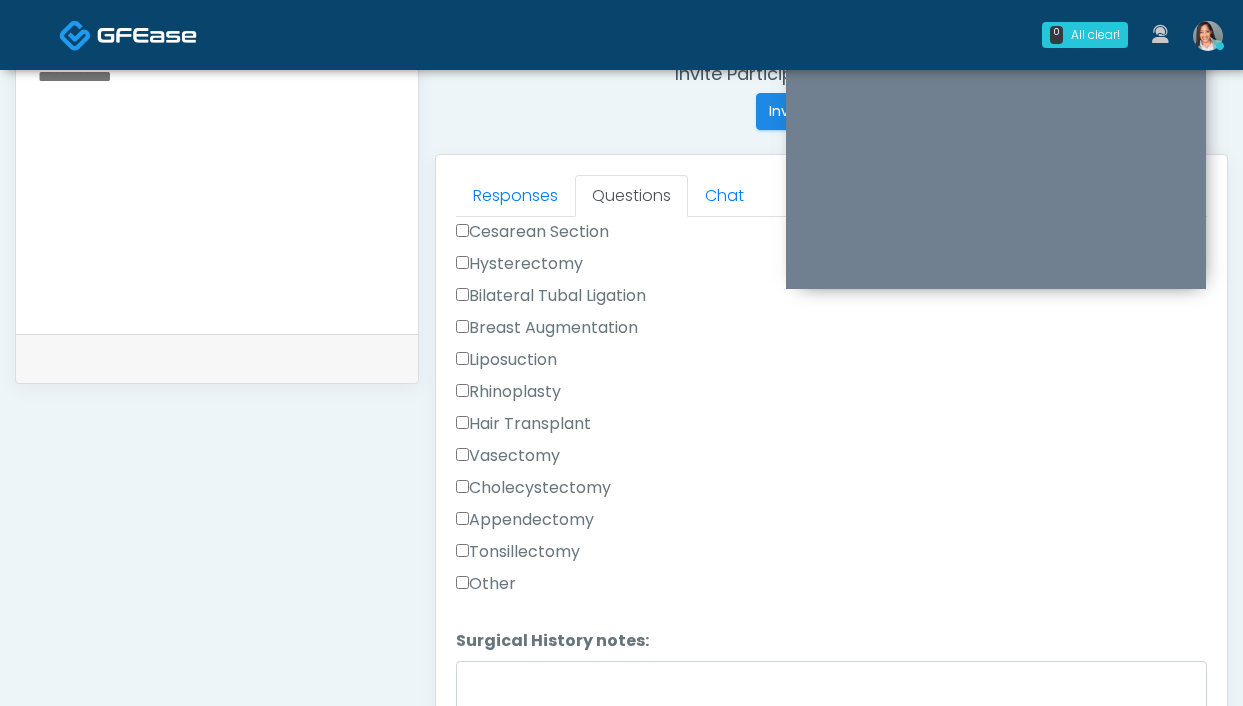 scroll, scrollTop: 1207, scrollLeft: 0, axis: vertical 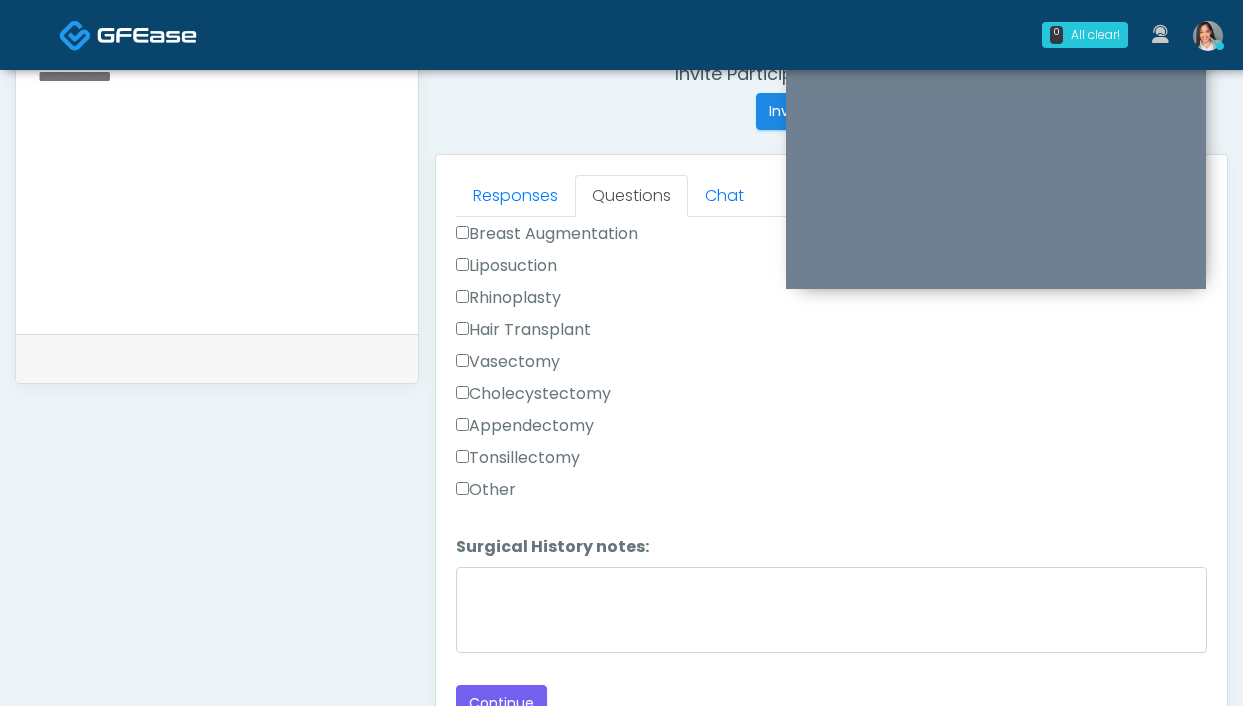 click on "Breast Augmentation" at bounding box center [547, 234] 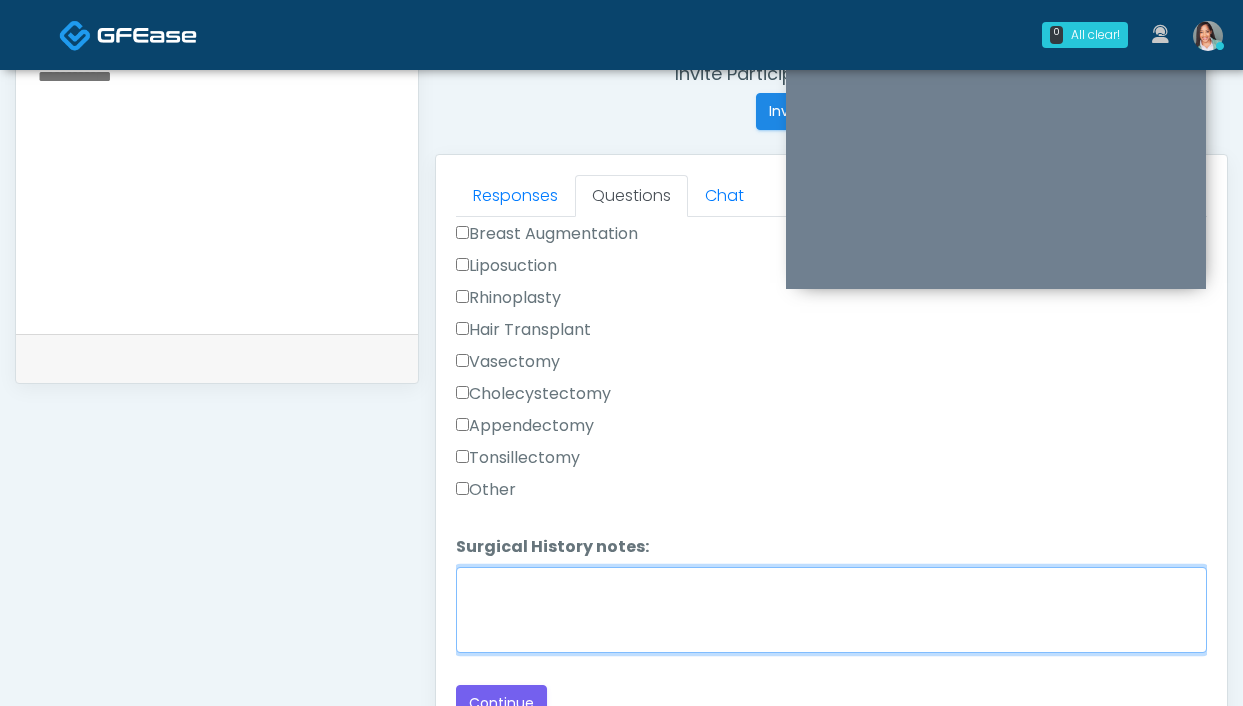 click on "Surgical History notes:" at bounding box center (831, 610) 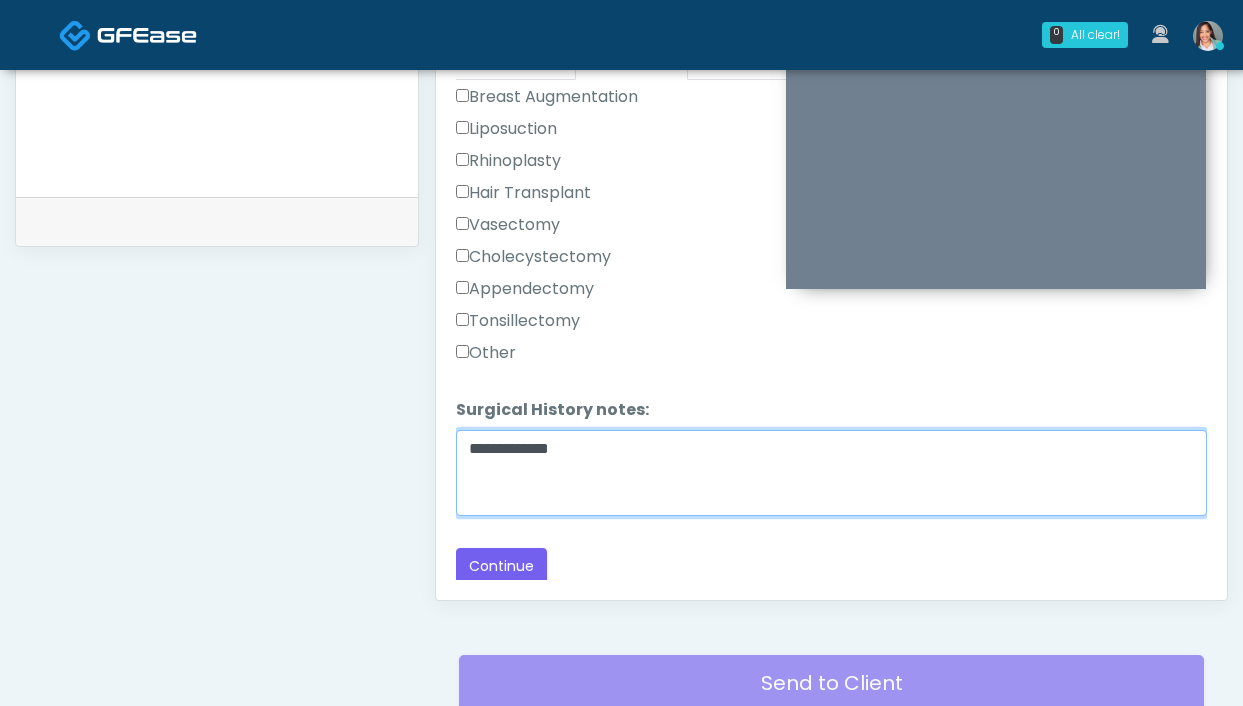 scroll, scrollTop: 1089, scrollLeft: 0, axis: vertical 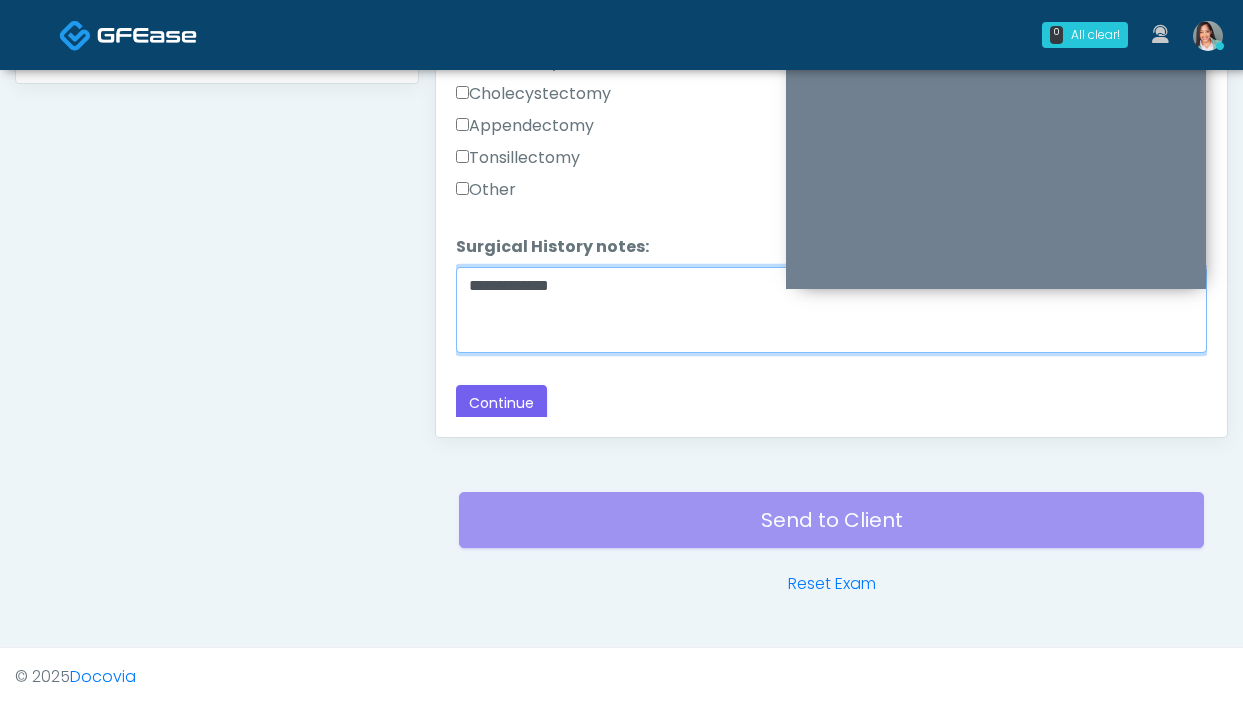 type on "**********" 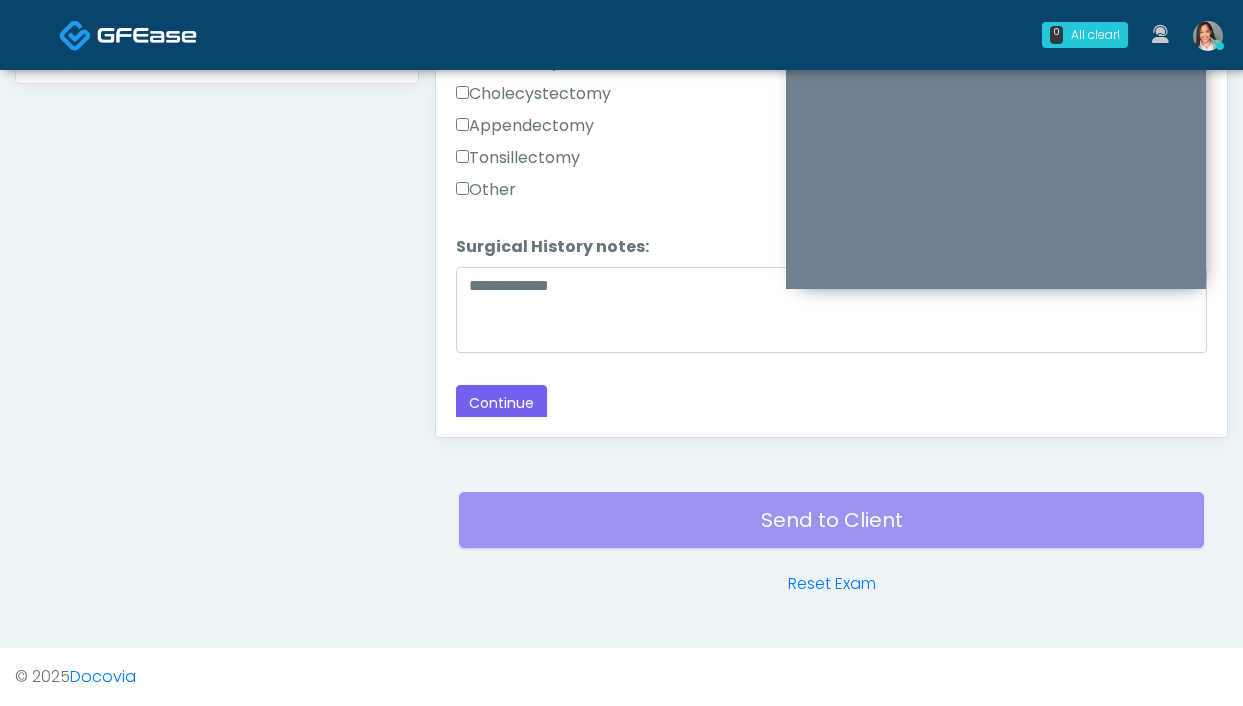 click on "Responses
Questions
Chat
Good Faith Exam Script
Good Faith Exam Script INTRODUCTION Hello, my name is undefined, and I will be conducting your good faith exam on behalf of  Young Again Cosmetic Injections ,  Please confirm the correct patient is on the call: Confirm full name Confirm Date of Birth ﻿﻿﻿﻿﻿﻿ This exam will take about 5 minutes to complete and it is a state requirement before you receive any new treatment. I am a third party service provider and have been retained by this practice to collect and review your medical history and ensure you're a good candidate for your treatment. all information collected, stored and transmitted as part of this exam is confidential and covered by the HIPAA act." at bounding box center (831, 146) 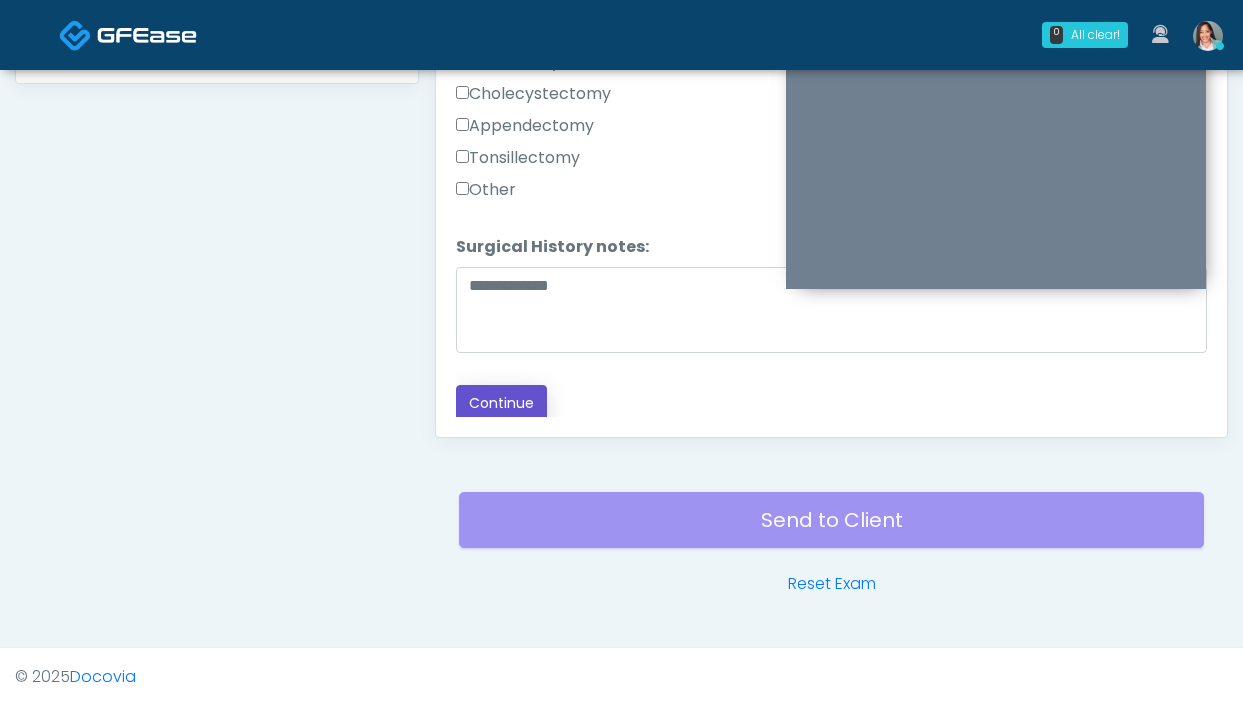 click on "Continue" at bounding box center (501, 403) 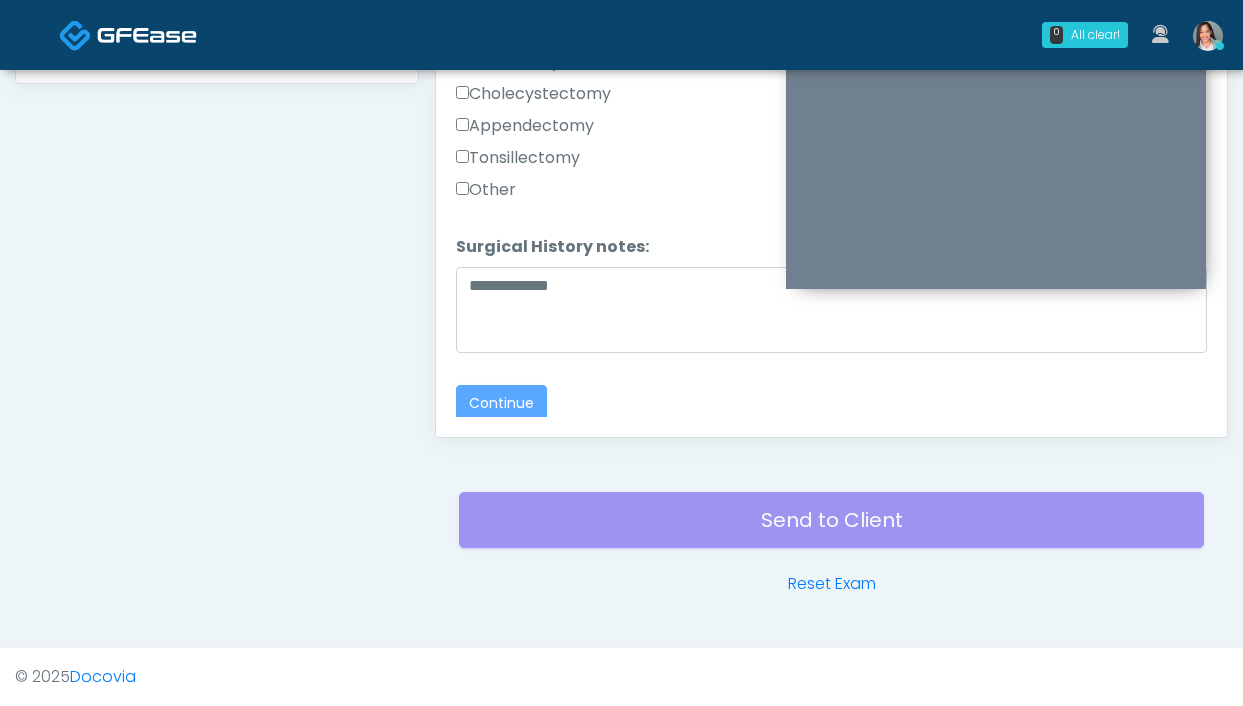 scroll, scrollTop: 69, scrollLeft: 0, axis: vertical 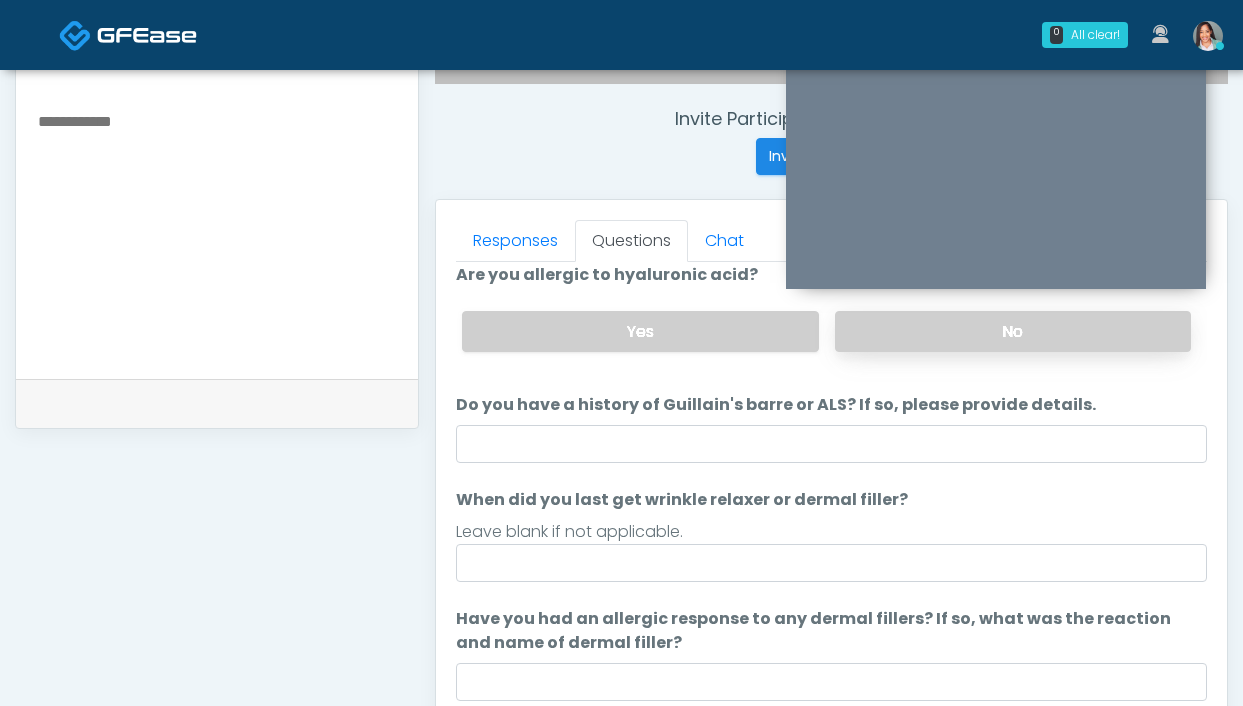 click on "No" at bounding box center (1013, 331) 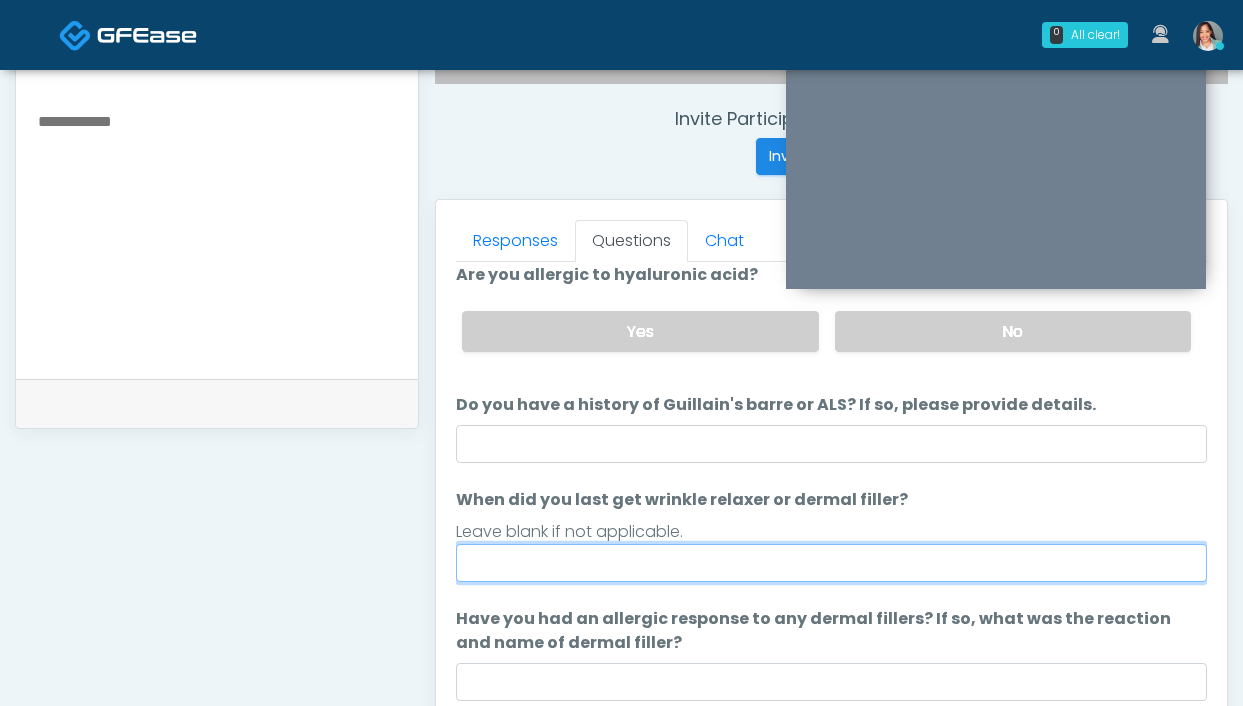 click on "When did you last get wrinkle relaxer or dermal filler?" at bounding box center (831, 563) 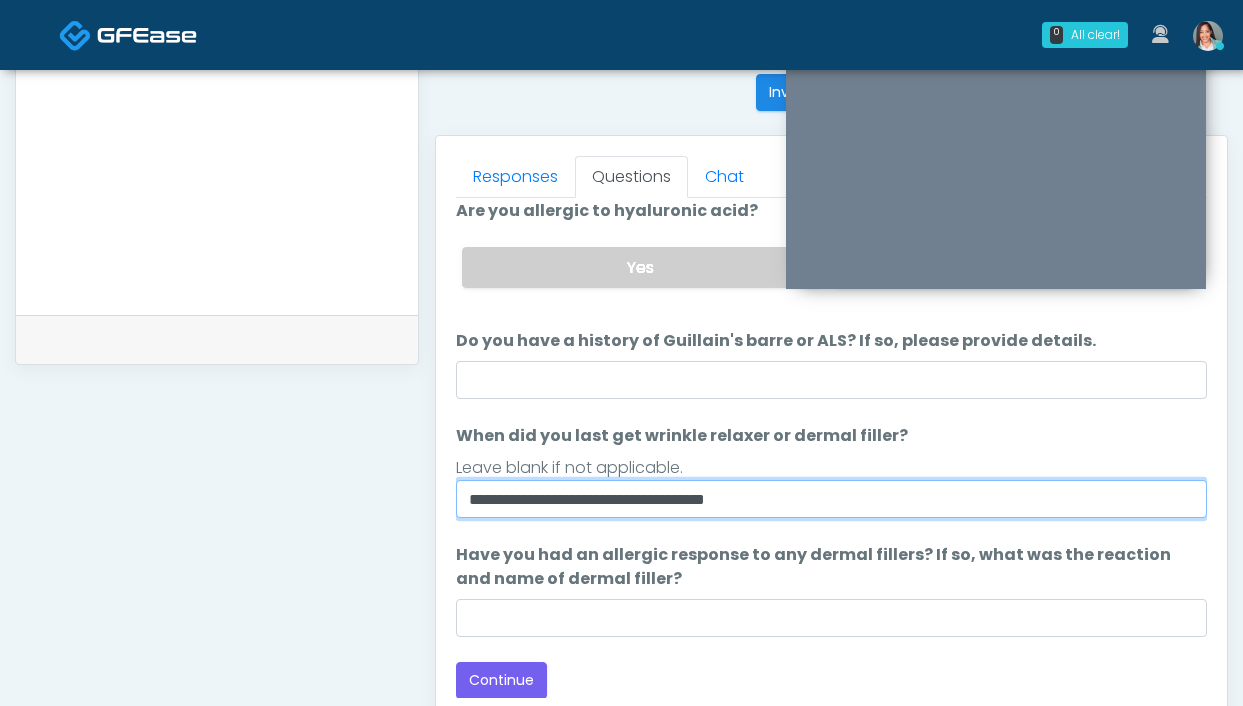 scroll, scrollTop: 915, scrollLeft: 0, axis: vertical 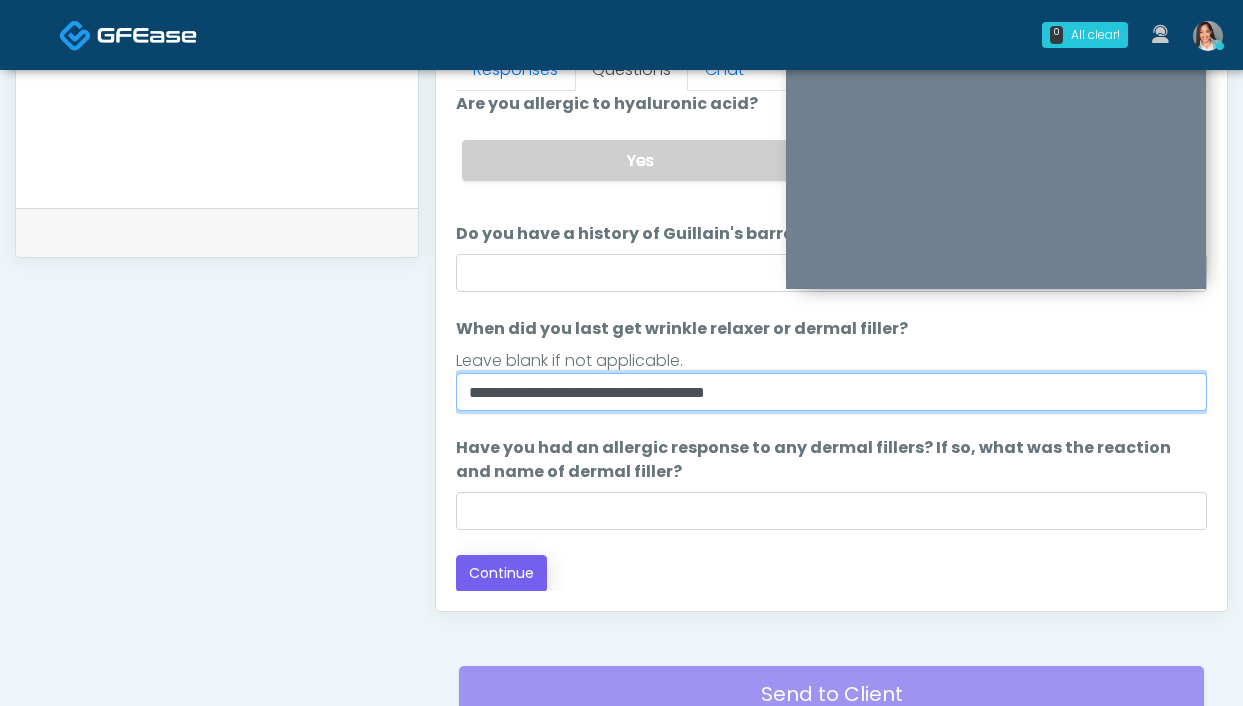 type on "**********" 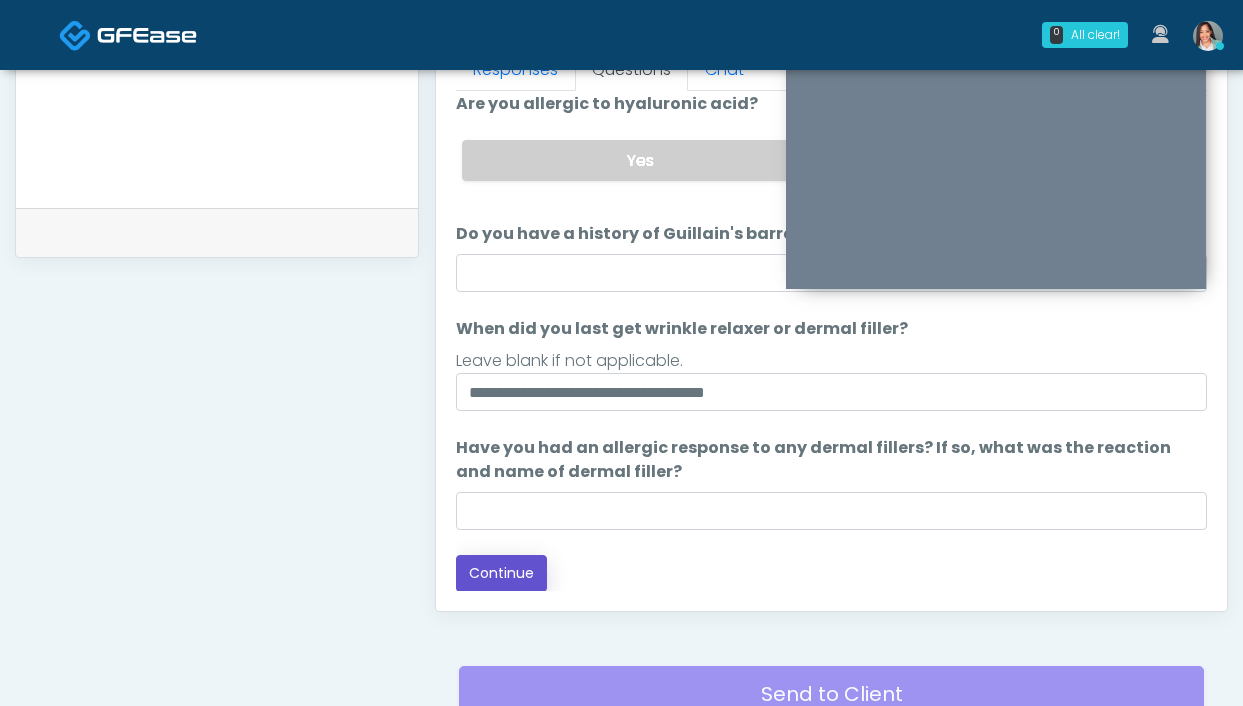 click on "Continue" at bounding box center (501, 573) 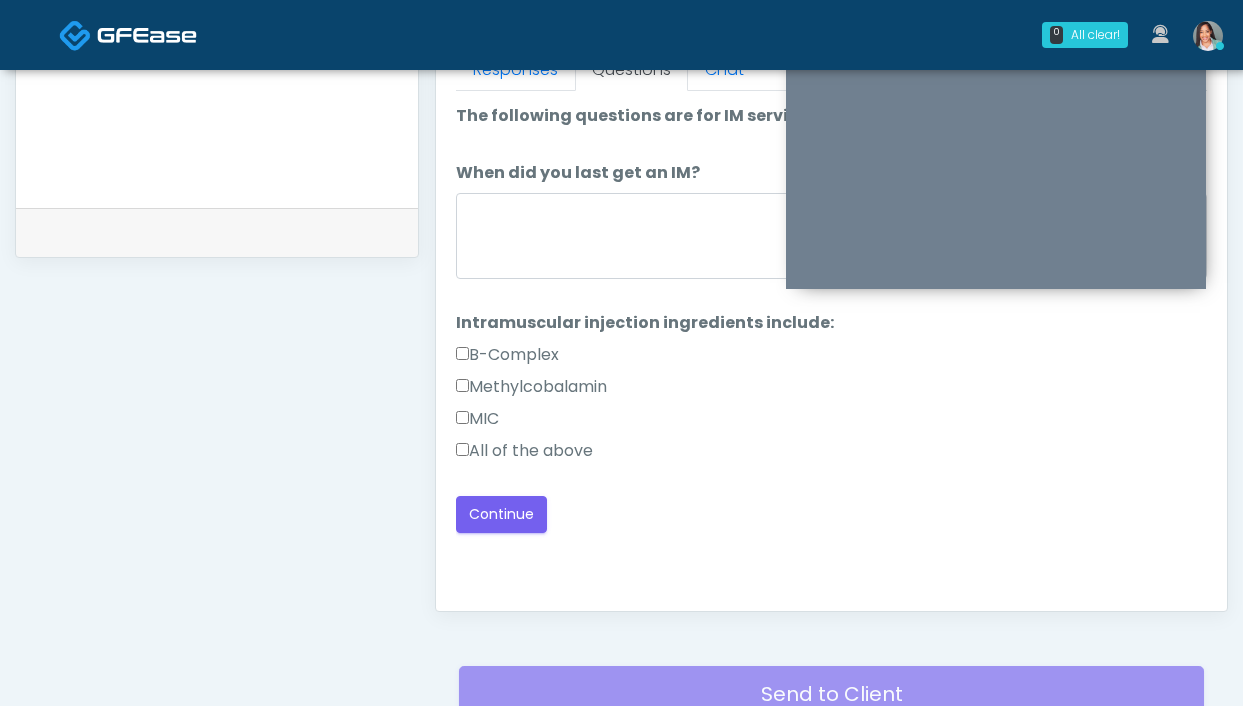 scroll, scrollTop: 1089, scrollLeft: 0, axis: vertical 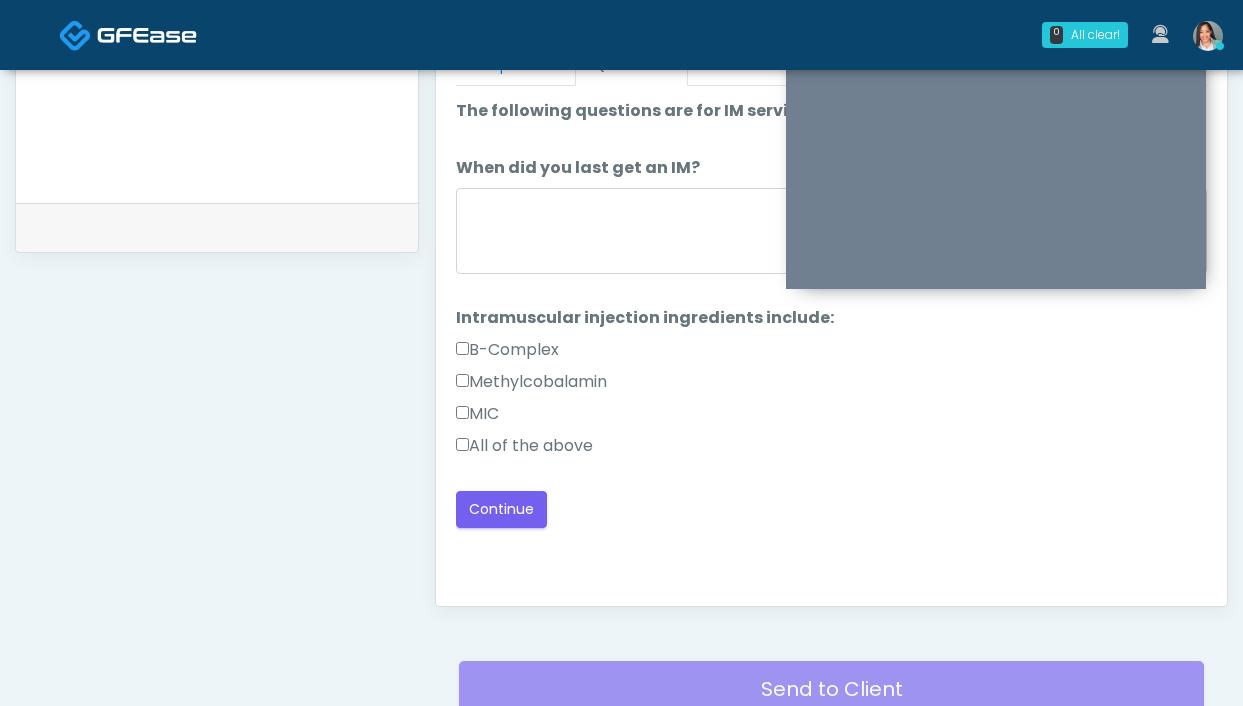 drag, startPoint x: 537, startPoint y: 434, endPoint x: 556, endPoint y: 325, distance: 110.64357 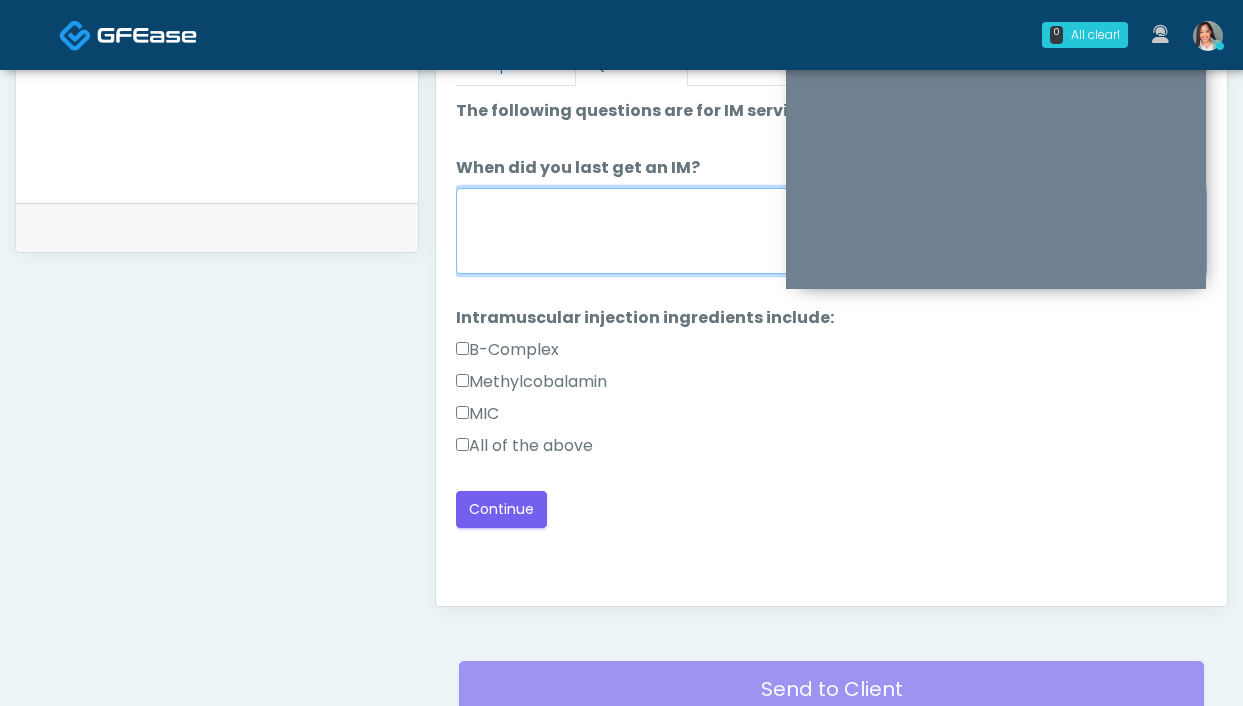 click on "When did you last get an IM?" at bounding box center [831, 231] 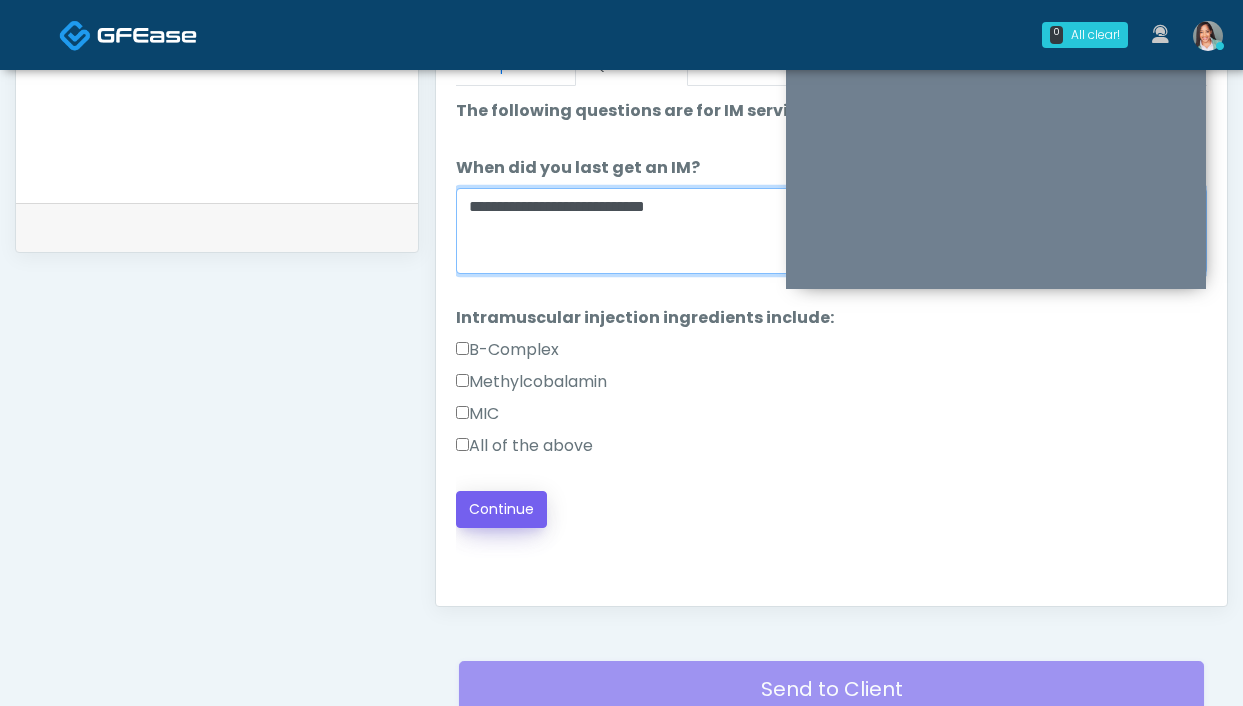 type on "**********" 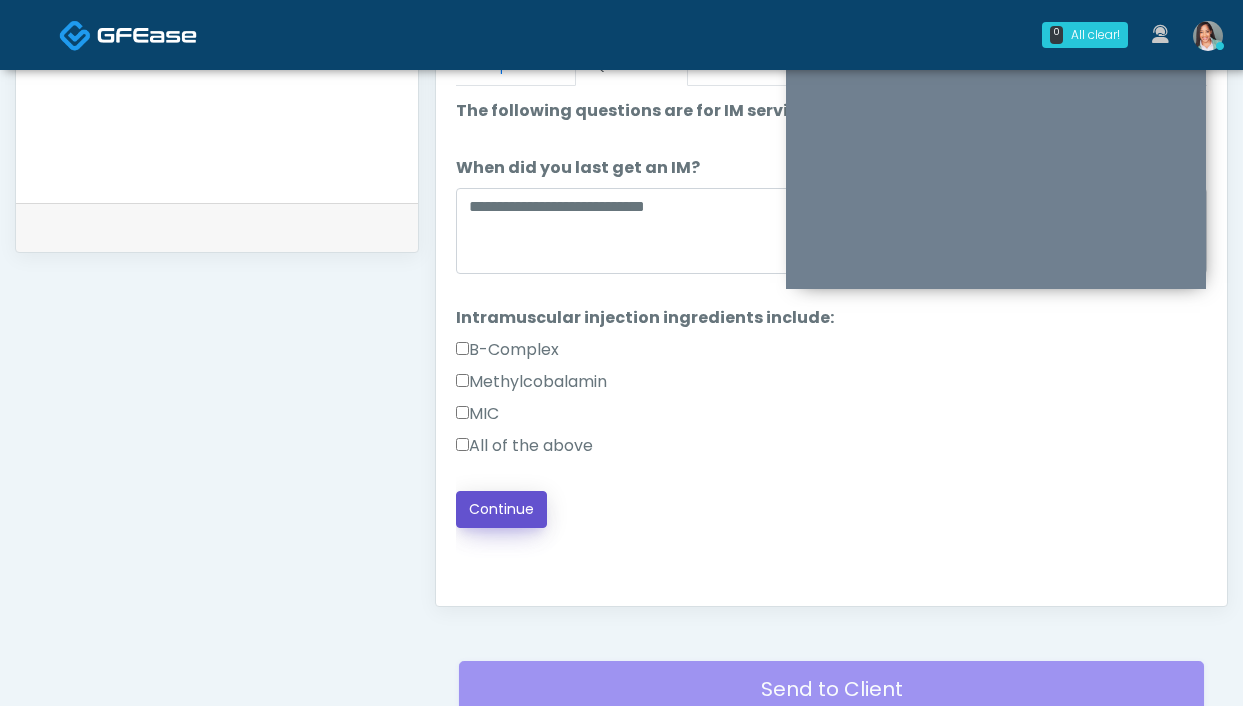click on "Continue" at bounding box center (501, 509) 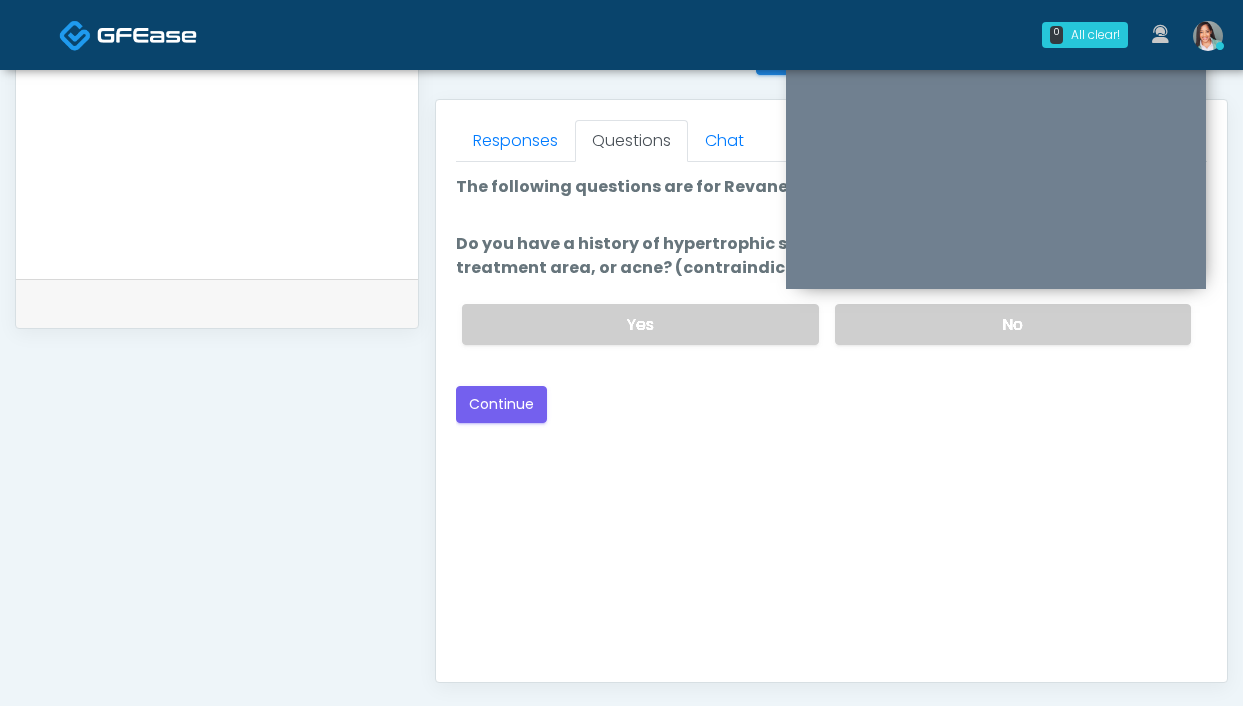 scroll, scrollTop: 789, scrollLeft: 0, axis: vertical 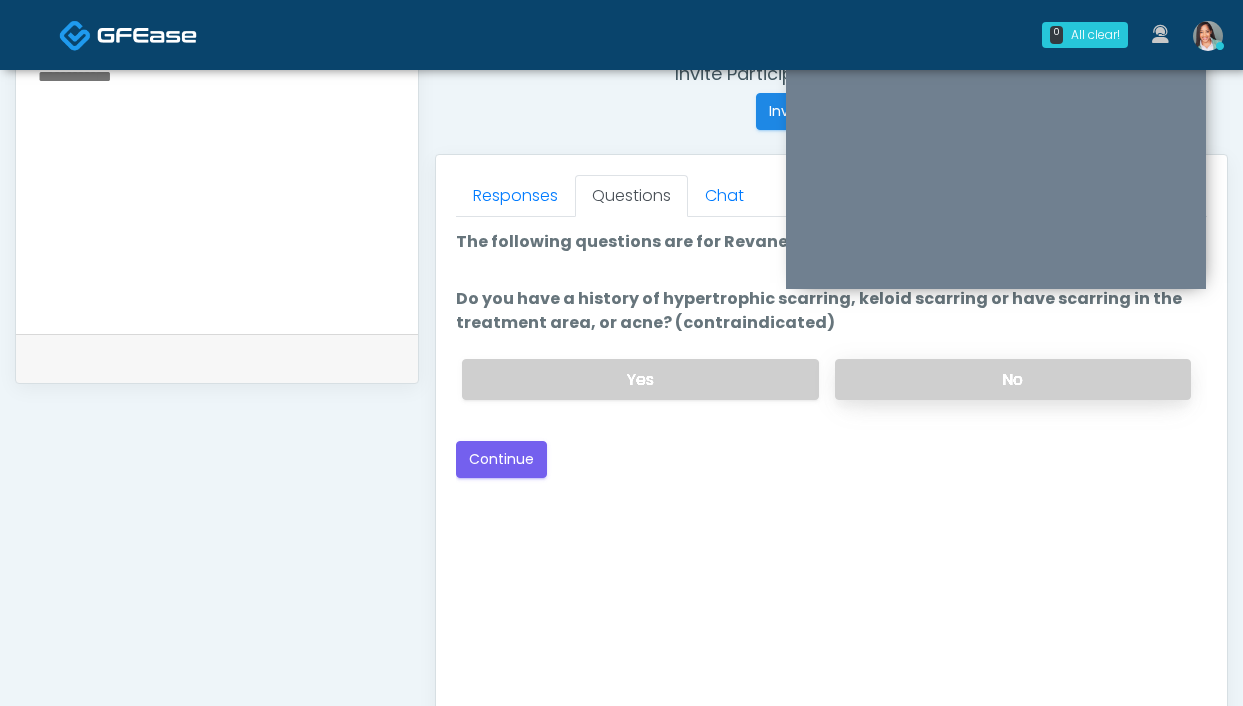 click on "No" at bounding box center (1013, 379) 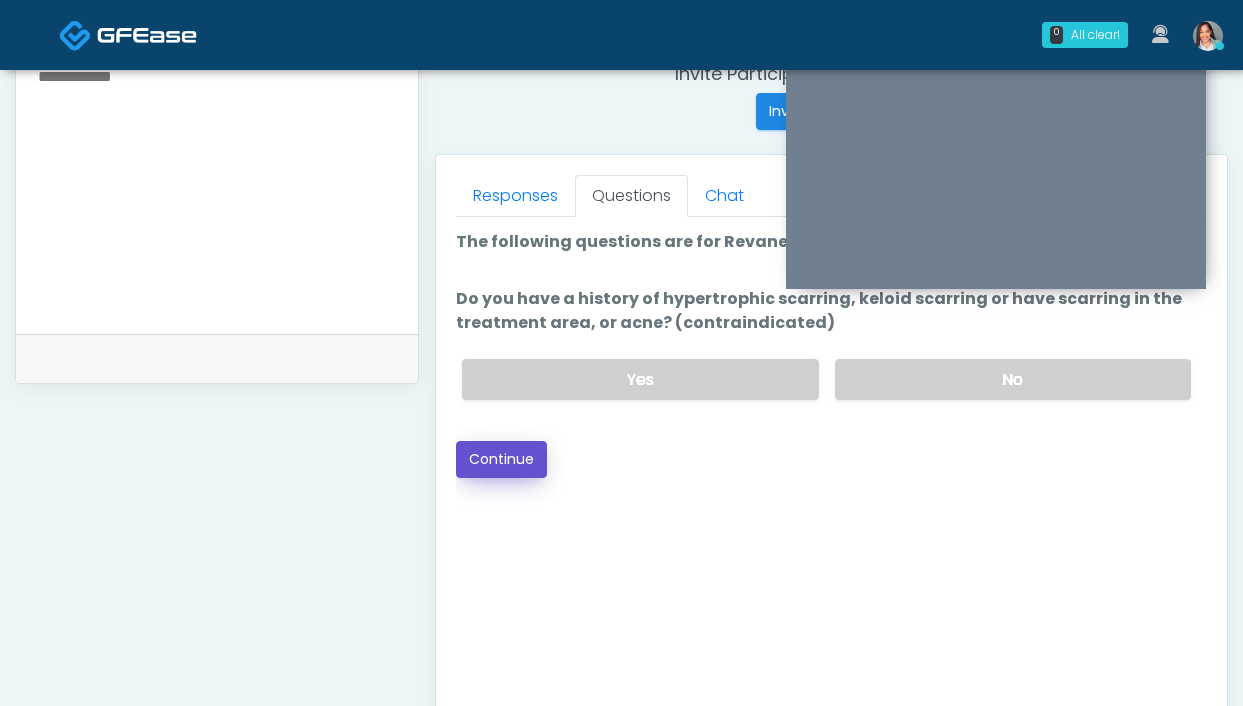 click on "Continue" at bounding box center [501, 459] 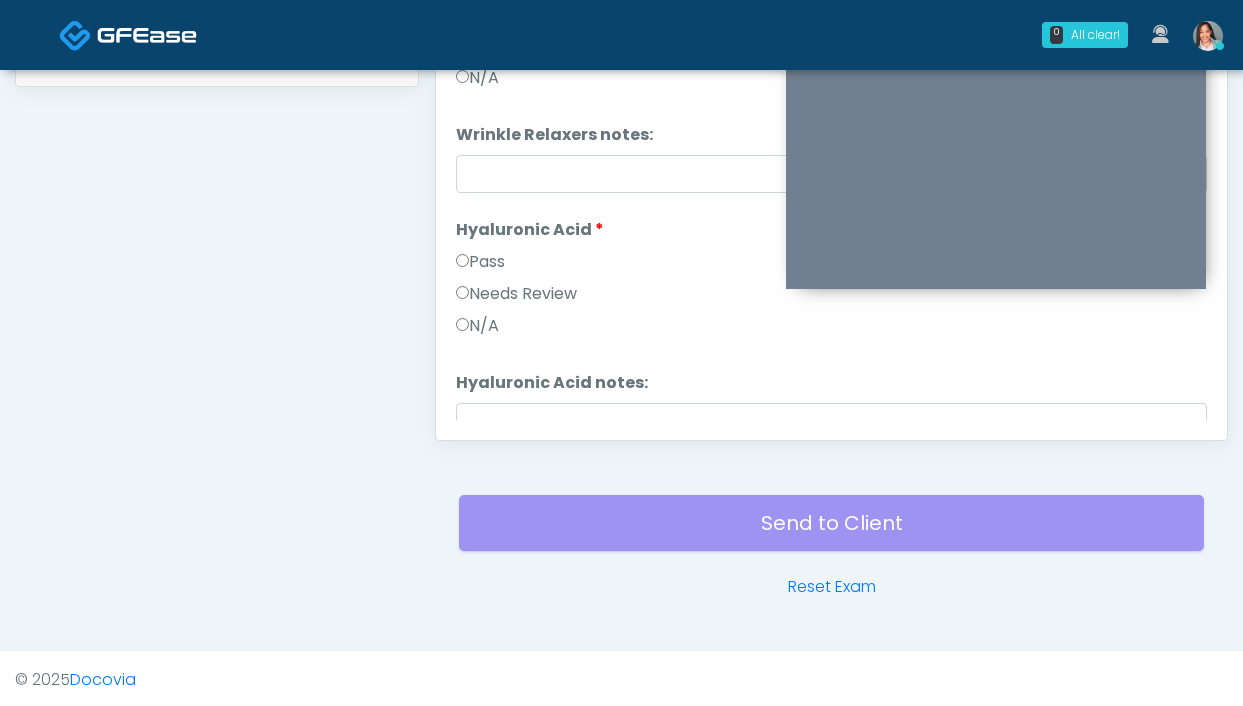 scroll, scrollTop: 423, scrollLeft: 0, axis: vertical 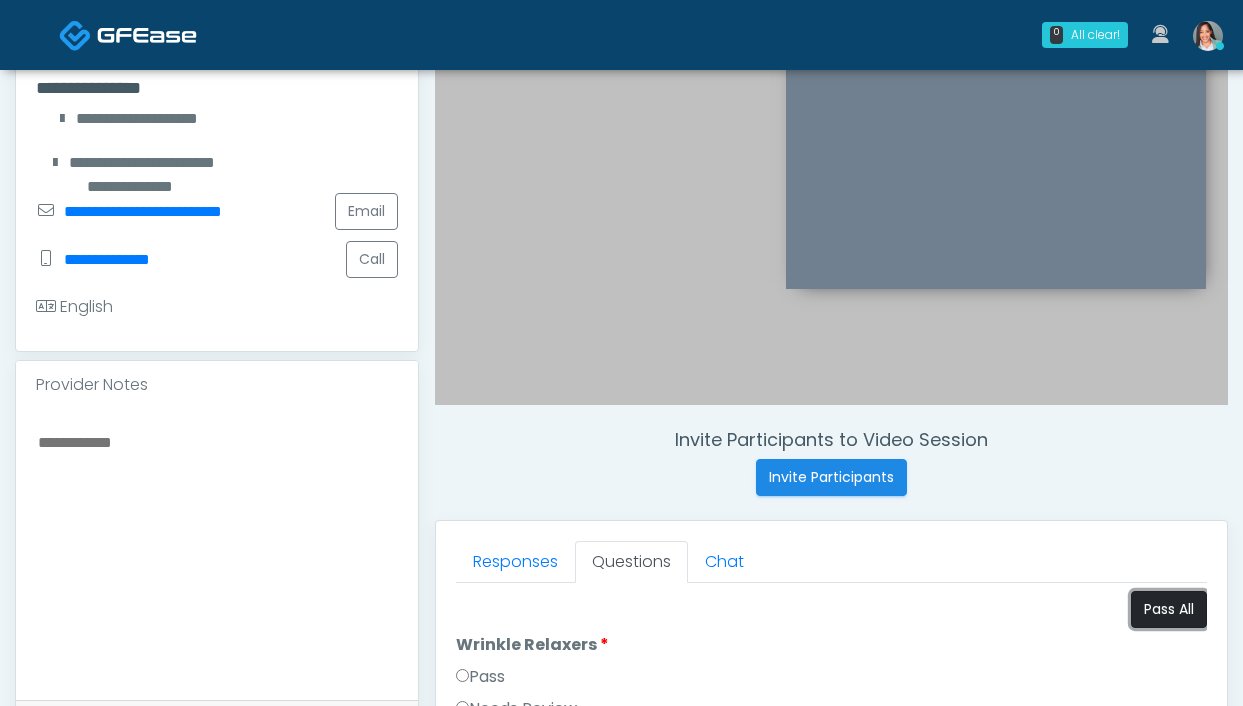 click on "Pass All" at bounding box center [1169, 609] 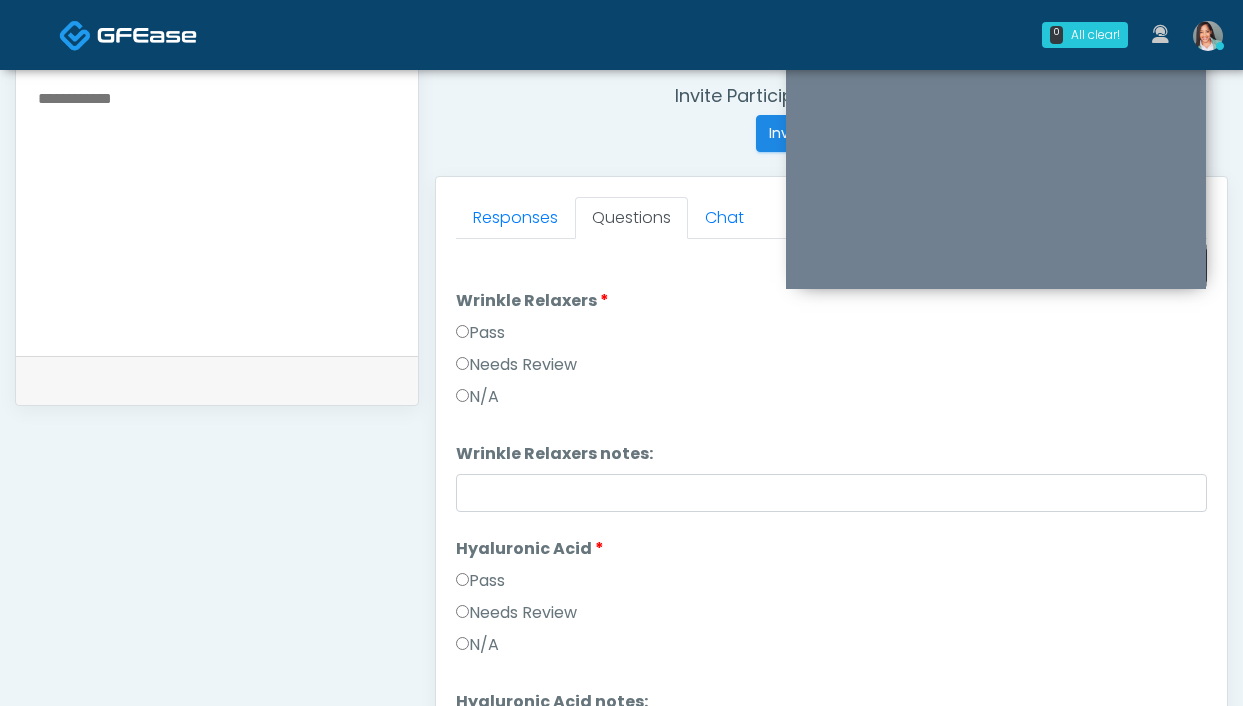 scroll, scrollTop: 1049, scrollLeft: 0, axis: vertical 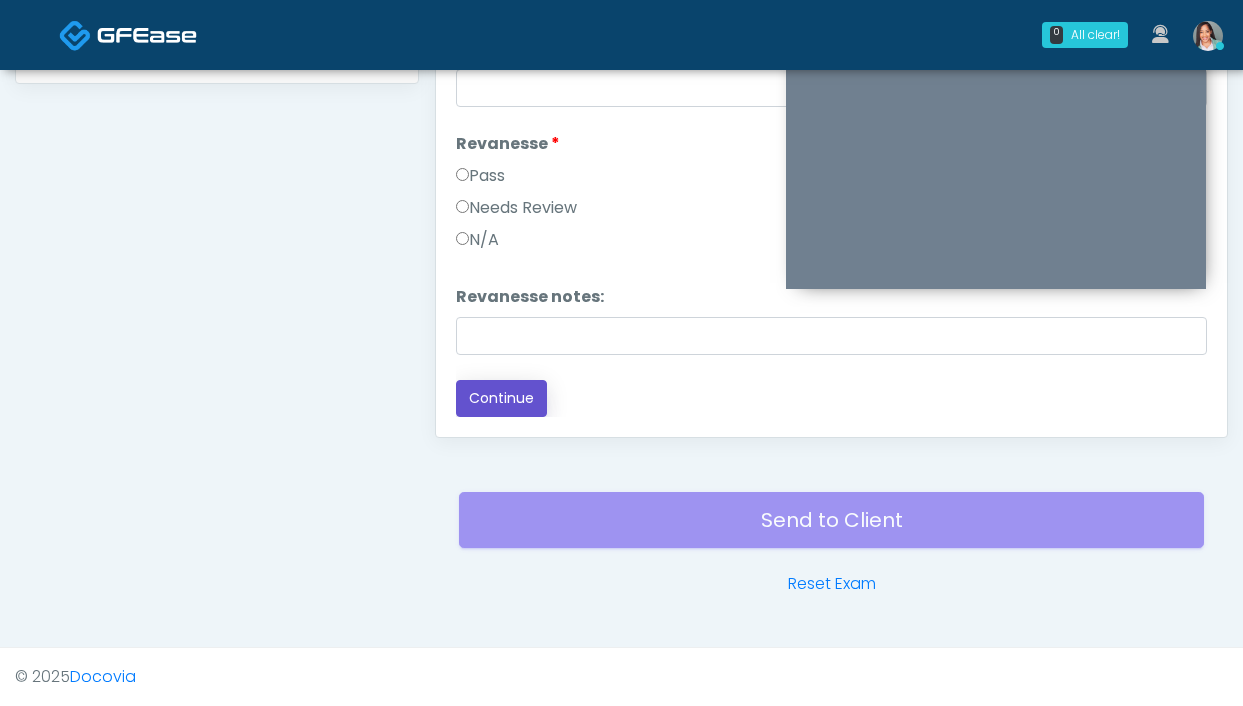 click on "Continue" at bounding box center (501, 398) 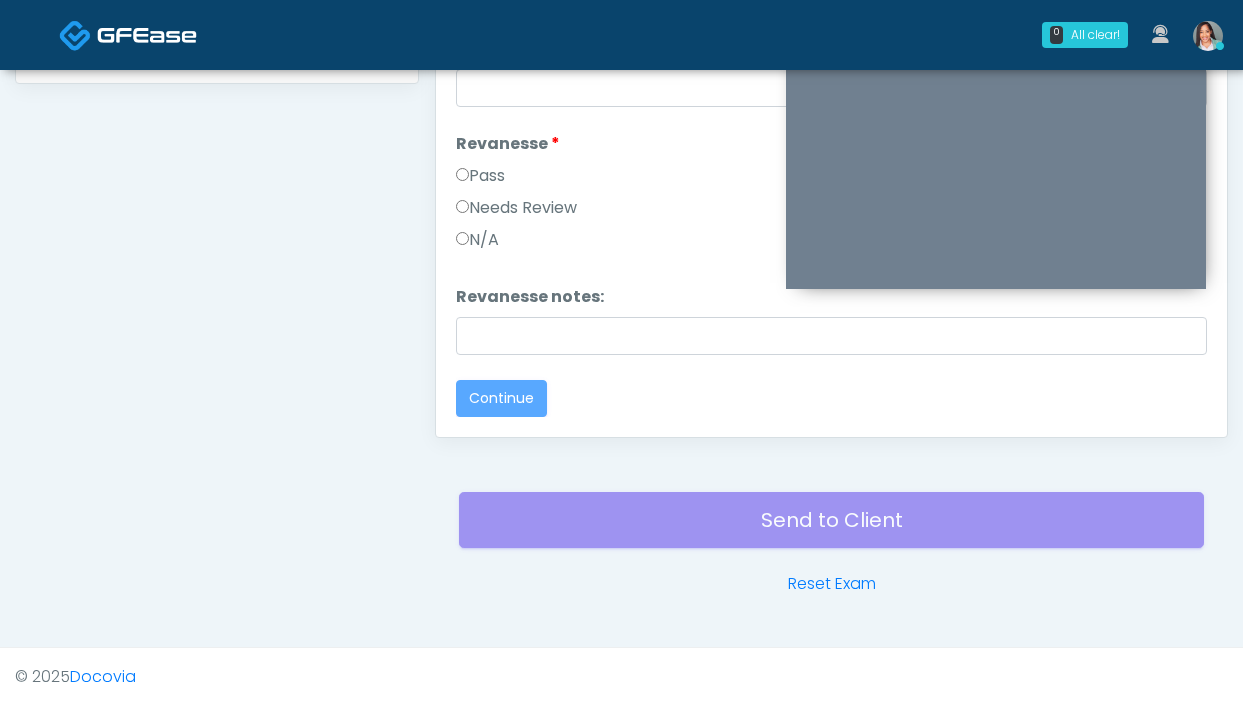 scroll, scrollTop: 0, scrollLeft: 0, axis: both 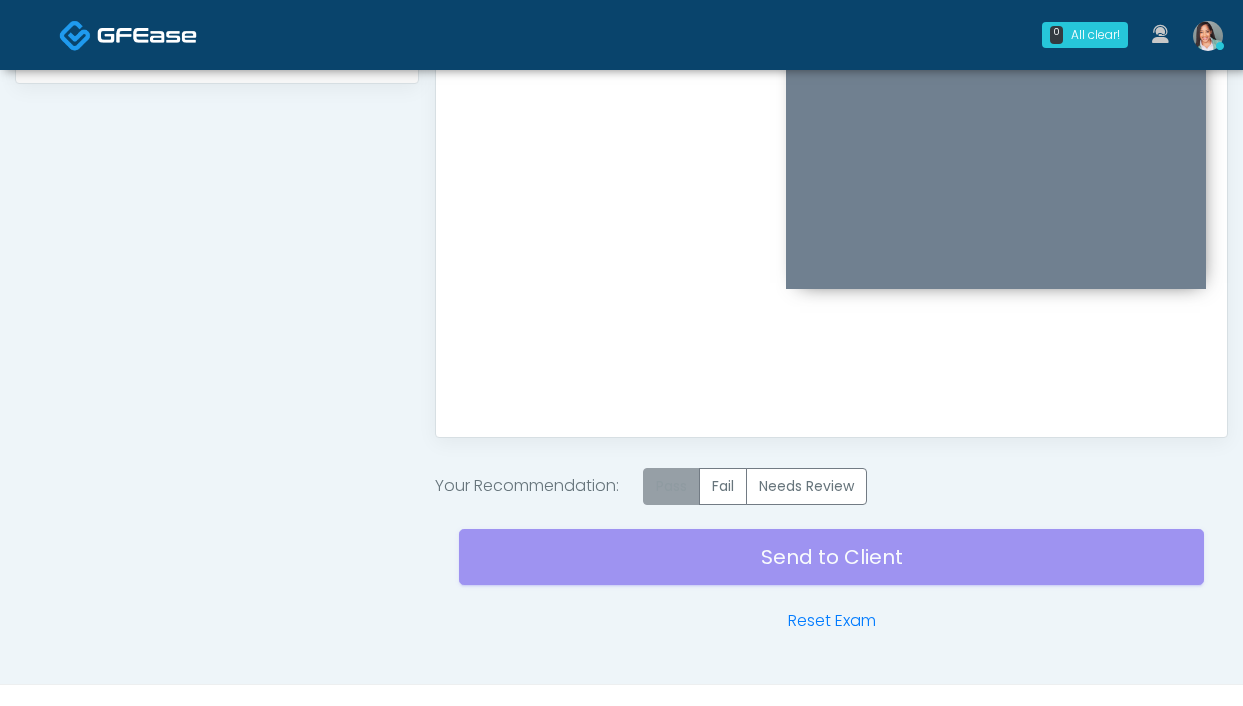 click on "Pass" at bounding box center (671, 486) 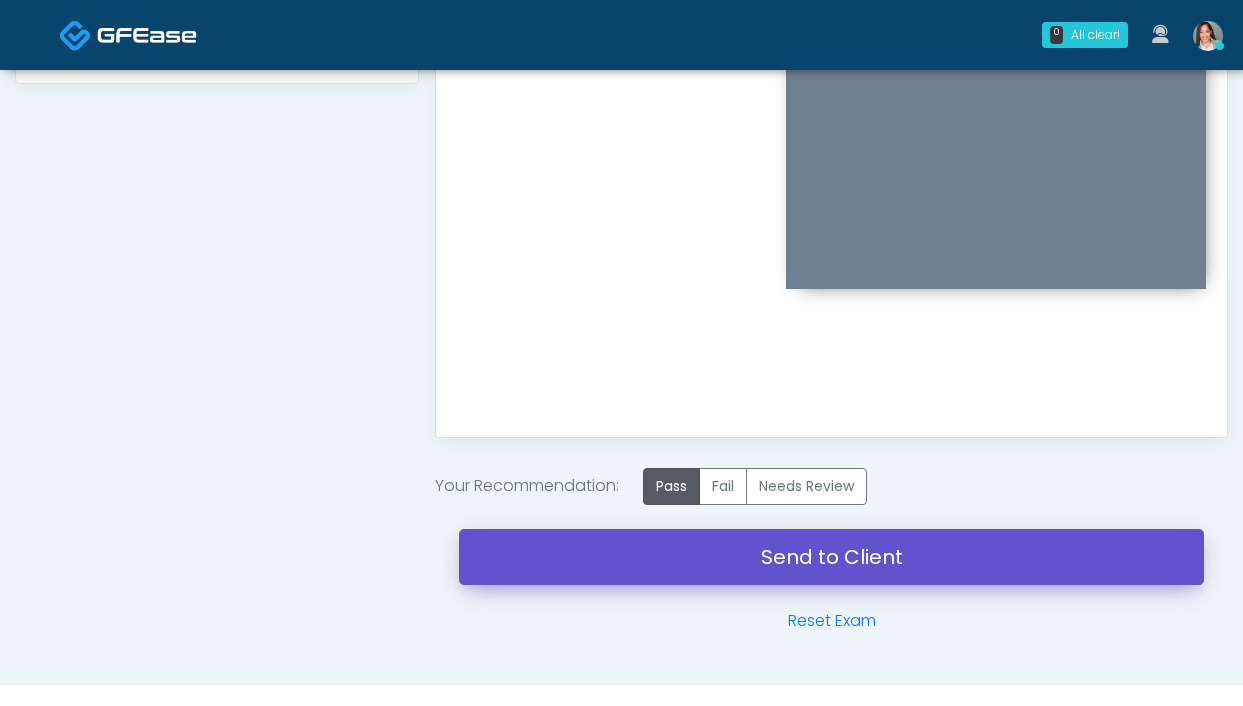 click on "Send to Client" at bounding box center (831, 557) 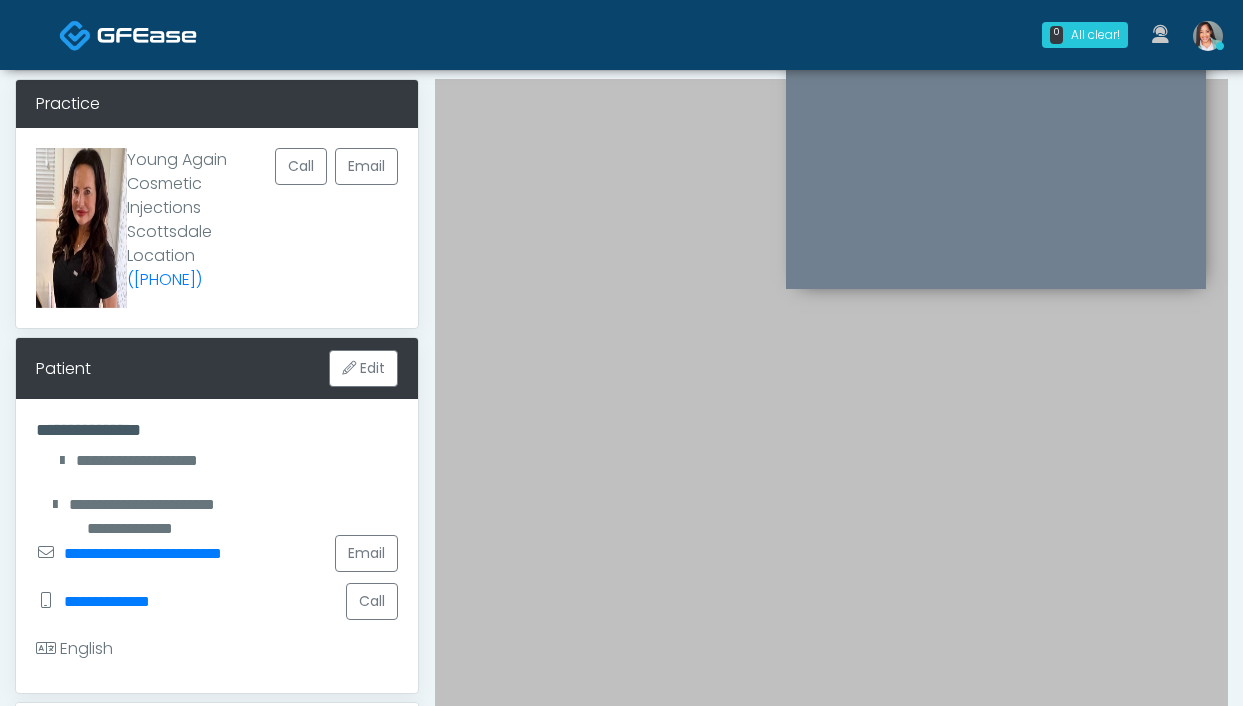 scroll, scrollTop: 0, scrollLeft: 0, axis: both 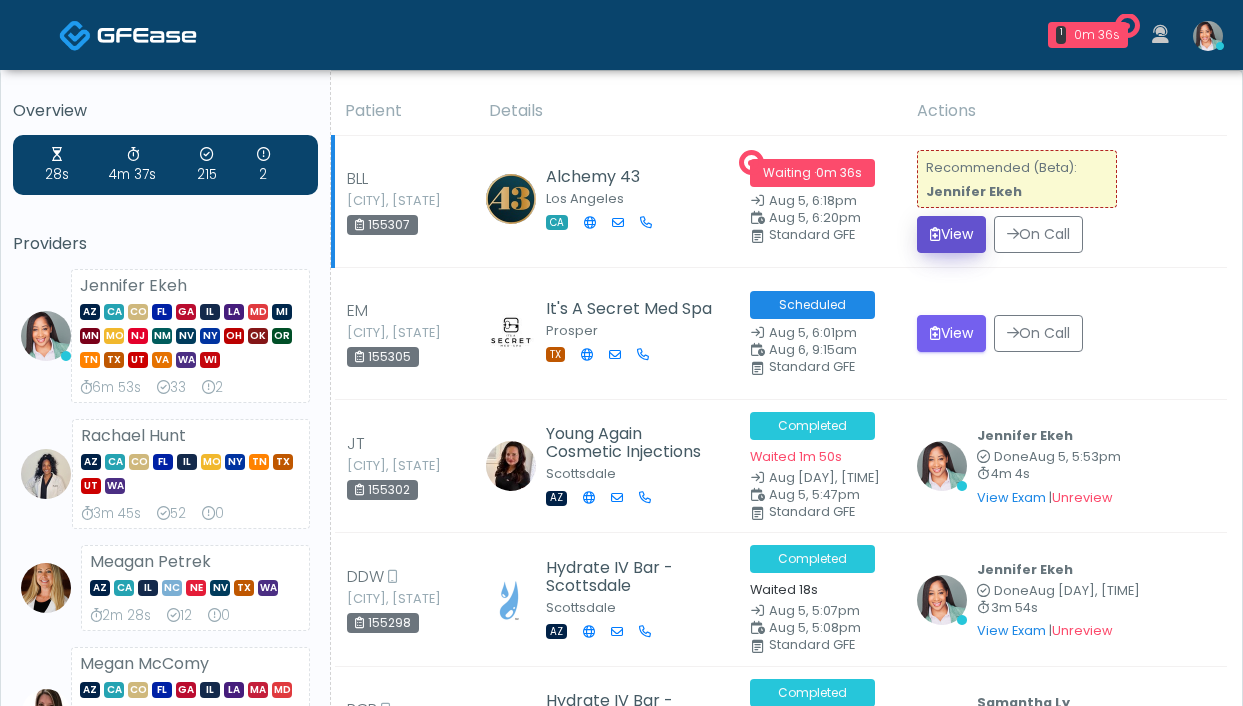 click on "View" at bounding box center [951, 234] 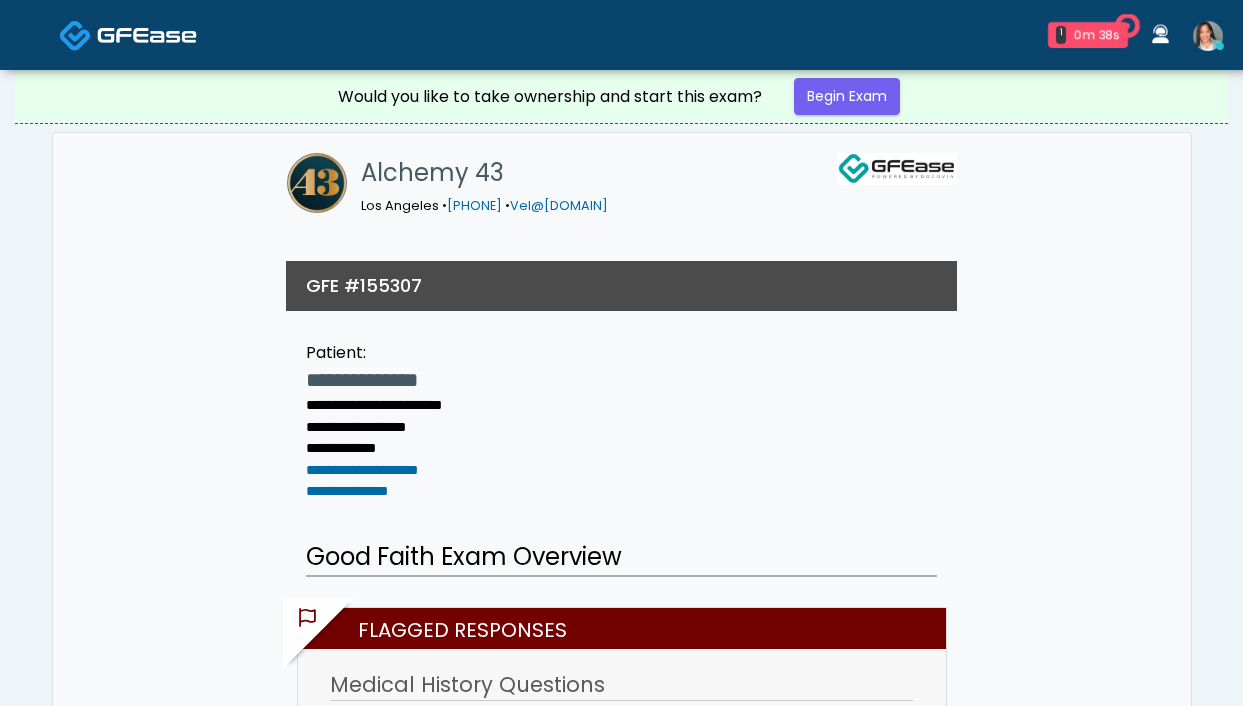 scroll, scrollTop: 0, scrollLeft: 0, axis: both 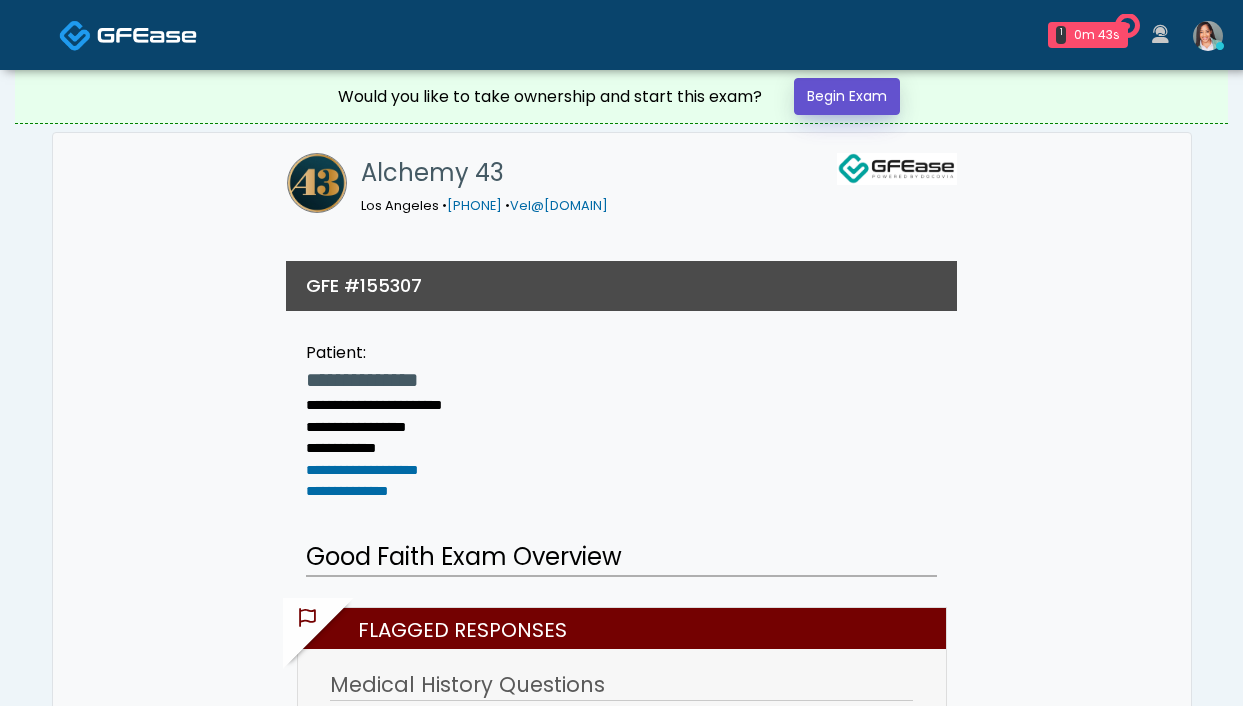 click on "Begin Exam" at bounding box center (847, 96) 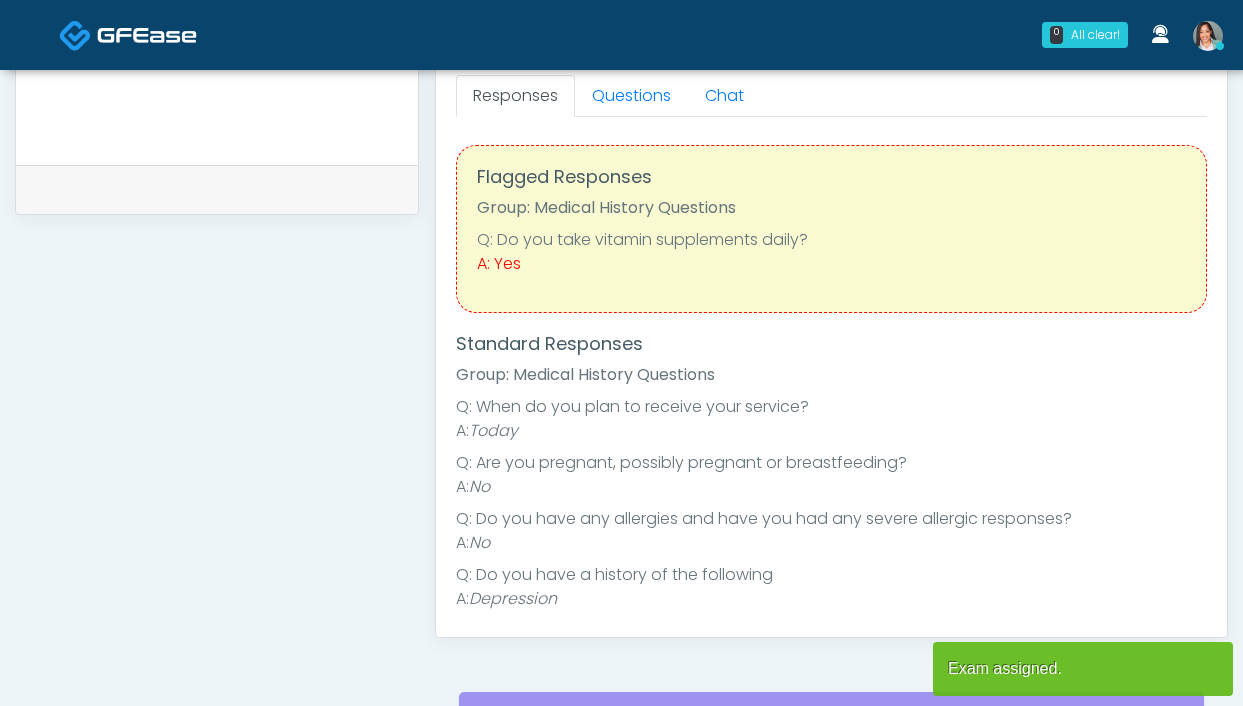 scroll, scrollTop: 891, scrollLeft: 0, axis: vertical 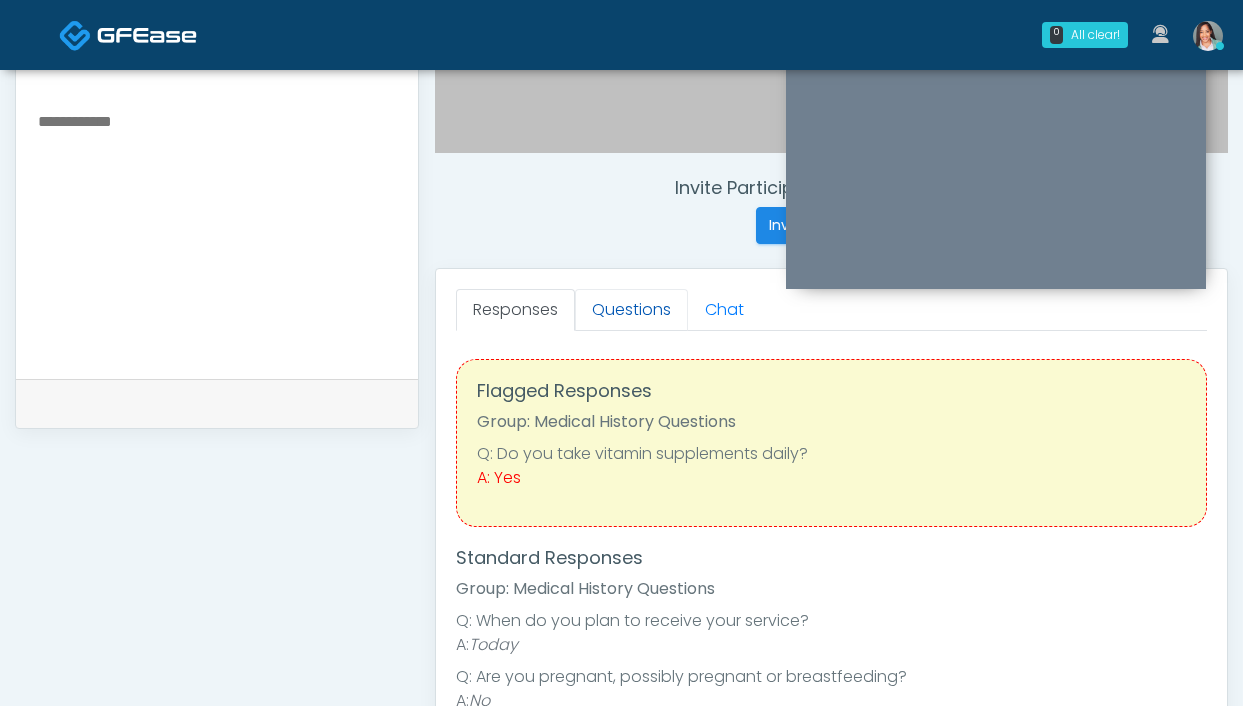 click on "Questions" at bounding box center (631, 310) 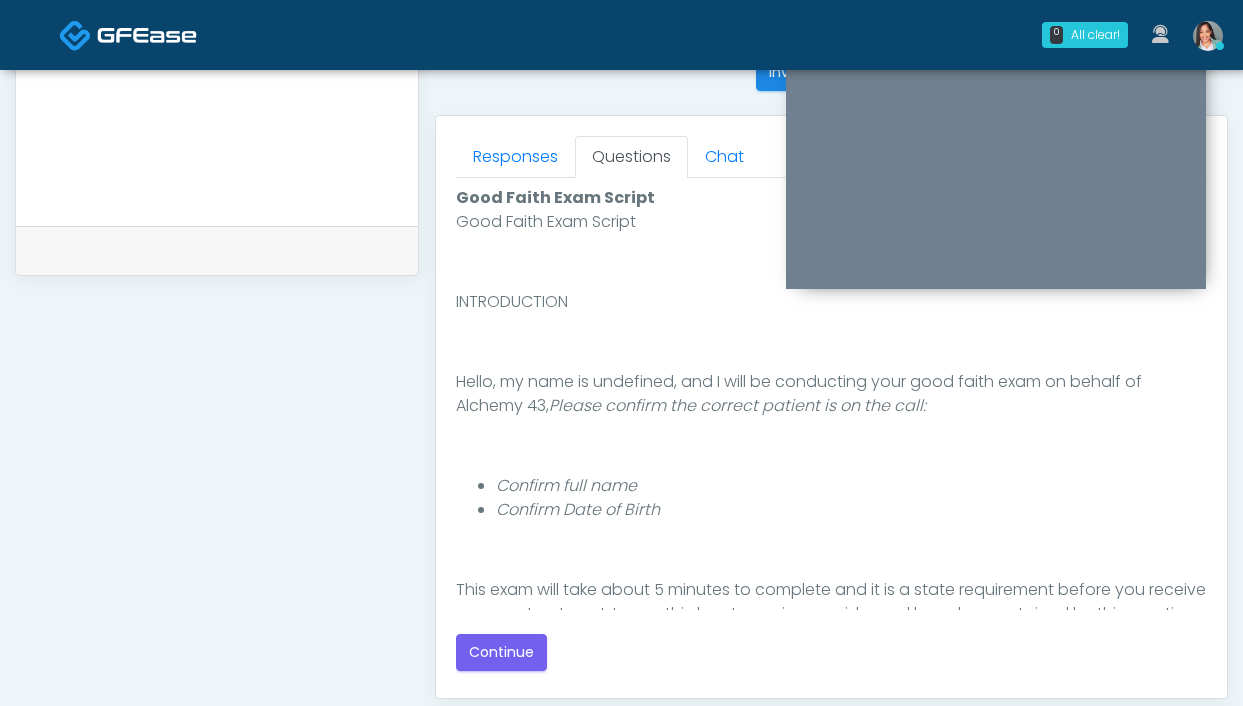 scroll, scrollTop: 844, scrollLeft: 0, axis: vertical 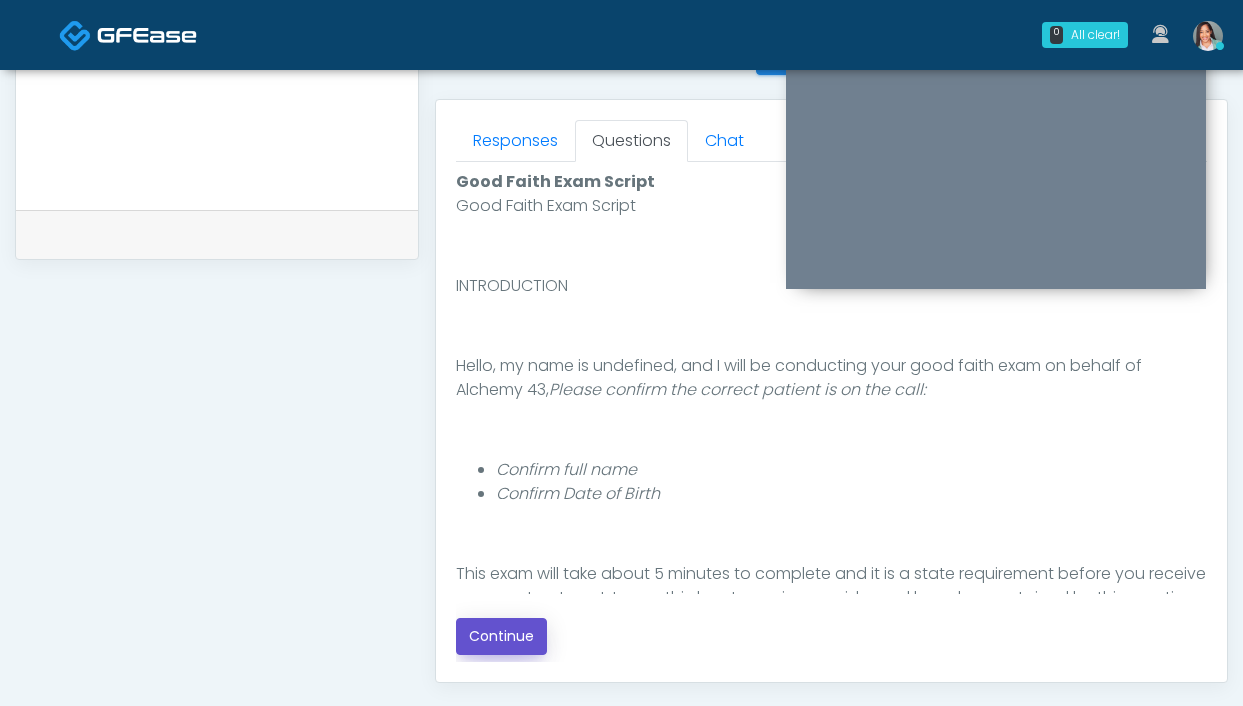 click on "Continue" at bounding box center (501, 636) 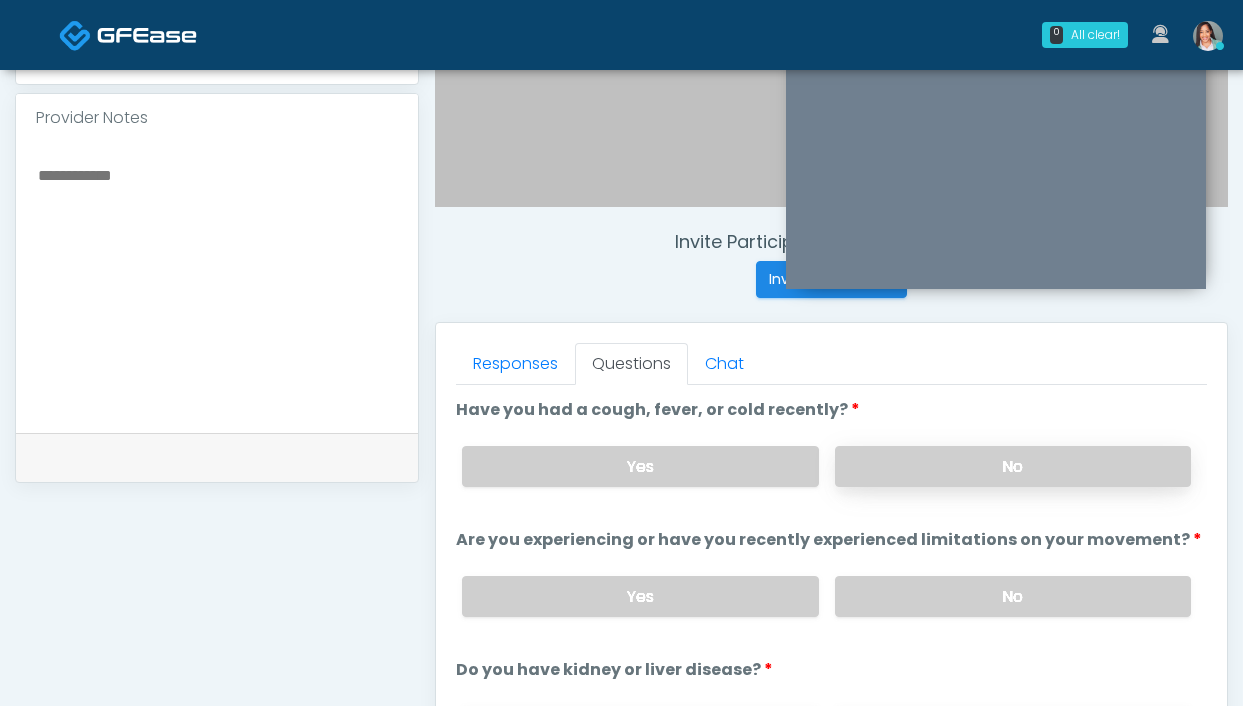 click on "No" at bounding box center [1013, 466] 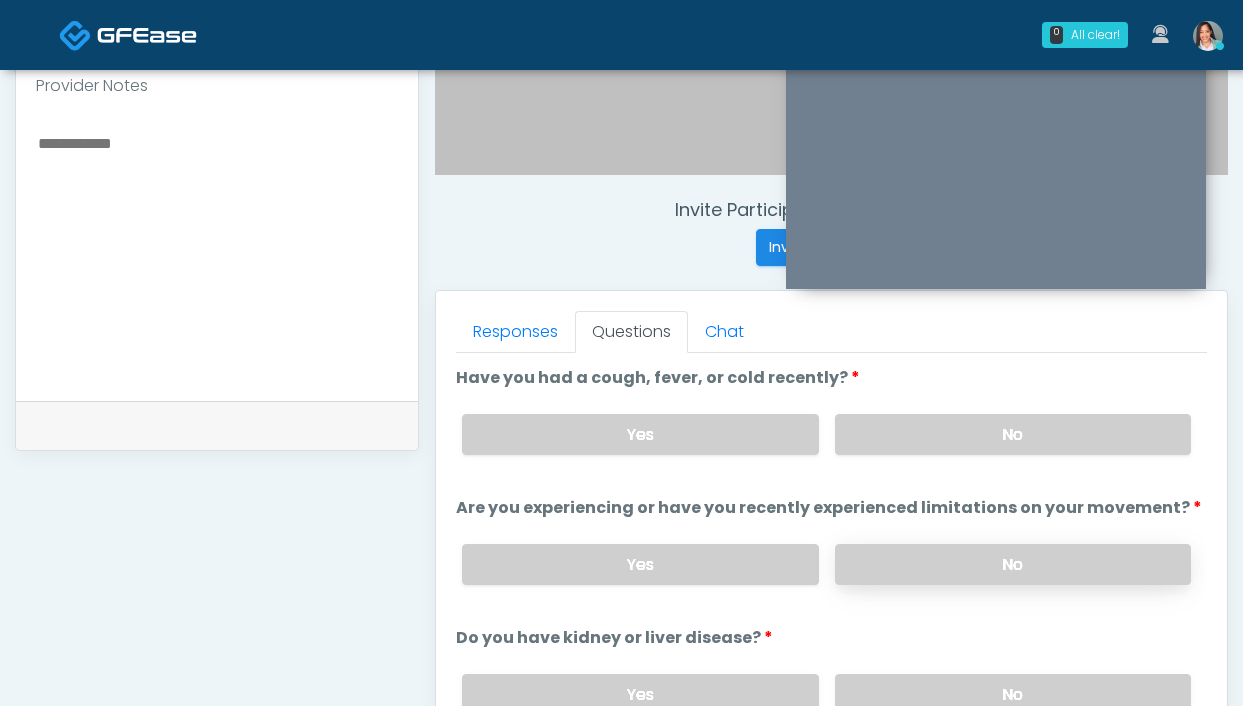 click on "No" at bounding box center (1013, 564) 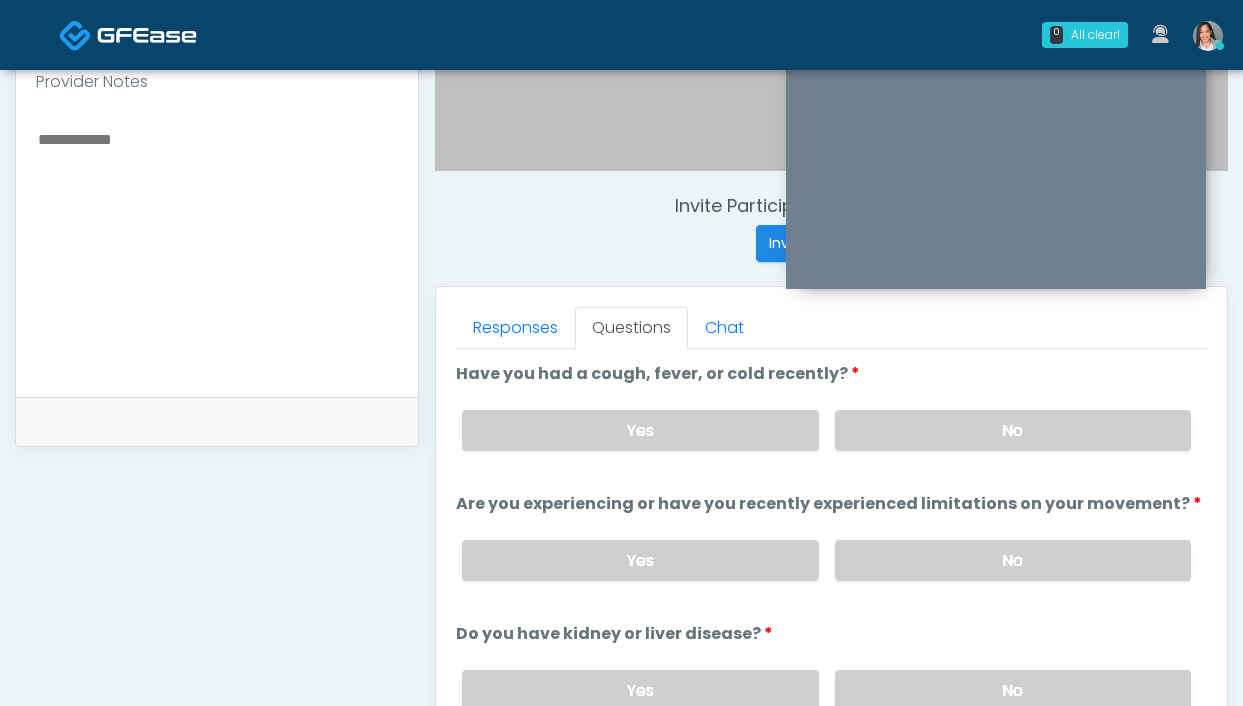 scroll, scrollTop: 809, scrollLeft: 0, axis: vertical 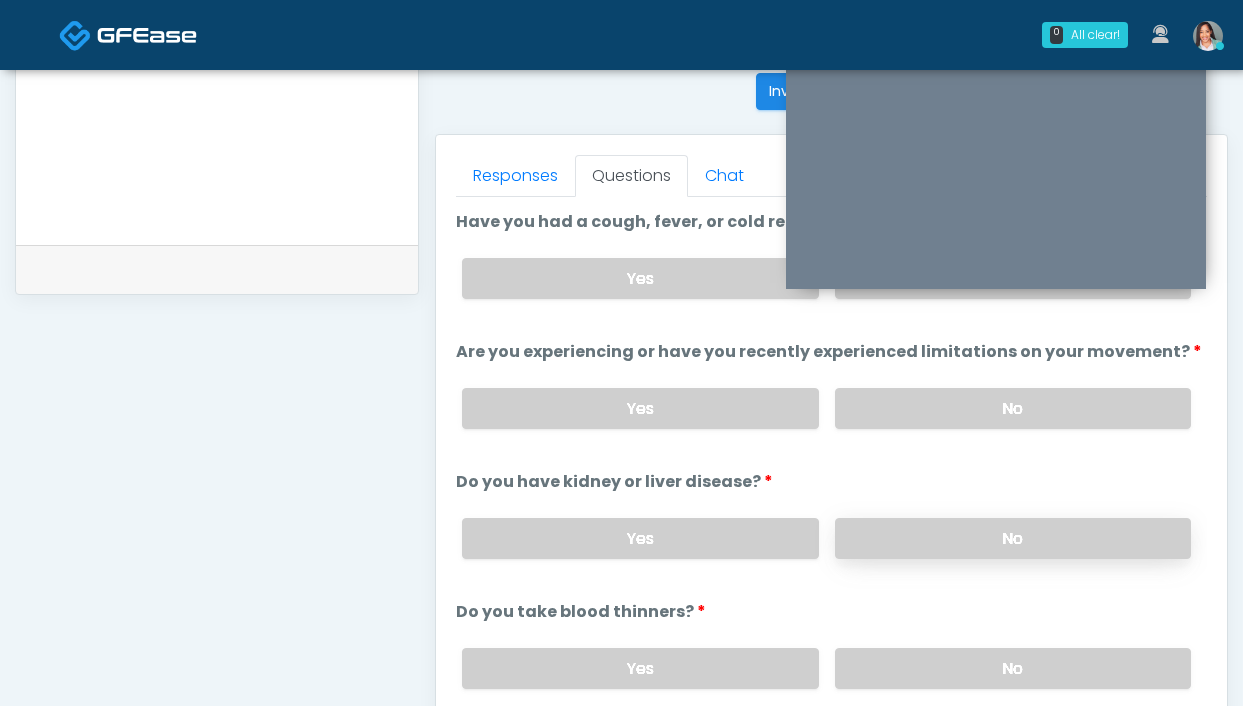click on "No" at bounding box center (1013, 538) 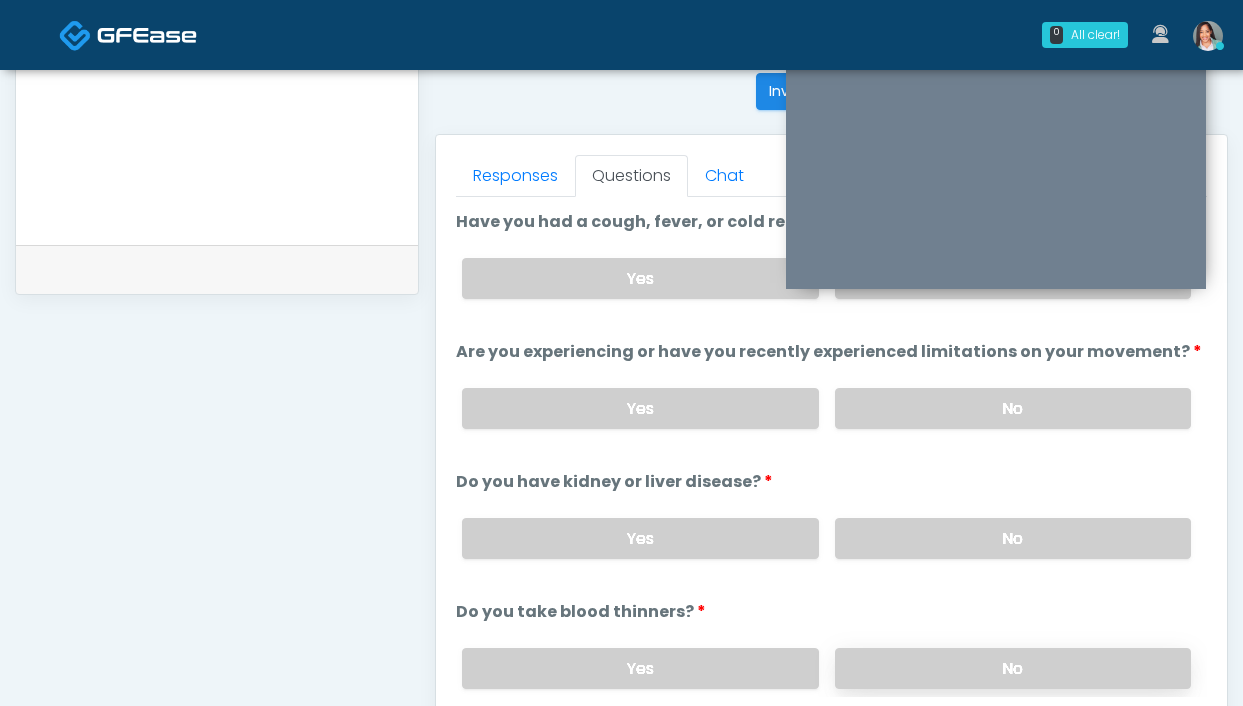 click on "No" at bounding box center [1013, 668] 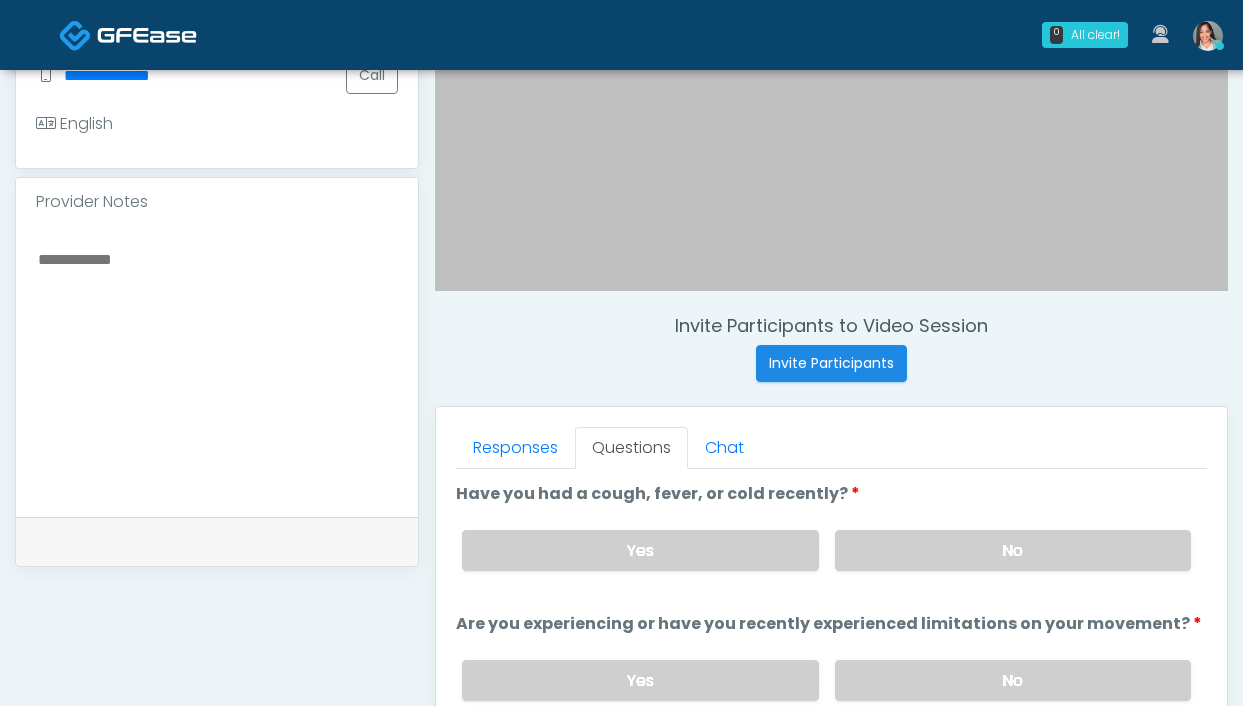scroll, scrollTop: 749, scrollLeft: 0, axis: vertical 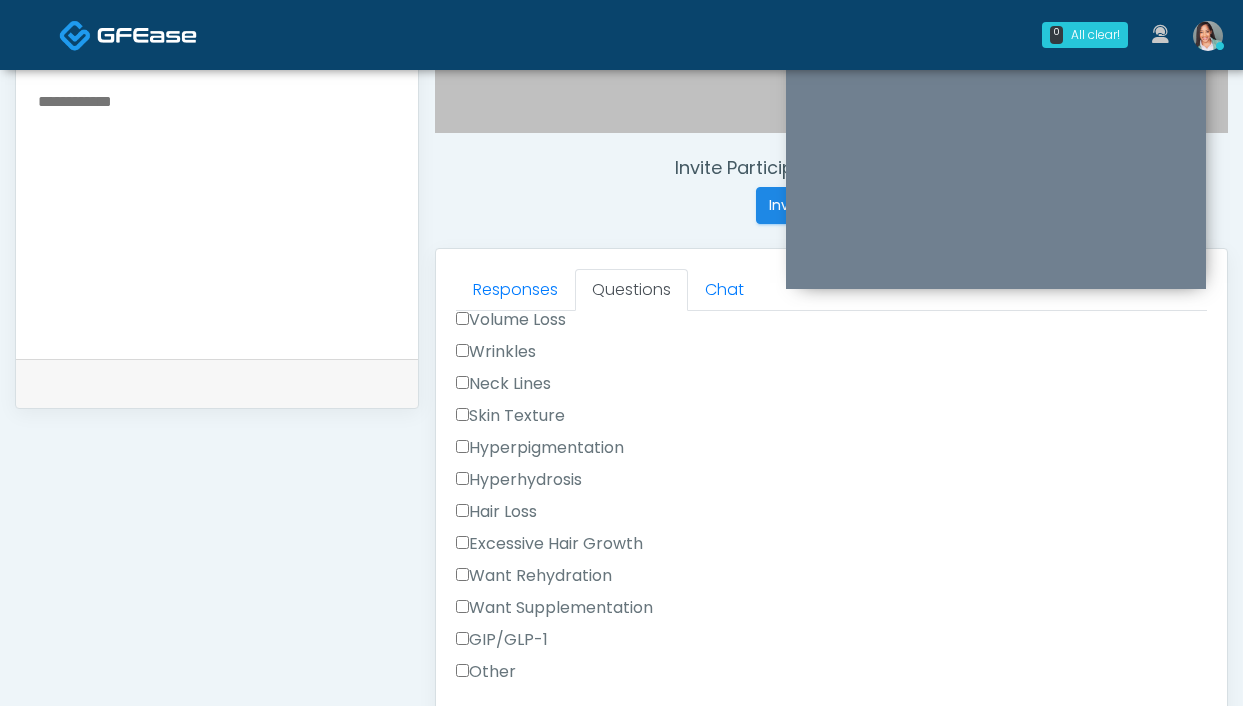 click on "GIP/GLP-1" at bounding box center [502, 640] 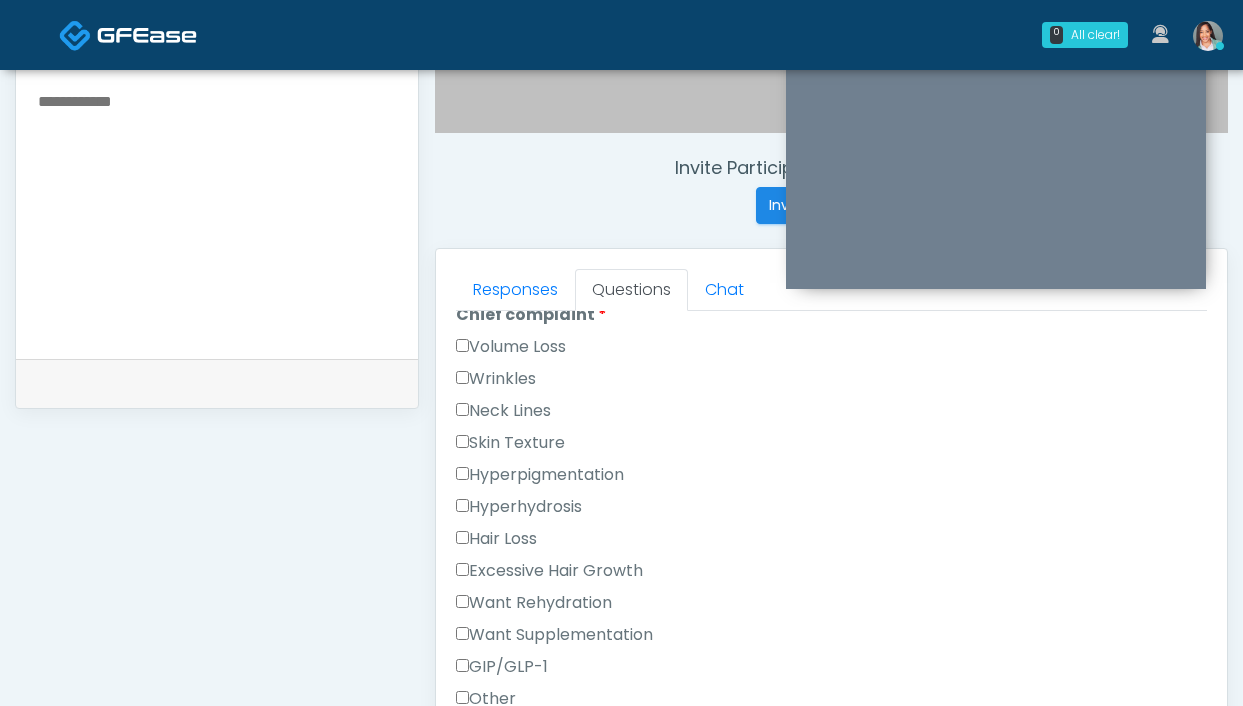 scroll, scrollTop: 540, scrollLeft: 0, axis: vertical 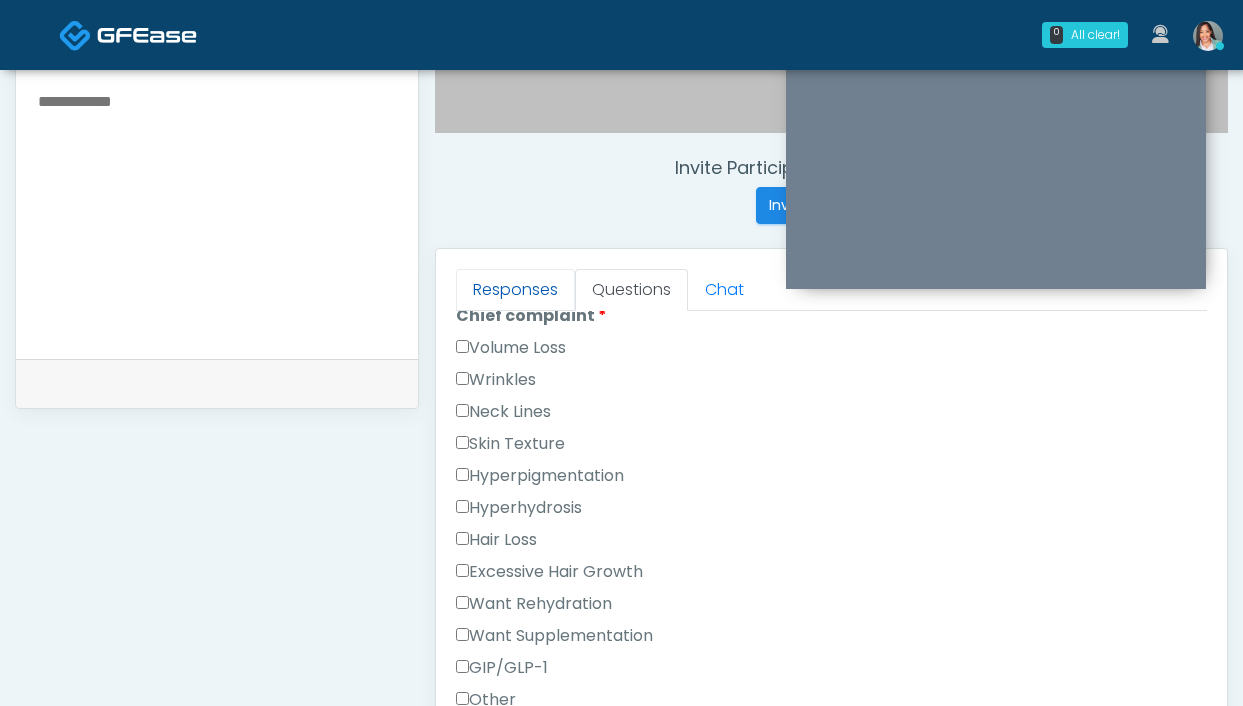 click on "Responses" at bounding box center (515, 290) 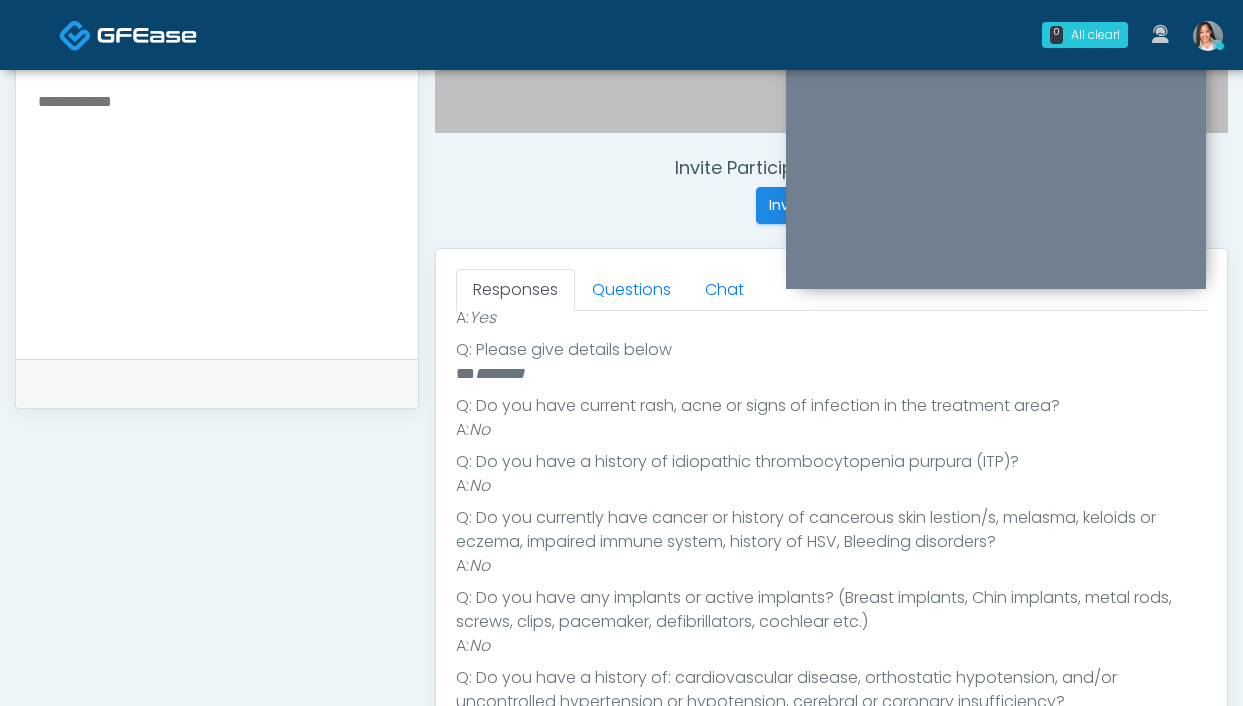 scroll, scrollTop: 659, scrollLeft: 0, axis: vertical 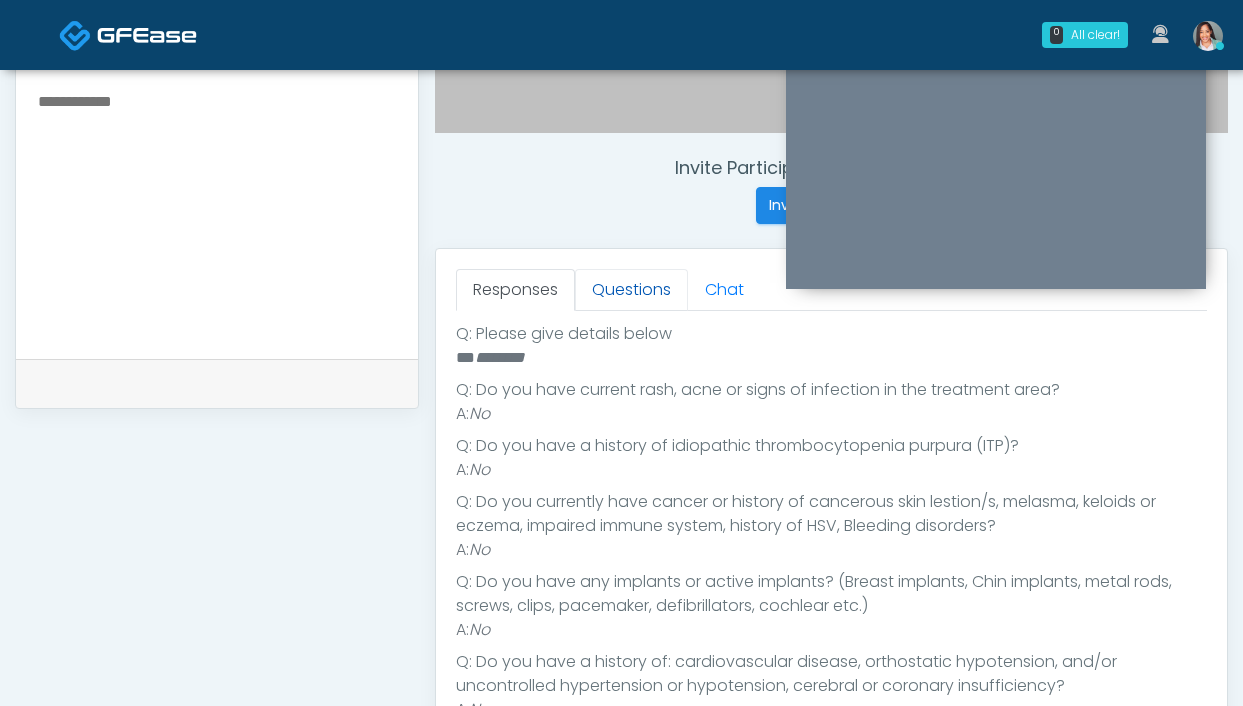 click on "Questions" at bounding box center [631, 290] 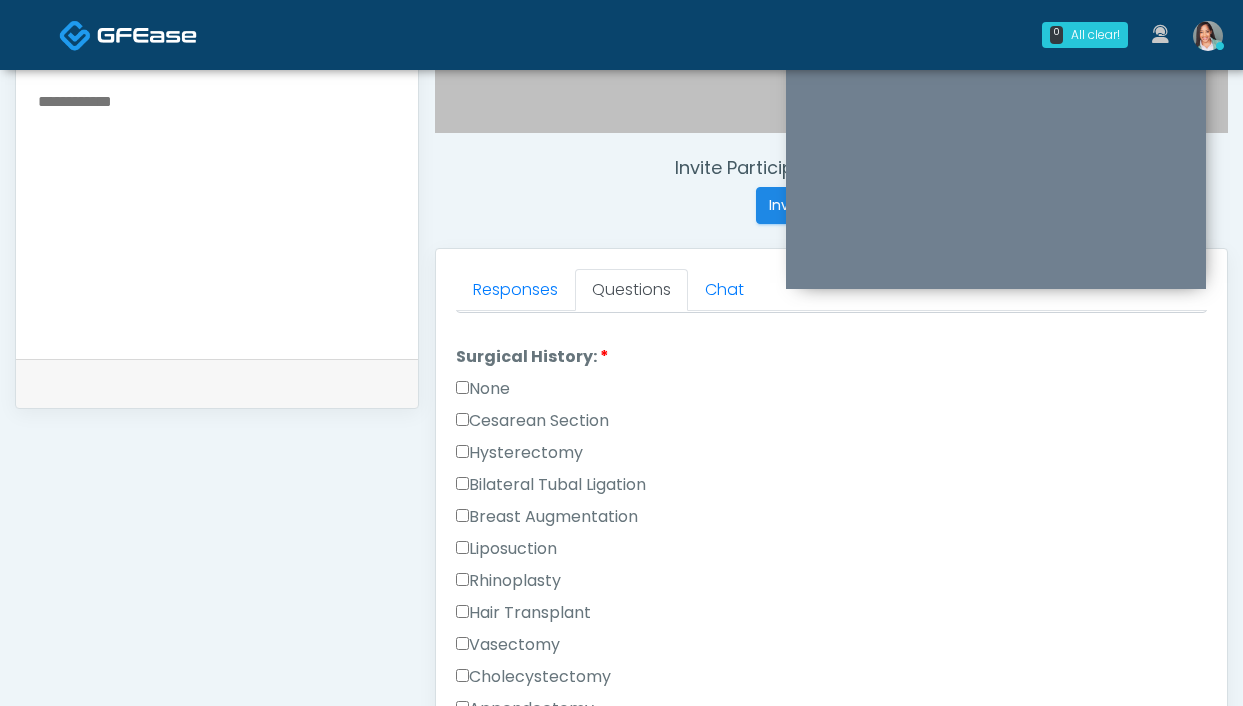 scroll, scrollTop: 1090, scrollLeft: 0, axis: vertical 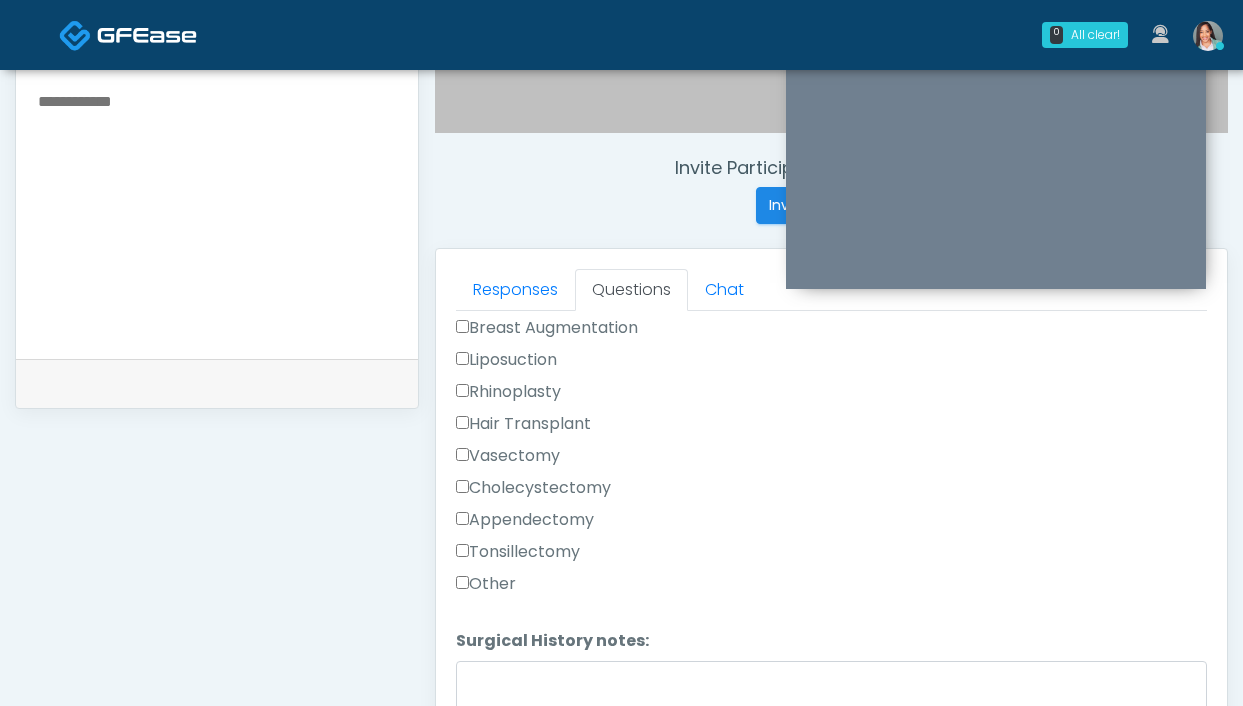 click on "Tonsillectomy" at bounding box center (518, 552) 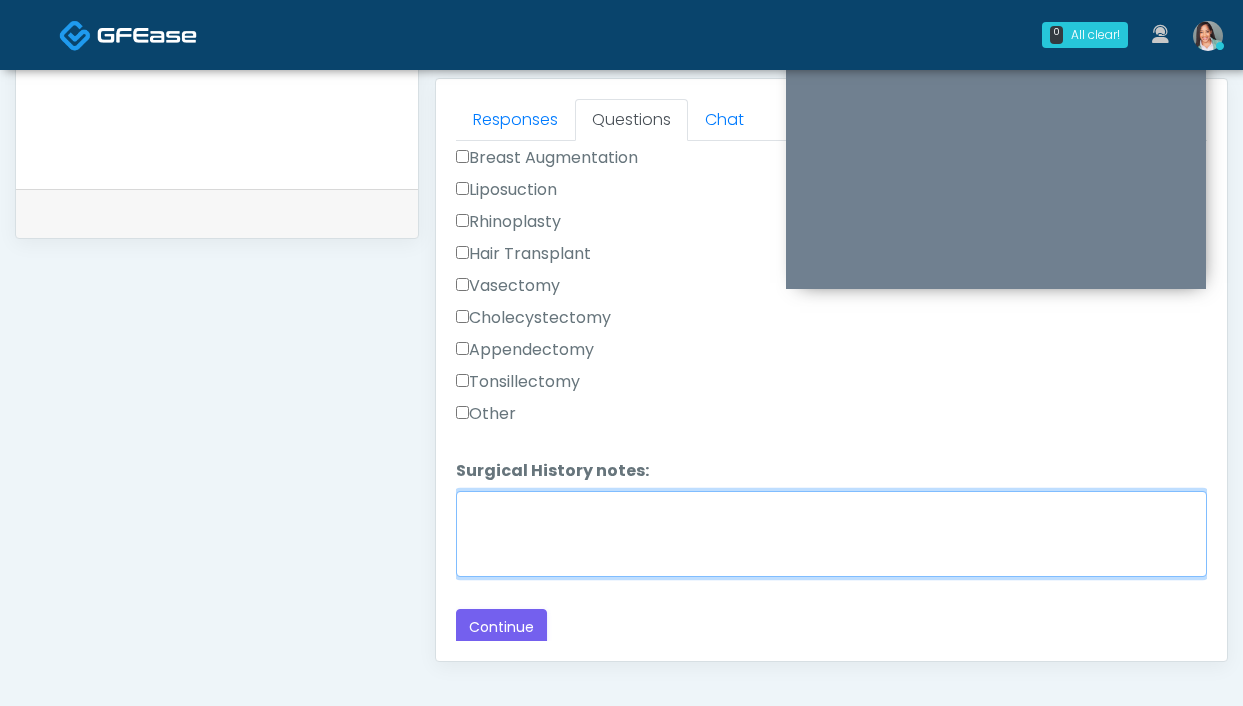 click on "Surgical History notes:" at bounding box center (831, 534) 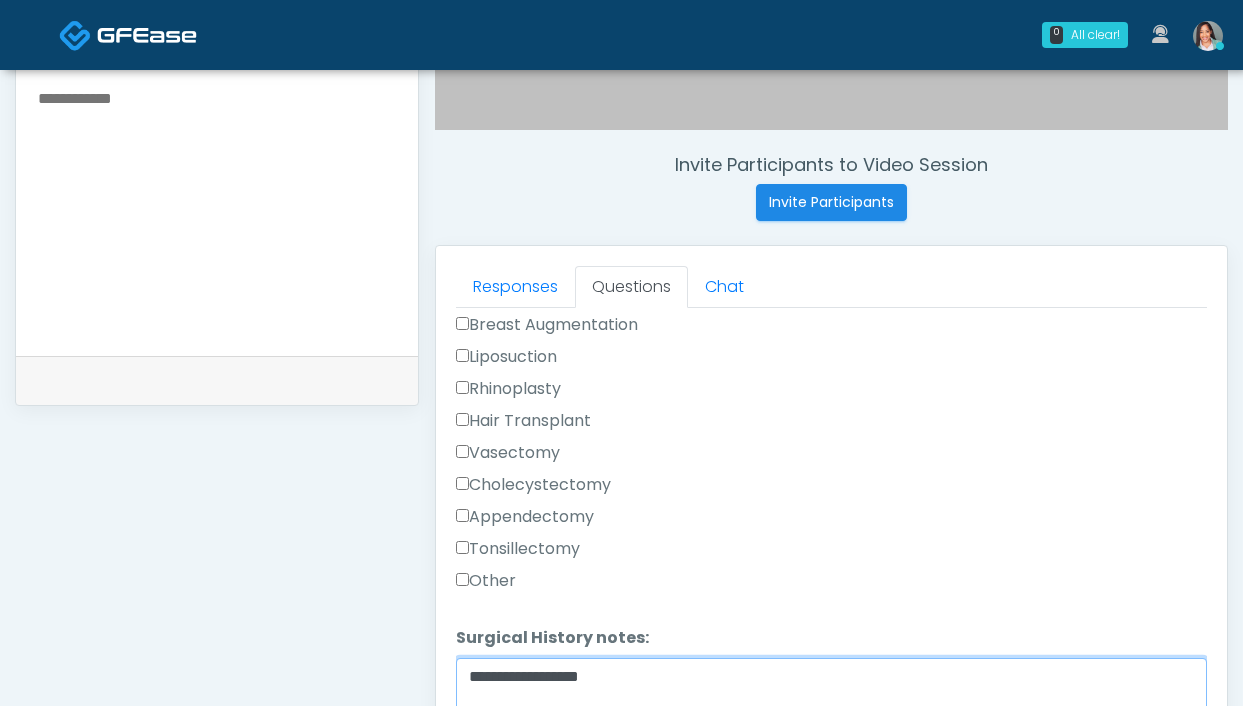 scroll, scrollTop: 1089, scrollLeft: 0, axis: vertical 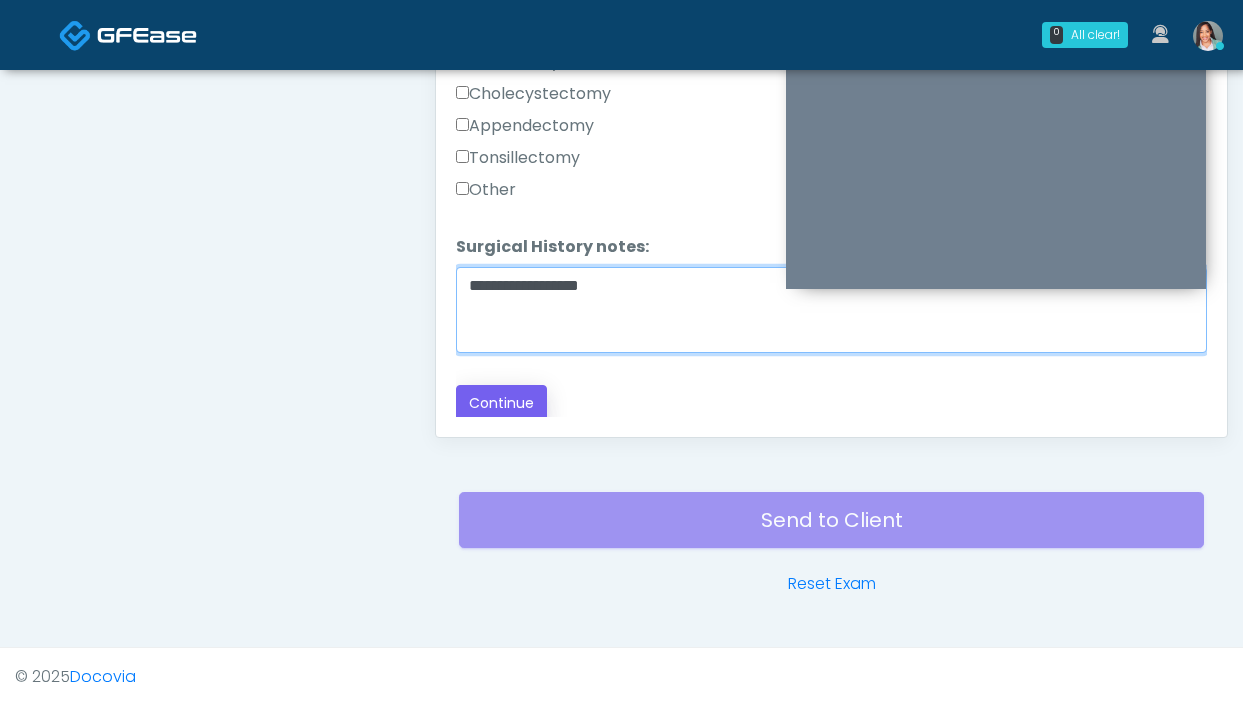 type on "**********" 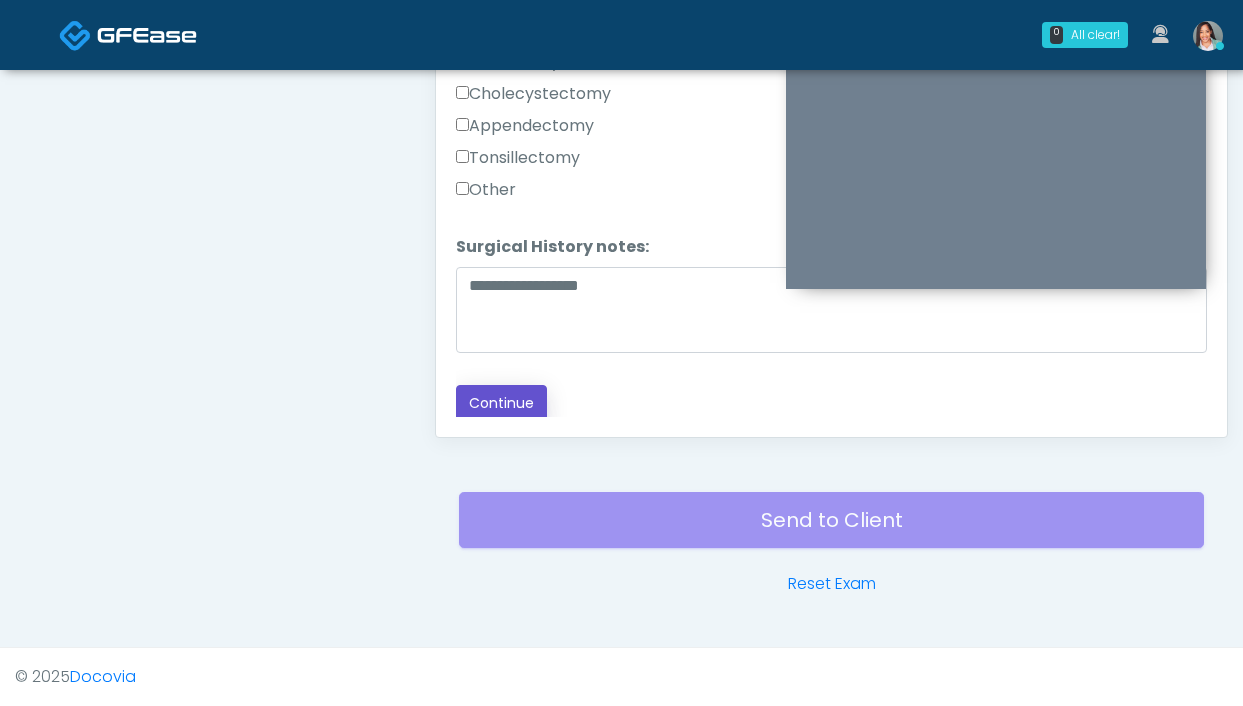 click on "Continue" at bounding box center (501, 403) 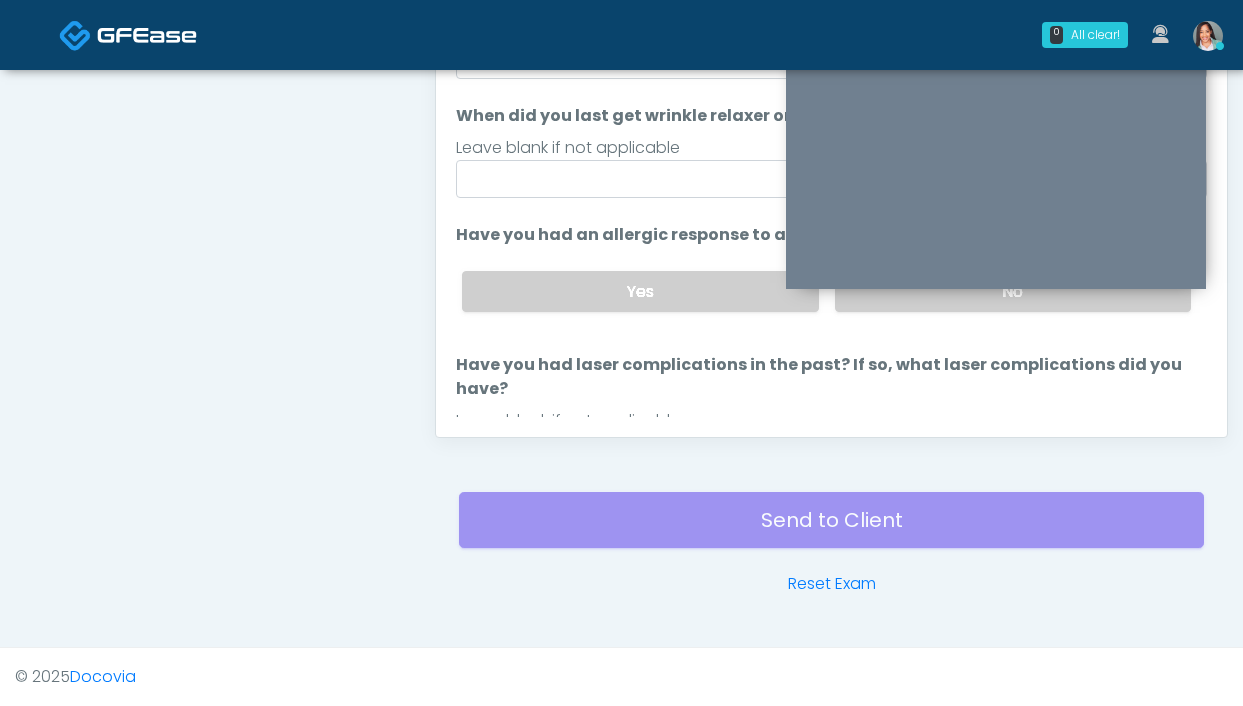 scroll, scrollTop: 0, scrollLeft: 0, axis: both 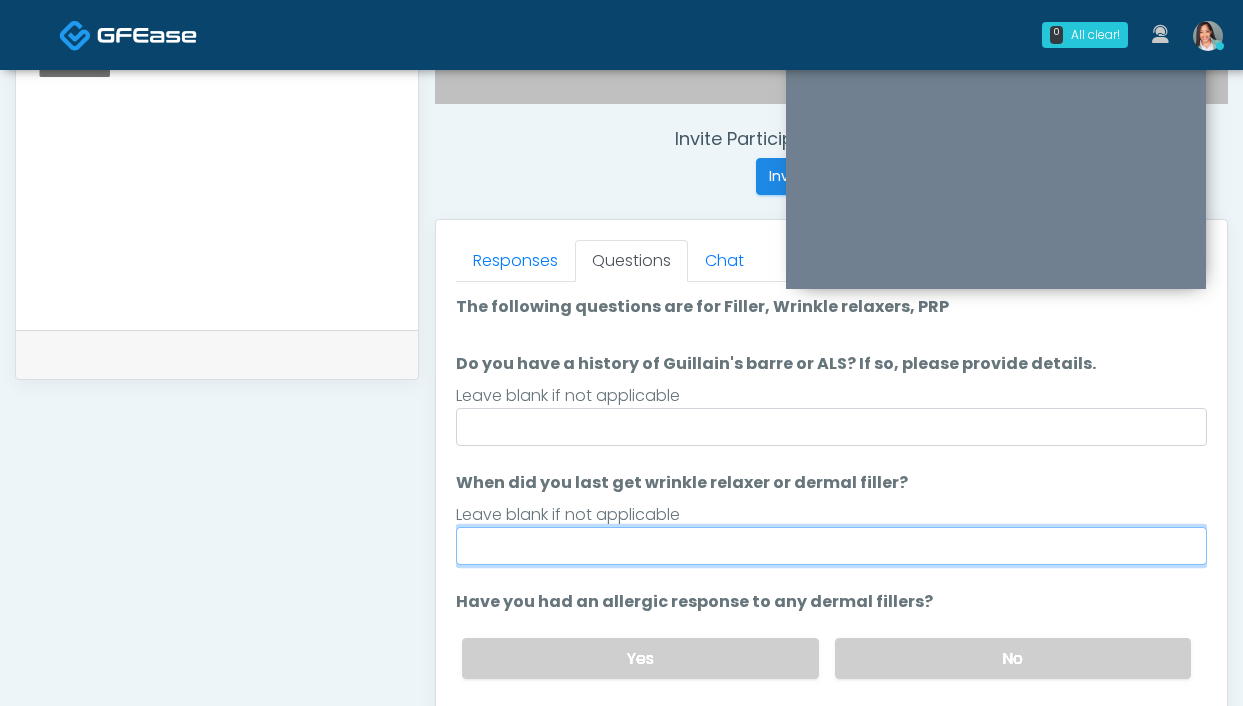 click on "When did you last get wrinkle relaxer or dermal filler?" at bounding box center (831, 546) 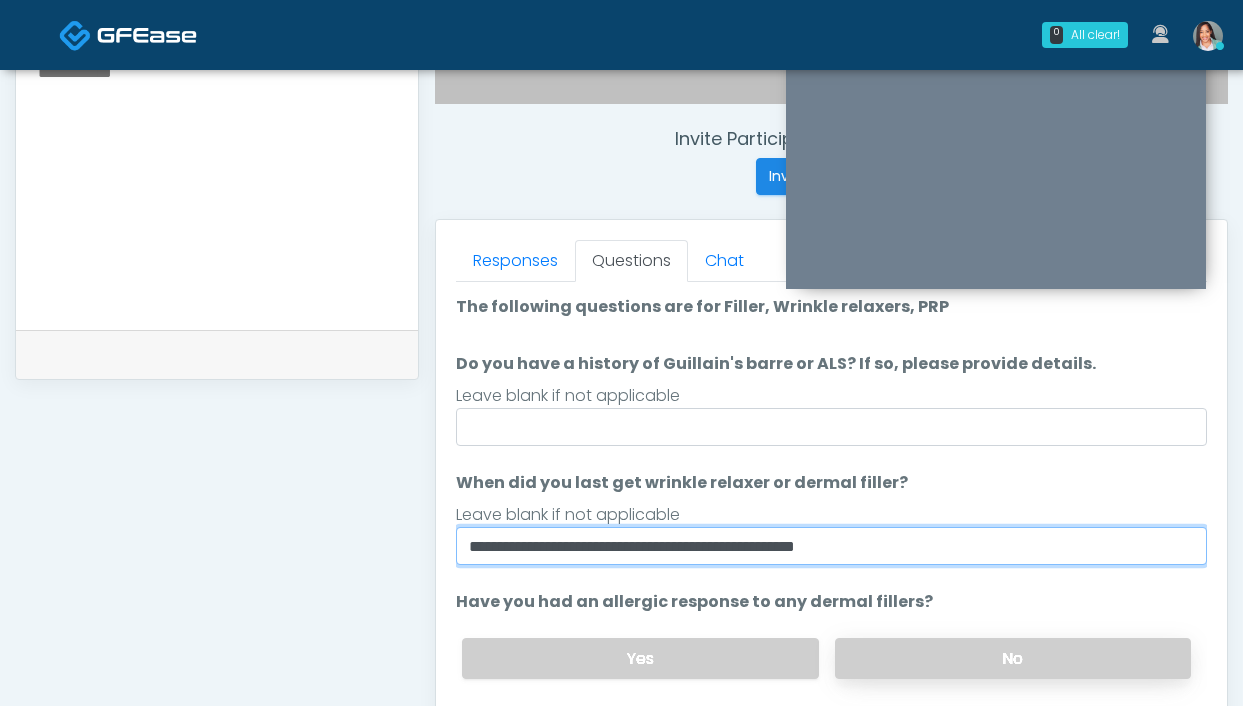 type on "**********" 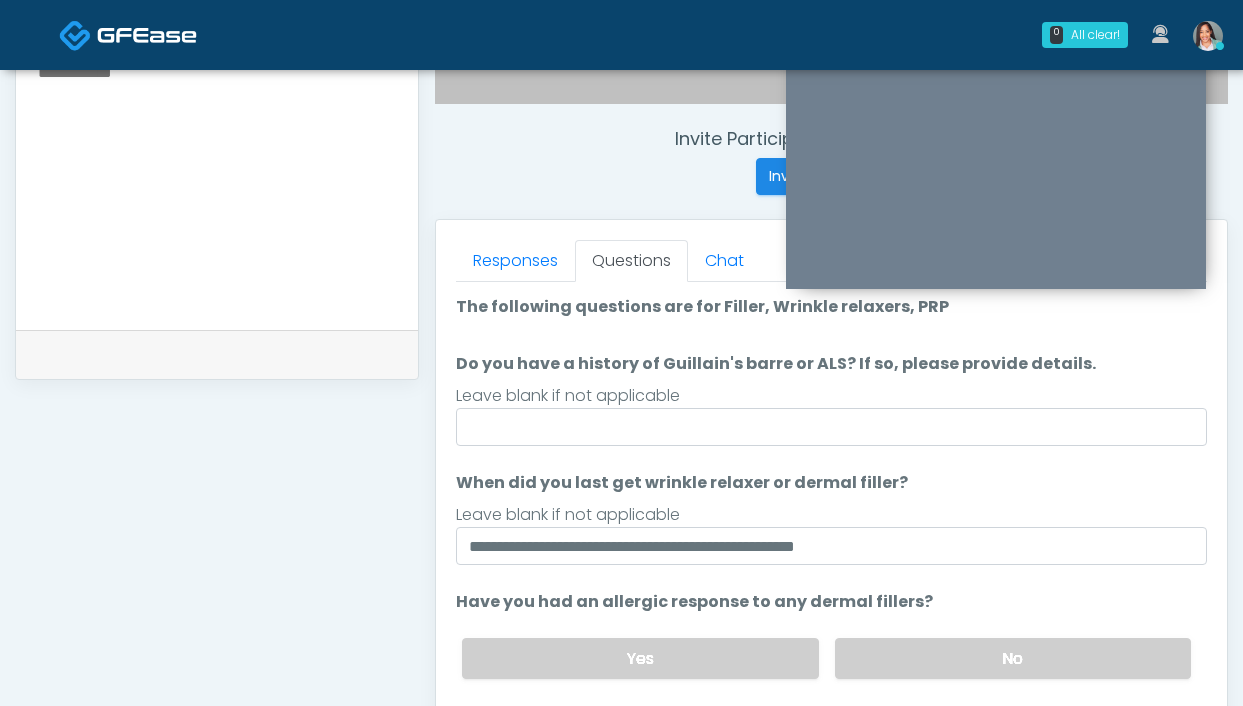 drag, startPoint x: 938, startPoint y: 660, endPoint x: 884, endPoint y: 492, distance: 176.4653 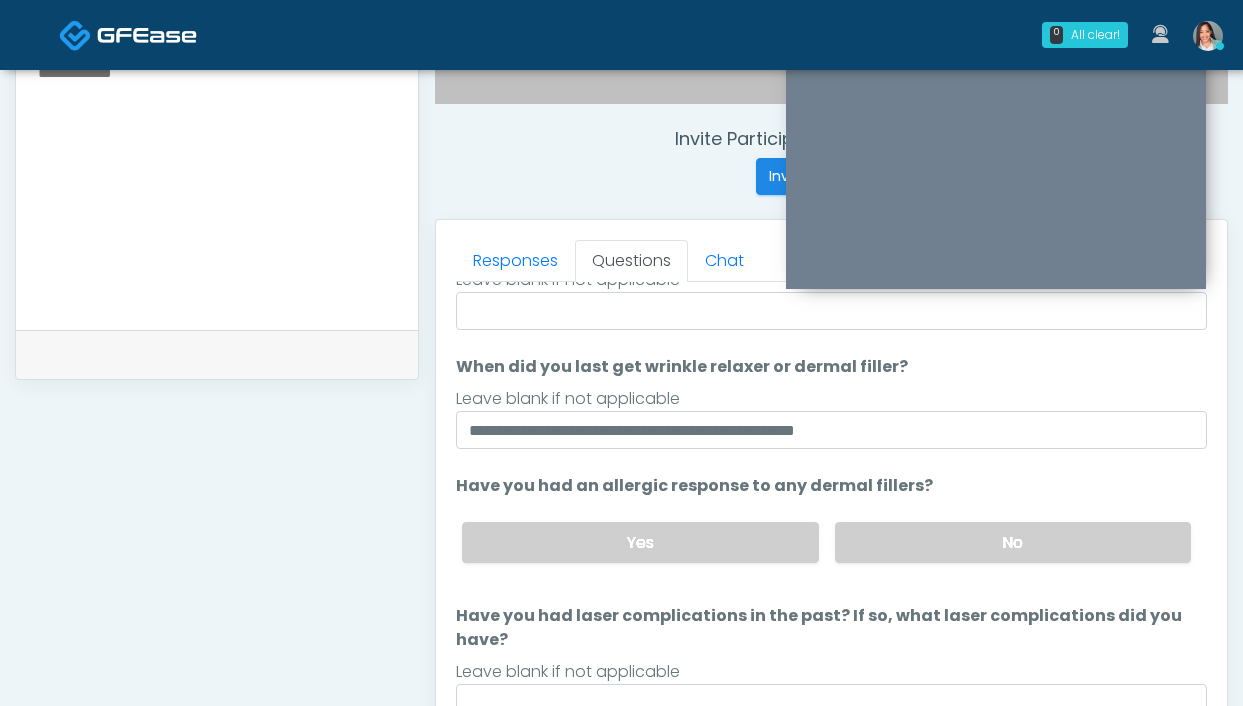 scroll, scrollTop: 117, scrollLeft: 0, axis: vertical 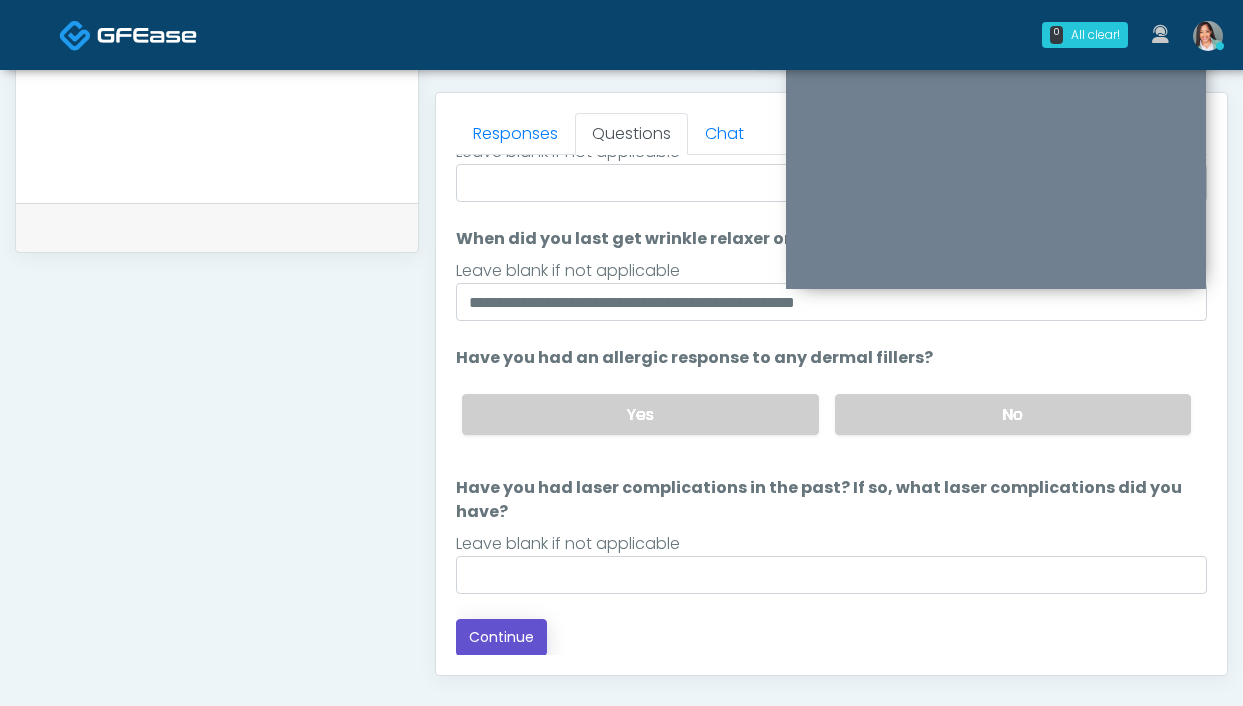 click on "Continue" at bounding box center [501, 637] 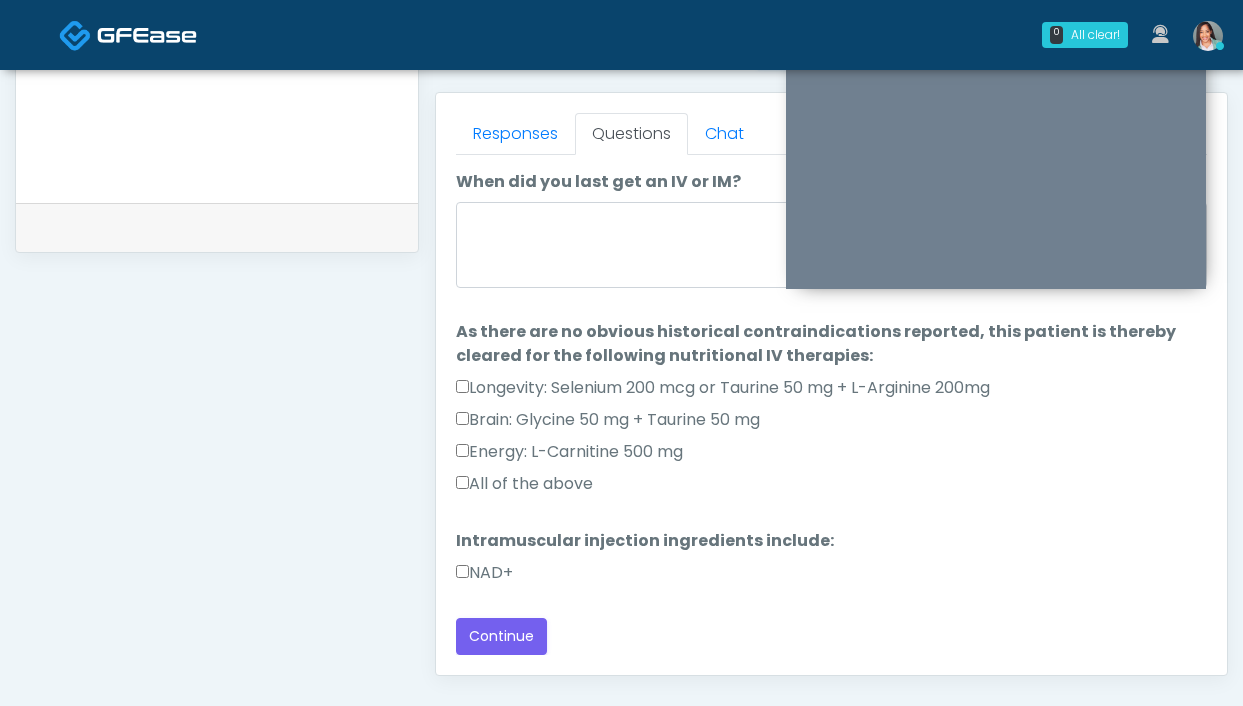 scroll, scrollTop: 1089, scrollLeft: 0, axis: vertical 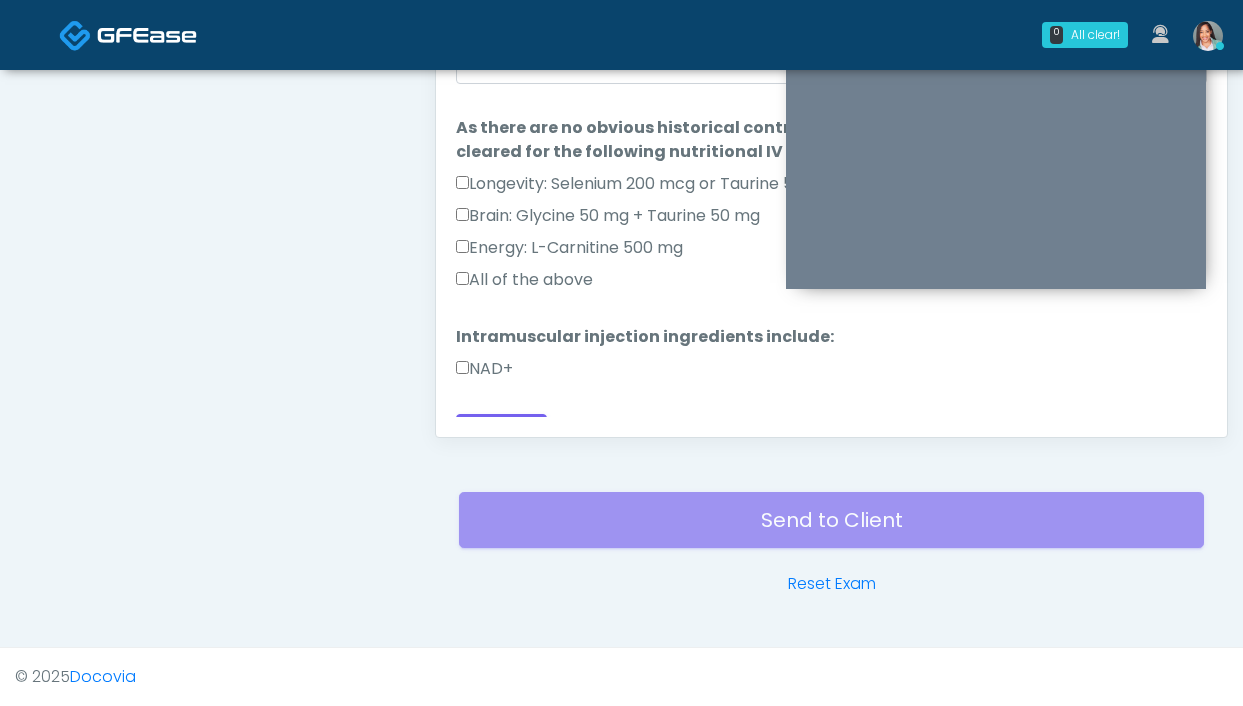 click on "All of the above" at bounding box center (524, 280) 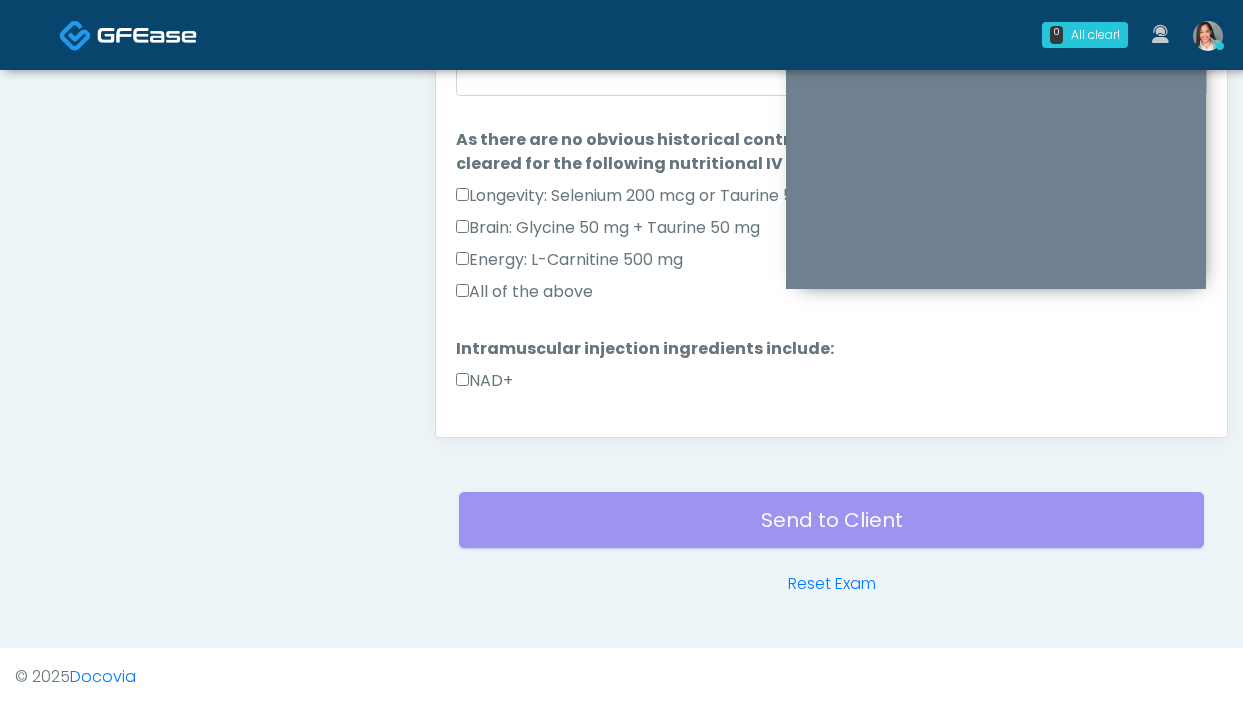 scroll, scrollTop: 0, scrollLeft: 0, axis: both 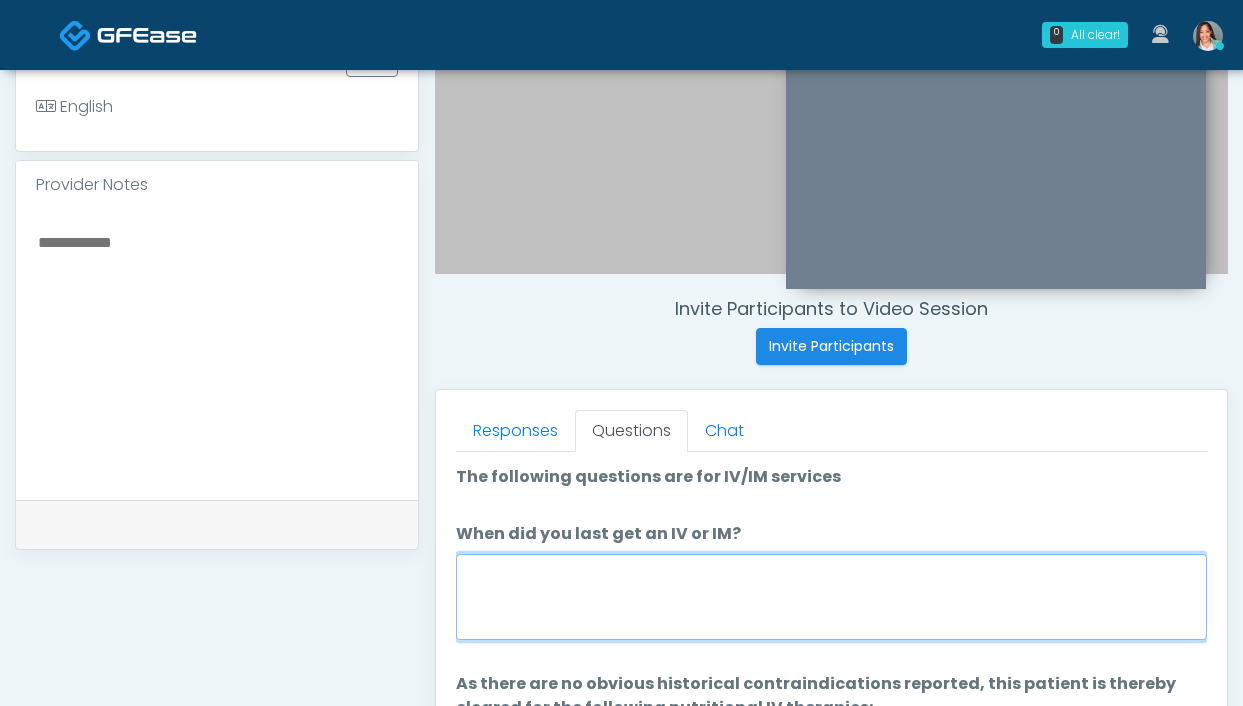 click on "When did you last get an IV or IM?" at bounding box center [831, 597] 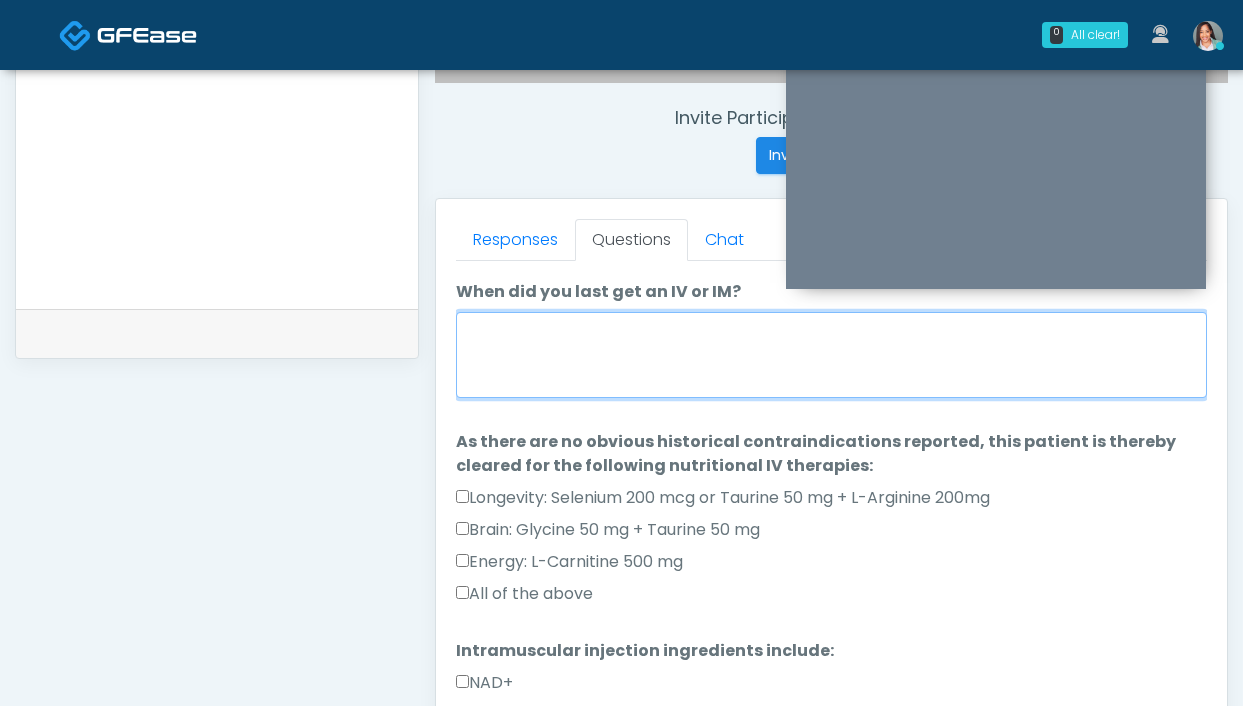 scroll, scrollTop: 50, scrollLeft: 0, axis: vertical 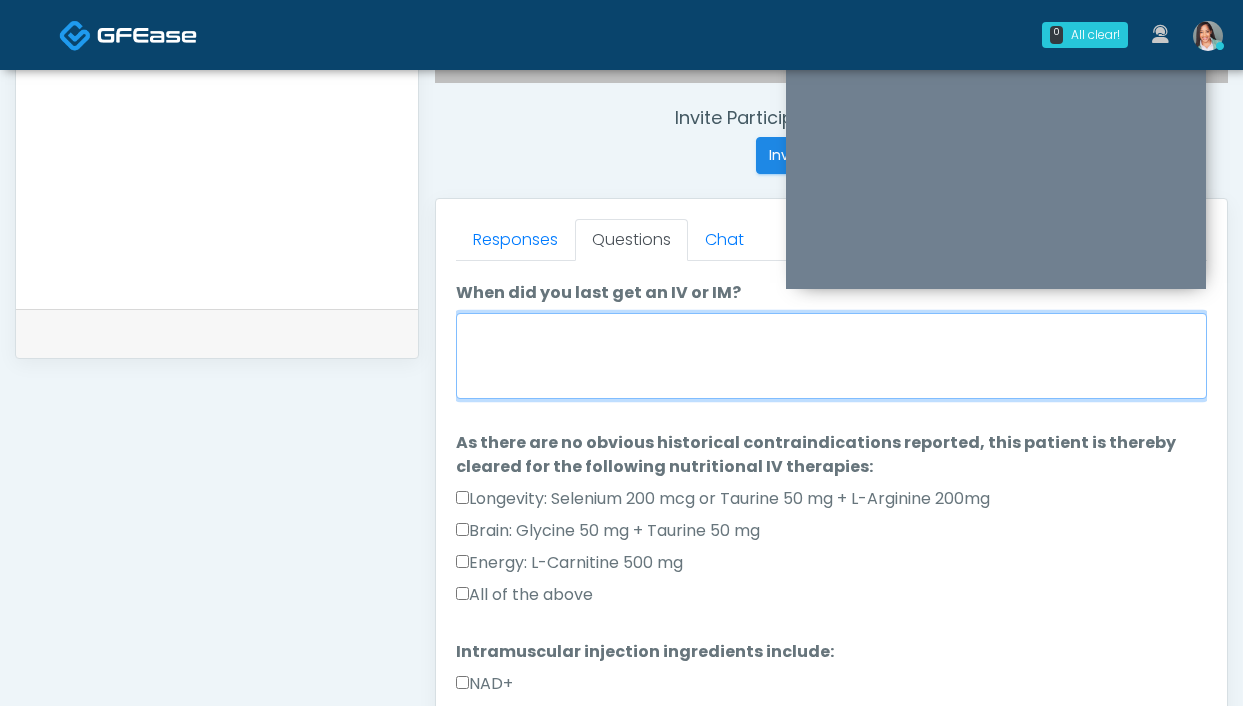 click on "When did you last get an IV or IM?" at bounding box center [831, 356] 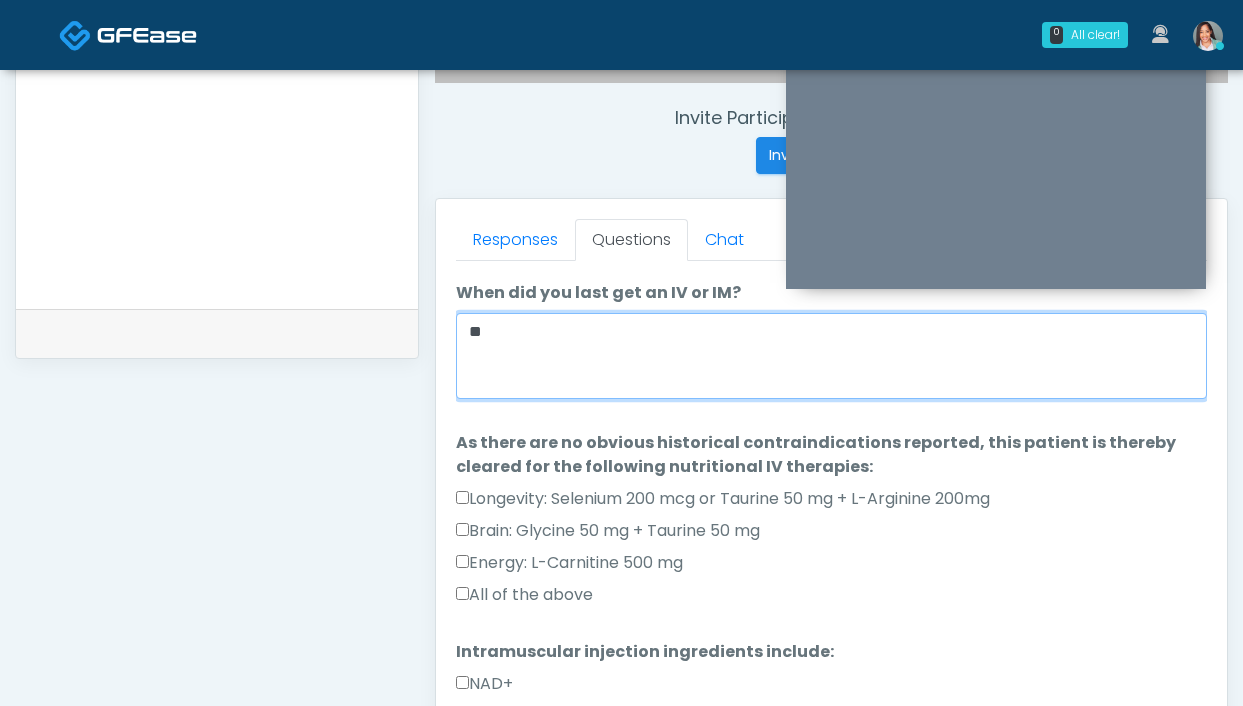 type on "*" 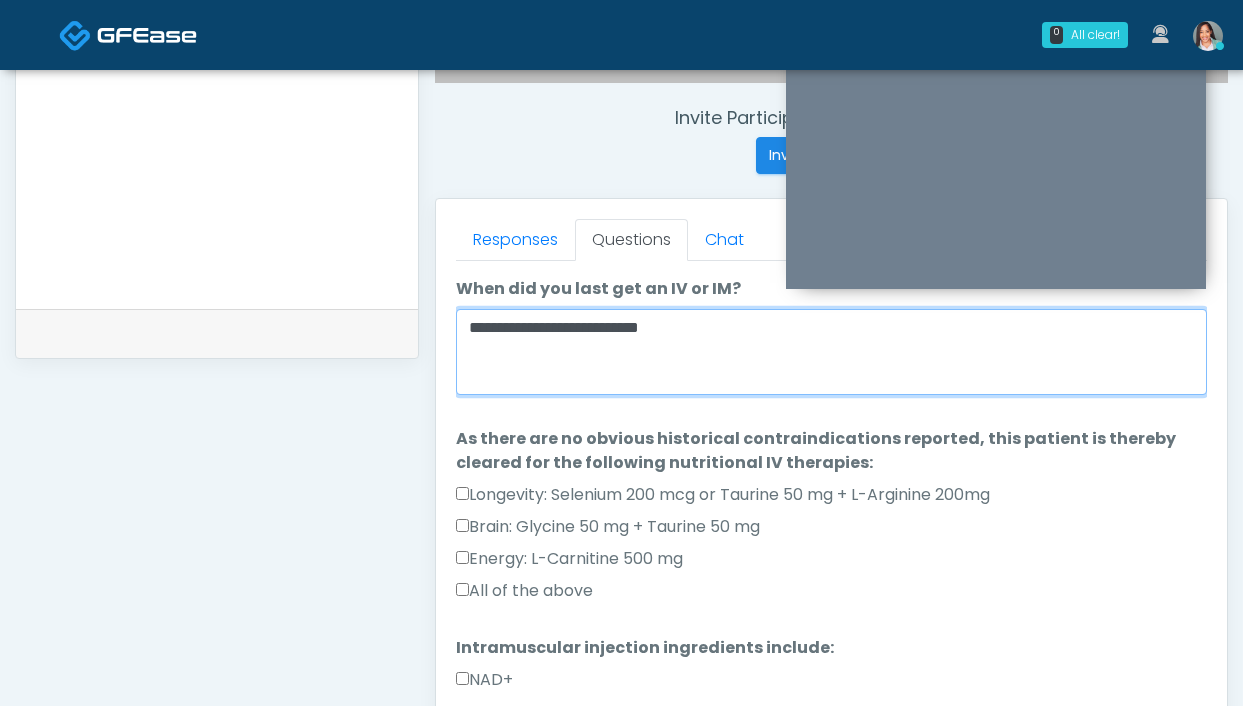 scroll, scrollTop: 54, scrollLeft: 0, axis: vertical 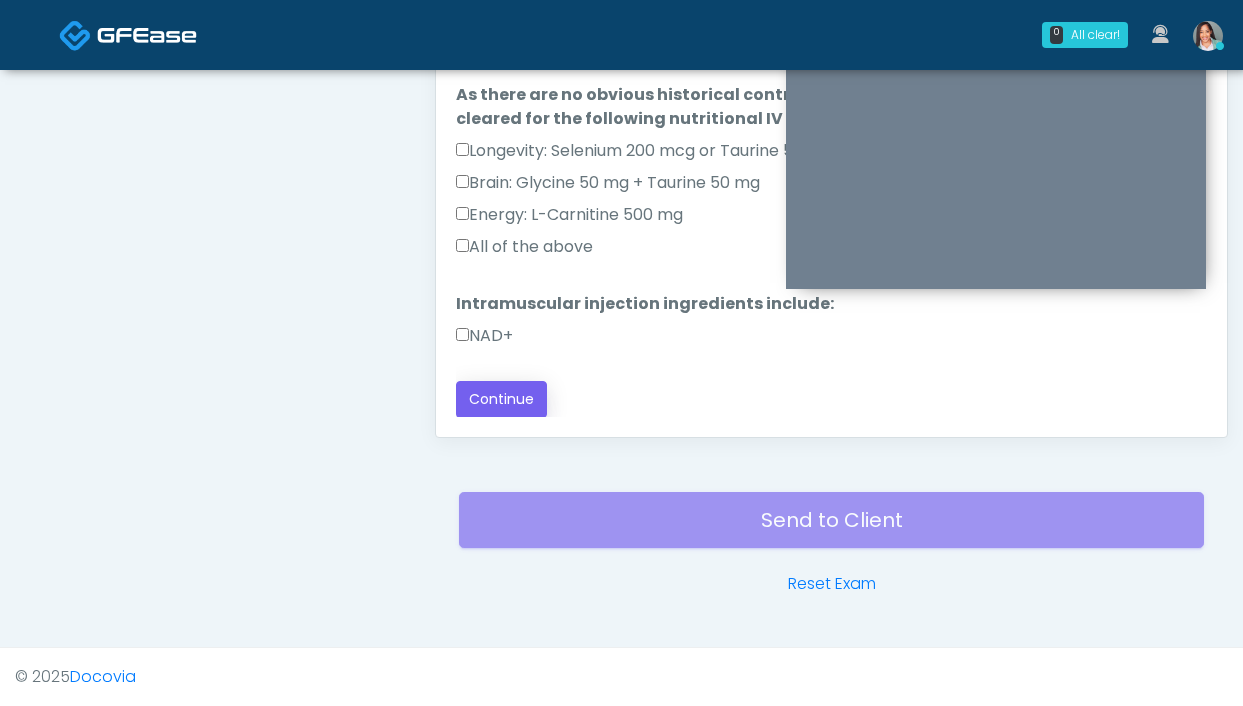 type on "**********" 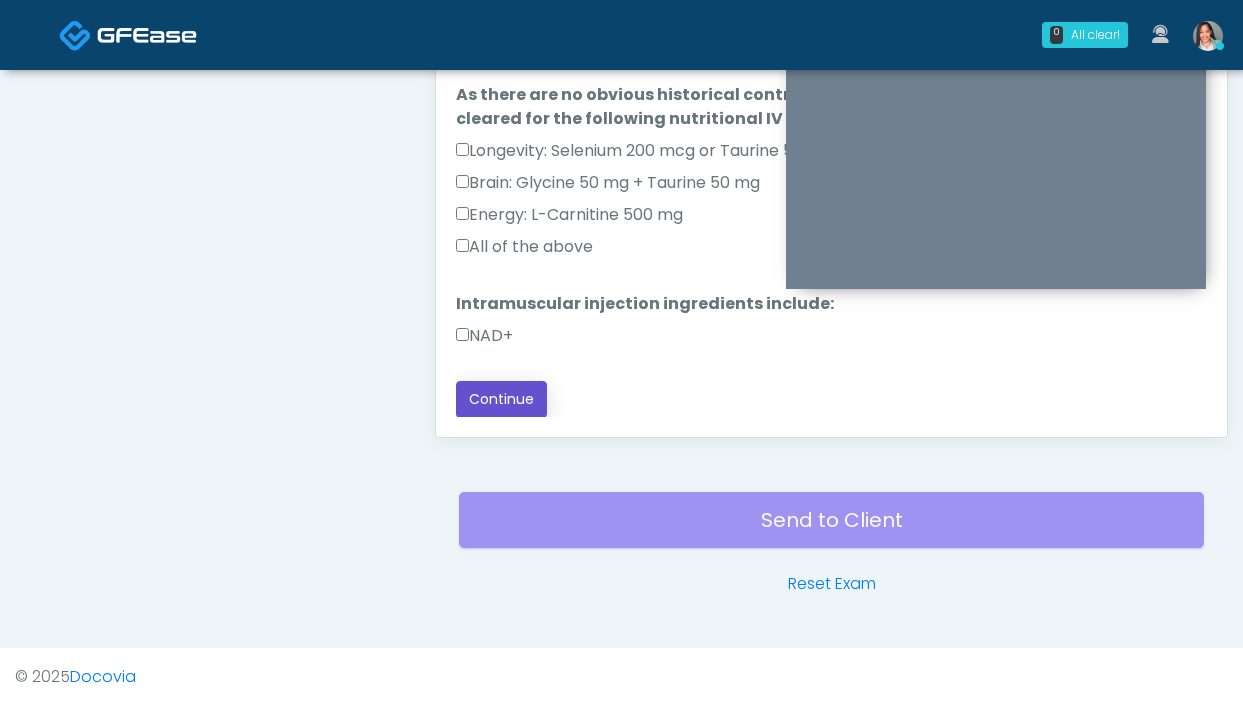 click on "Continue" at bounding box center (501, 399) 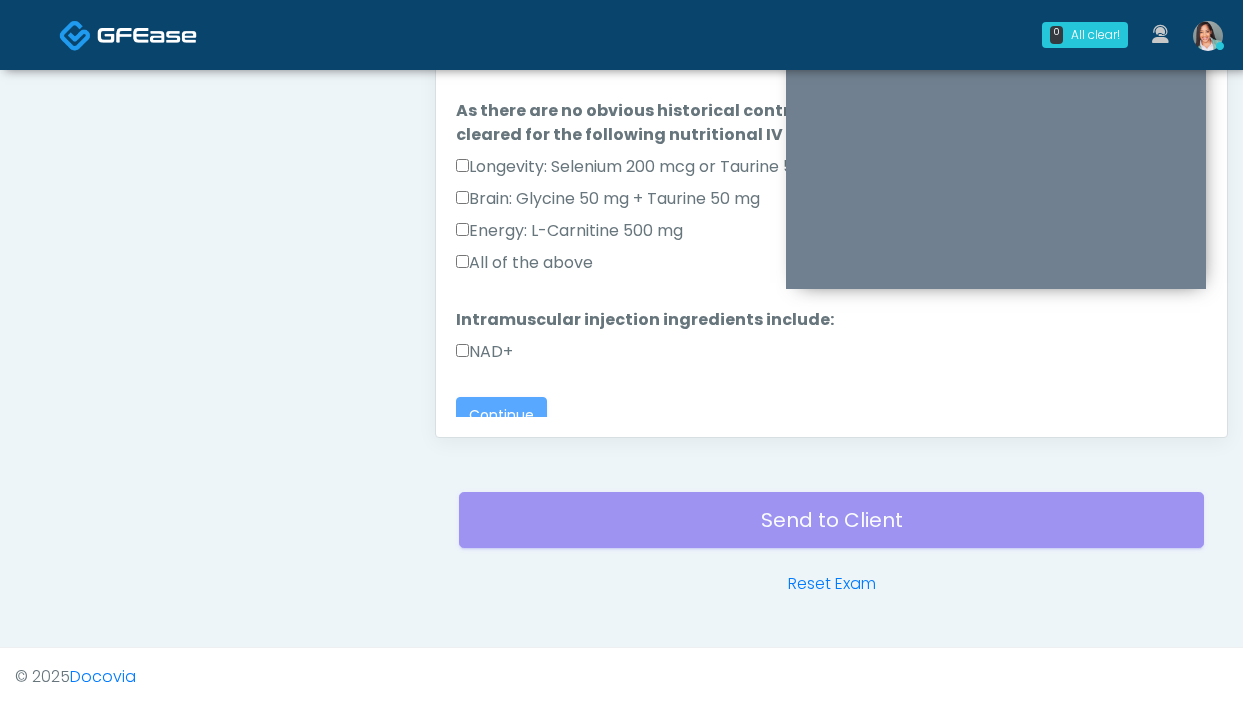 scroll, scrollTop: 0, scrollLeft: 0, axis: both 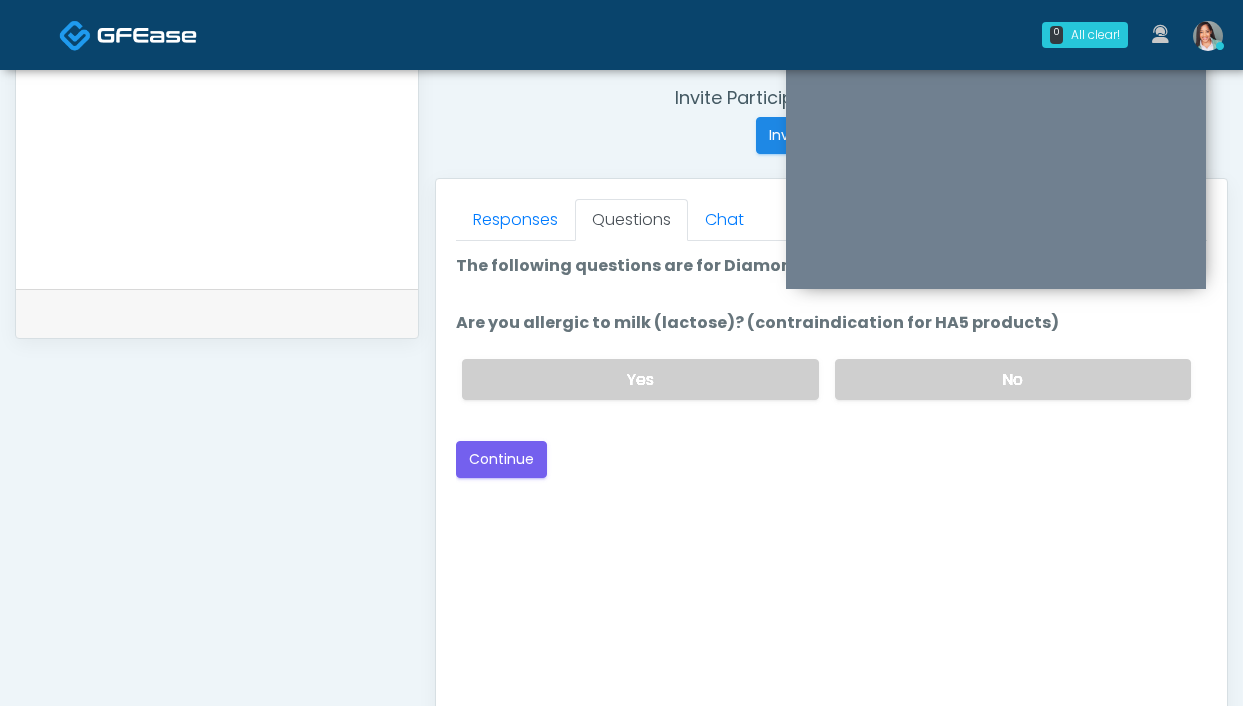 drag, startPoint x: 895, startPoint y: 385, endPoint x: 764, endPoint y: 416, distance: 134.61798 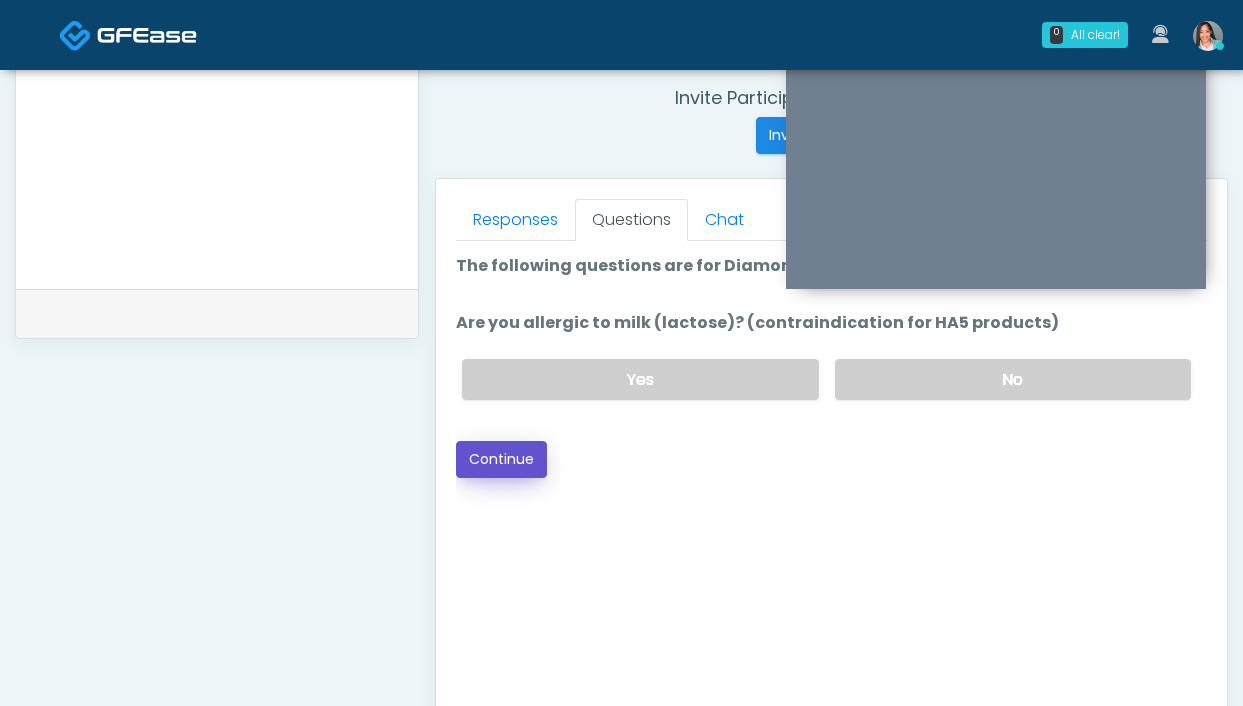 click on "Continue" at bounding box center [501, 459] 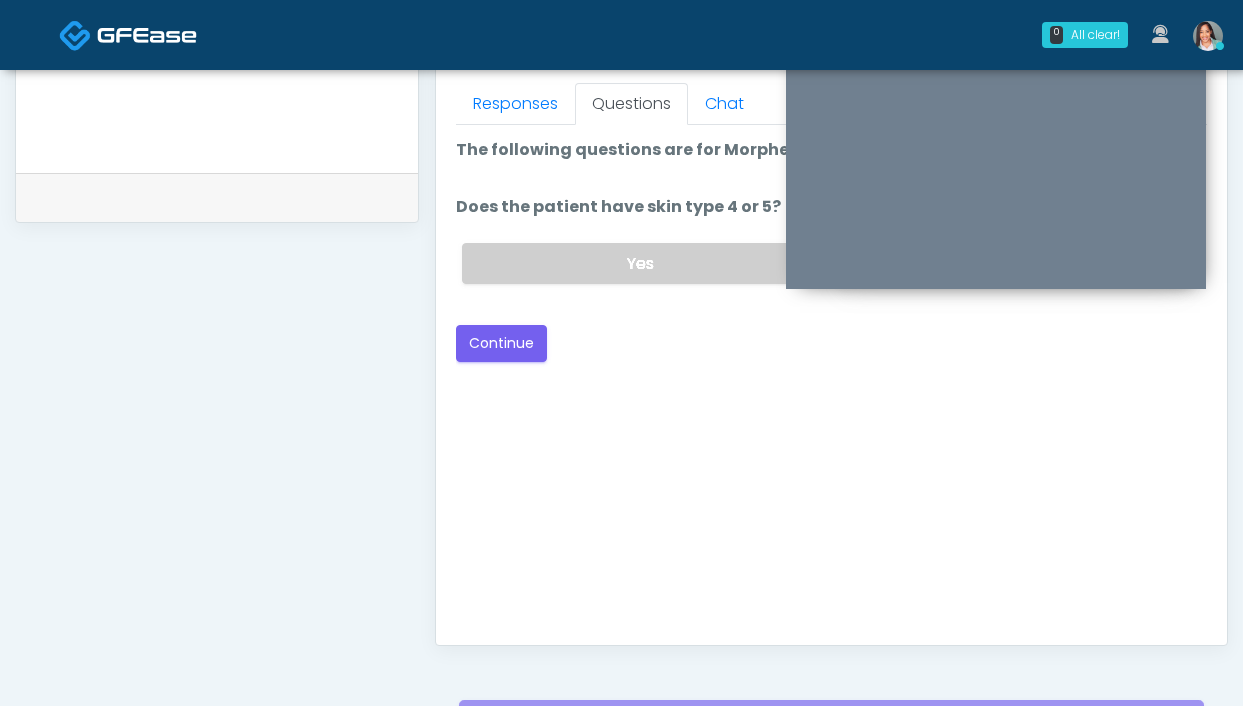 scroll, scrollTop: 711, scrollLeft: 0, axis: vertical 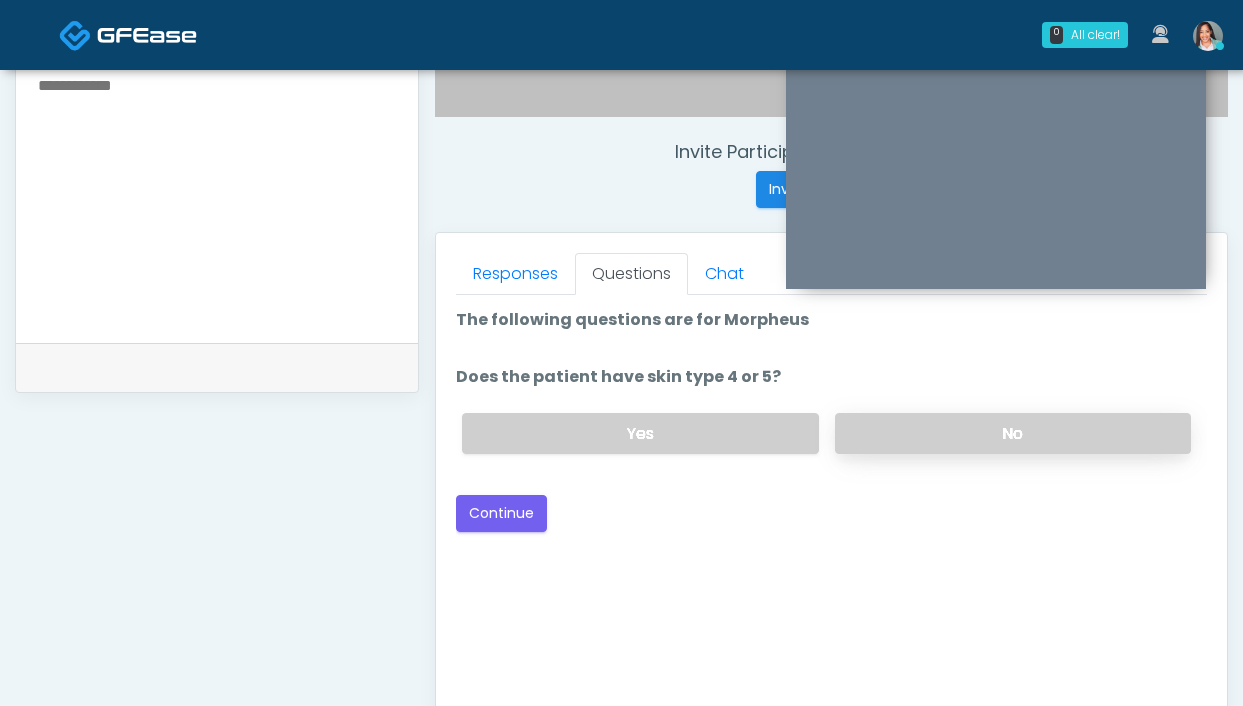 click on "No" at bounding box center (1013, 433) 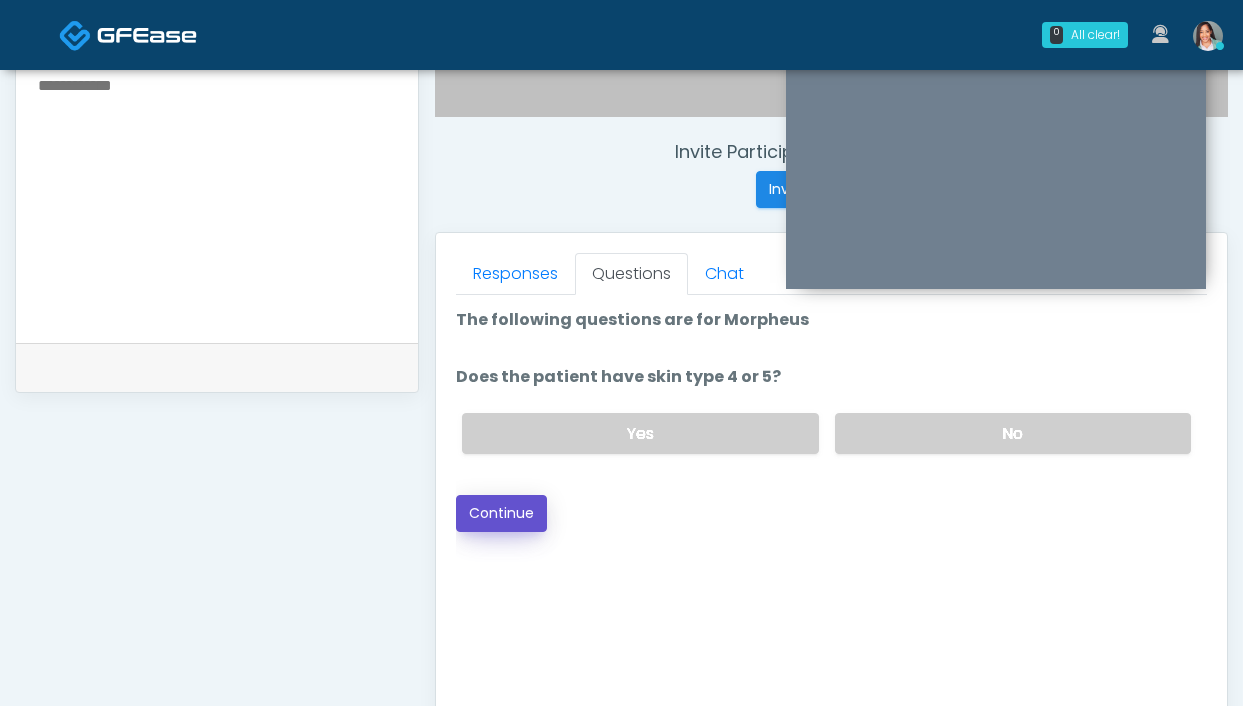 click on "Continue" at bounding box center [501, 513] 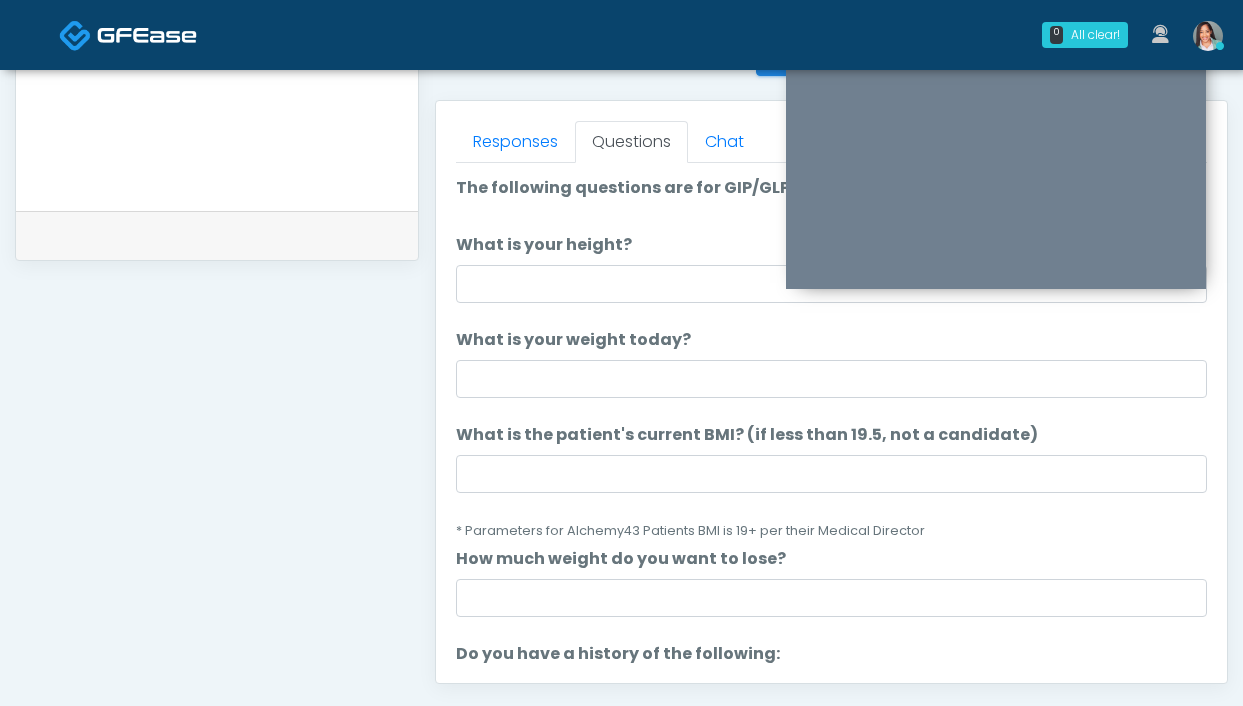 scroll, scrollTop: 718, scrollLeft: 0, axis: vertical 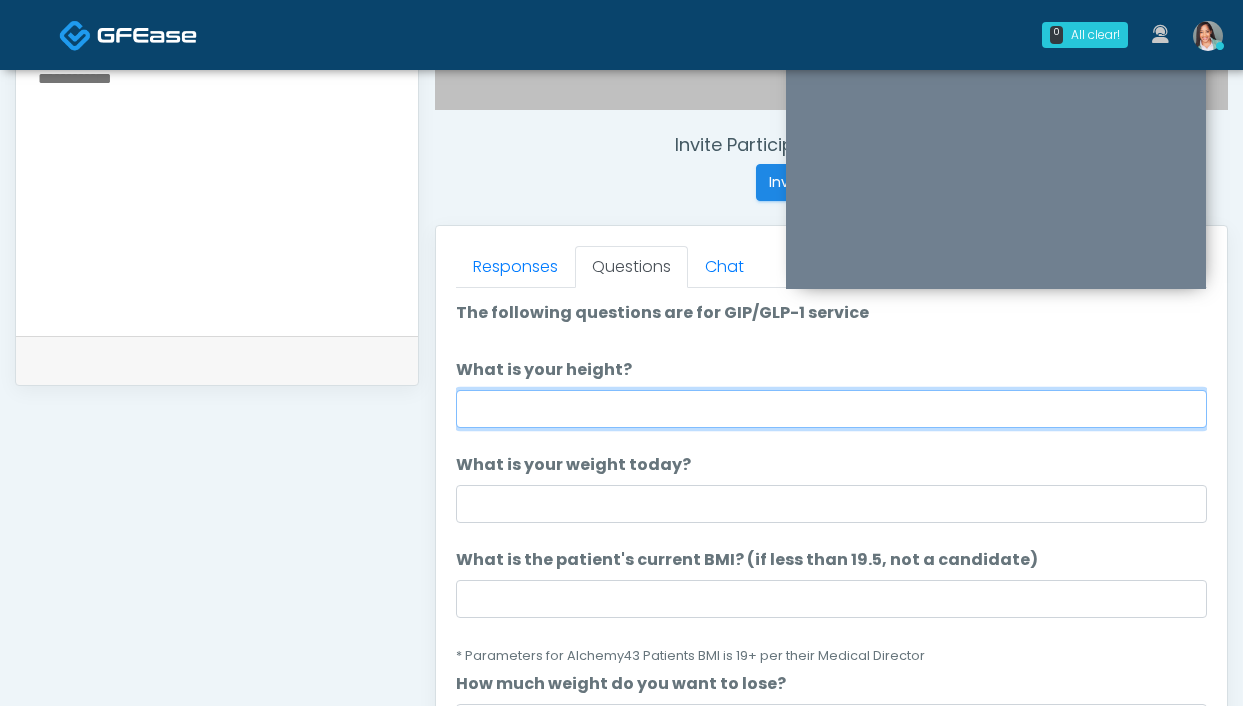 click on "What is your height?" at bounding box center (831, 409) 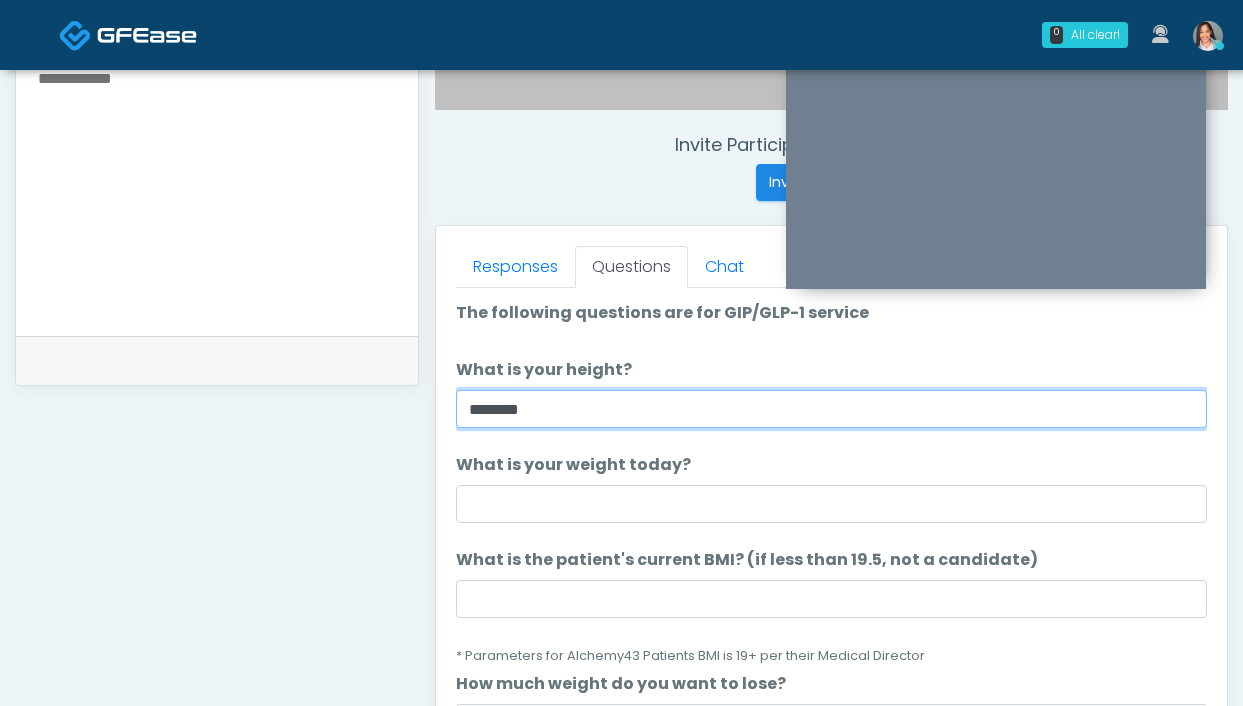 type on "*******" 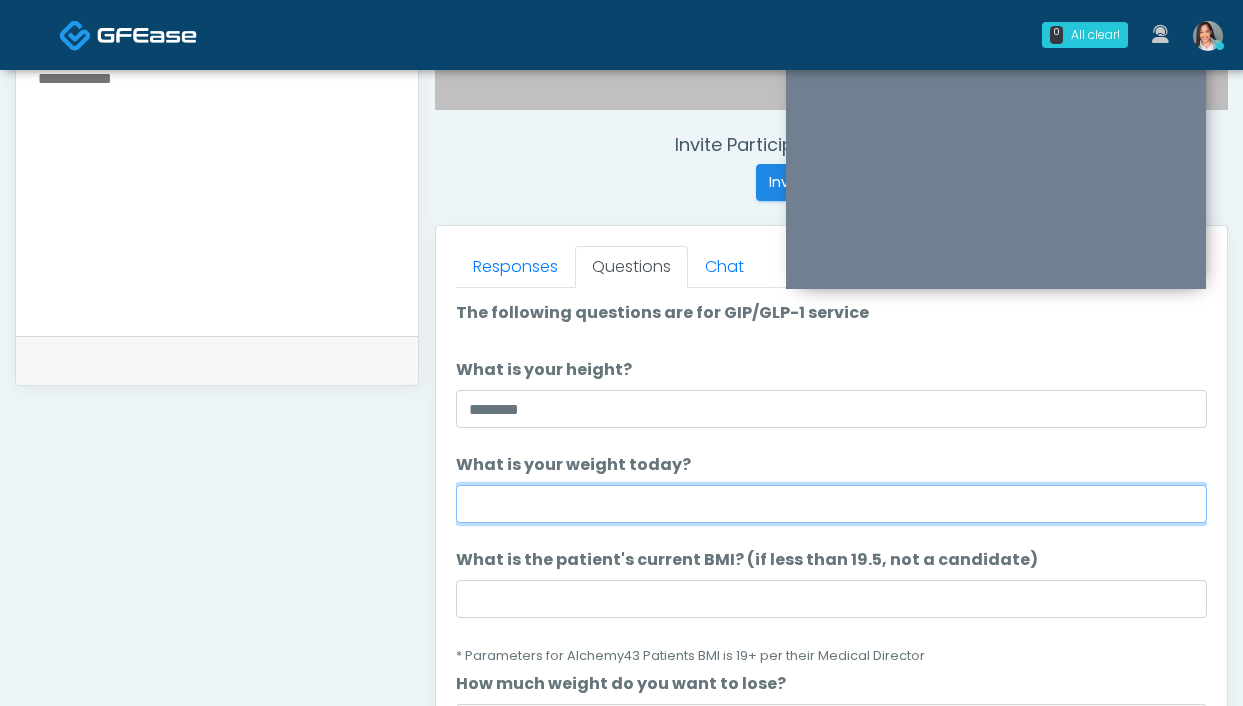 click on "What is your weight today?" at bounding box center (831, 504) 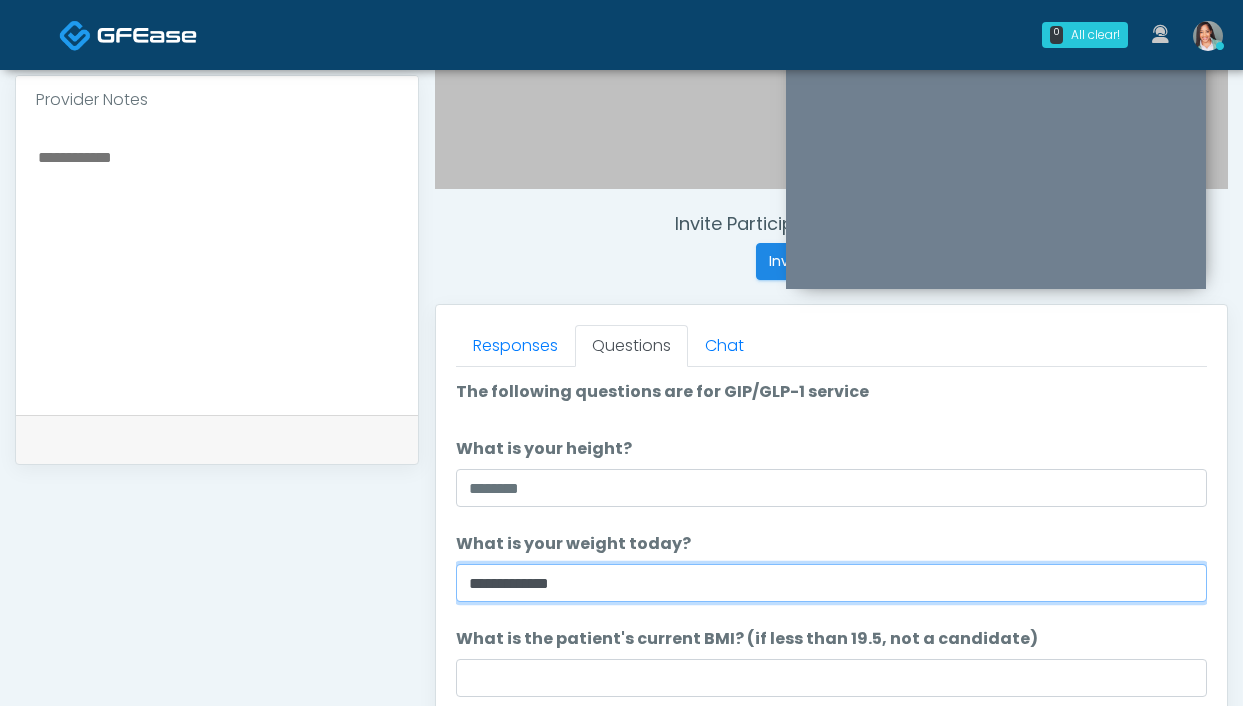 scroll, scrollTop: 618, scrollLeft: 0, axis: vertical 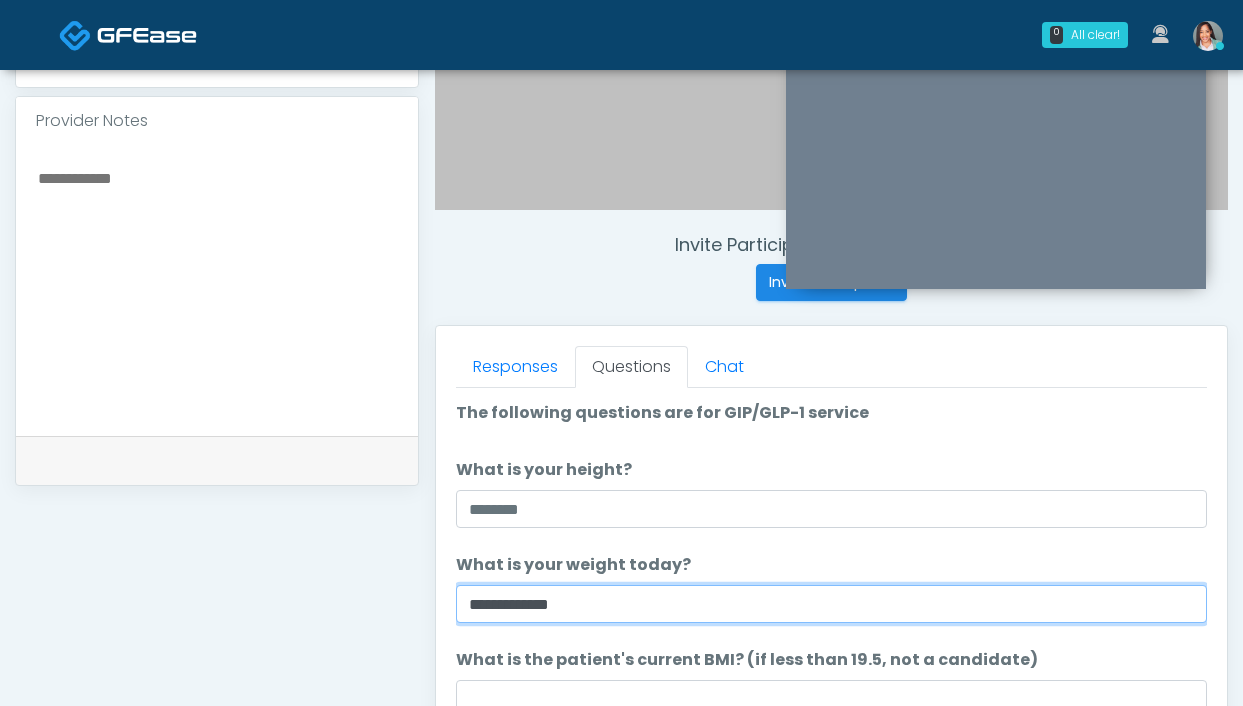 type on "**********" 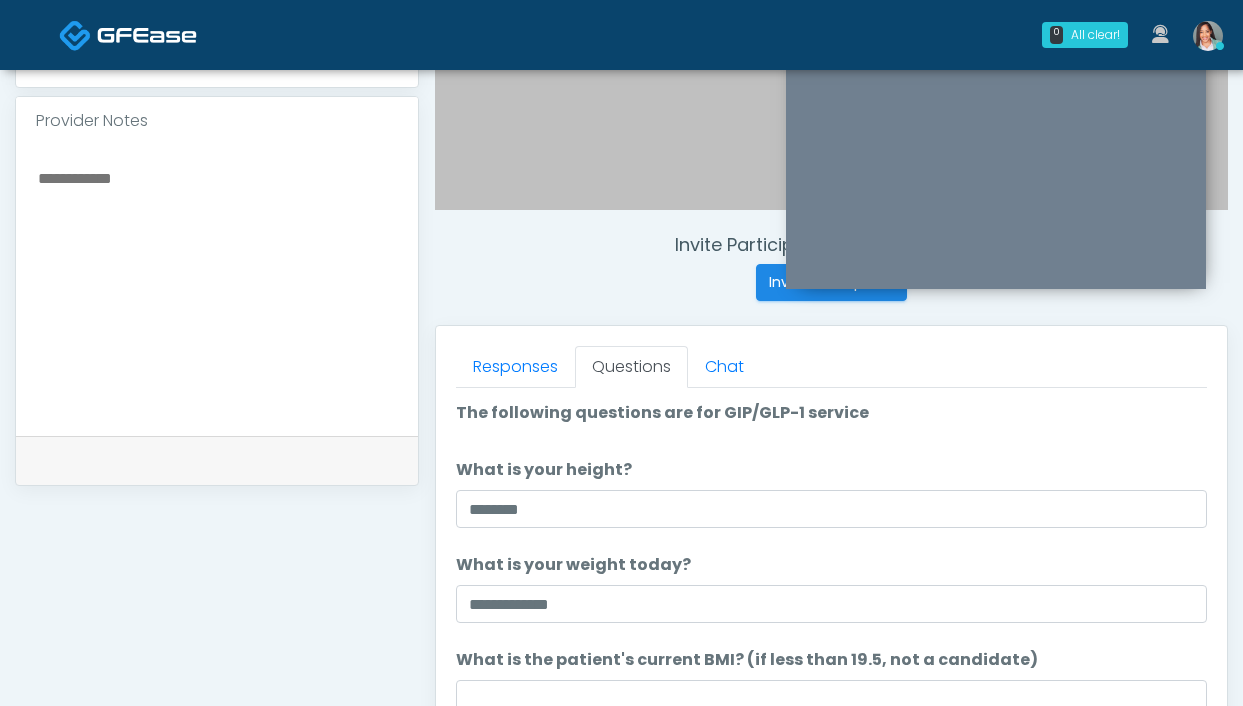 click at bounding box center [217, 287] 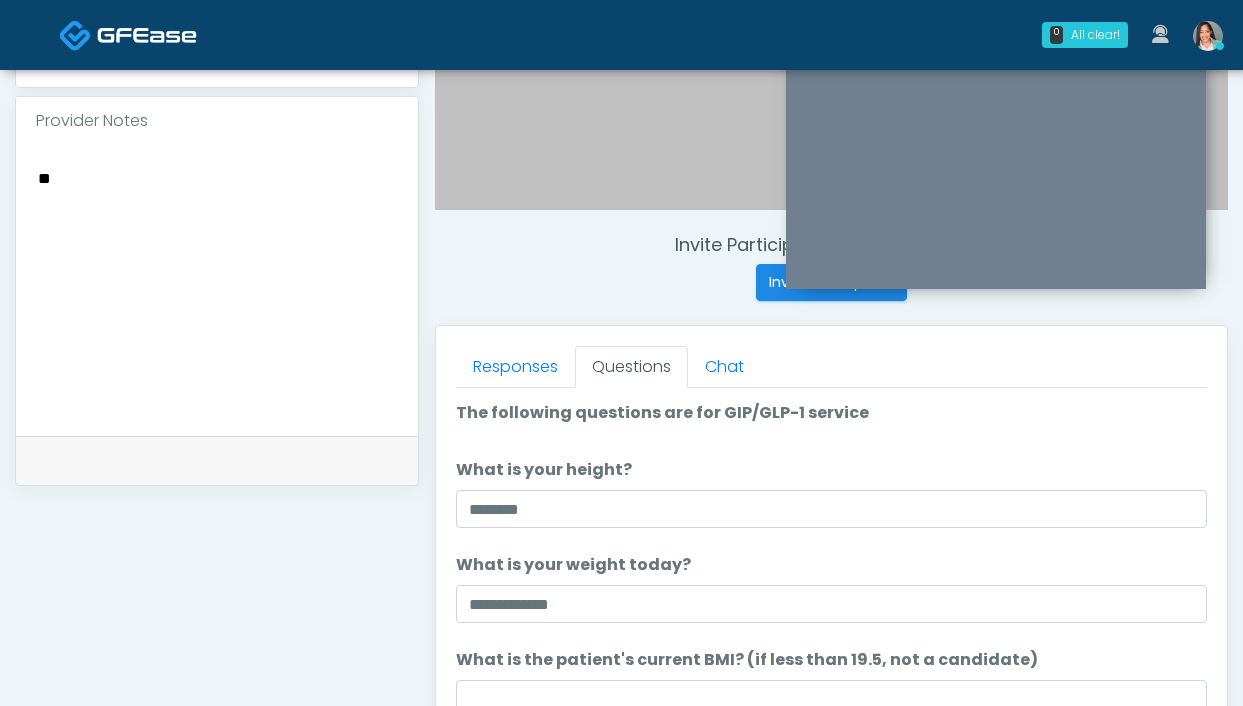 type on "*" 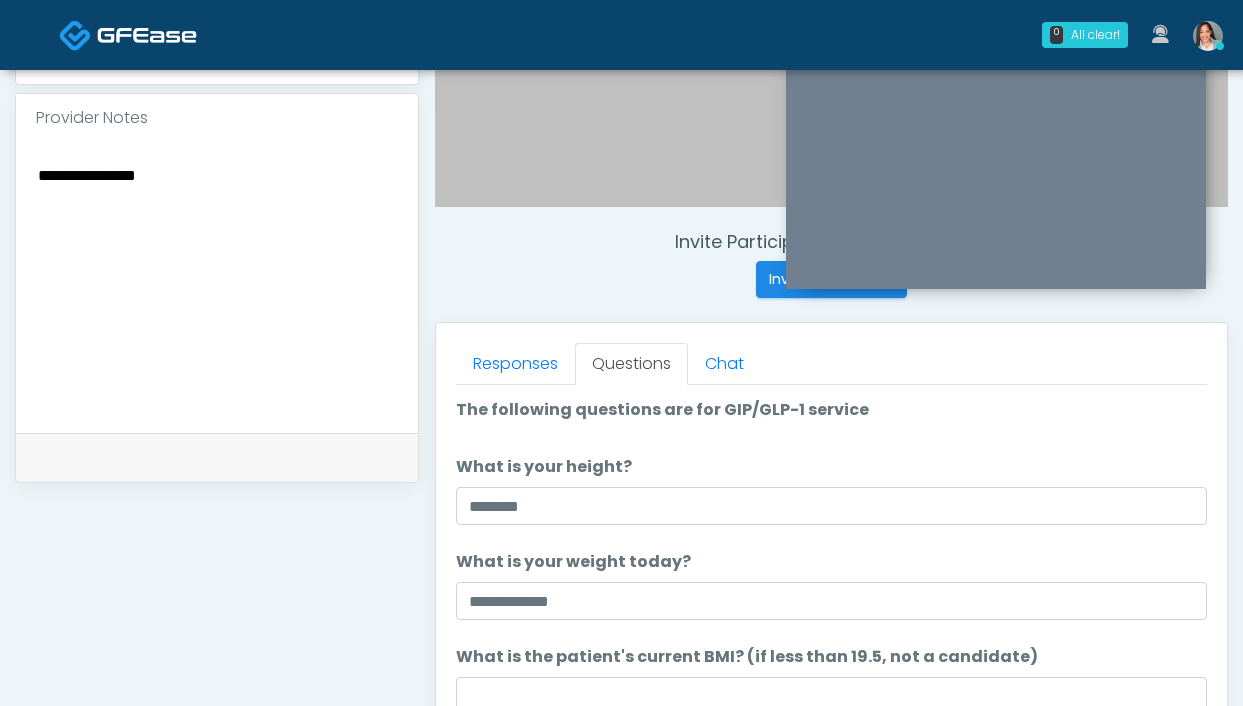 scroll, scrollTop: 622, scrollLeft: 0, axis: vertical 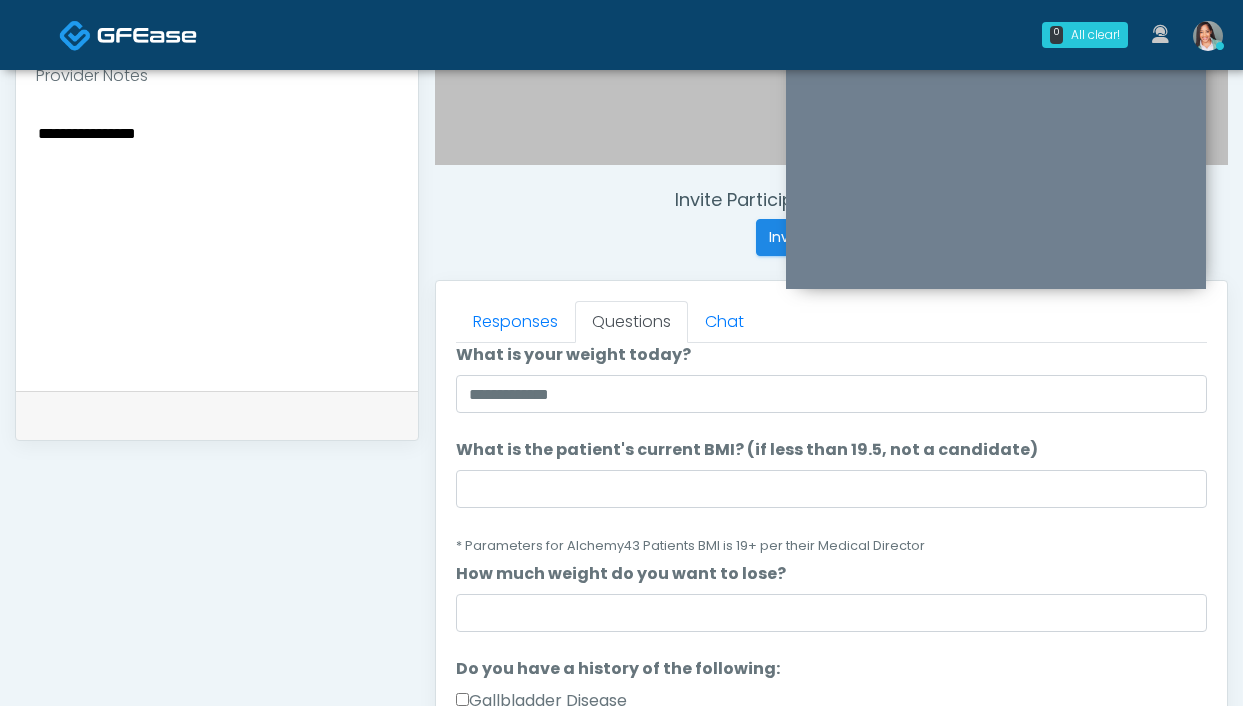type on "**********" 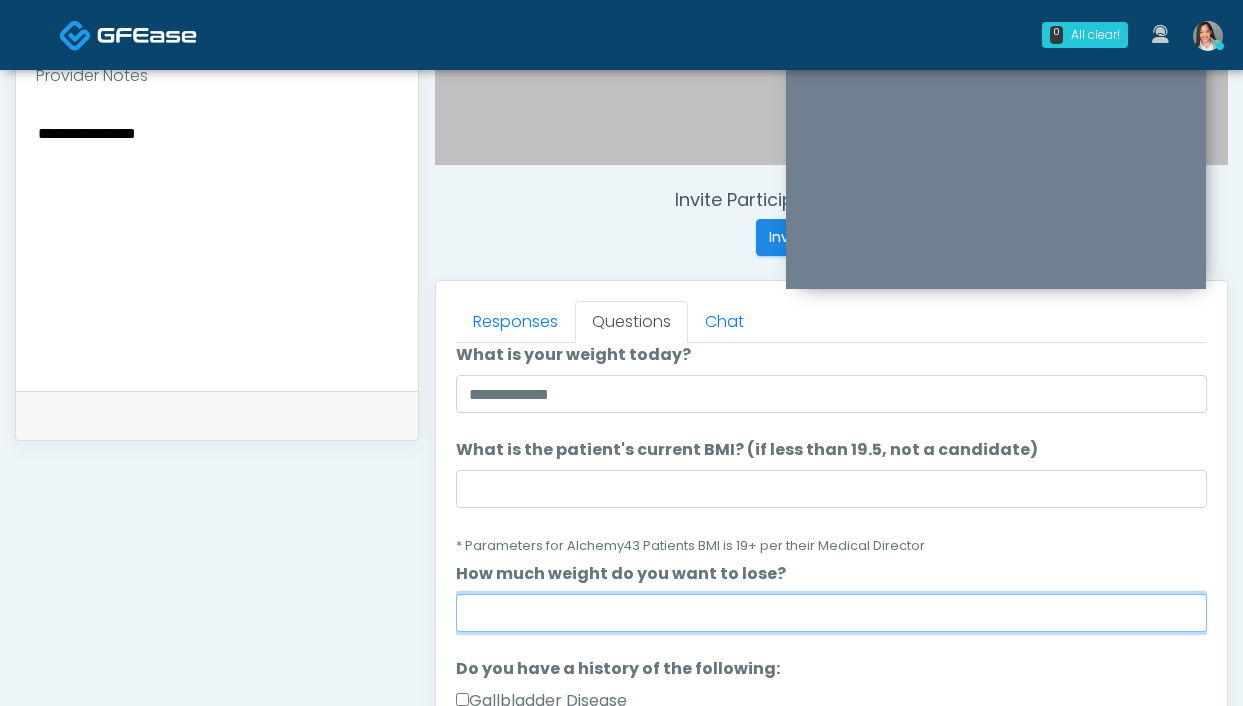 click on "How much weight do you want to lose?" at bounding box center [831, 613] 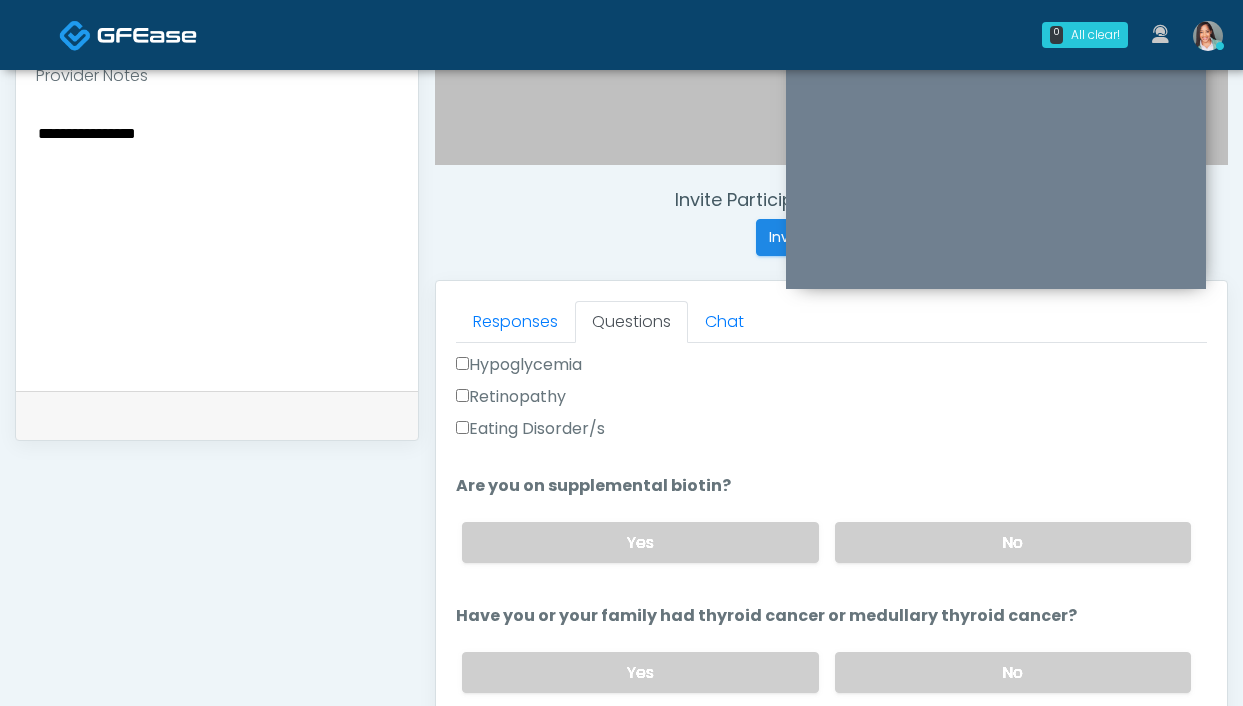 scroll, scrollTop: 872, scrollLeft: 0, axis: vertical 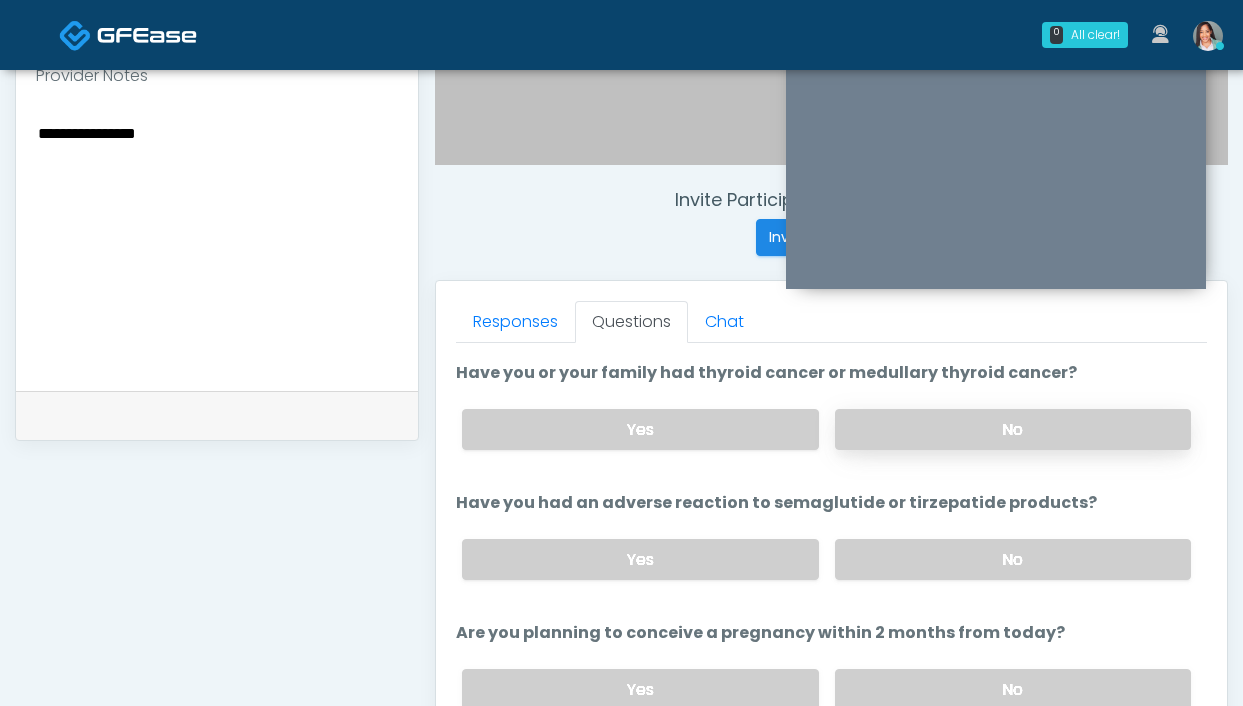 type on "**********" 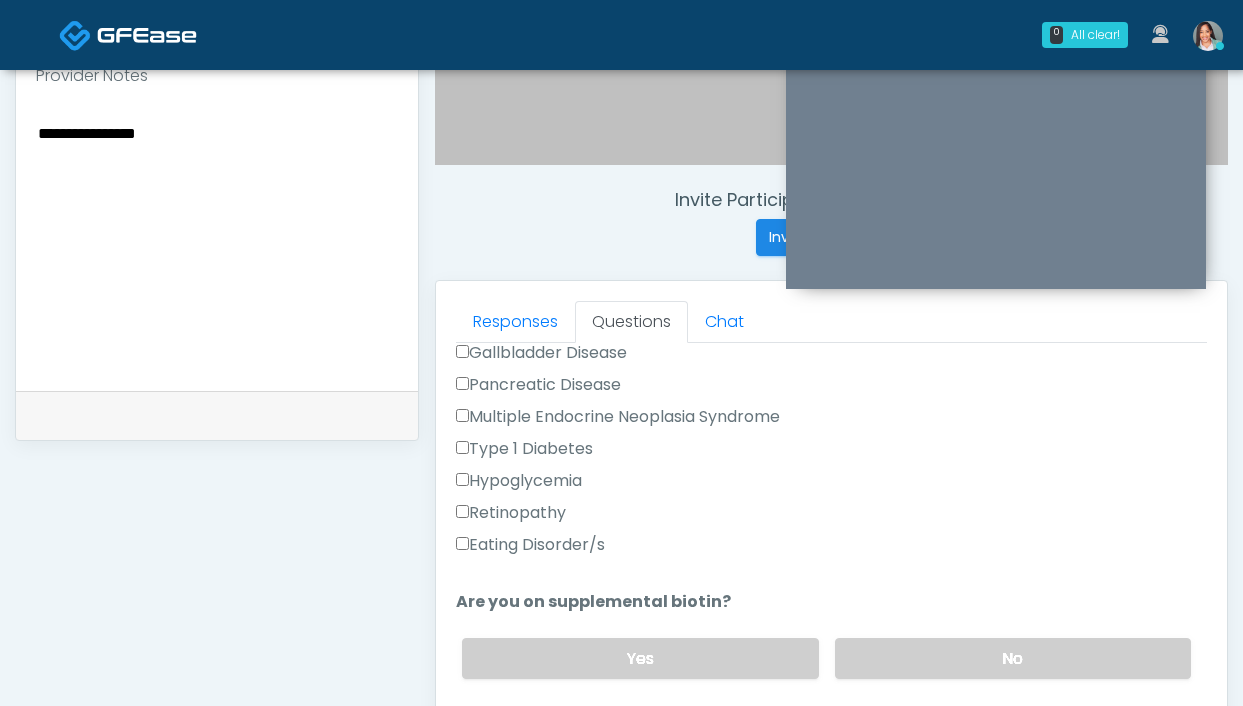 scroll, scrollTop: 514, scrollLeft: 0, axis: vertical 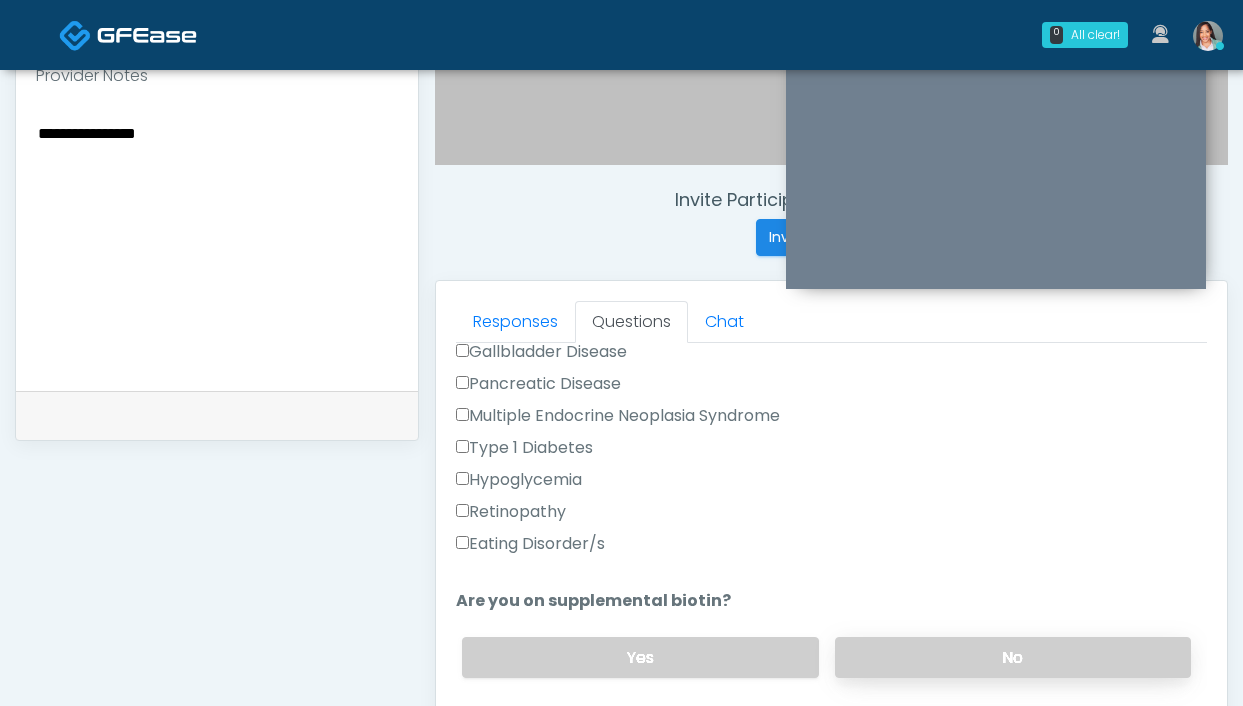 click on "No" at bounding box center [1013, 657] 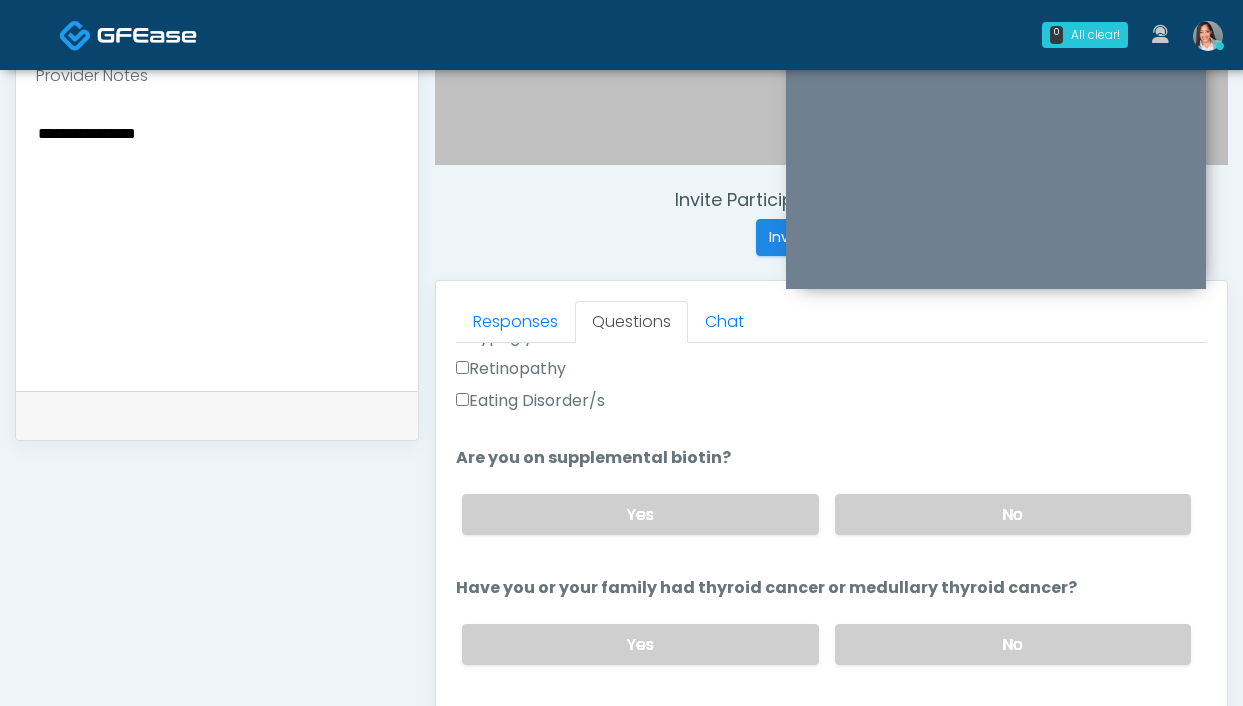 scroll, scrollTop: 752, scrollLeft: 0, axis: vertical 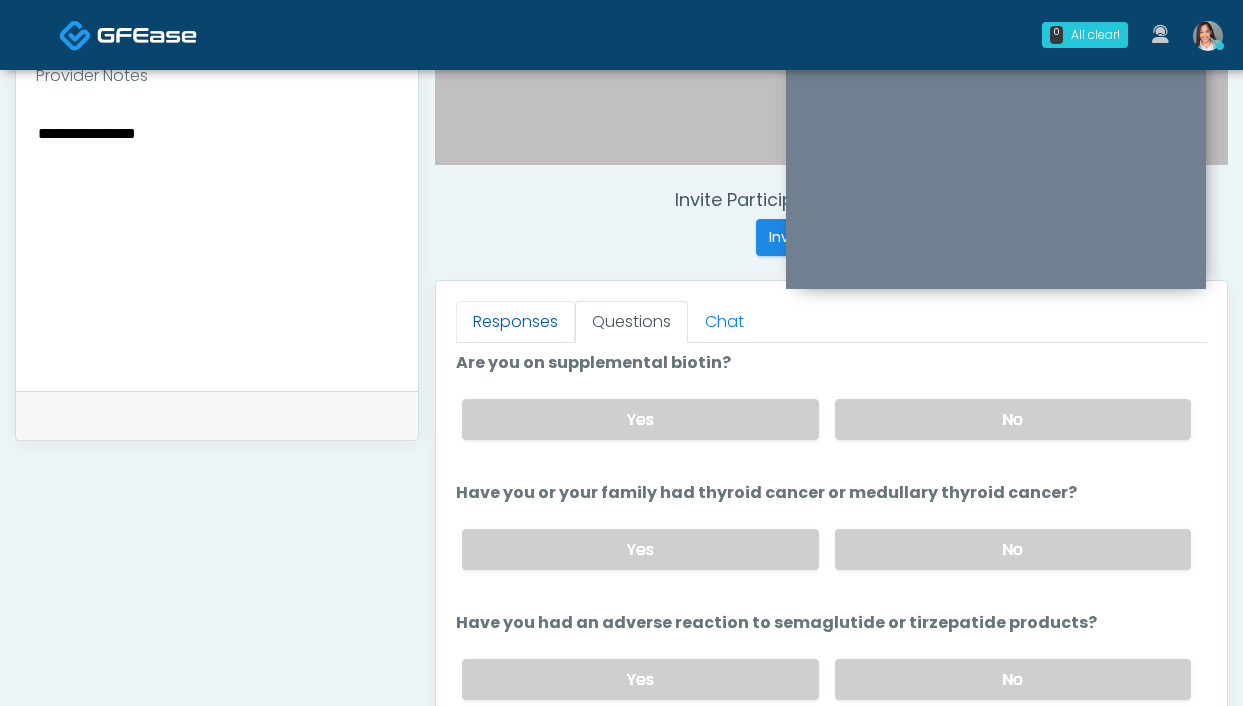 click on "Responses" at bounding box center [515, 322] 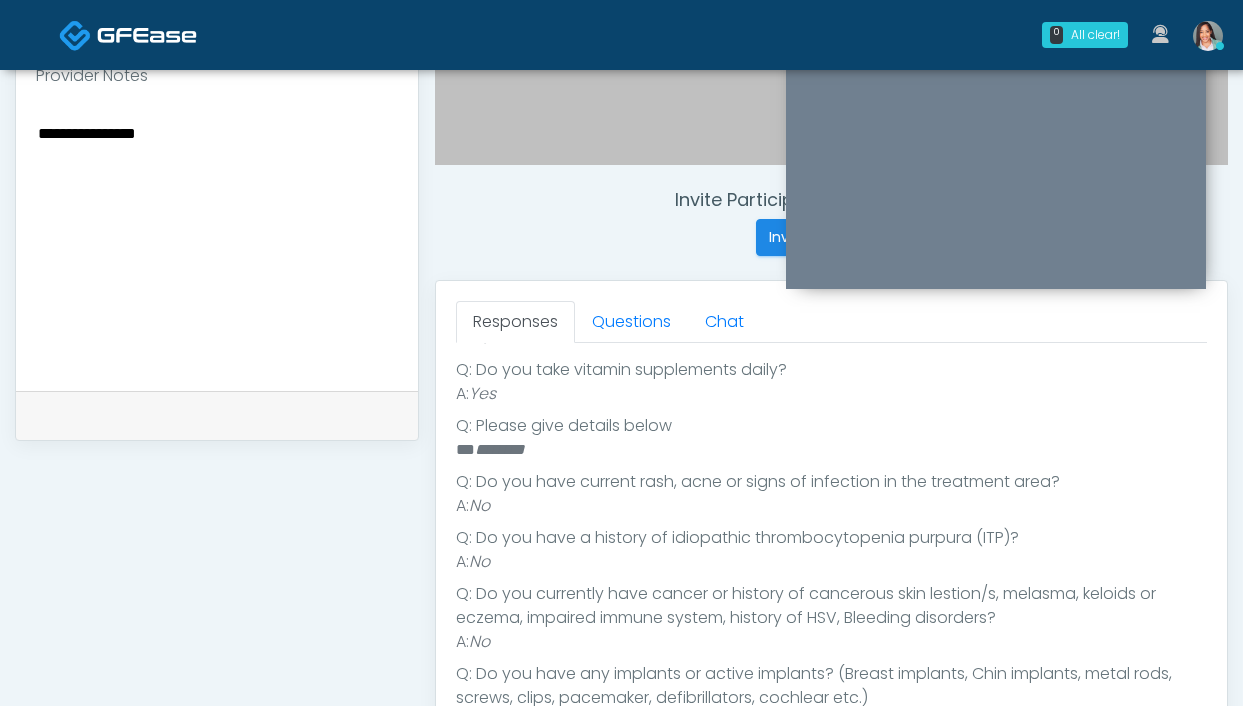 scroll, scrollTop: 510, scrollLeft: 0, axis: vertical 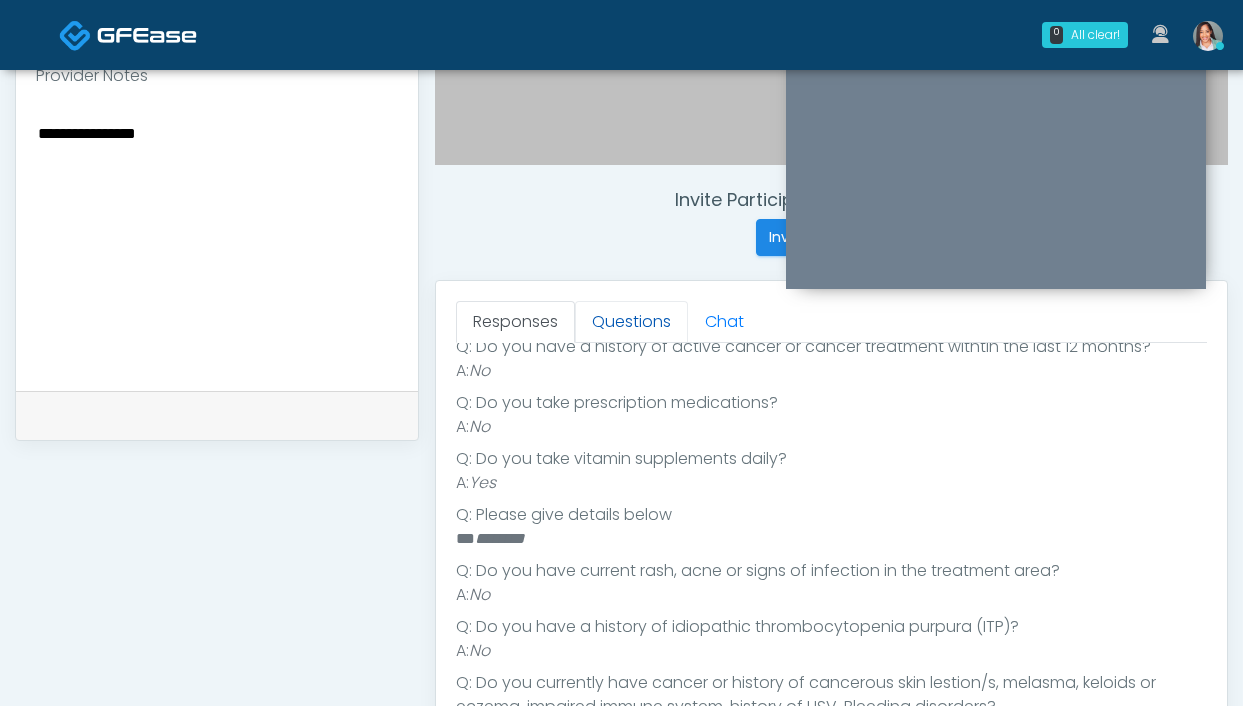 click on "Questions" at bounding box center (631, 322) 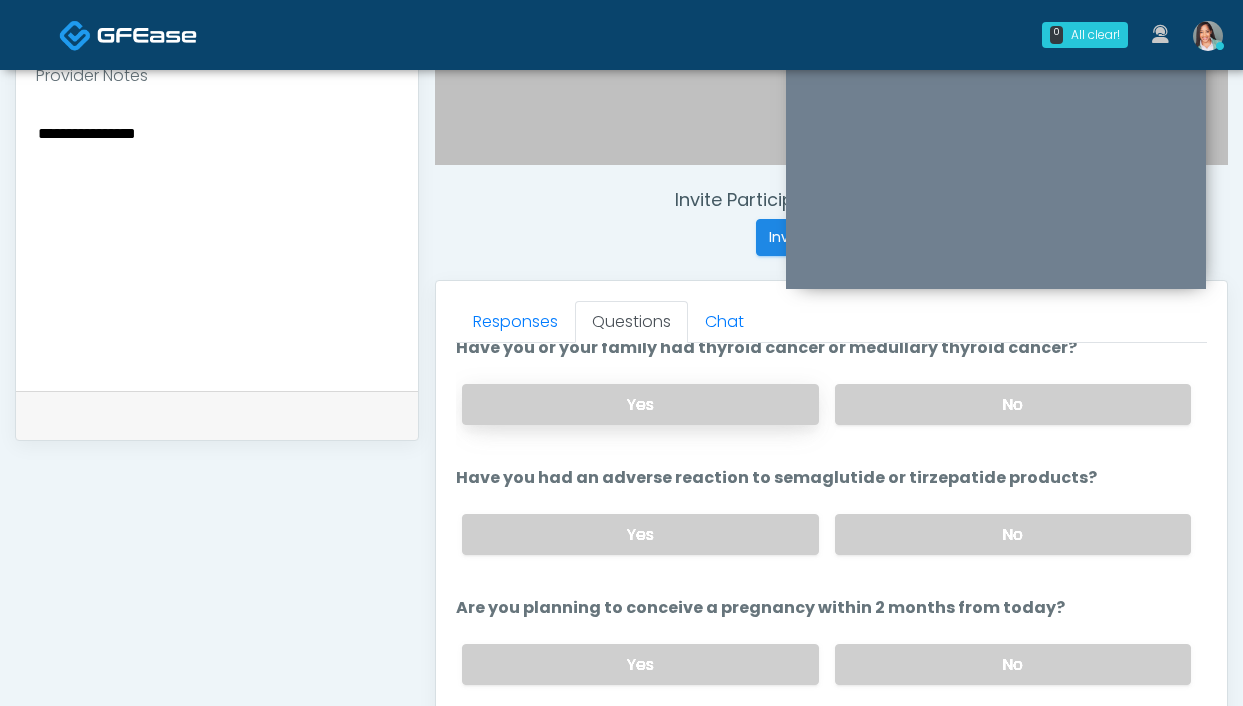 scroll, scrollTop: 897, scrollLeft: 0, axis: vertical 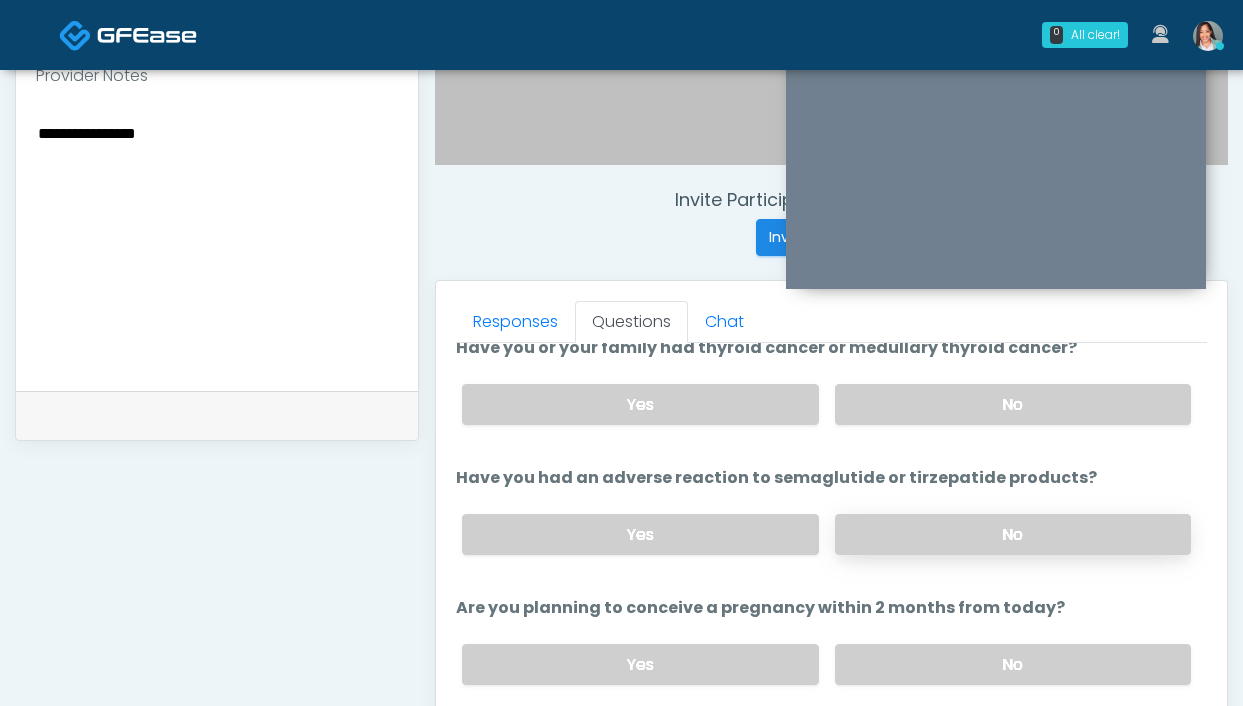 click on "No" at bounding box center (1013, 534) 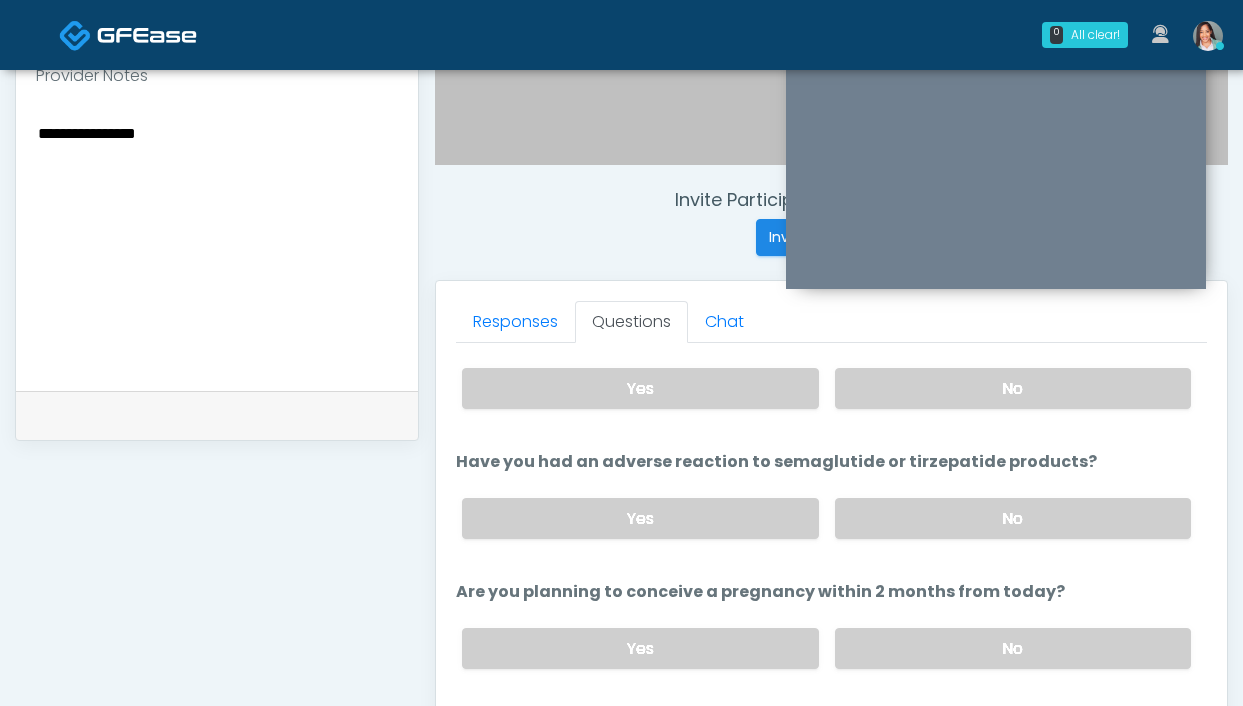 scroll, scrollTop: 917, scrollLeft: 0, axis: vertical 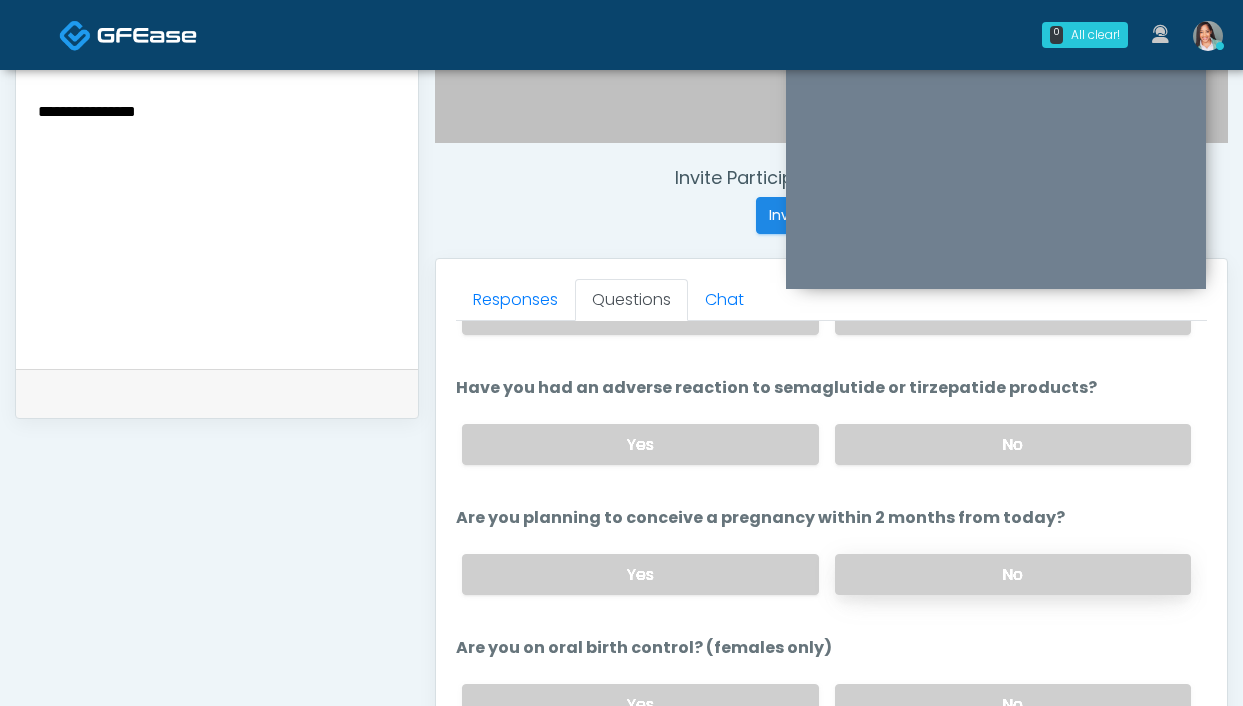 click on "No" at bounding box center [1013, 574] 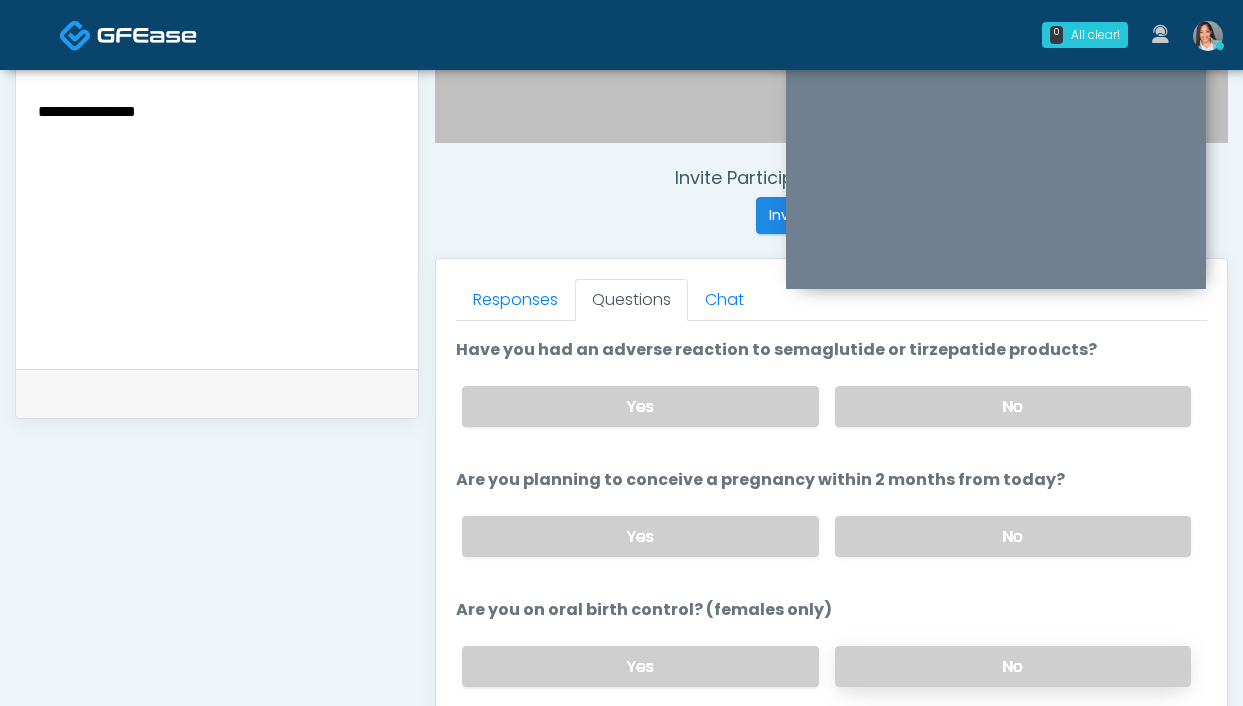 scroll, scrollTop: 1010, scrollLeft: 0, axis: vertical 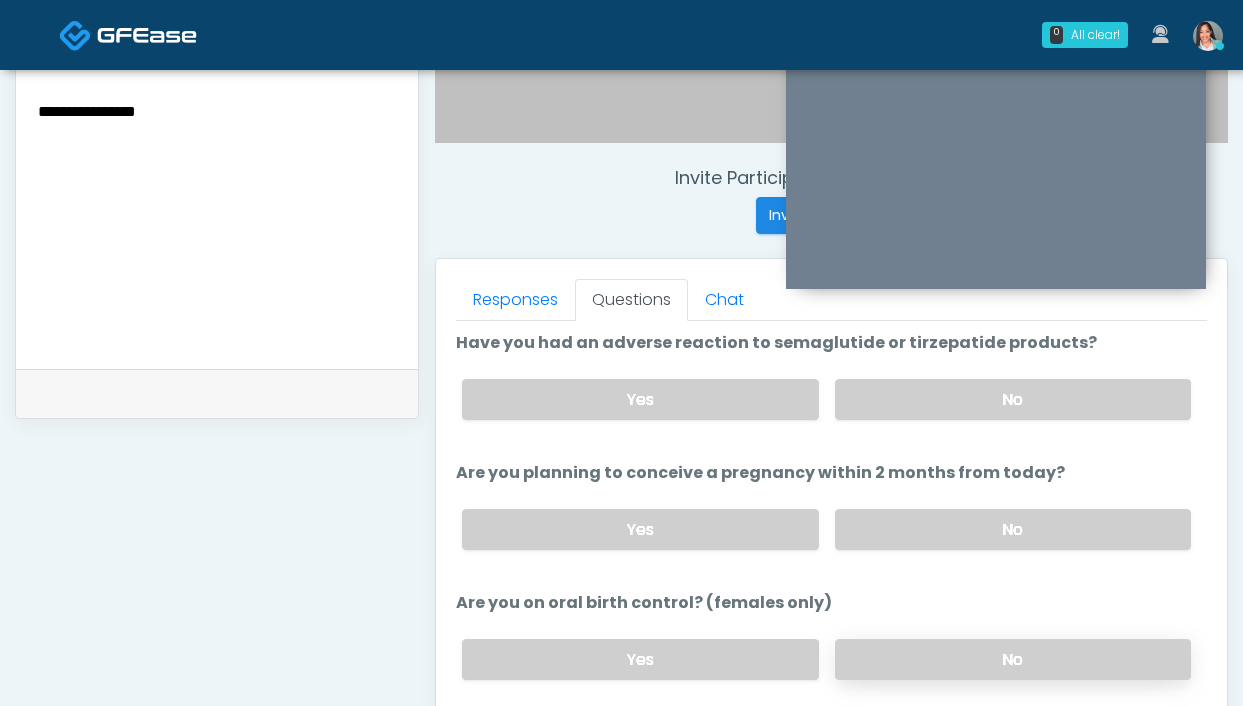click on "No" at bounding box center (1013, 659) 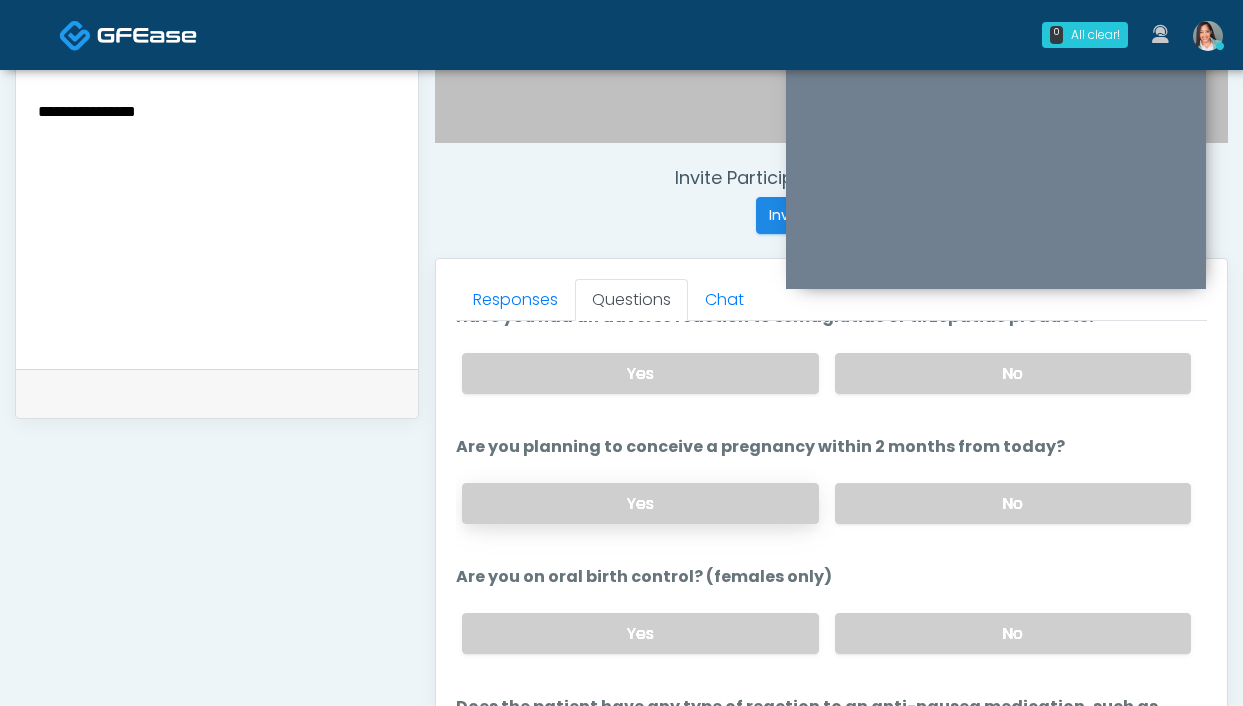 scroll, scrollTop: 1095, scrollLeft: 0, axis: vertical 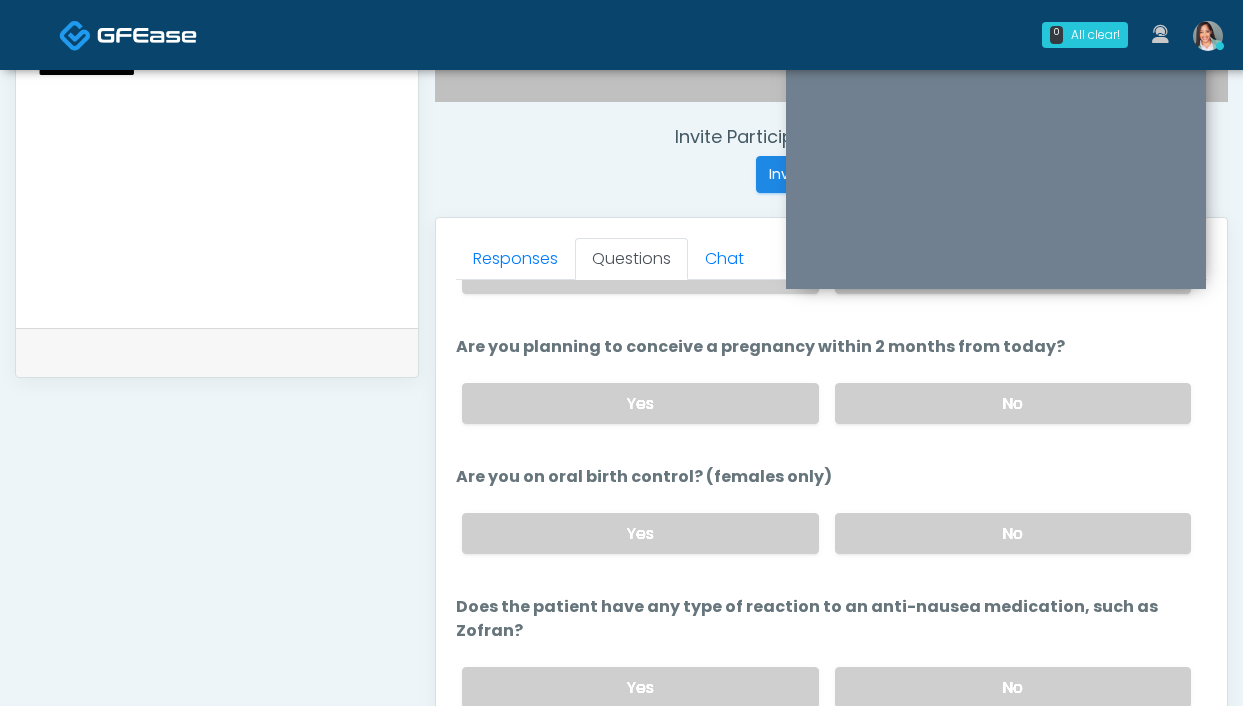 click on "Yes
No" at bounding box center (826, 687) 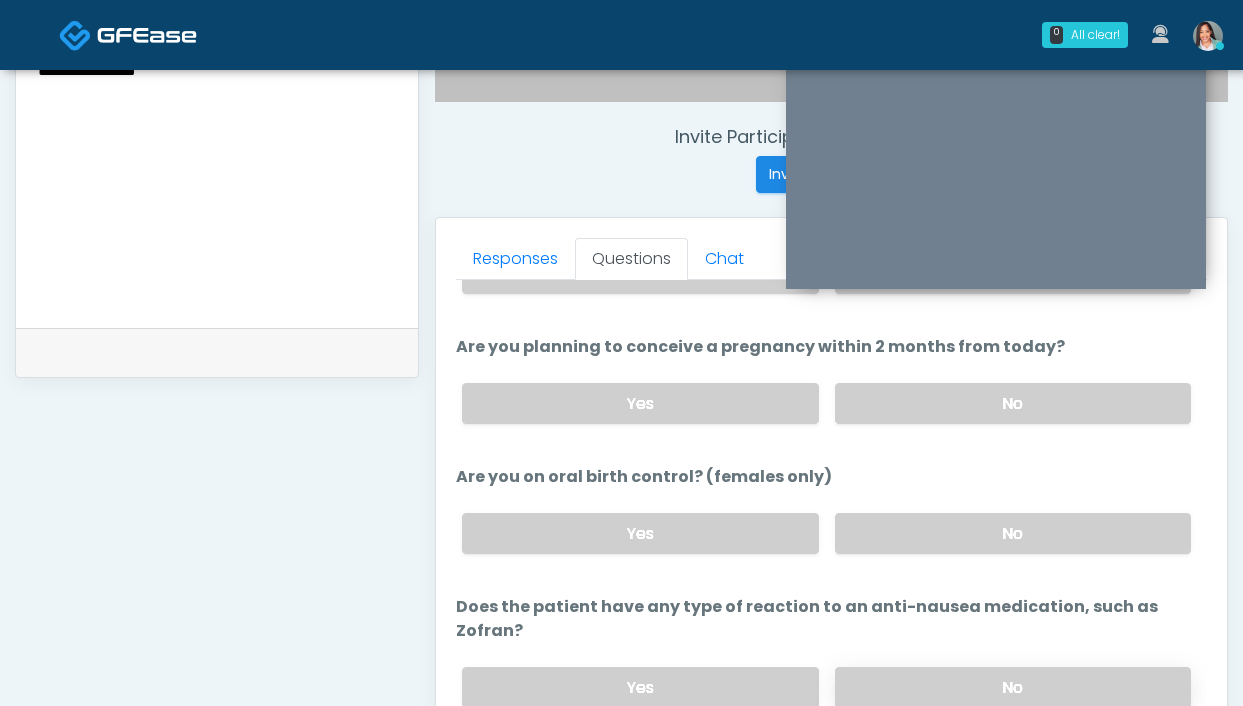 click on "No" at bounding box center (1013, 687) 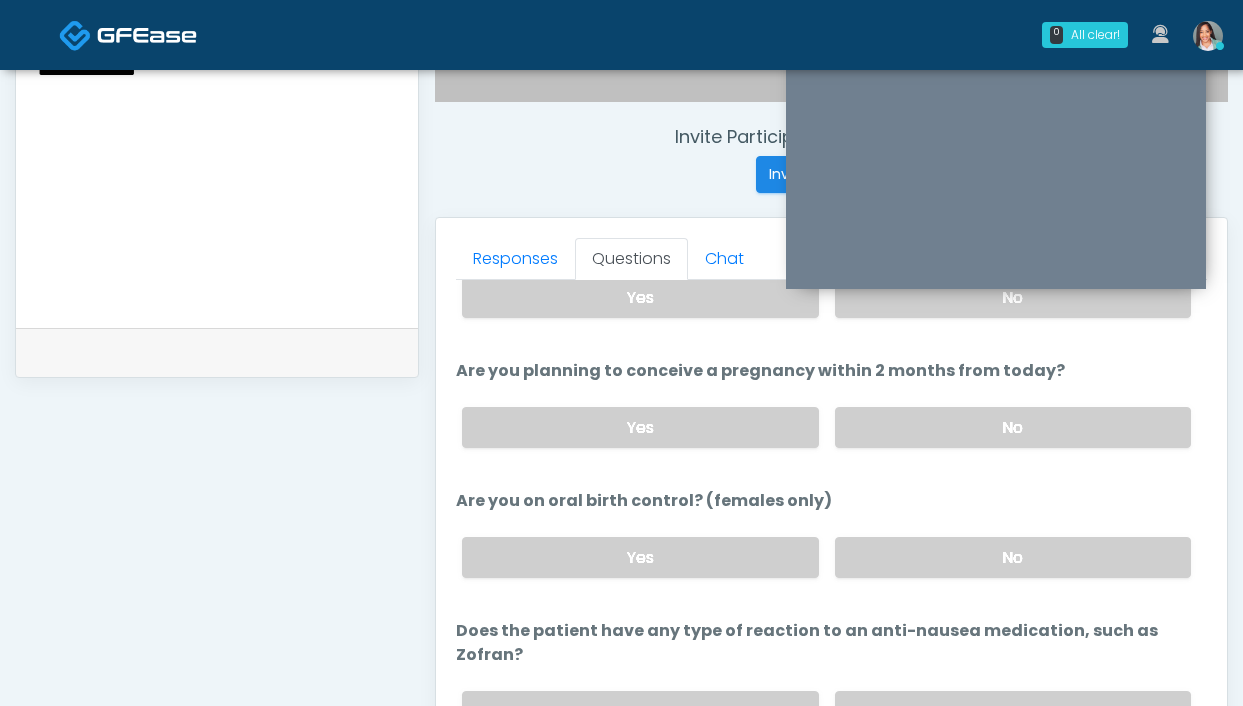 scroll, scrollTop: 1095, scrollLeft: 0, axis: vertical 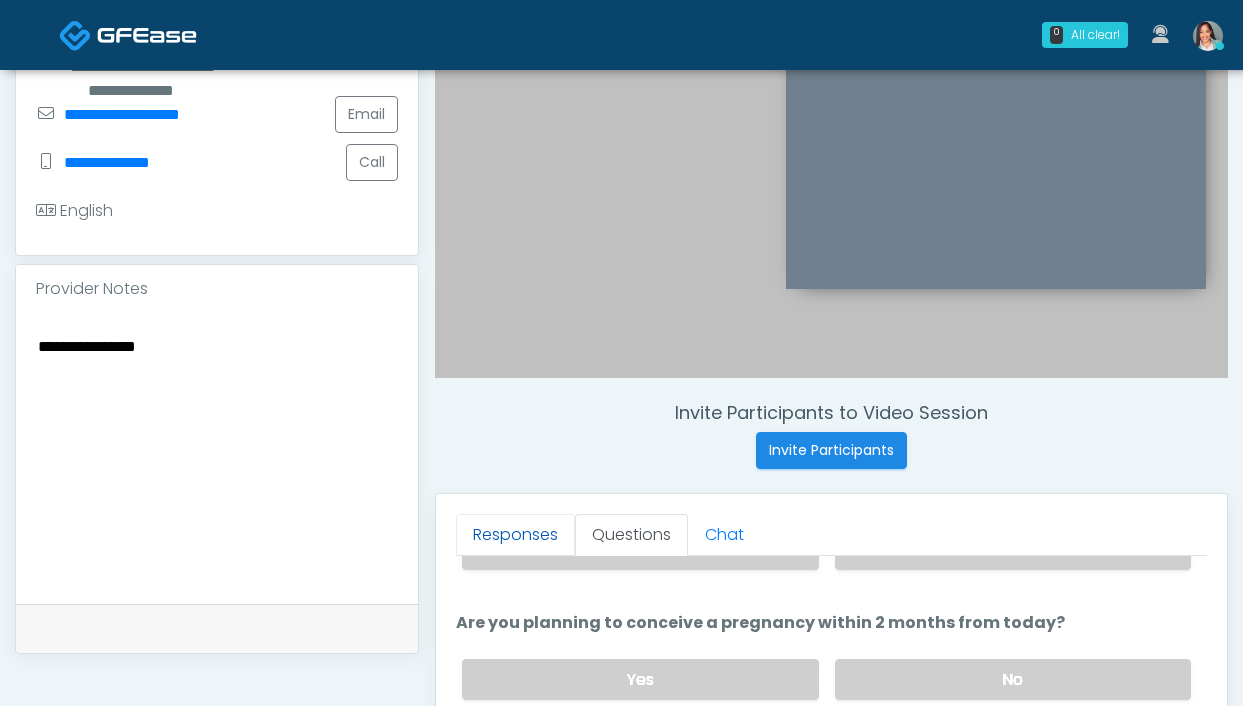 click on "Responses" at bounding box center [515, 535] 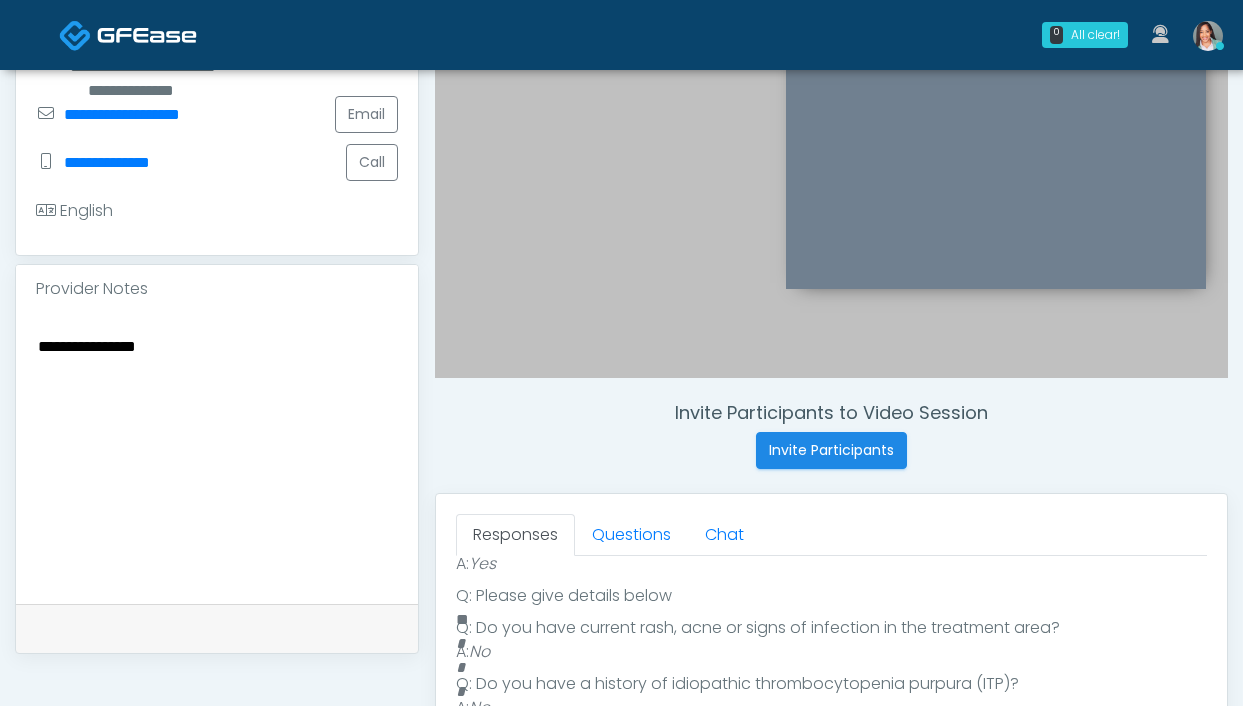 scroll, scrollTop: 666, scrollLeft: 0, axis: vertical 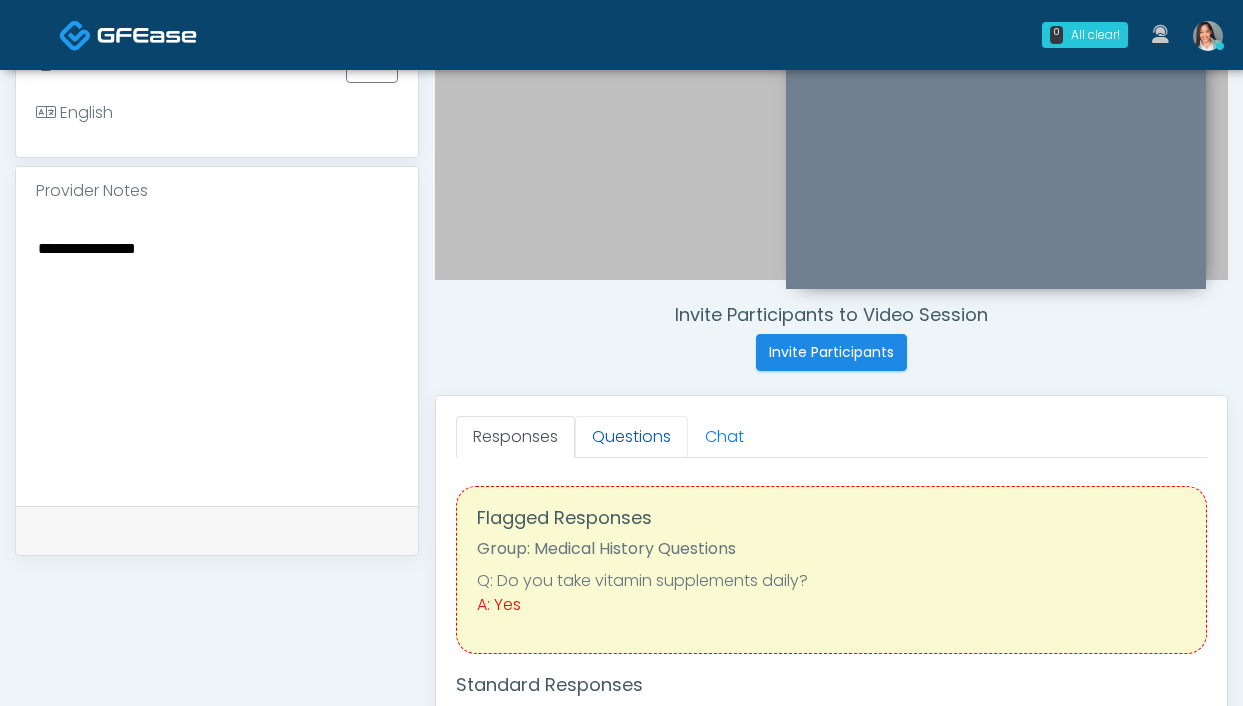click on "Questions" at bounding box center (631, 437) 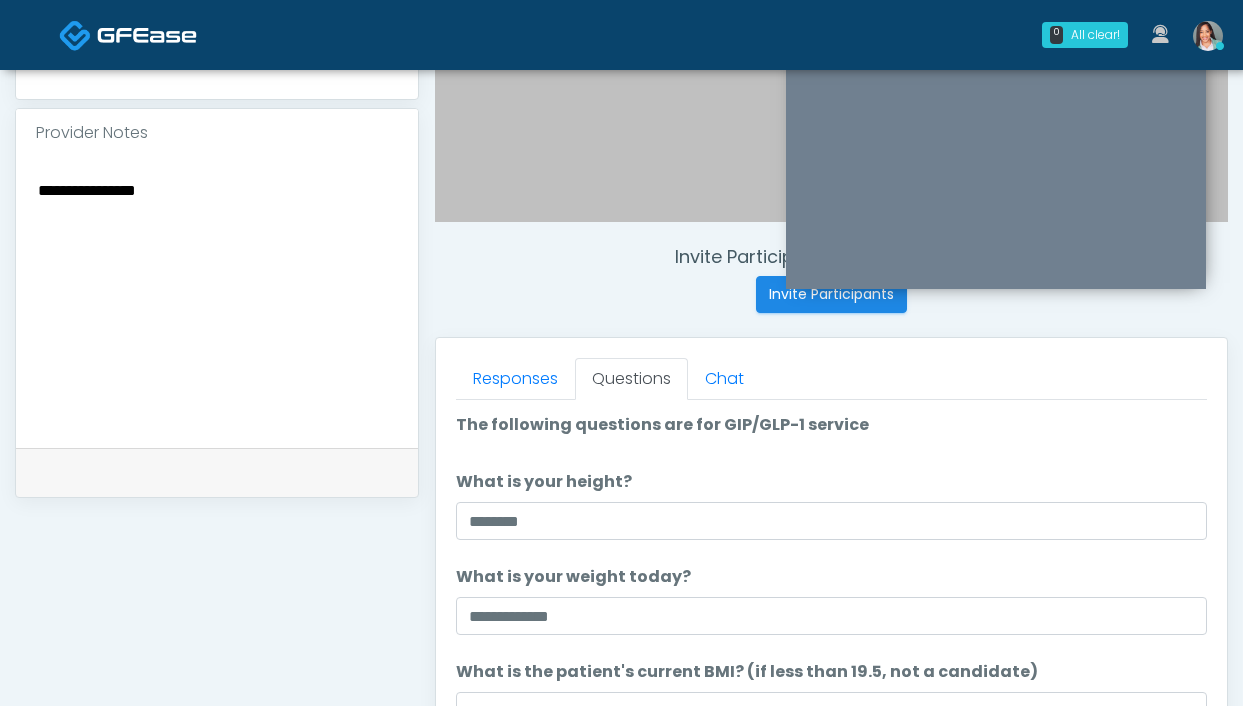 scroll, scrollTop: 690, scrollLeft: 0, axis: vertical 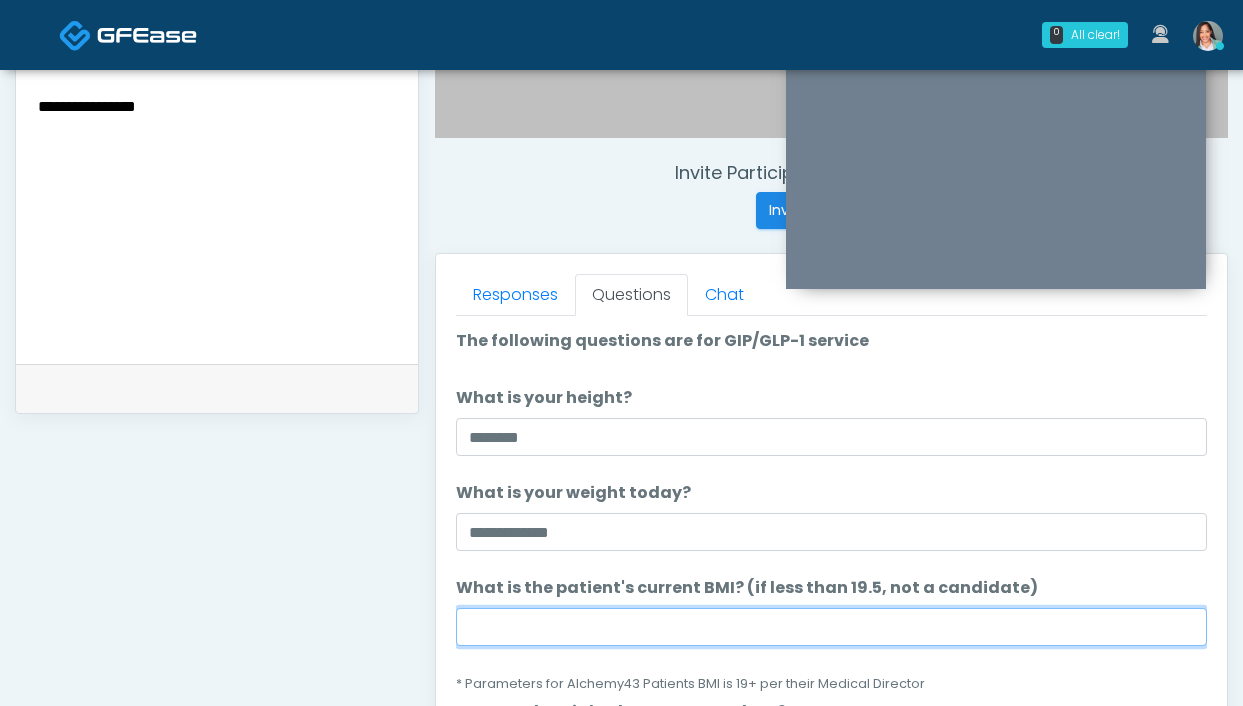 click on "What is the patient's current BMI? (if less than 19.5, not a candidate)" at bounding box center [831, 627] 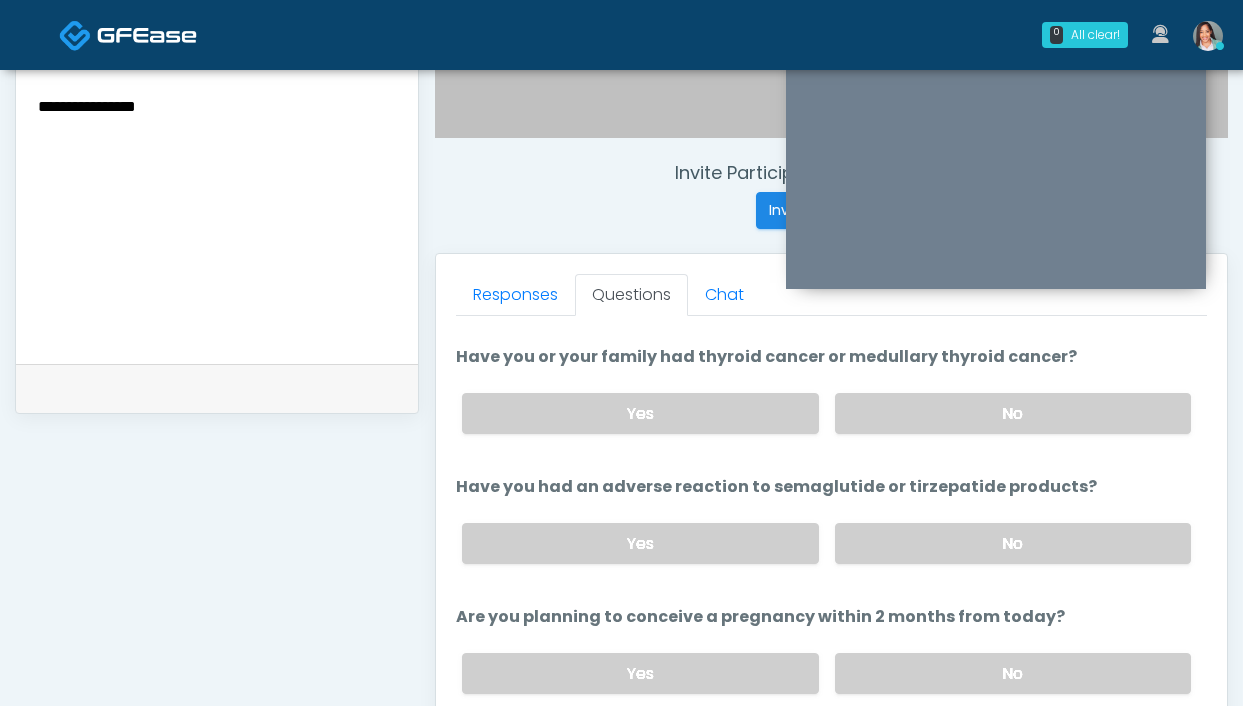 scroll, scrollTop: 1095, scrollLeft: 0, axis: vertical 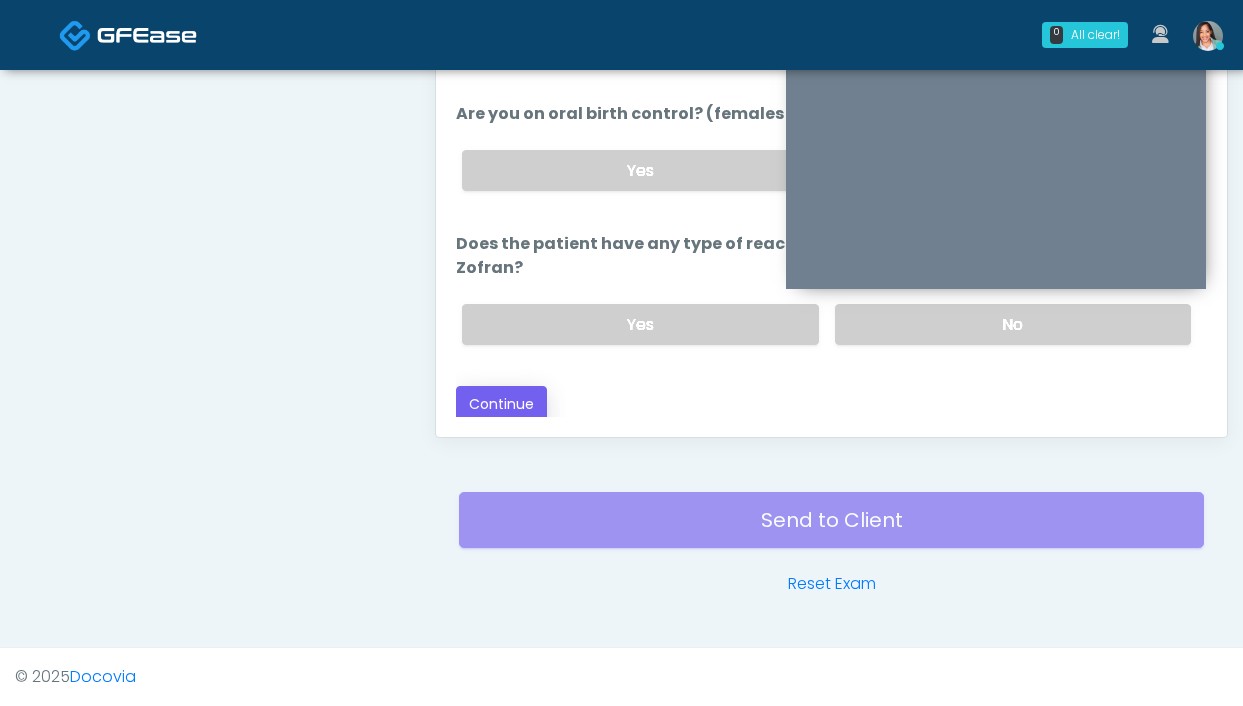 type on "****" 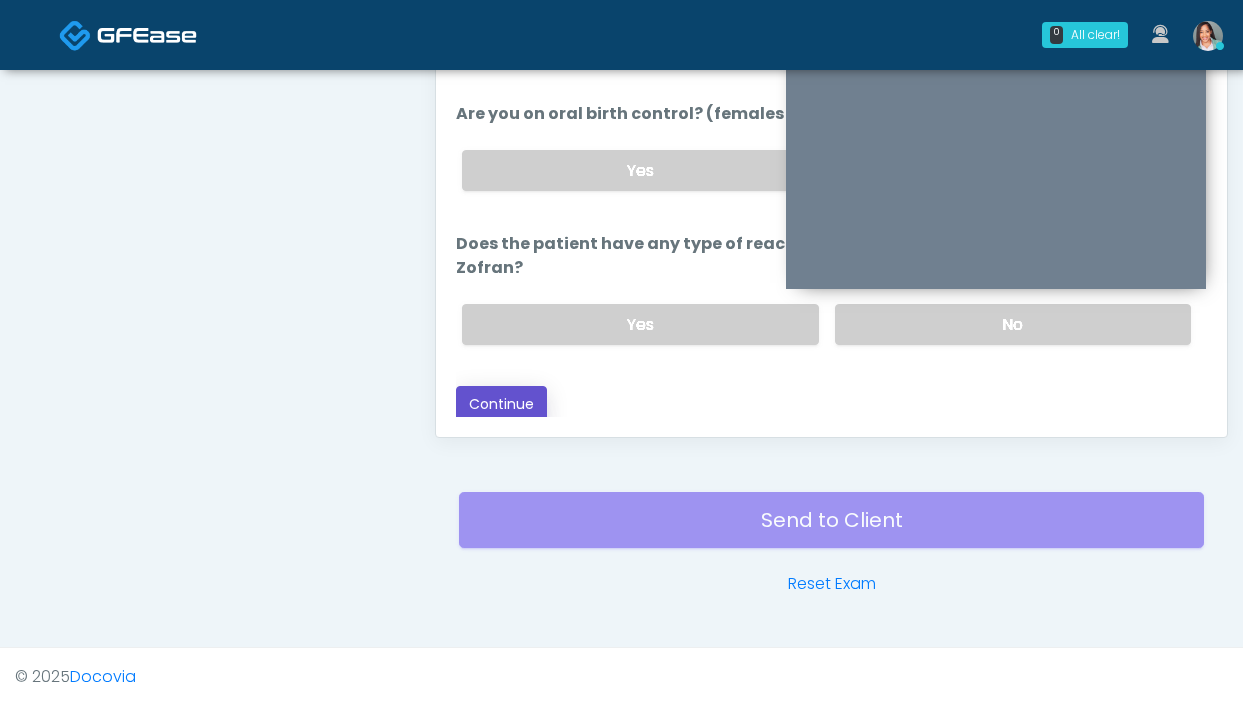 click on "Continue" at bounding box center (501, 404) 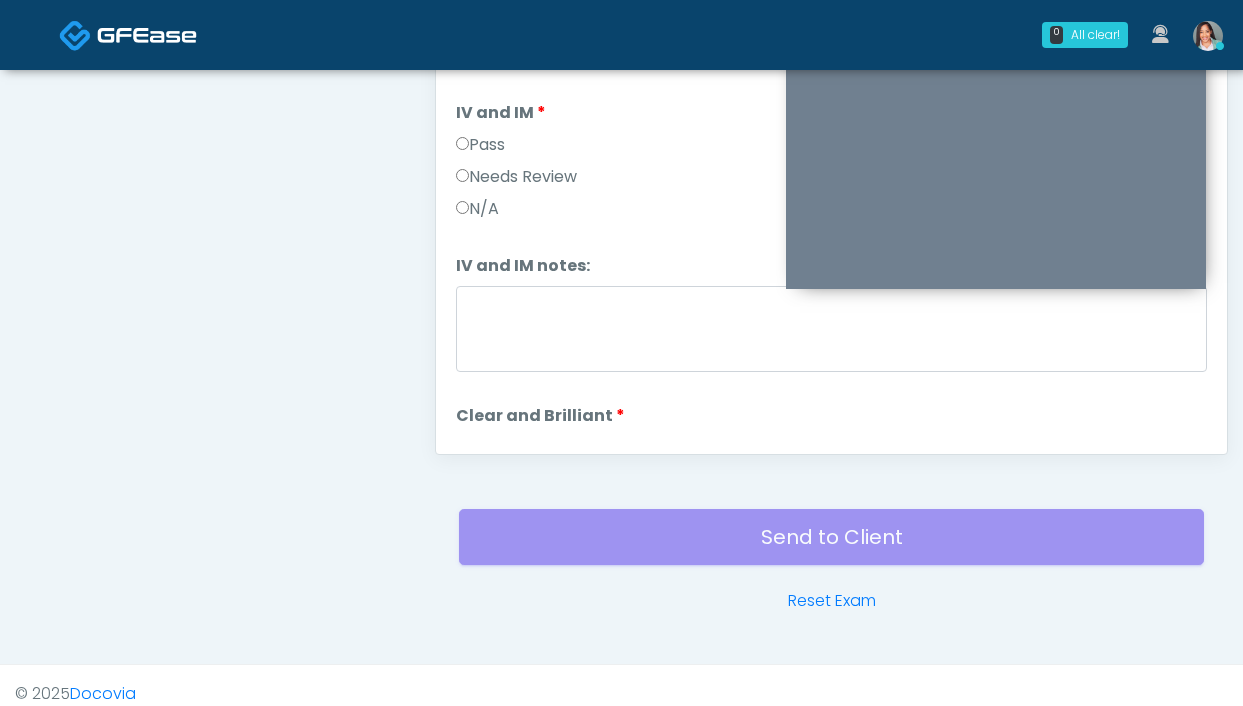 scroll, scrollTop: 914, scrollLeft: 0, axis: vertical 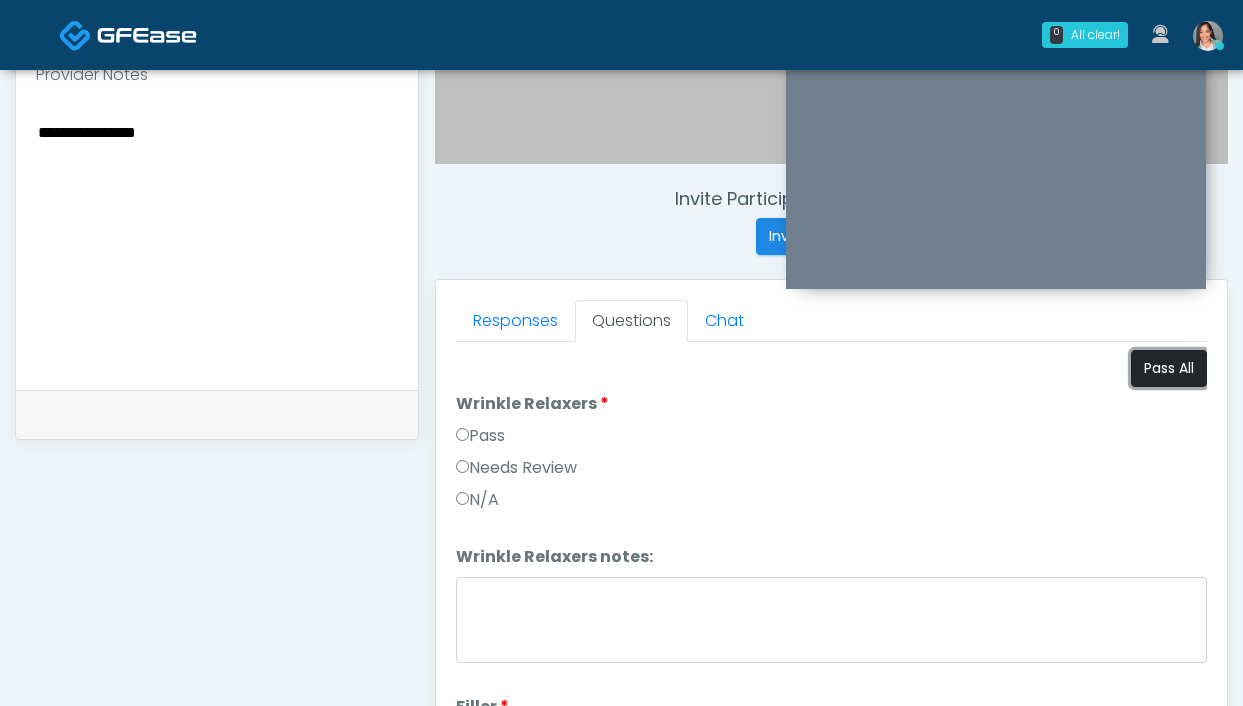 click on "Pass All" at bounding box center (1169, 368) 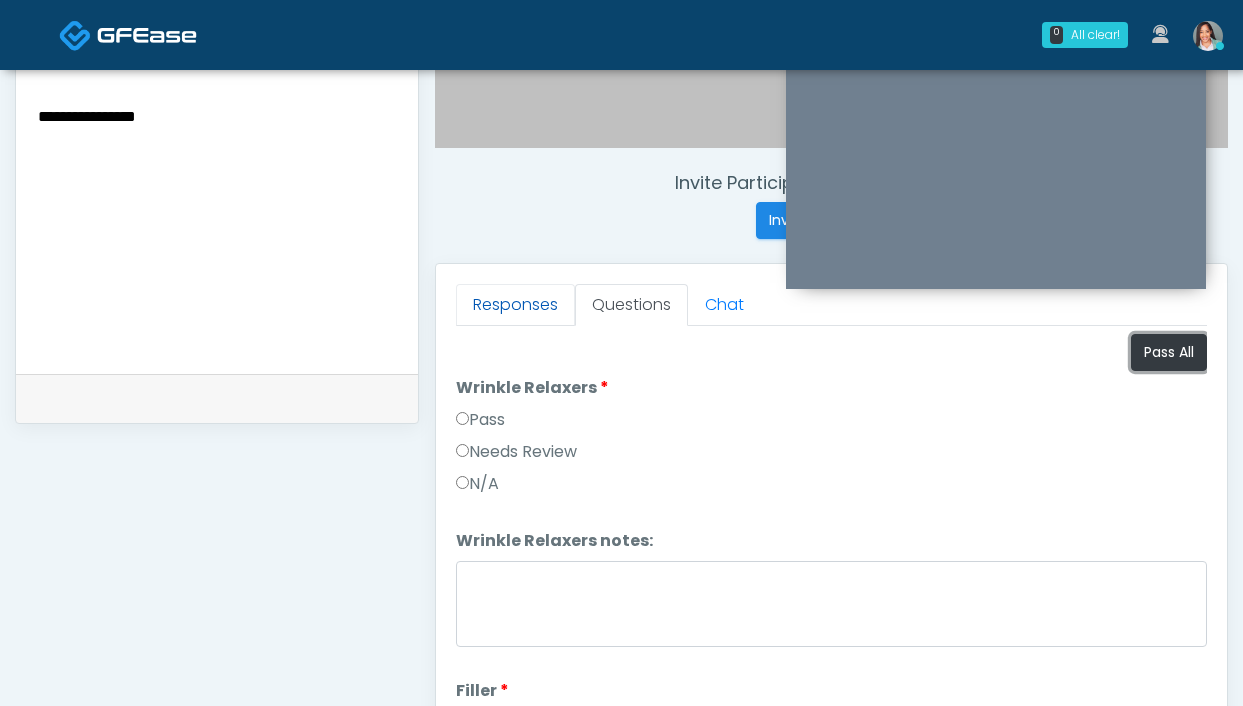 scroll, scrollTop: 697, scrollLeft: 0, axis: vertical 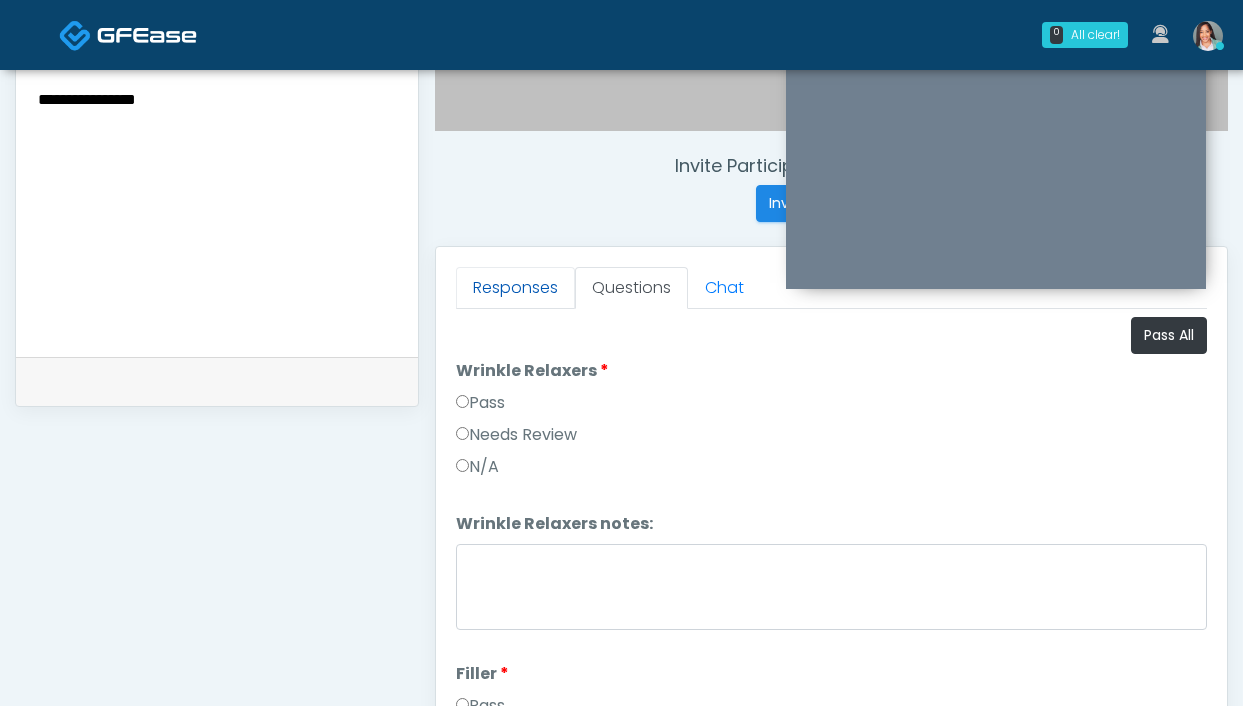 click on "Responses" at bounding box center (515, 288) 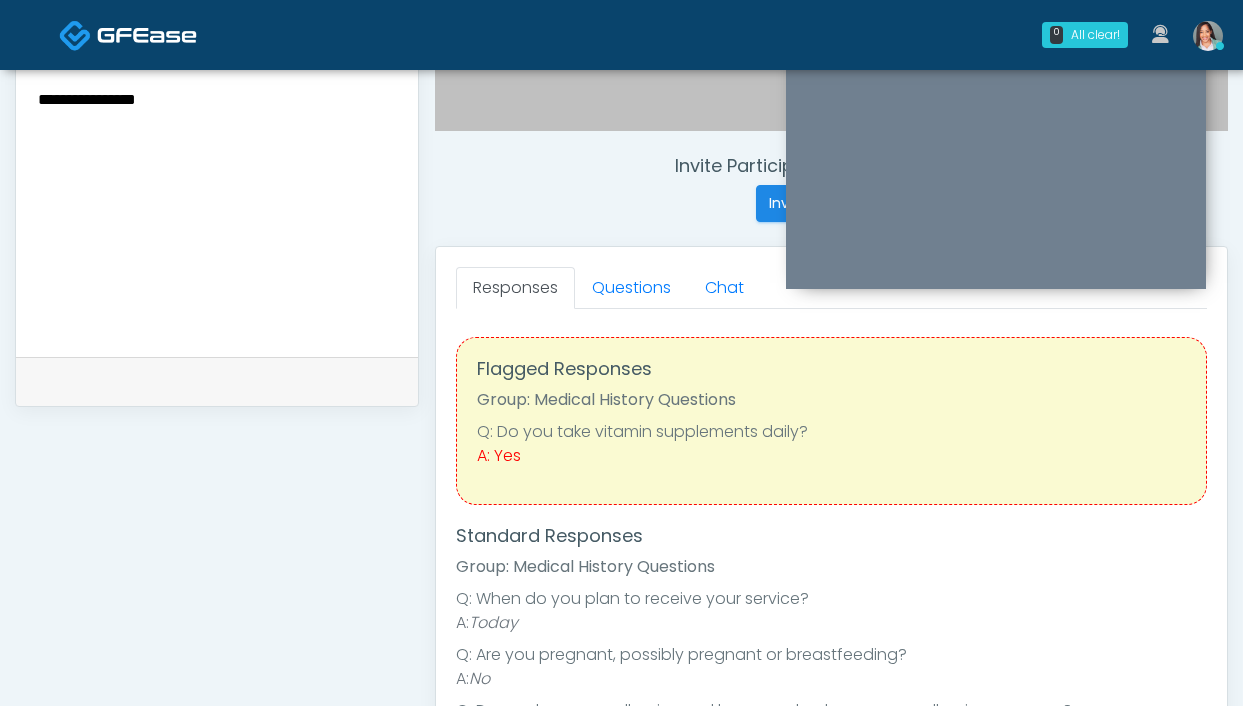 scroll, scrollTop: 666, scrollLeft: 0, axis: vertical 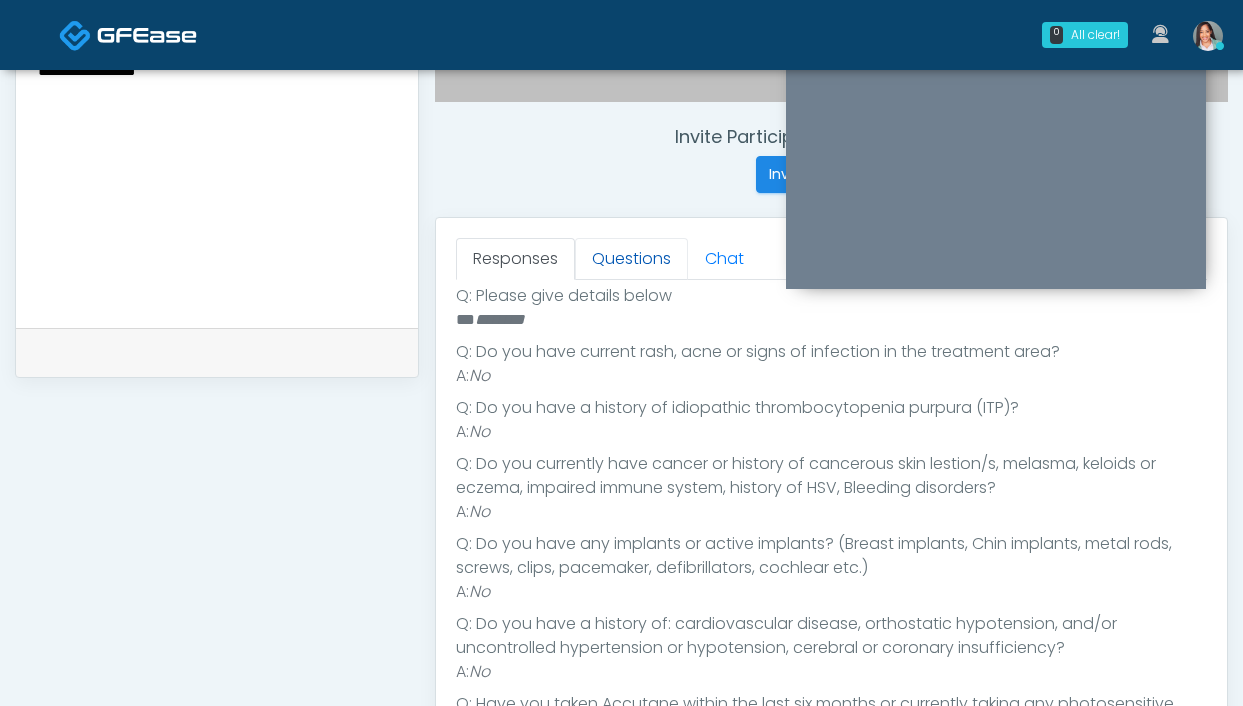 click on "Questions" at bounding box center (631, 259) 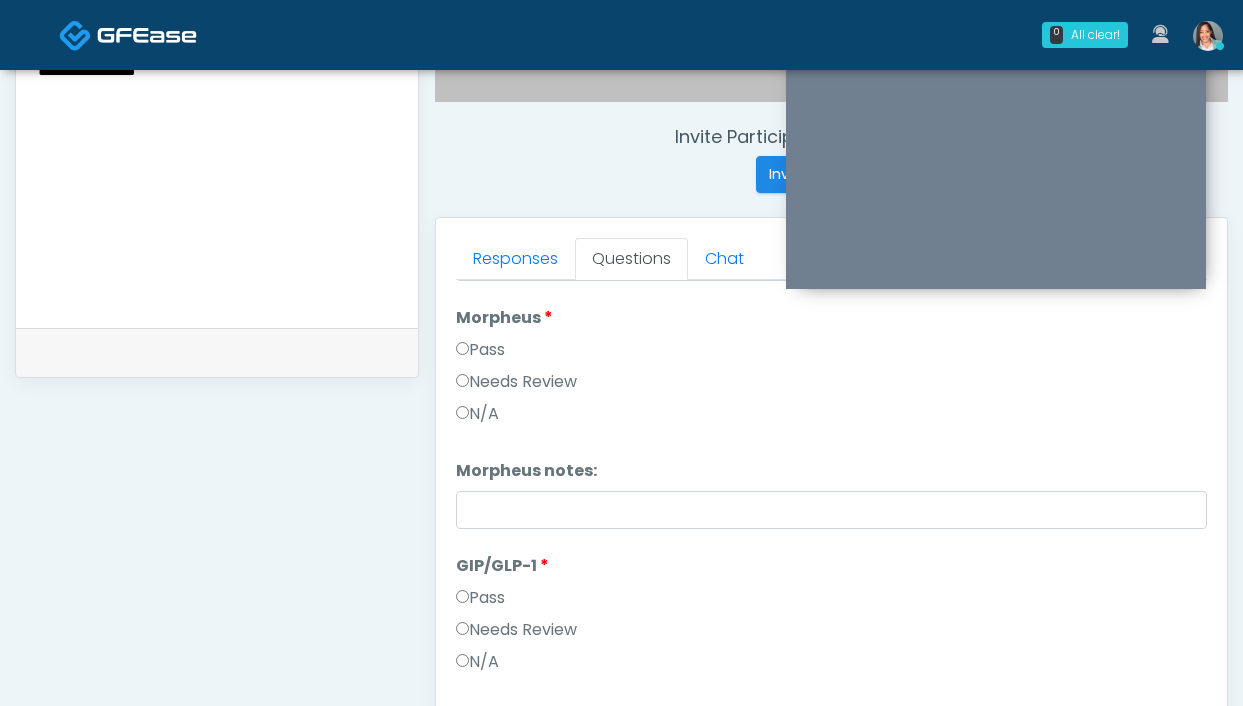 scroll, scrollTop: 3634, scrollLeft: 0, axis: vertical 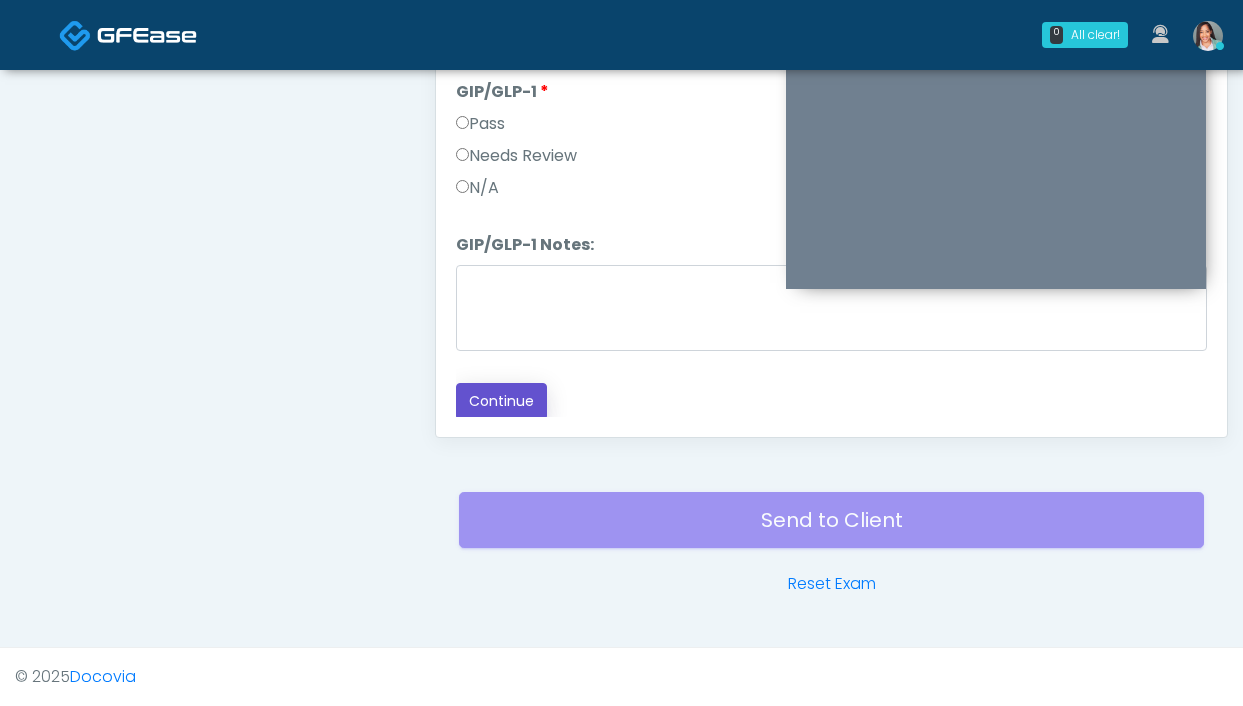 click on "Continue" at bounding box center (501, 401) 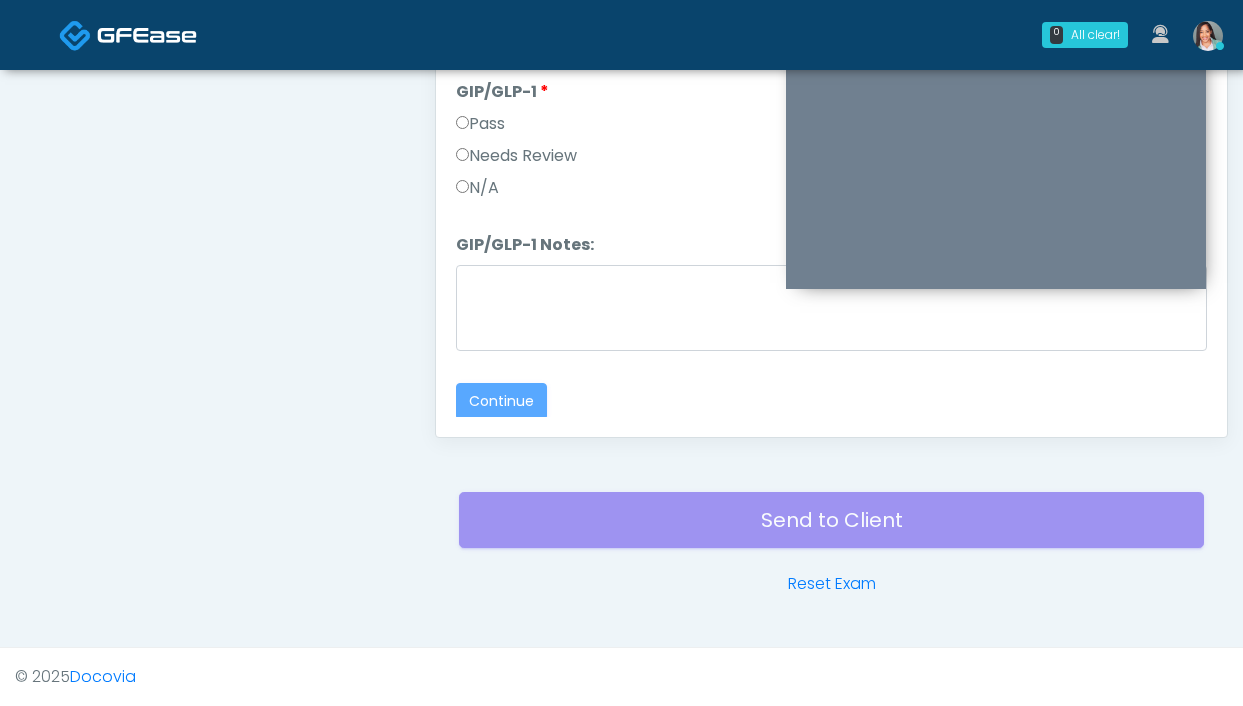 scroll, scrollTop: 0, scrollLeft: 0, axis: both 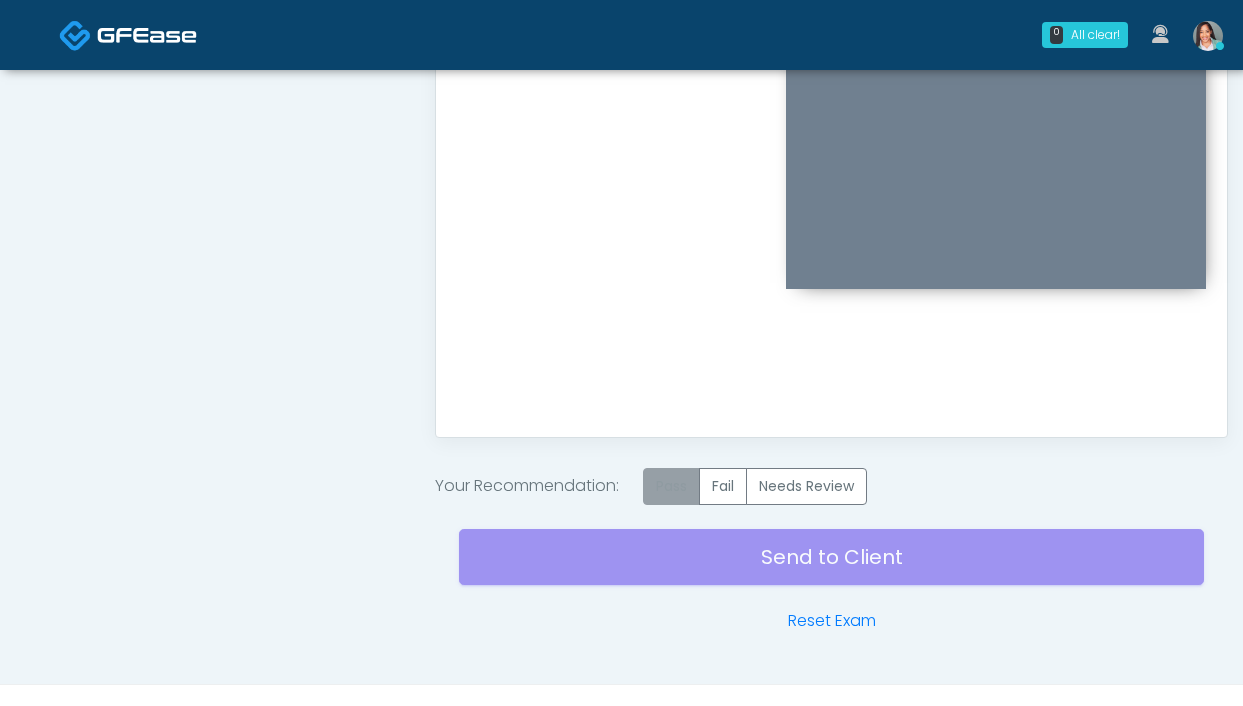 click on "Pass" at bounding box center [671, 486] 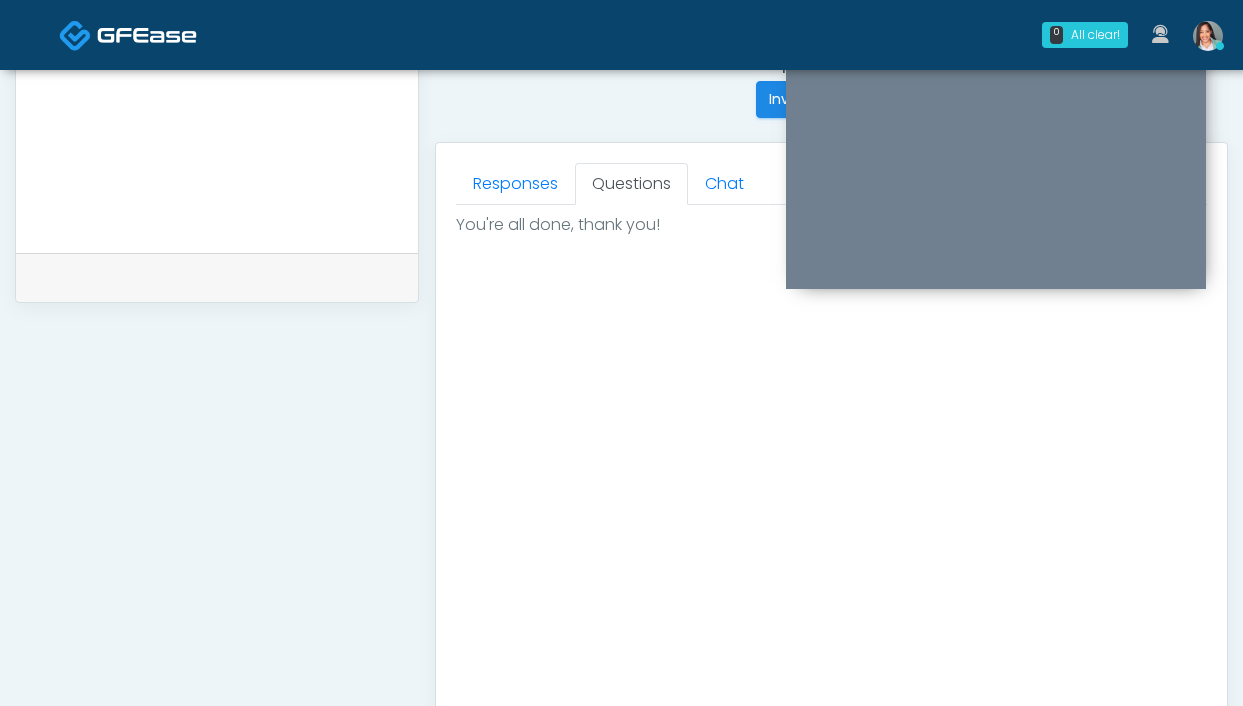 scroll, scrollTop: 659, scrollLeft: 0, axis: vertical 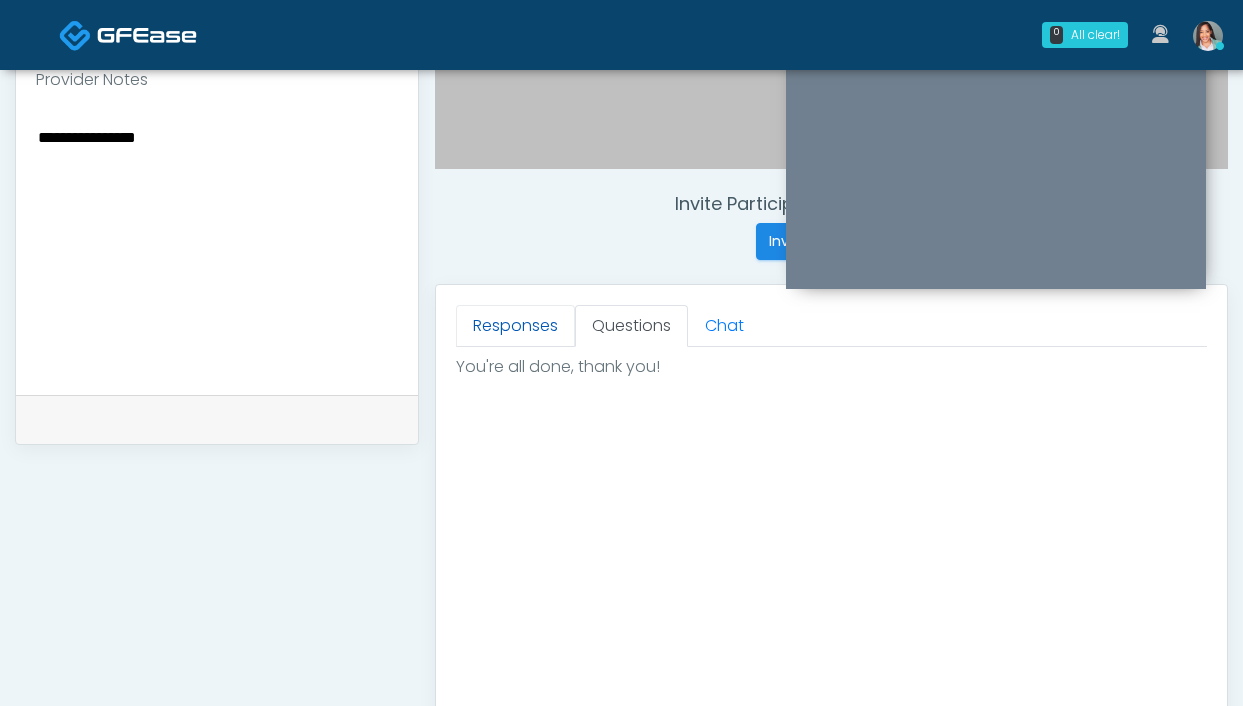 click on "Responses" at bounding box center [515, 326] 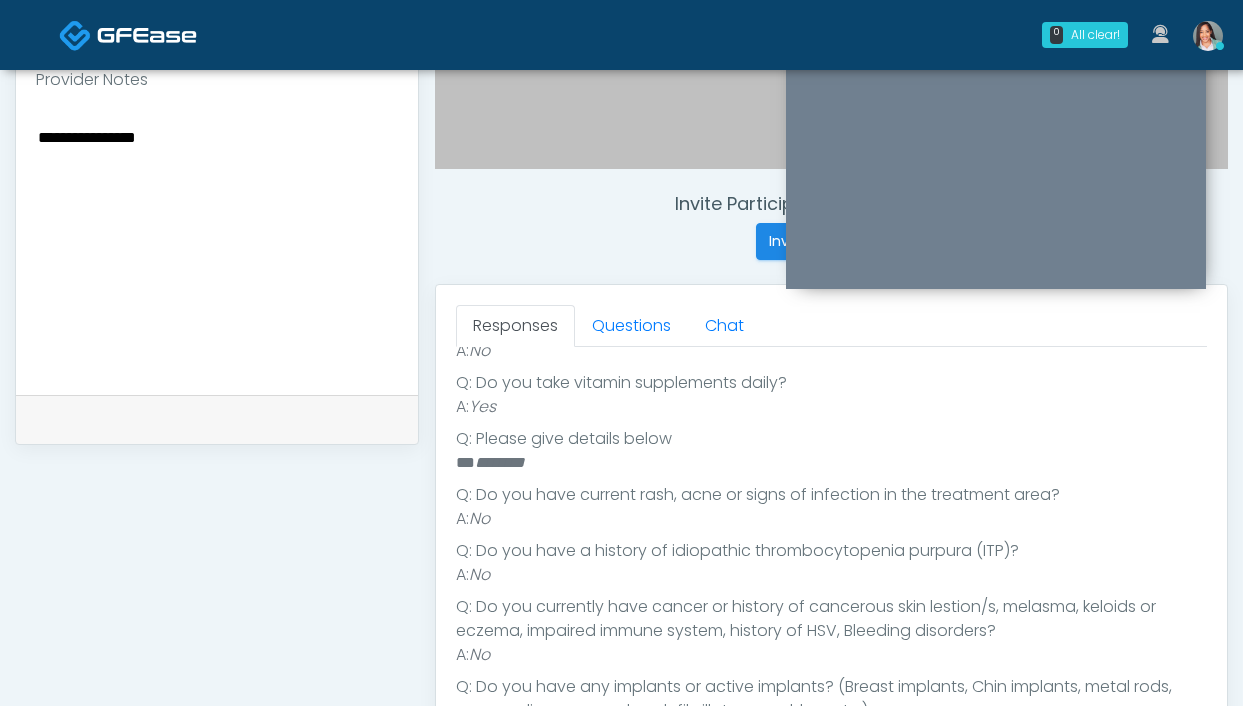 scroll, scrollTop: 666, scrollLeft: 0, axis: vertical 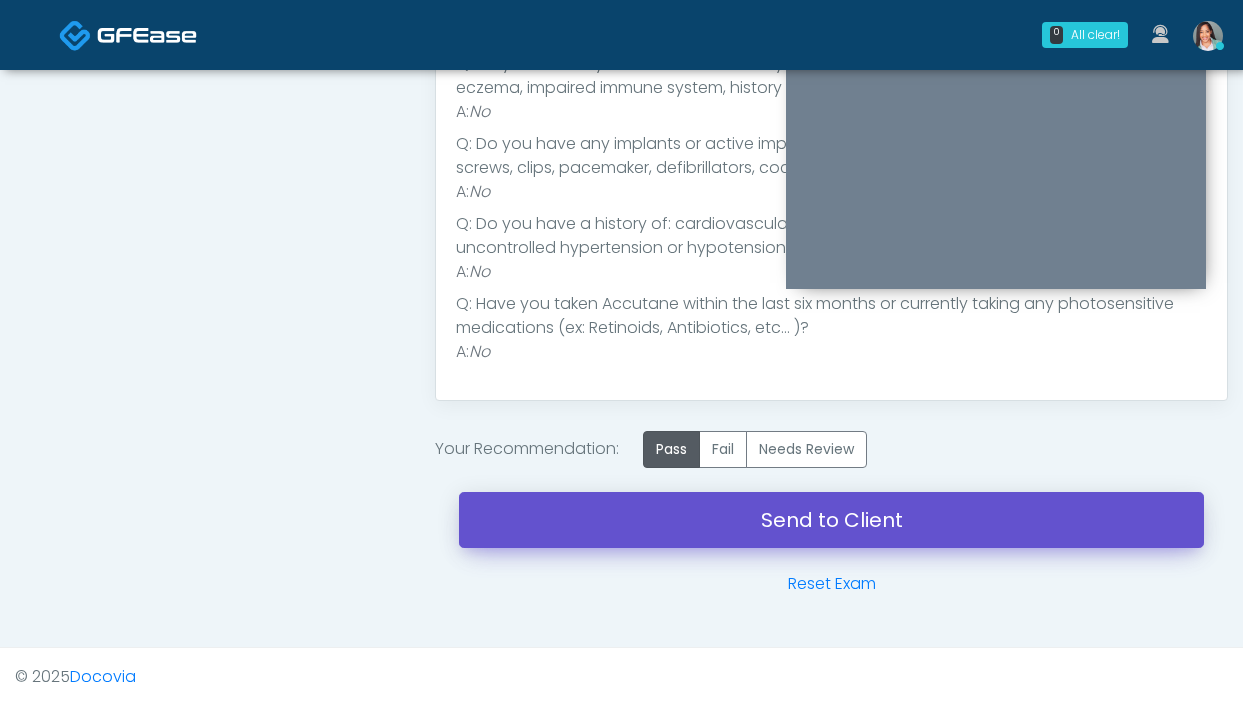 click on "Send to Client" at bounding box center (831, 520) 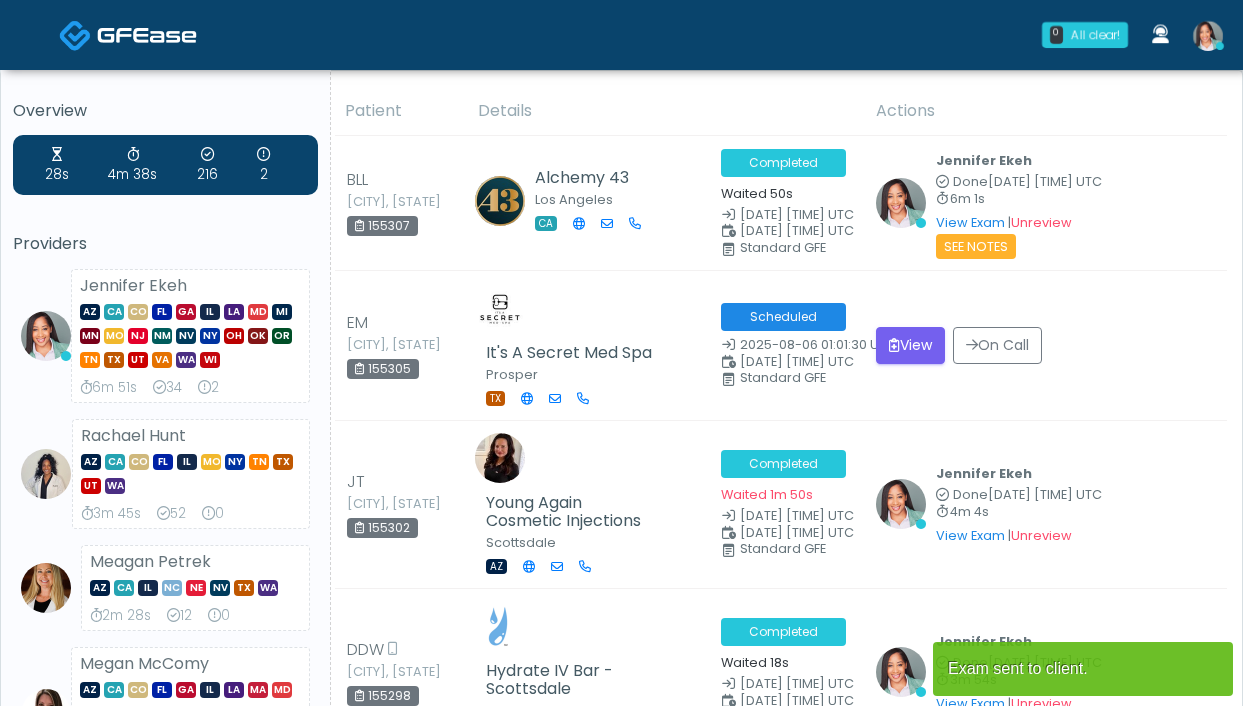 scroll, scrollTop: 0, scrollLeft: 0, axis: both 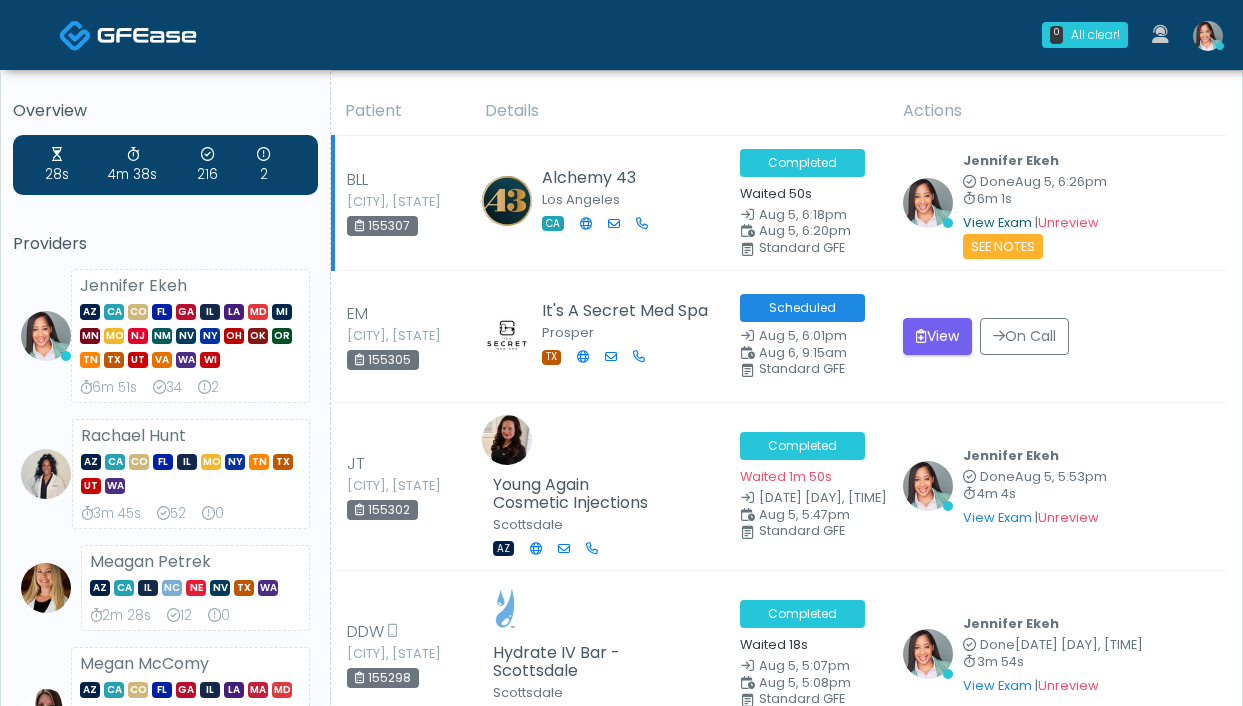 click on "View Exam" at bounding box center (997, 222) 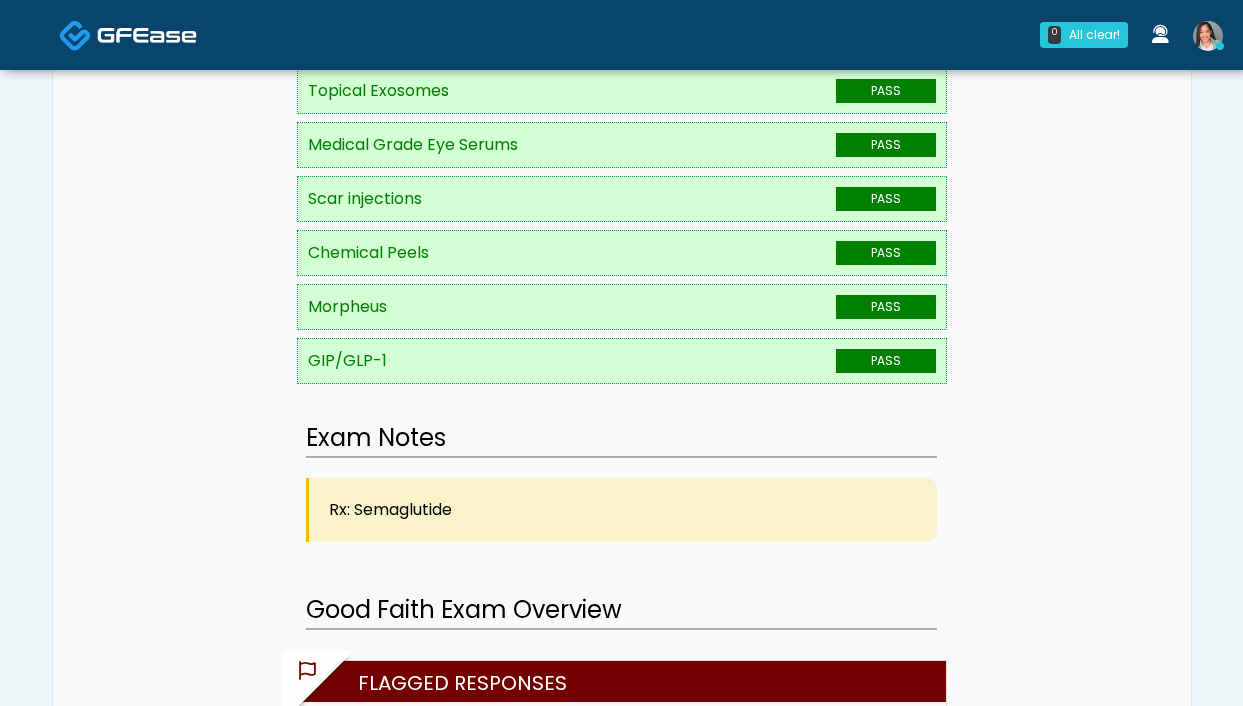 scroll, scrollTop: 939, scrollLeft: 0, axis: vertical 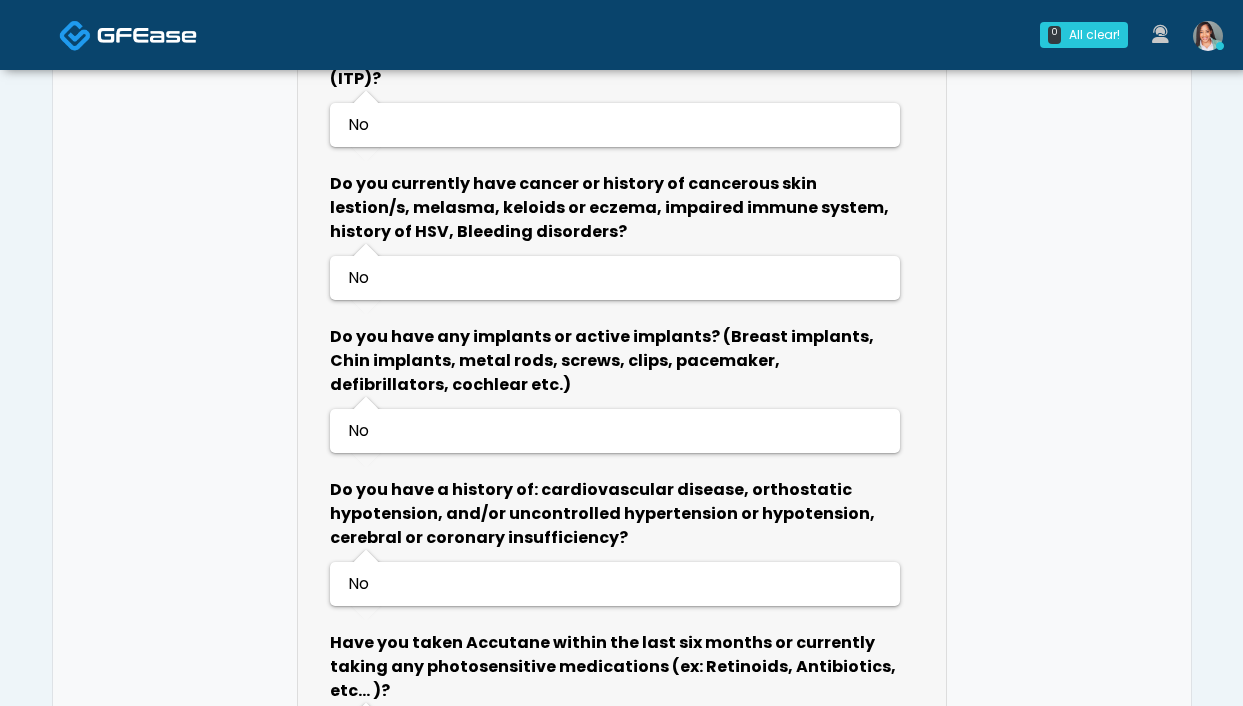 click at bounding box center (1208, 36) 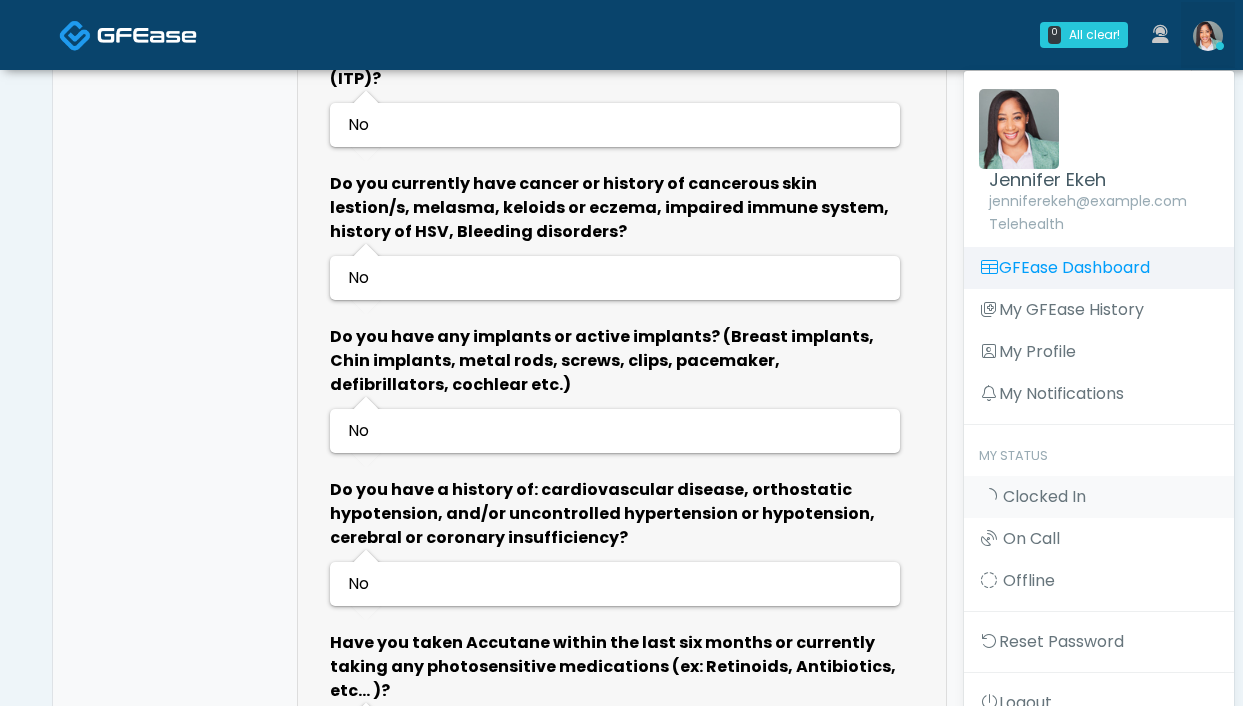 click on "GFEase Dashboard" at bounding box center [1099, 268] 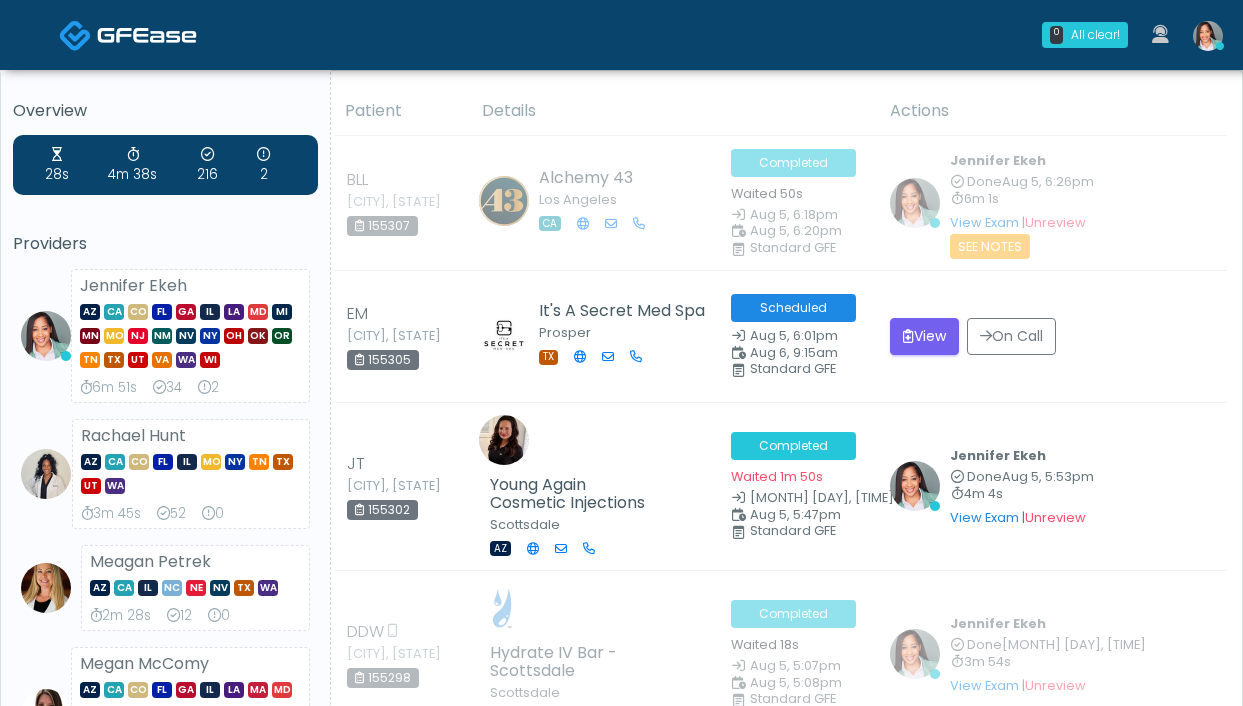 scroll, scrollTop: 0, scrollLeft: 0, axis: both 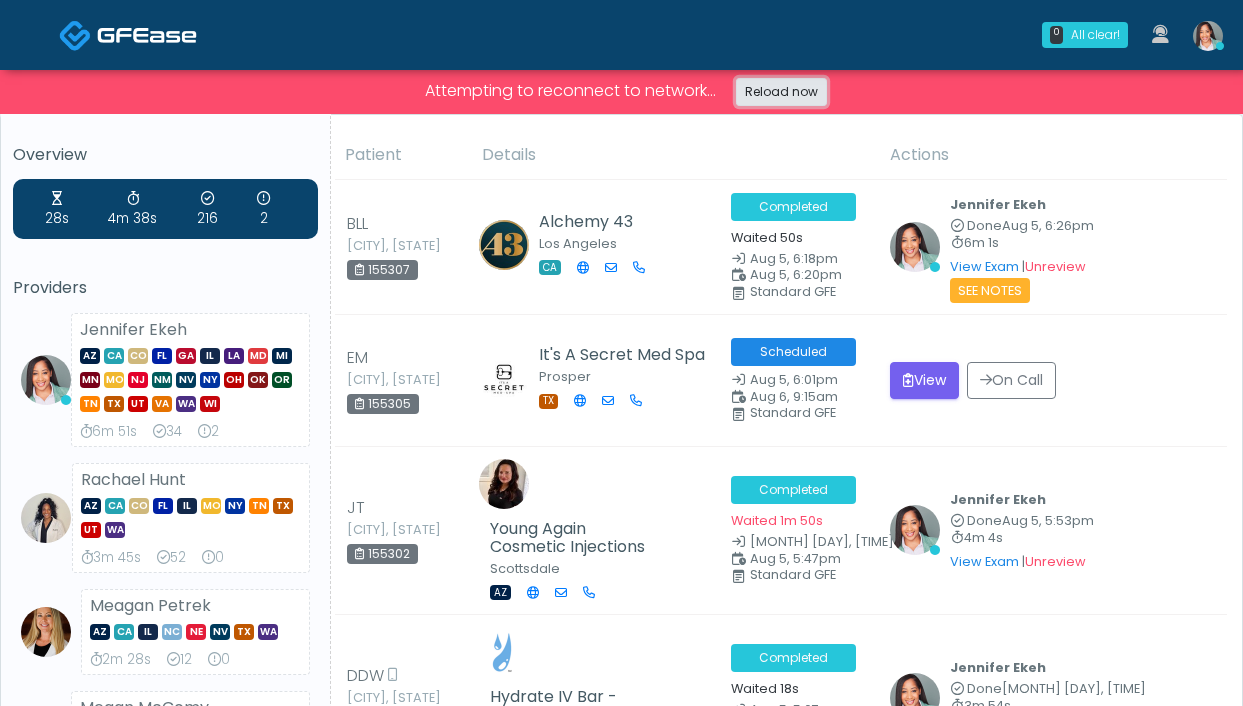 click on "Reload now" at bounding box center (781, 92) 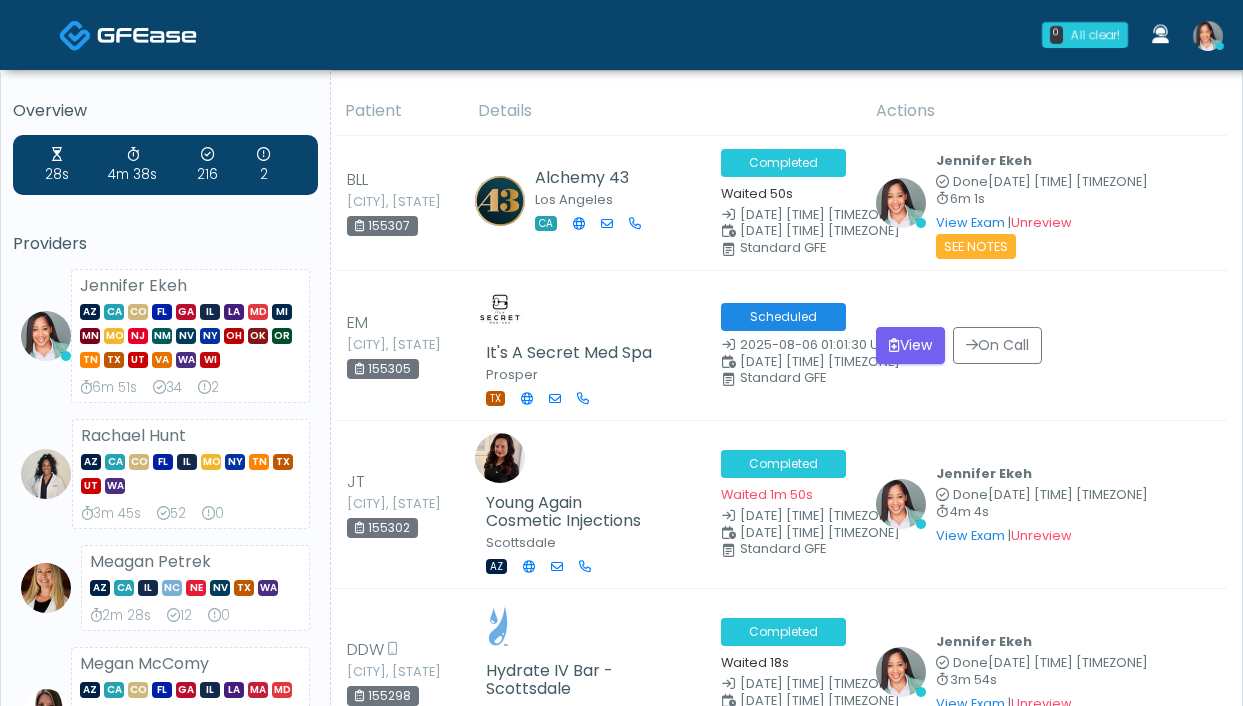 scroll, scrollTop: 0, scrollLeft: 0, axis: both 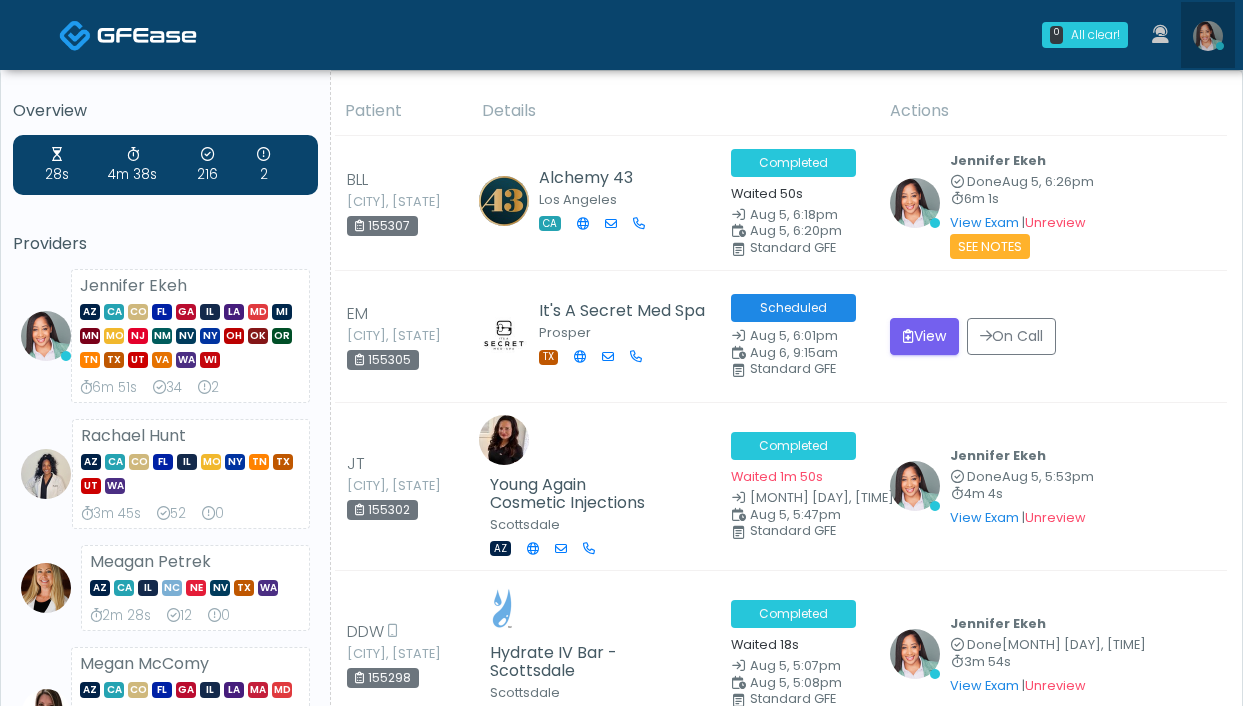 click at bounding box center [1208, 36] 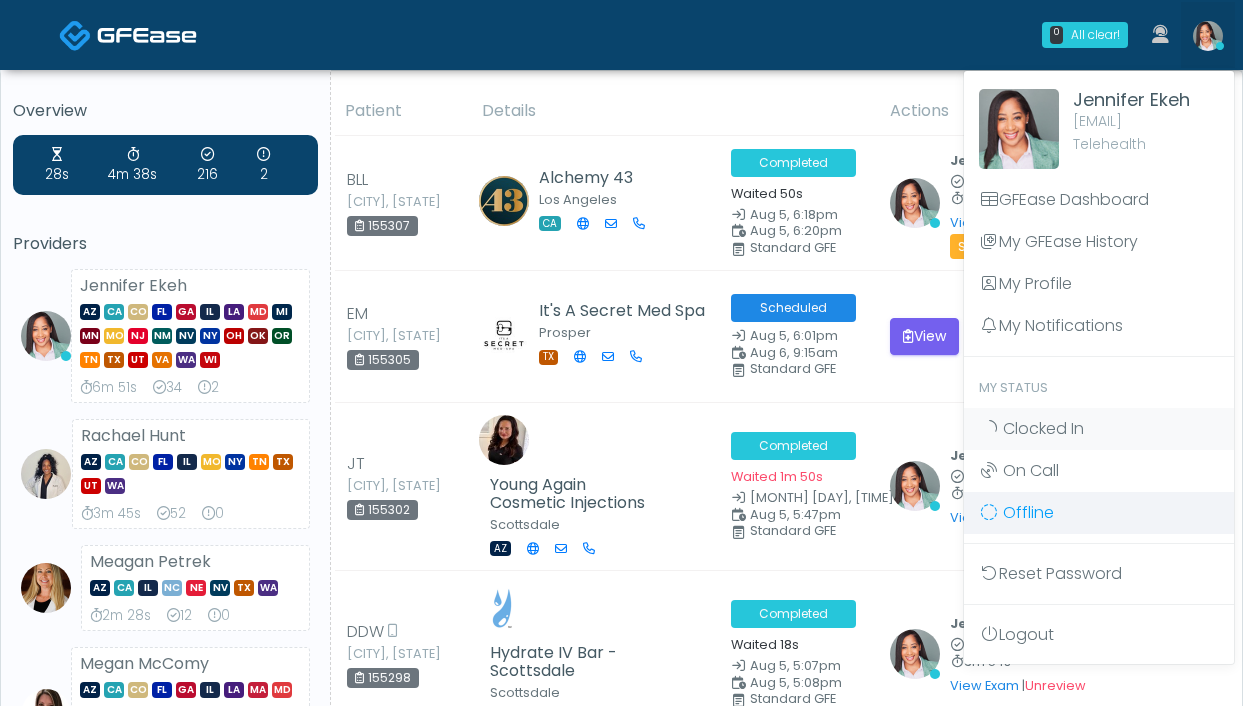 click on "Offline" at bounding box center [1028, 512] 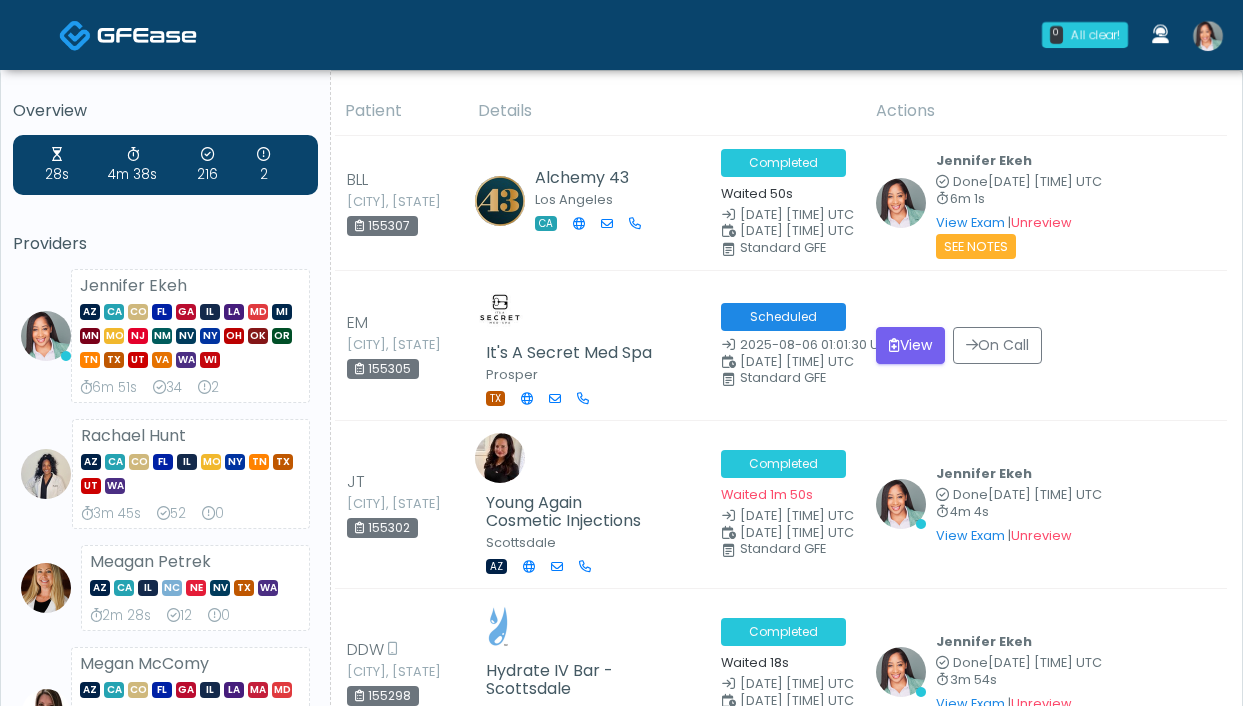 scroll, scrollTop: 0, scrollLeft: 0, axis: both 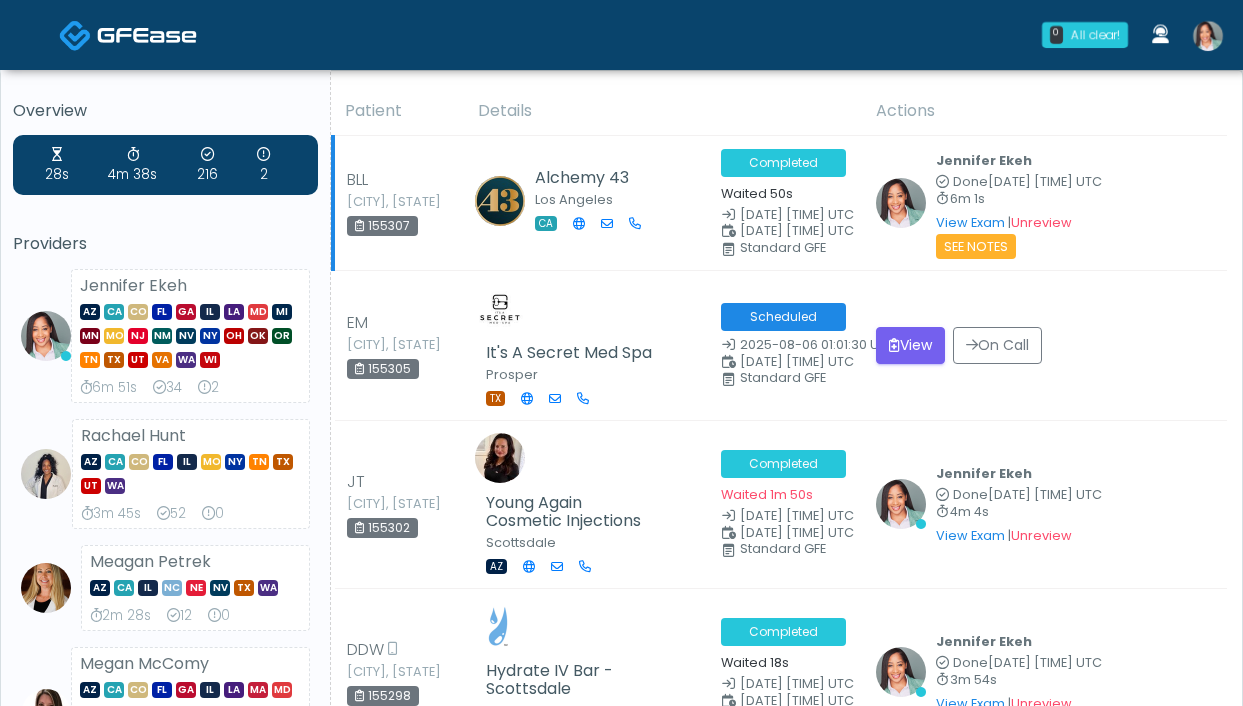 click at bounding box center (1208, 35) 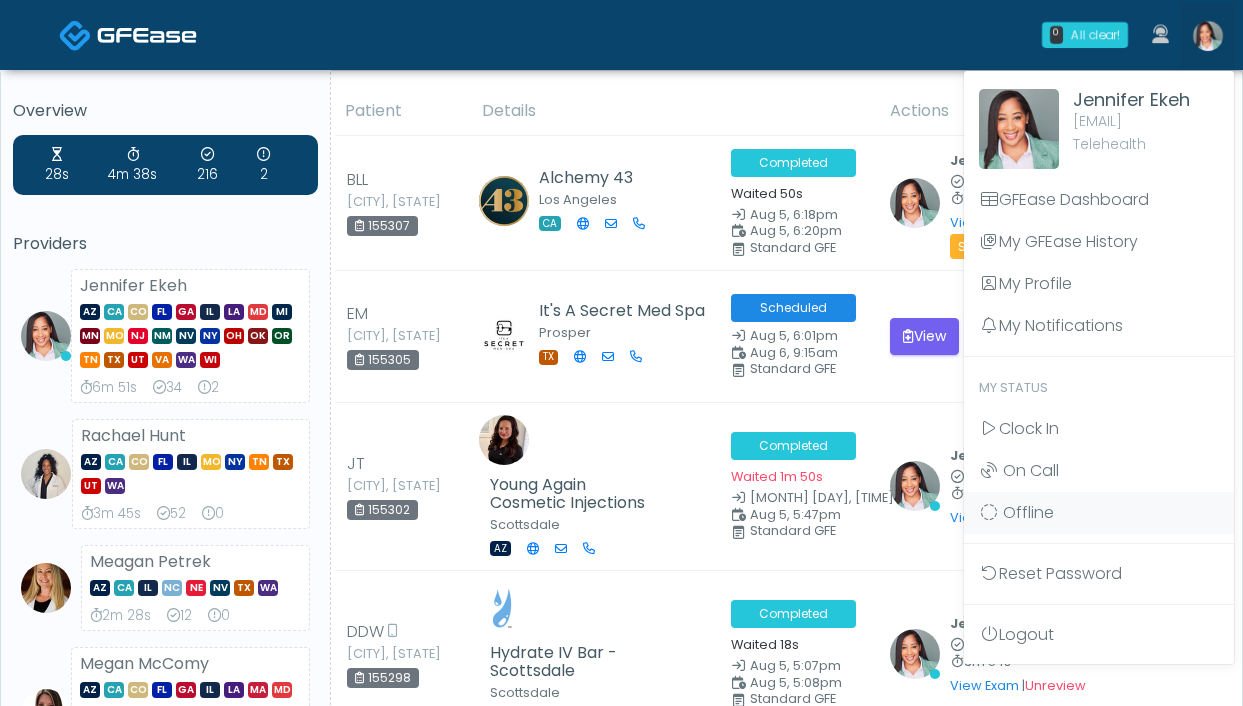 scroll, scrollTop: 0, scrollLeft: 0, axis: both 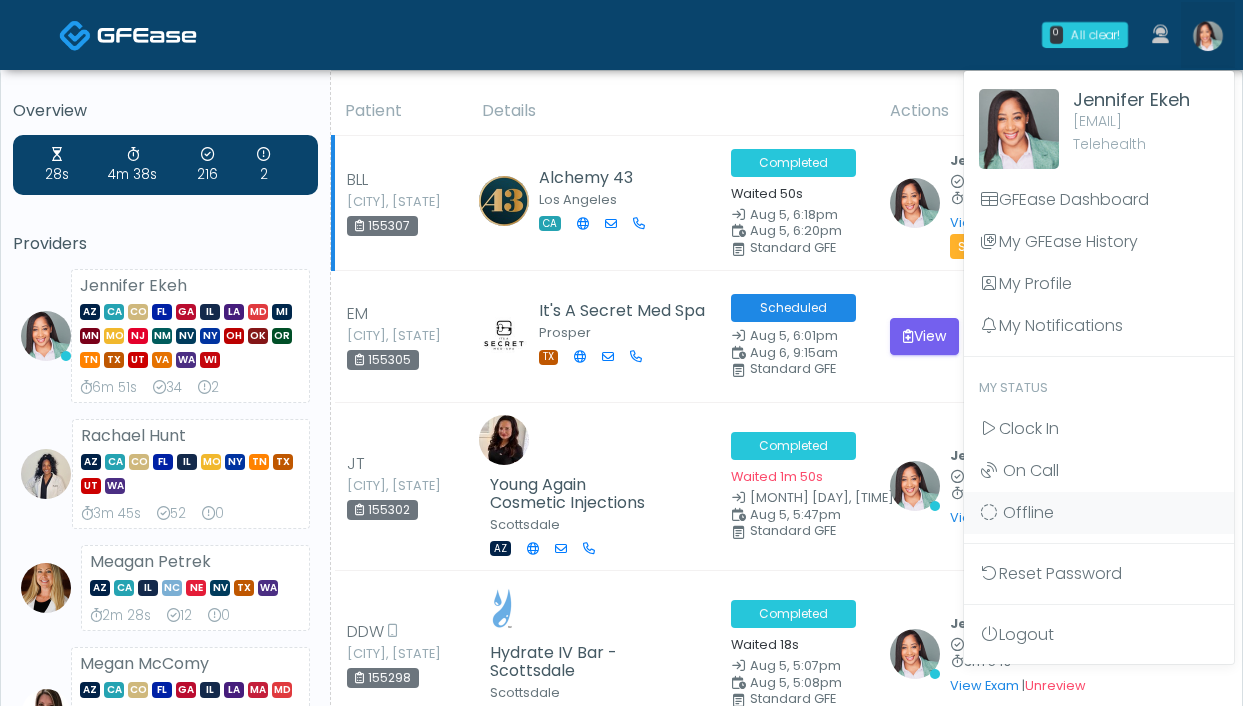 click on "Standard GFE" at bounding box center (817, 248) 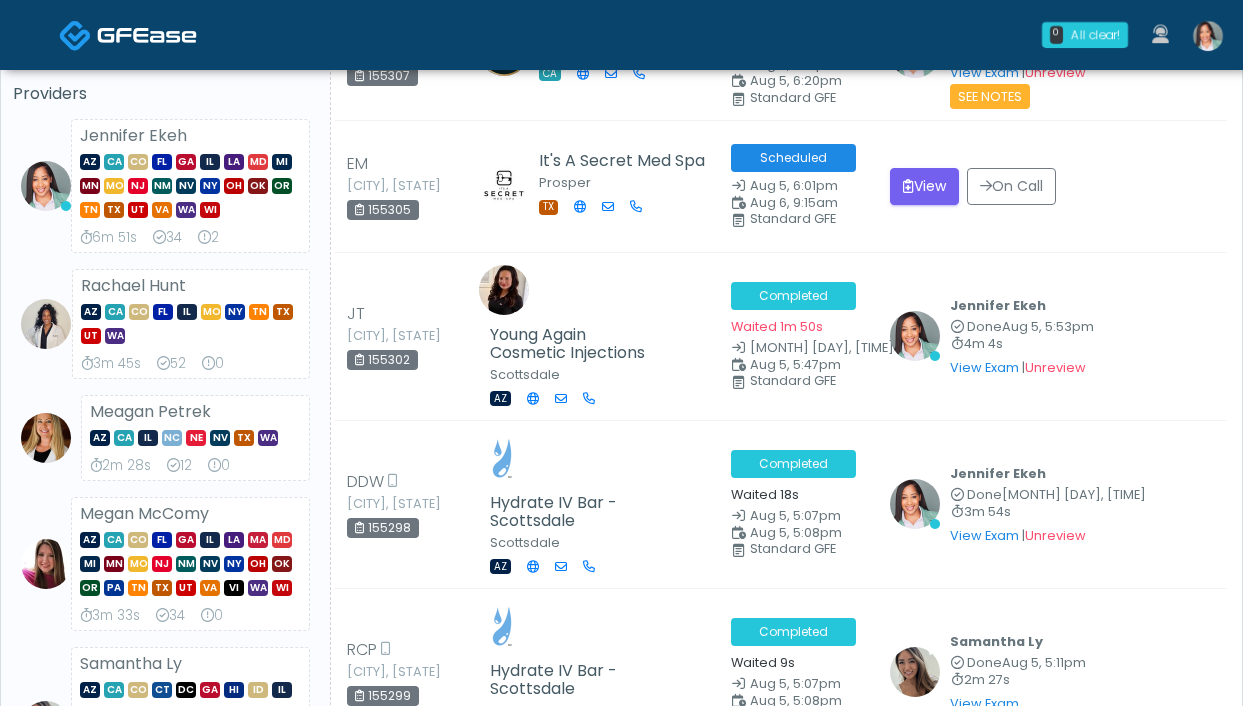scroll, scrollTop: 0, scrollLeft: 0, axis: both 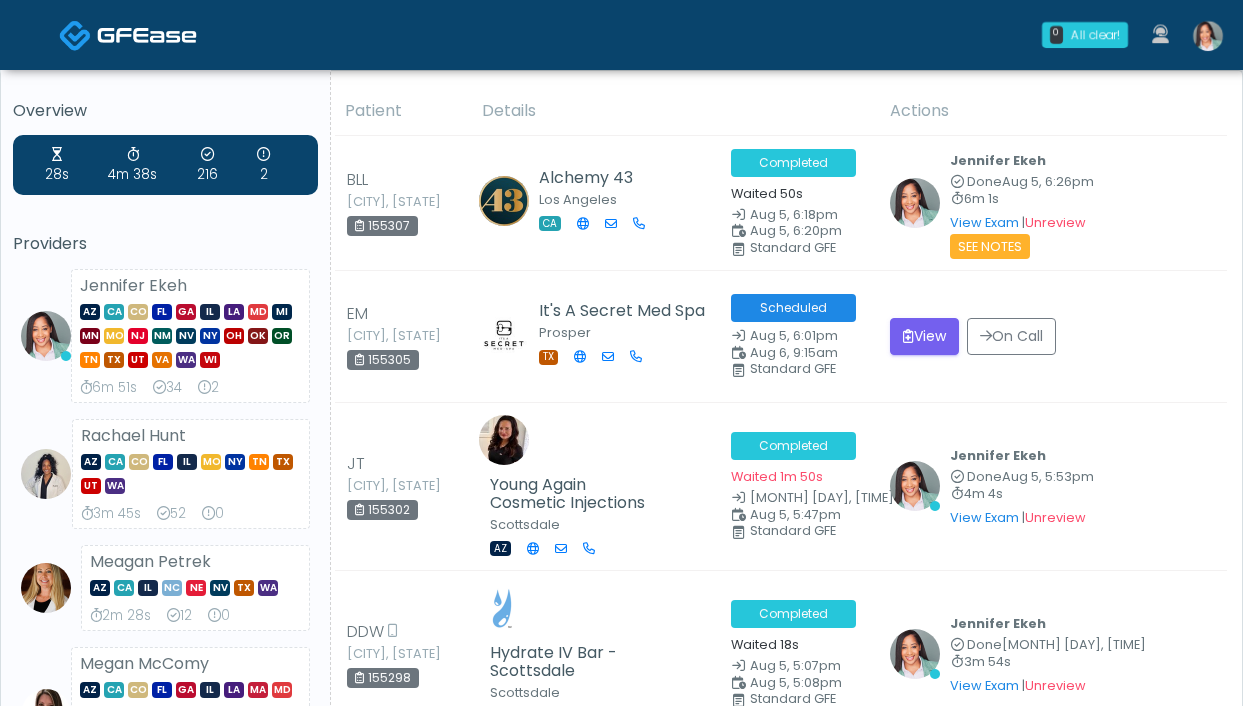 click at bounding box center (1208, 36) 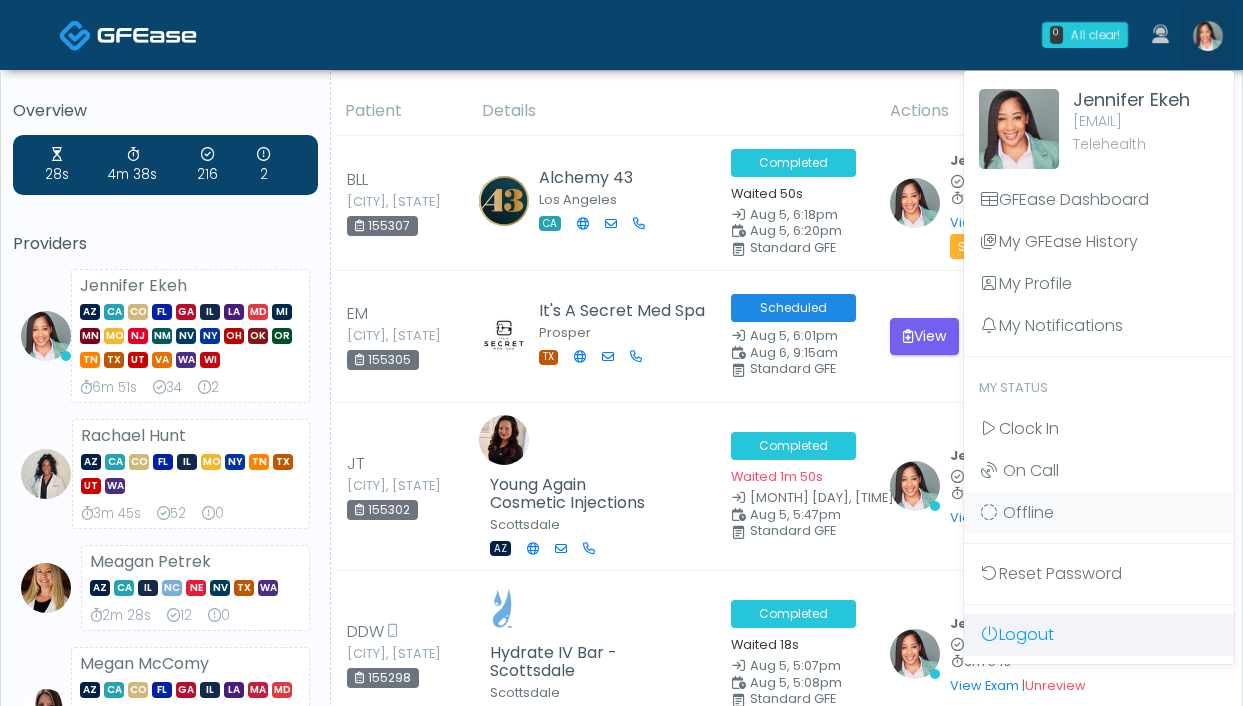 click on "Logout" at bounding box center (1099, 635) 